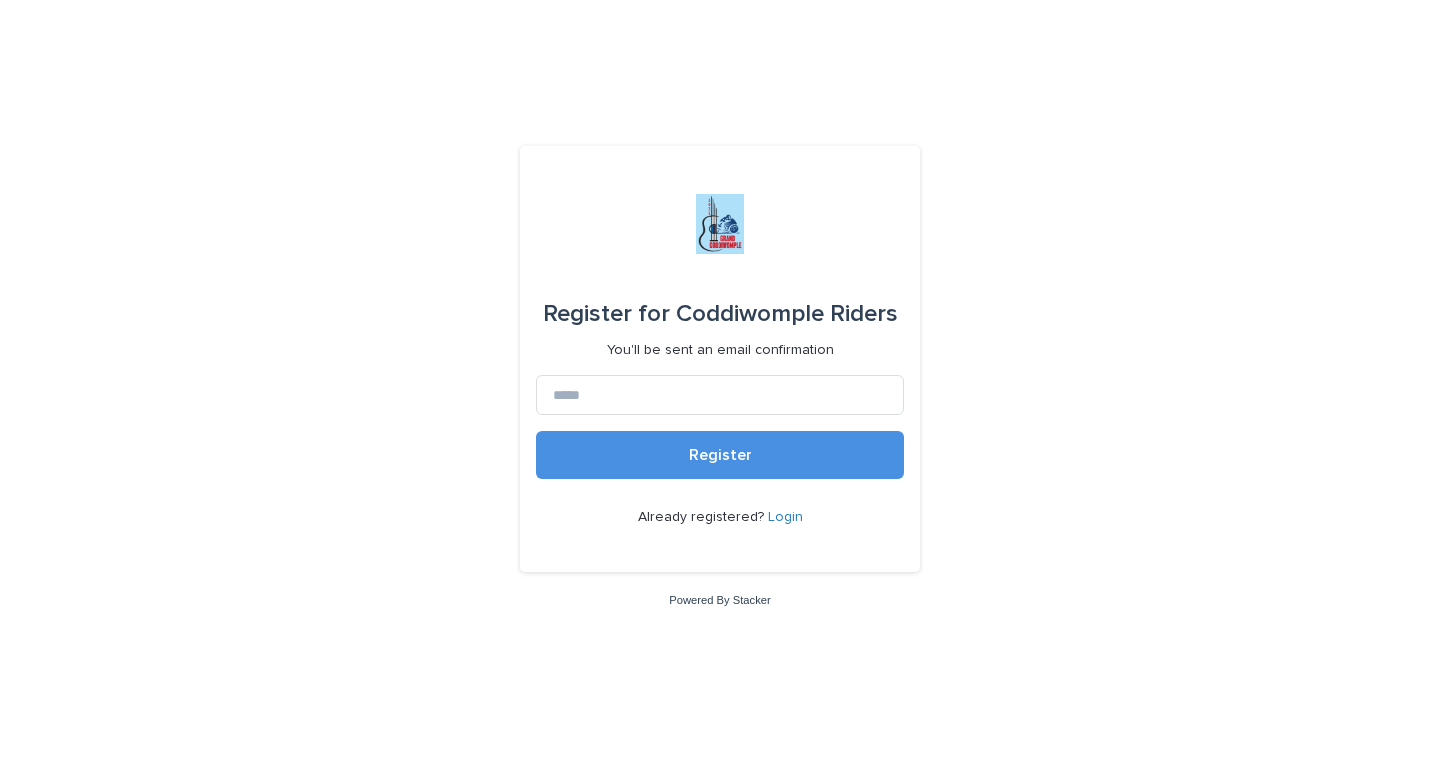 scroll, scrollTop: 0, scrollLeft: 0, axis: both 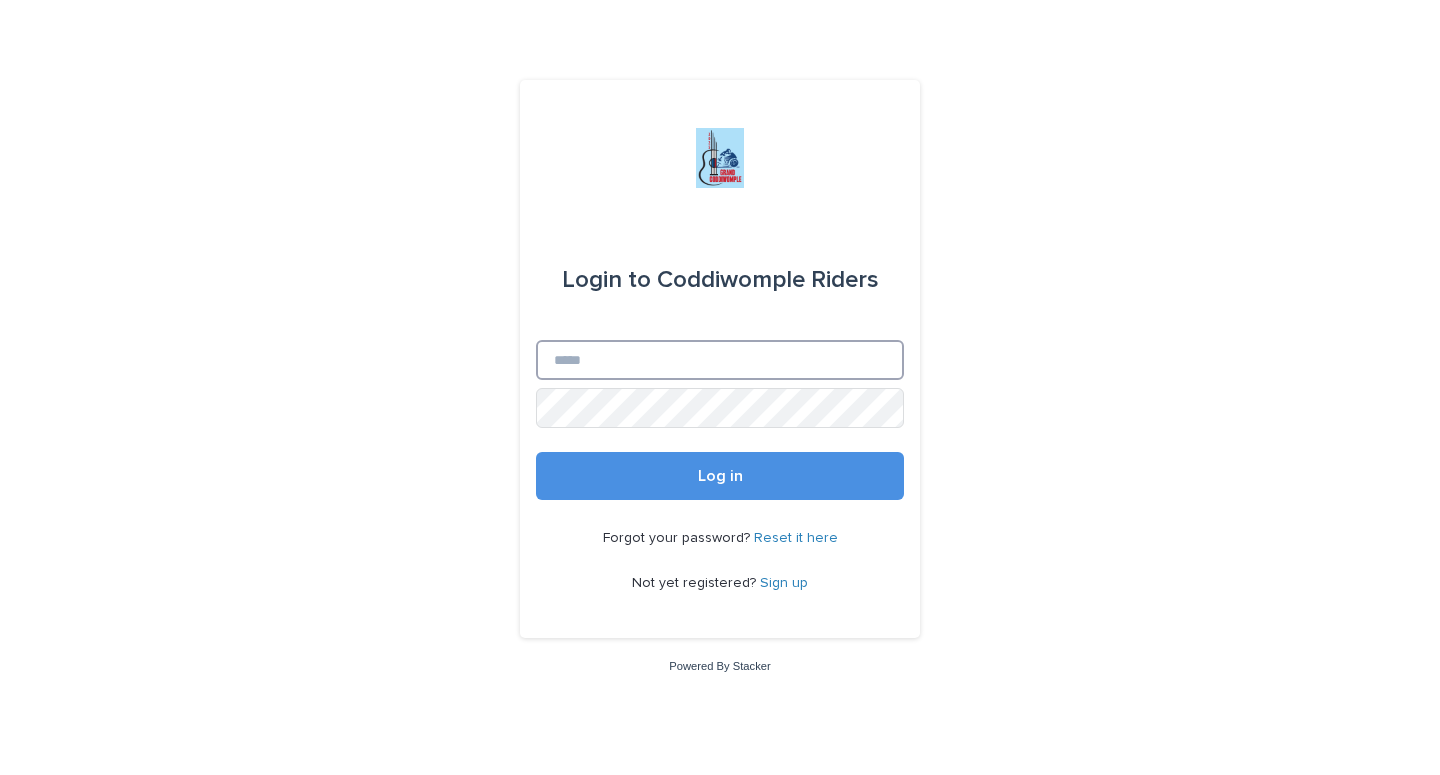 click on "Email" at bounding box center [720, 360] 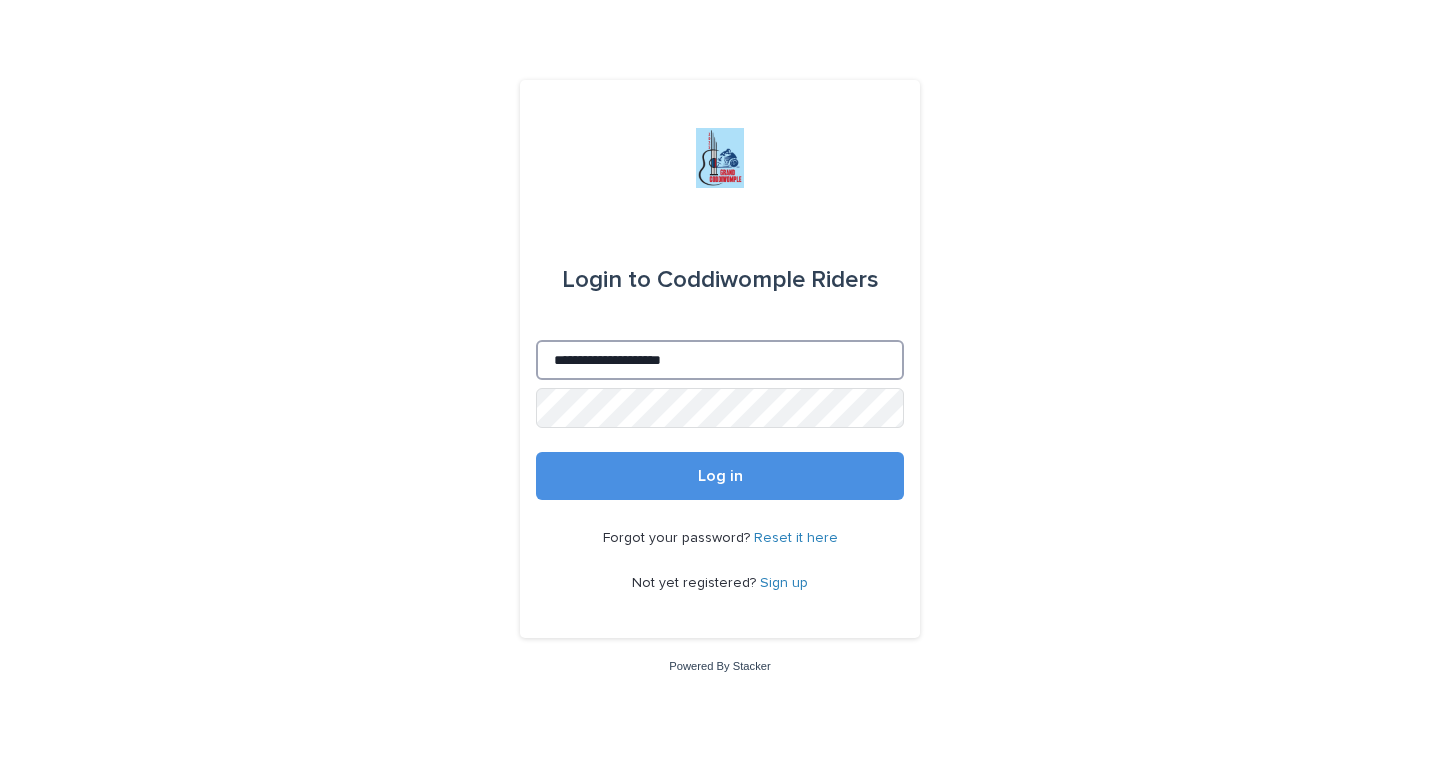 type on "**********" 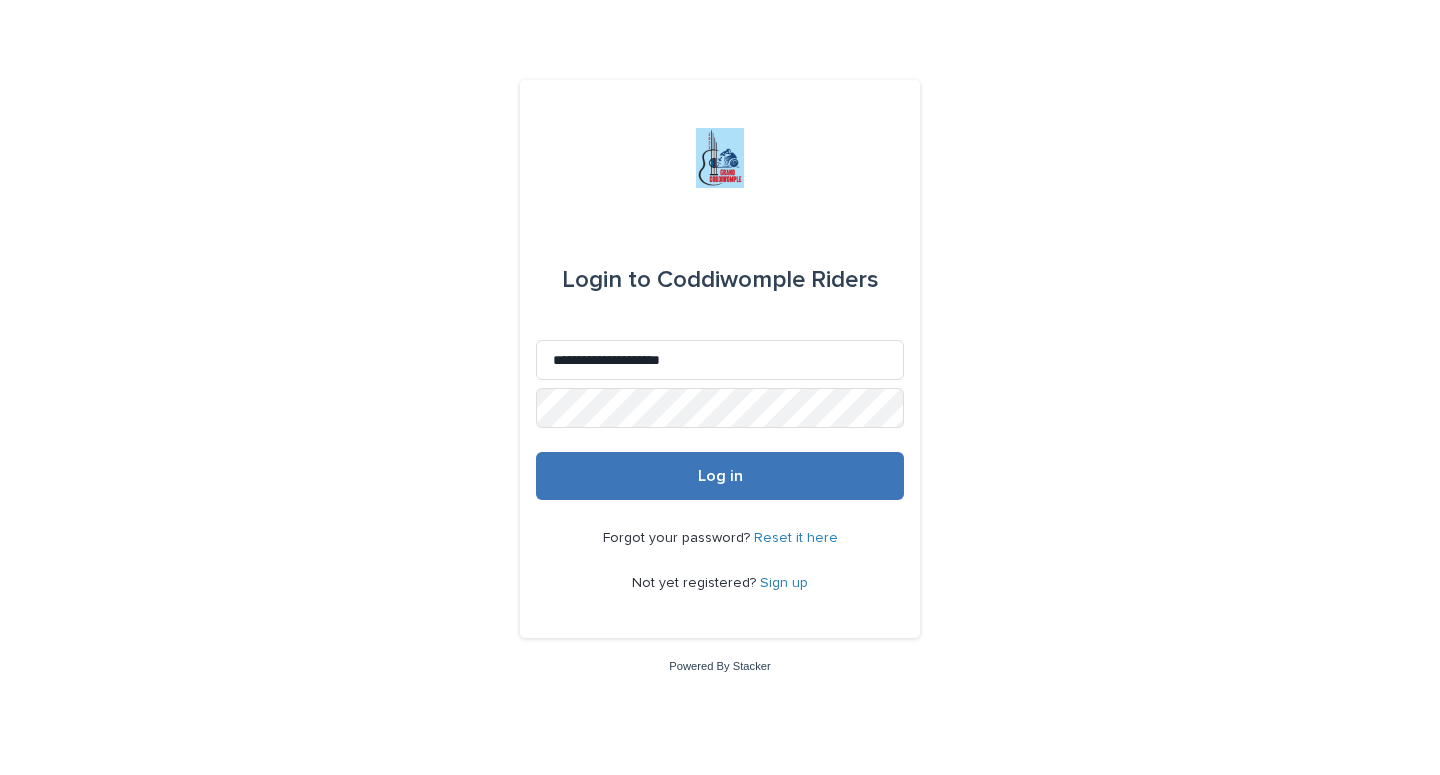 click on "Log in" at bounding box center [720, 476] 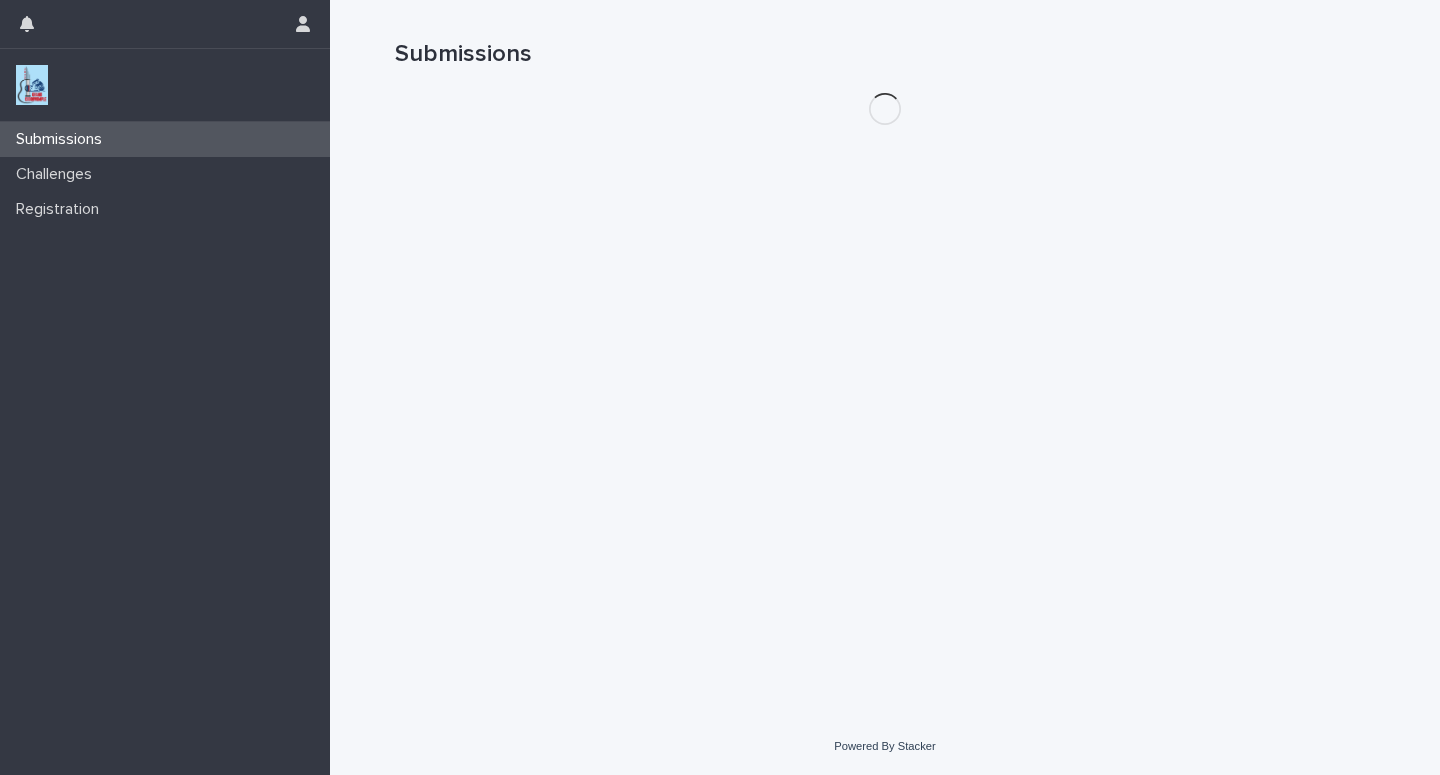 scroll, scrollTop: 0, scrollLeft: 0, axis: both 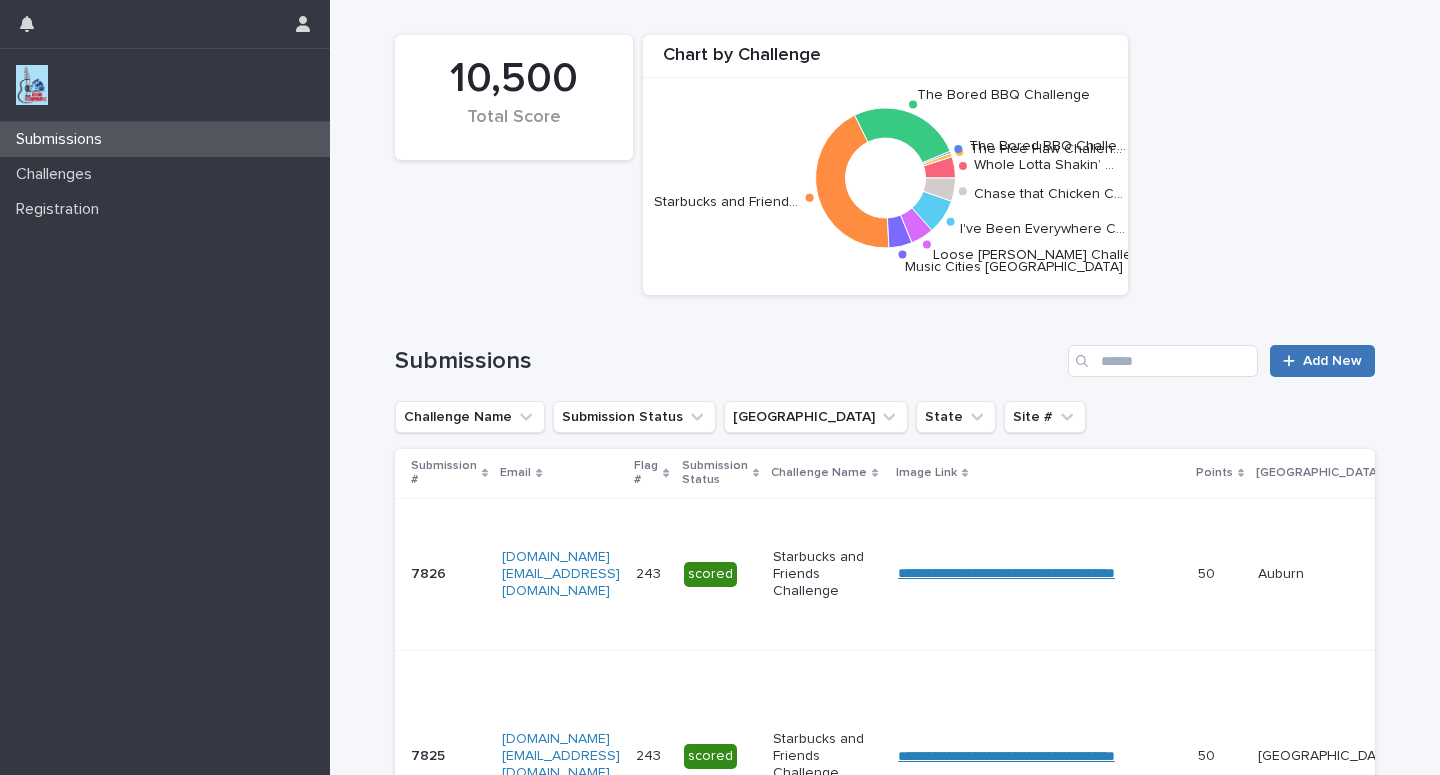 click on "Add New" at bounding box center (1332, 361) 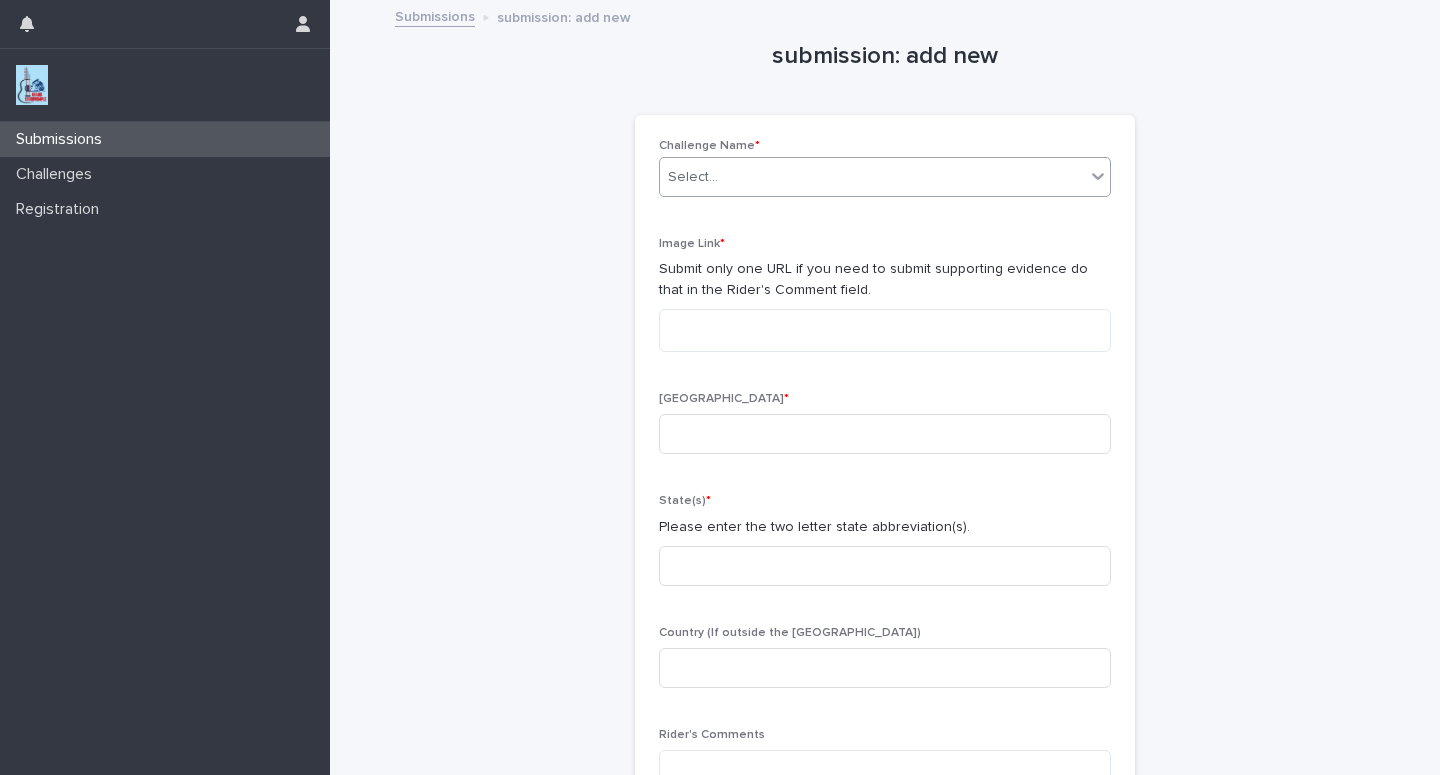 click 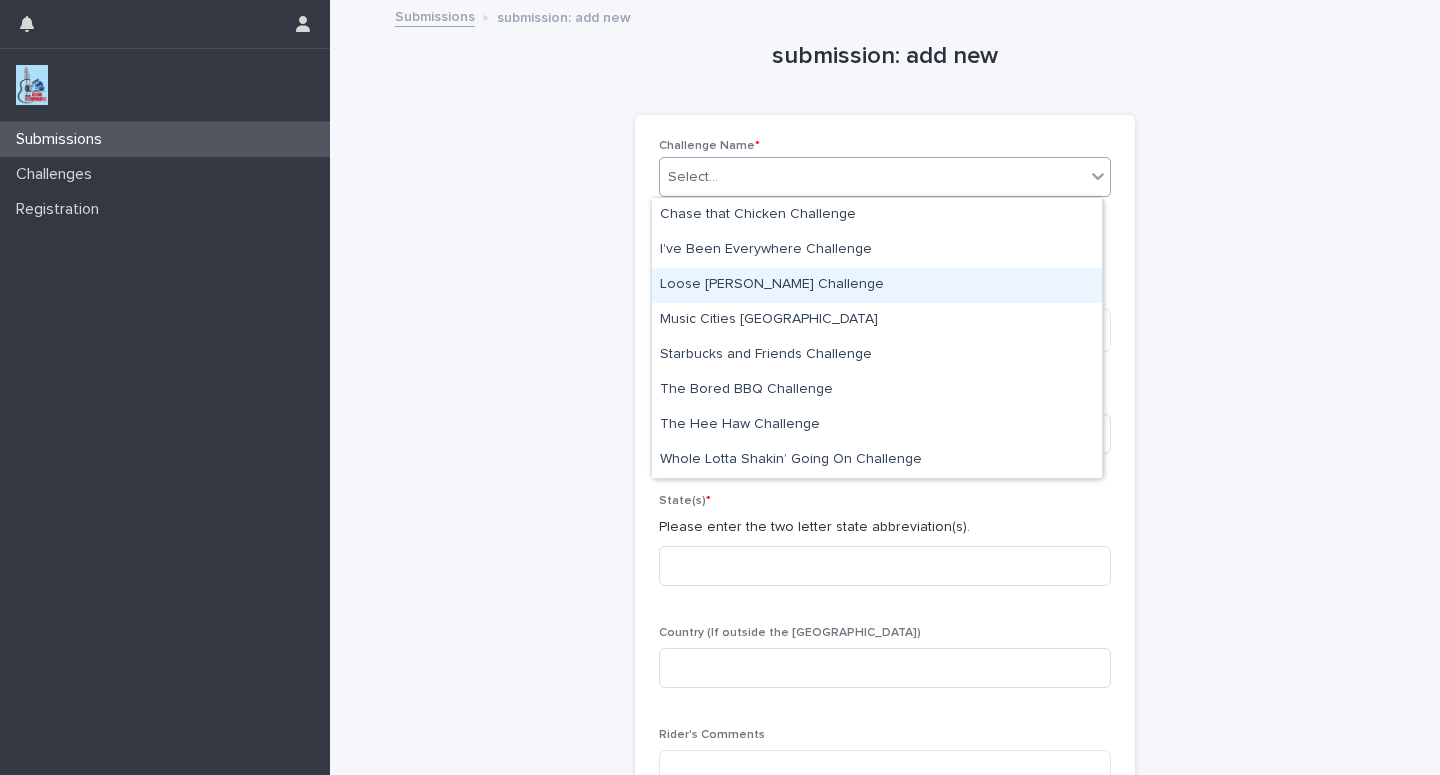 click on "Loose [PERSON_NAME] Challenge" at bounding box center [877, 285] 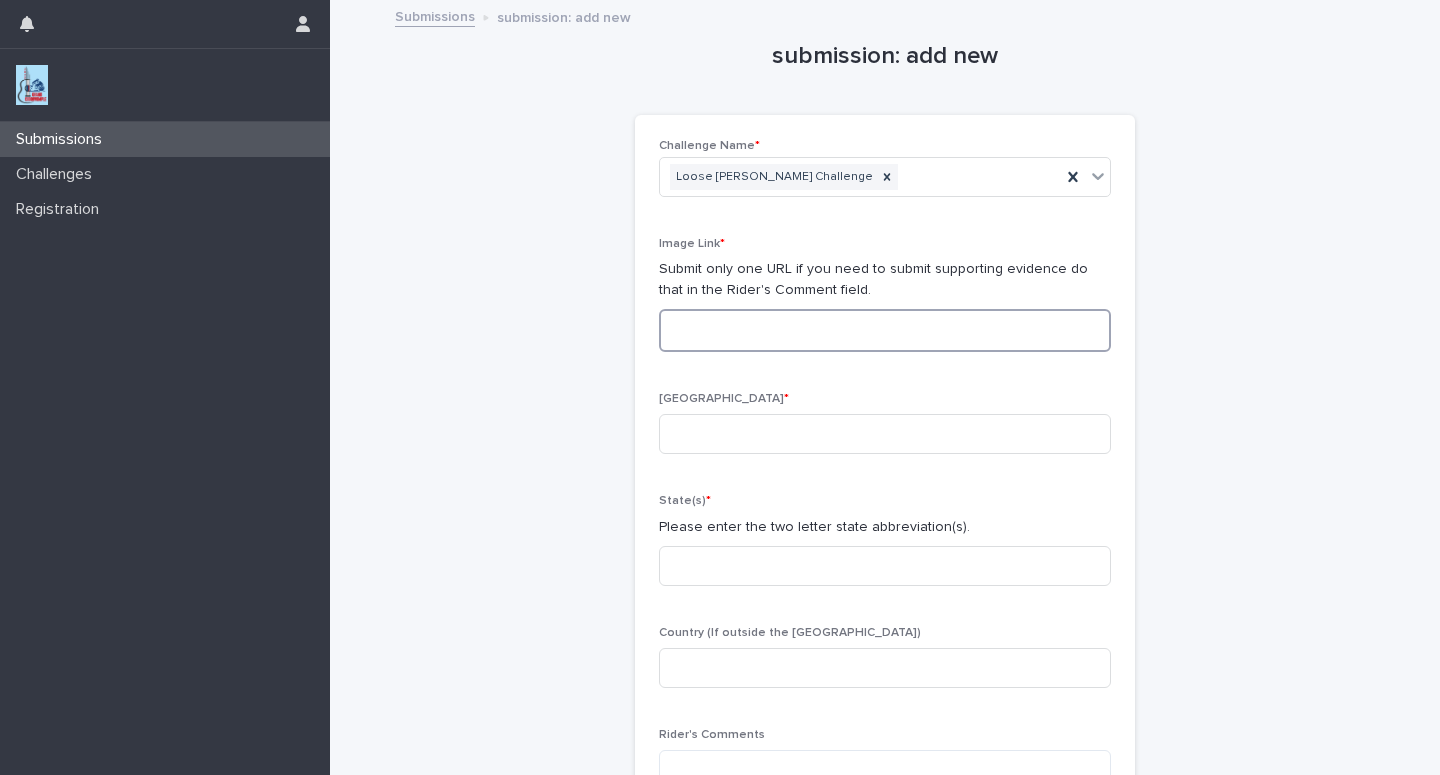 click at bounding box center [885, 330] 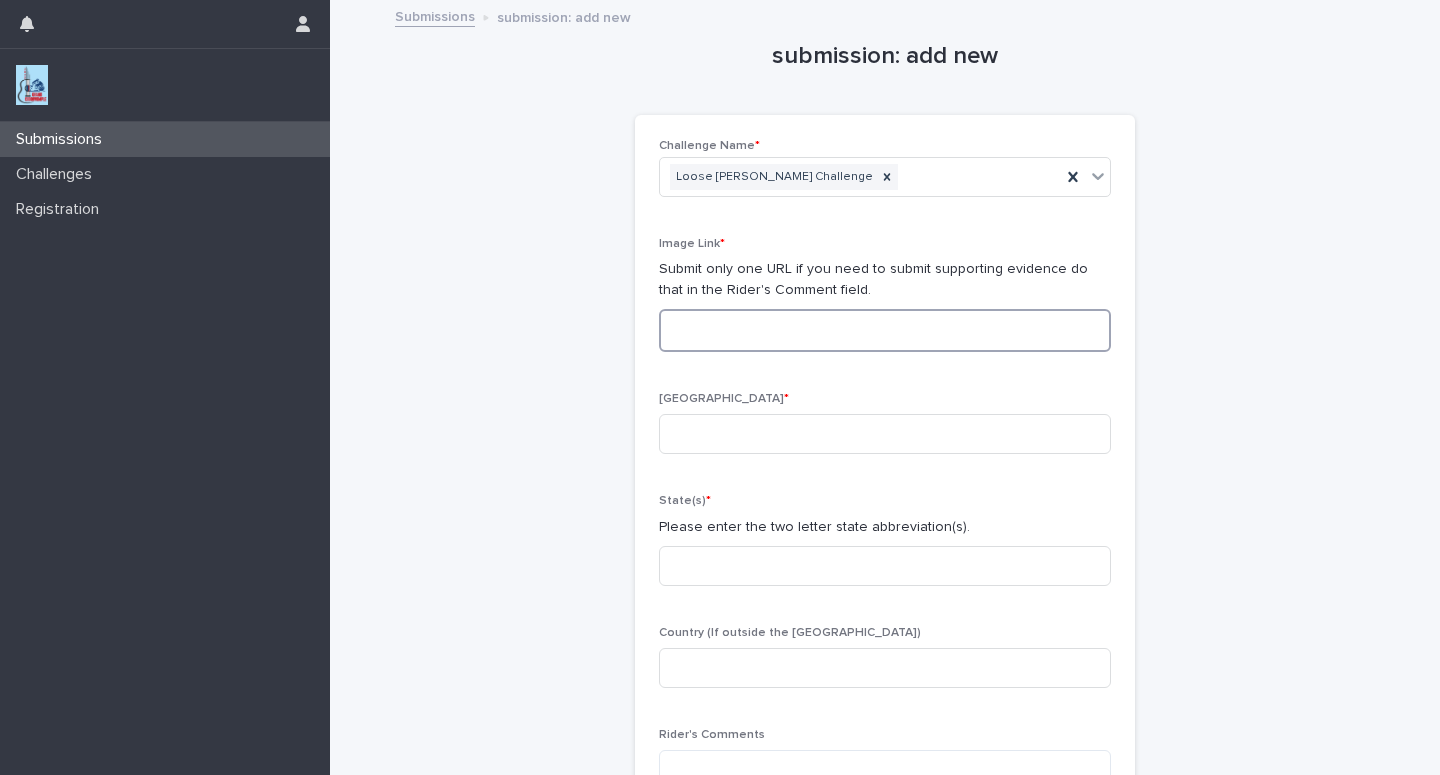 paste on "**********" 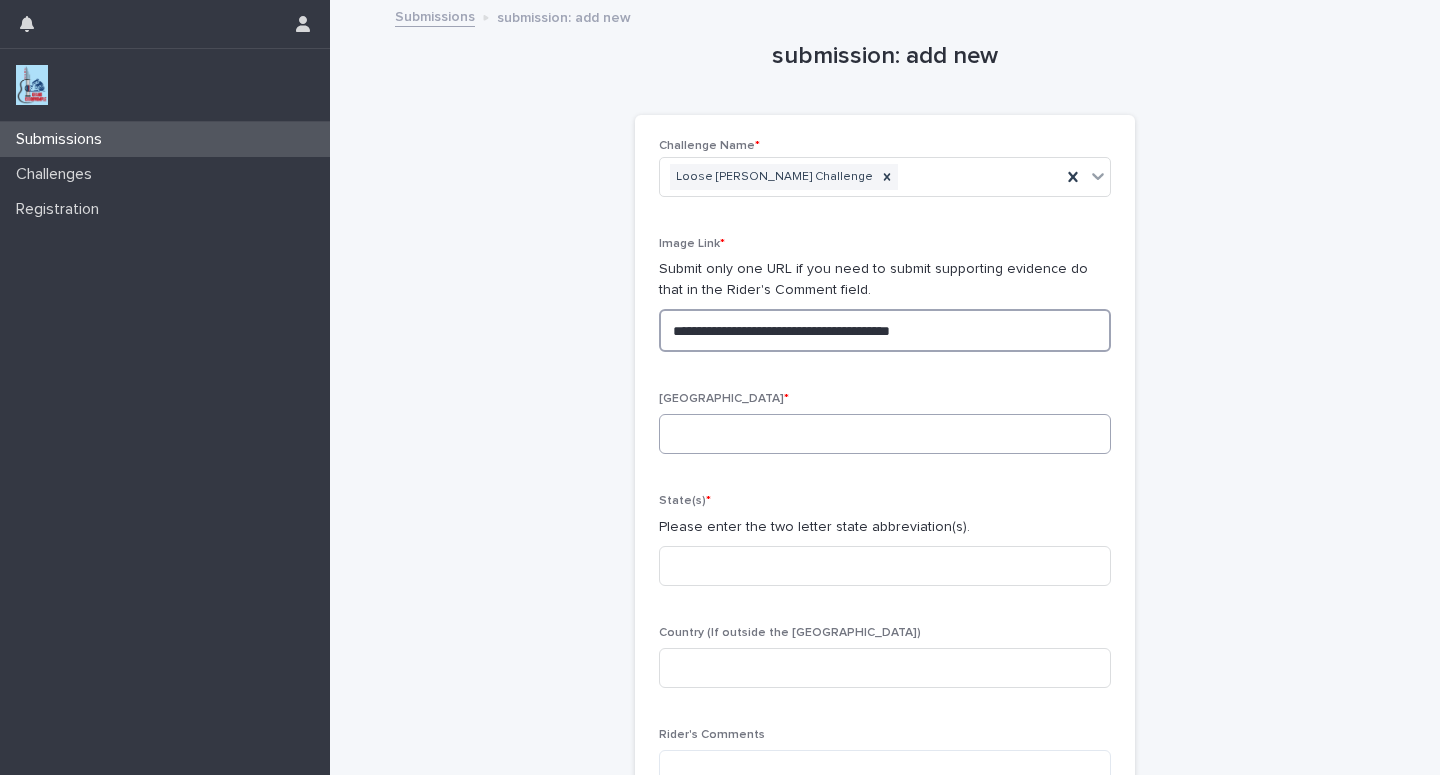 type on "**********" 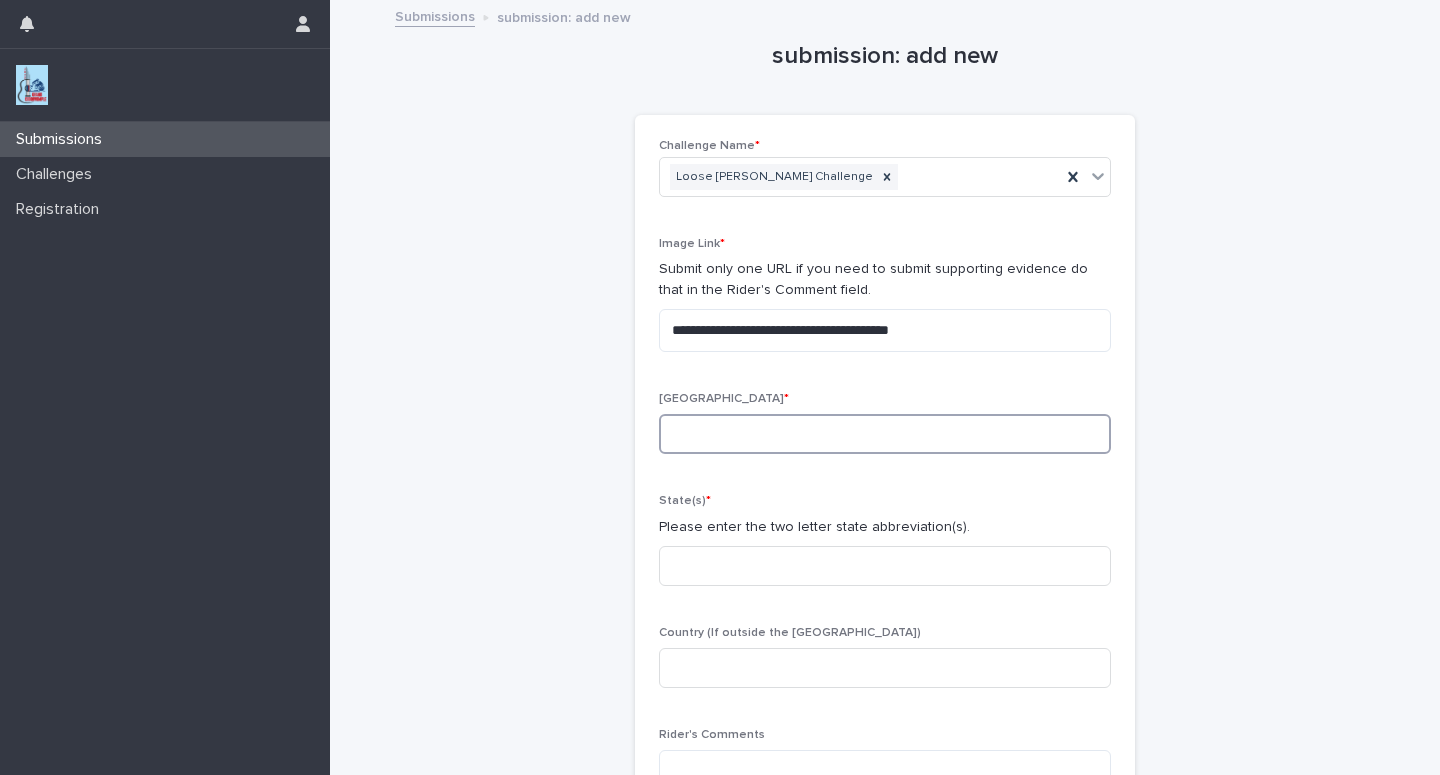 click at bounding box center (885, 434) 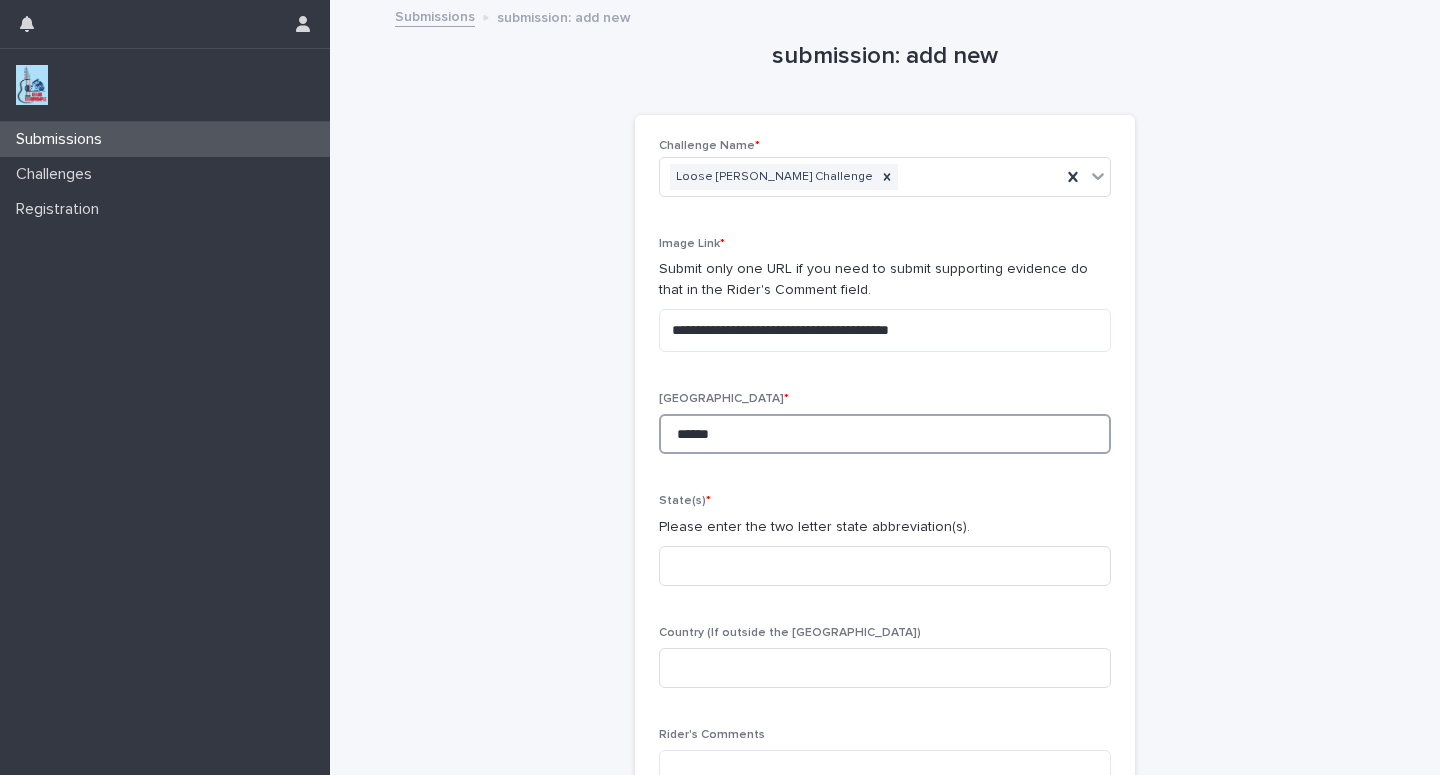 type on "******" 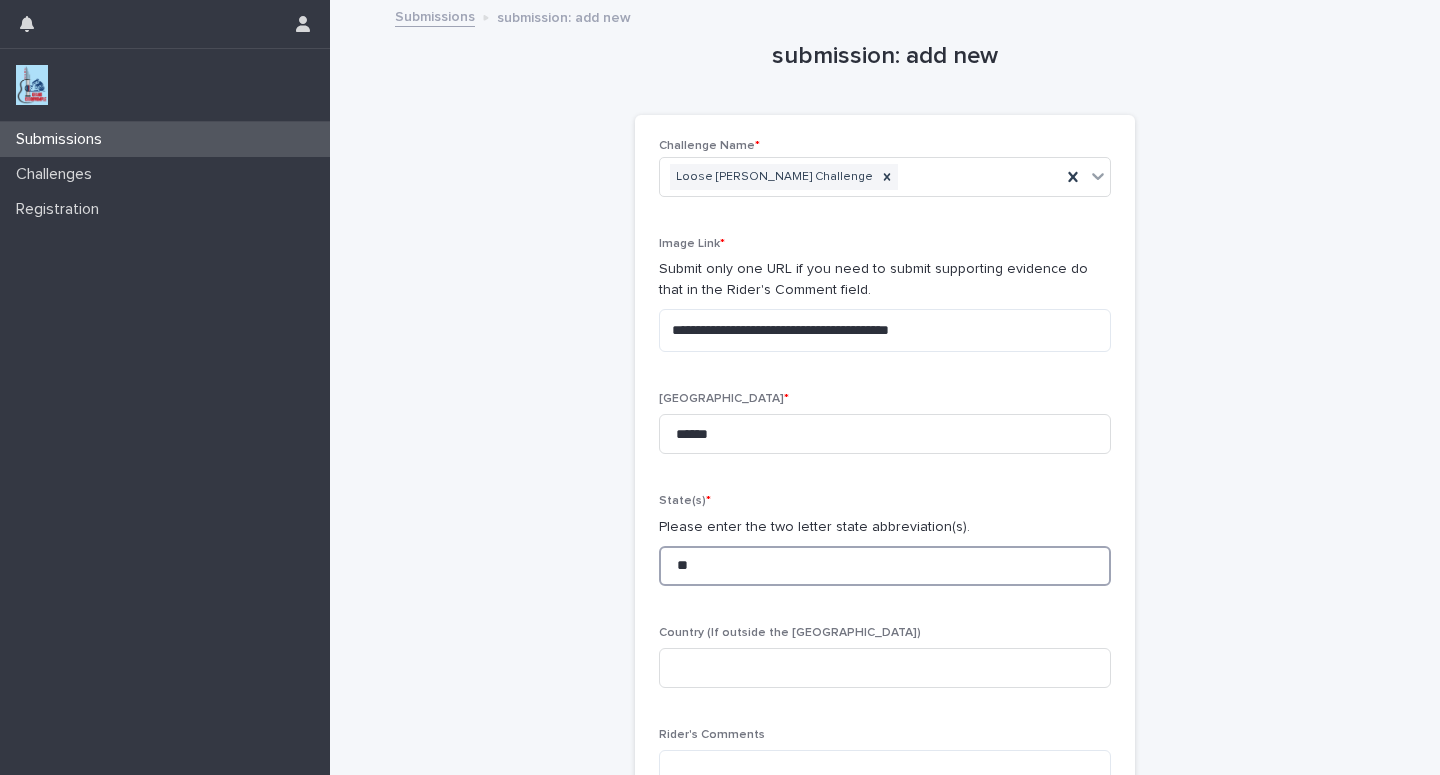 type on "**" 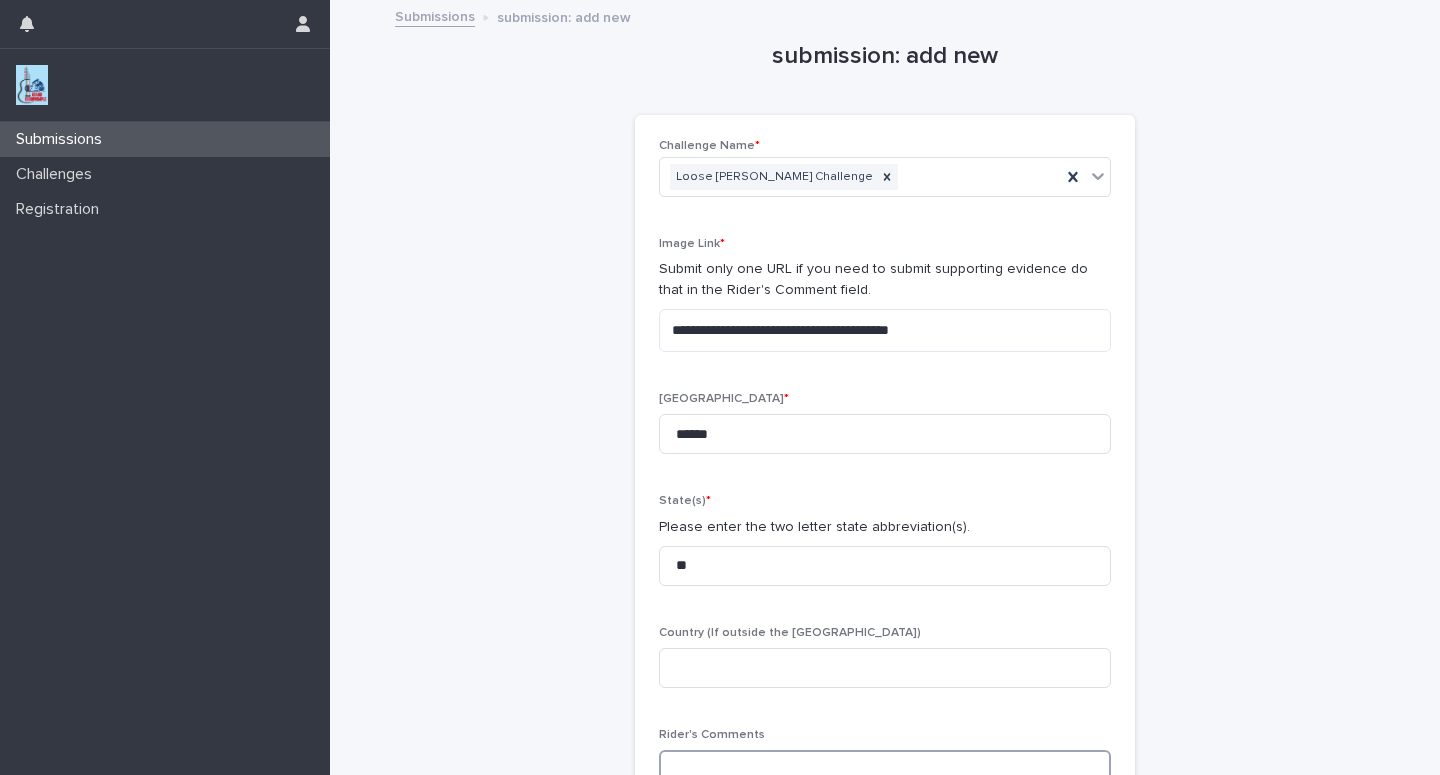 scroll, scrollTop: 2, scrollLeft: 0, axis: vertical 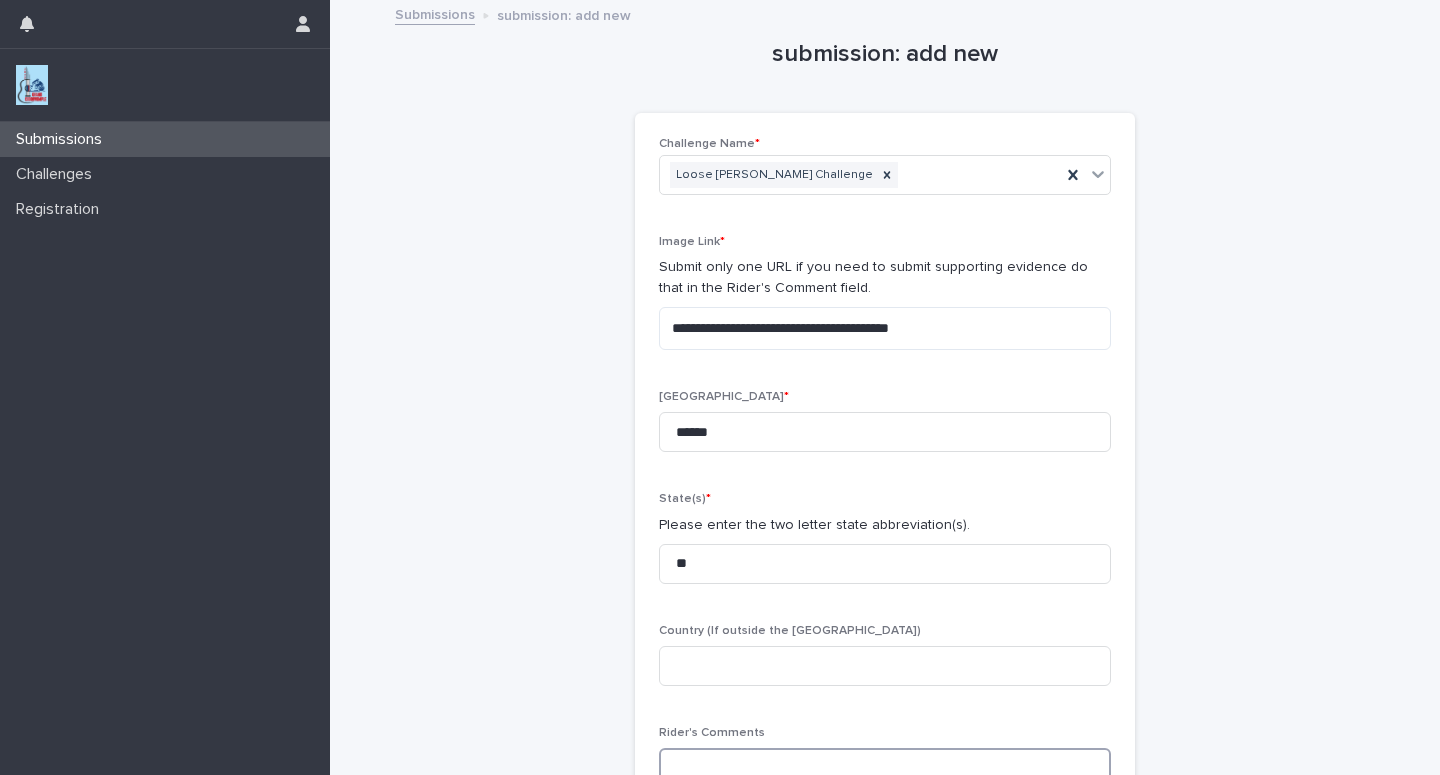 paste on "**********" 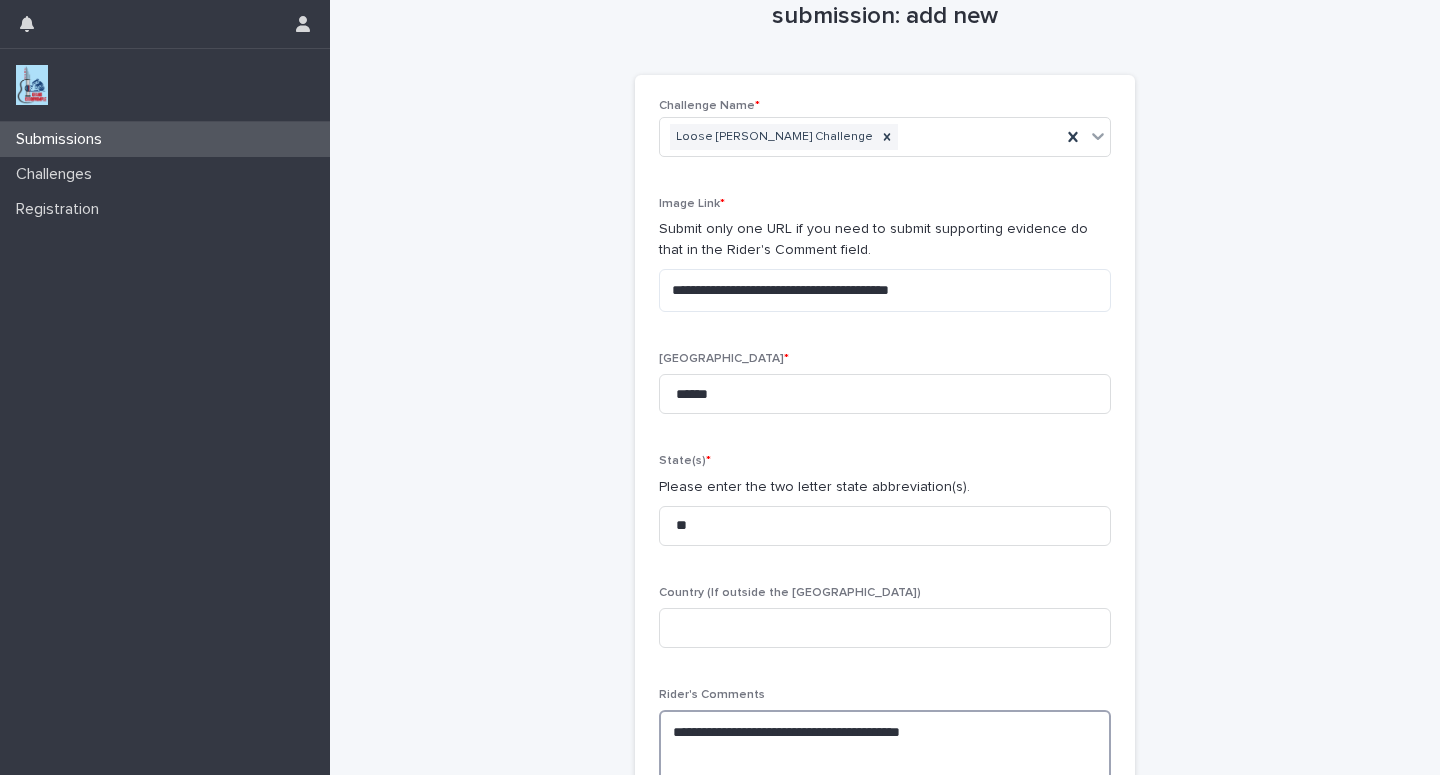 scroll, scrollTop: 40, scrollLeft: 0, axis: vertical 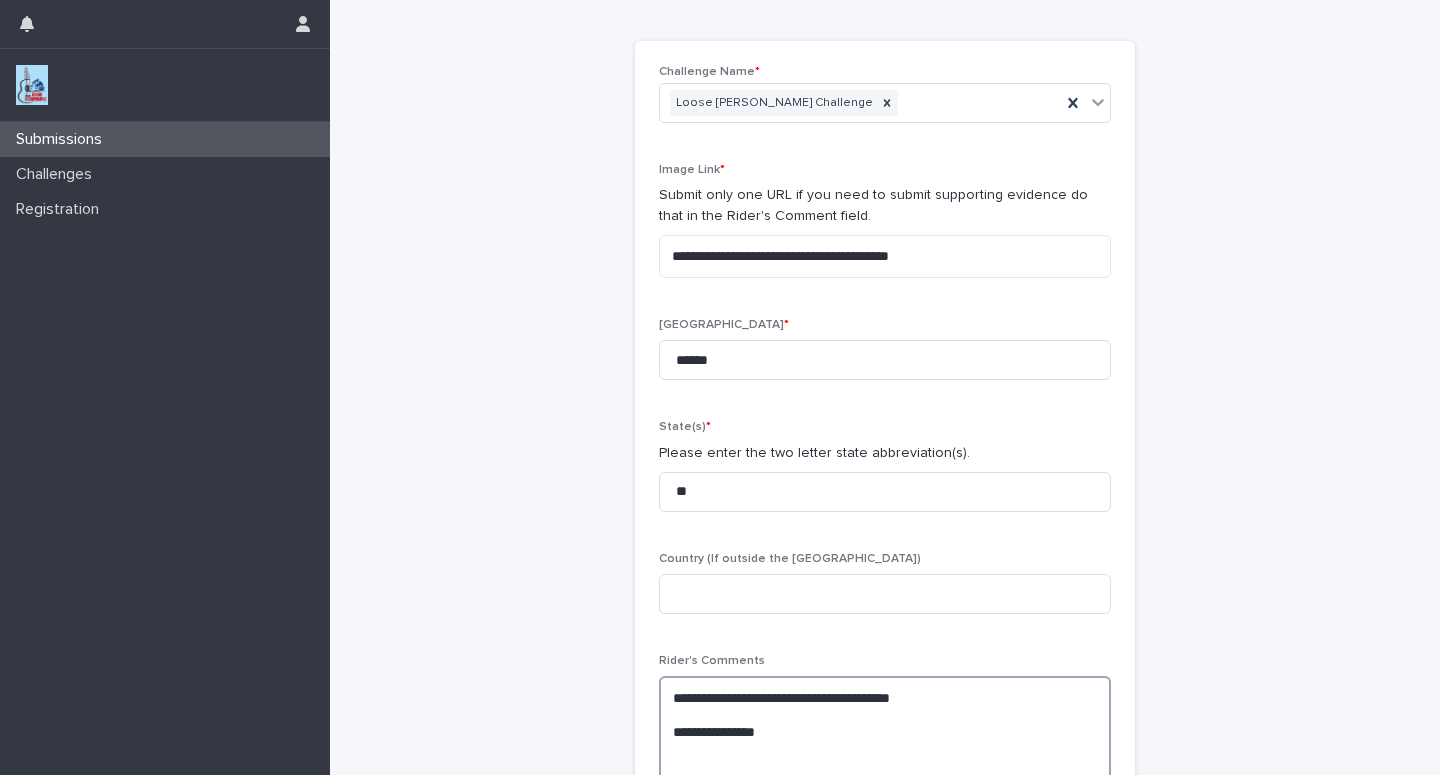 paste on "**********" 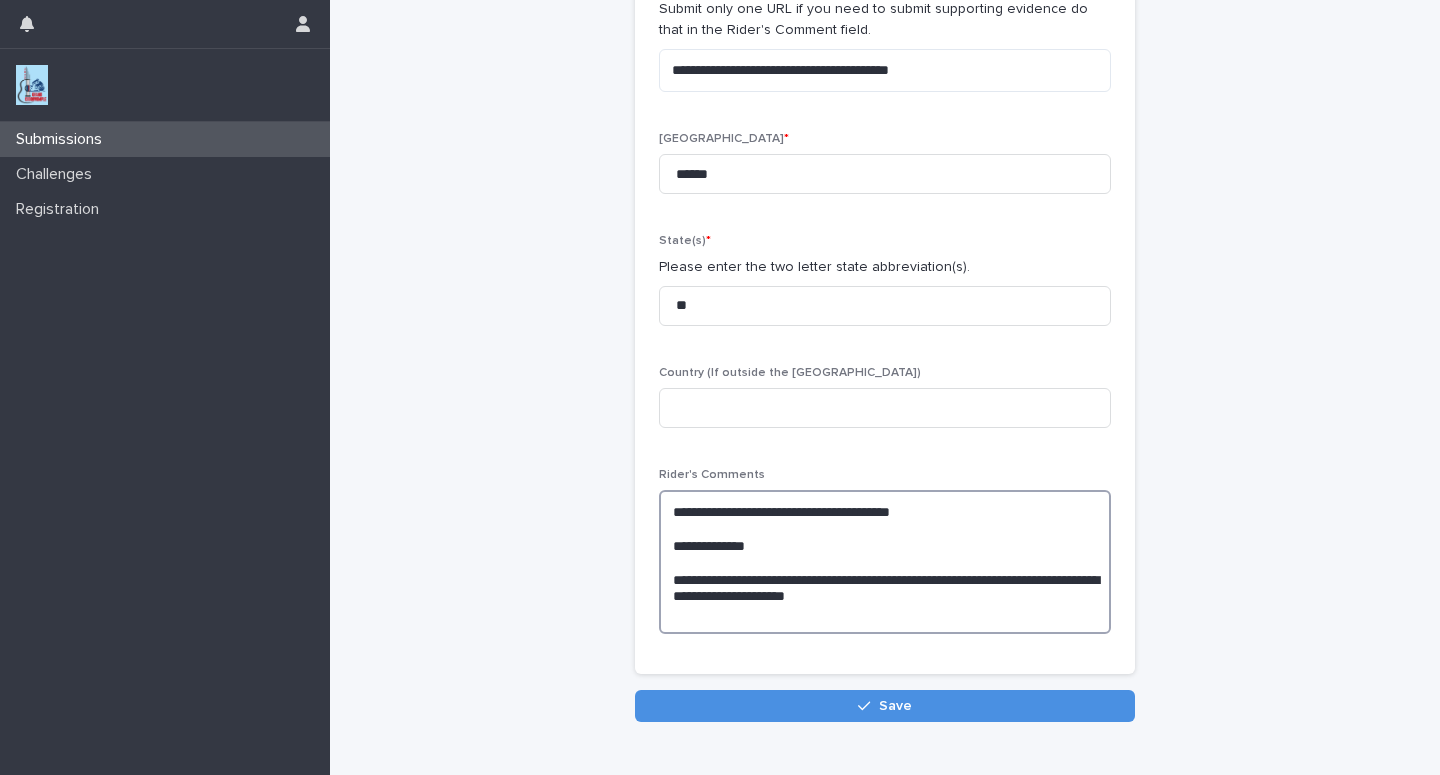 scroll, scrollTop: 364, scrollLeft: 0, axis: vertical 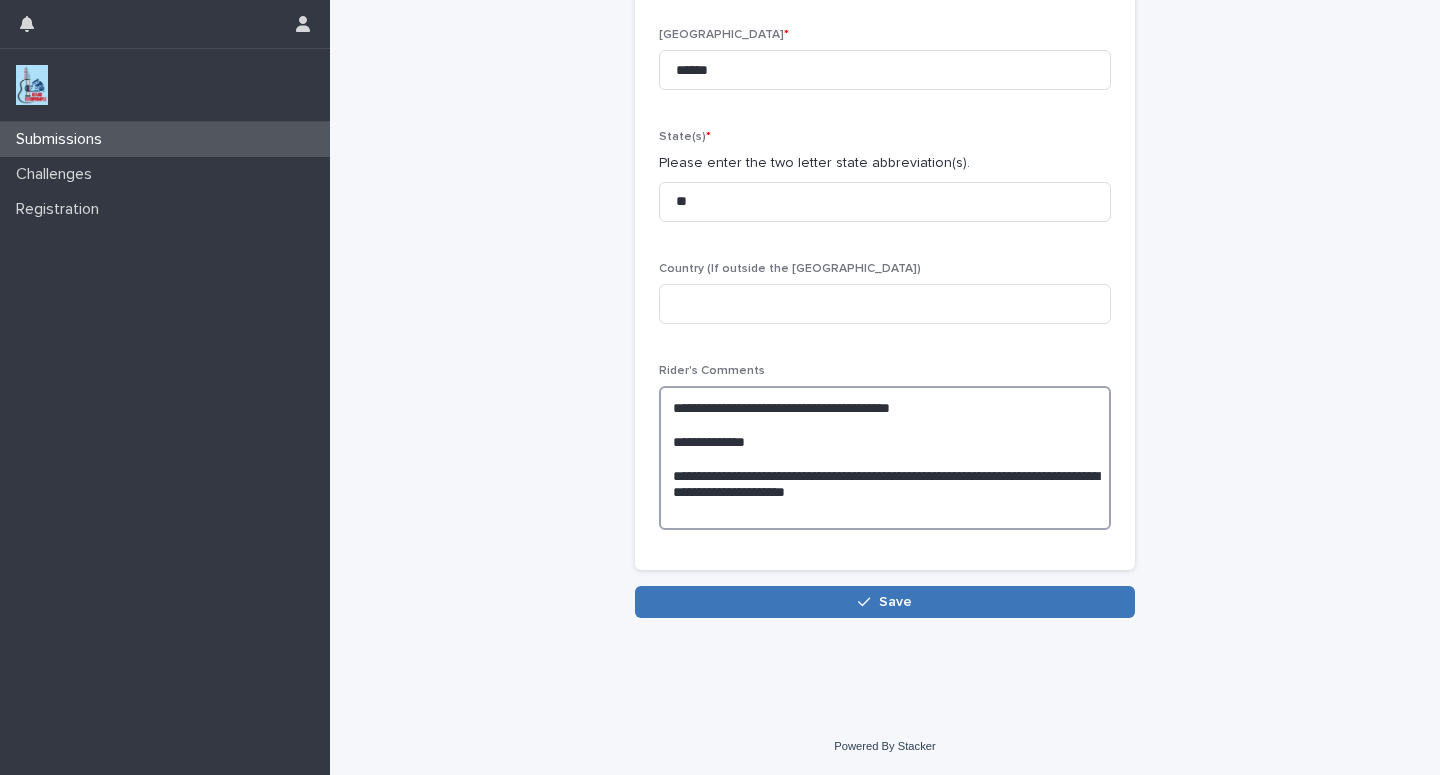 type on "**********" 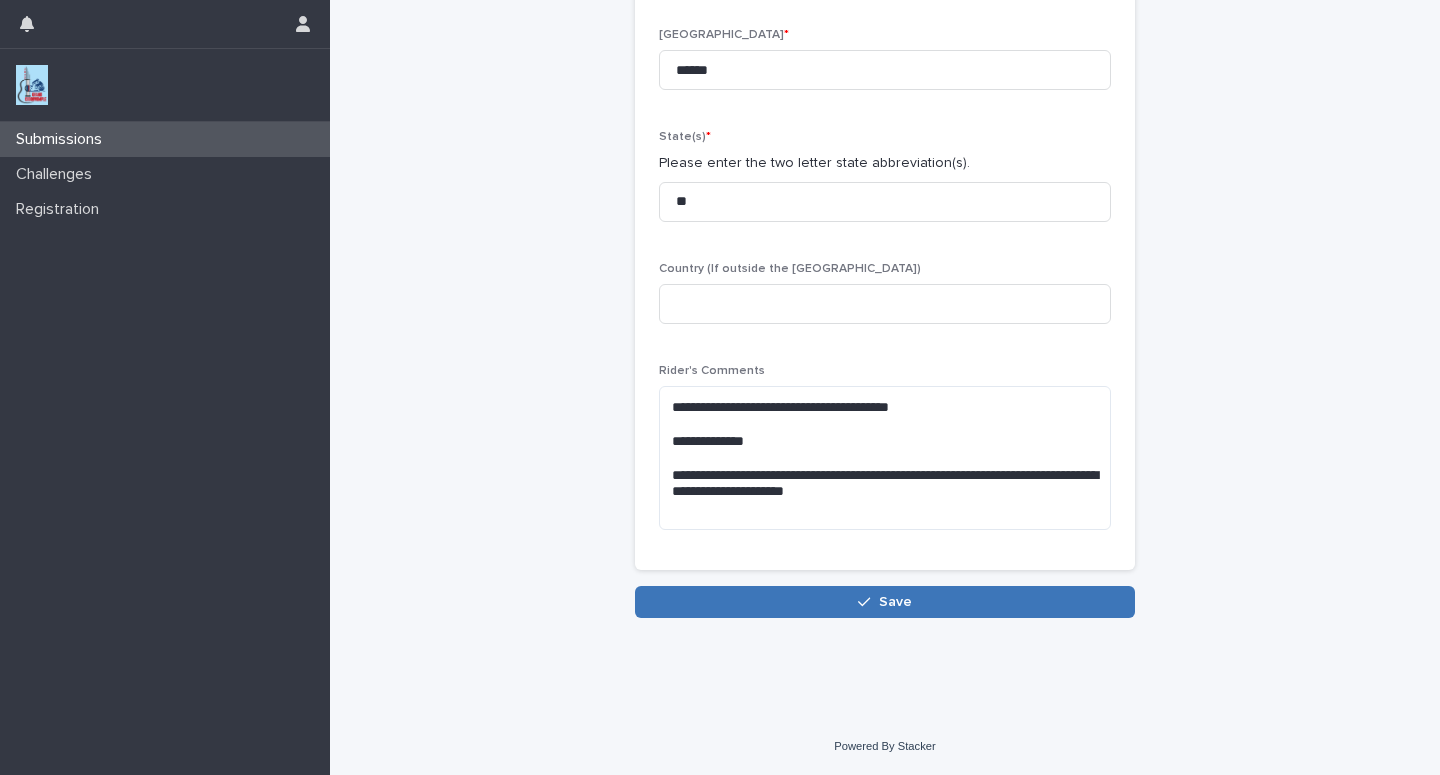 click on "Save" at bounding box center (885, 602) 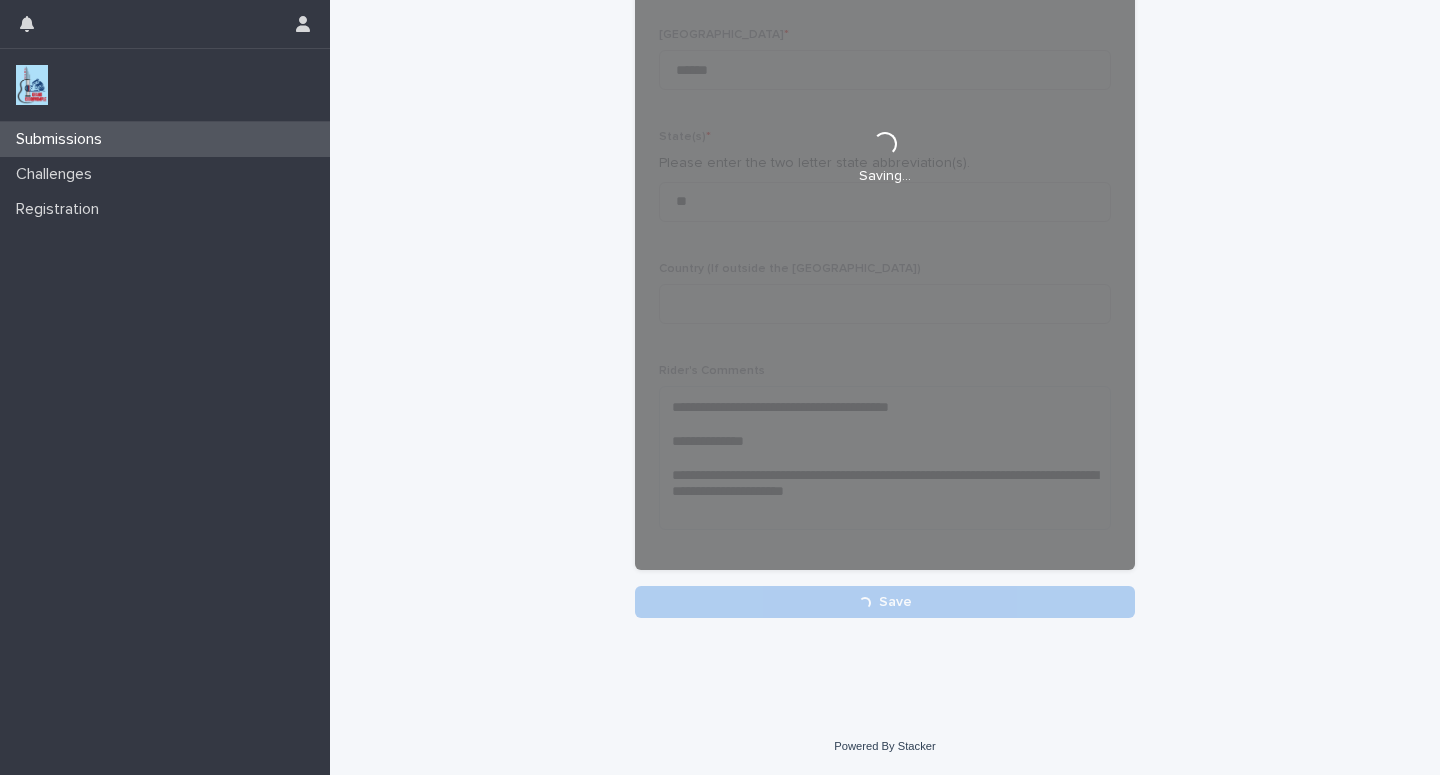scroll, scrollTop: 364, scrollLeft: 0, axis: vertical 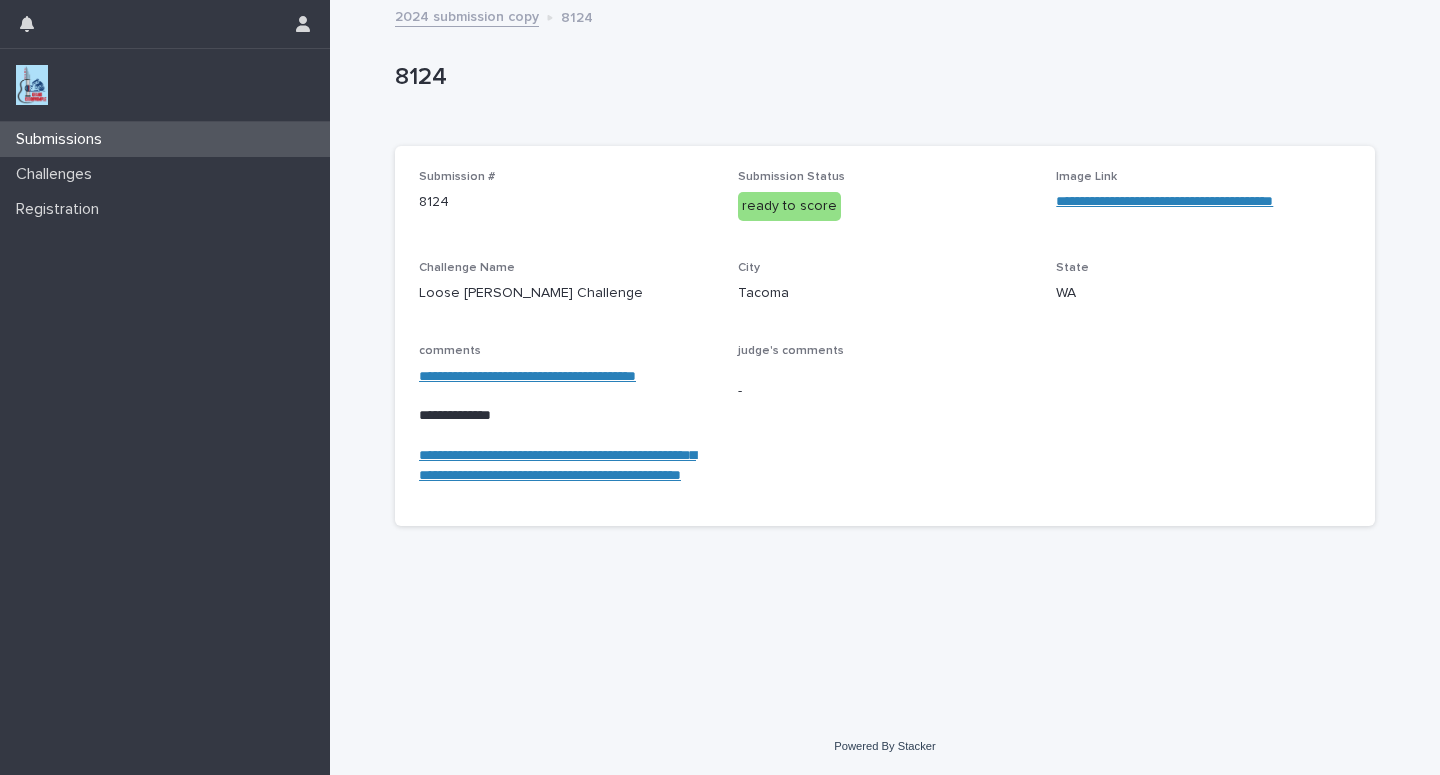 click on "Submissions" at bounding box center [165, 139] 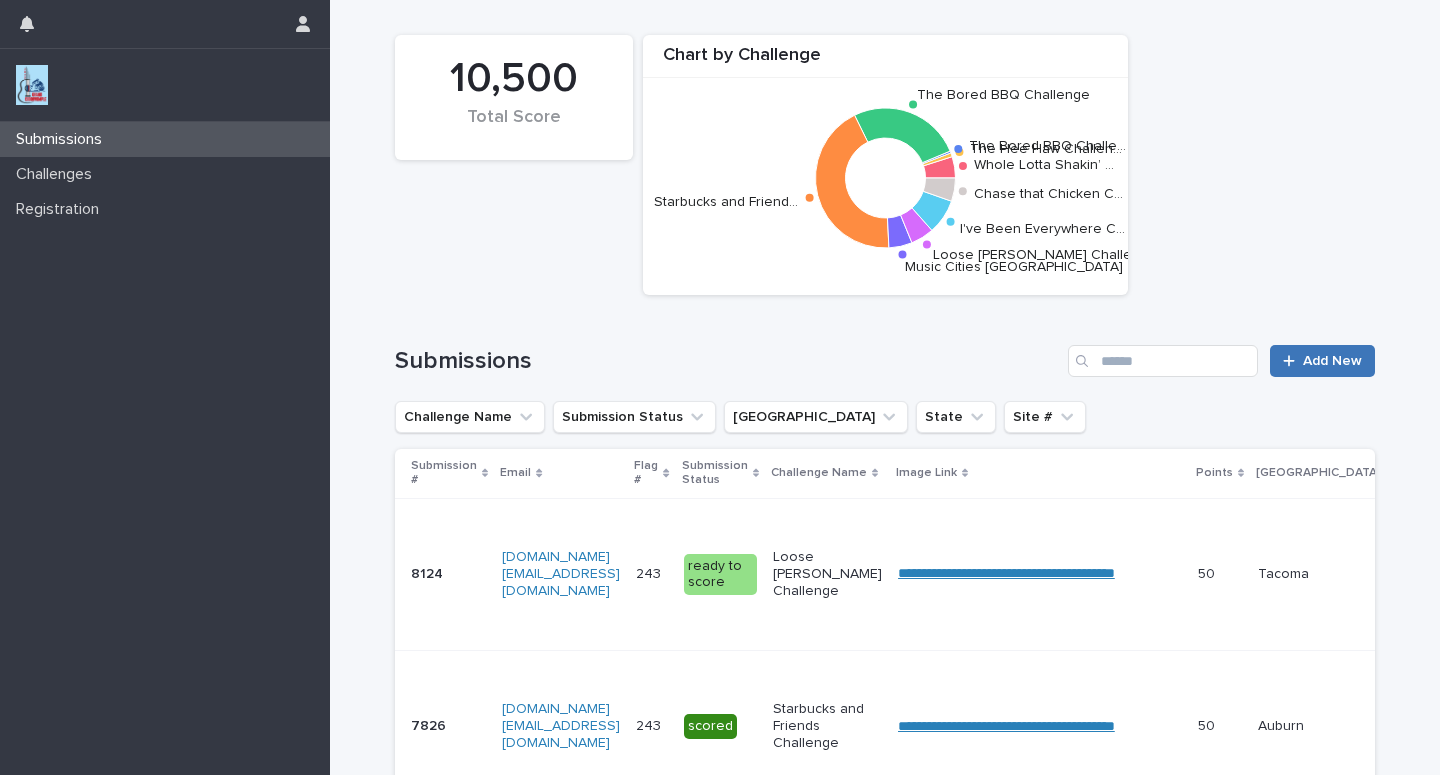 click on "Add New" at bounding box center [1332, 361] 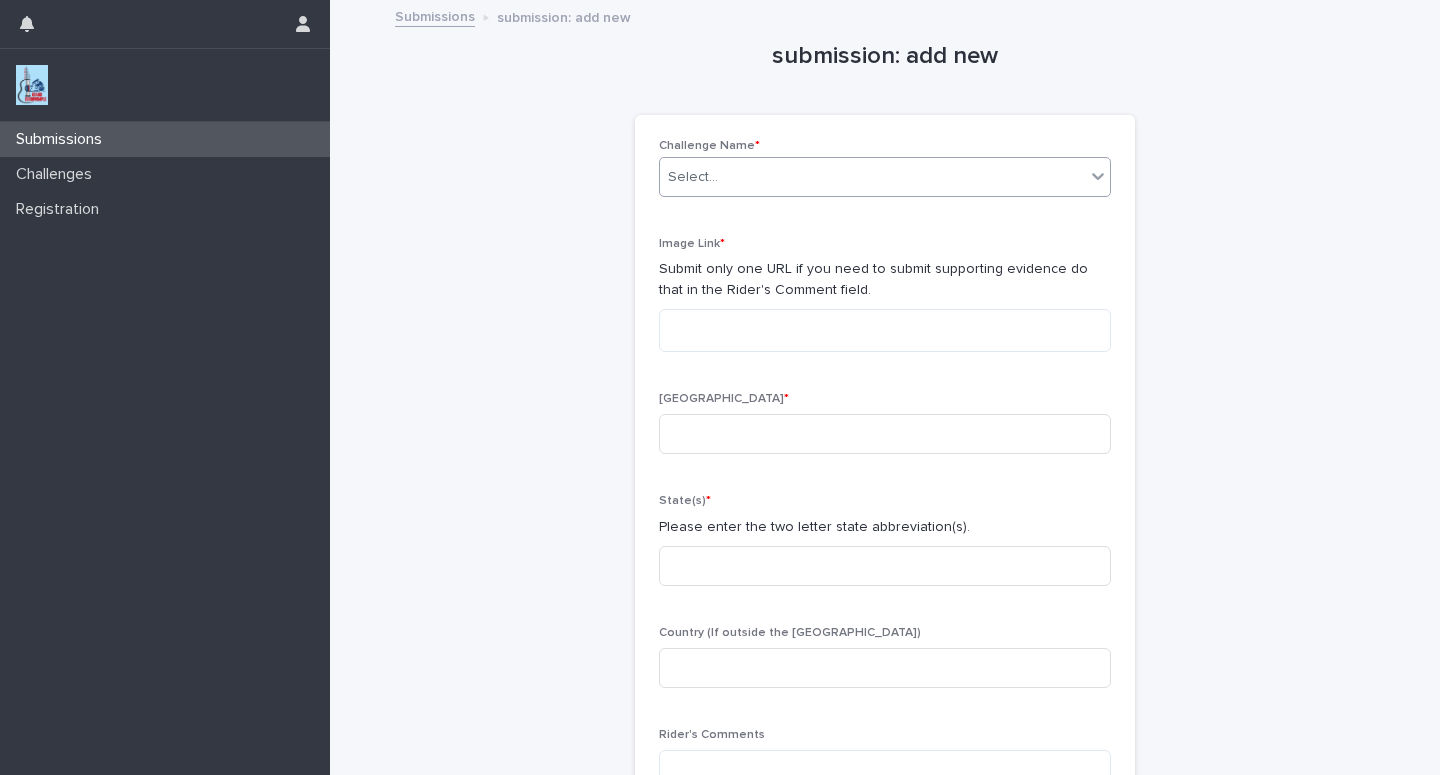 click on "Select..." at bounding box center (872, 177) 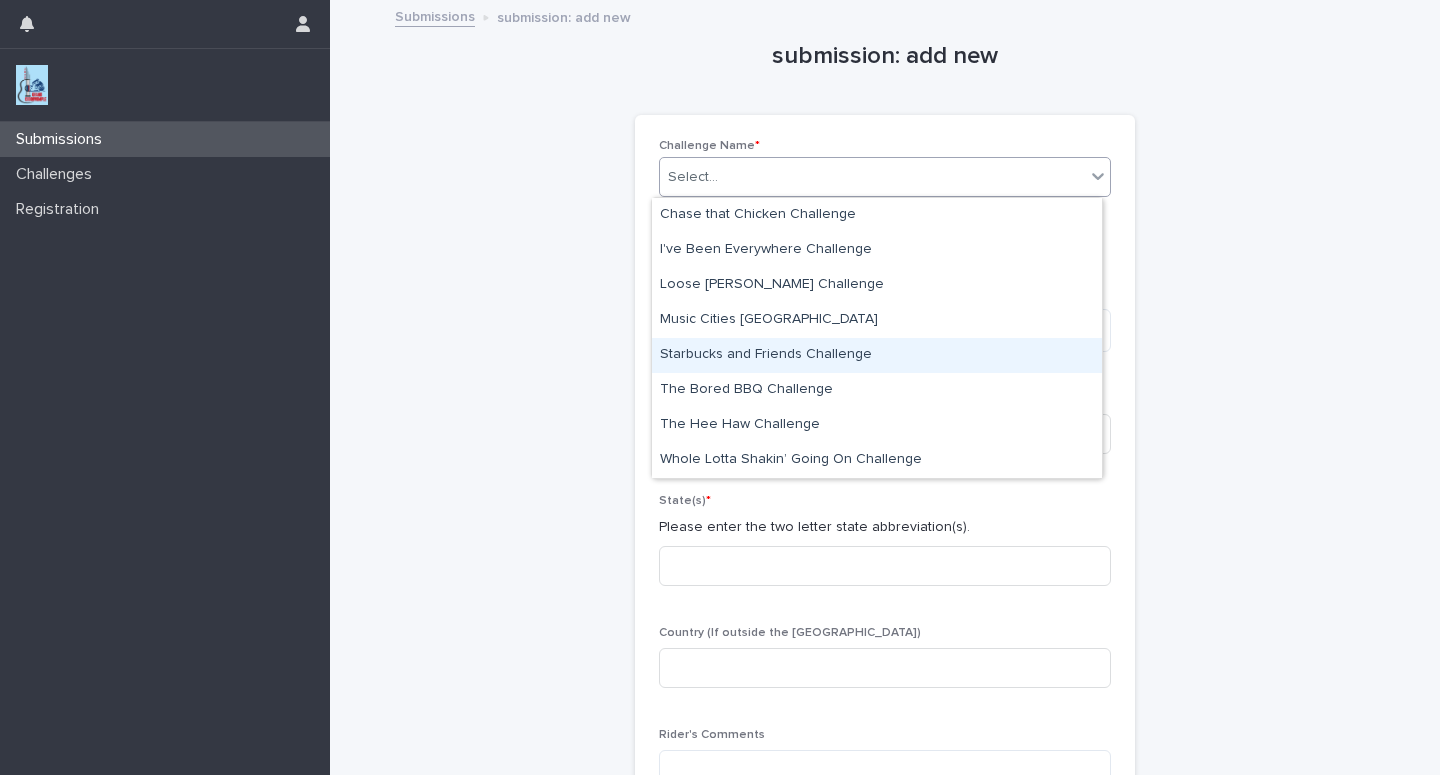 click on "Starbucks and Friends Challenge" at bounding box center (877, 355) 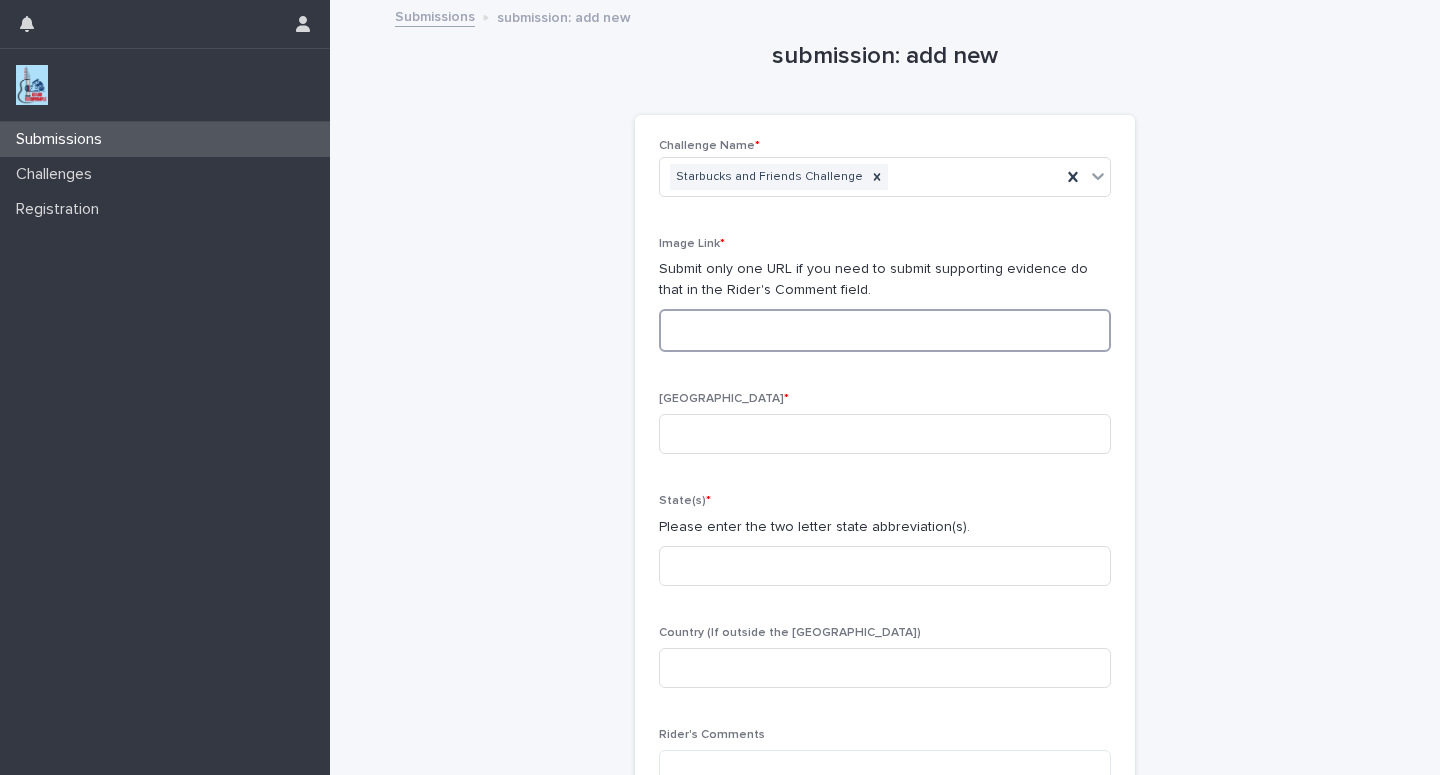 click at bounding box center [885, 330] 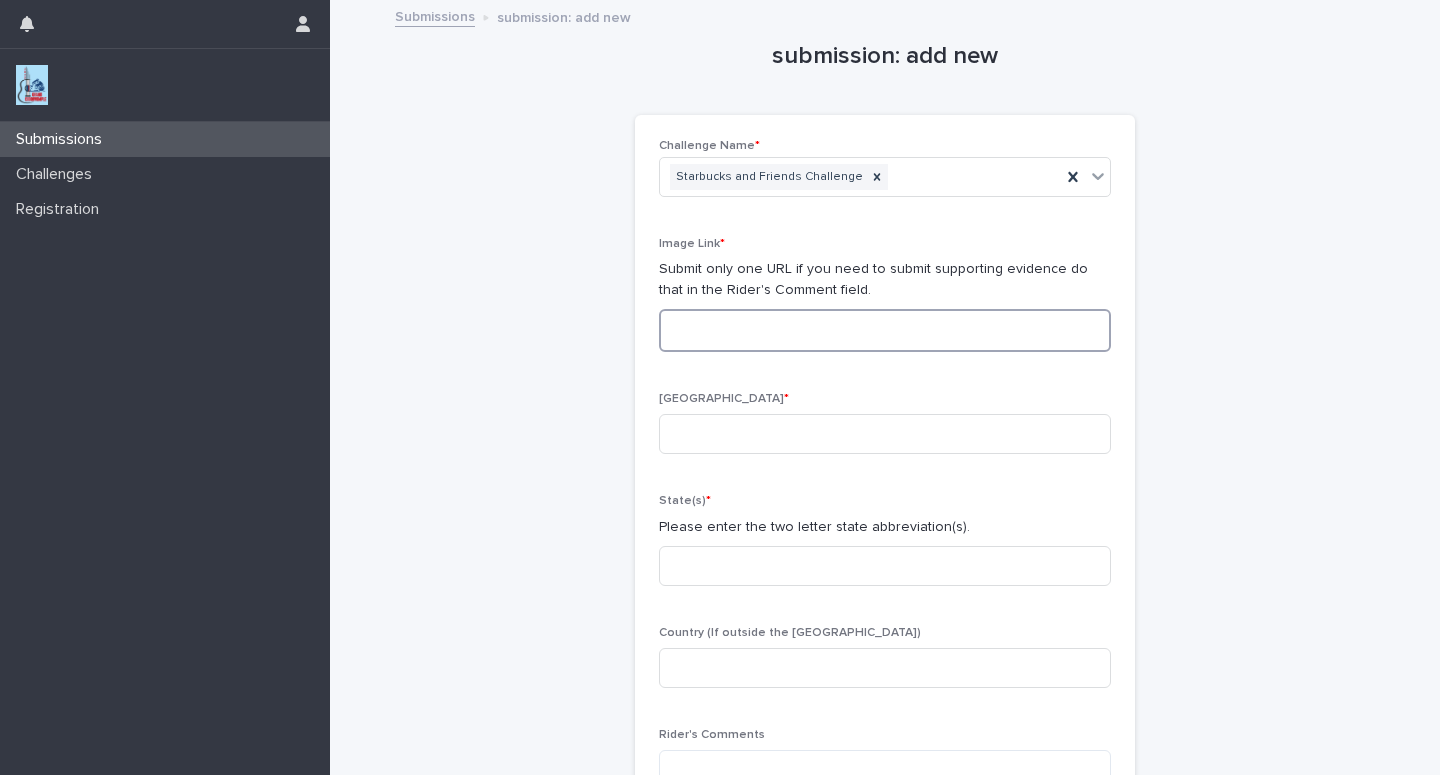 paste on "**********" 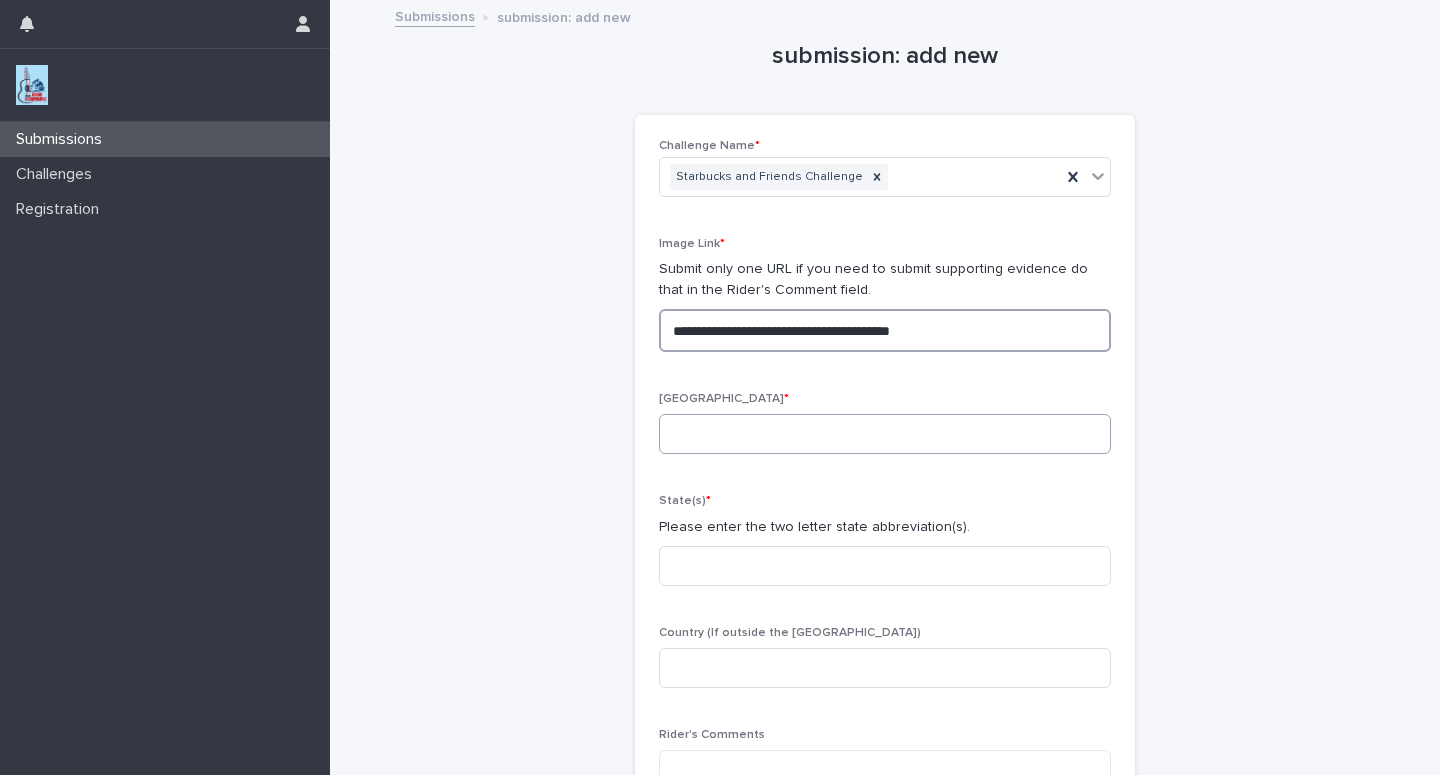 type on "**********" 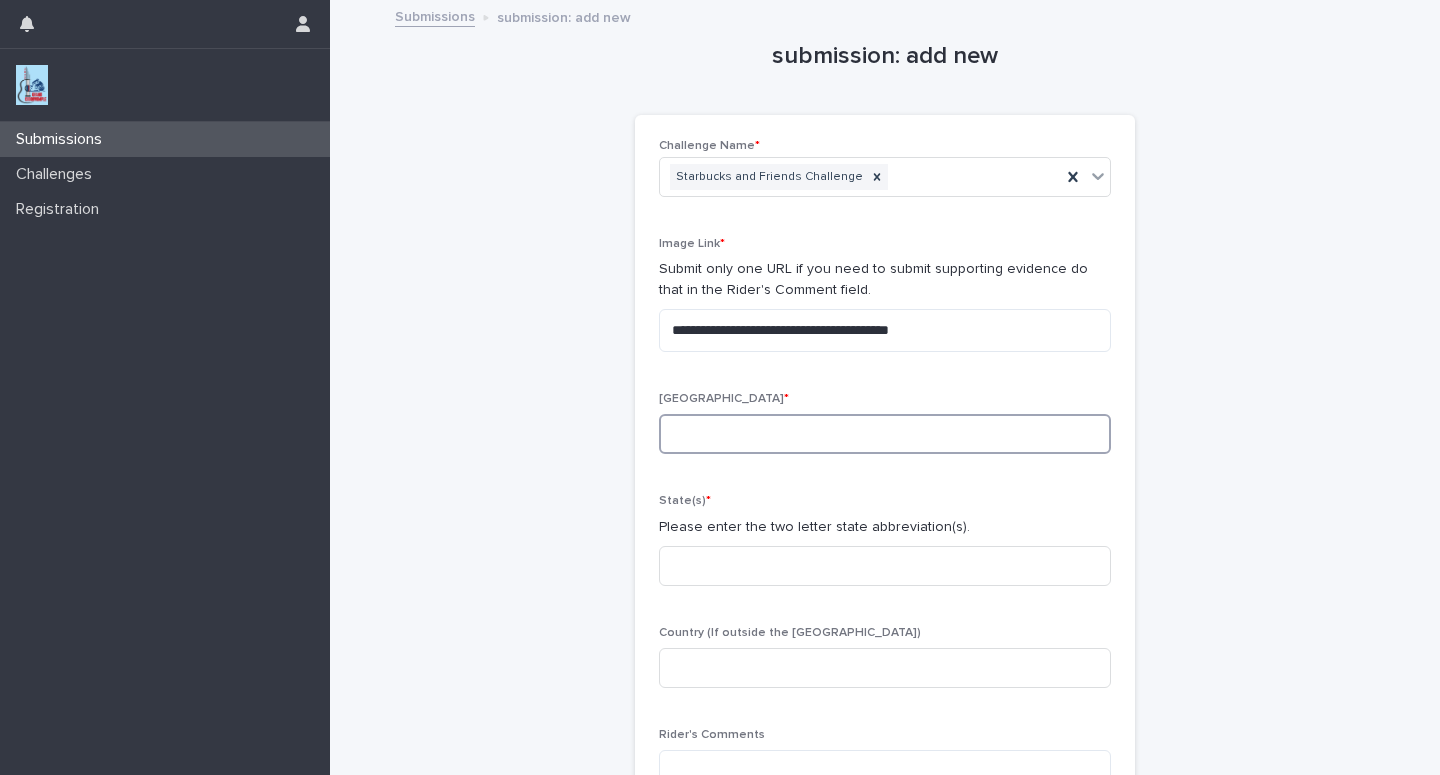click at bounding box center [885, 434] 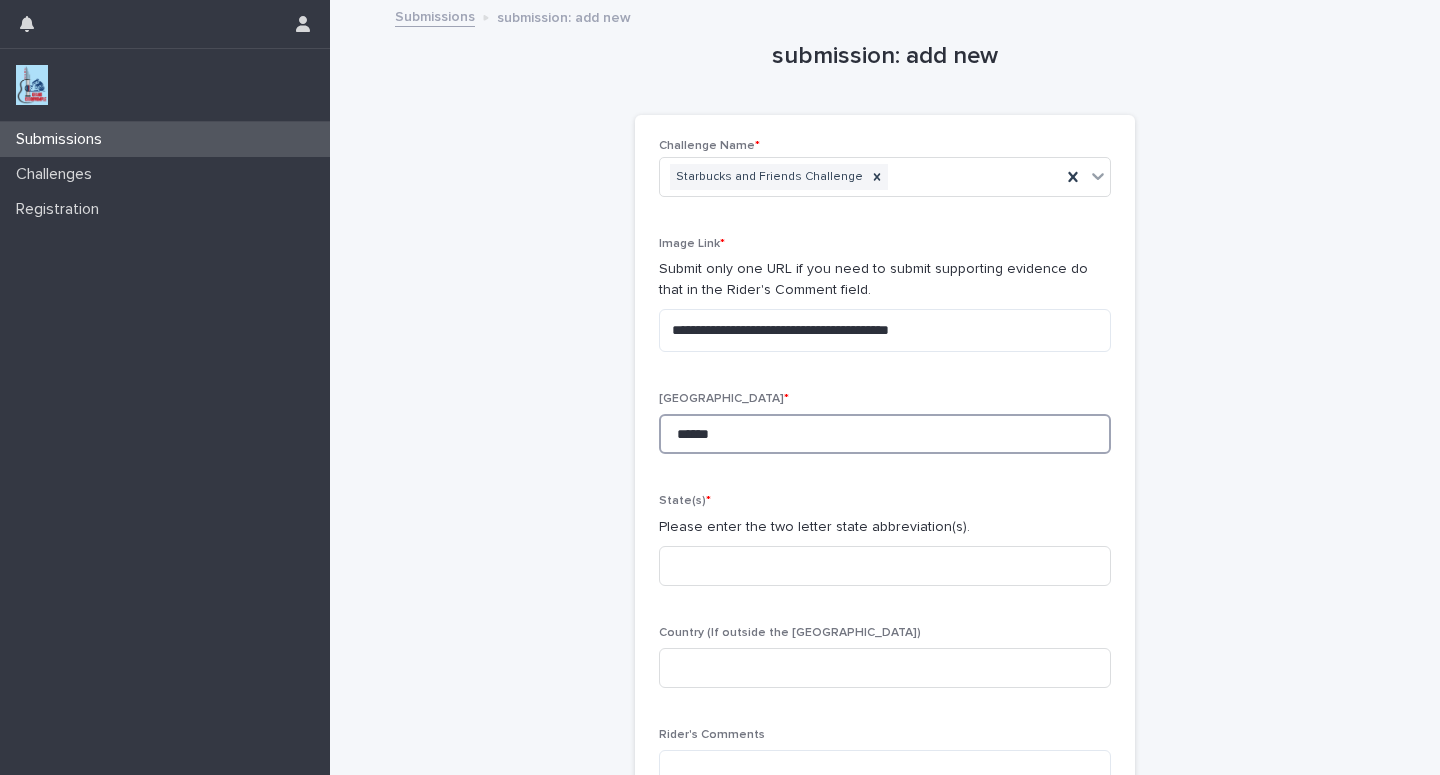 type on "******" 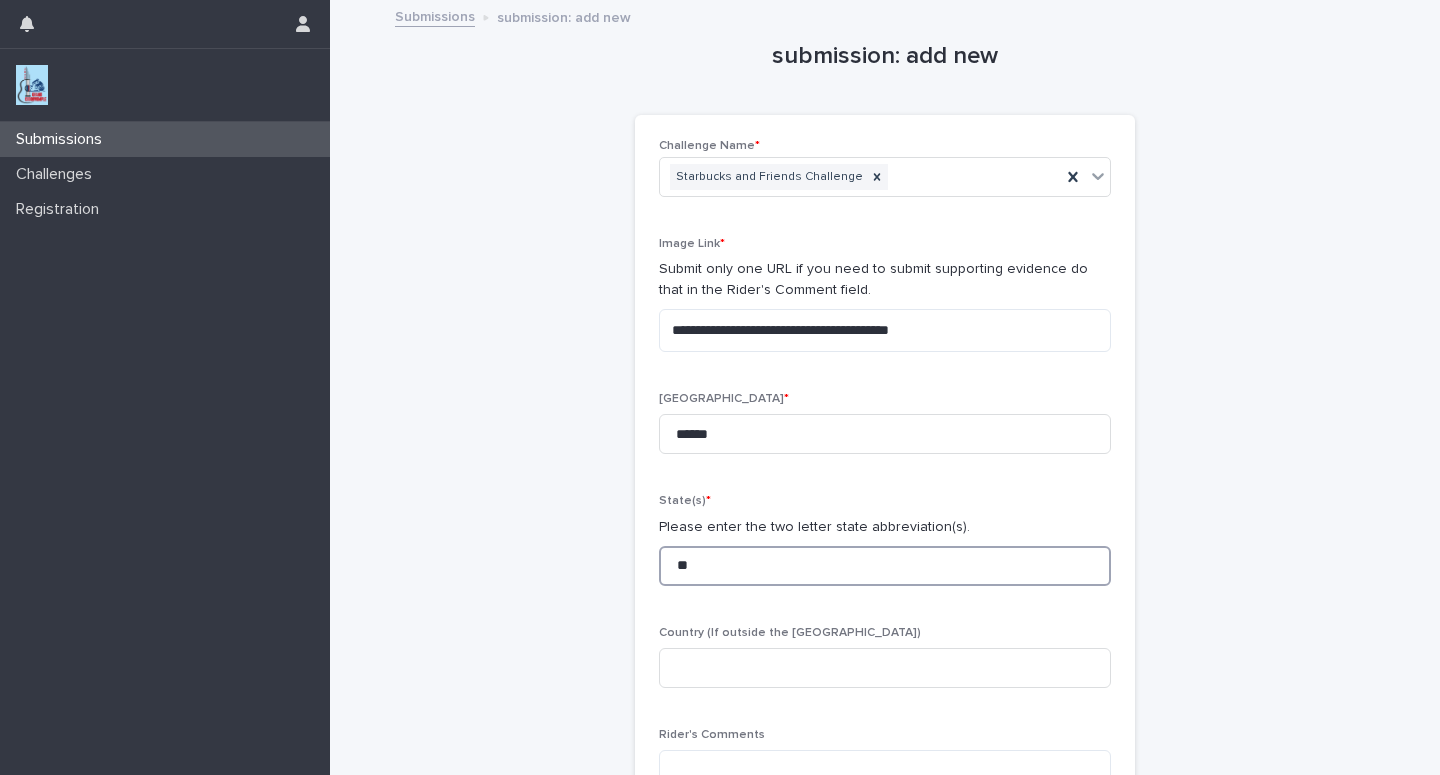 type on "**" 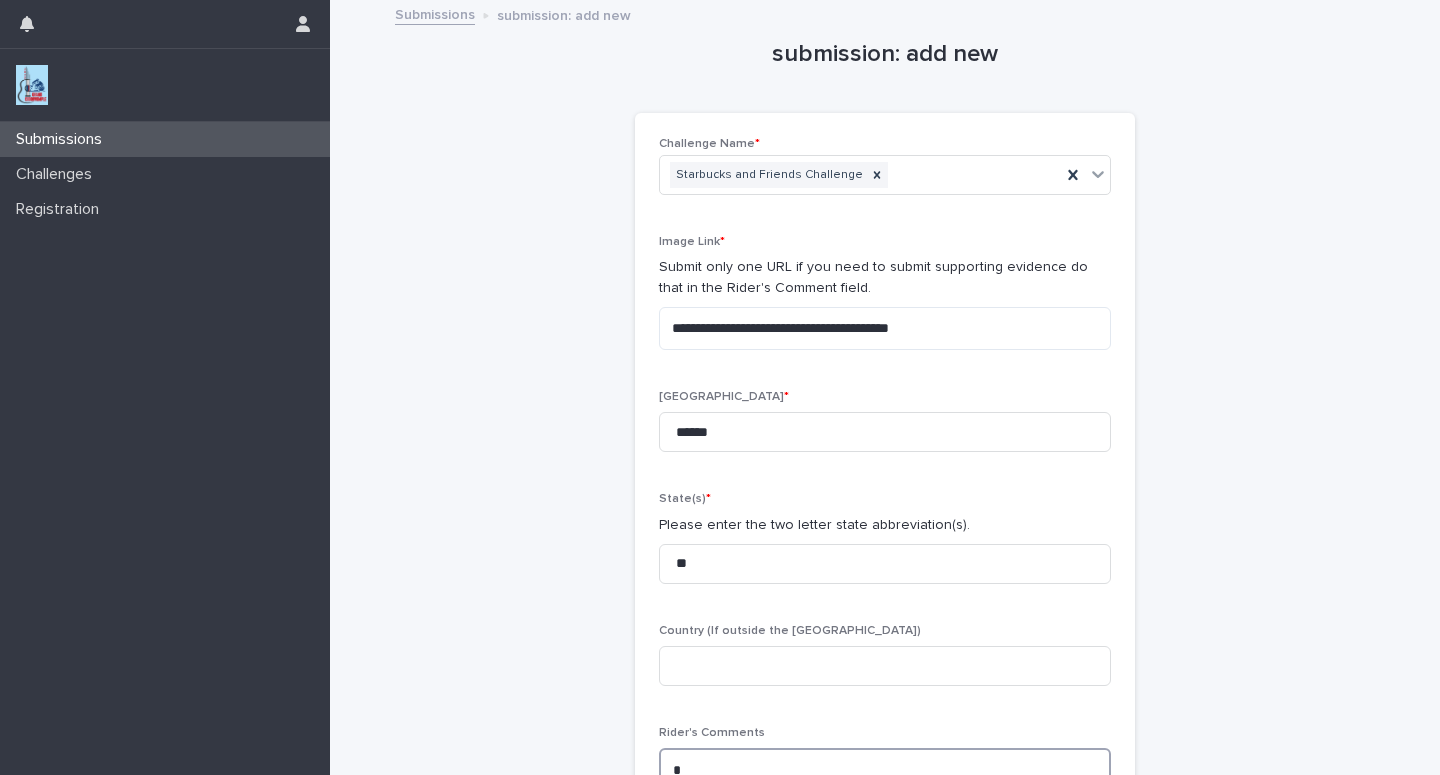 scroll, scrollTop: 5, scrollLeft: 0, axis: vertical 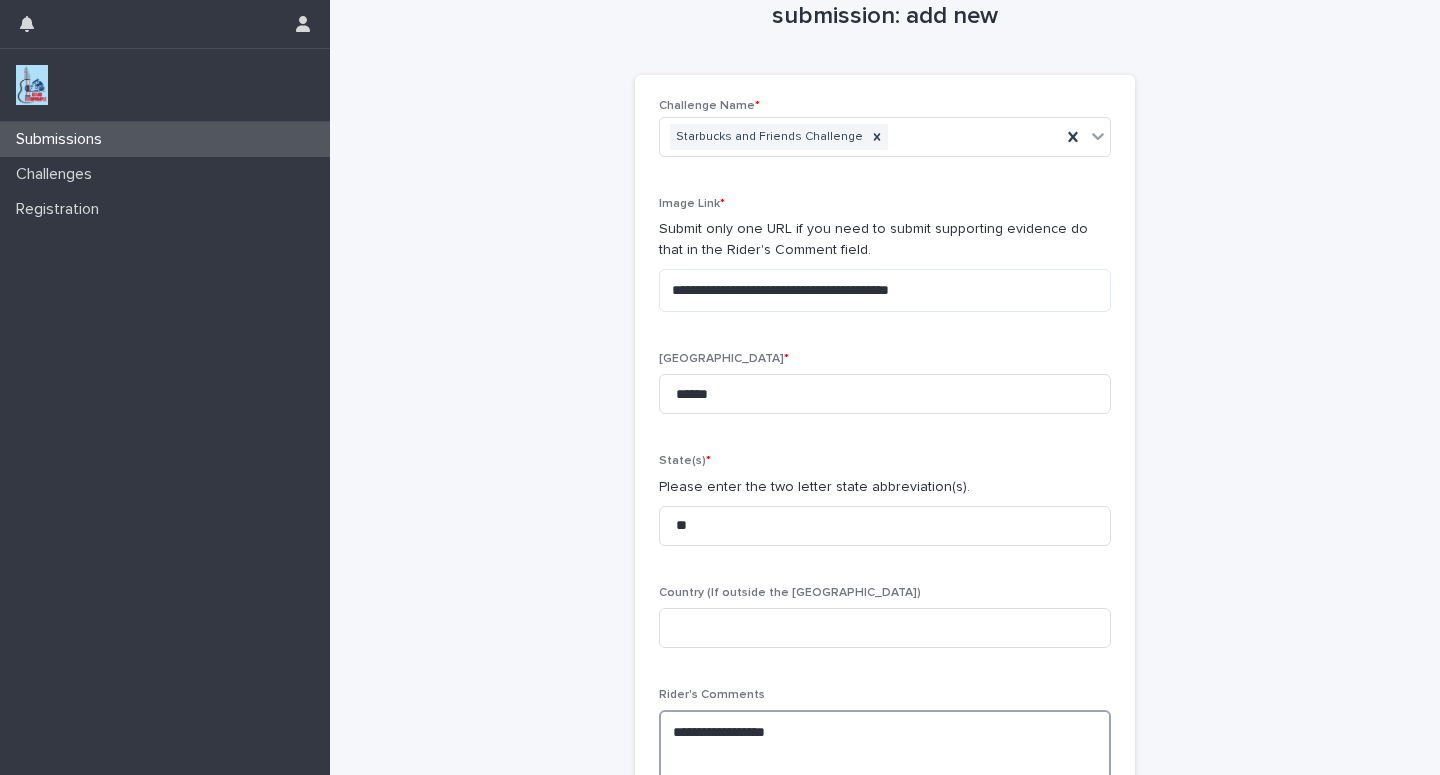 paste on "**********" 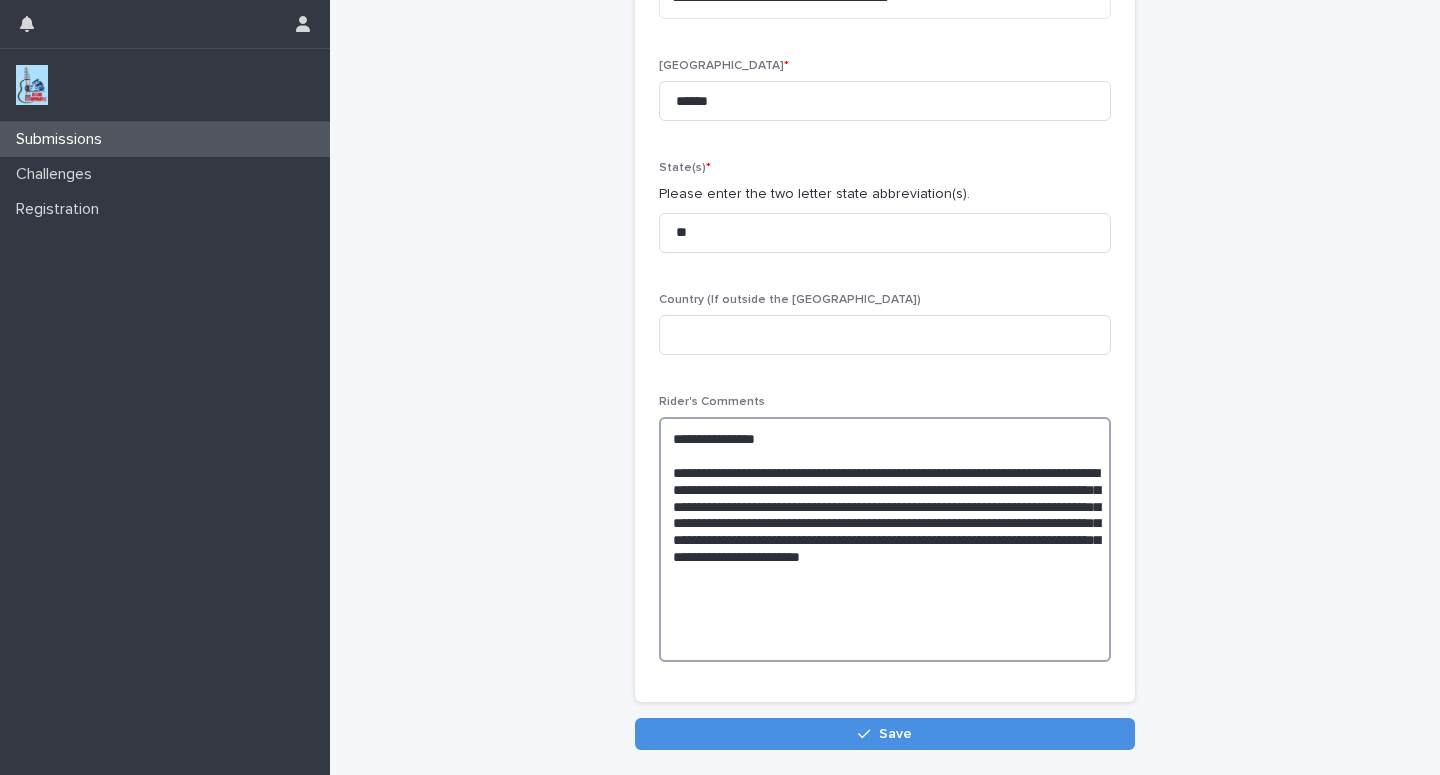 scroll, scrollTop: 431, scrollLeft: 0, axis: vertical 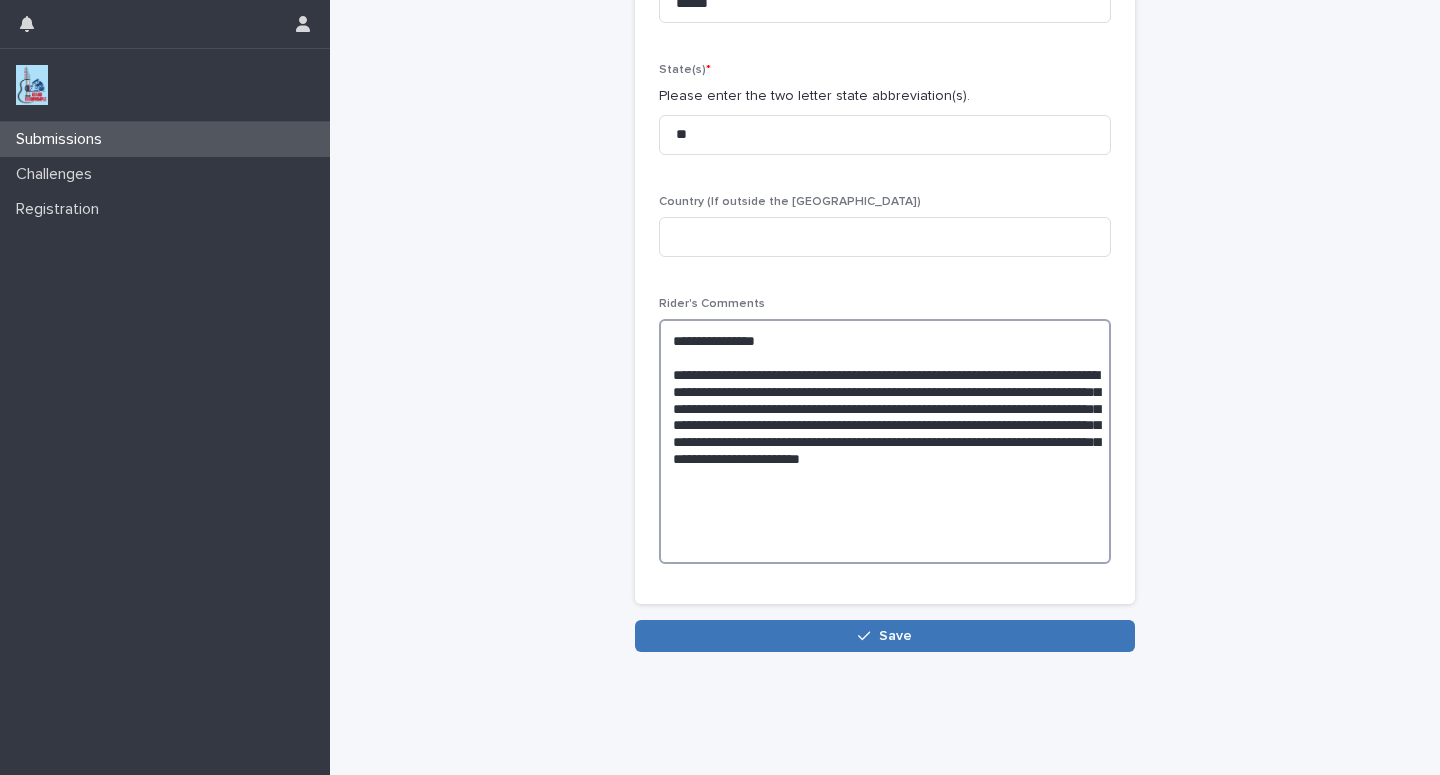type on "**********" 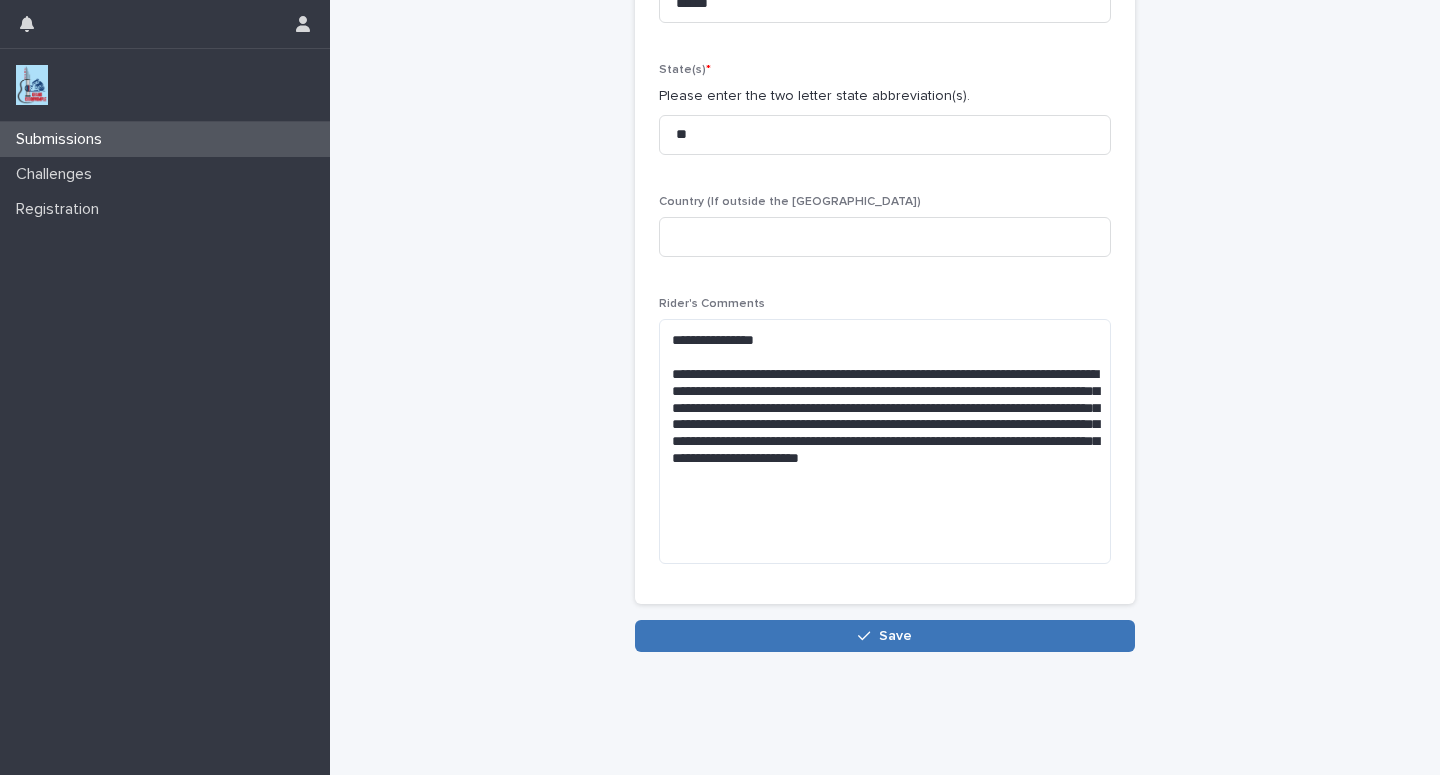 click on "Save" at bounding box center [885, 636] 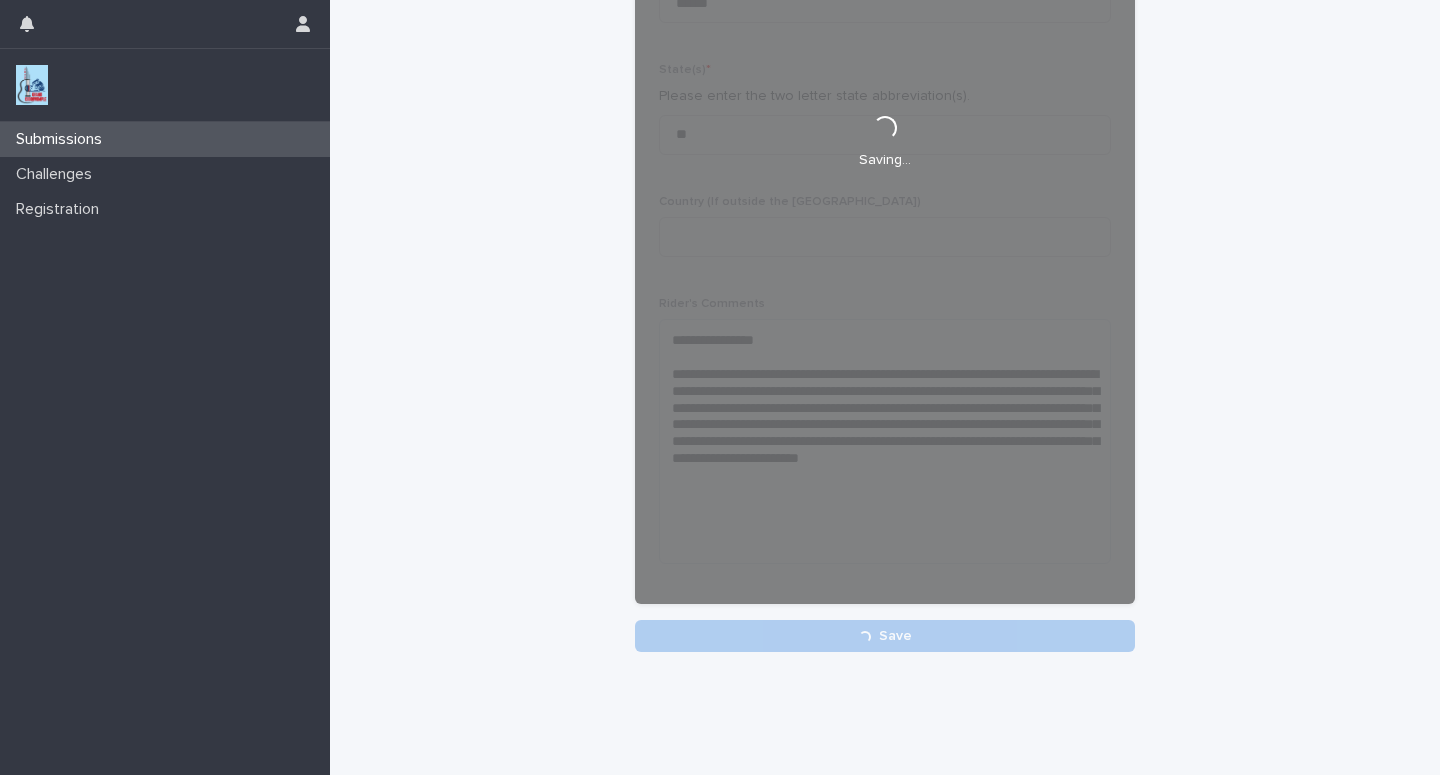 scroll, scrollTop: 431, scrollLeft: 0, axis: vertical 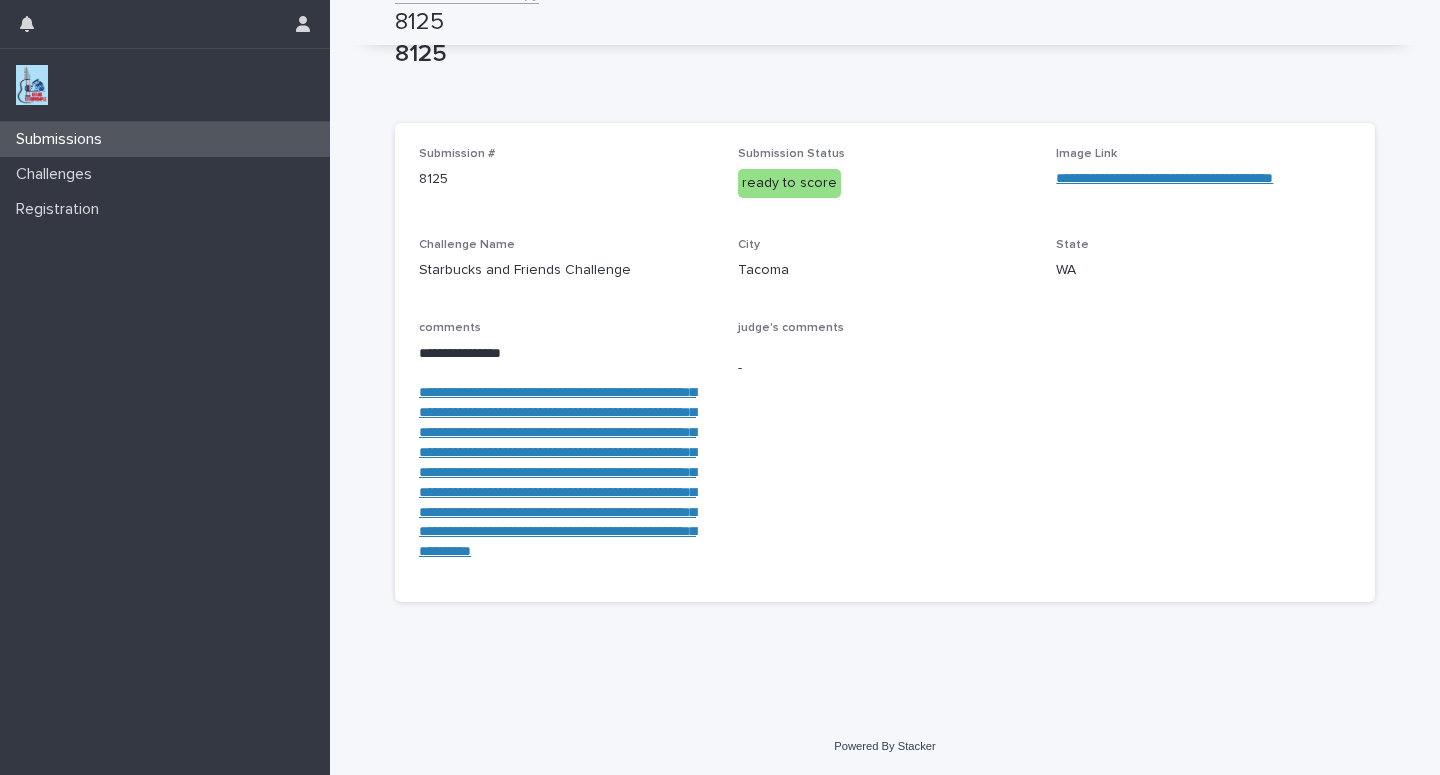click on "Submissions" at bounding box center (165, 139) 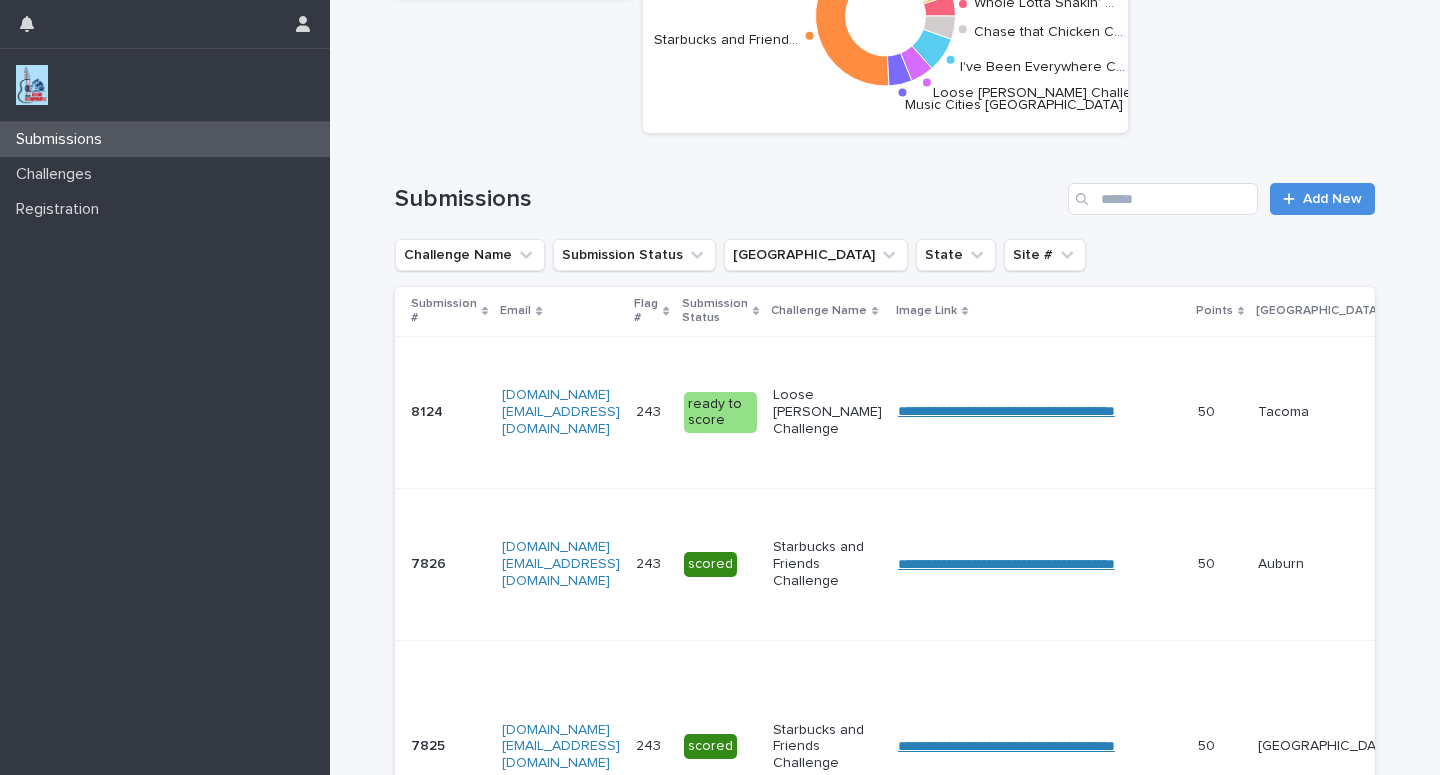 scroll, scrollTop: 0, scrollLeft: 0, axis: both 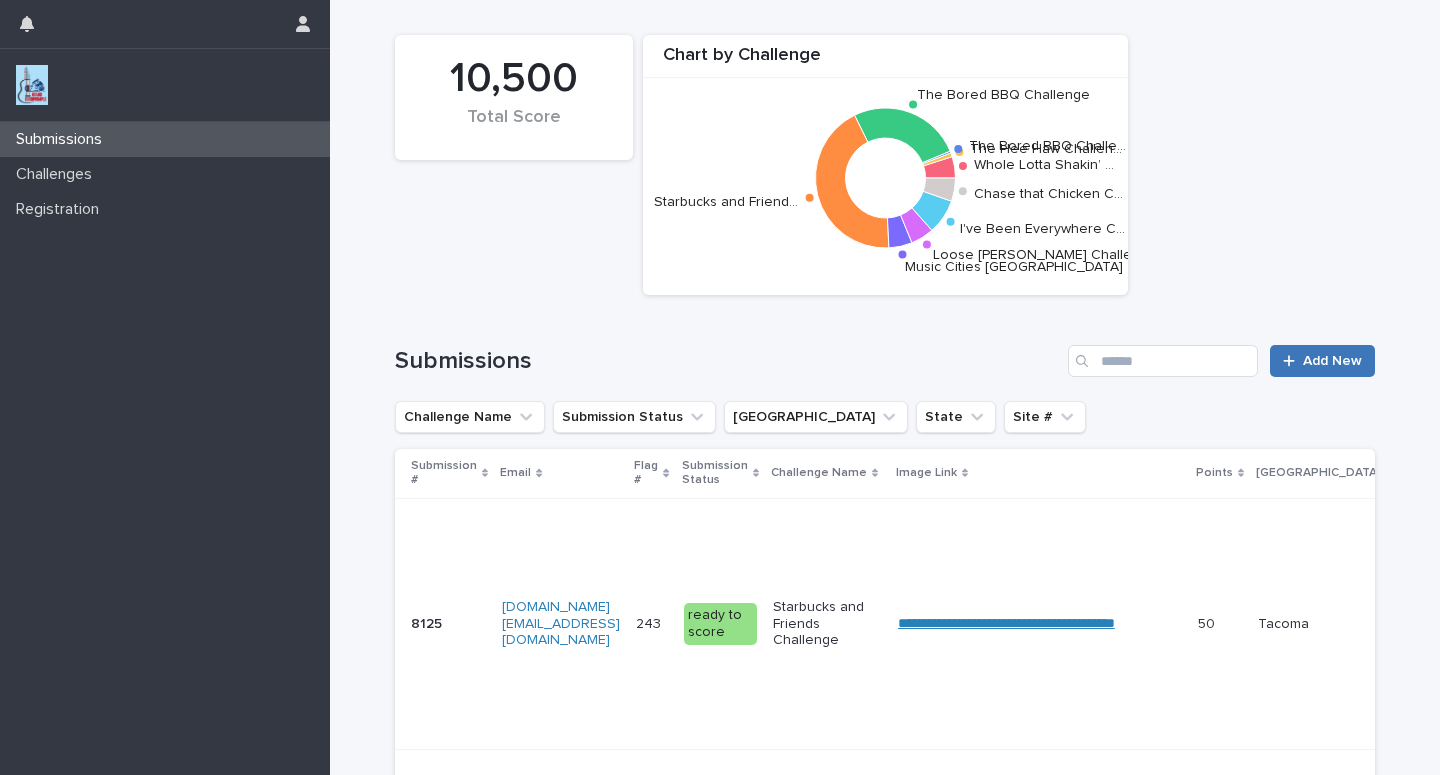 click on "Add New" at bounding box center (1332, 361) 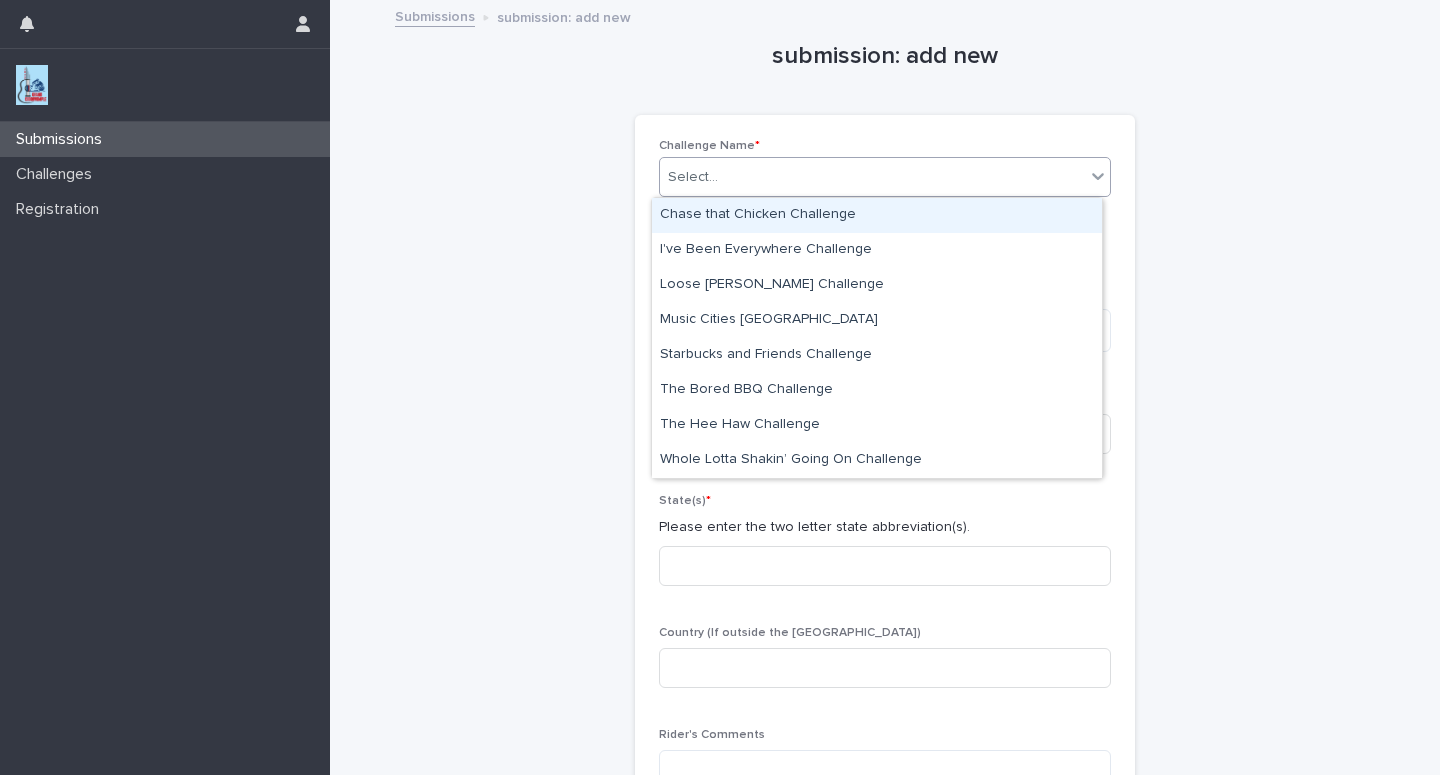 click on "Select..." at bounding box center (872, 177) 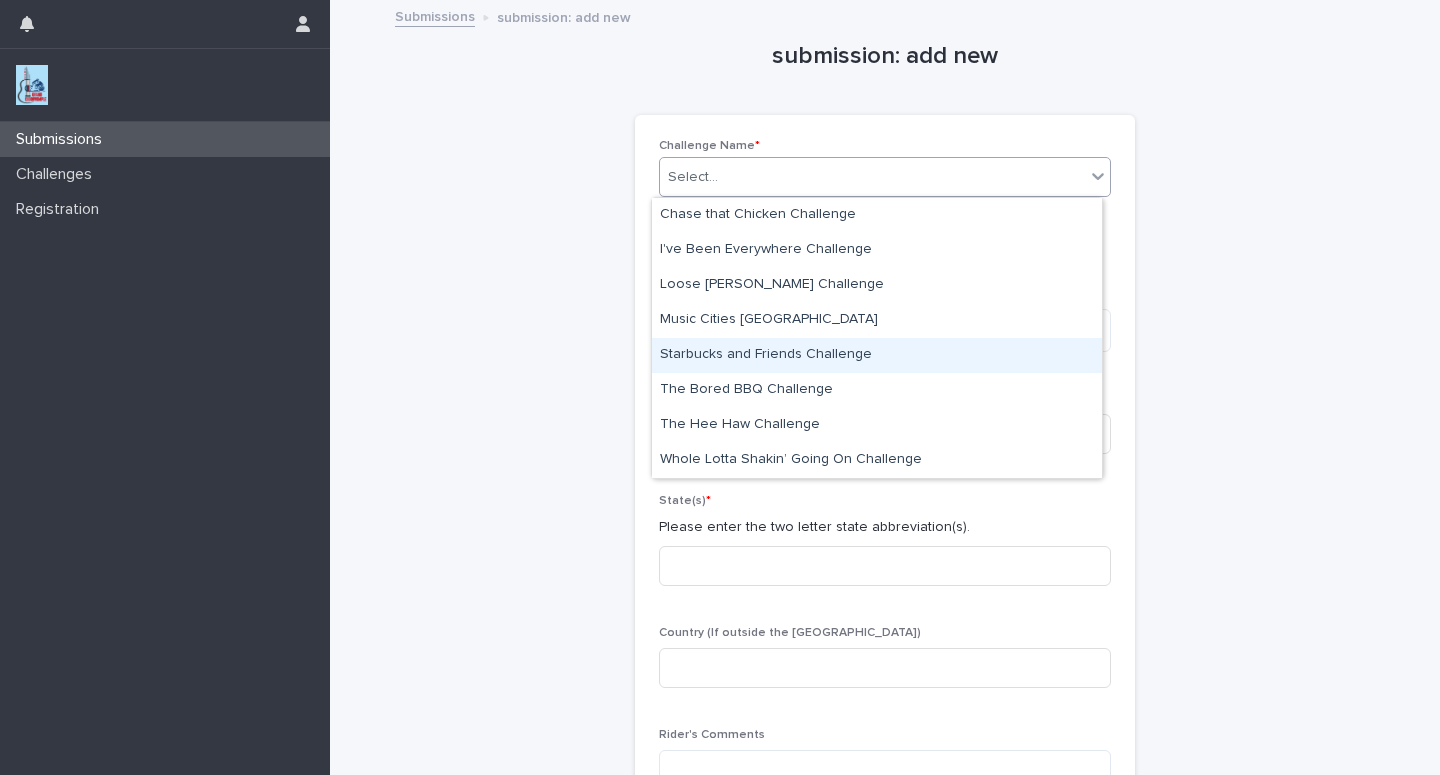 click on "Starbucks and Friends Challenge" at bounding box center [877, 355] 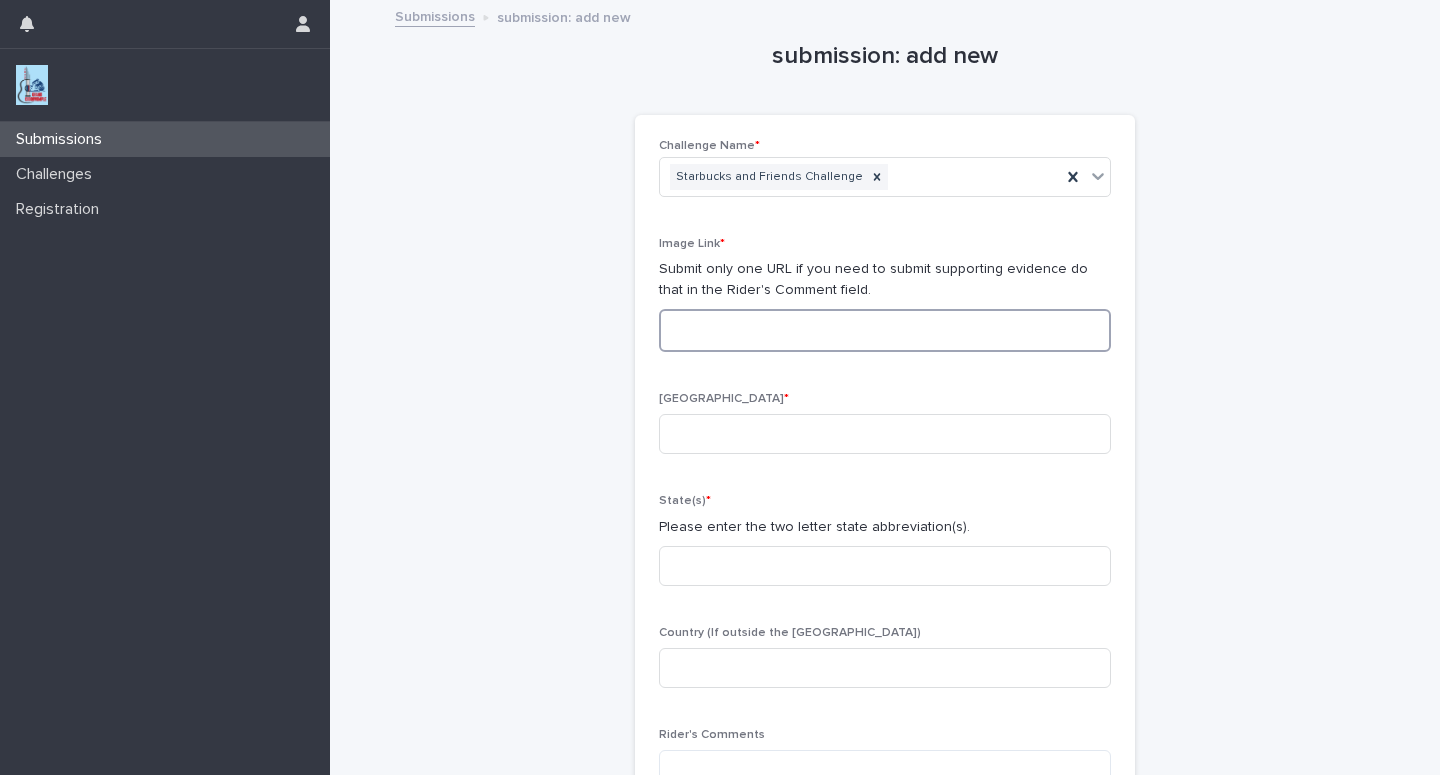 click at bounding box center [885, 330] 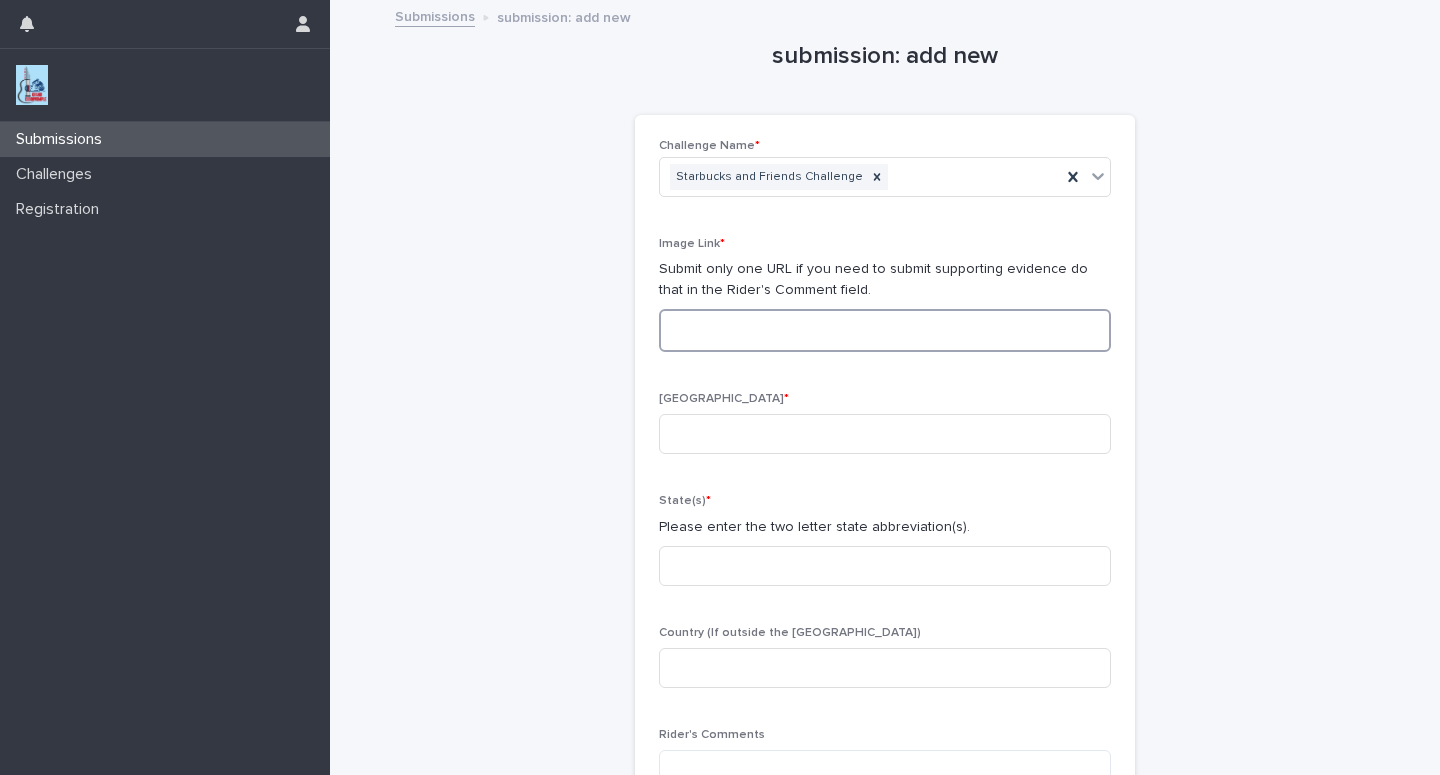 paste on "**********" 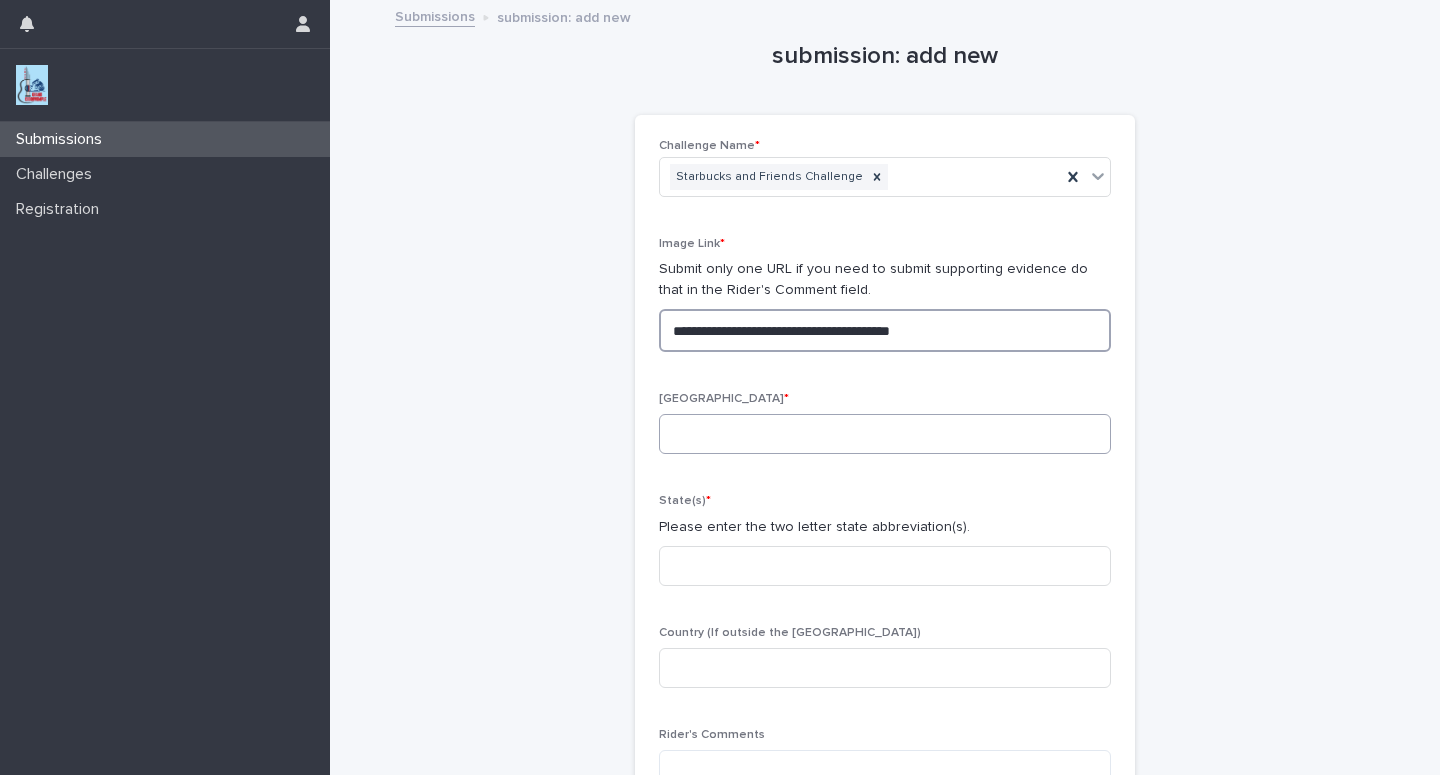 type on "**********" 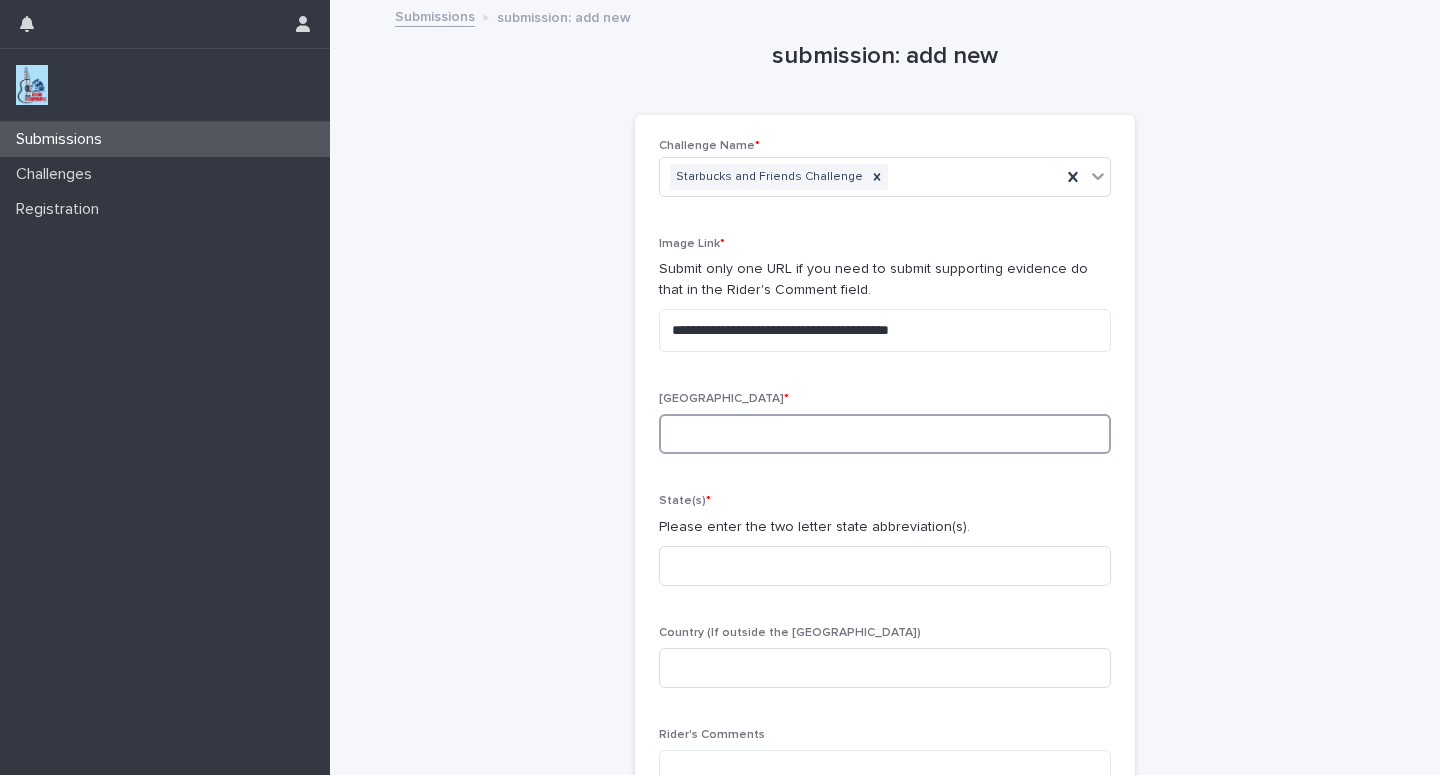 click at bounding box center [885, 434] 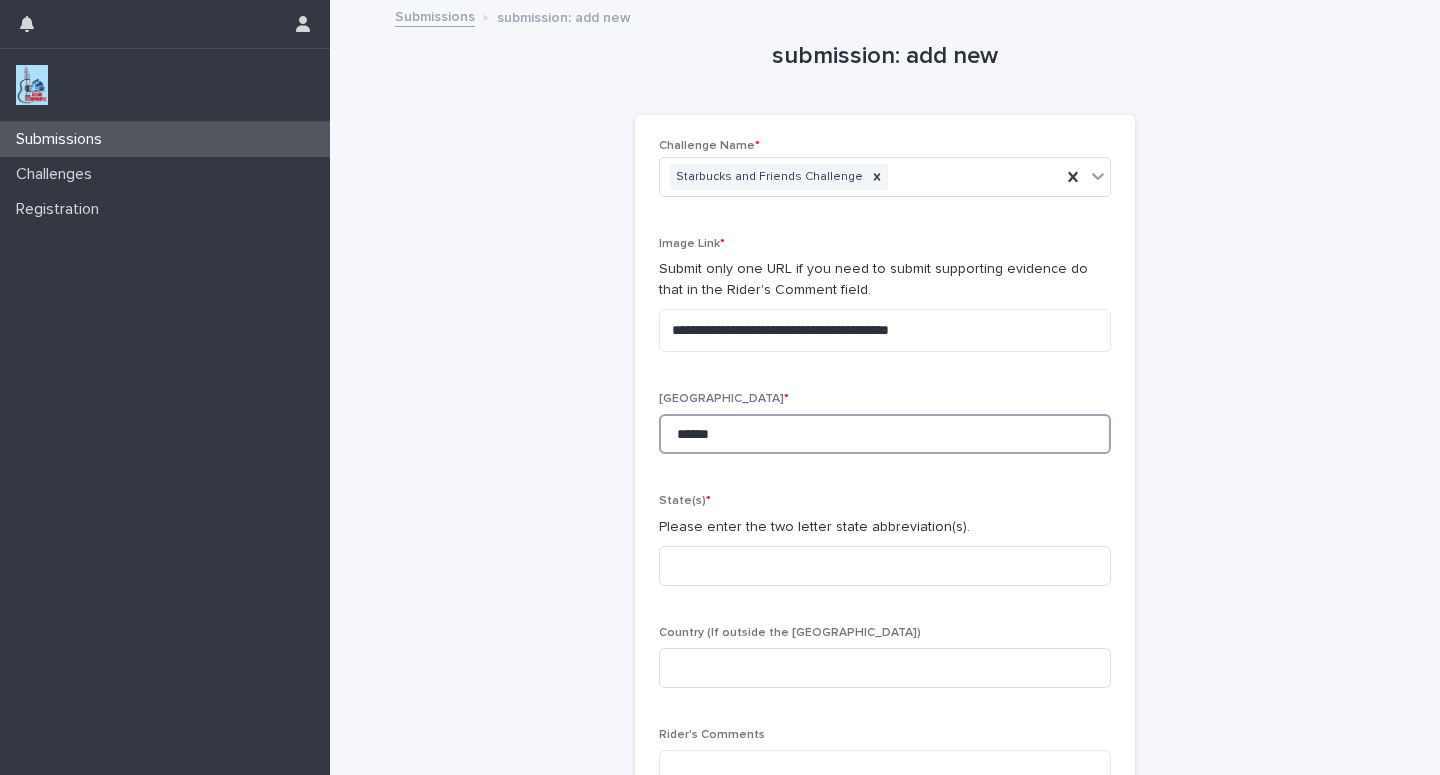 type on "******" 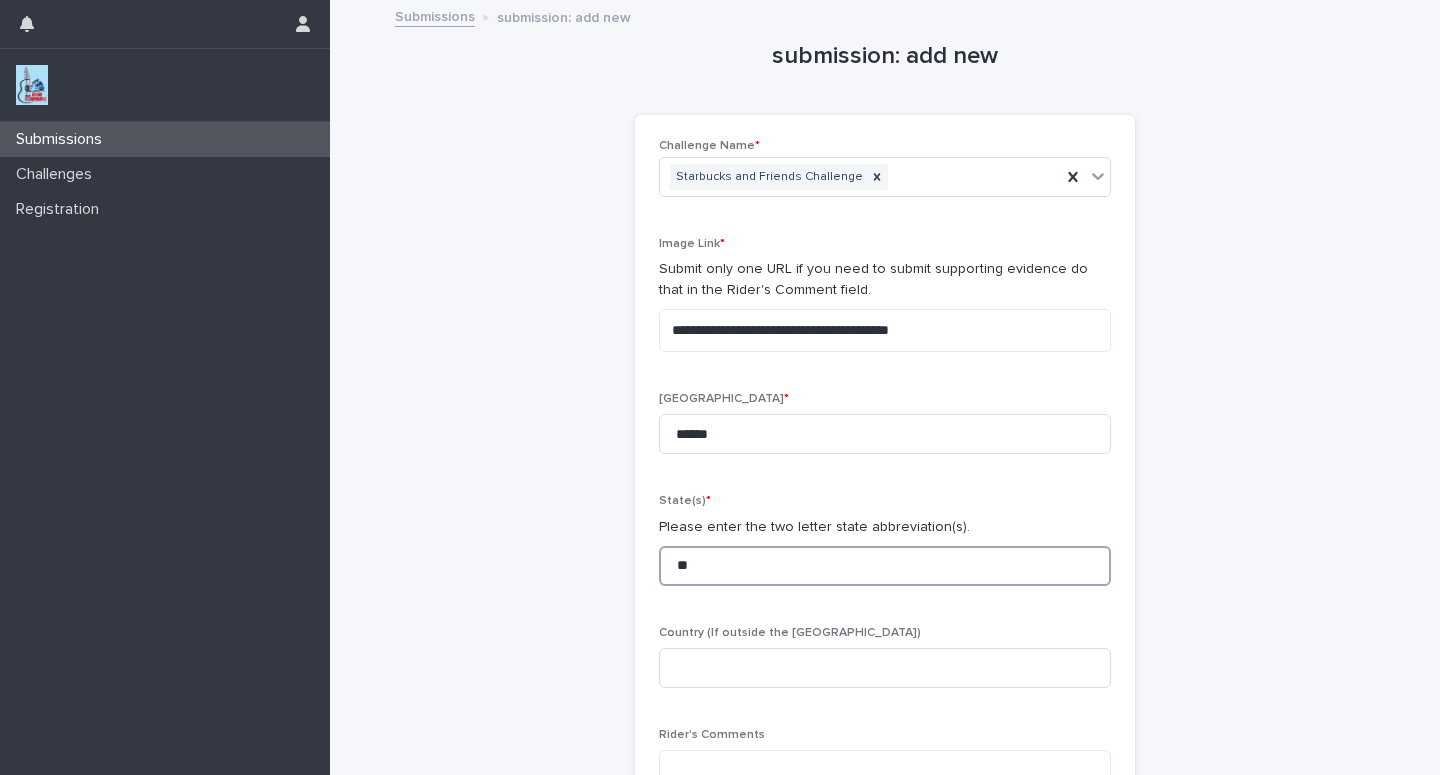 type on "**" 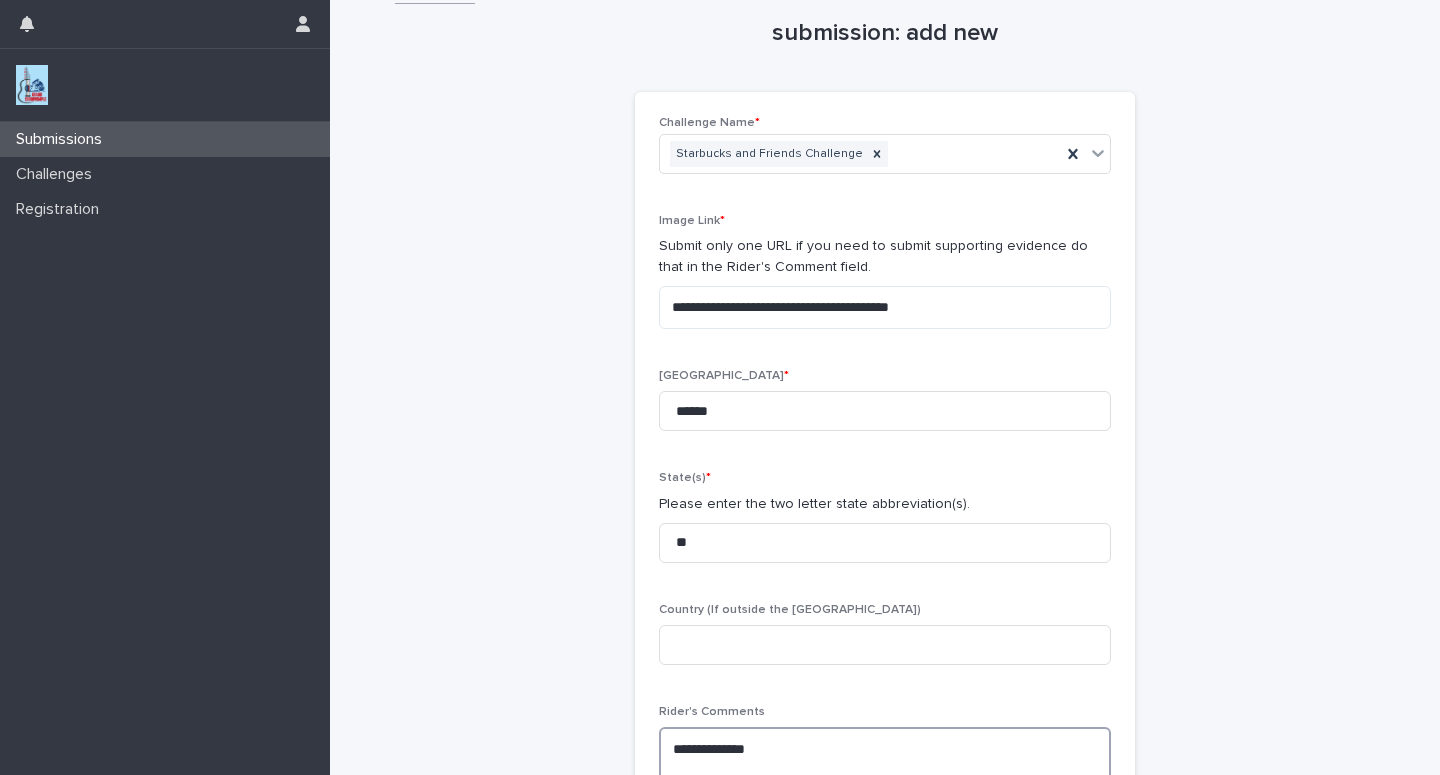 scroll, scrollTop: 40, scrollLeft: 0, axis: vertical 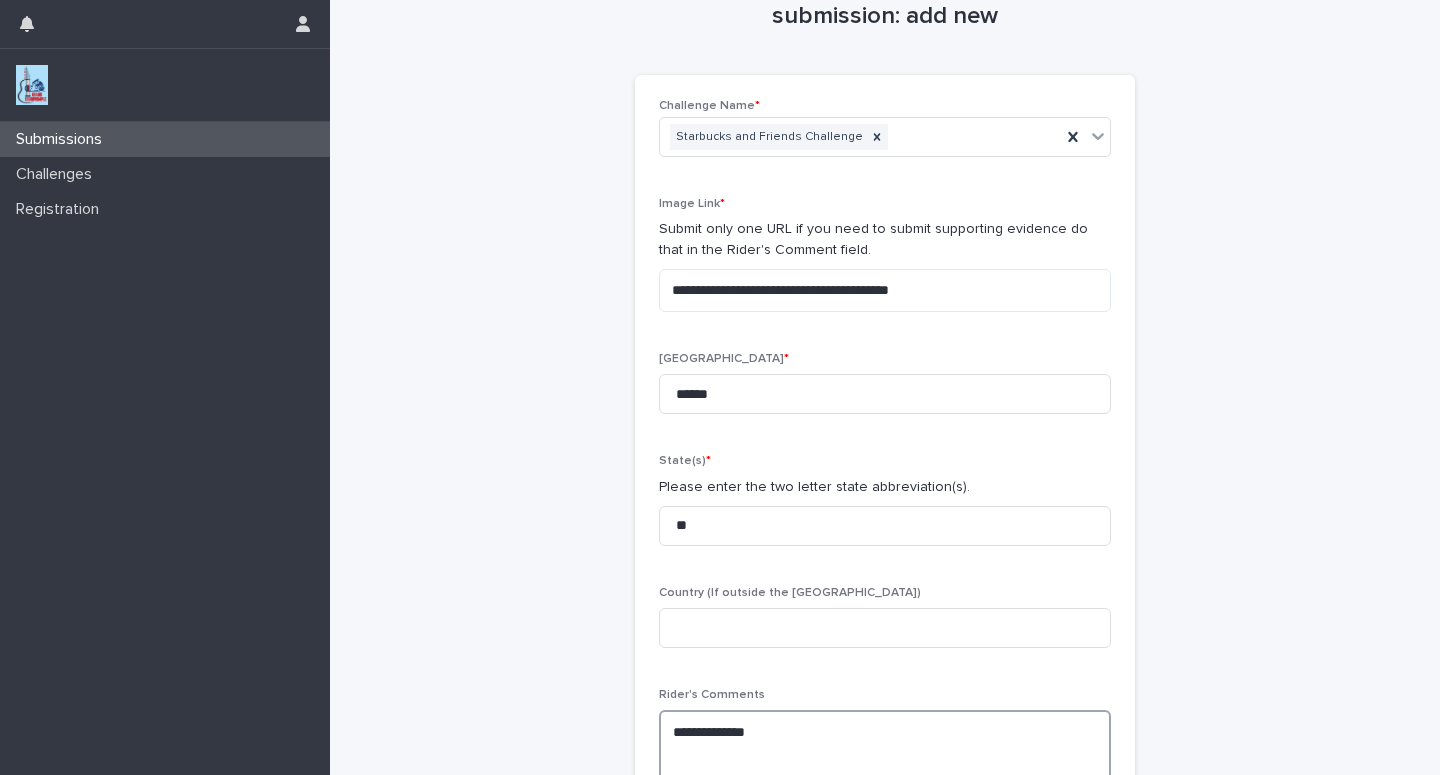 click on "**********" at bounding box center (885, 748) 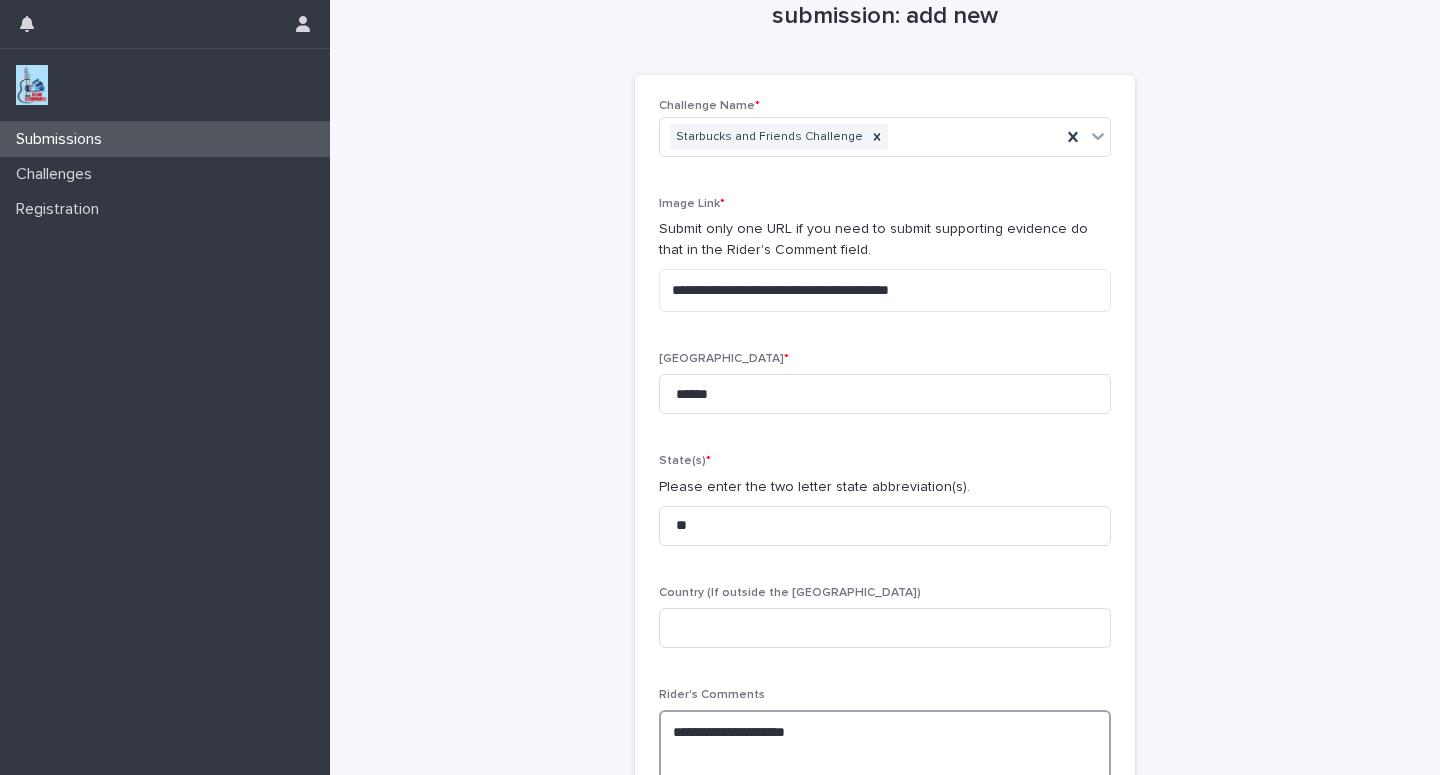 drag, startPoint x: 739, startPoint y: 731, endPoint x: 509, endPoint y: 695, distance: 232.80034 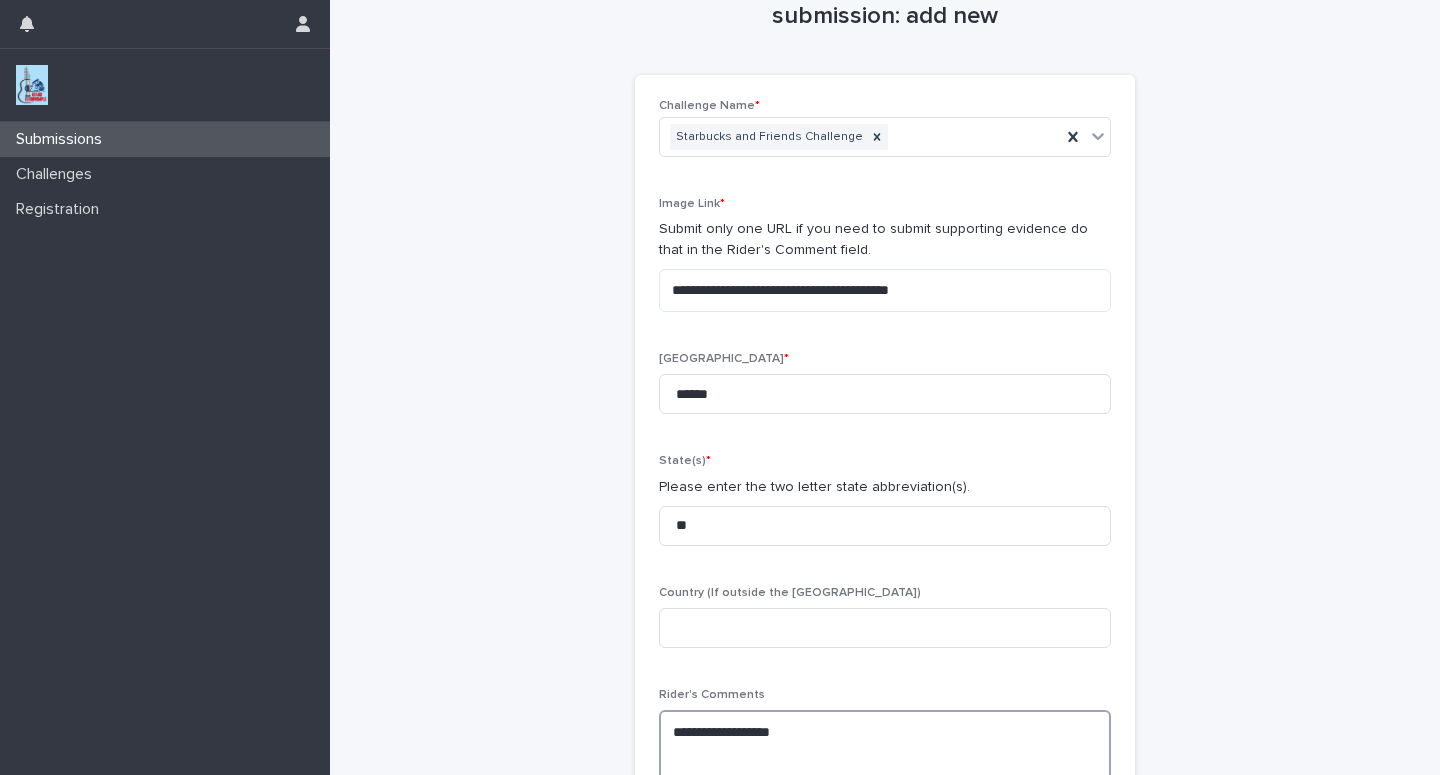paste on "**********" 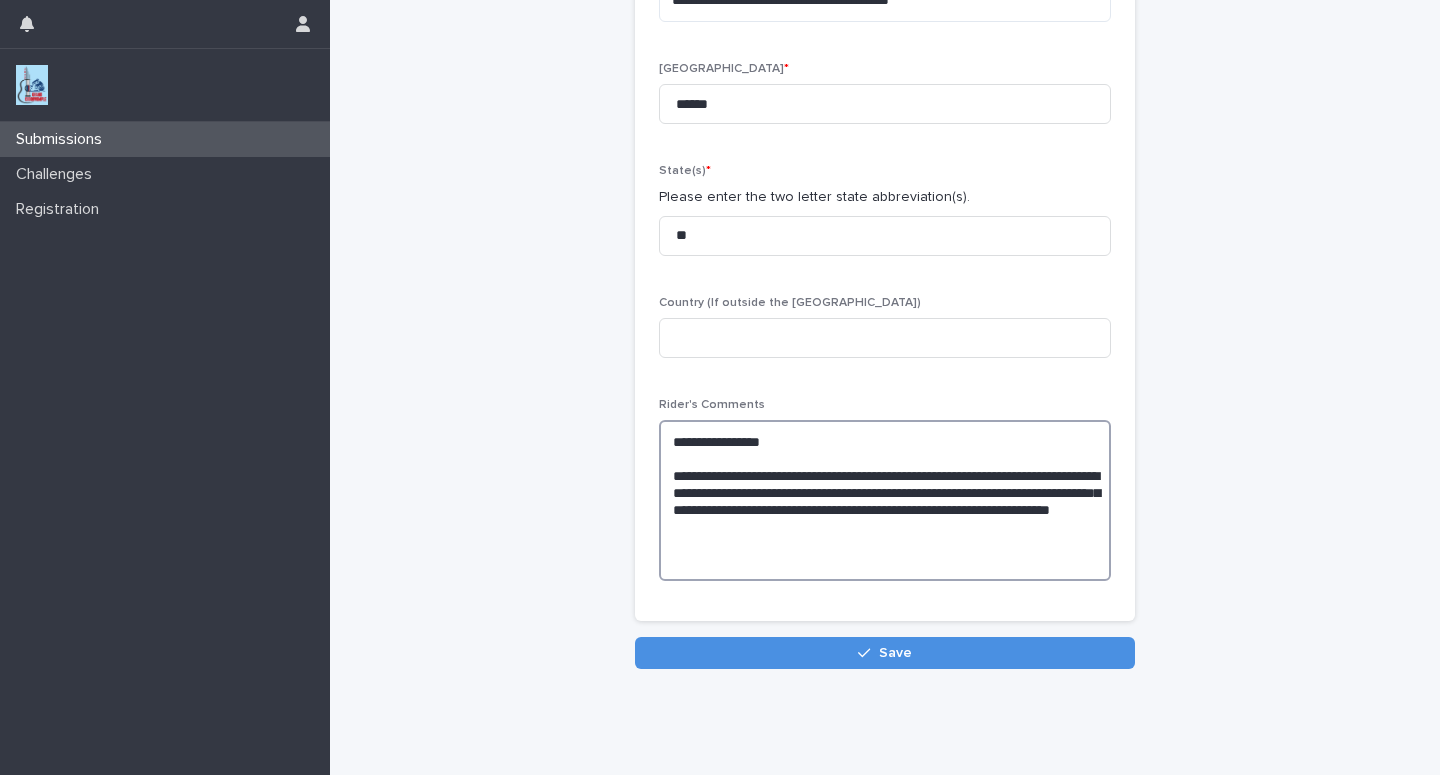 scroll, scrollTop: 333, scrollLeft: 0, axis: vertical 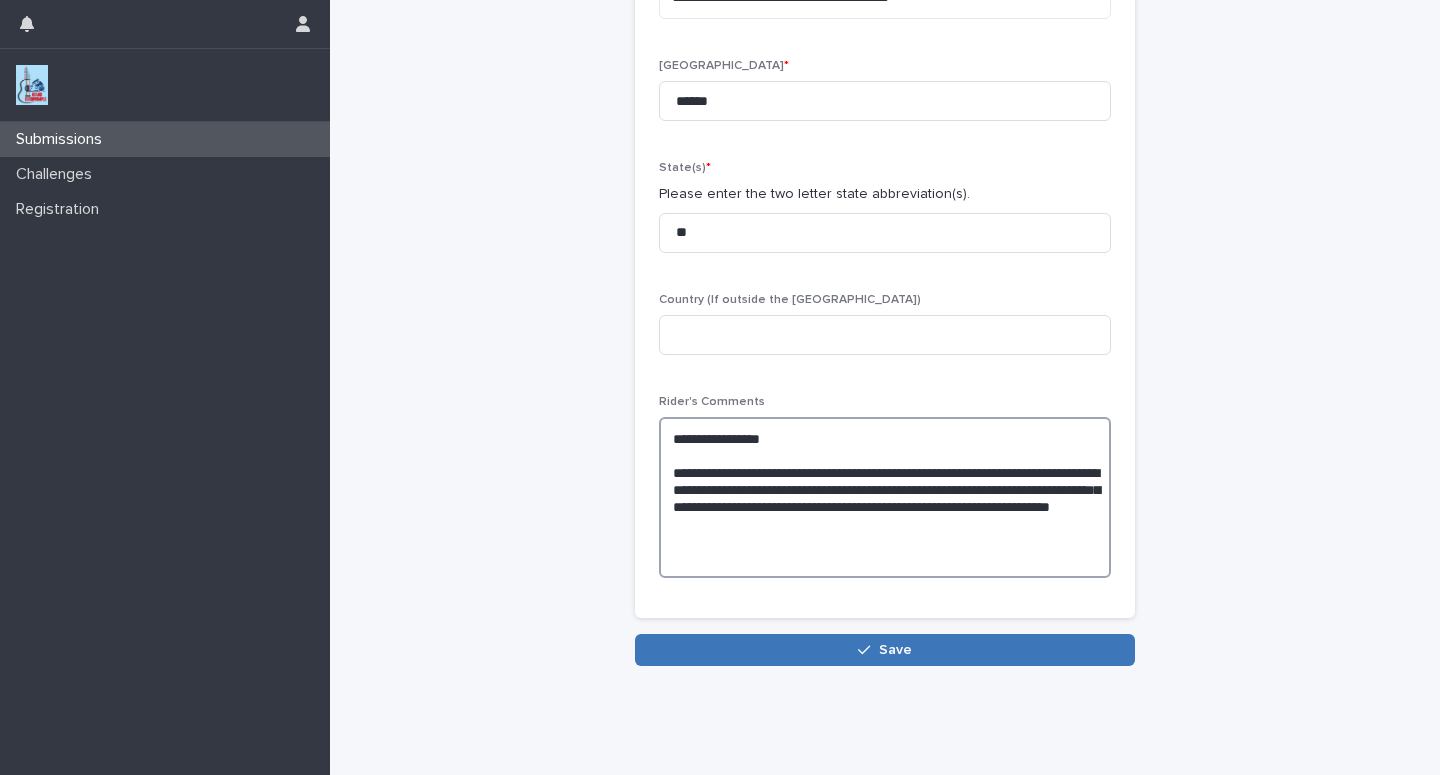 type on "**********" 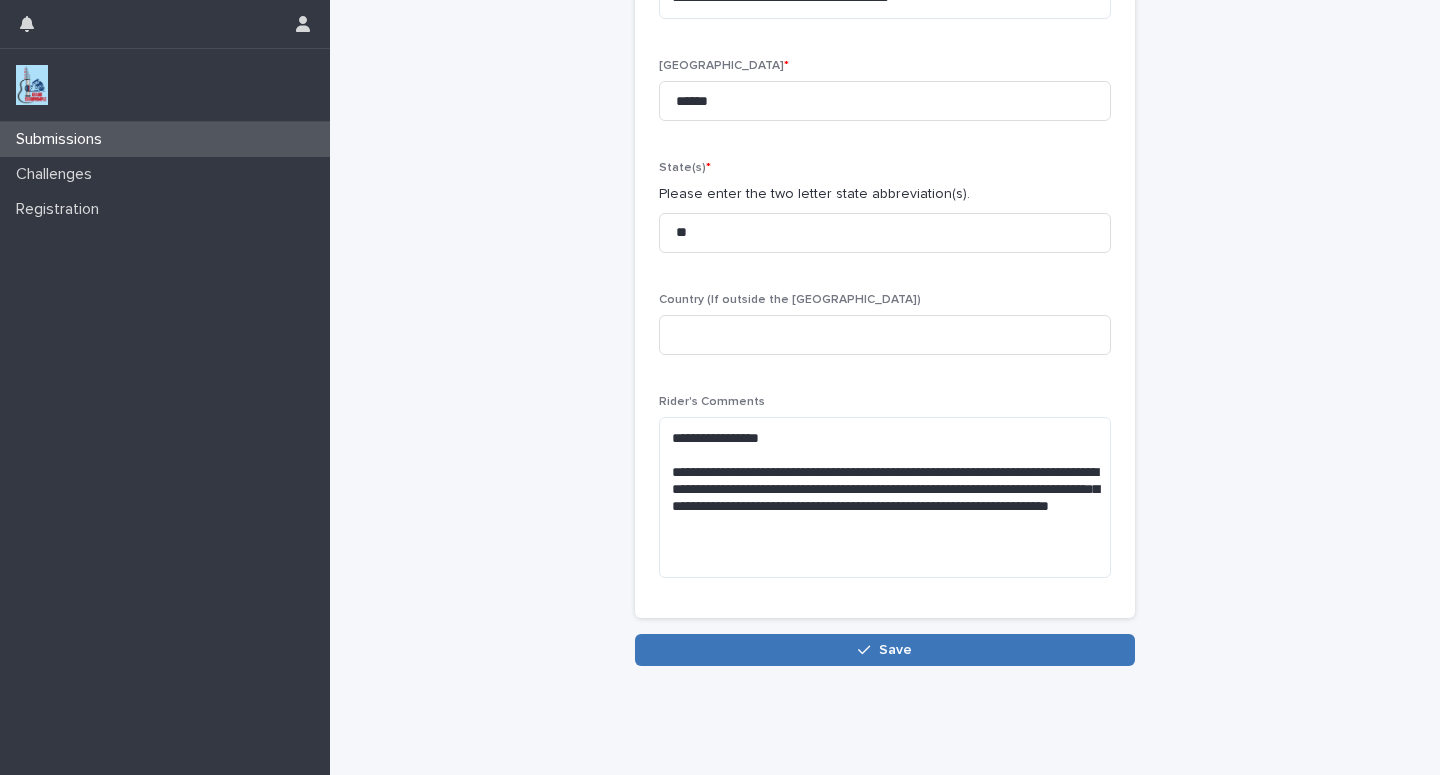 click on "Save" at bounding box center [885, 650] 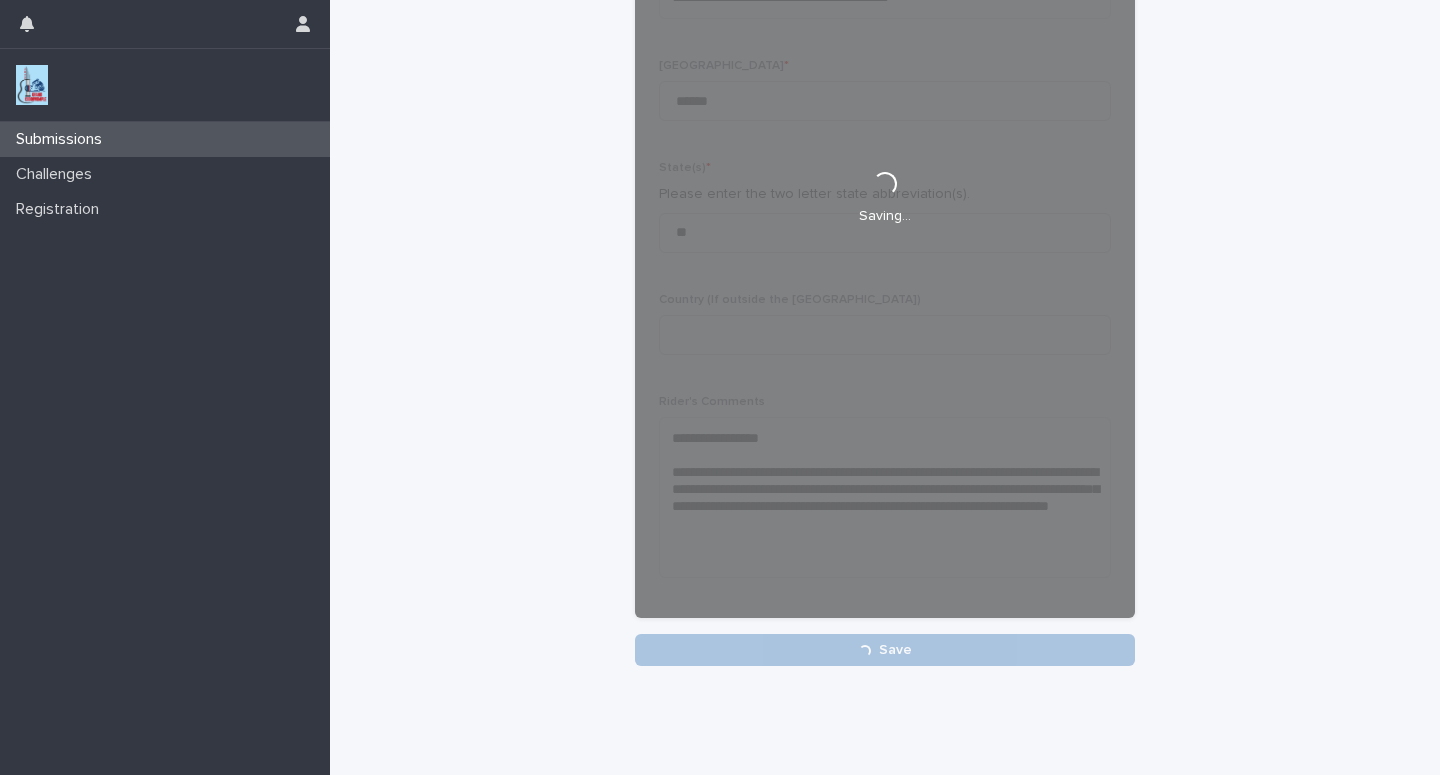 scroll, scrollTop: 333, scrollLeft: 0, axis: vertical 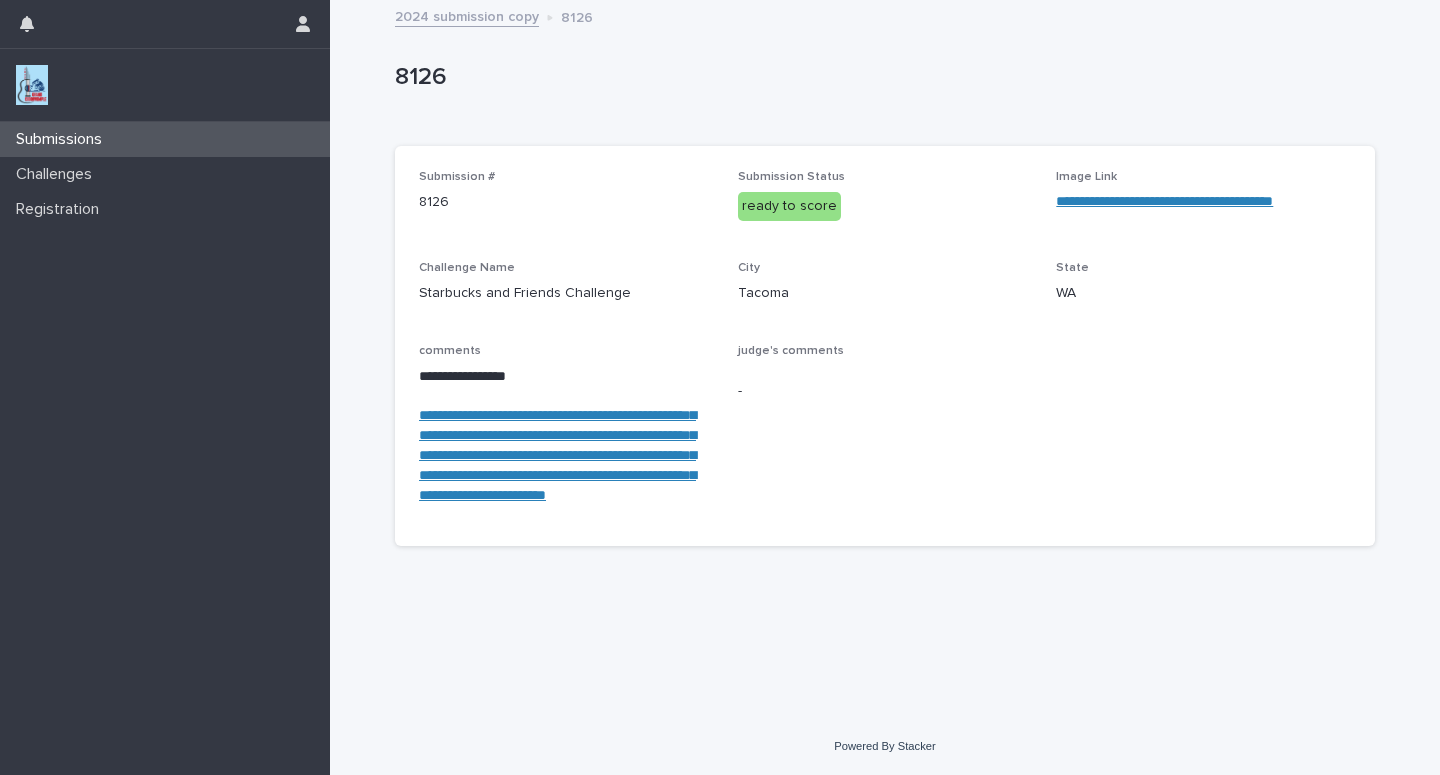 click on "Submissions" at bounding box center [165, 139] 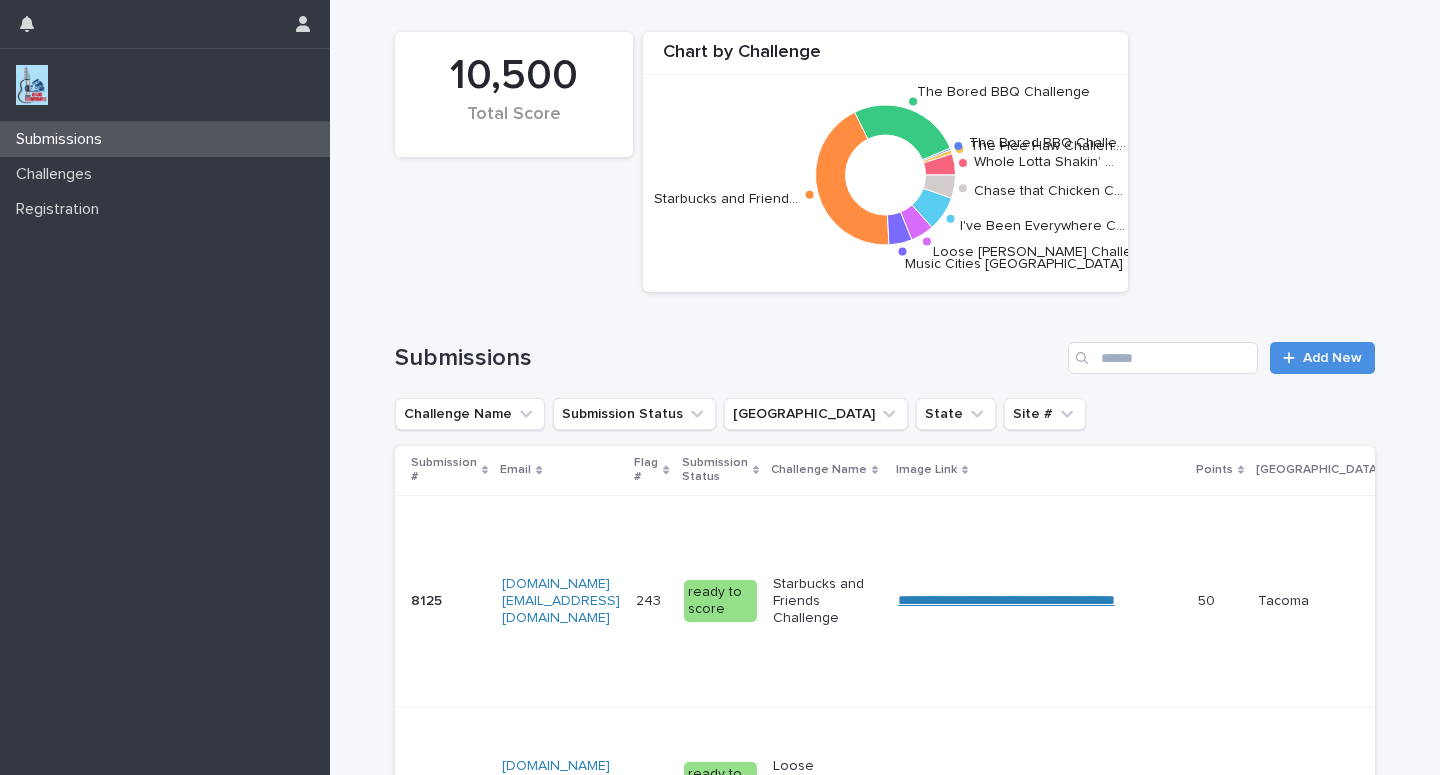 scroll, scrollTop: 0, scrollLeft: 0, axis: both 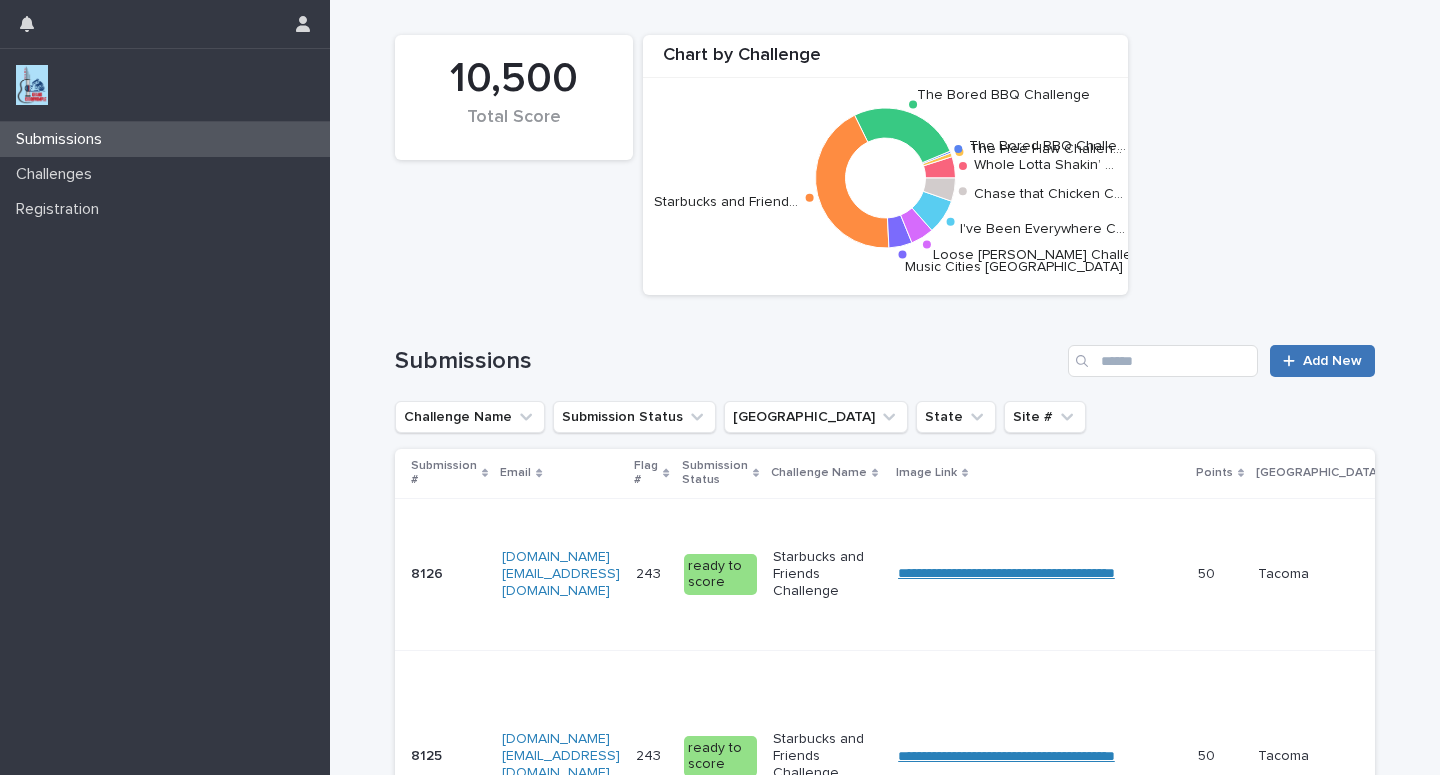 click on "Add New" at bounding box center (1332, 361) 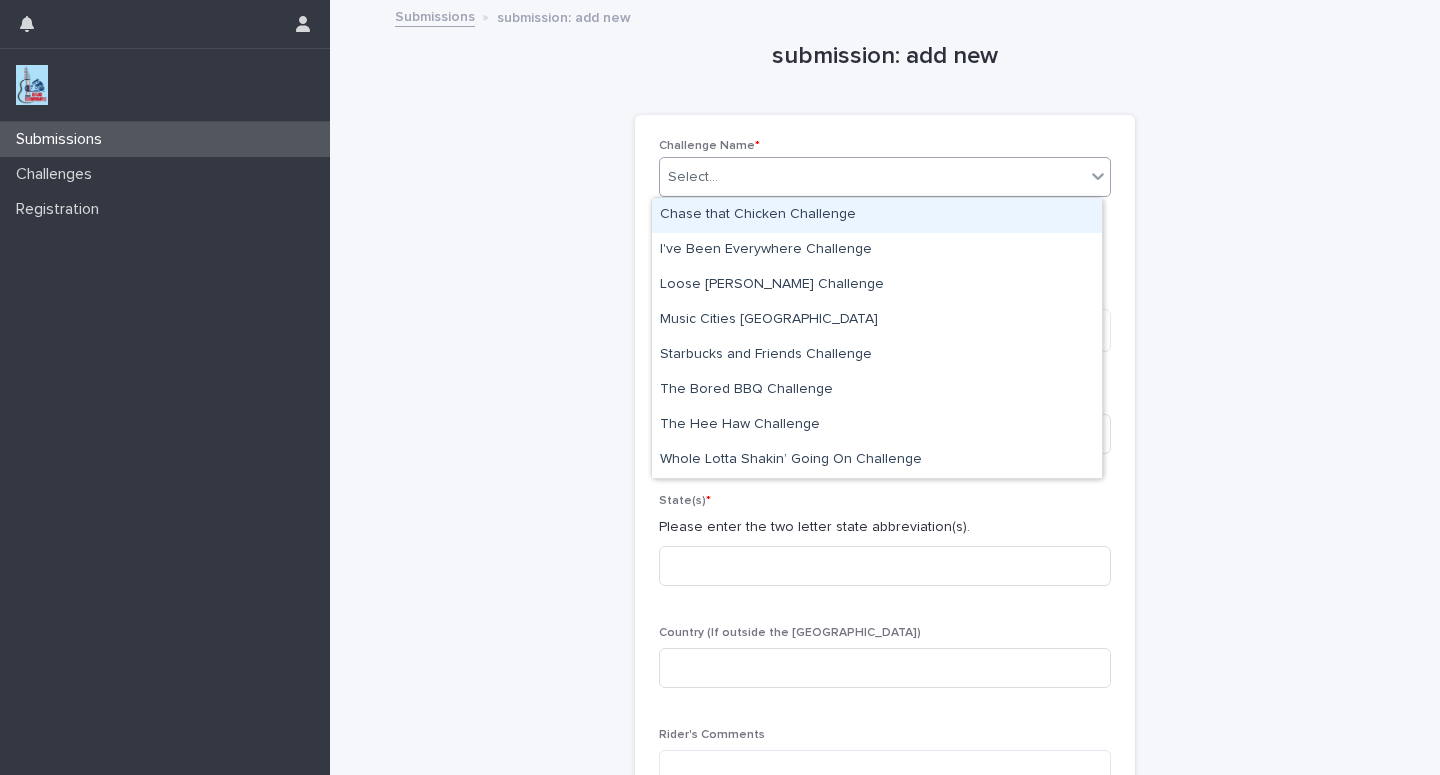 click on "Select..." at bounding box center [872, 177] 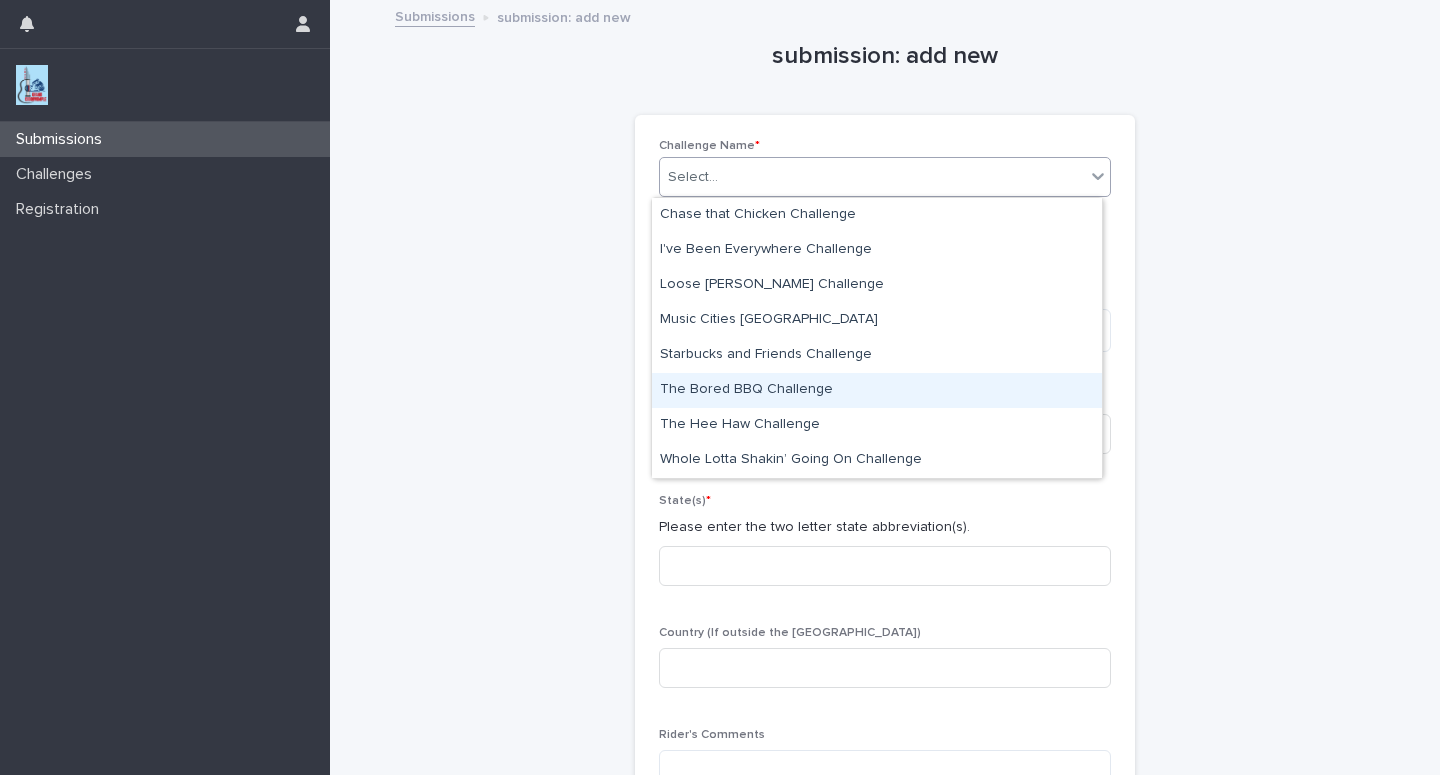 click on "The Bored BBQ Challenge" at bounding box center [877, 390] 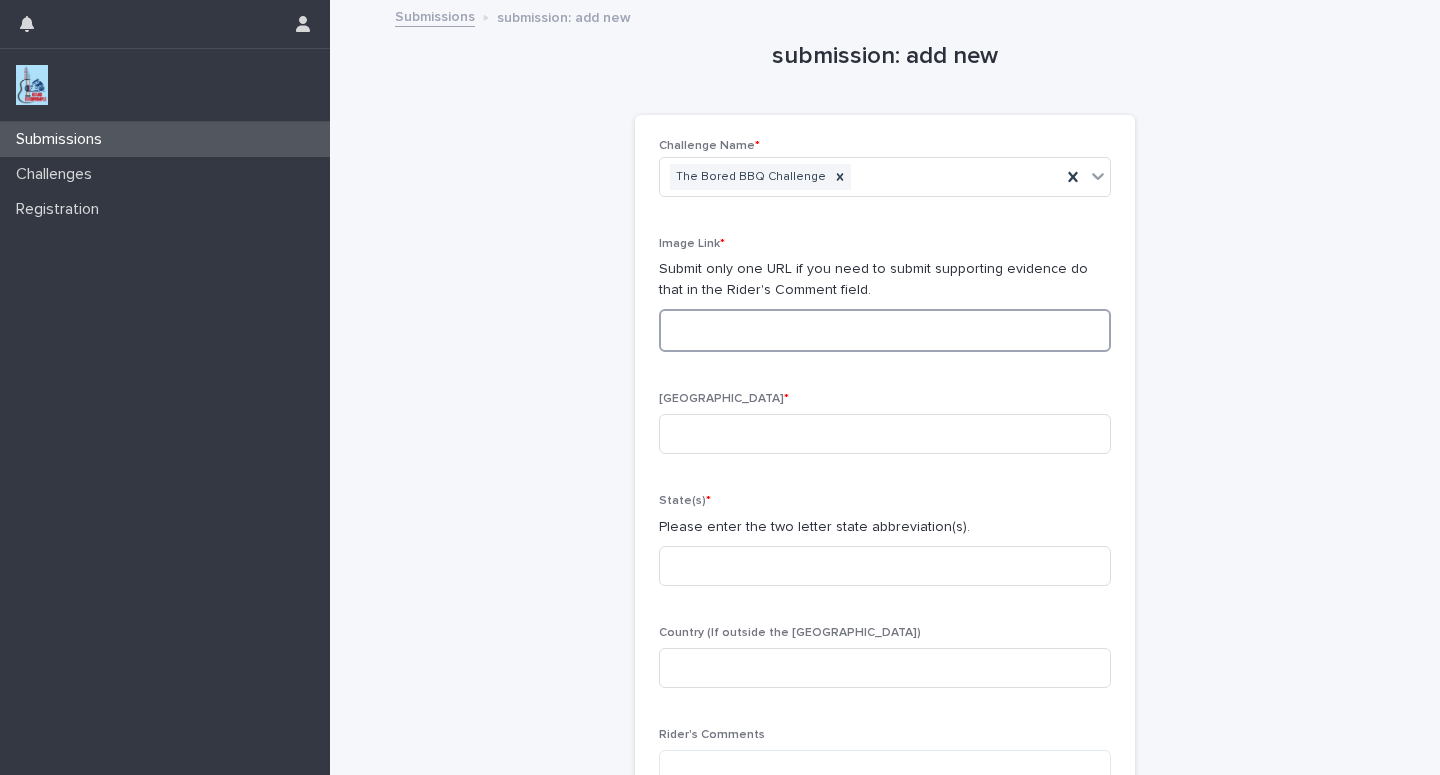 click at bounding box center [885, 330] 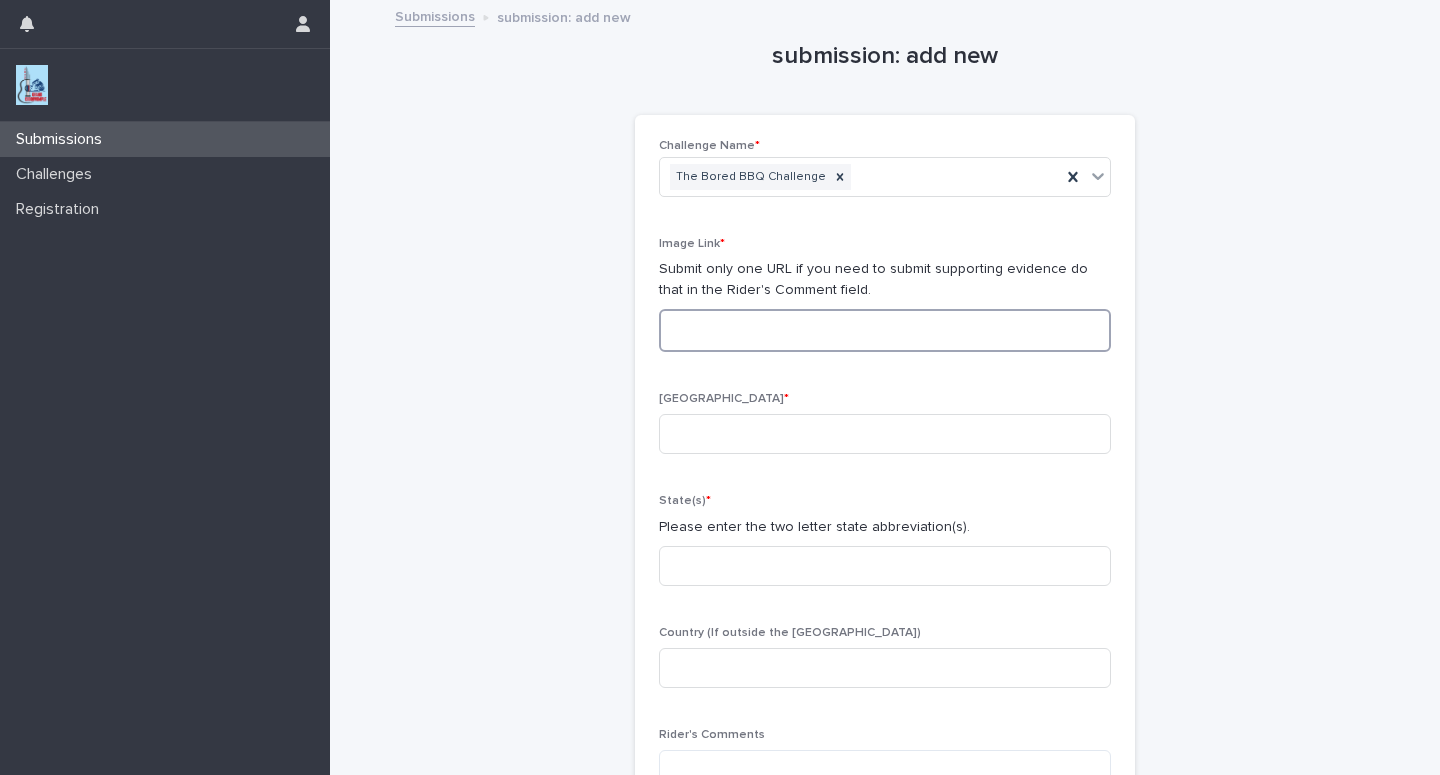 paste on "**********" 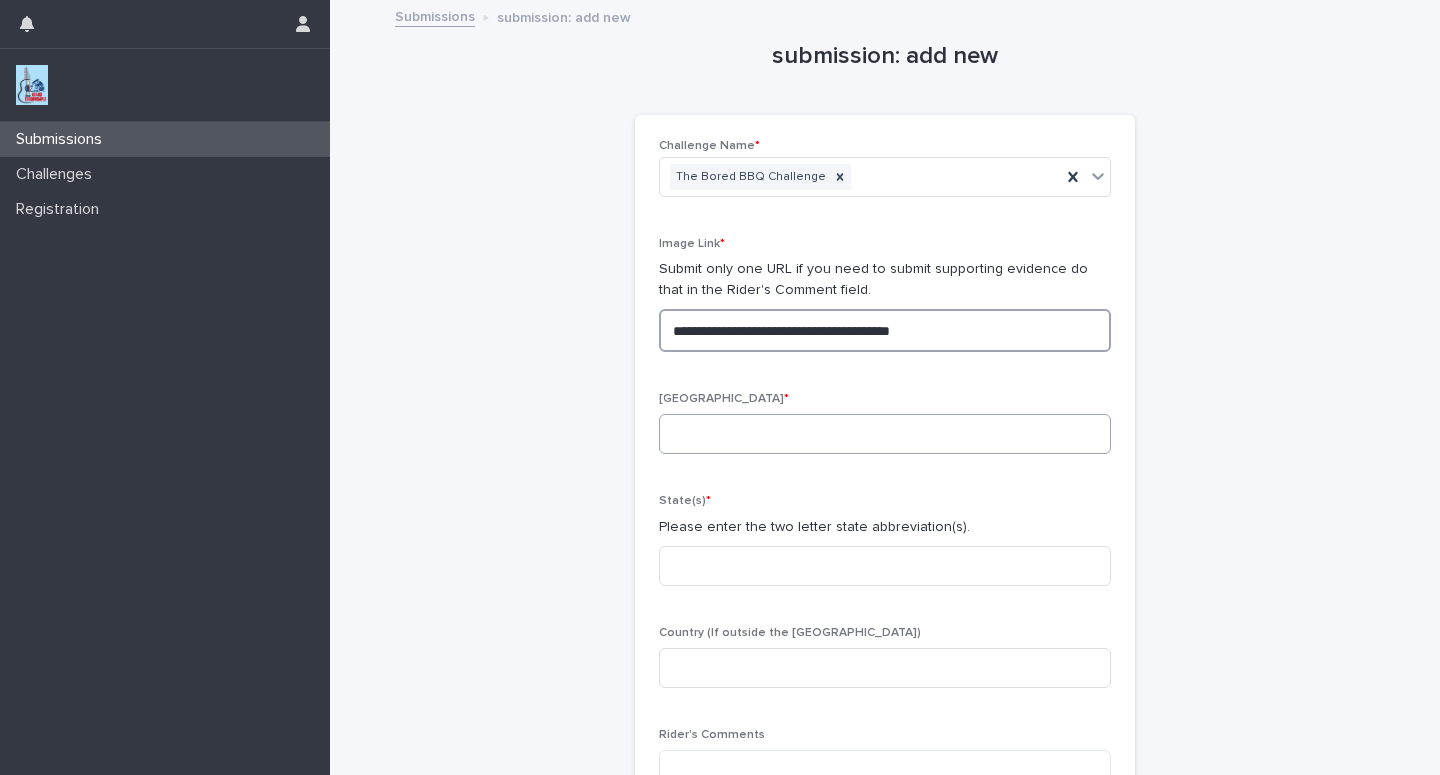 type on "**********" 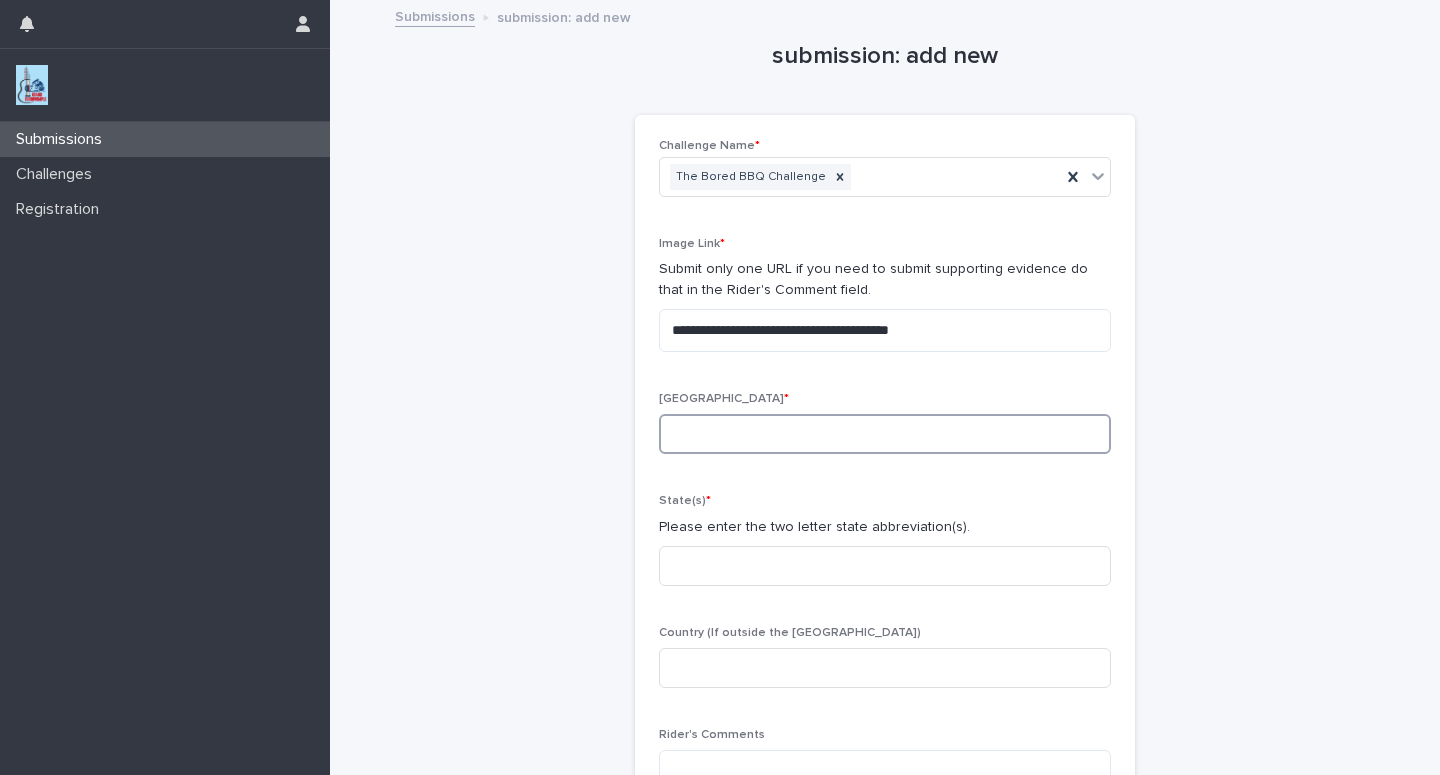click at bounding box center [885, 434] 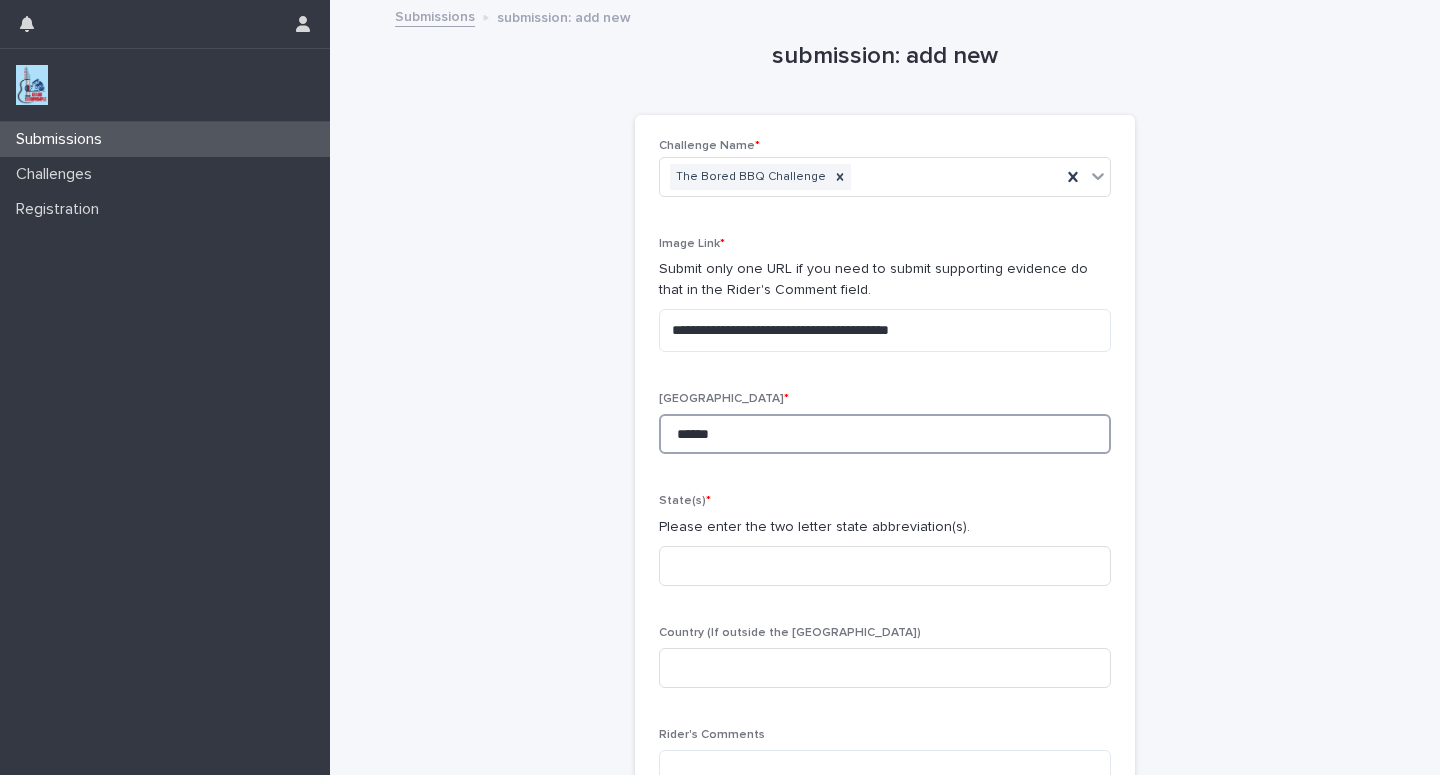type on "******" 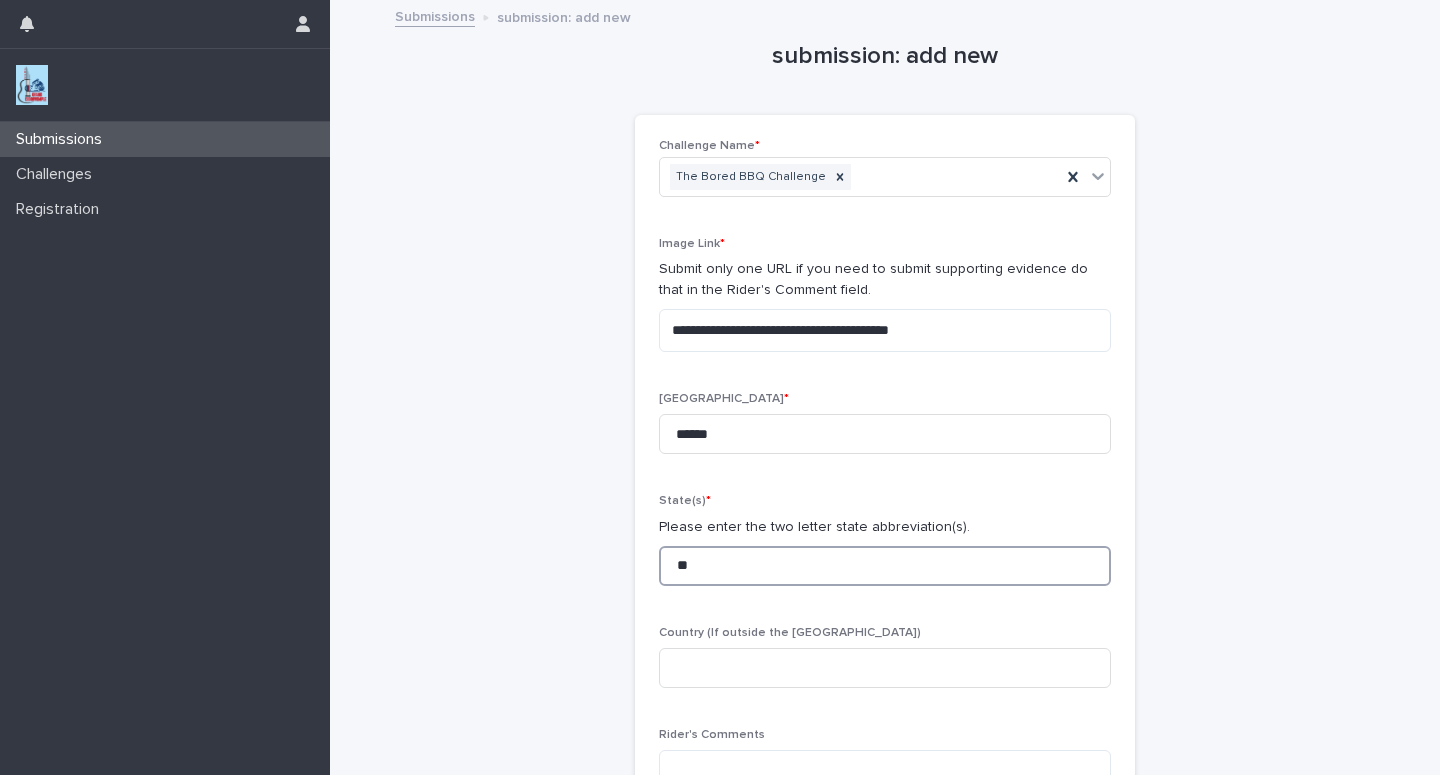 type on "**" 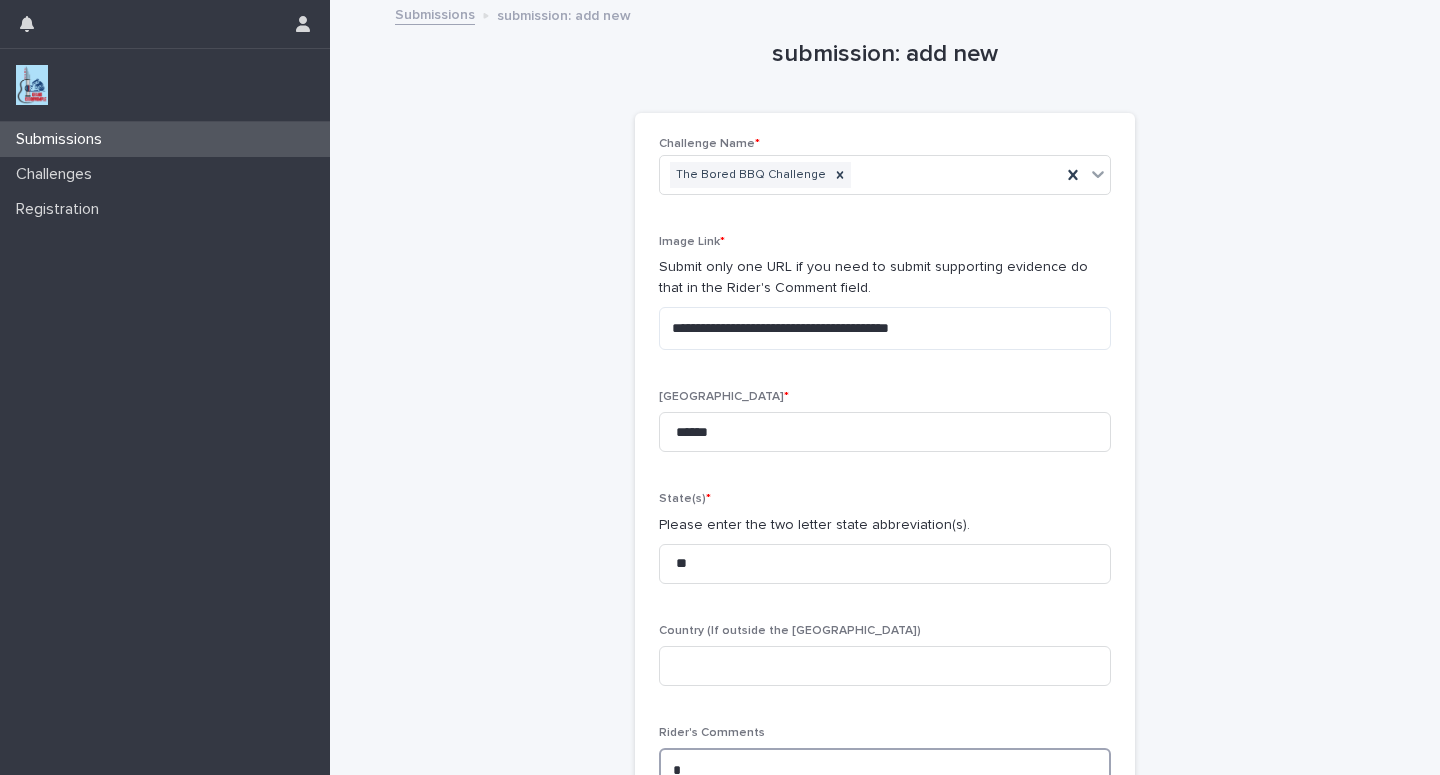 scroll, scrollTop: 5, scrollLeft: 0, axis: vertical 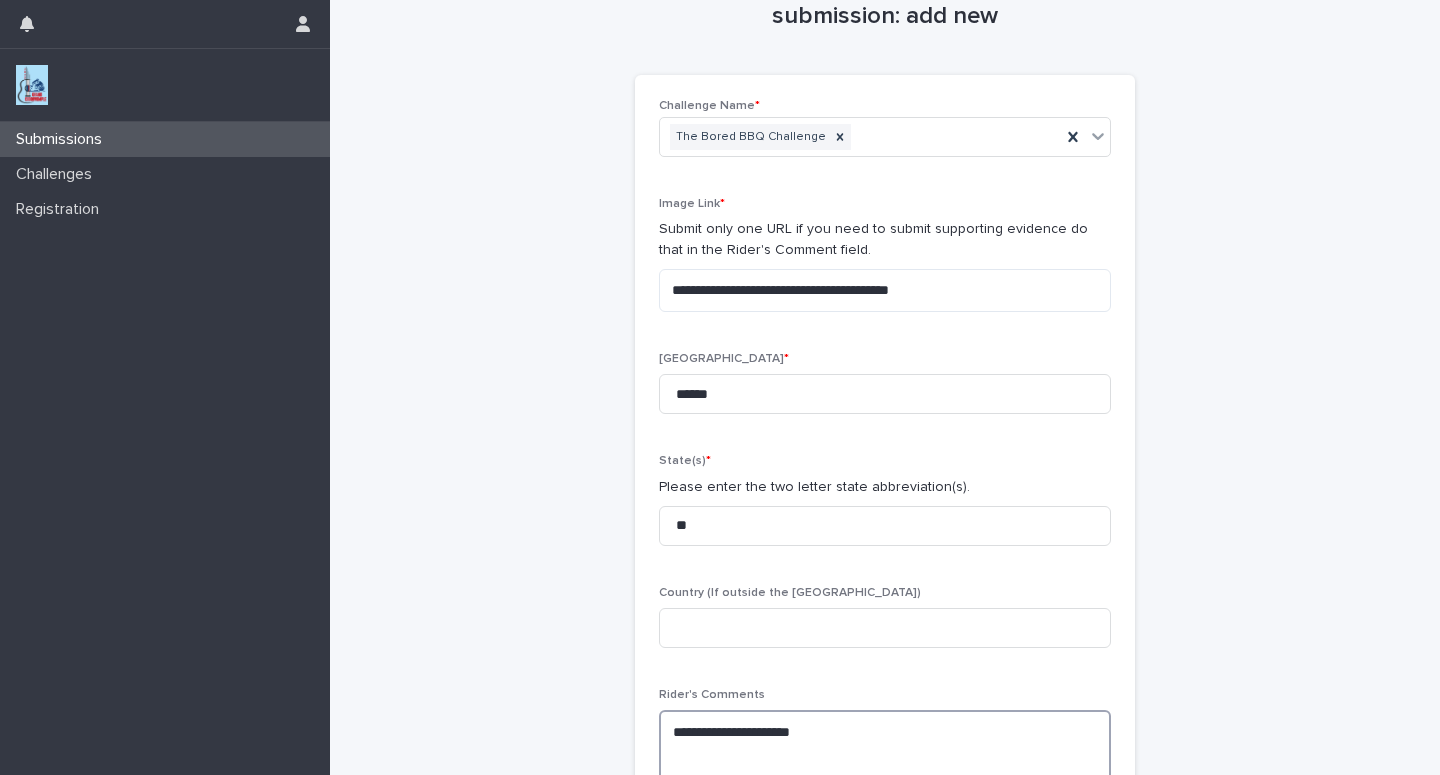 paste on "**********" 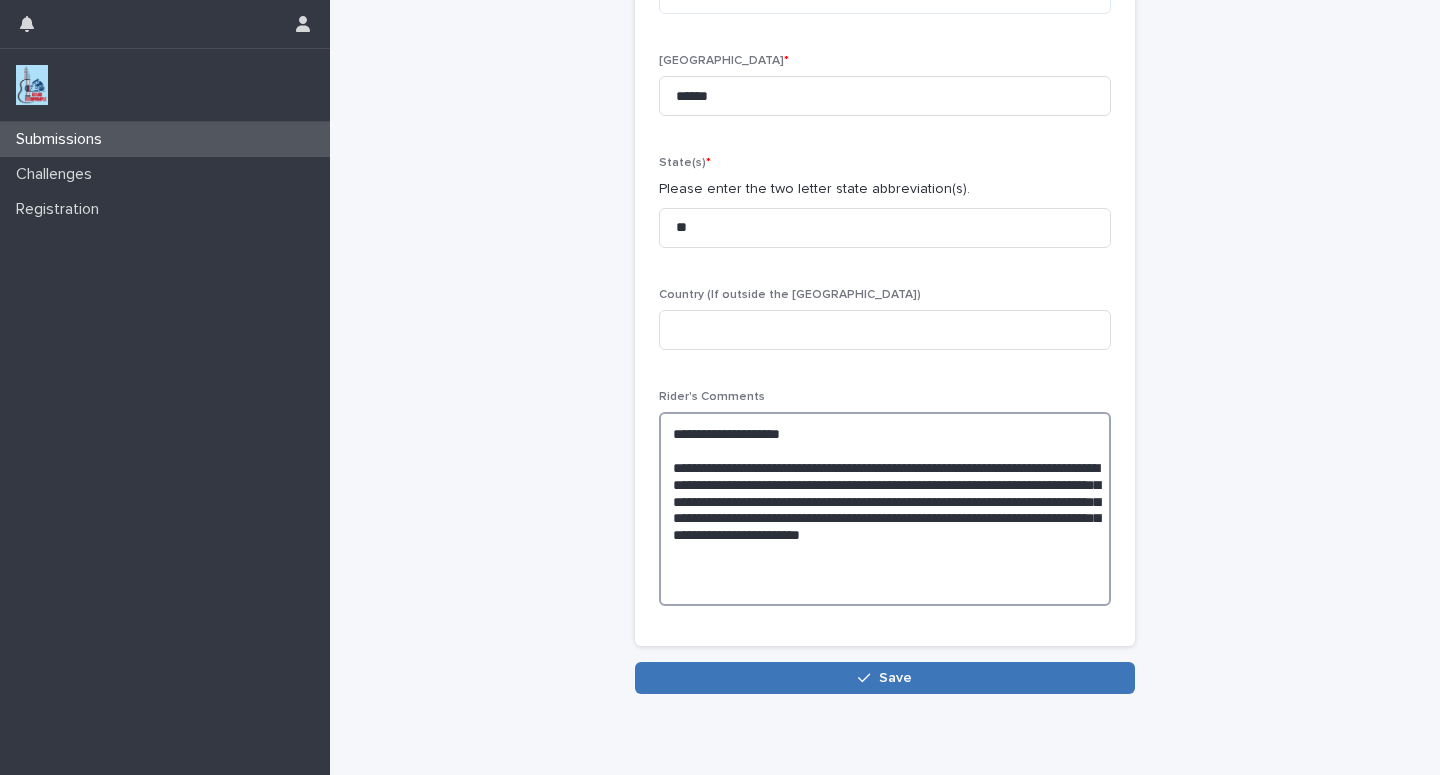 type on "**********" 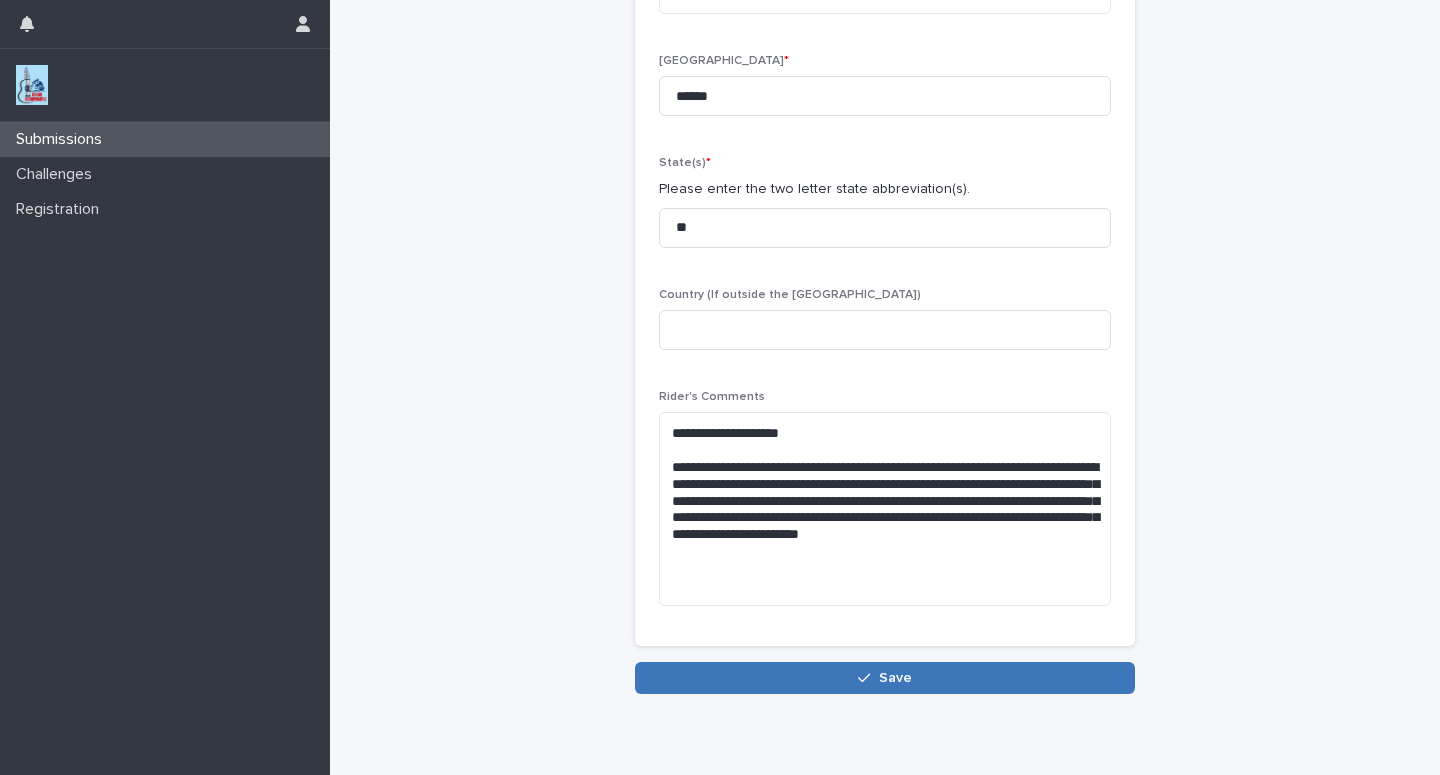 click on "Save" at bounding box center (885, 678) 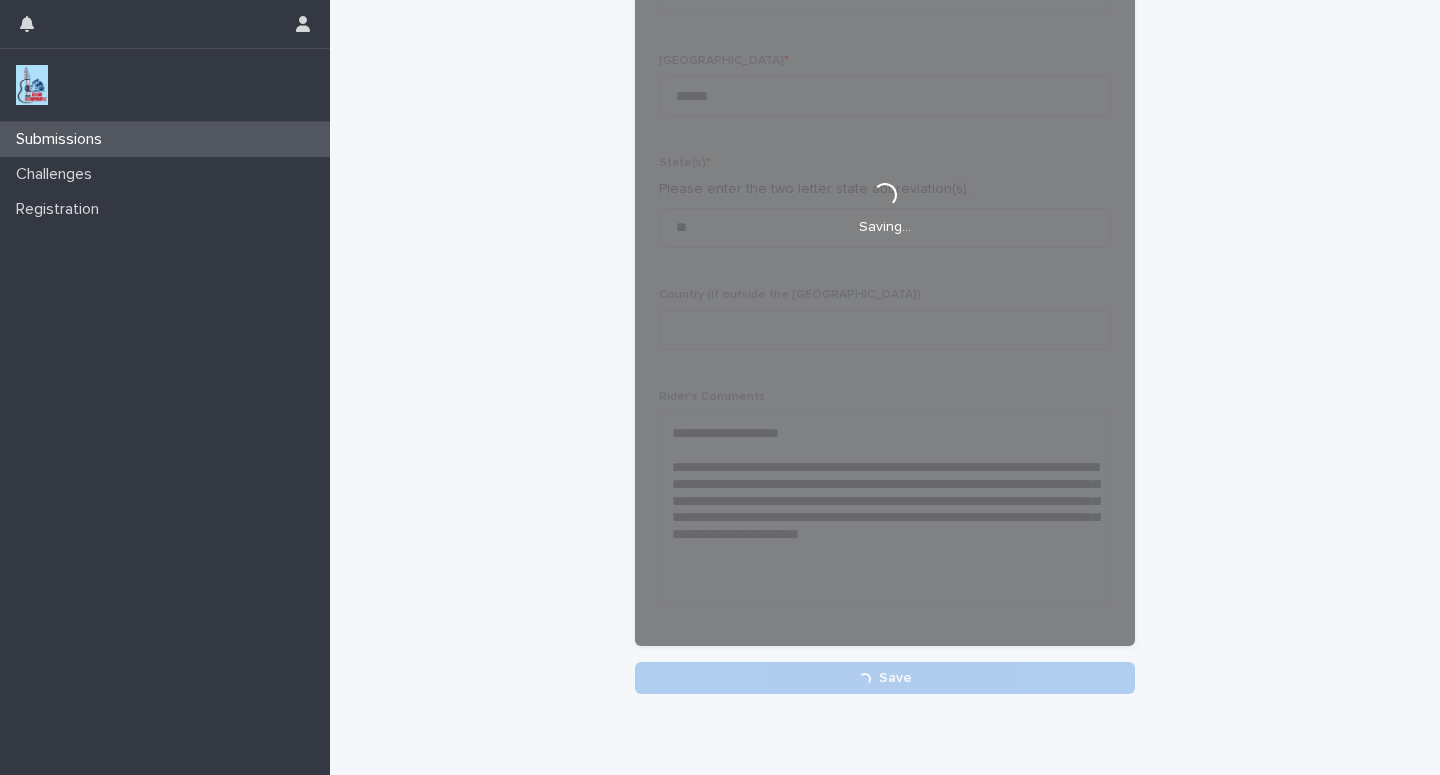 scroll, scrollTop: 338, scrollLeft: 0, axis: vertical 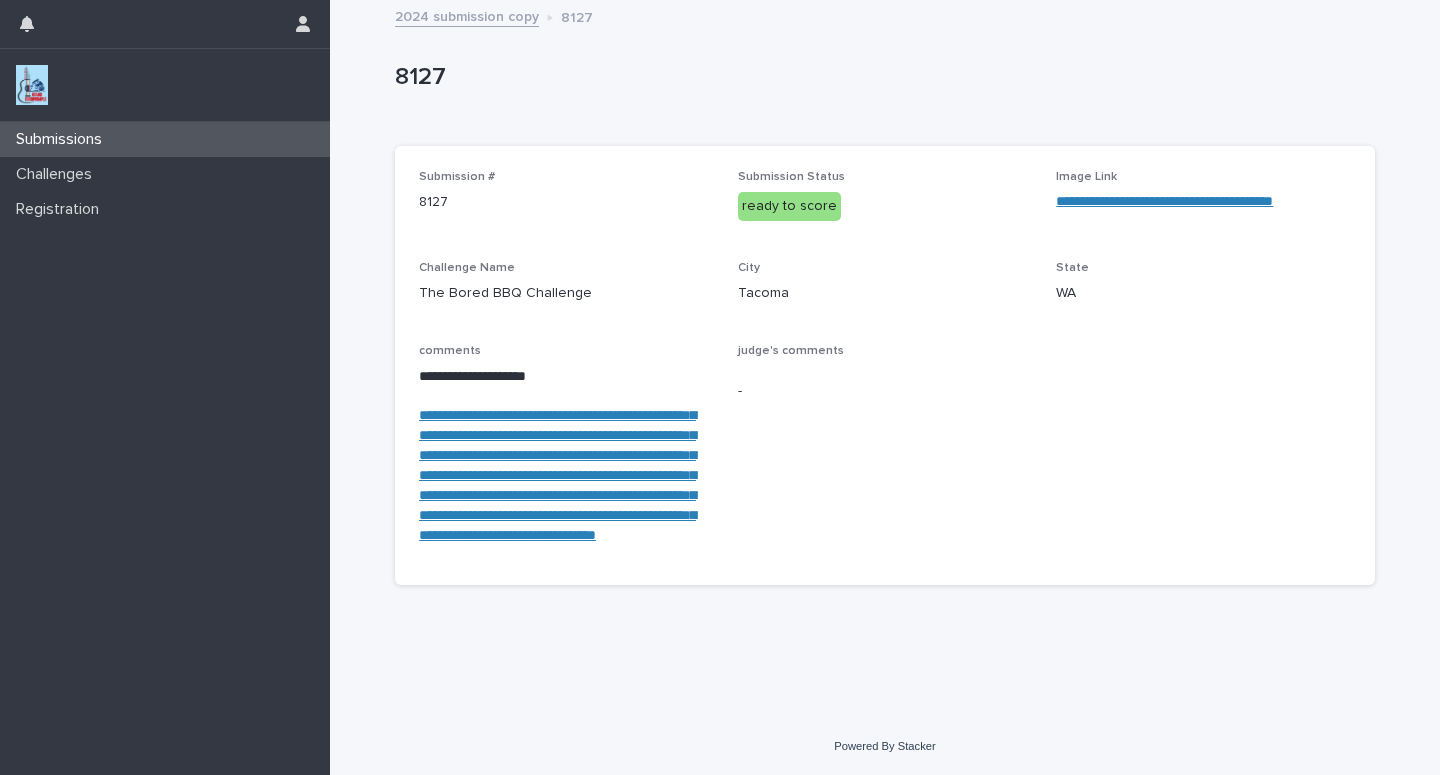 click on "Submissions" at bounding box center [165, 139] 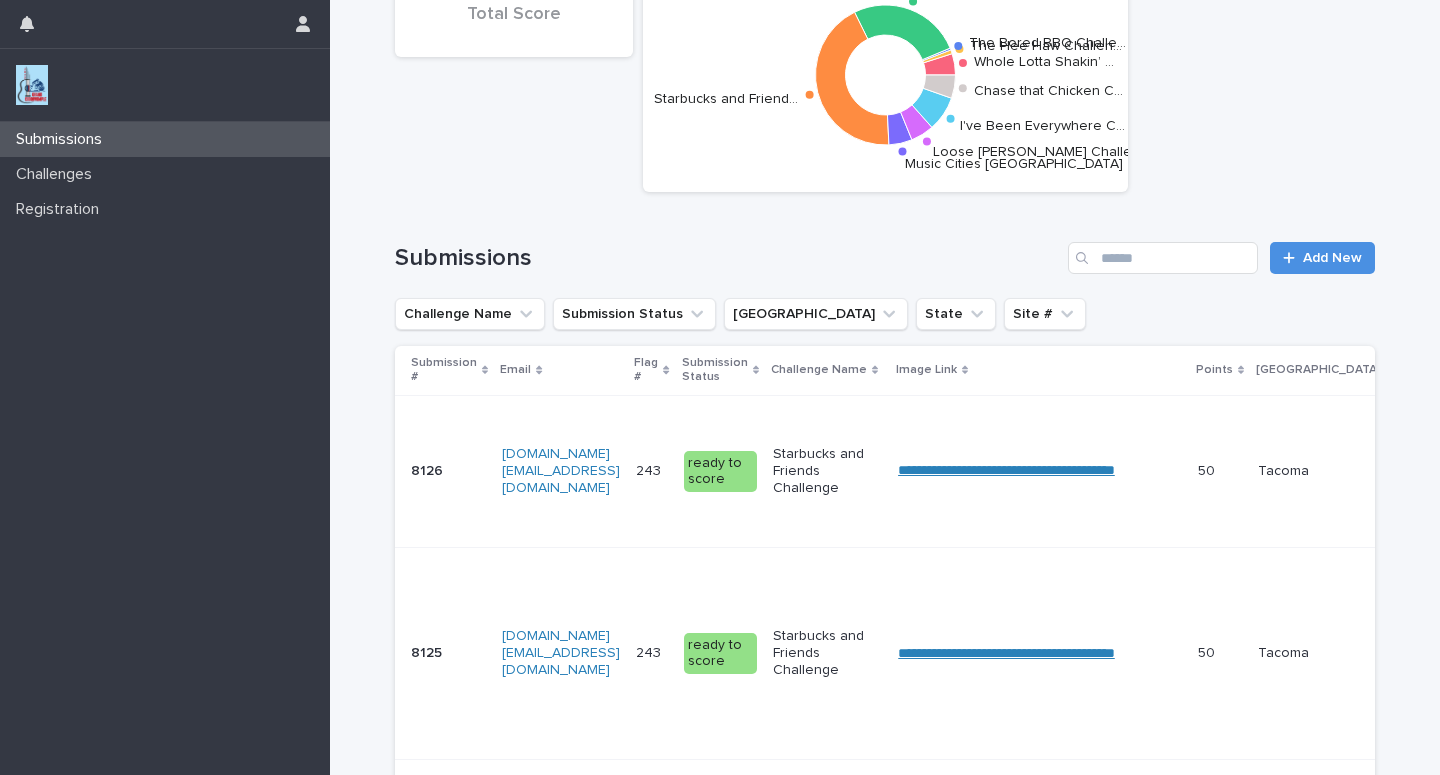 scroll, scrollTop: 0, scrollLeft: 0, axis: both 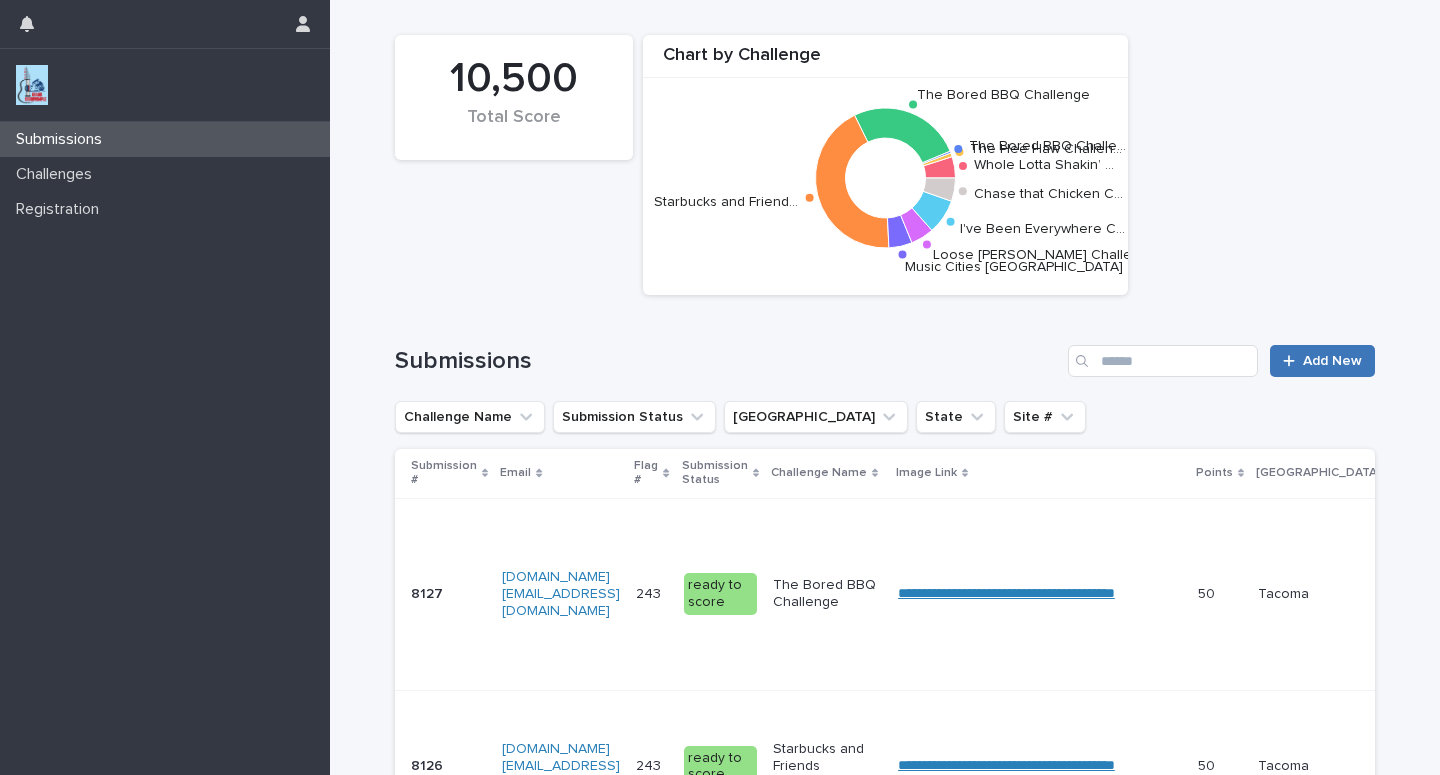 click on "Add New" at bounding box center [1332, 361] 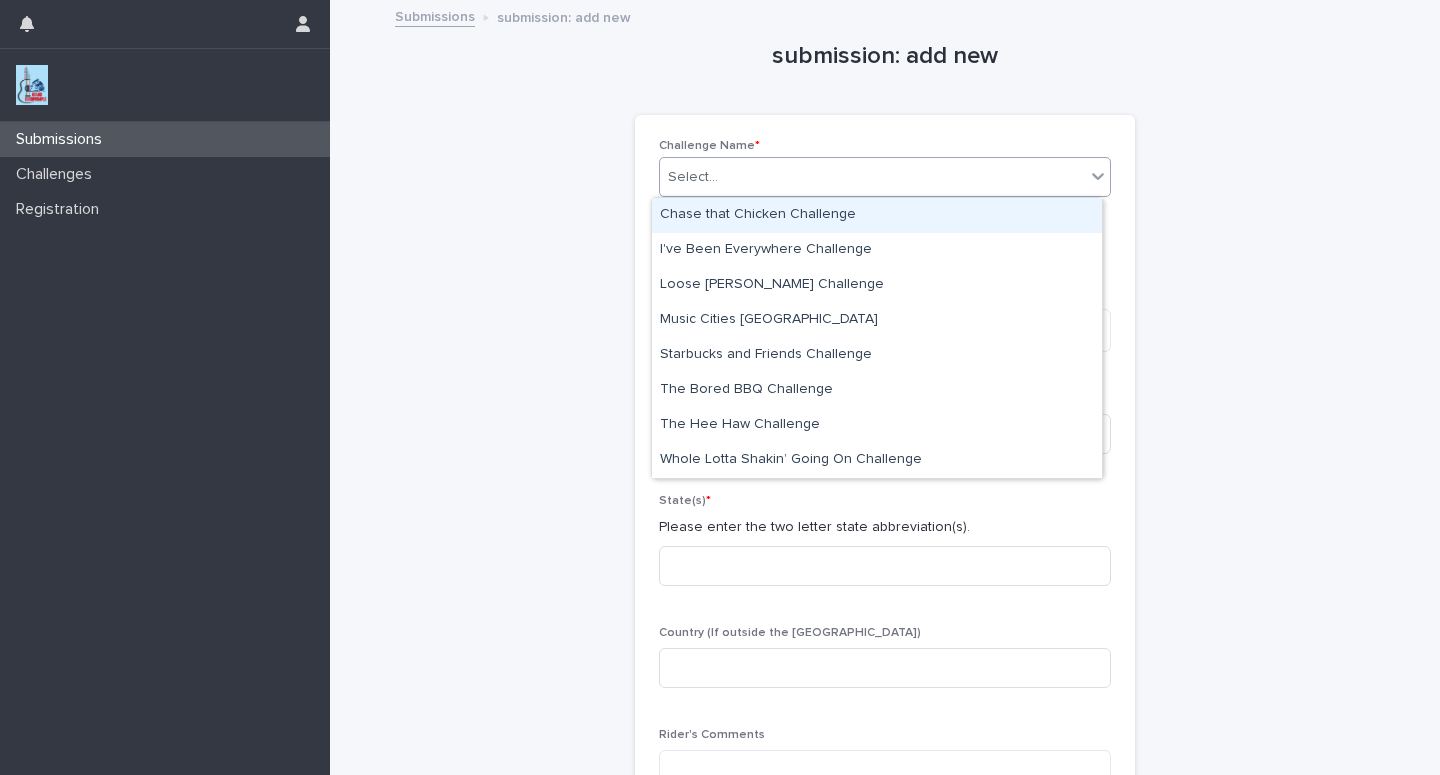click on "Select..." at bounding box center (872, 177) 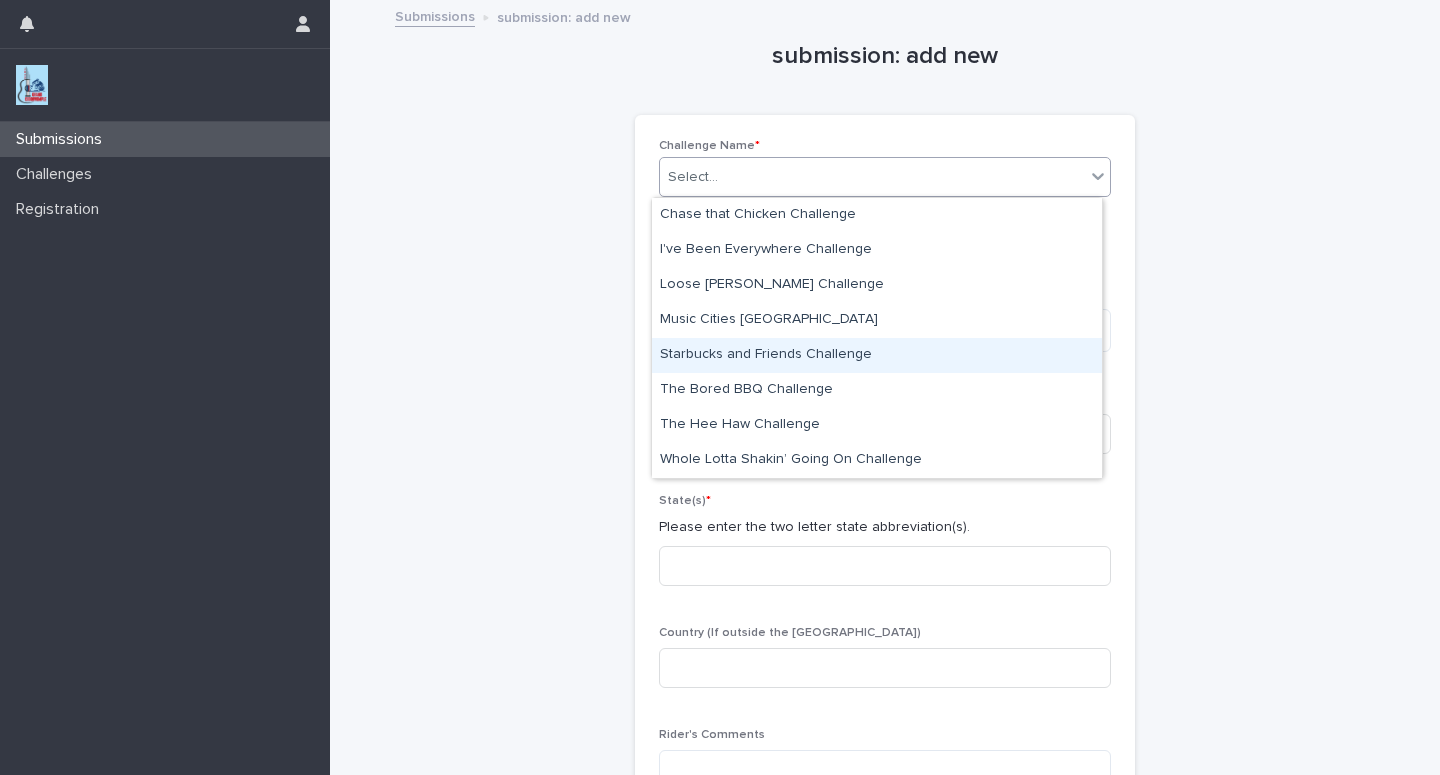 click on "Starbucks and Friends Challenge" at bounding box center [877, 355] 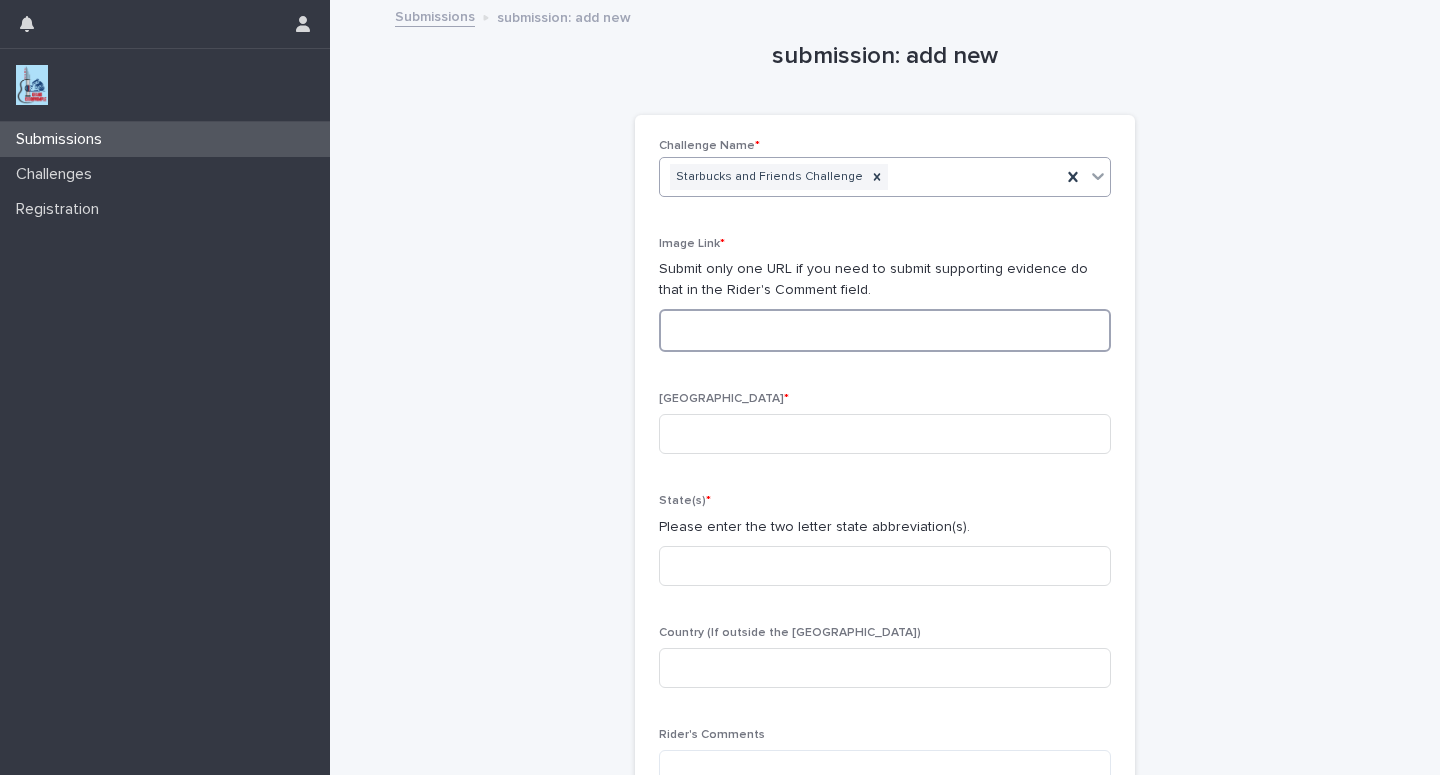 click at bounding box center (885, 330) 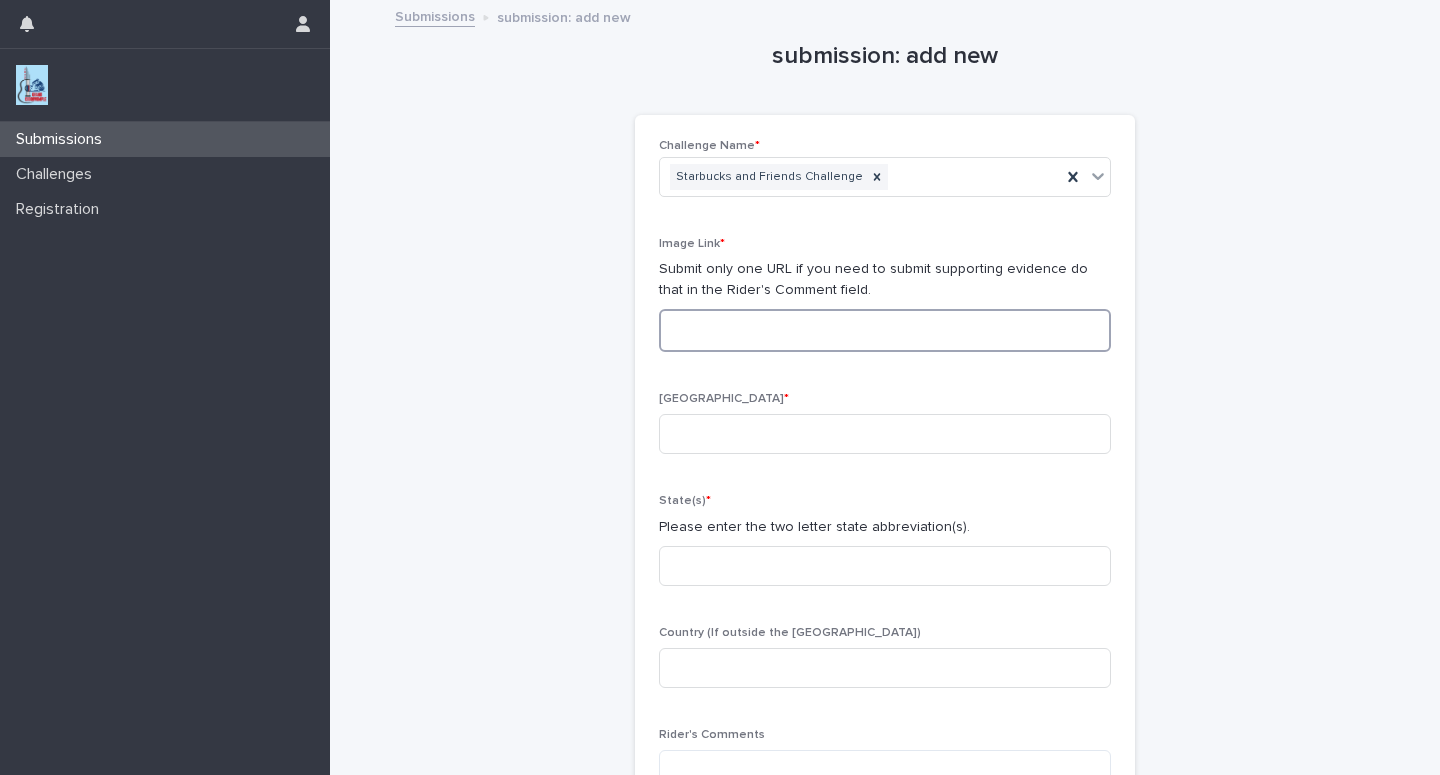 paste on "**********" 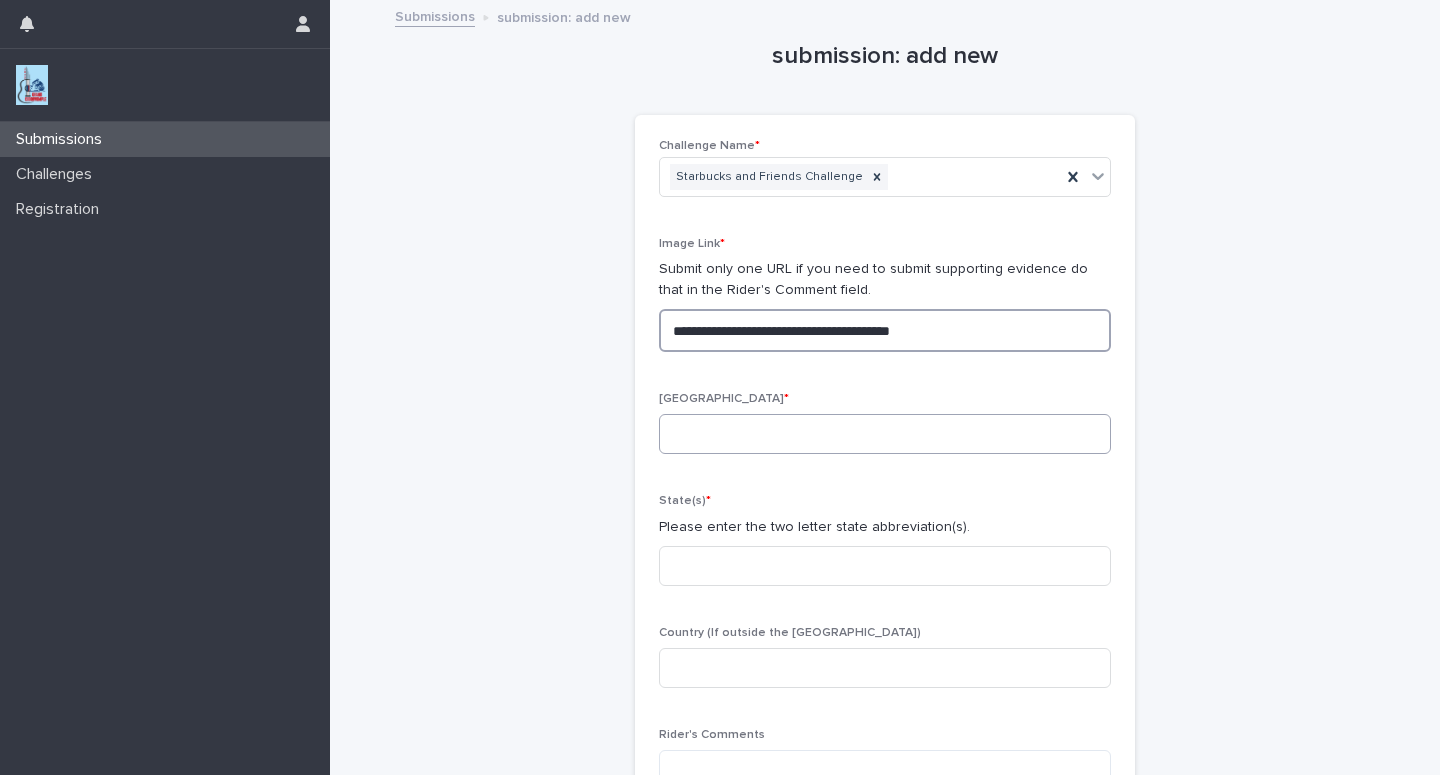 type on "**********" 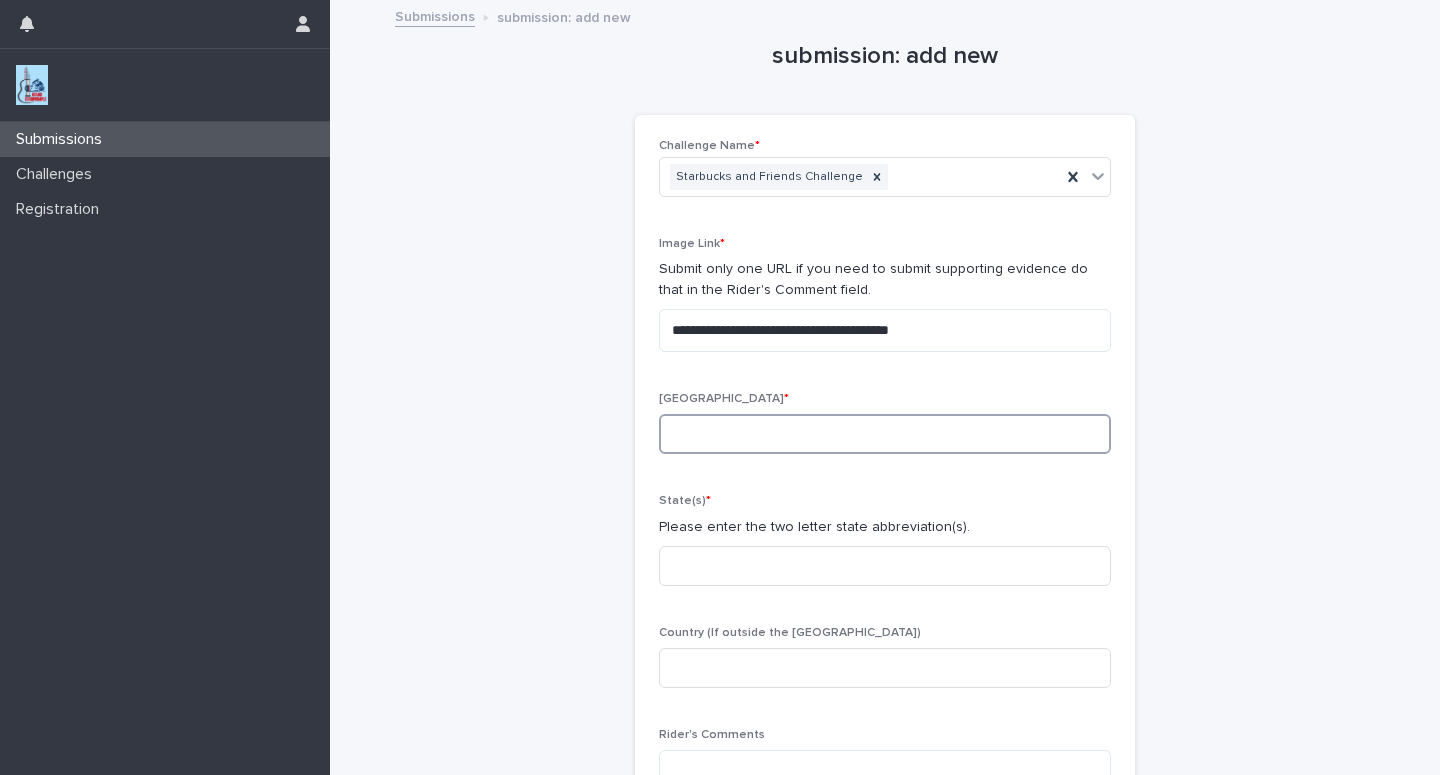 click at bounding box center (885, 434) 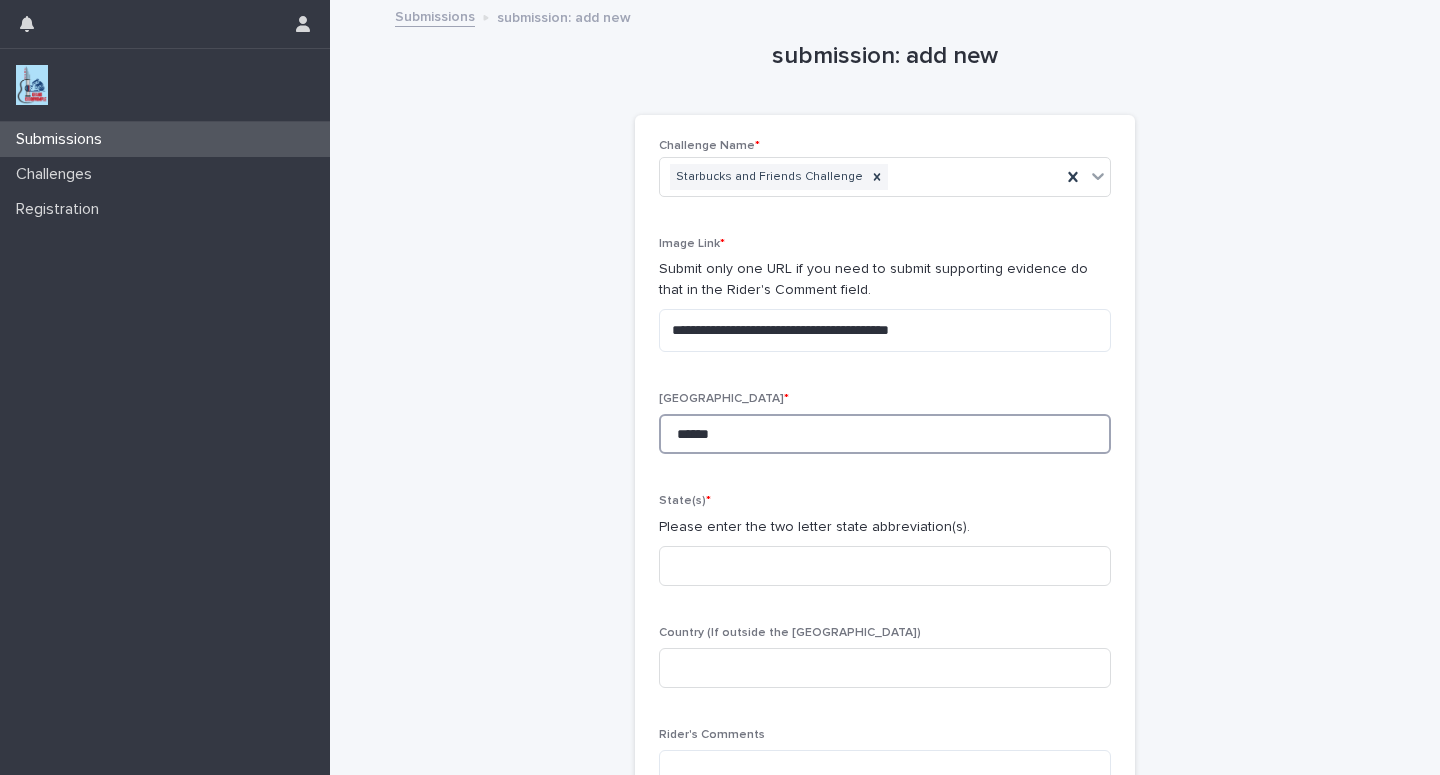 type on "******" 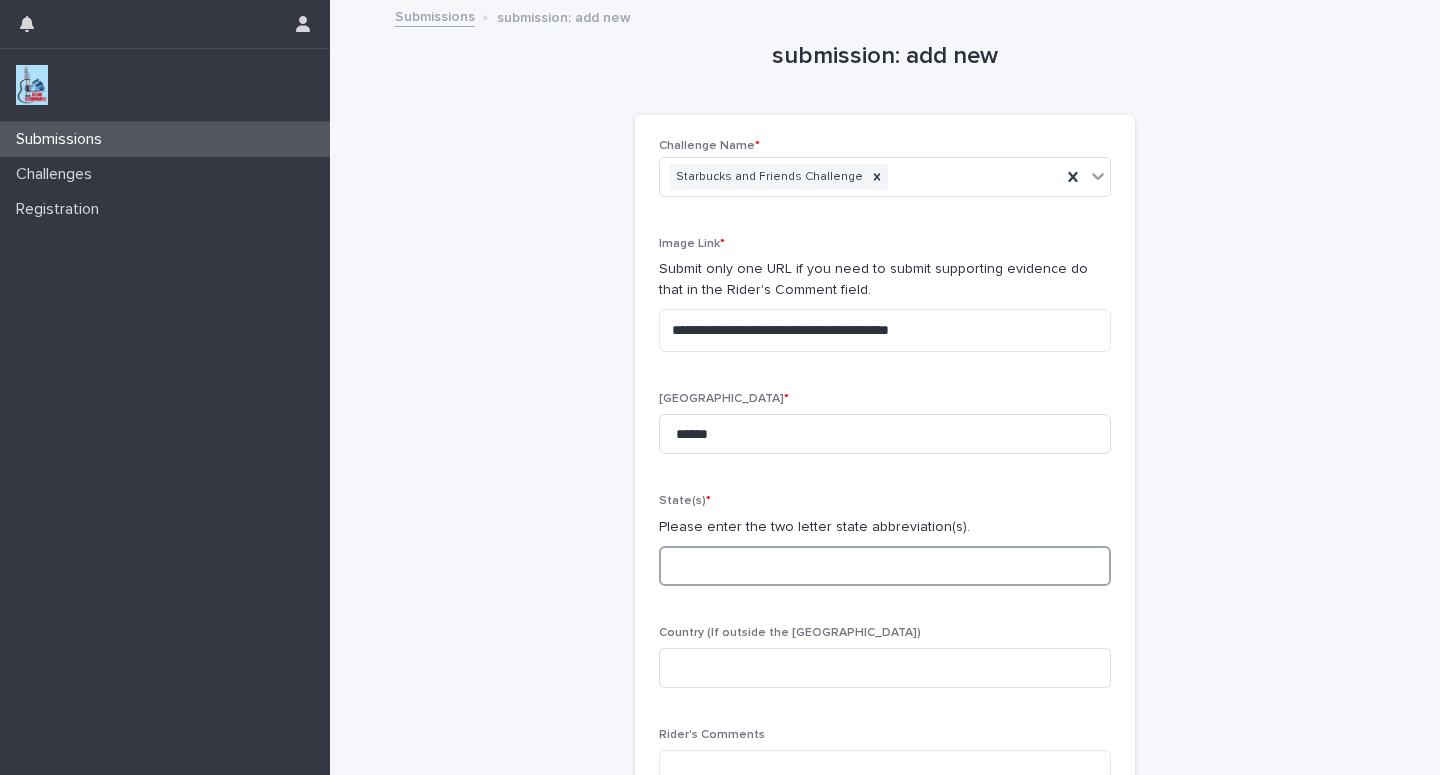 type on "*" 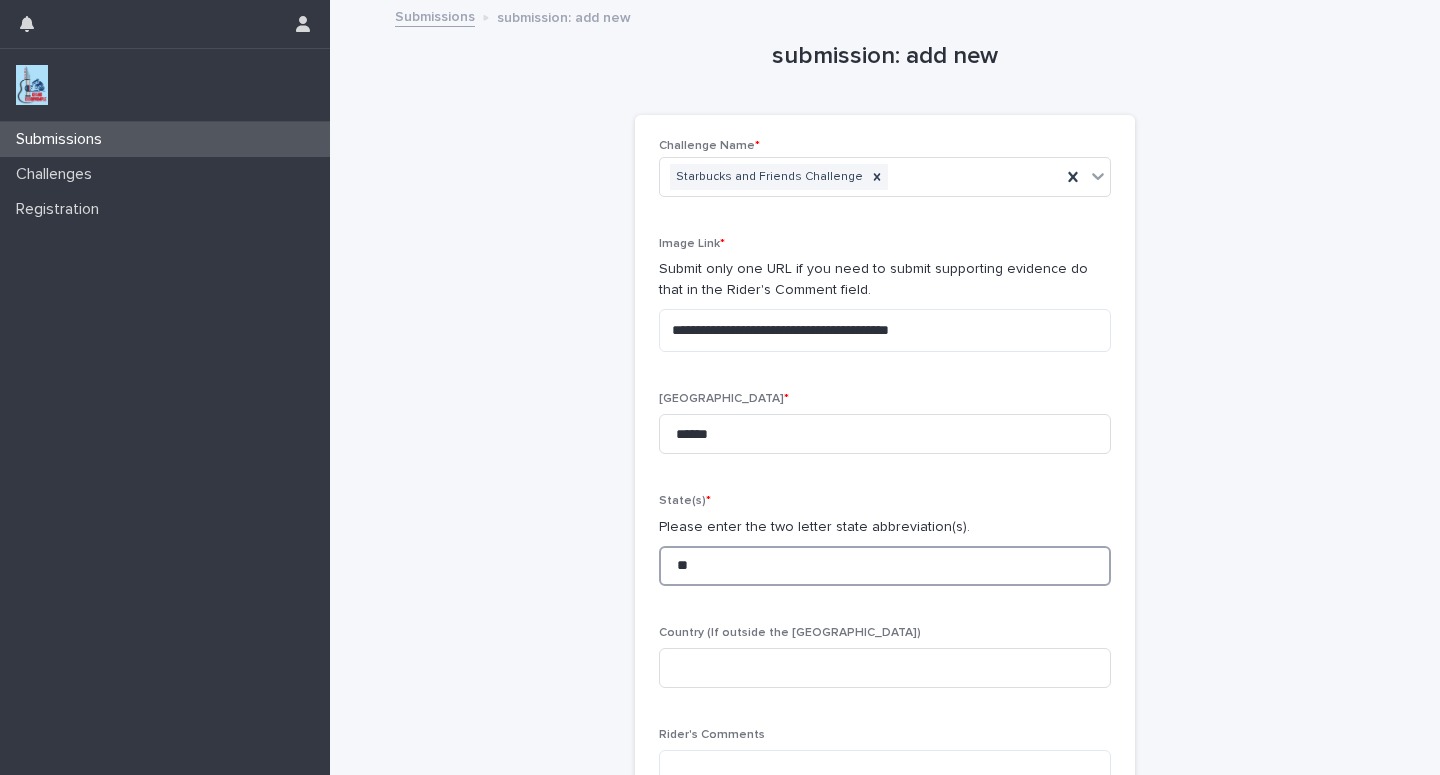 type on "**" 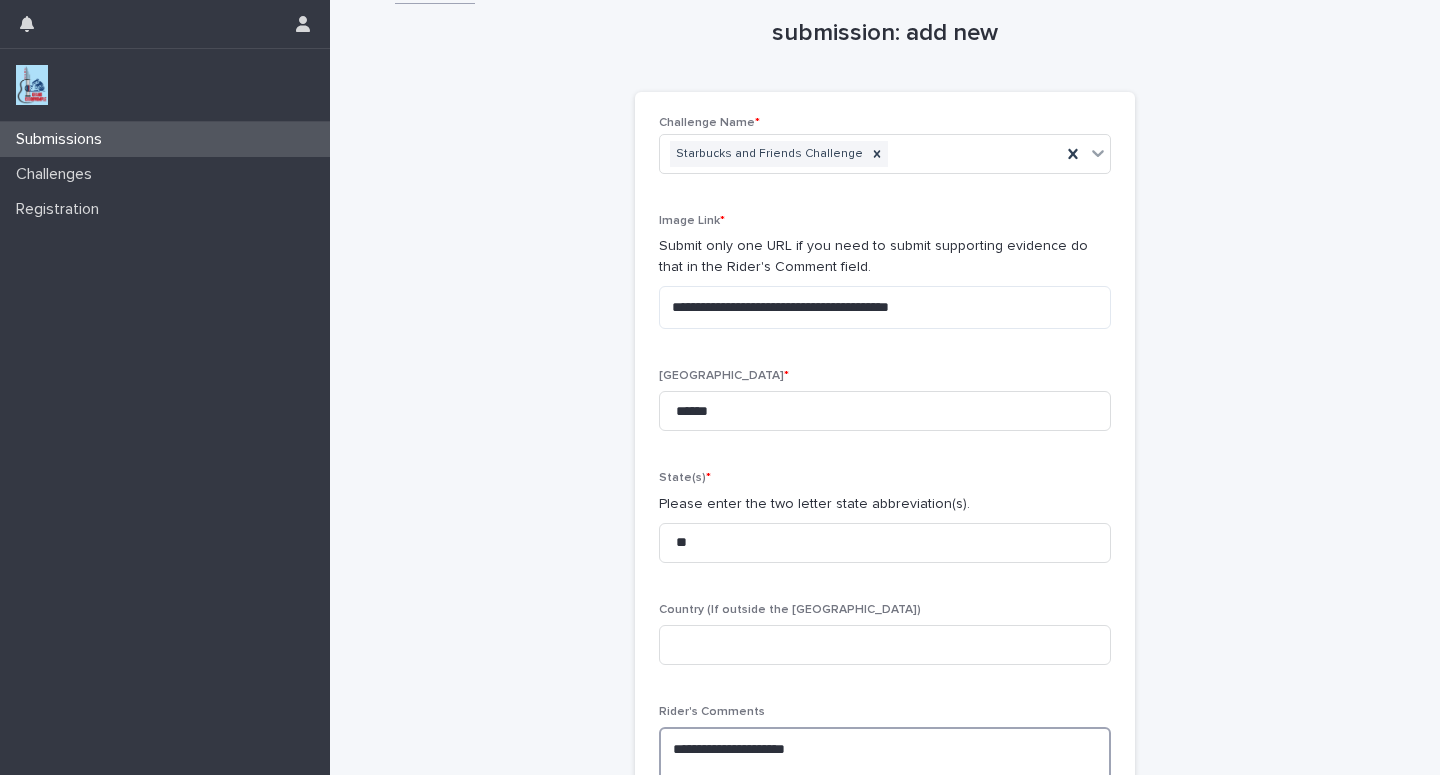 scroll, scrollTop: 40, scrollLeft: 0, axis: vertical 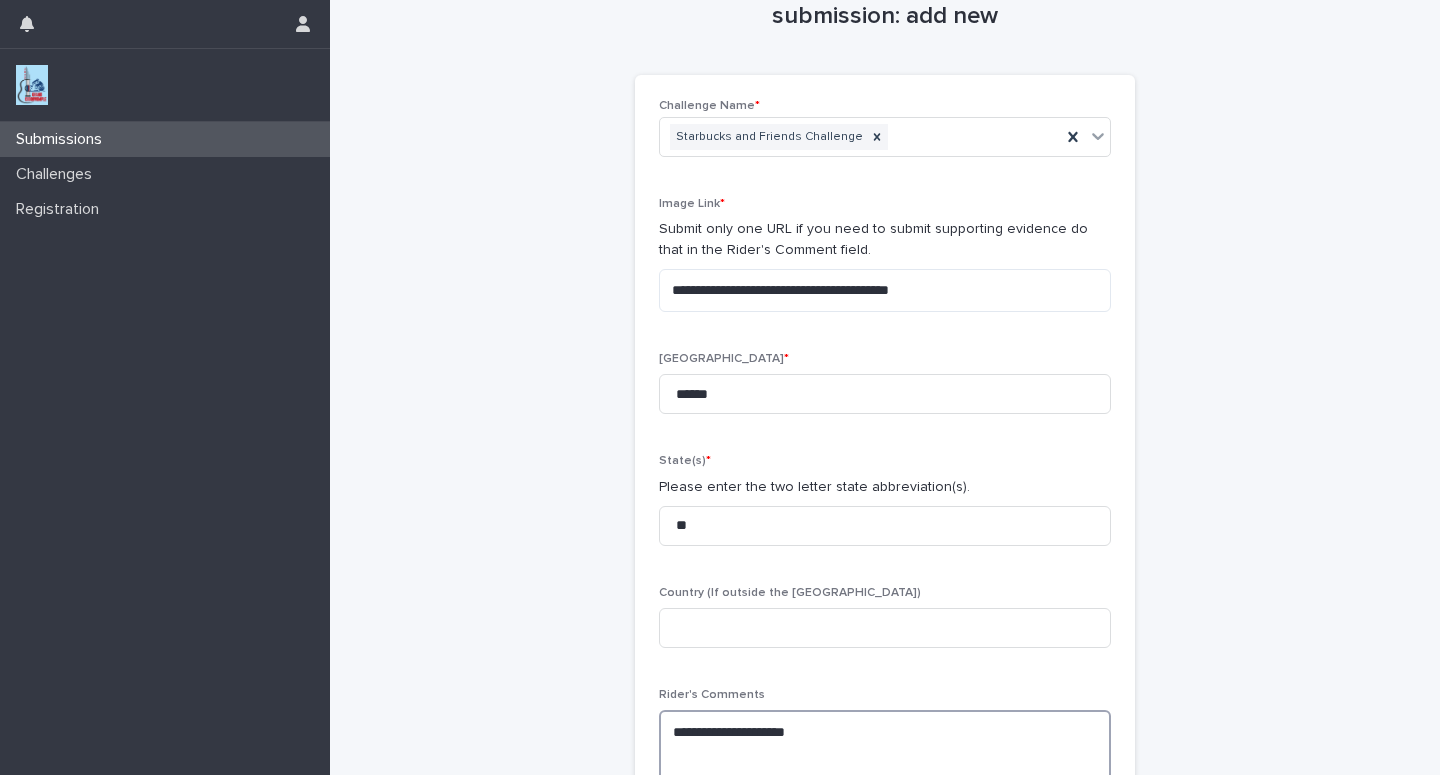 paste on "**********" 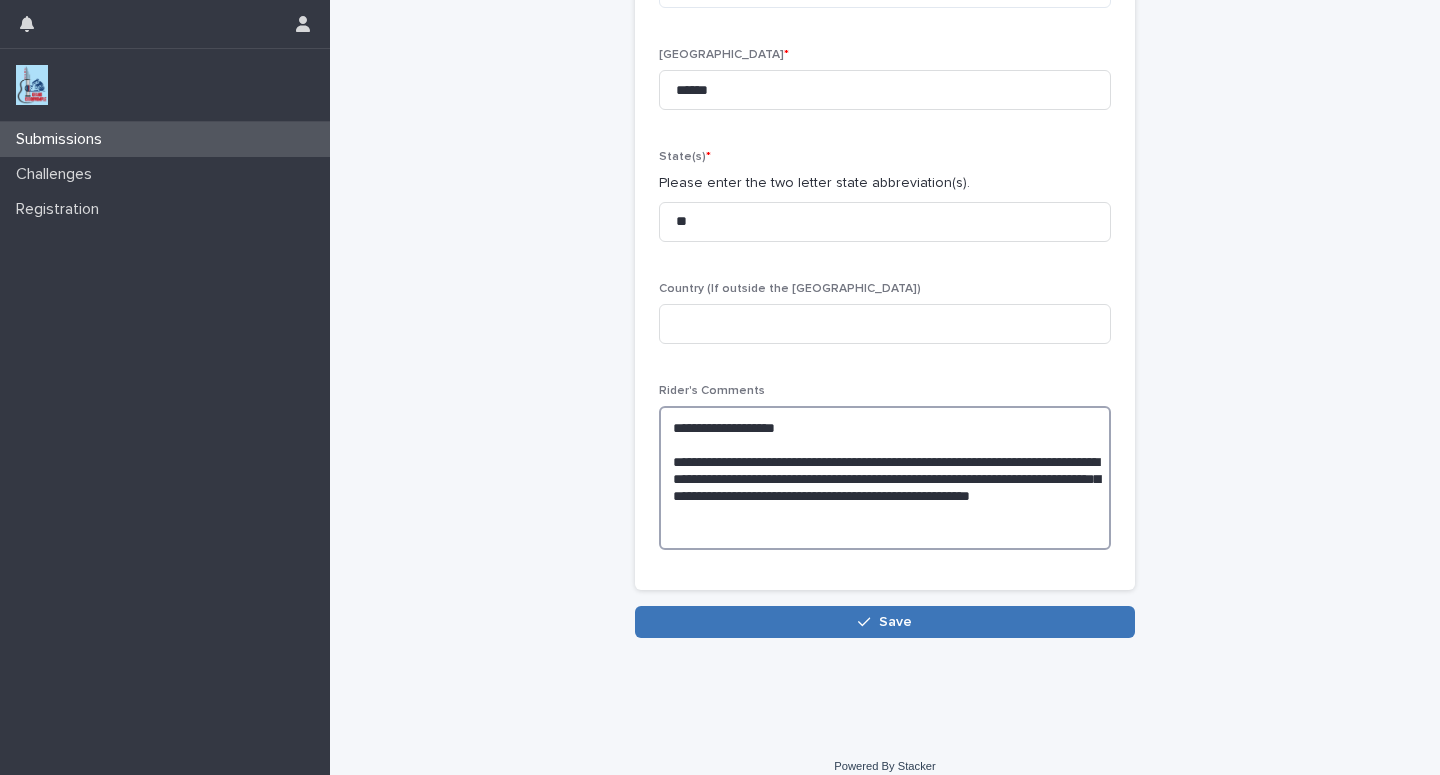 type on "**********" 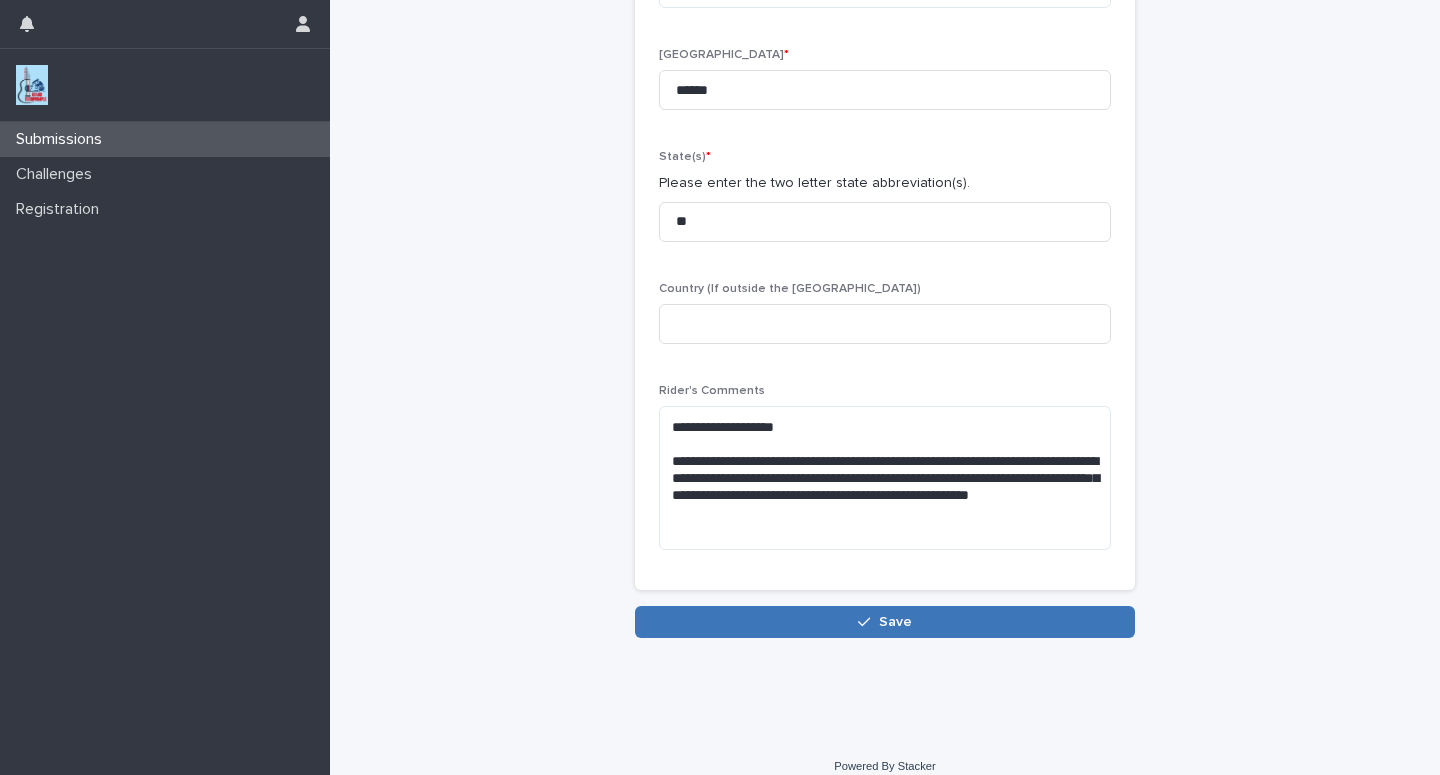 click on "Save" at bounding box center [885, 622] 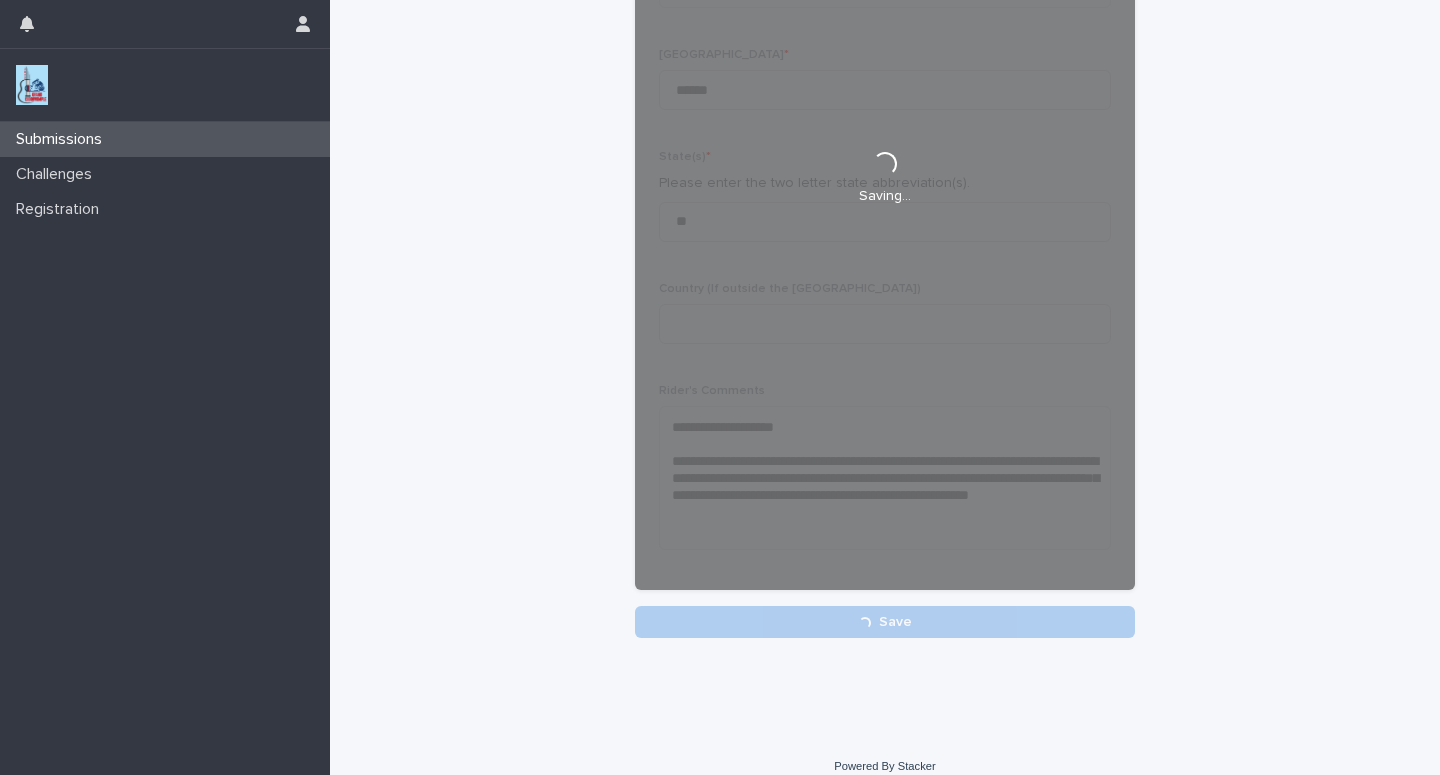 scroll, scrollTop: 344, scrollLeft: 0, axis: vertical 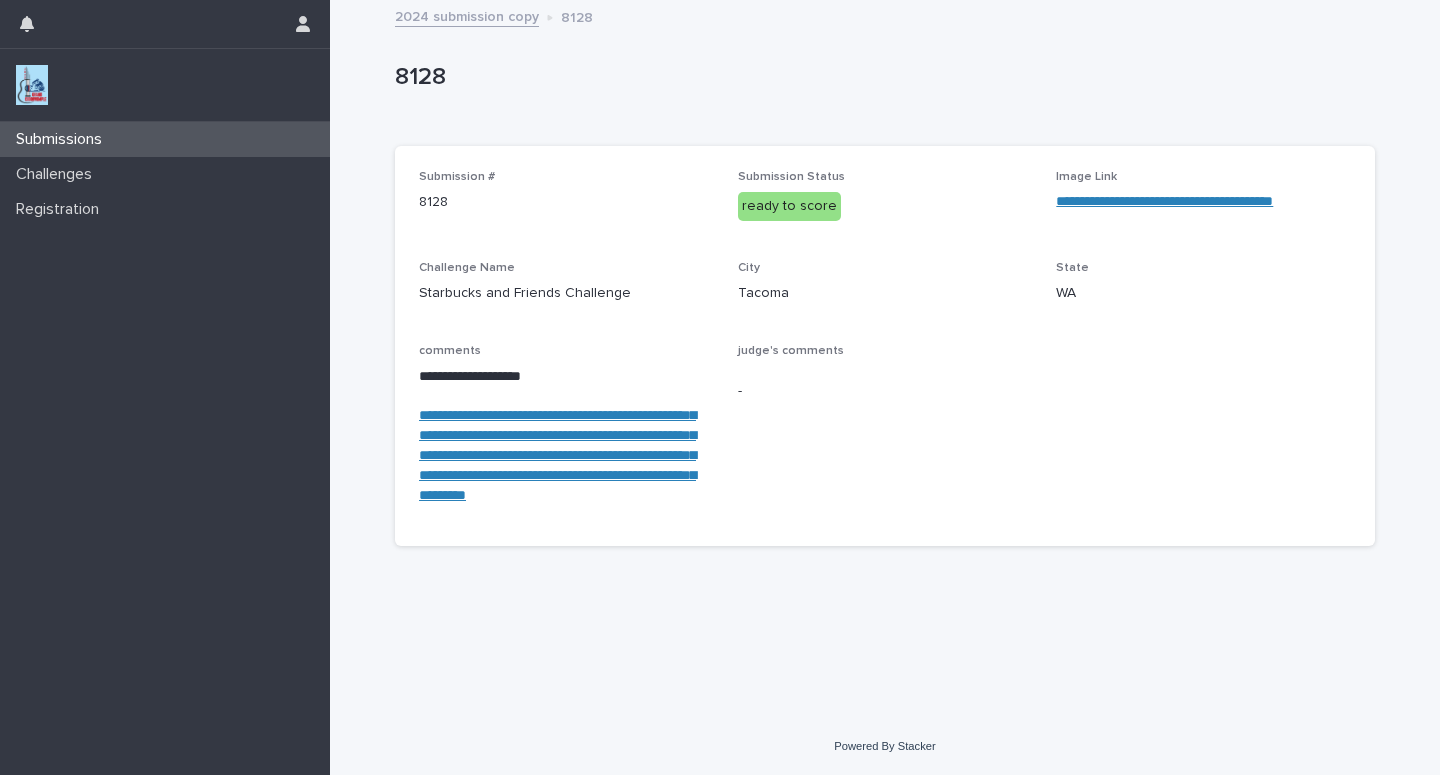click on "Submissions" at bounding box center [165, 139] 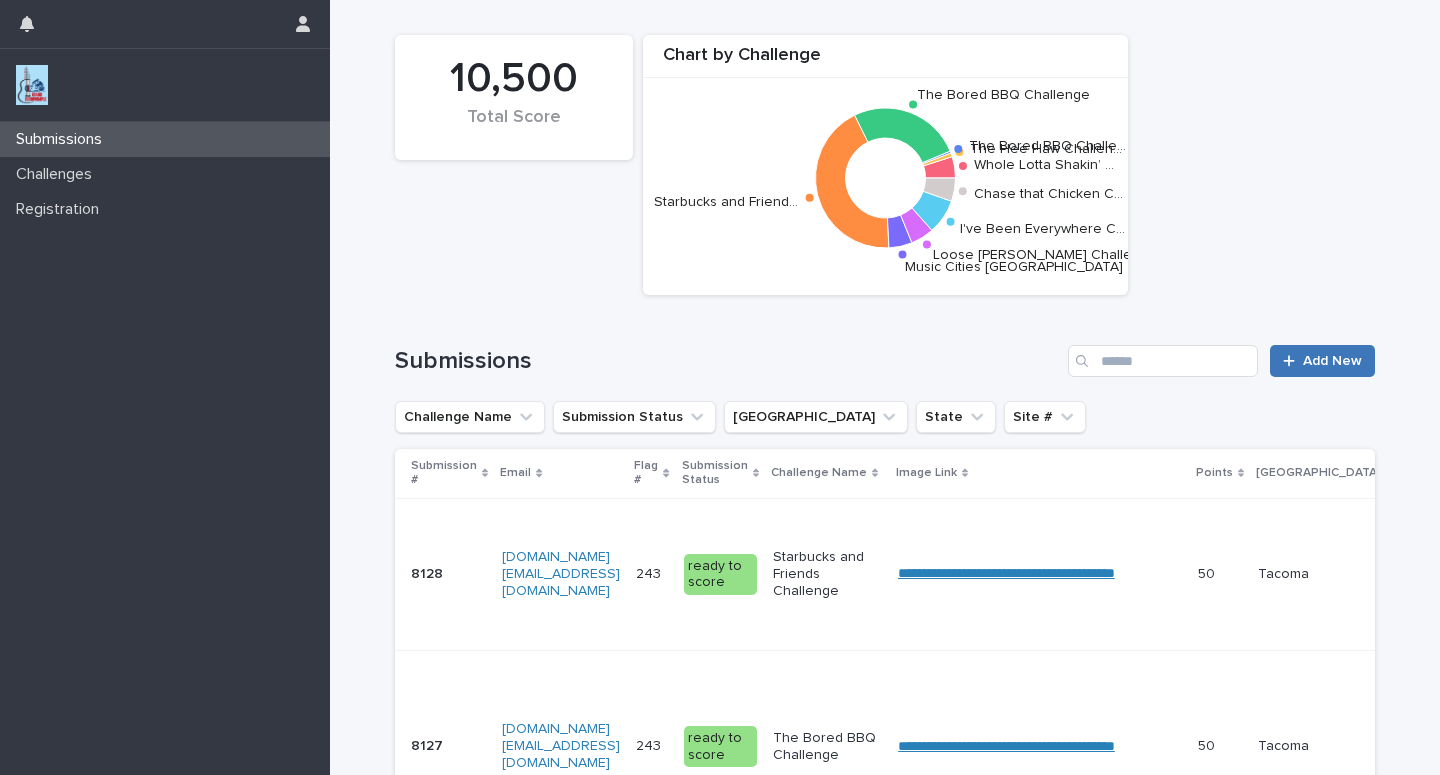 click on "Add New" at bounding box center (1332, 361) 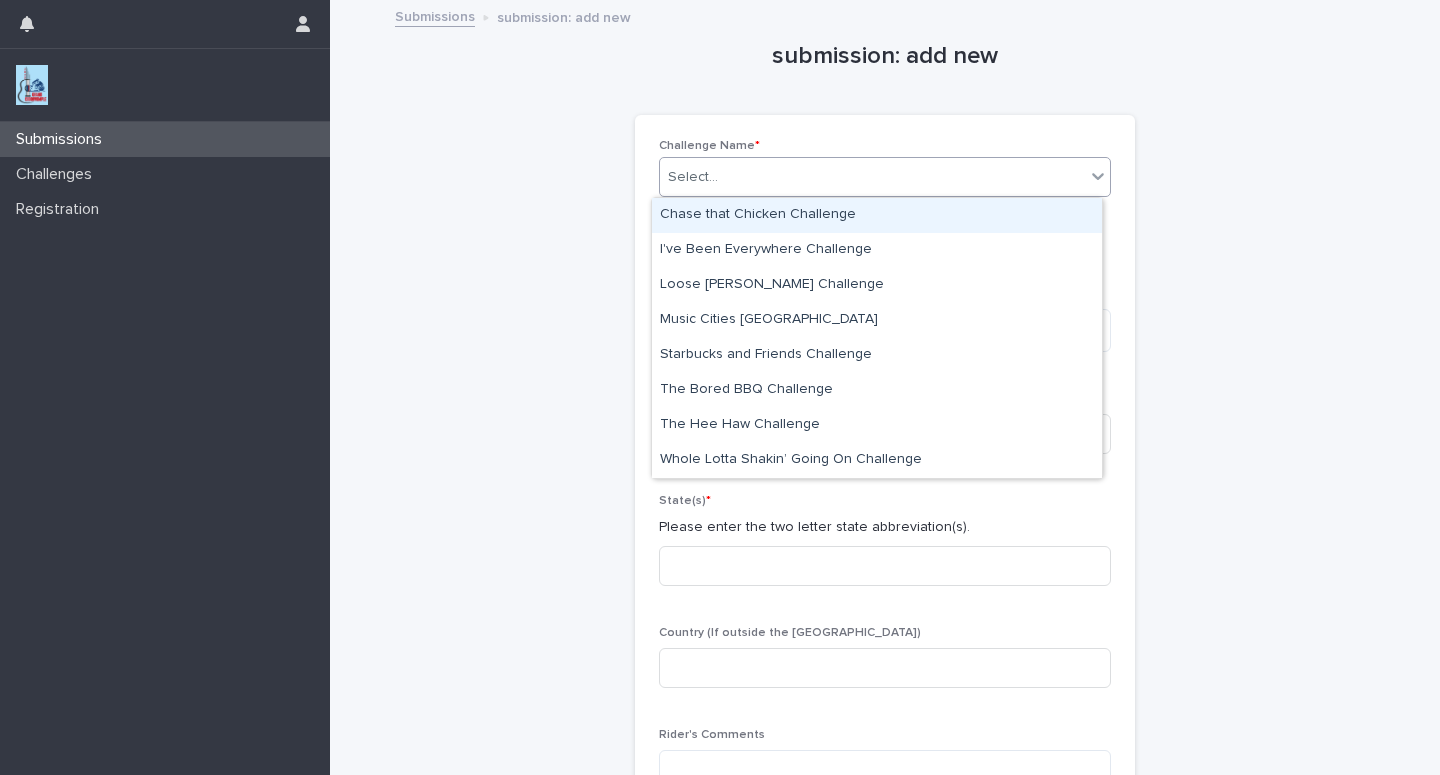 click on "Select..." at bounding box center (872, 177) 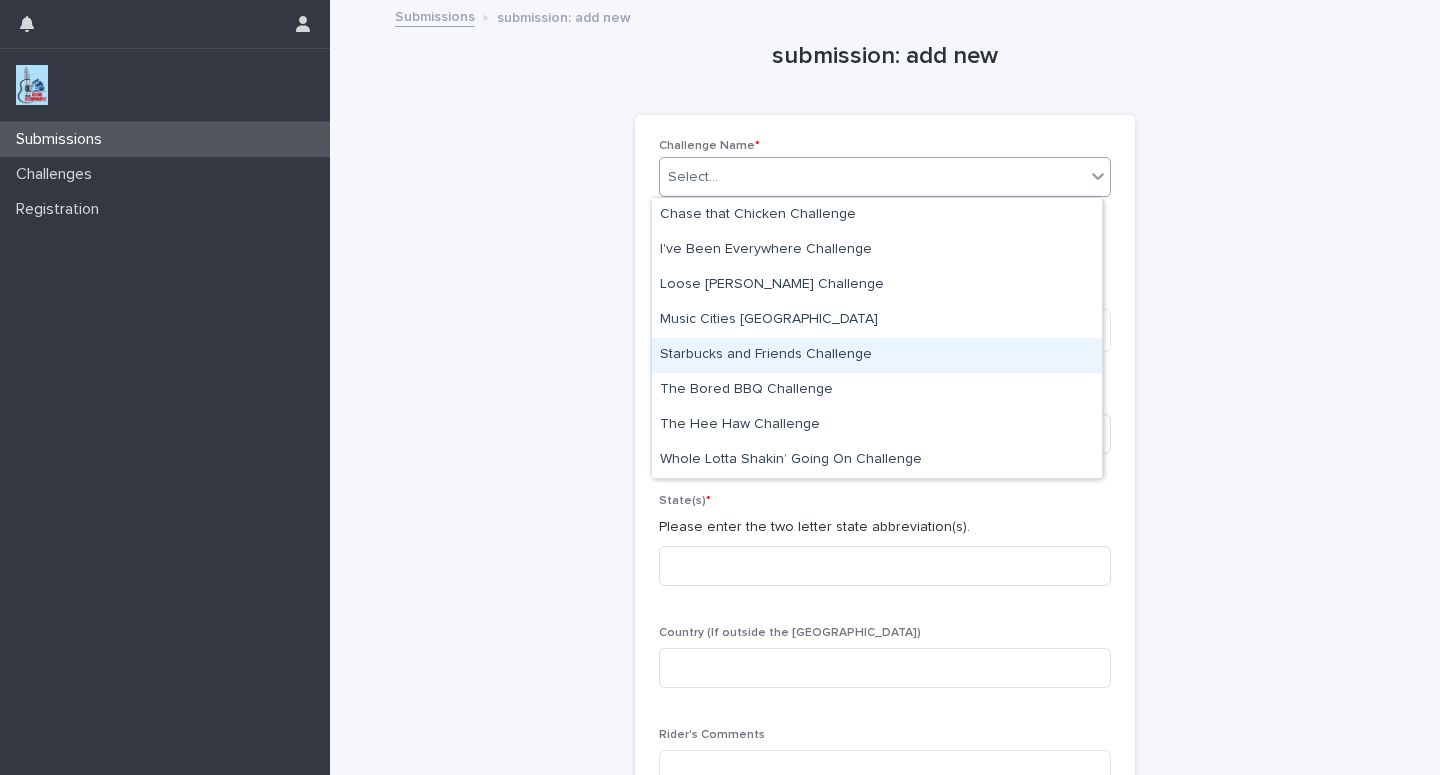 click on "Starbucks and Friends Challenge" at bounding box center [877, 355] 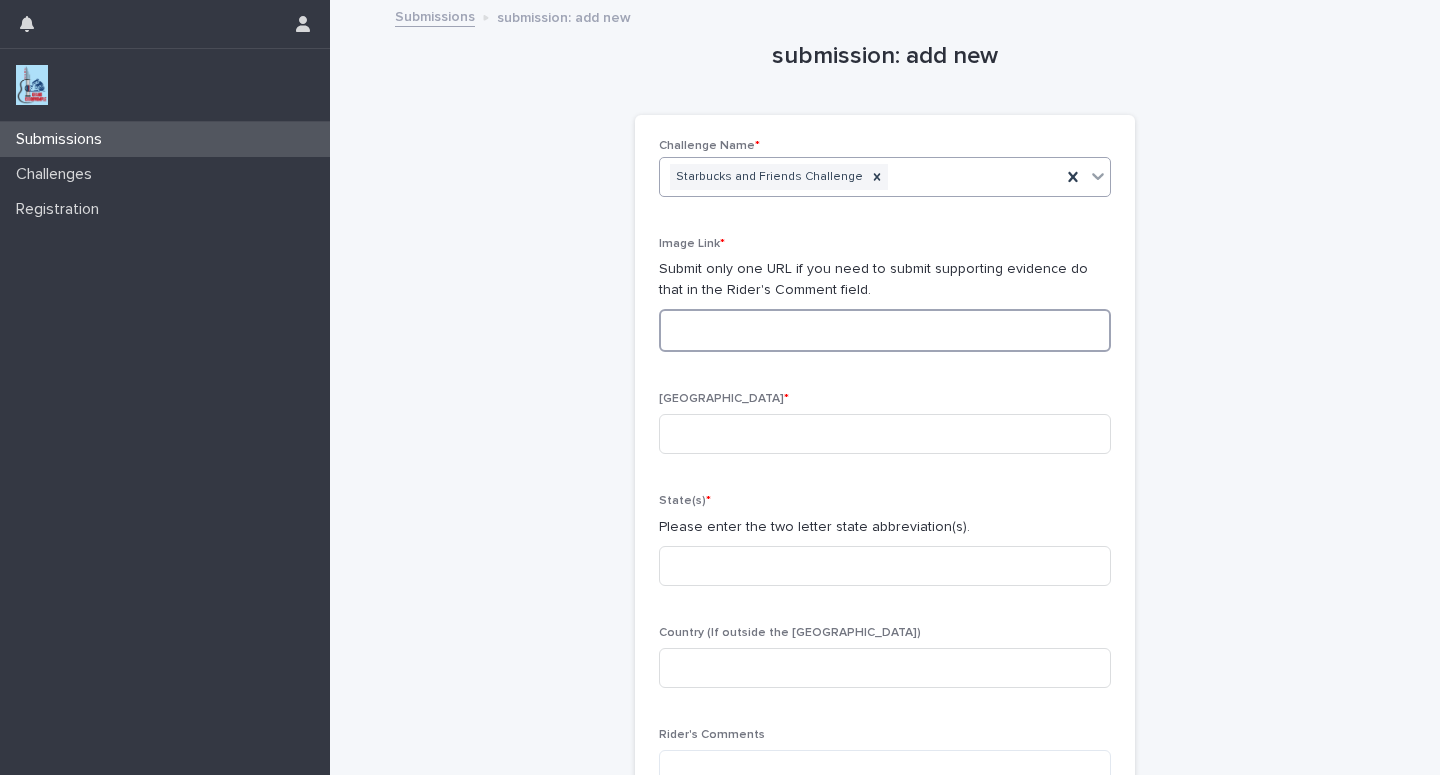 click at bounding box center [885, 330] 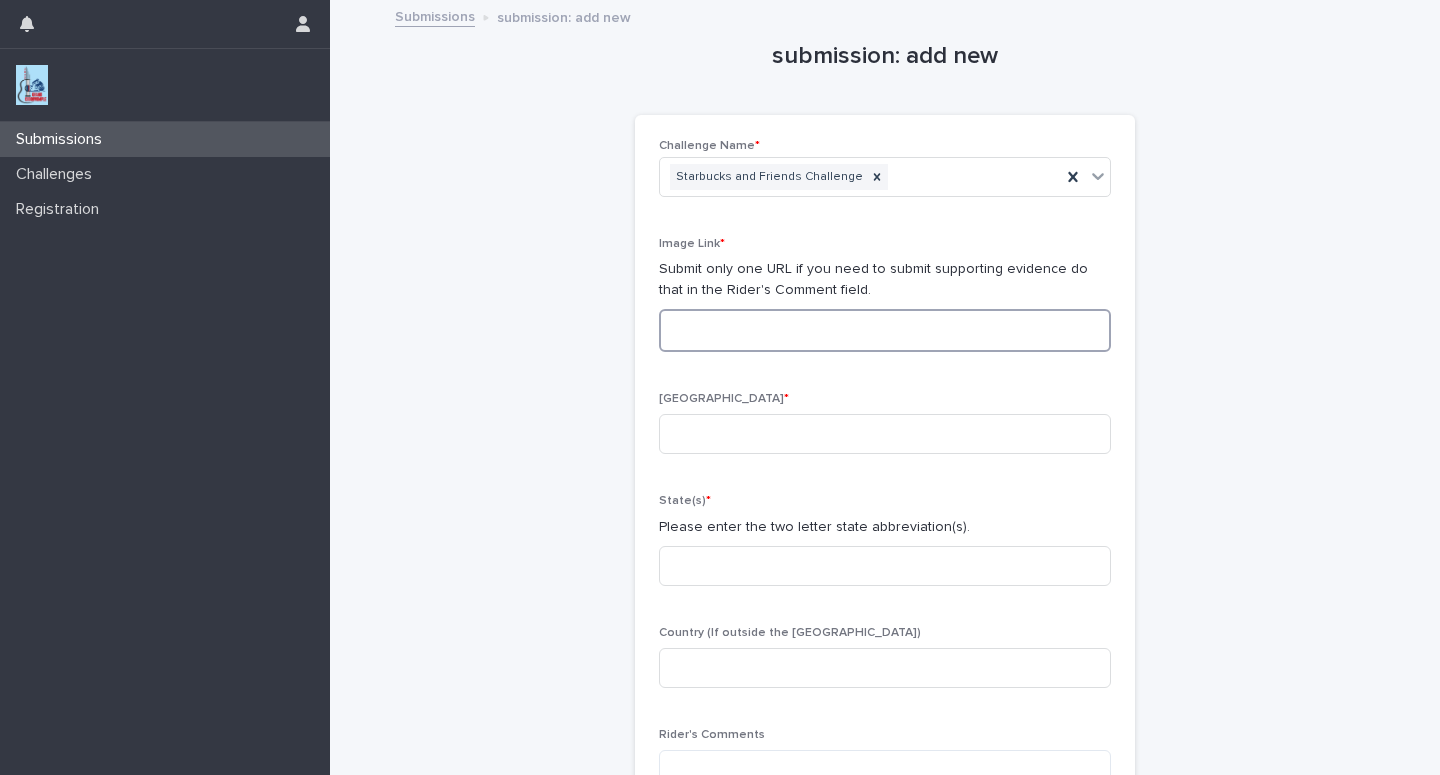 paste on "**********" 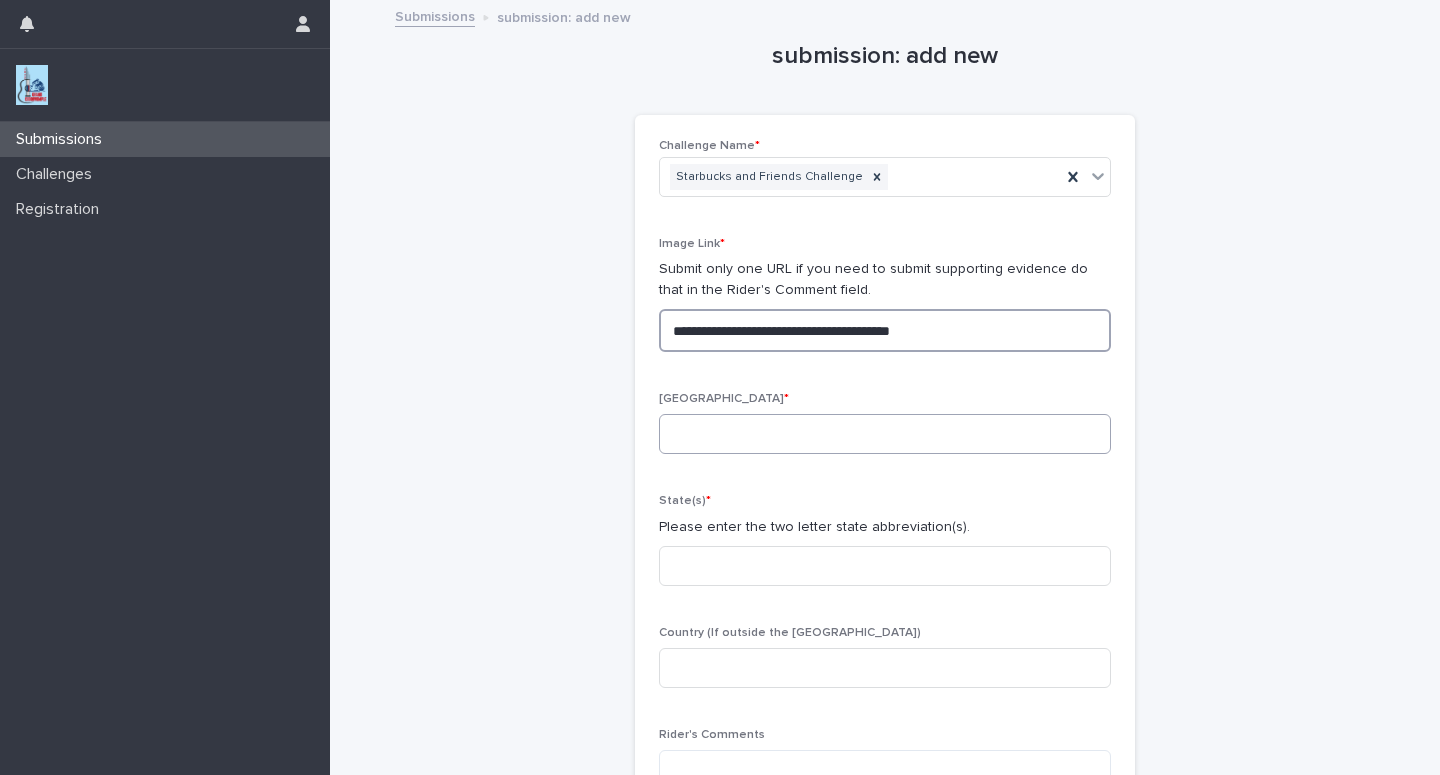 type on "**********" 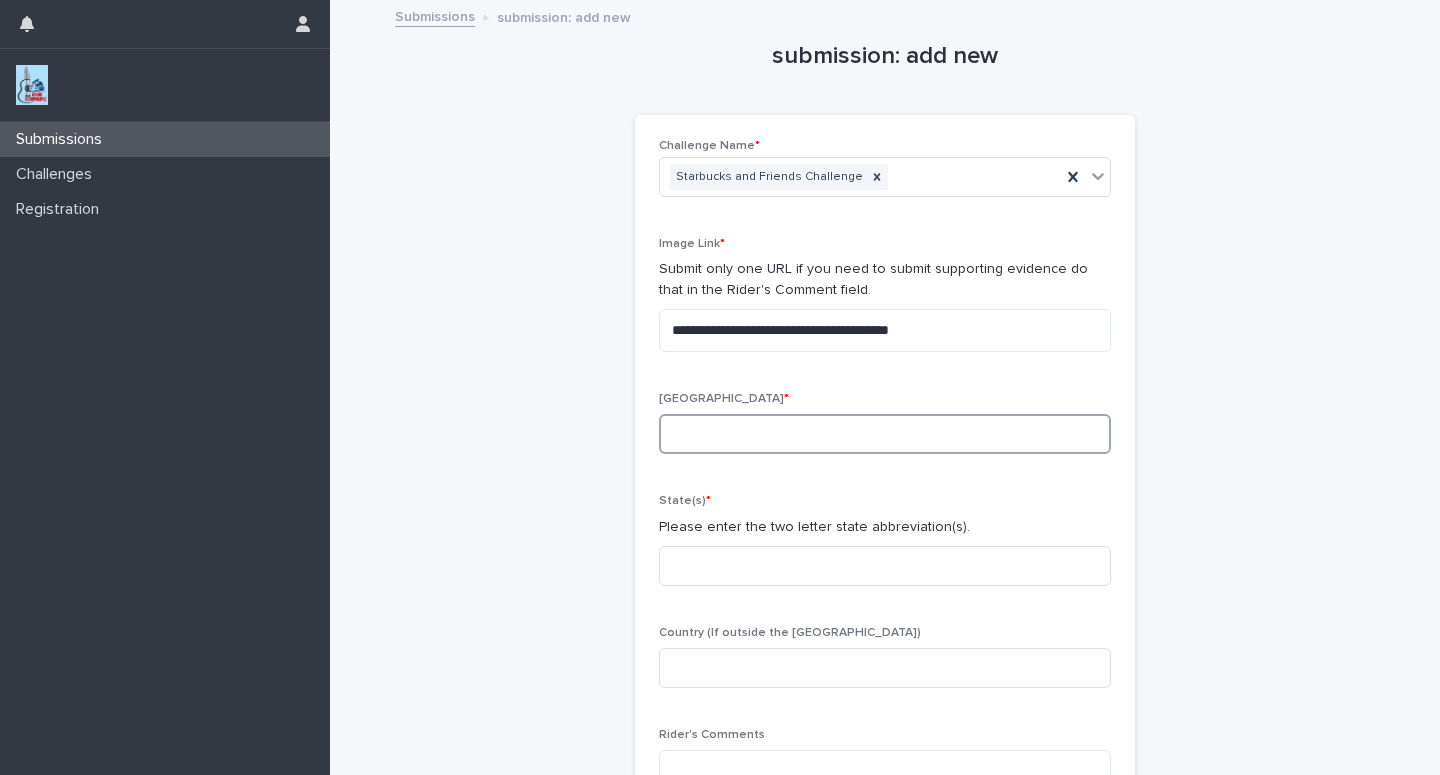 click at bounding box center (885, 434) 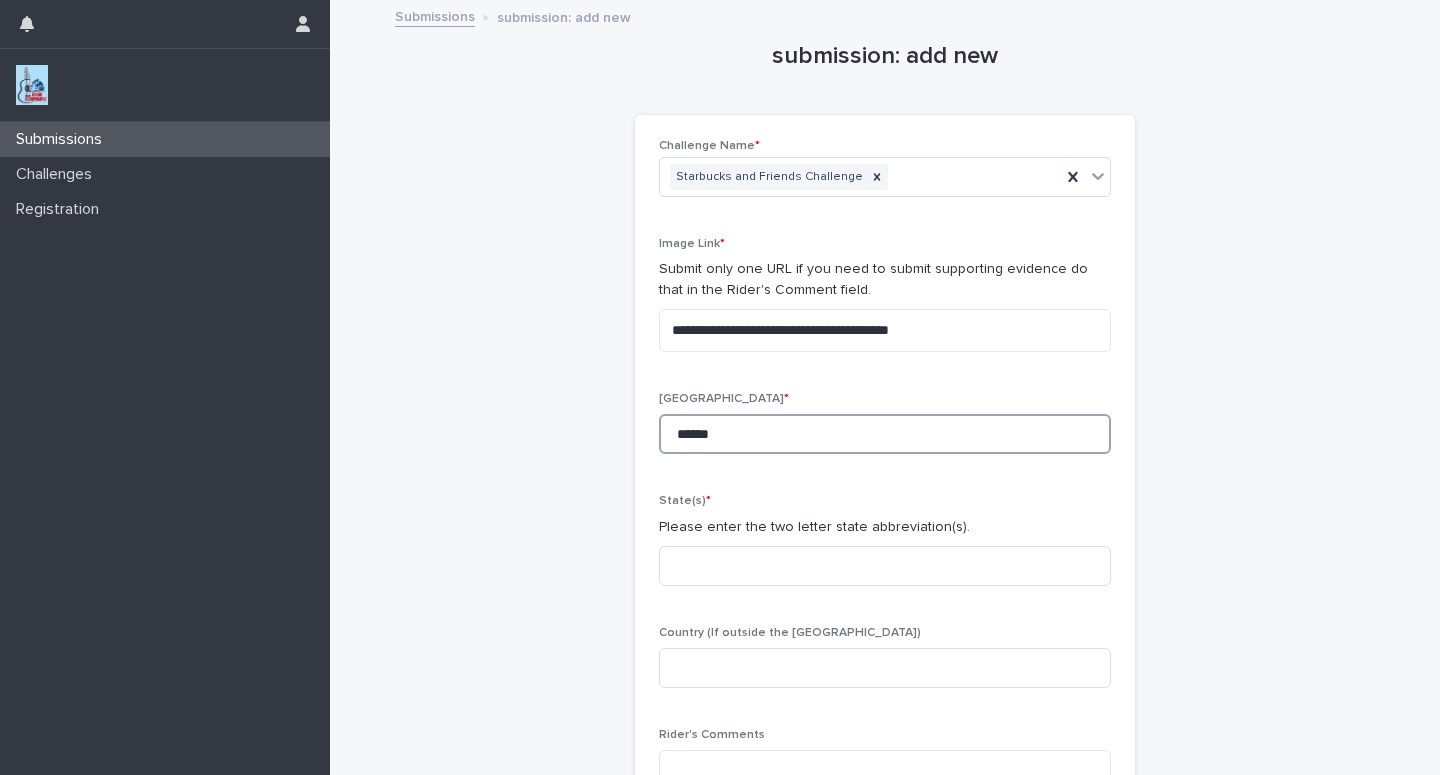 type on "******" 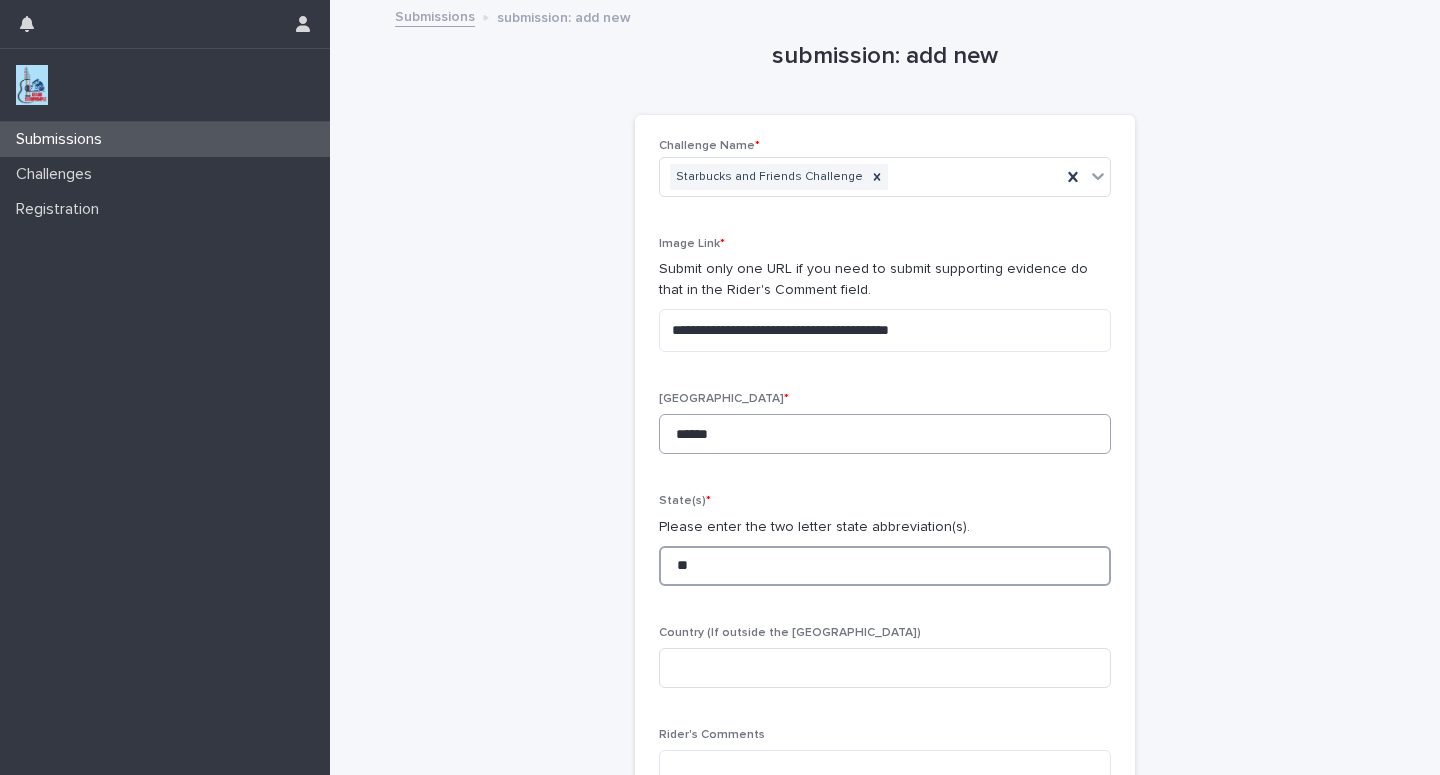 type on "**" 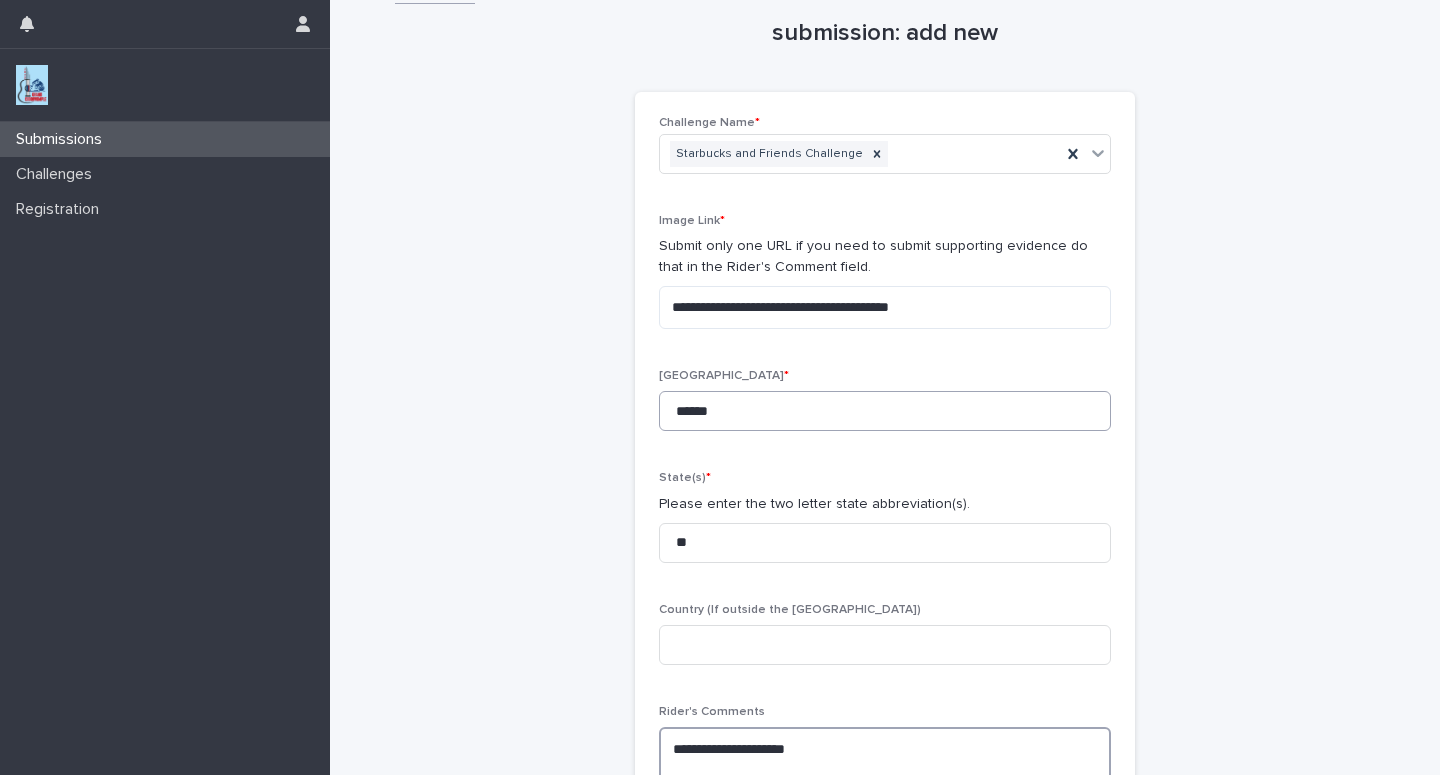 scroll, scrollTop: 40, scrollLeft: 0, axis: vertical 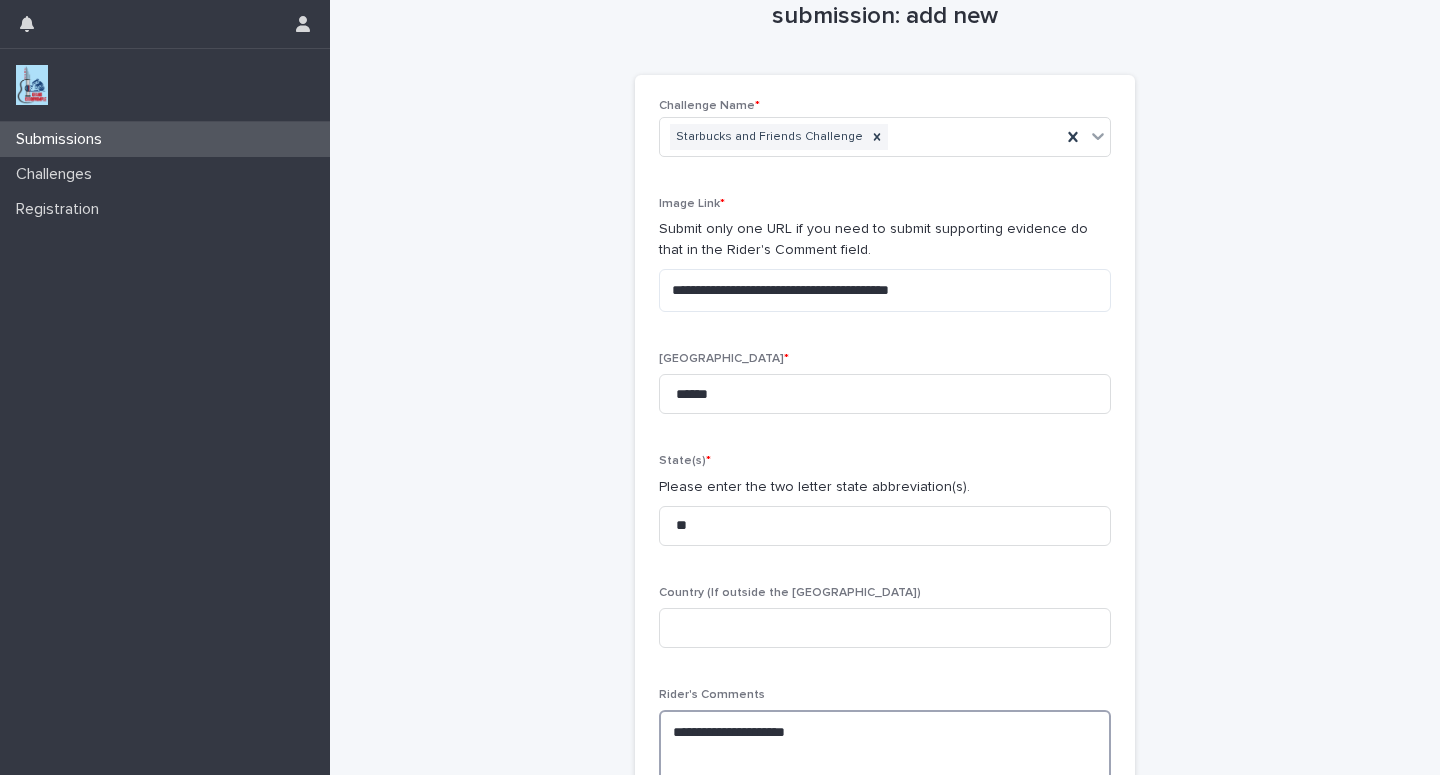 paste on "**********" 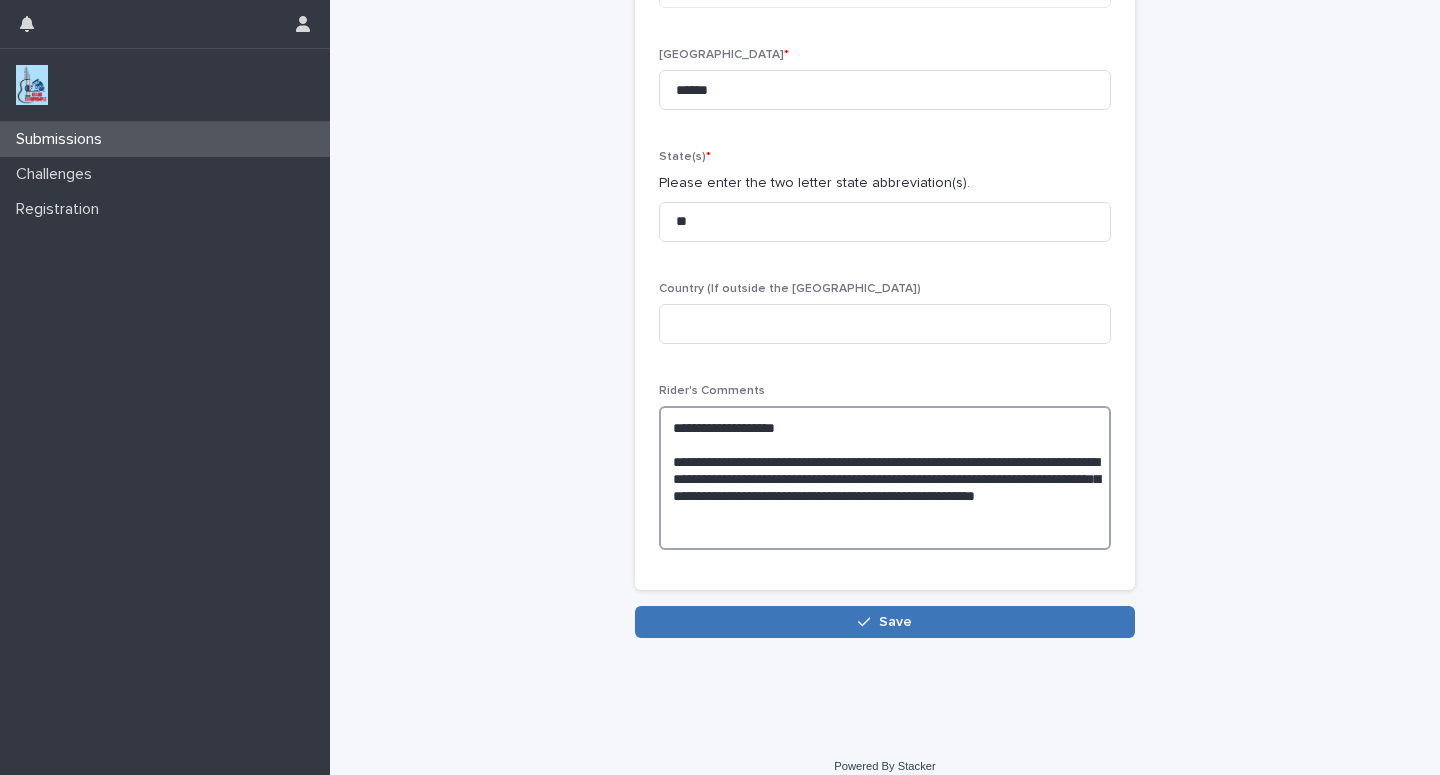 type on "**********" 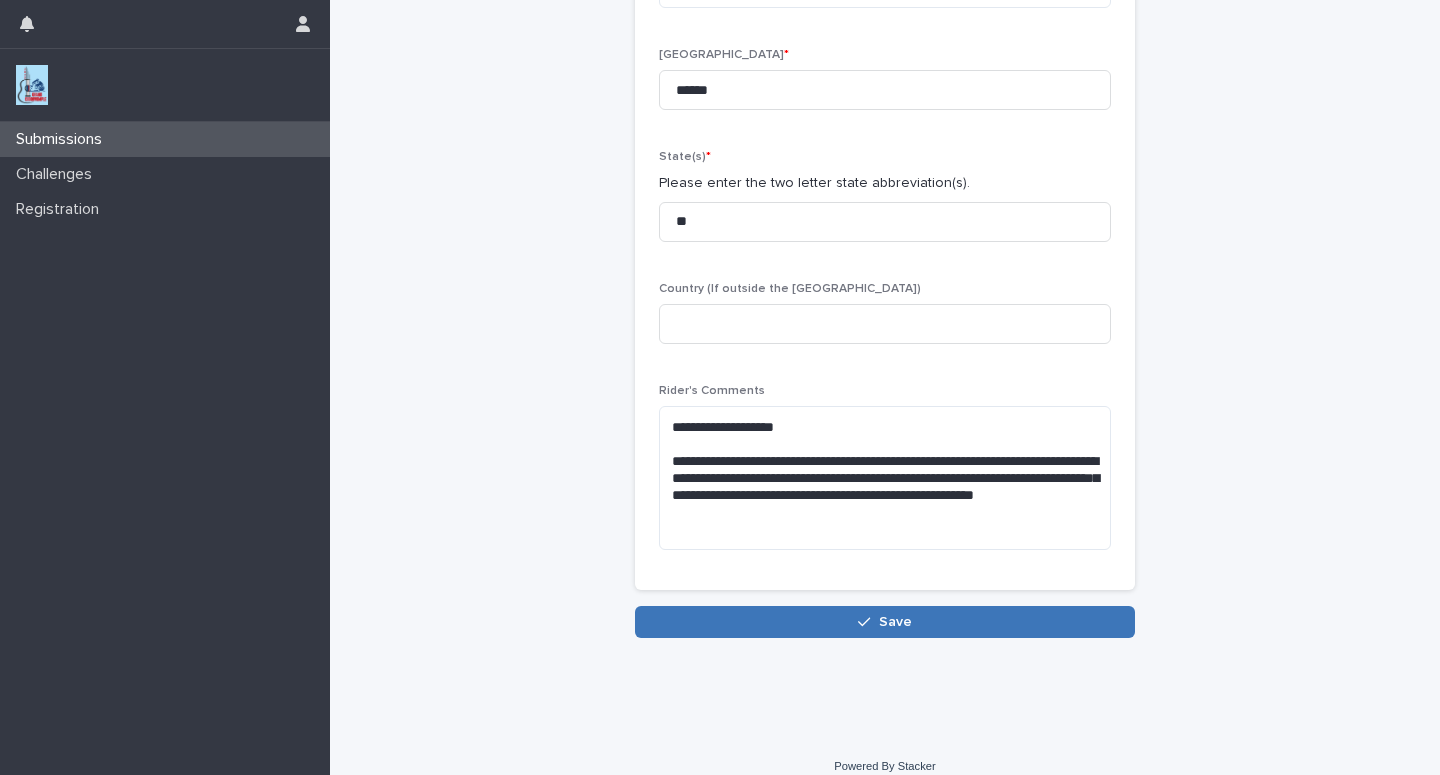 click on "Save" at bounding box center (885, 622) 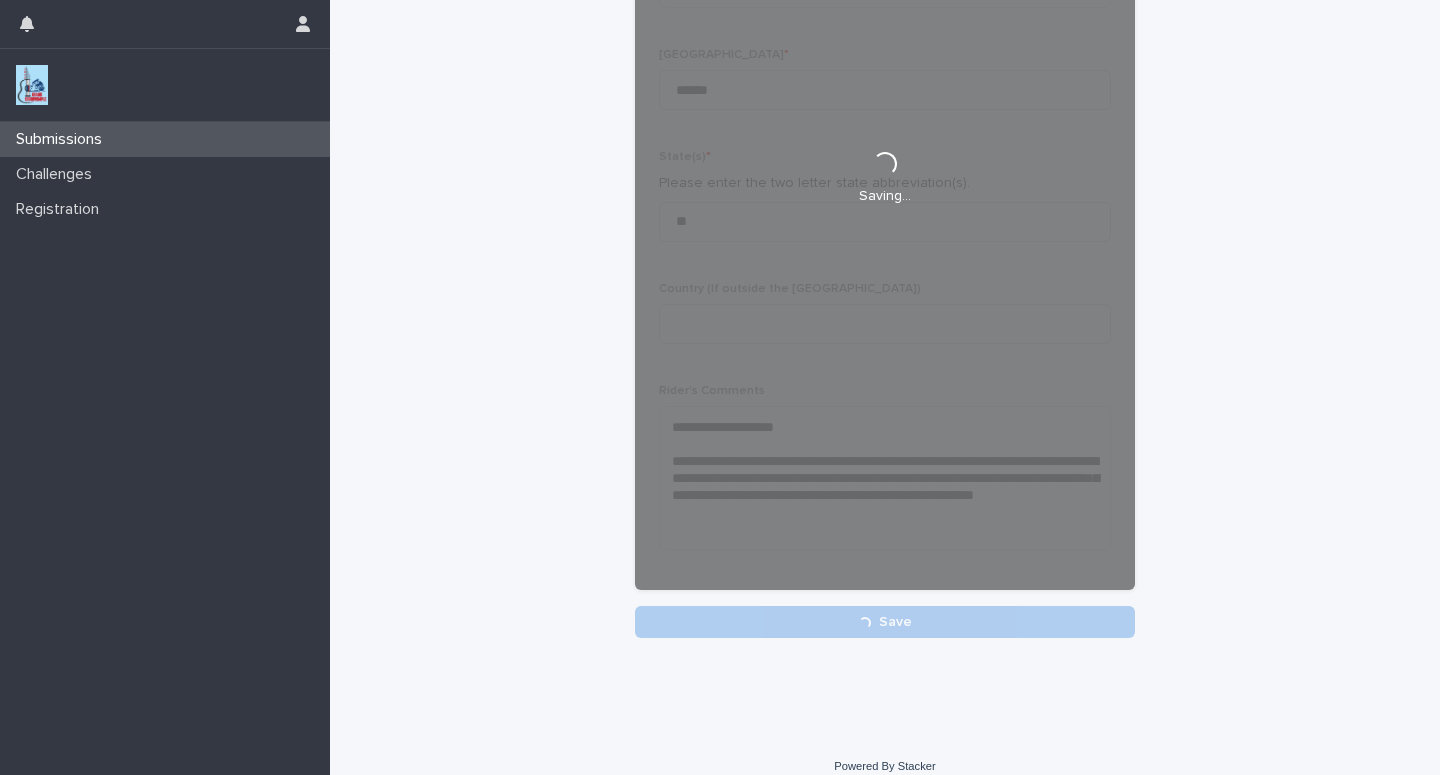 scroll, scrollTop: 344, scrollLeft: 0, axis: vertical 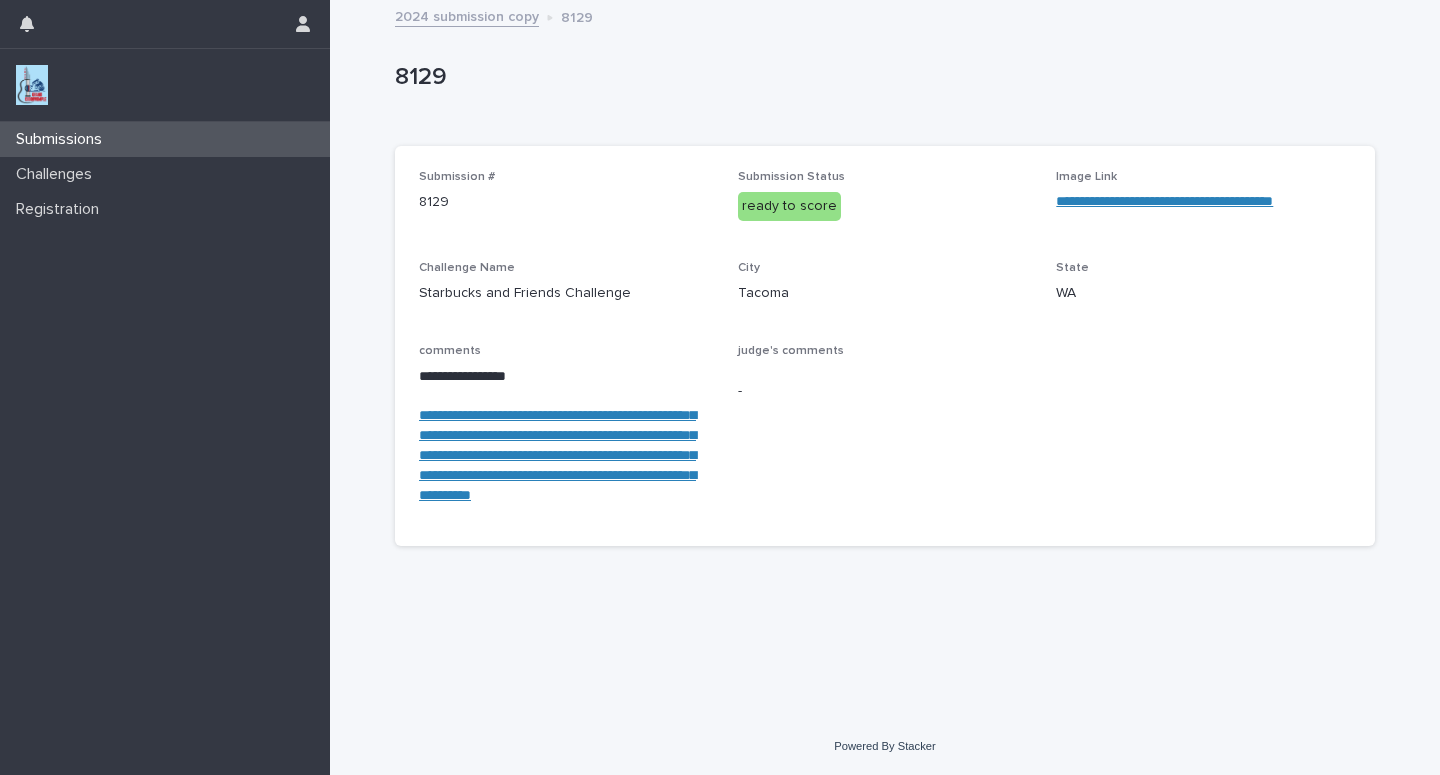 click on "Submissions" at bounding box center [165, 139] 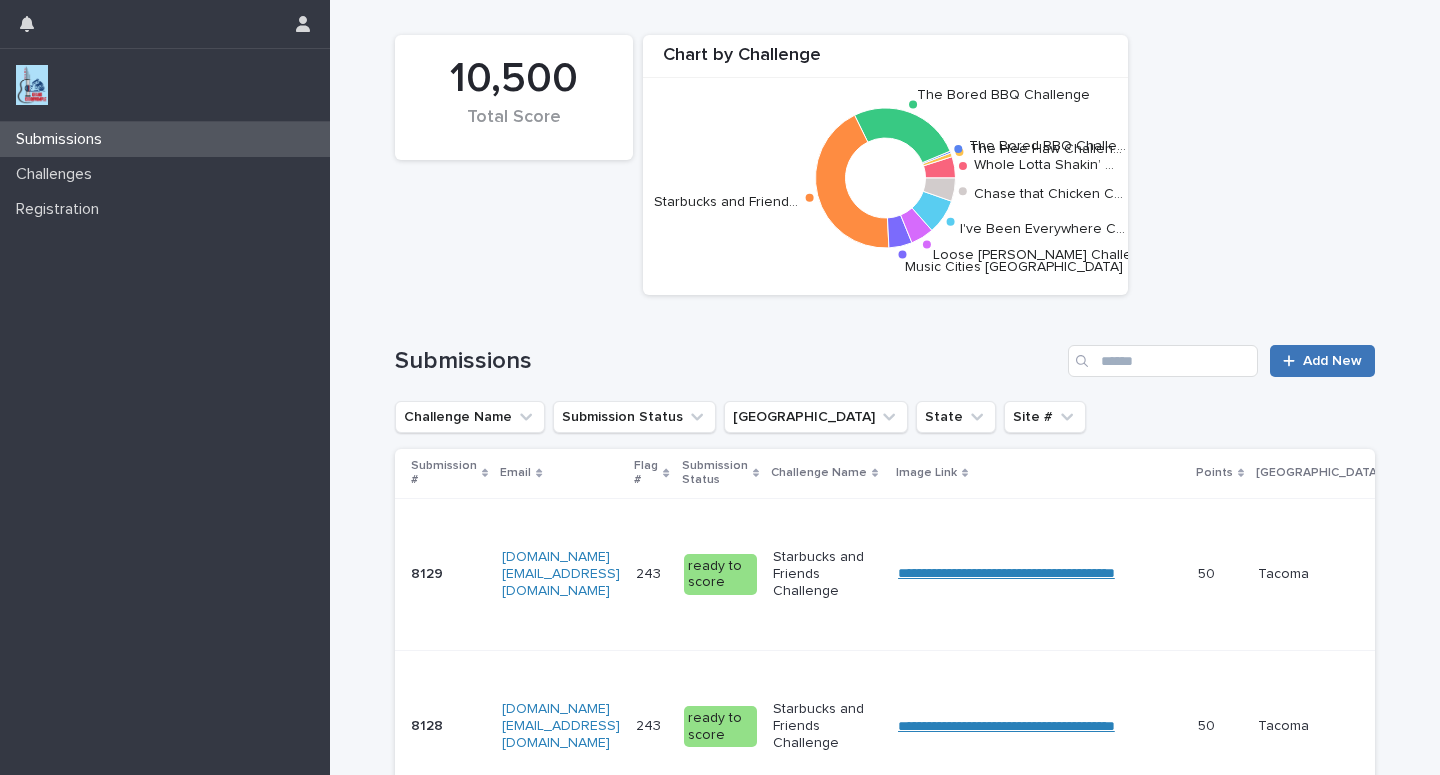 click on "Add New" at bounding box center [1322, 361] 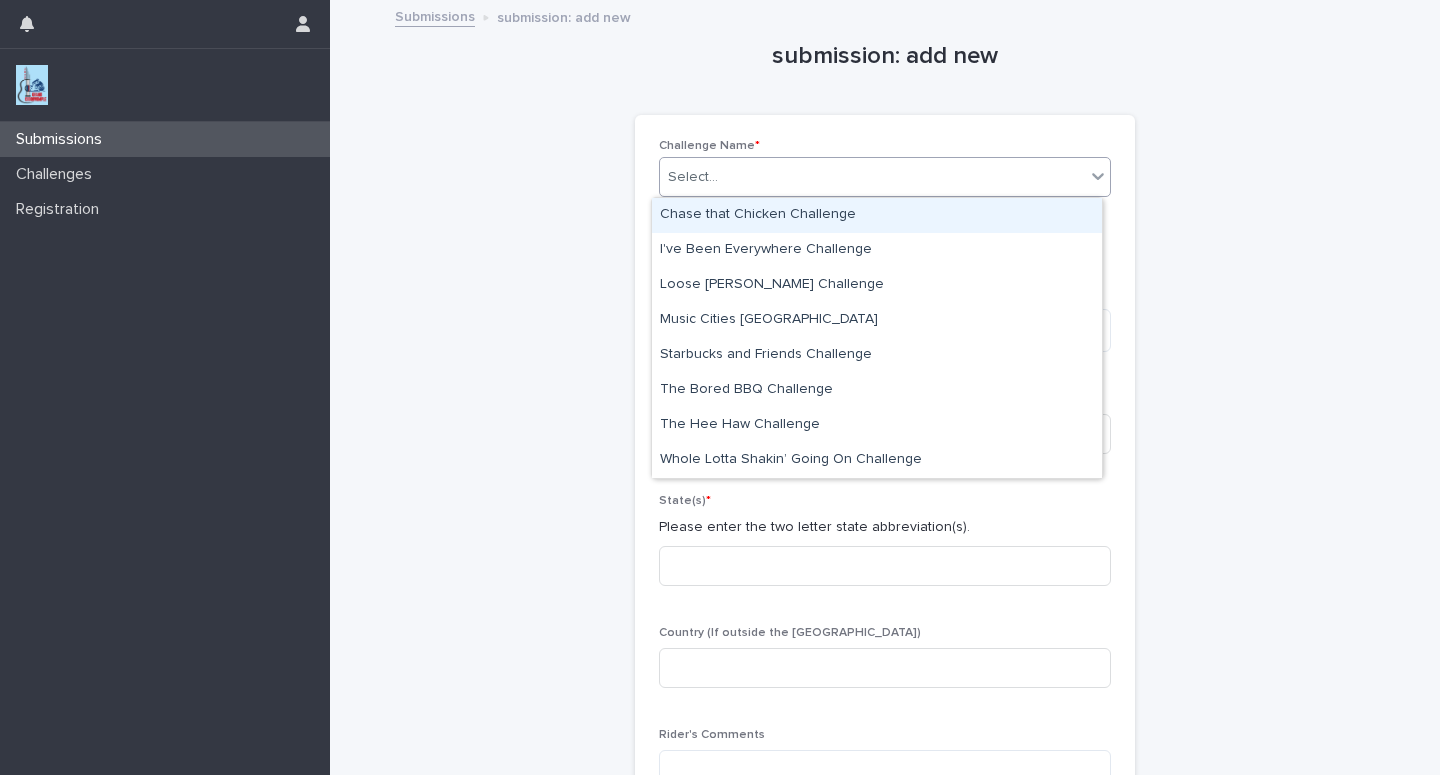 click 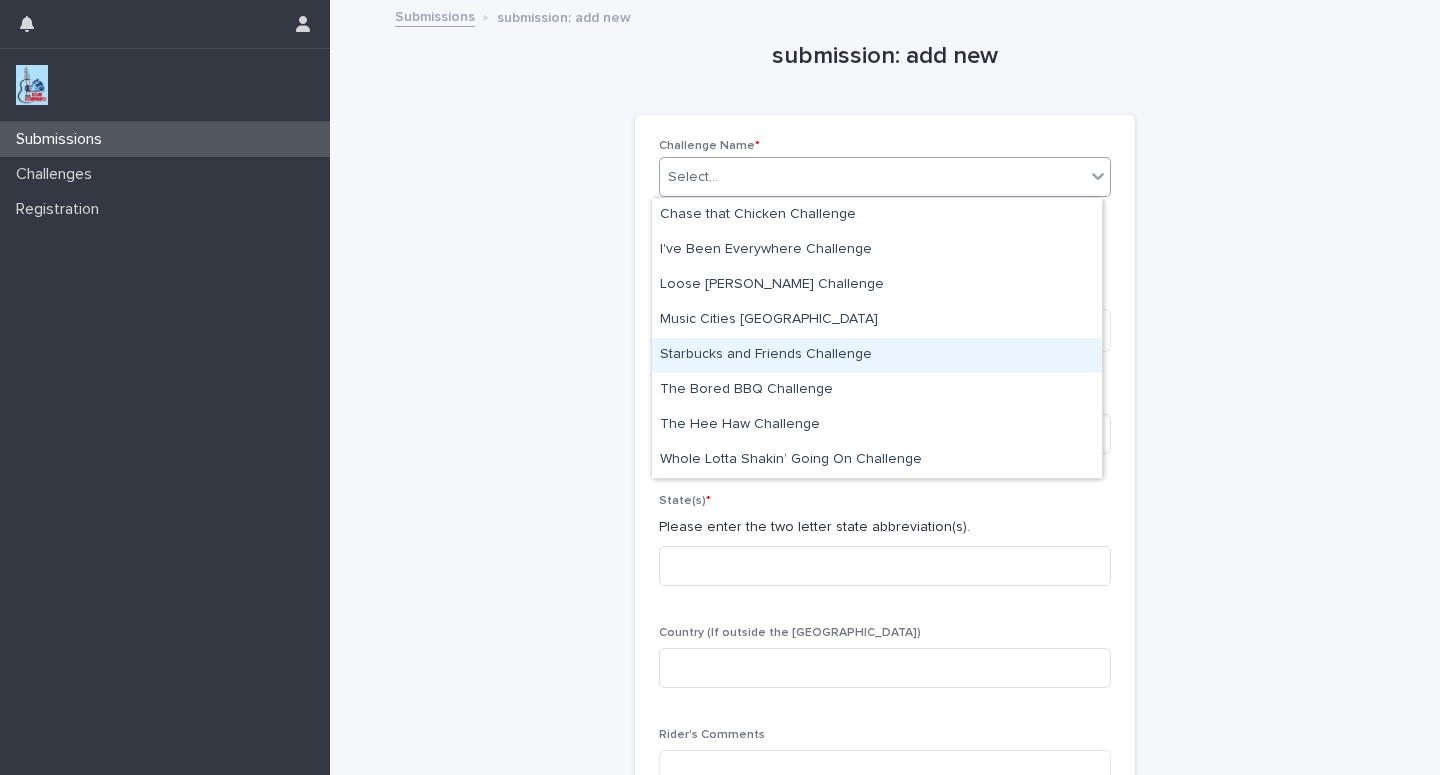 click on "Starbucks and Friends Challenge" at bounding box center [877, 355] 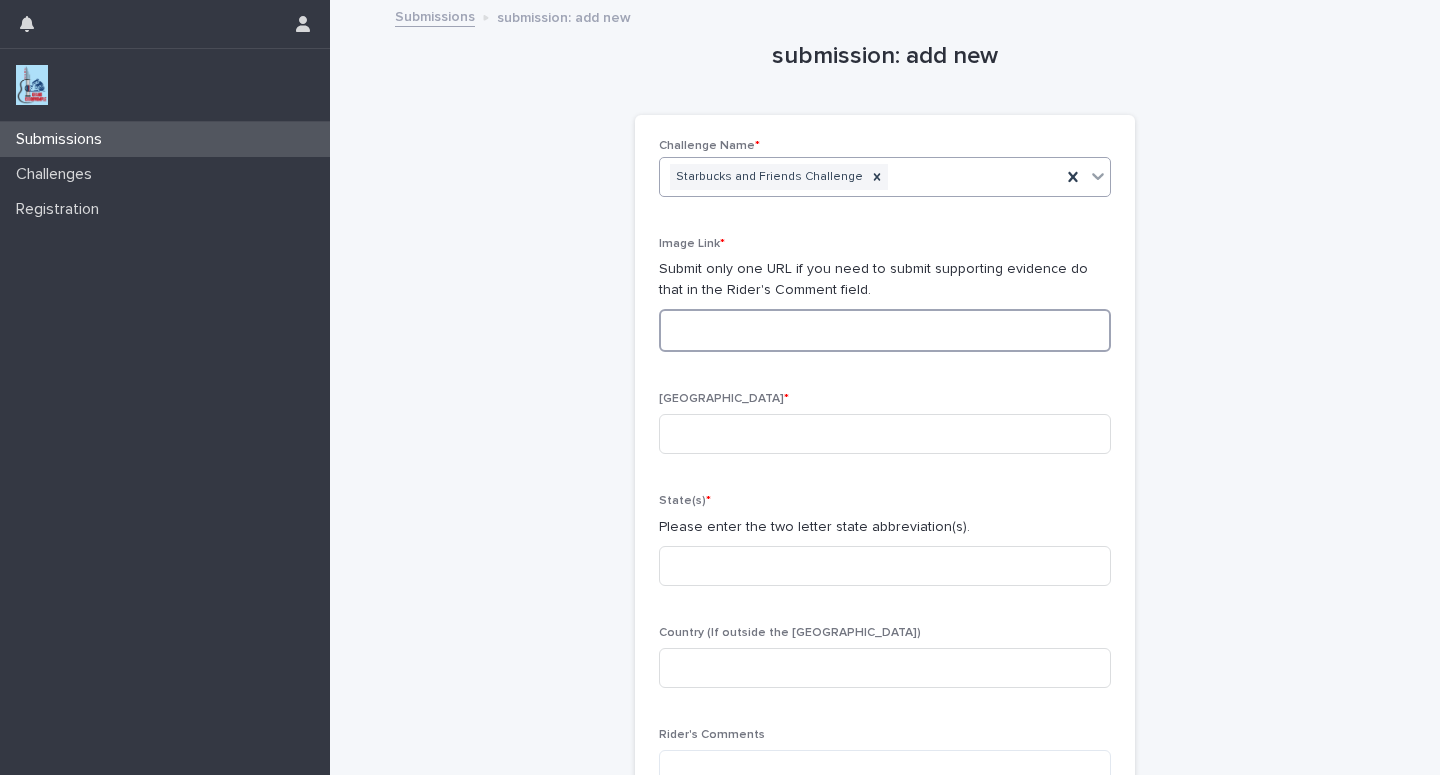click at bounding box center (885, 330) 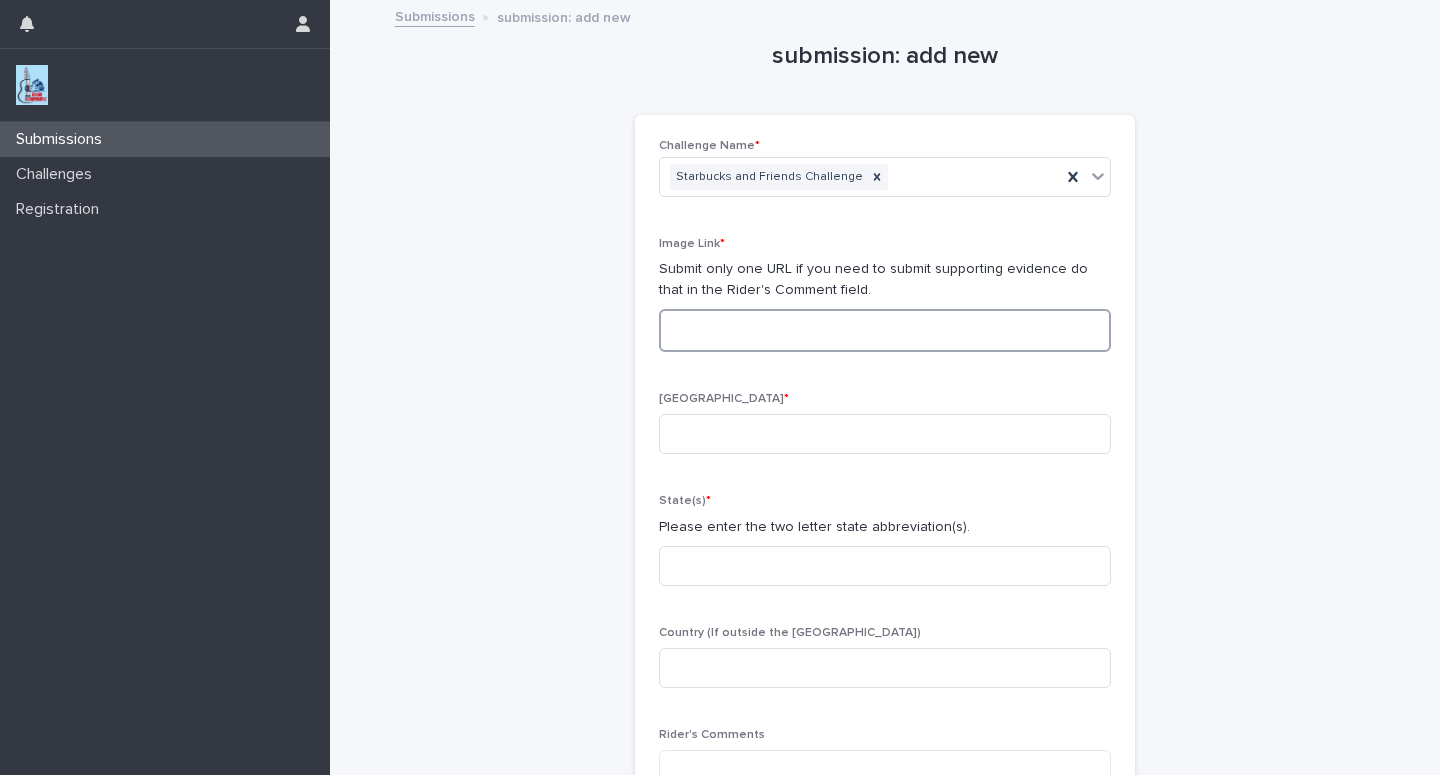 paste on "**********" 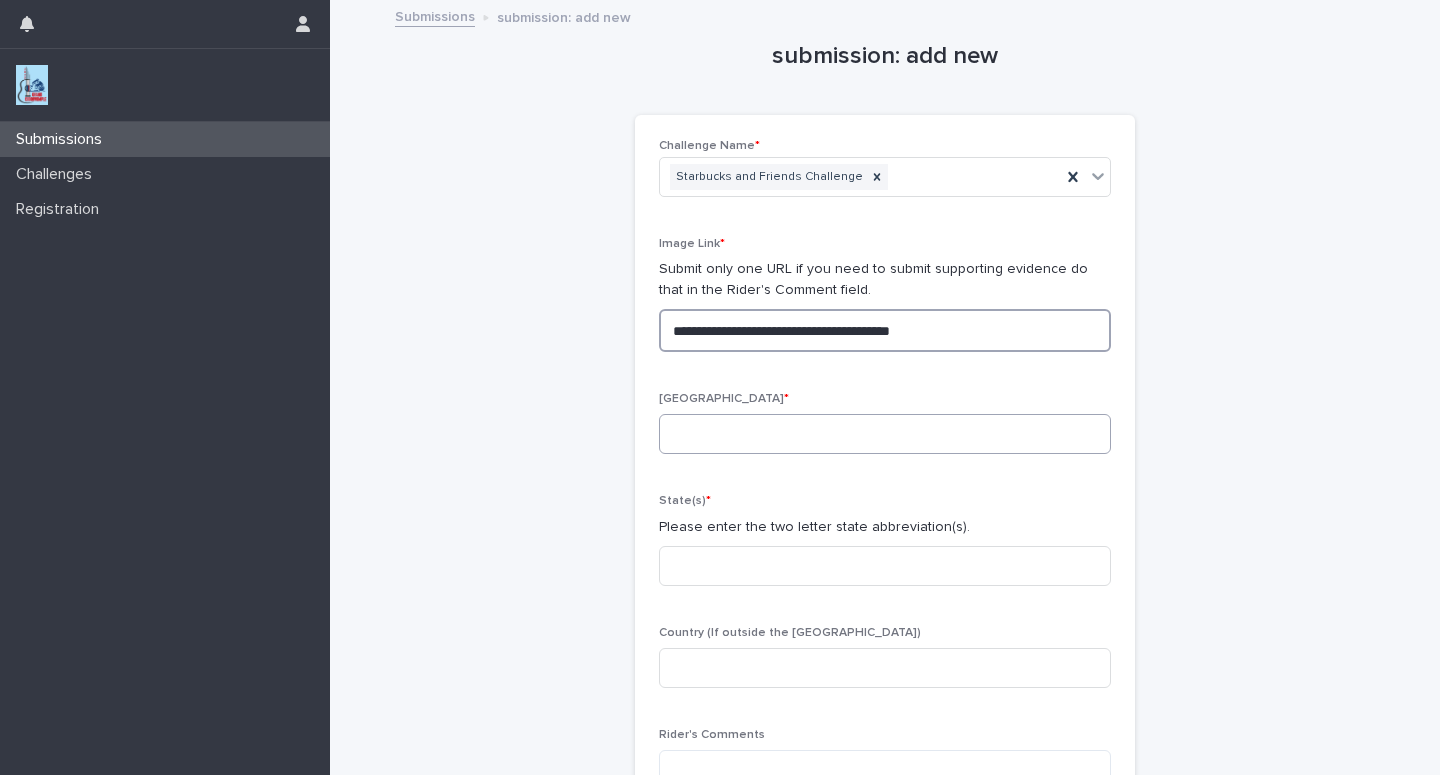 type on "**********" 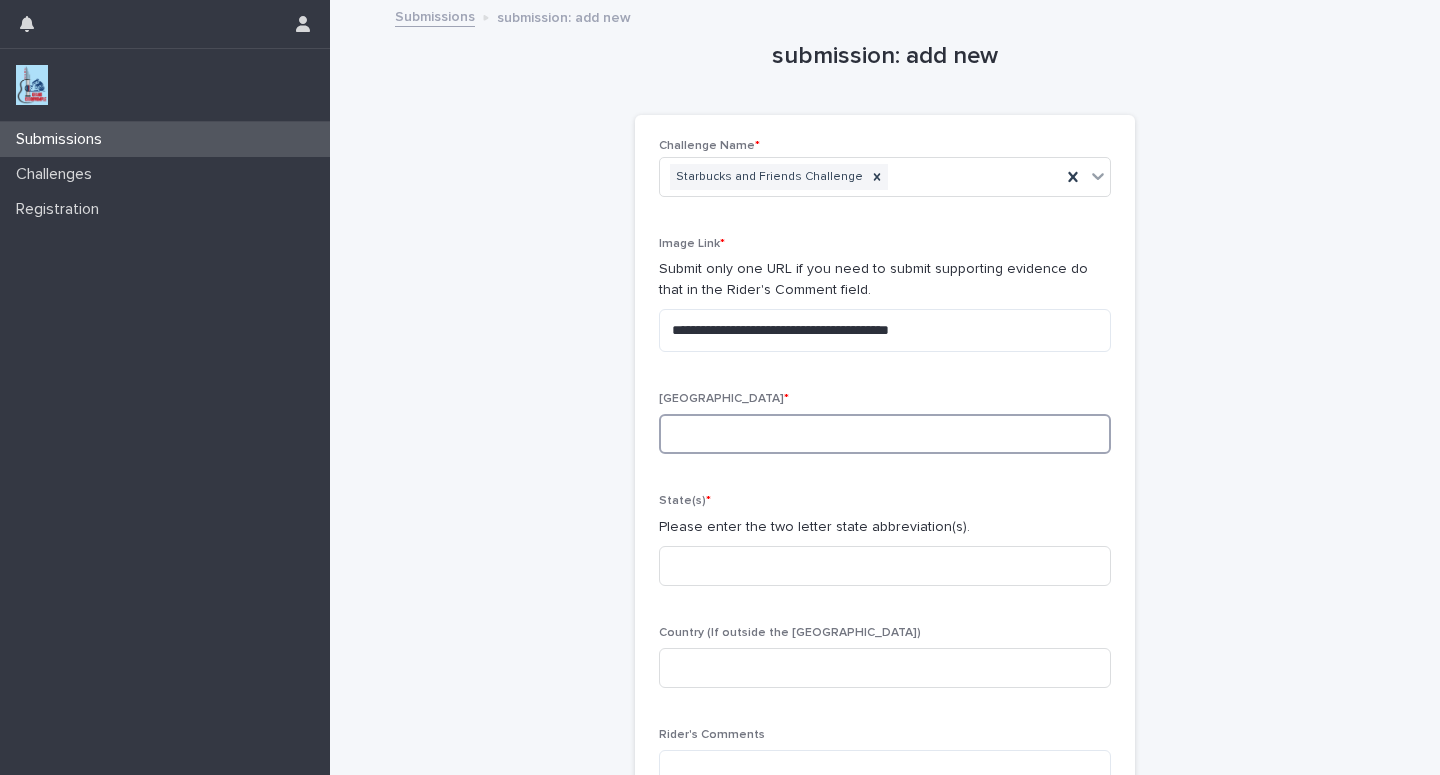 click at bounding box center (885, 434) 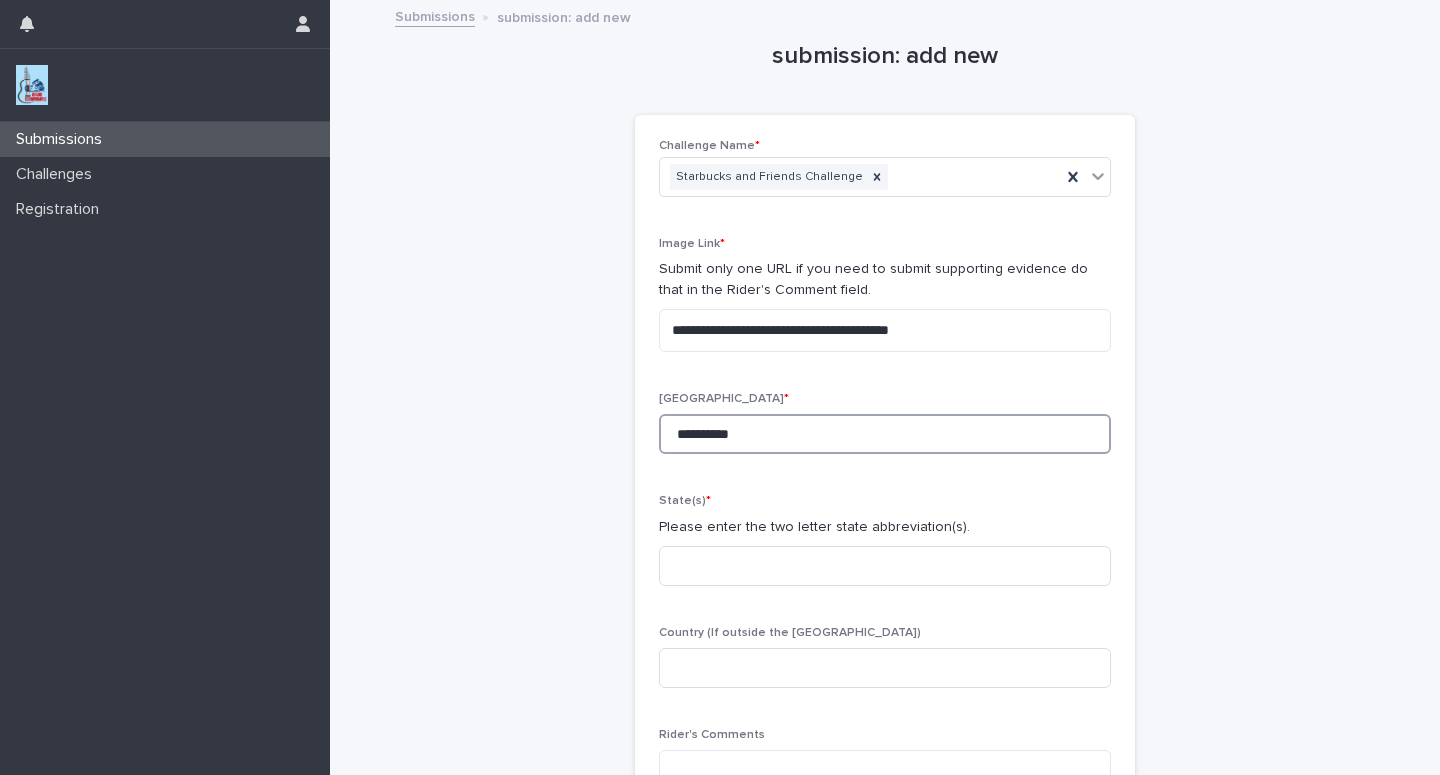 type on "**********" 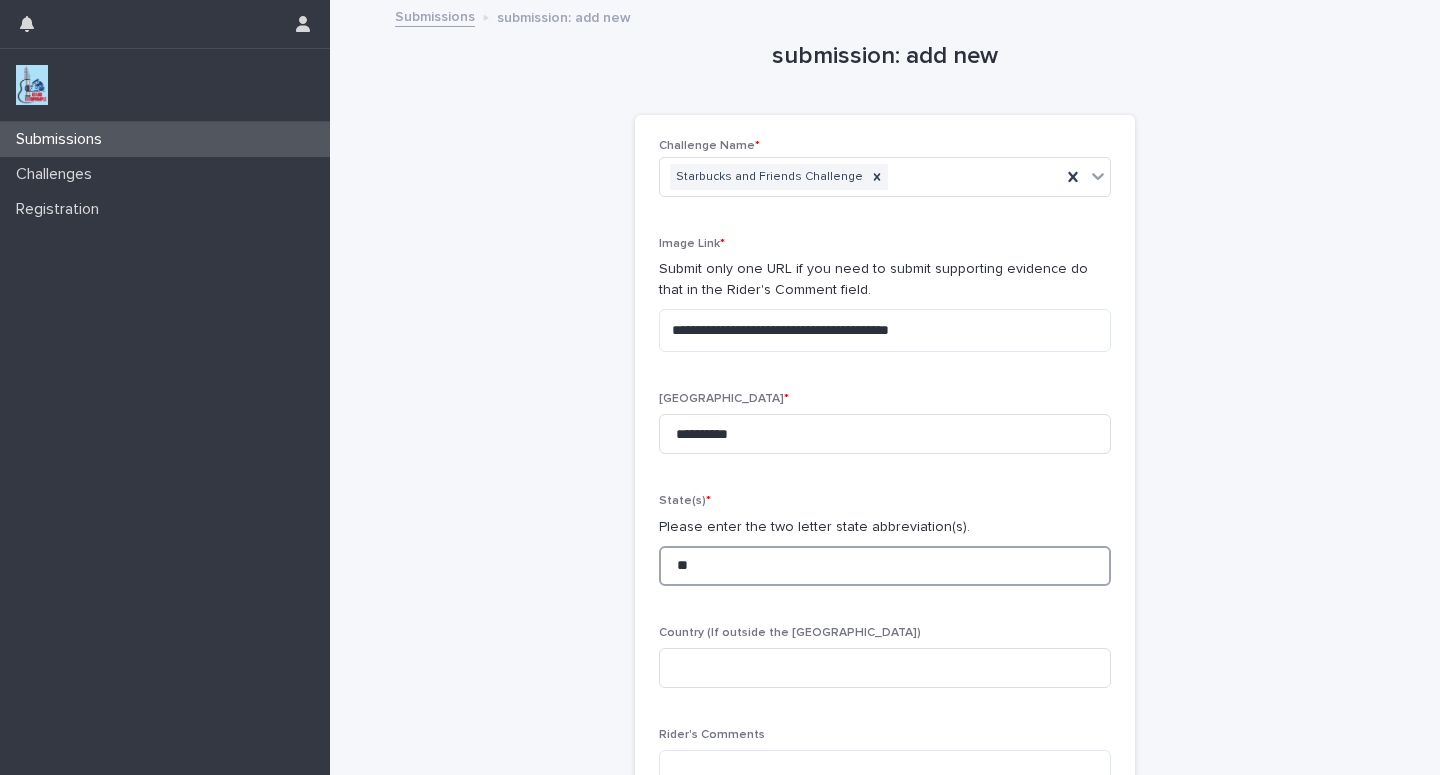 type on "**" 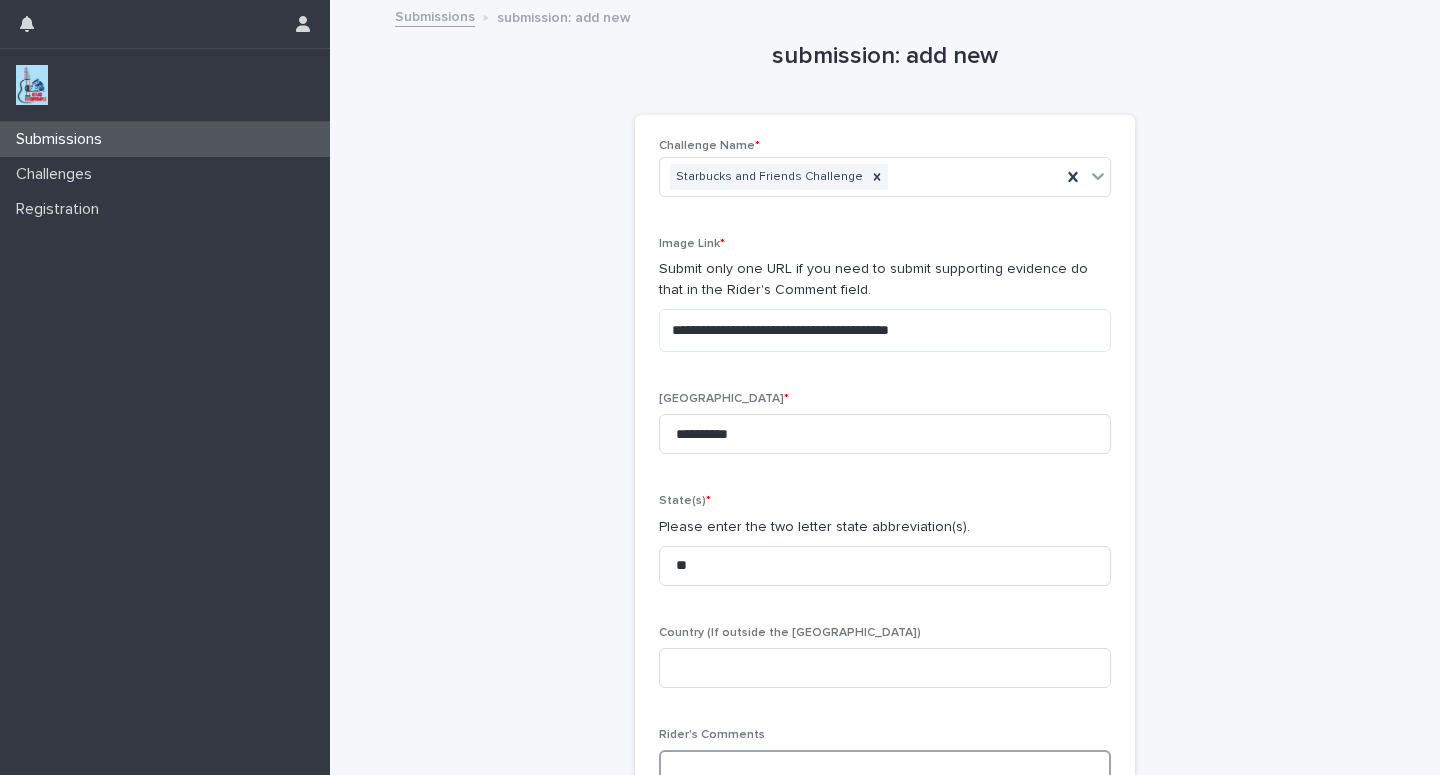 scroll, scrollTop: 2, scrollLeft: 0, axis: vertical 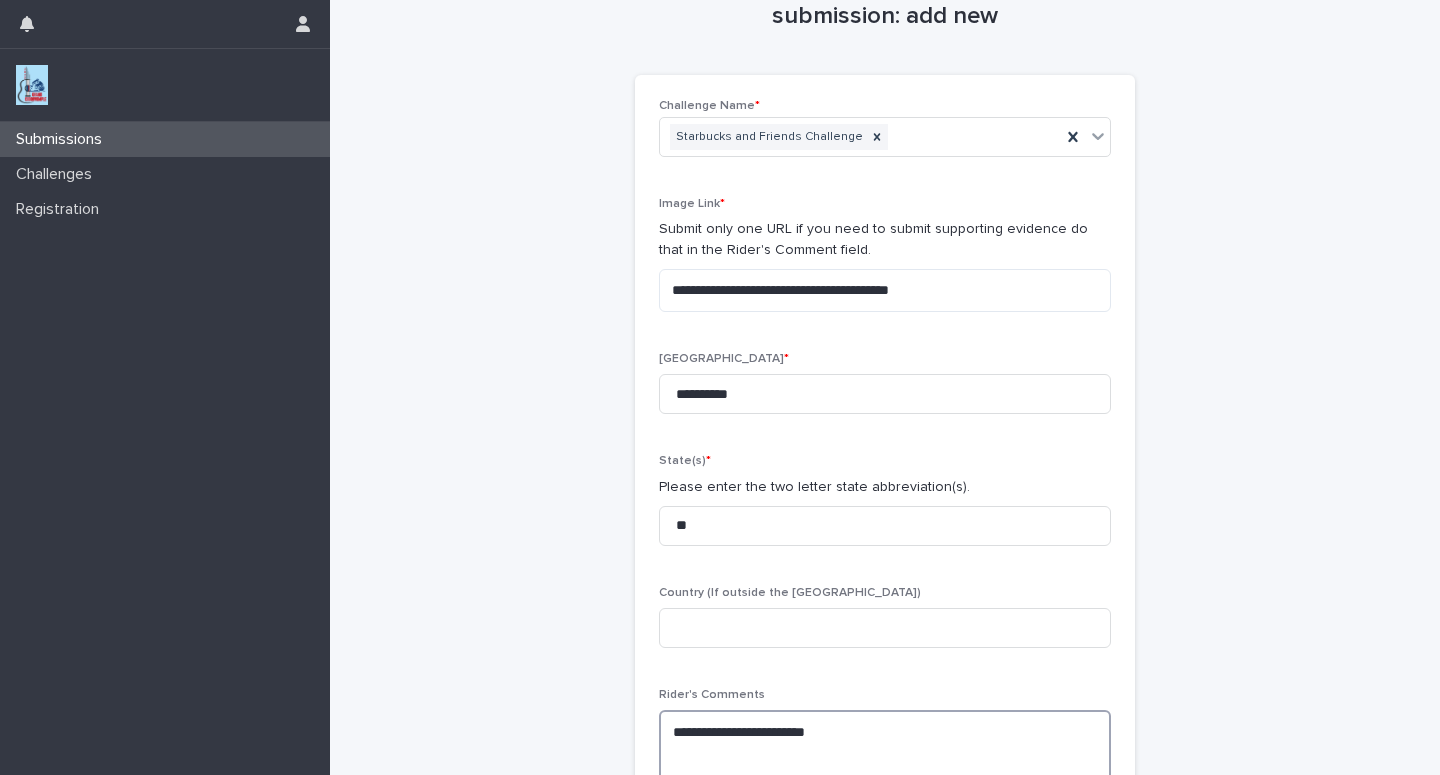 paste on "**********" 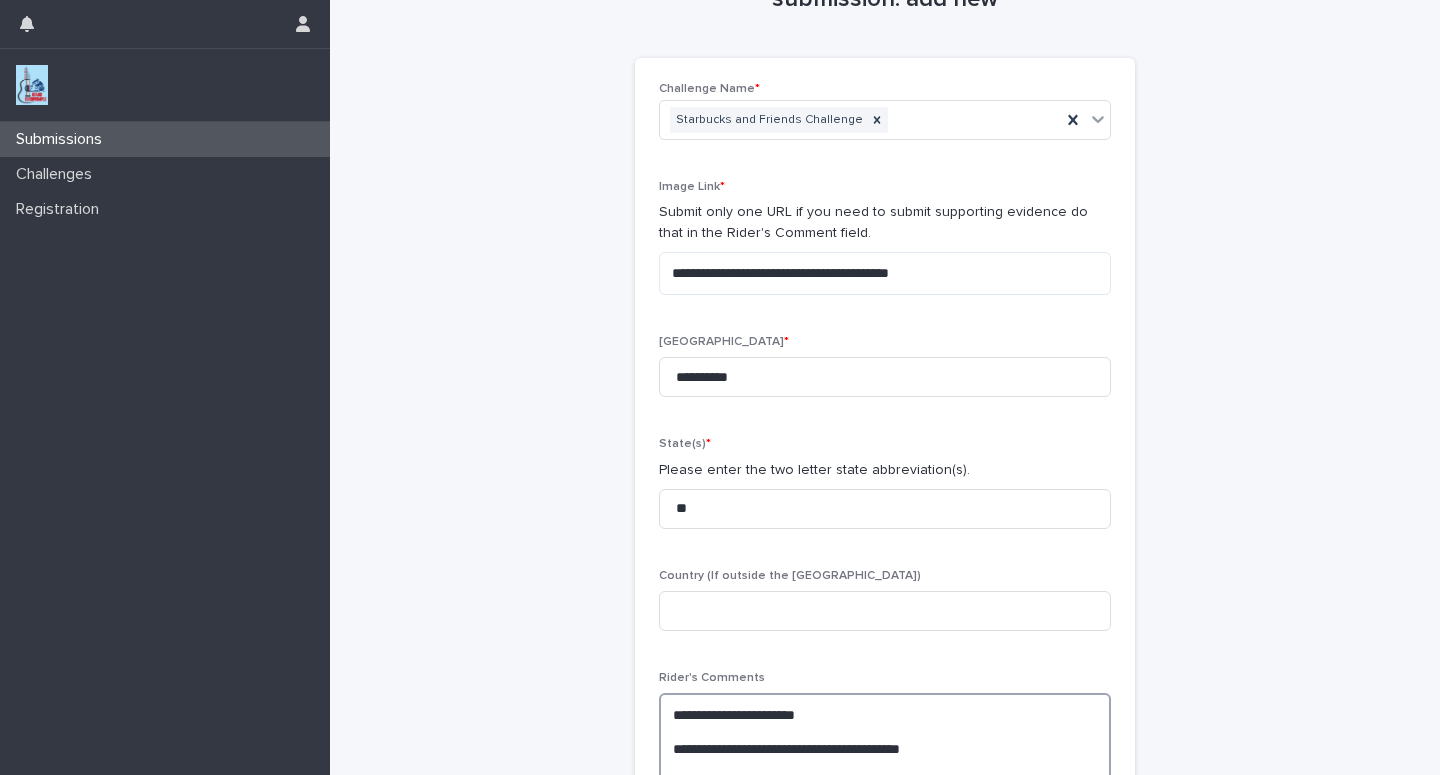 scroll, scrollTop: 74, scrollLeft: 0, axis: vertical 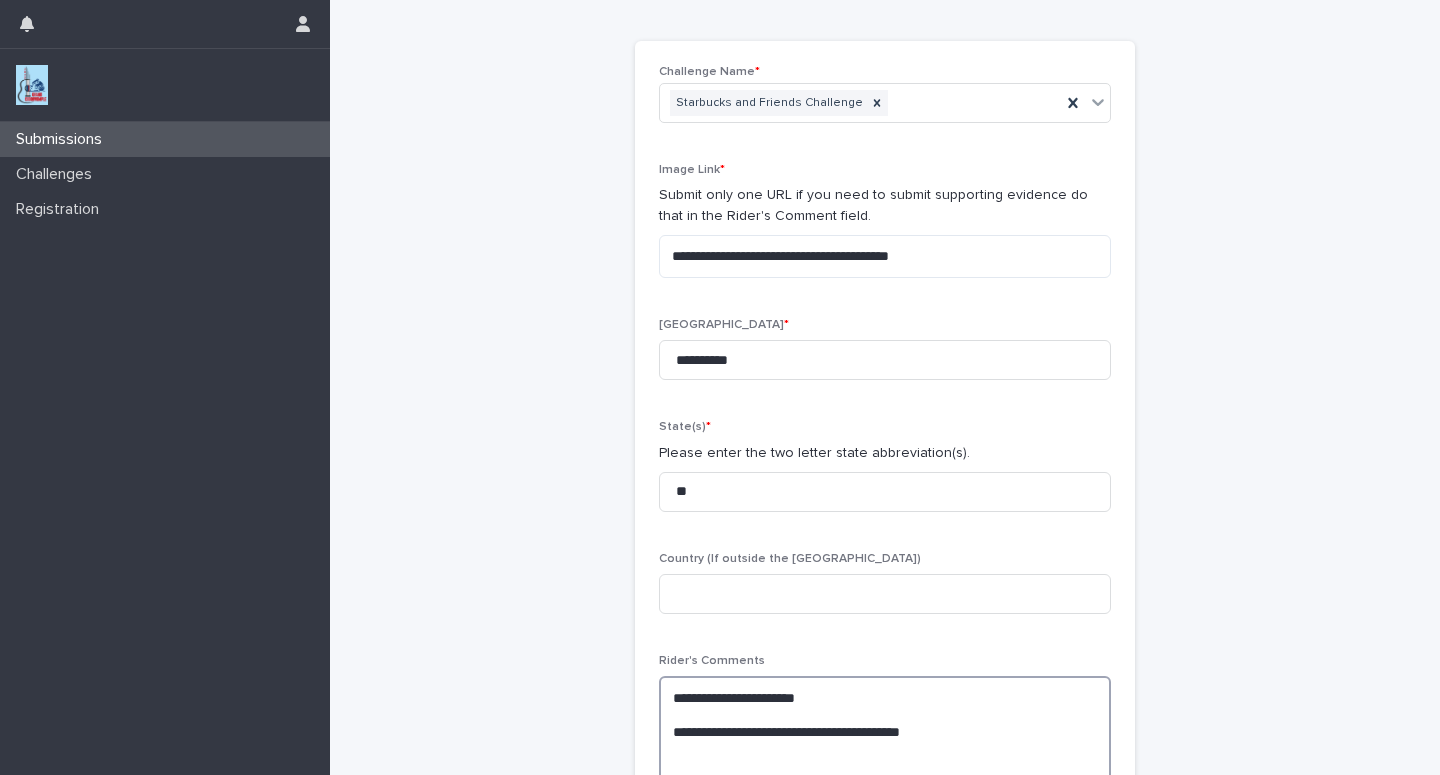 paste on "**********" 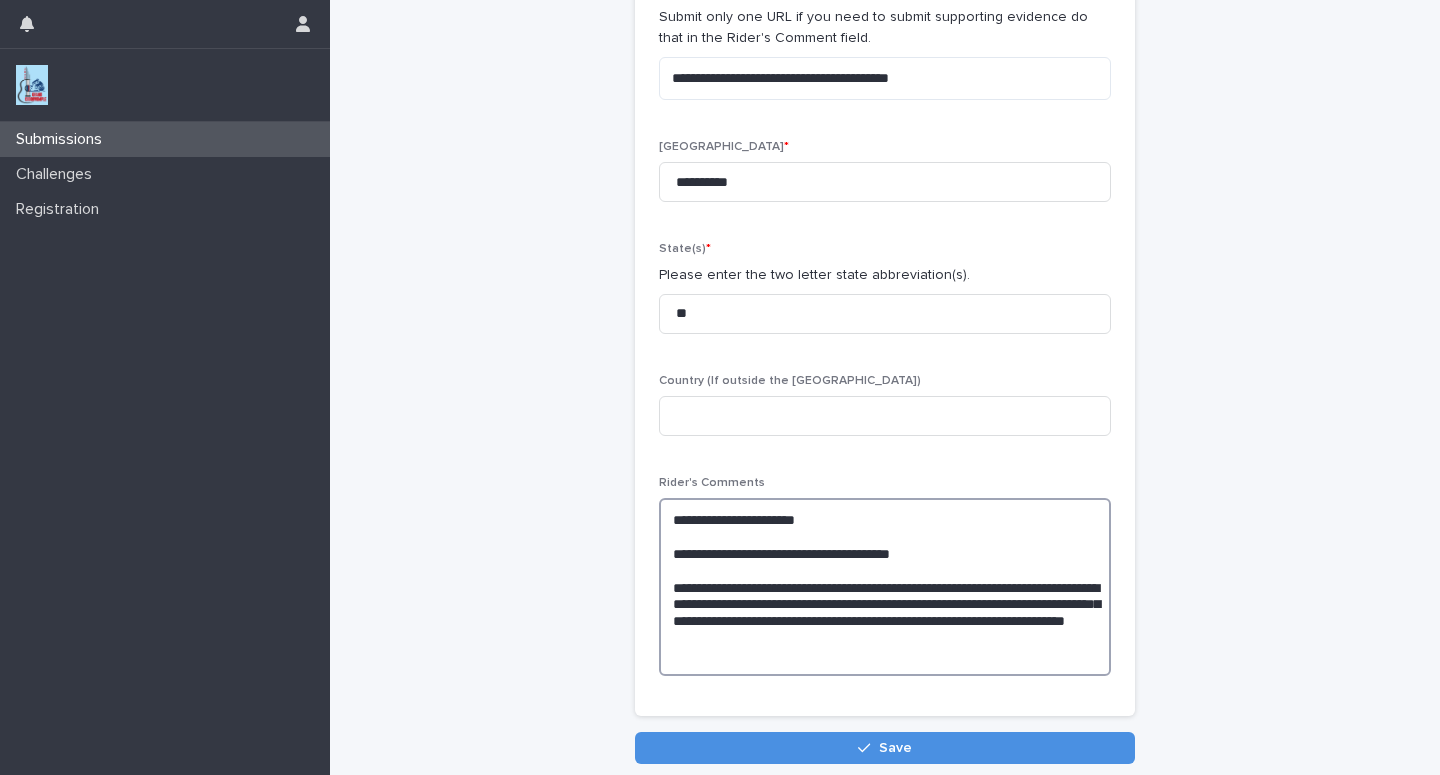 scroll, scrollTop: 336, scrollLeft: 0, axis: vertical 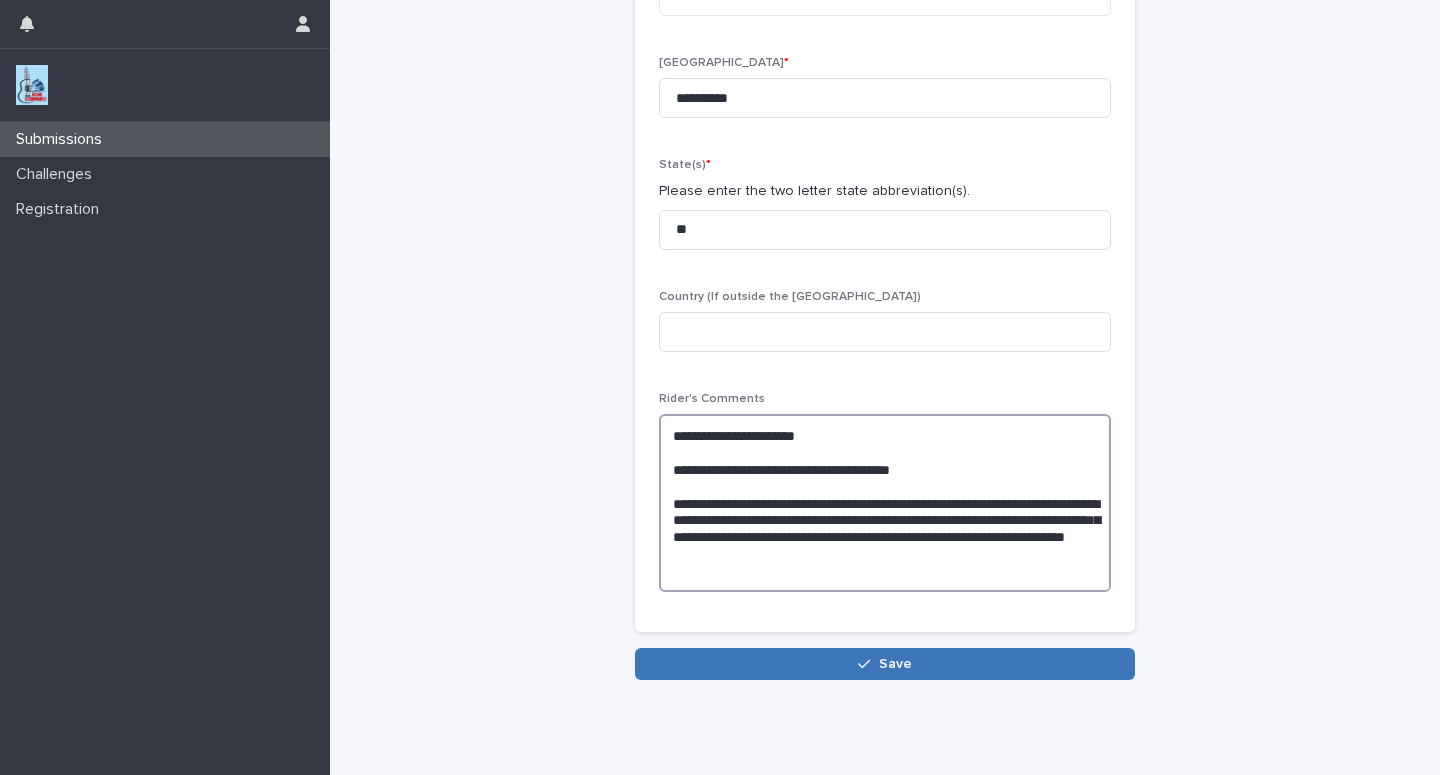 type on "**********" 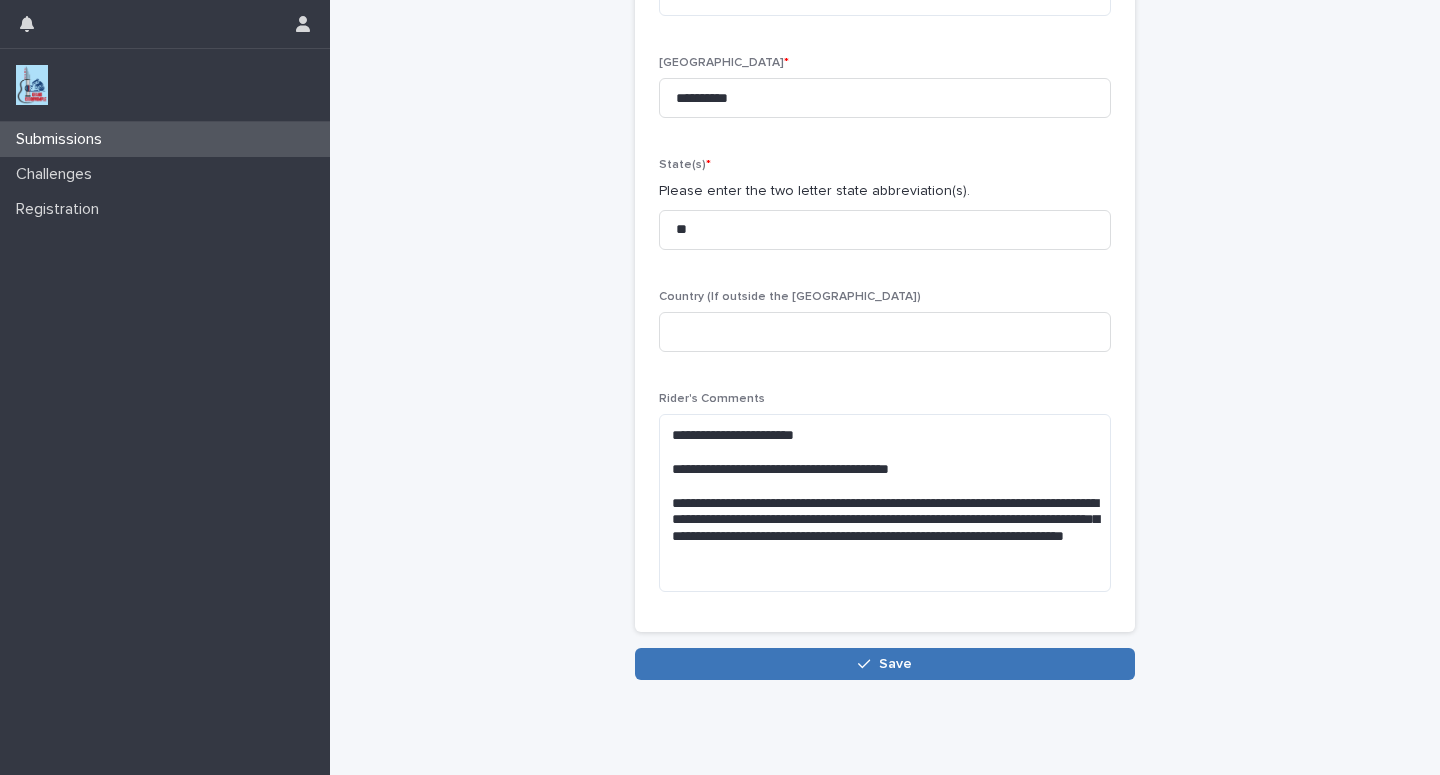 click on "Save" at bounding box center (885, 664) 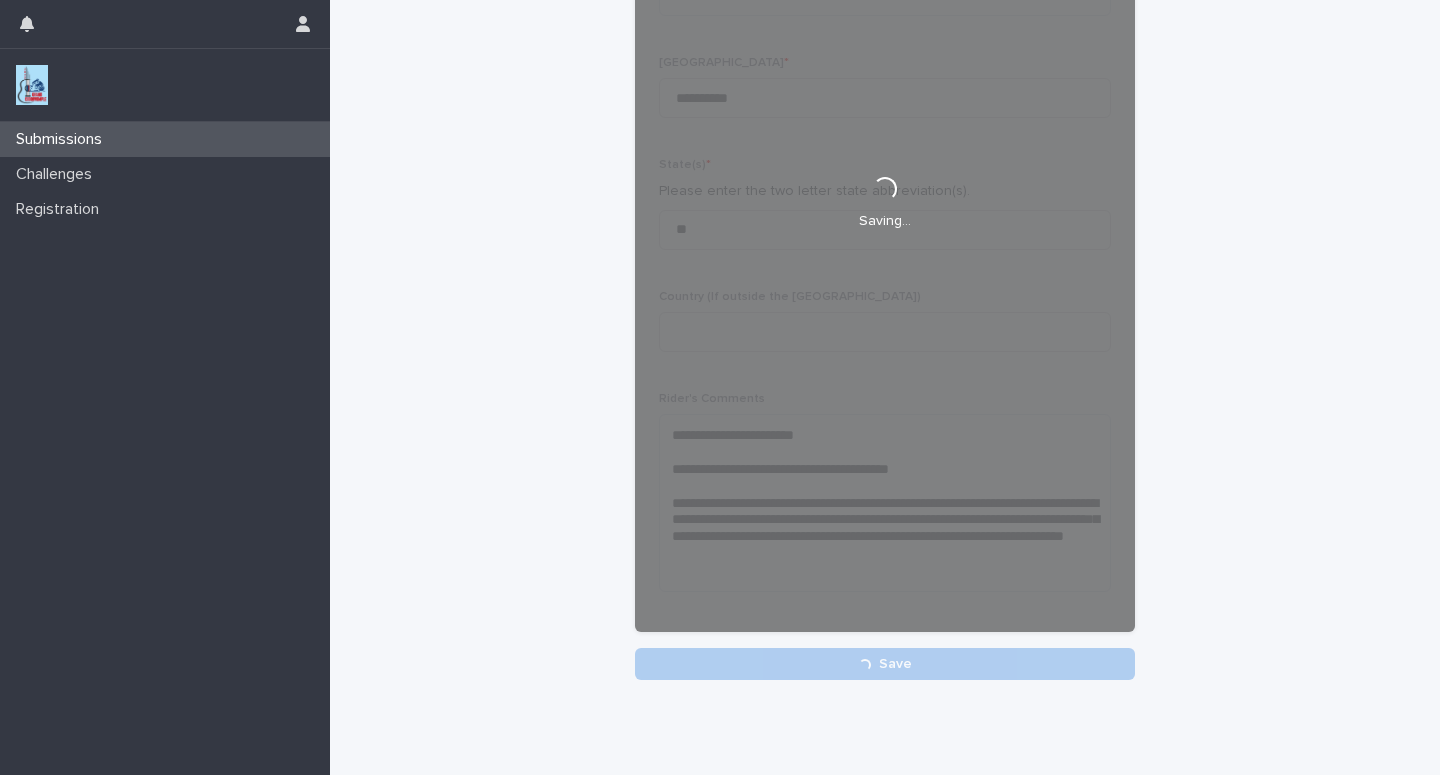 scroll, scrollTop: 336, scrollLeft: 0, axis: vertical 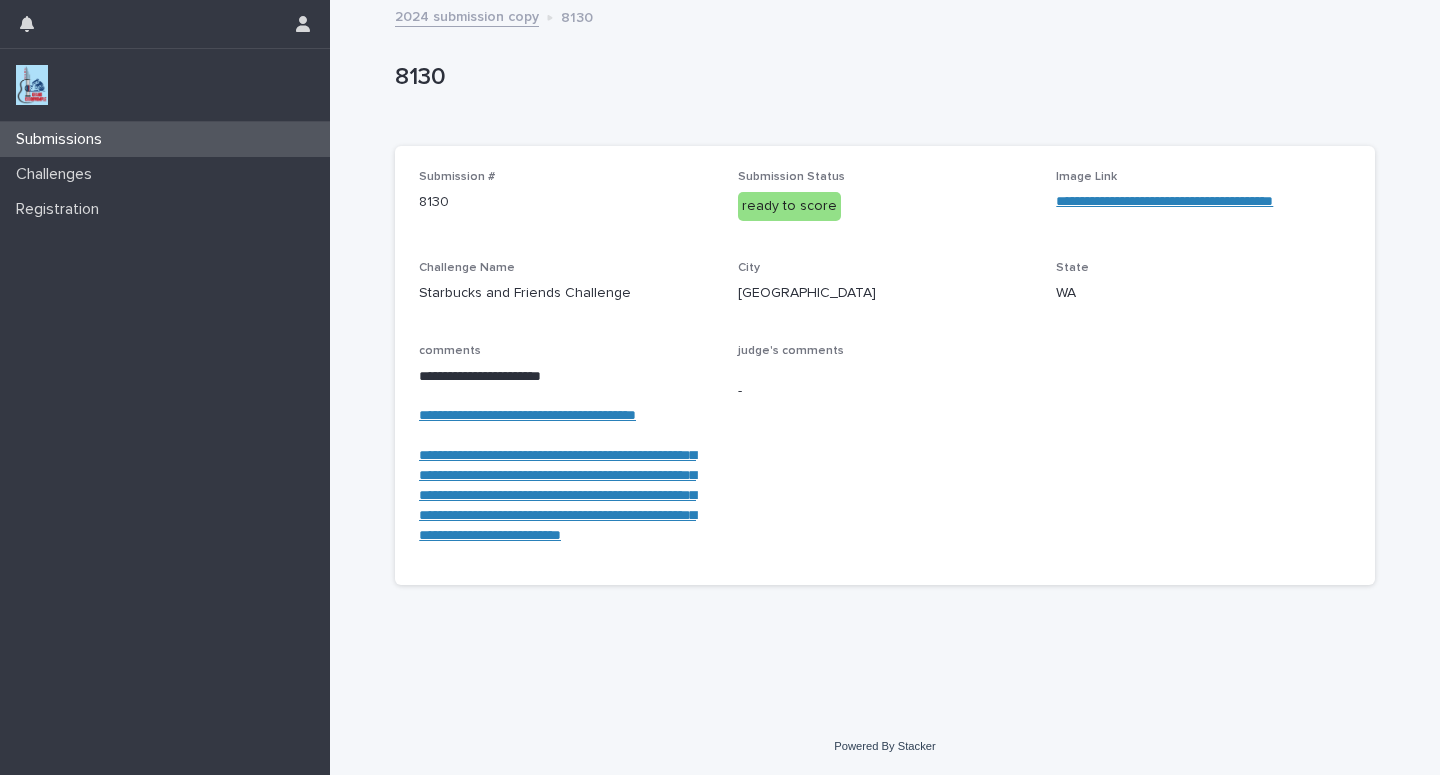 click on "Submissions" at bounding box center [165, 139] 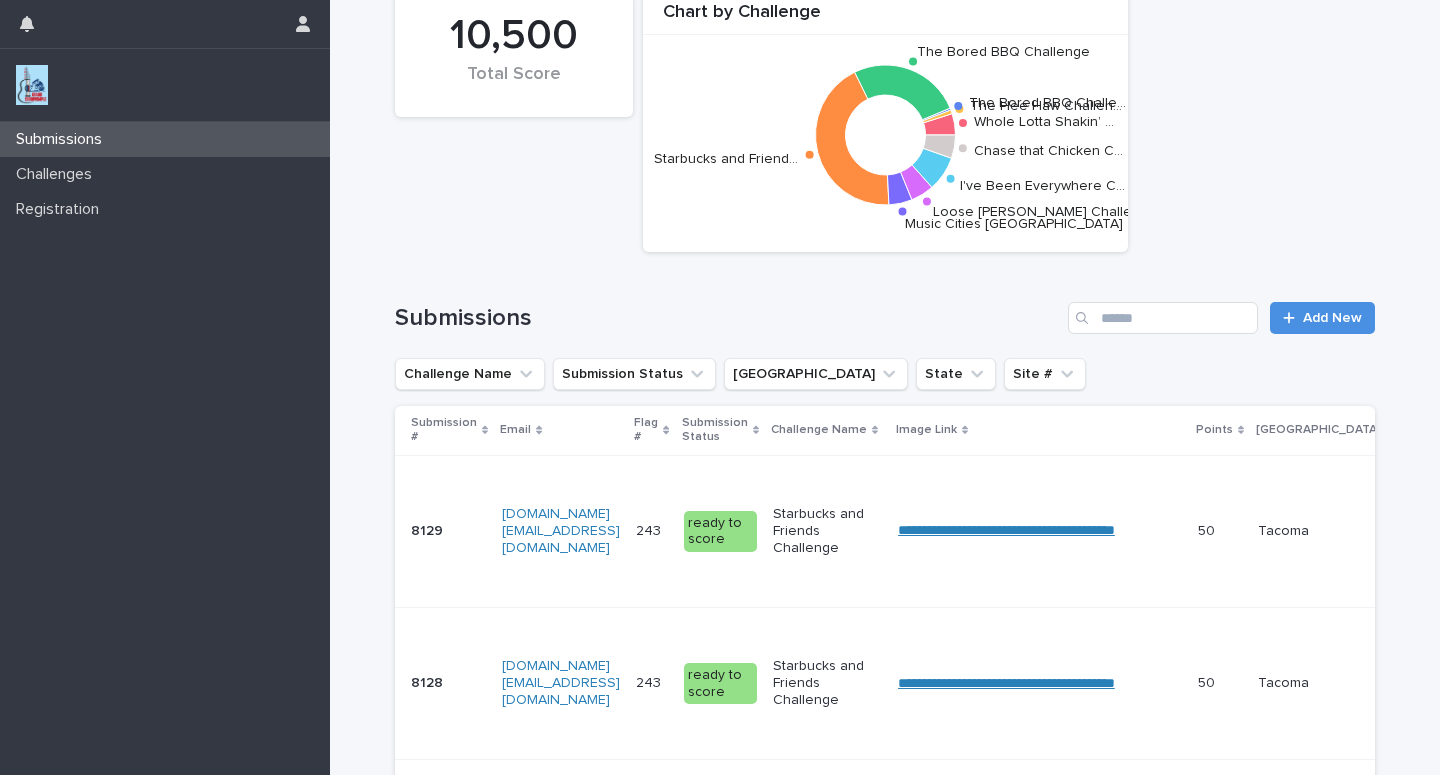 scroll, scrollTop: 0, scrollLeft: 0, axis: both 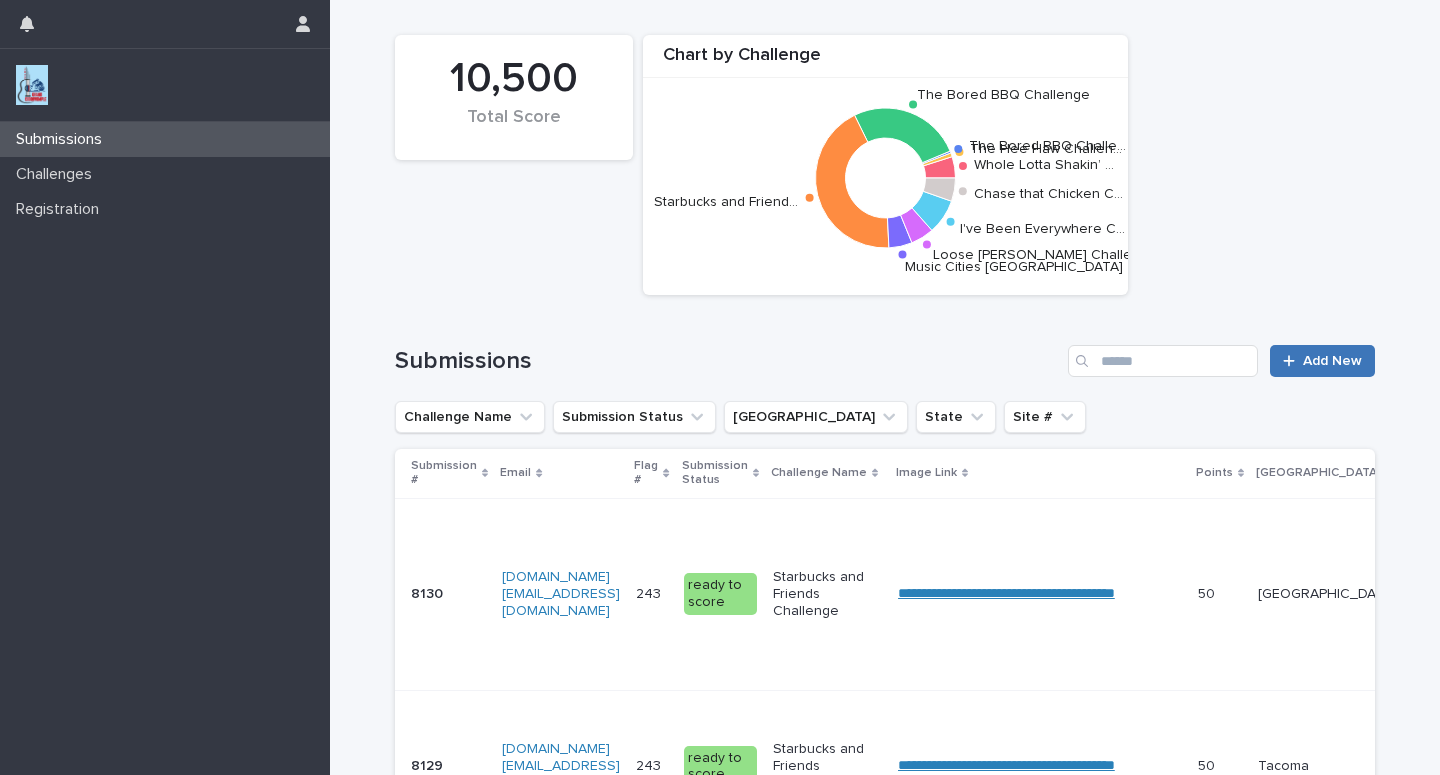 click on "Add New" at bounding box center (1332, 361) 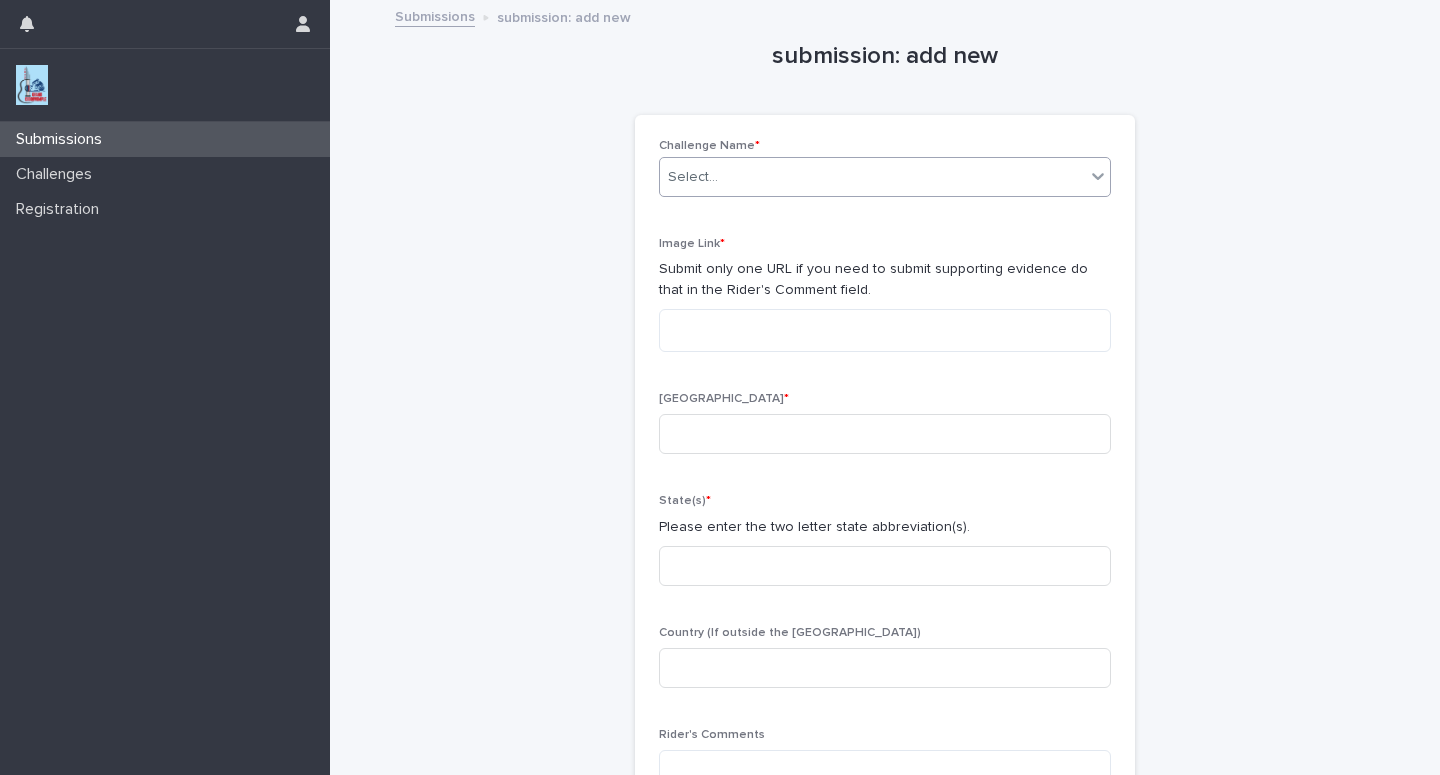 click on "Select..." at bounding box center [872, 177] 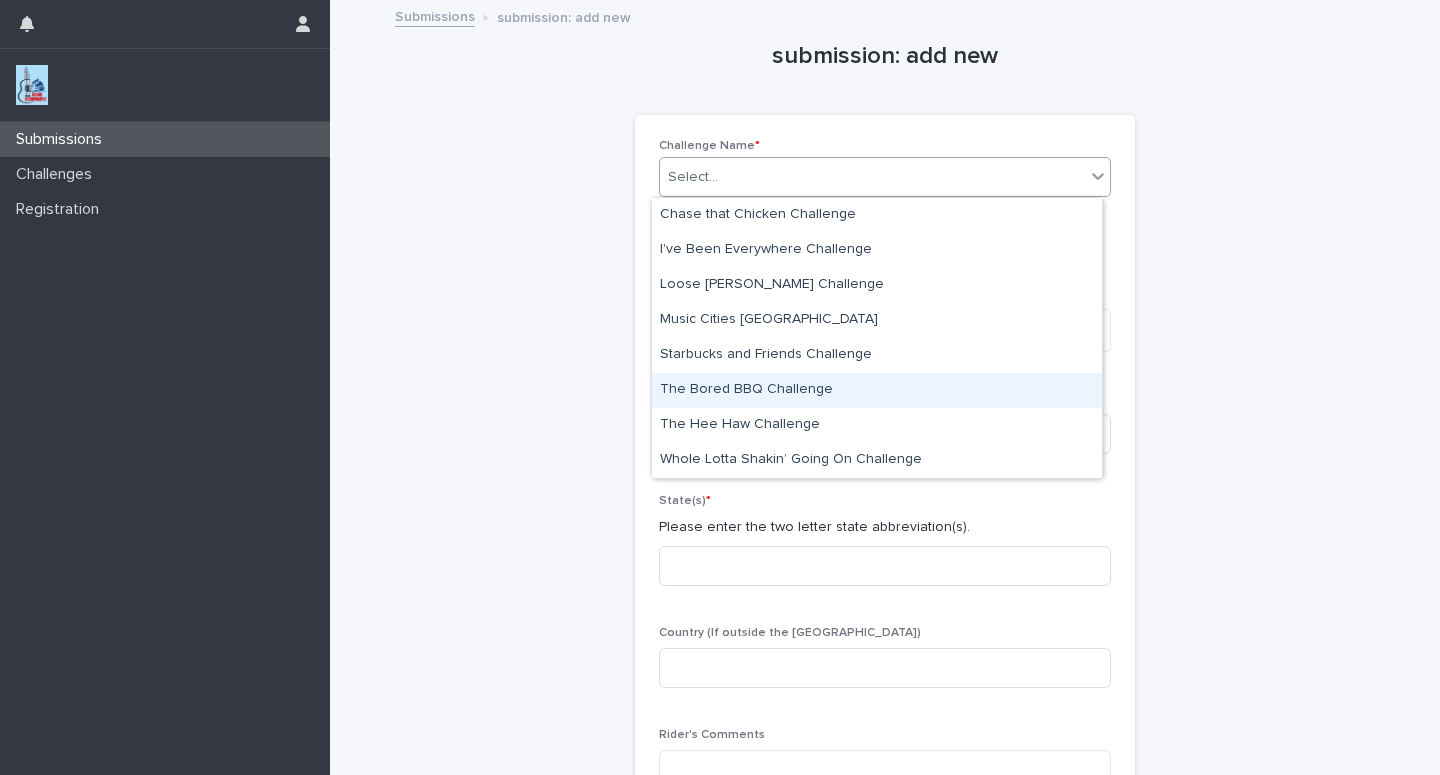 click on "The Bored BBQ Challenge" at bounding box center (877, 390) 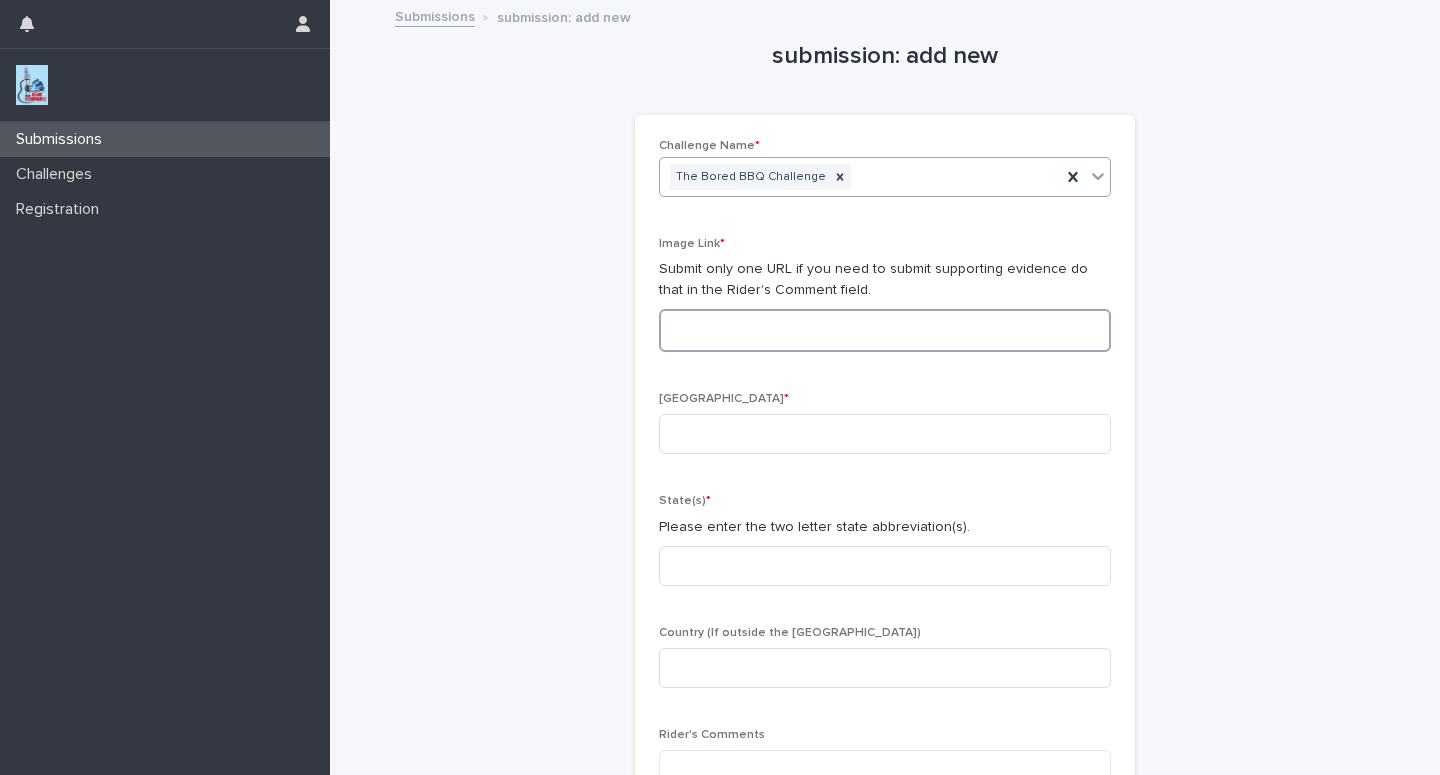 click at bounding box center (885, 330) 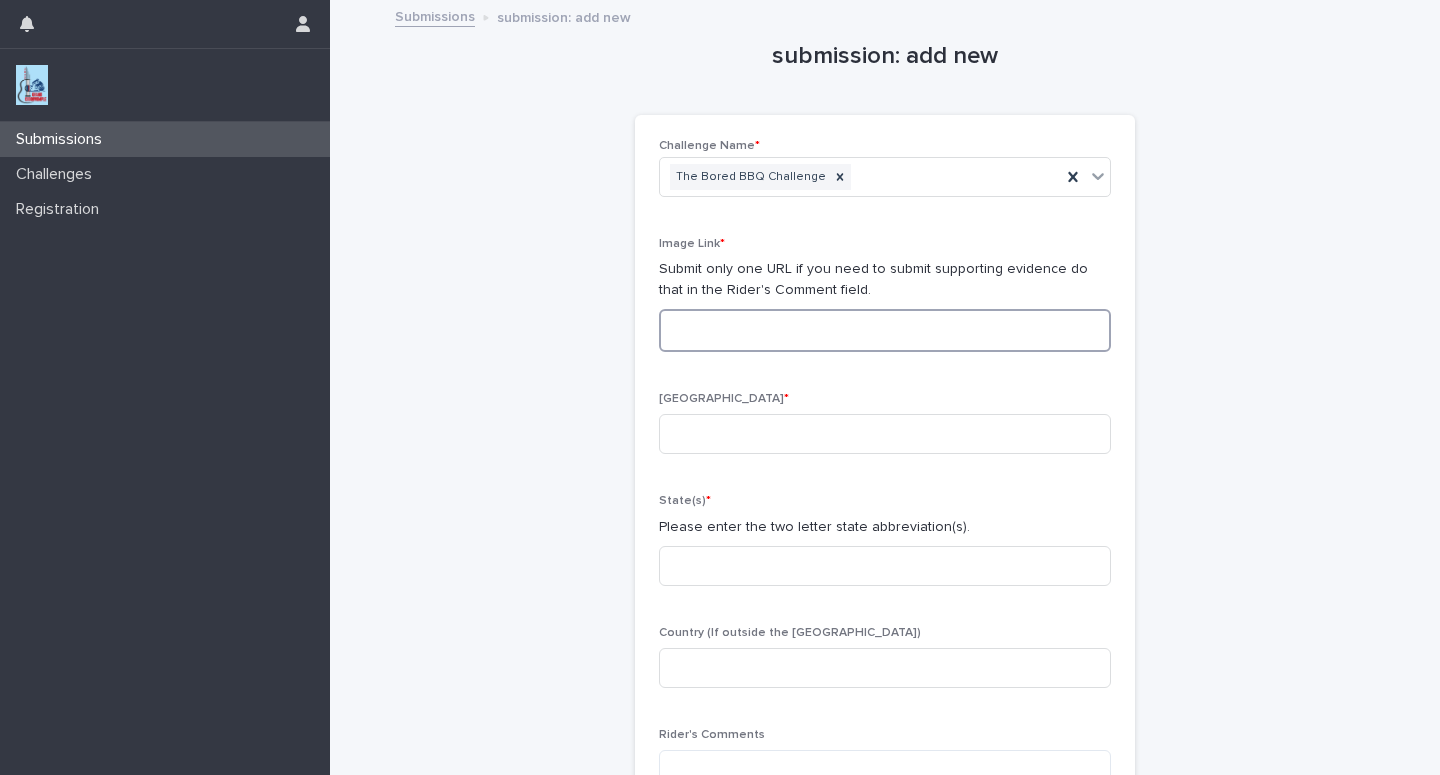 paste on "**********" 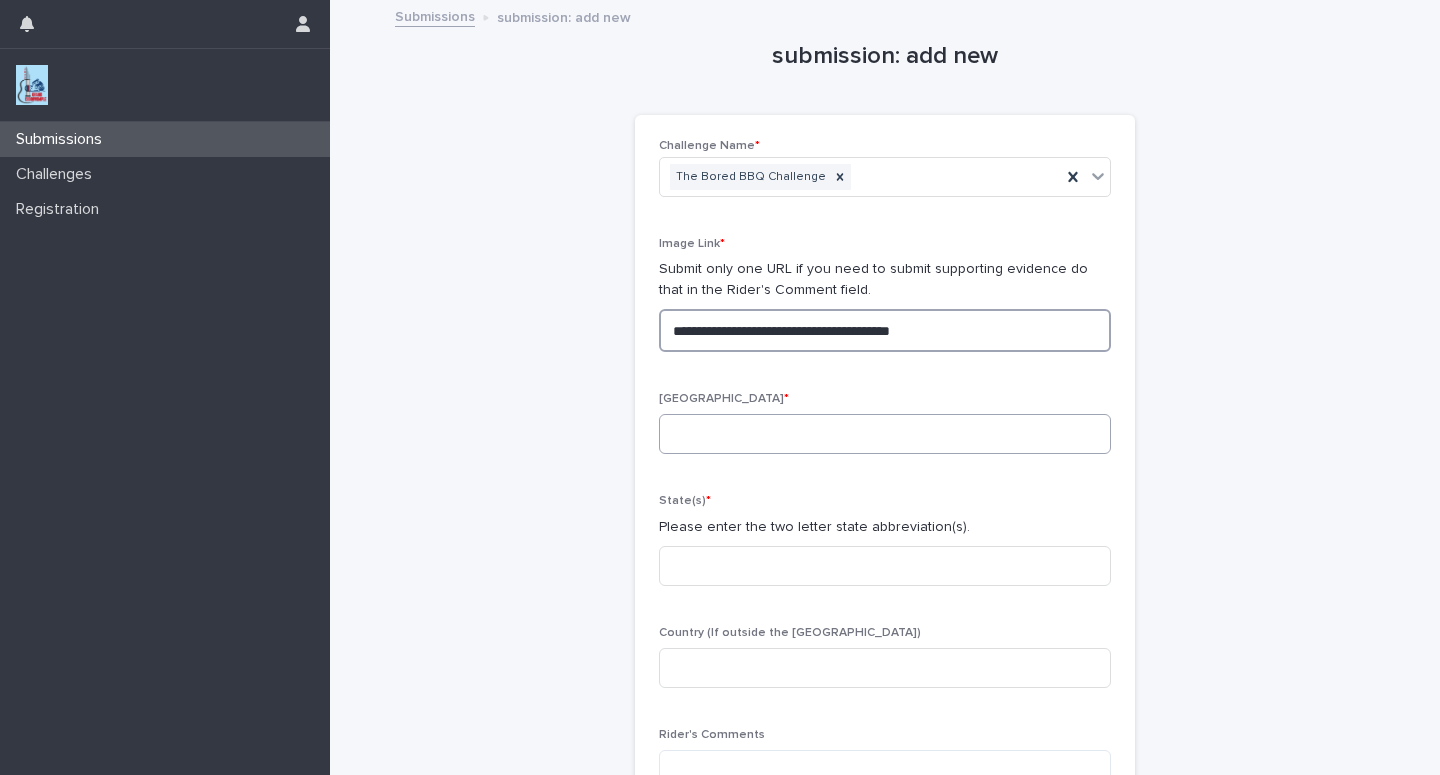 type on "**********" 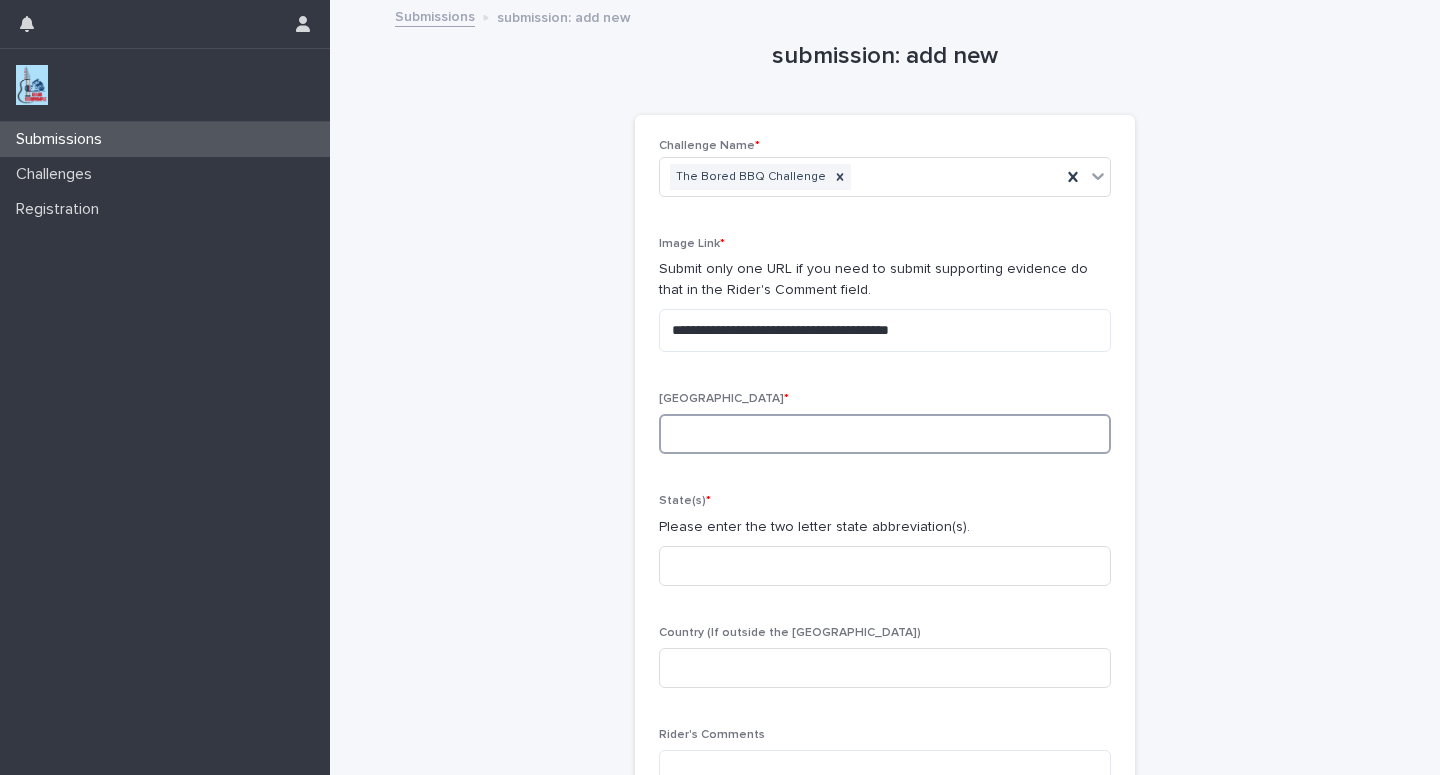 click at bounding box center [885, 434] 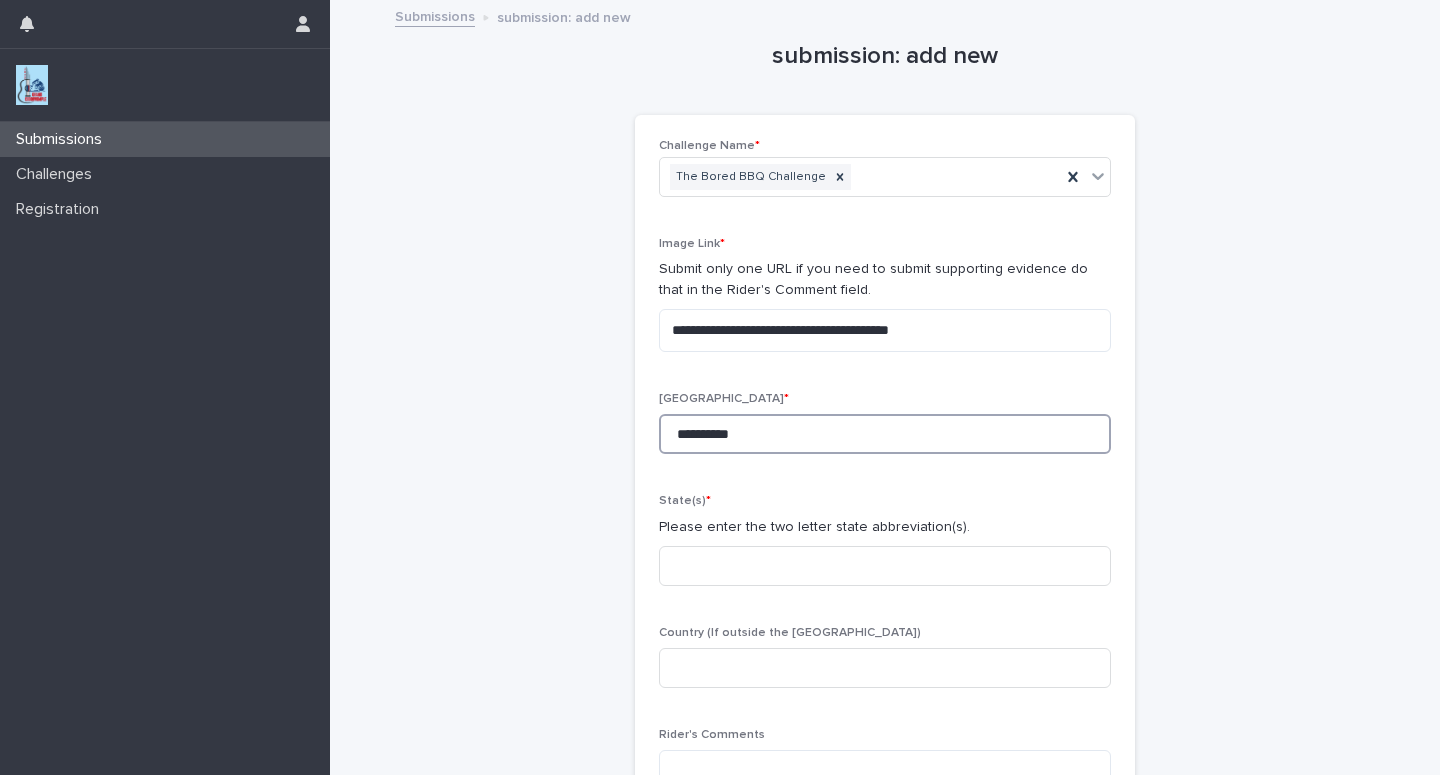 type on "**********" 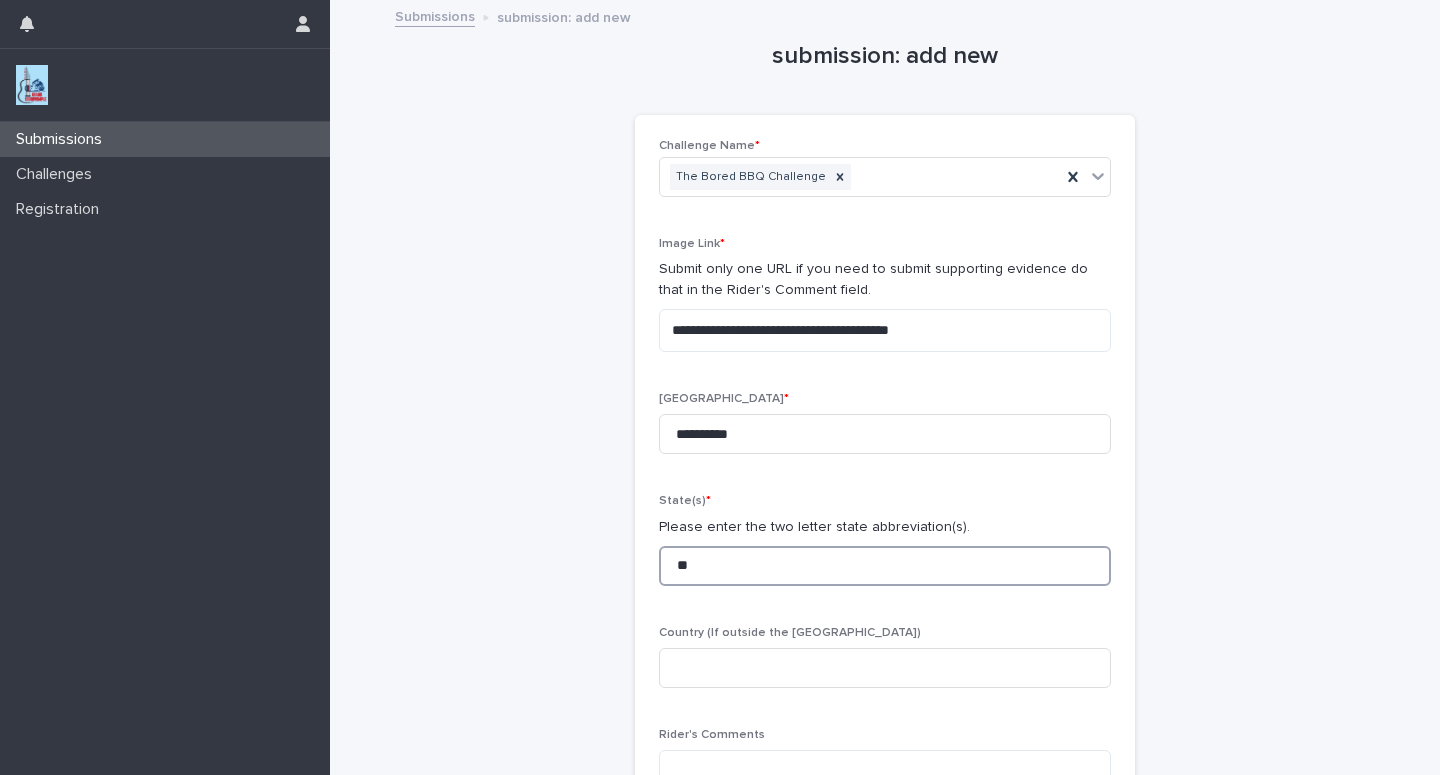 type on "**" 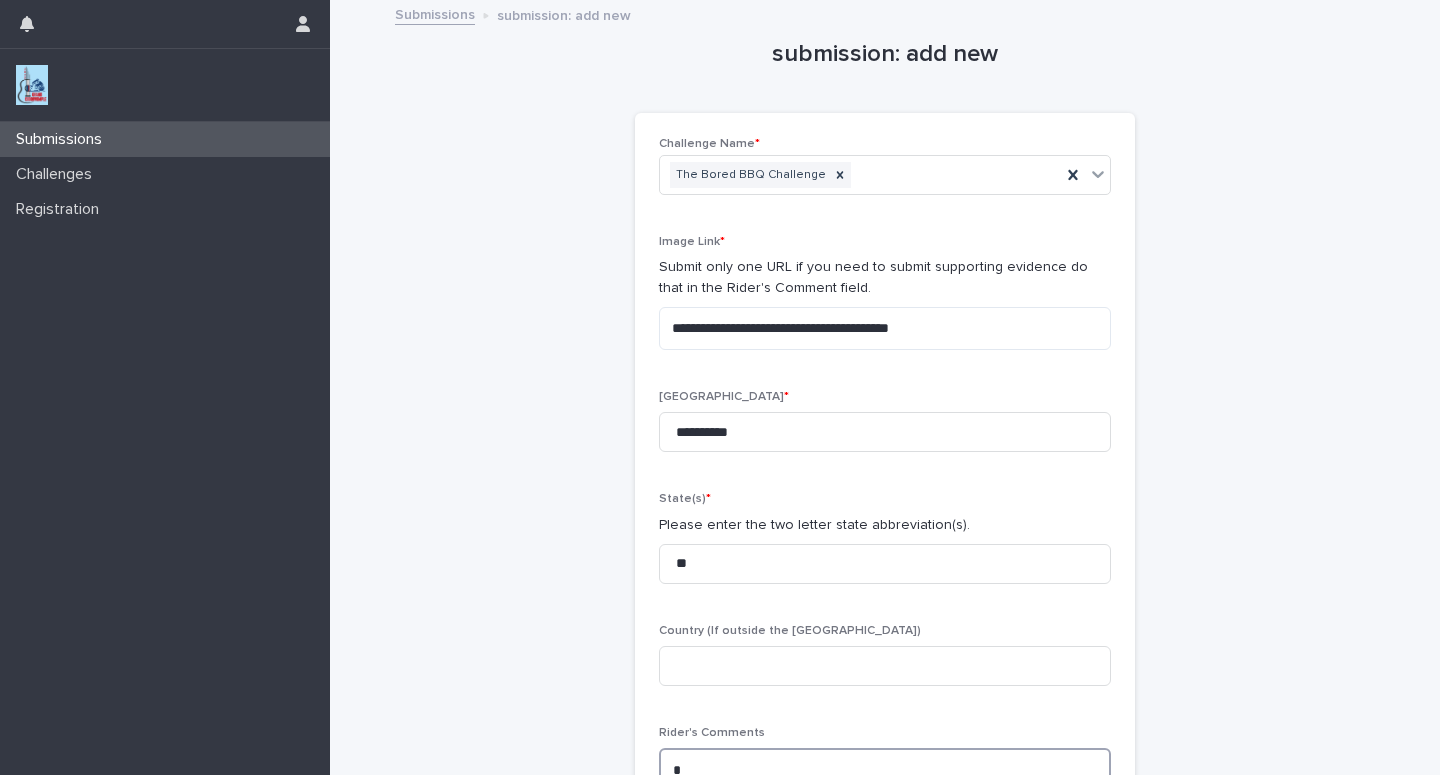 scroll, scrollTop: 5, scrollLeft: 0, axis: vertical 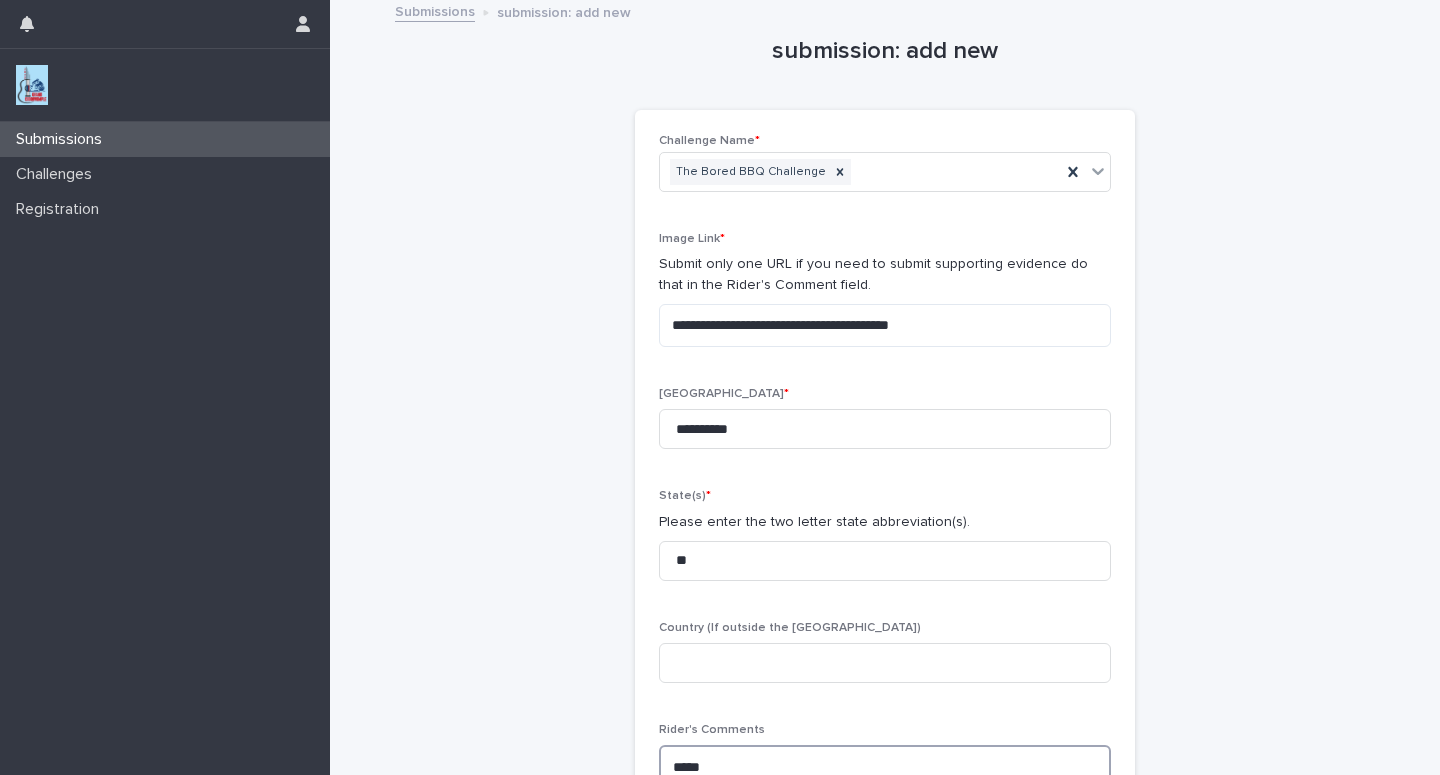 type on "*****" 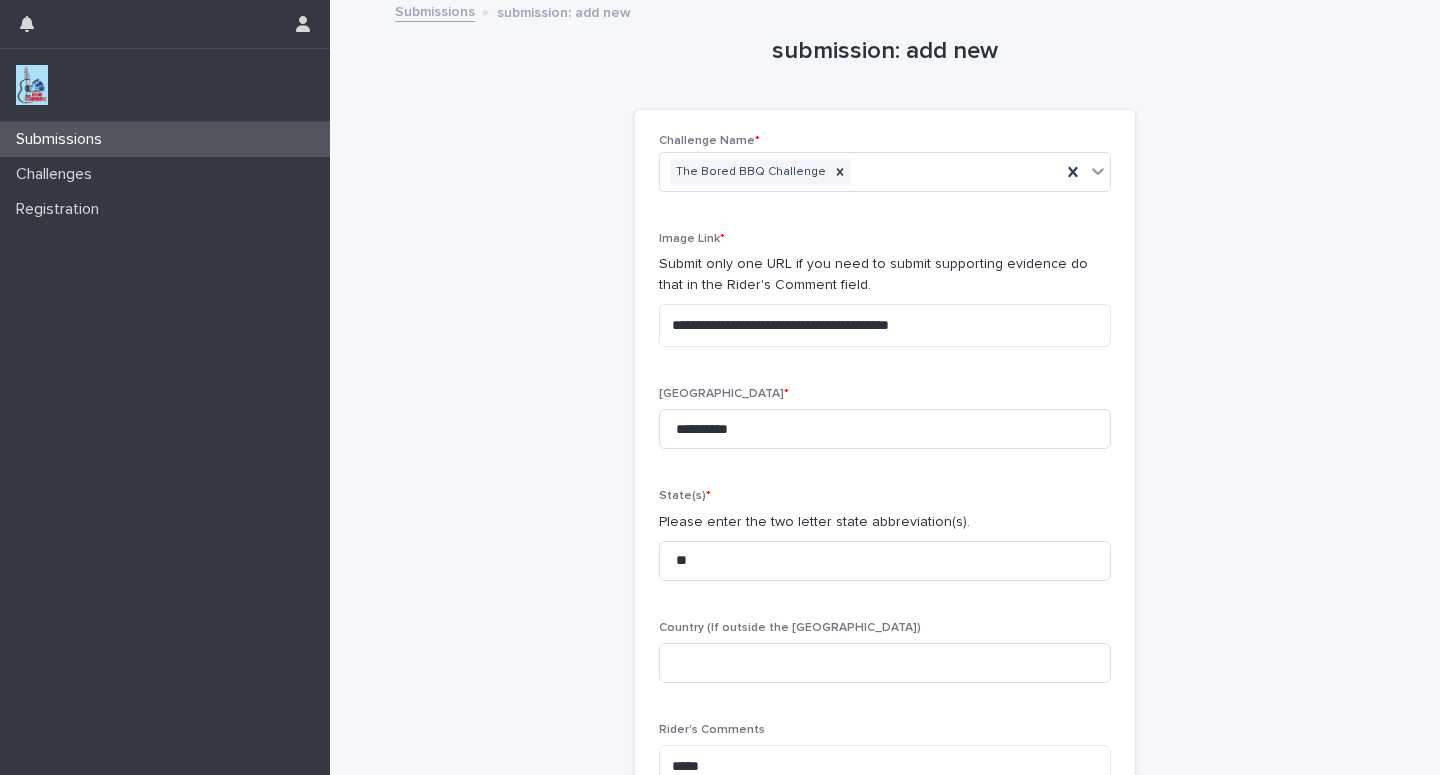 type 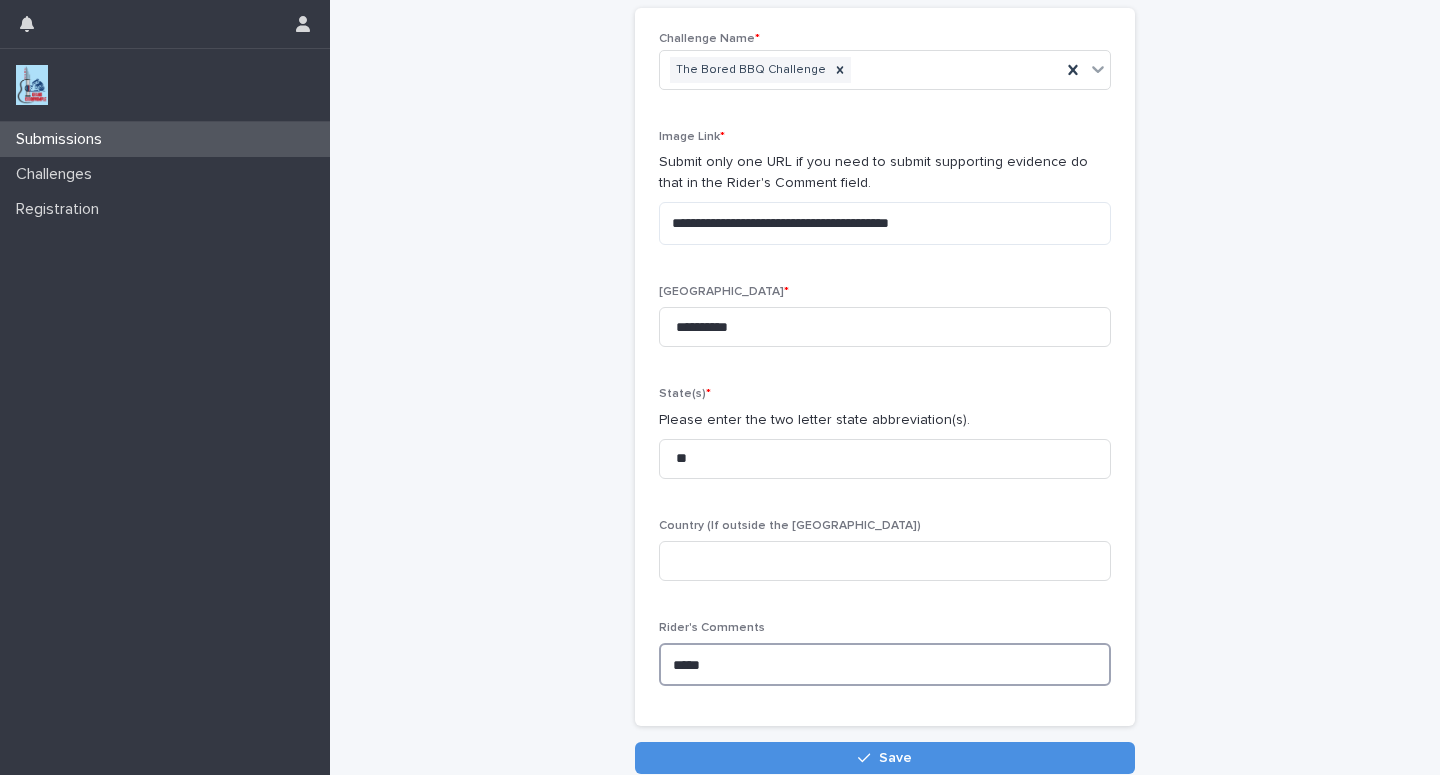 click on "*****" at bounding box center [885, 664] 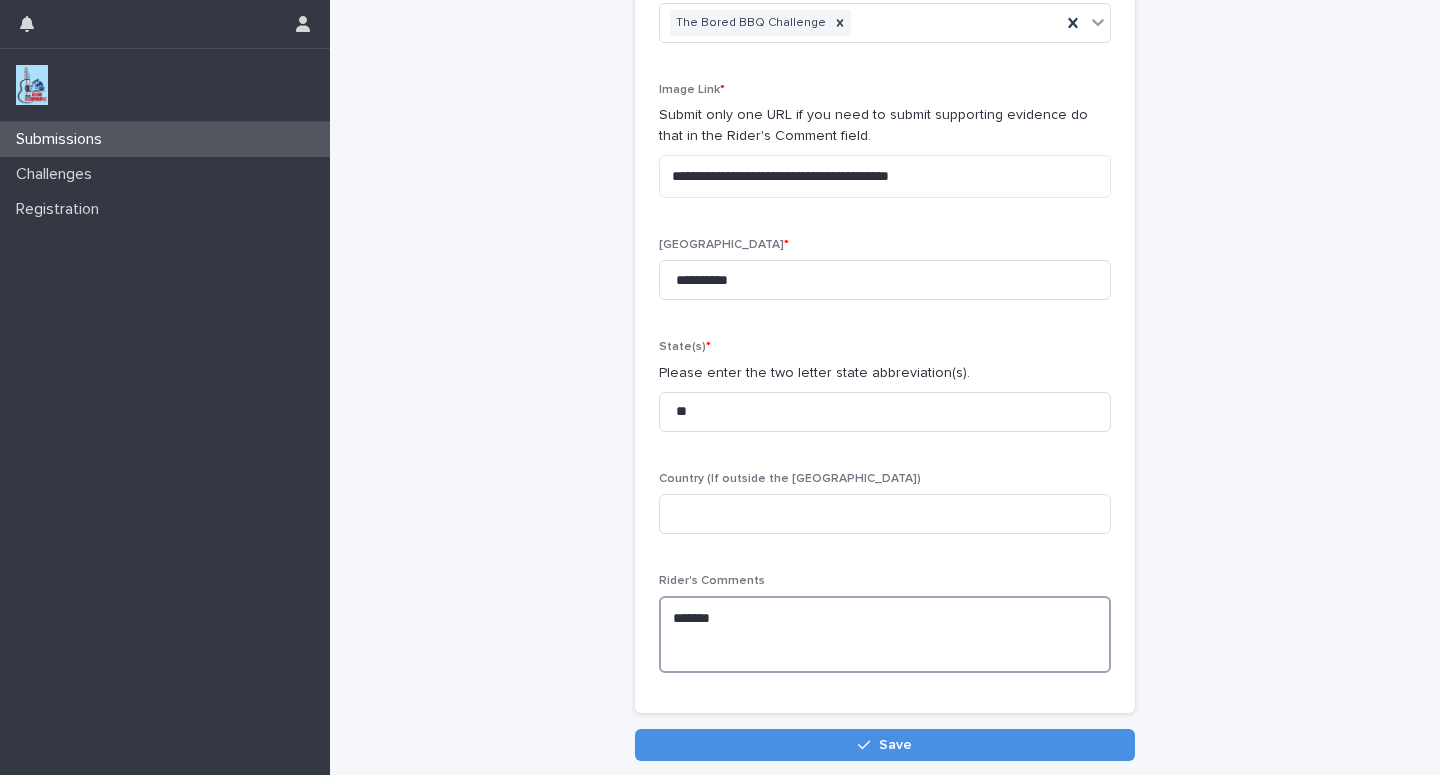 scroll, scrollTop: 247, scrollLeft: 0, axis: vertical 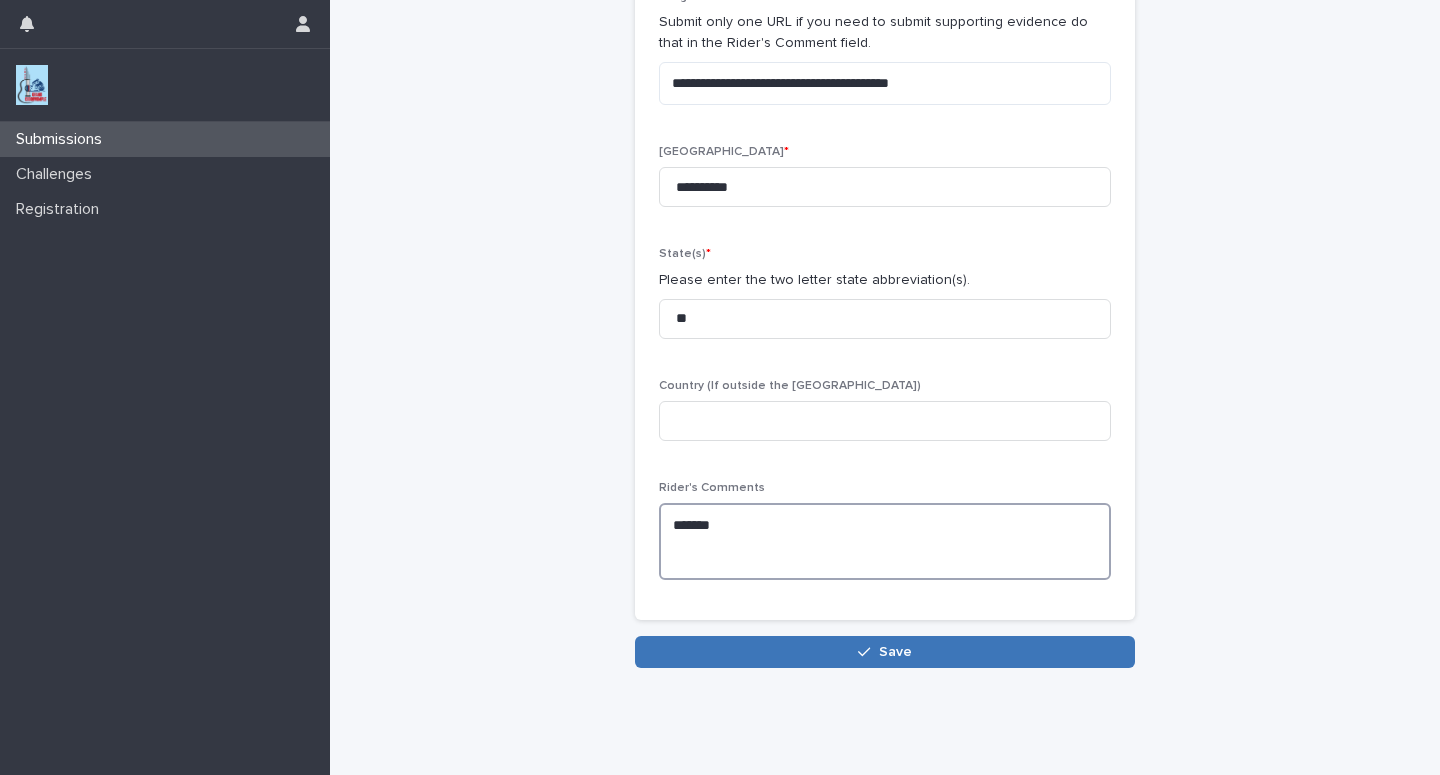 paste on "**********" 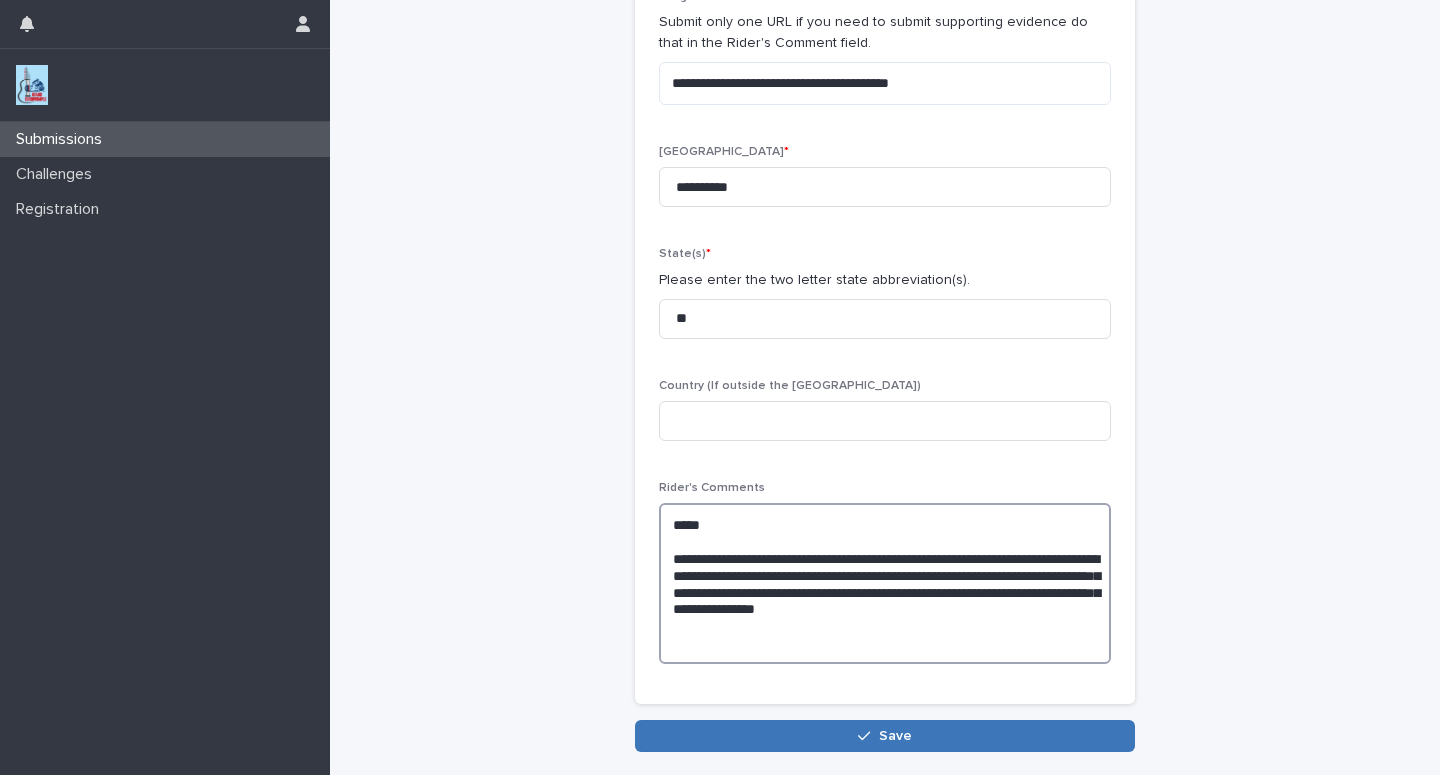 type on "**********" 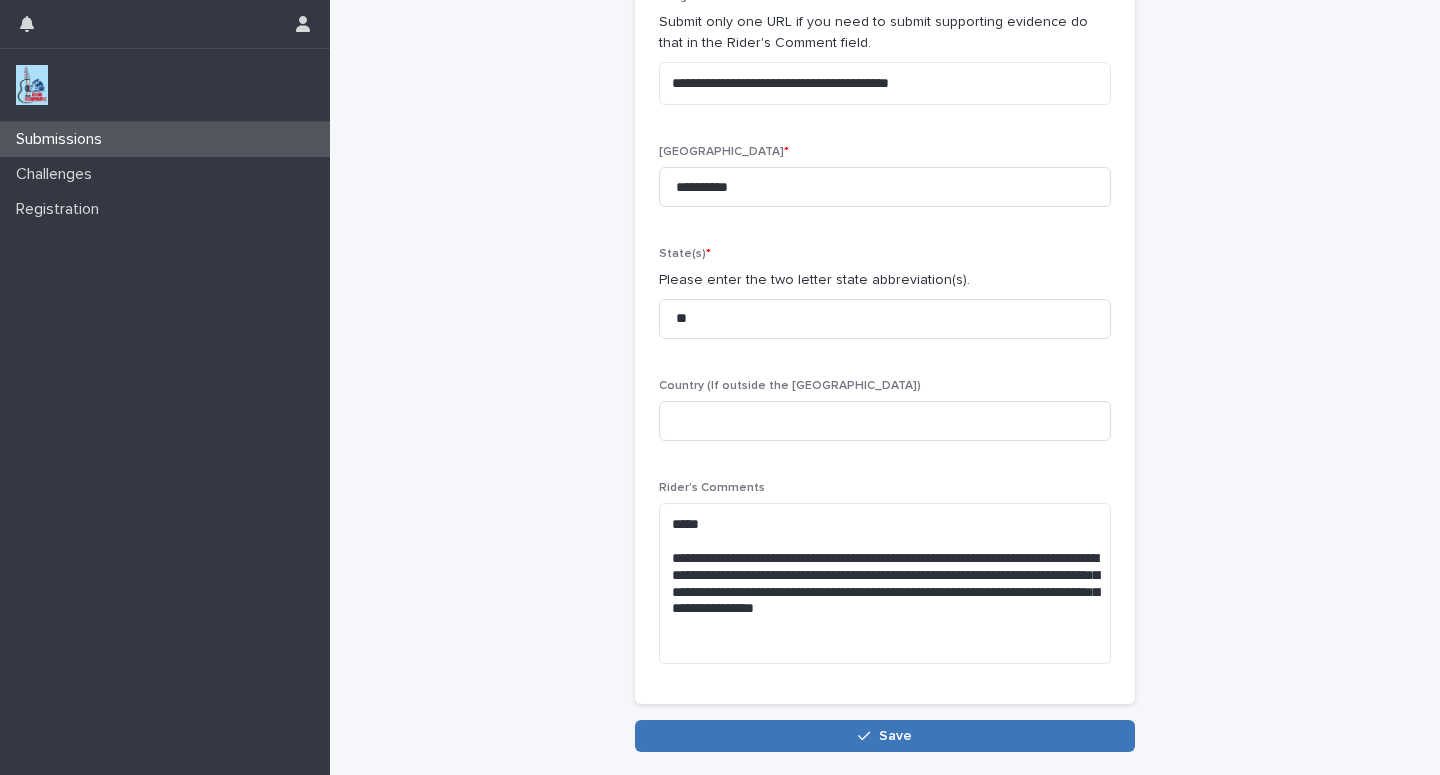 click on "Save" at bounding box center (885, 736) 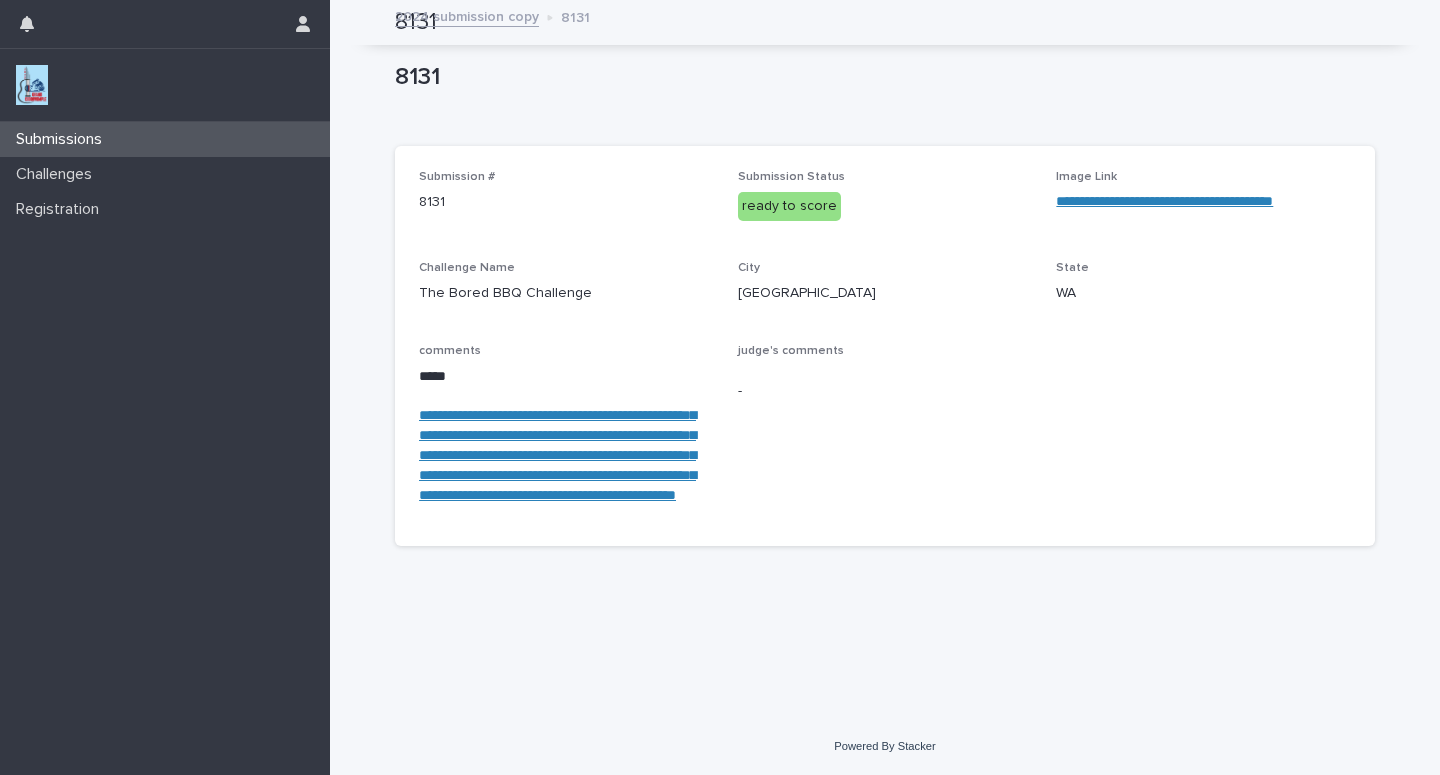 scroll, scrollTop: 3, scrollLeft: 0, axis: vertical 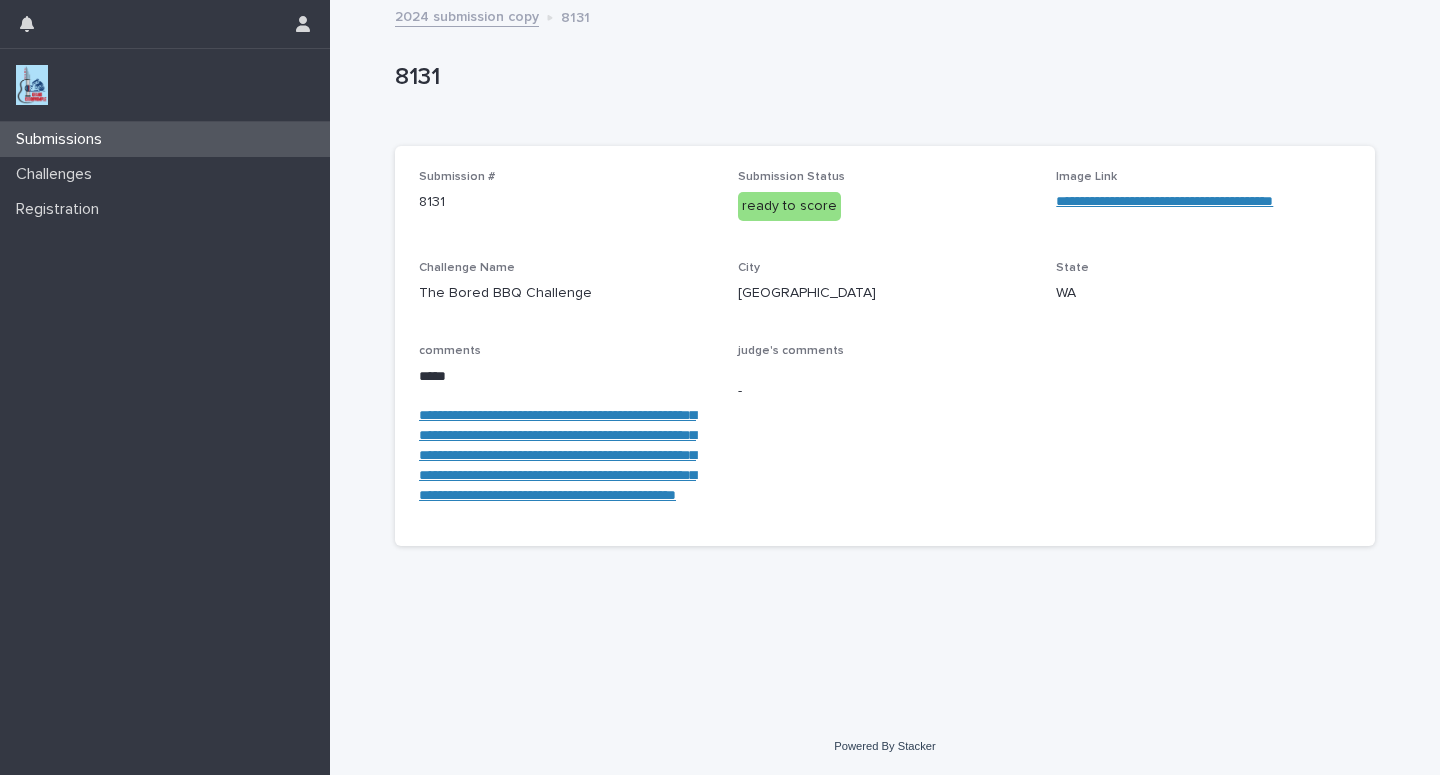 click on "Submissions" at bounding box center (165, 139) 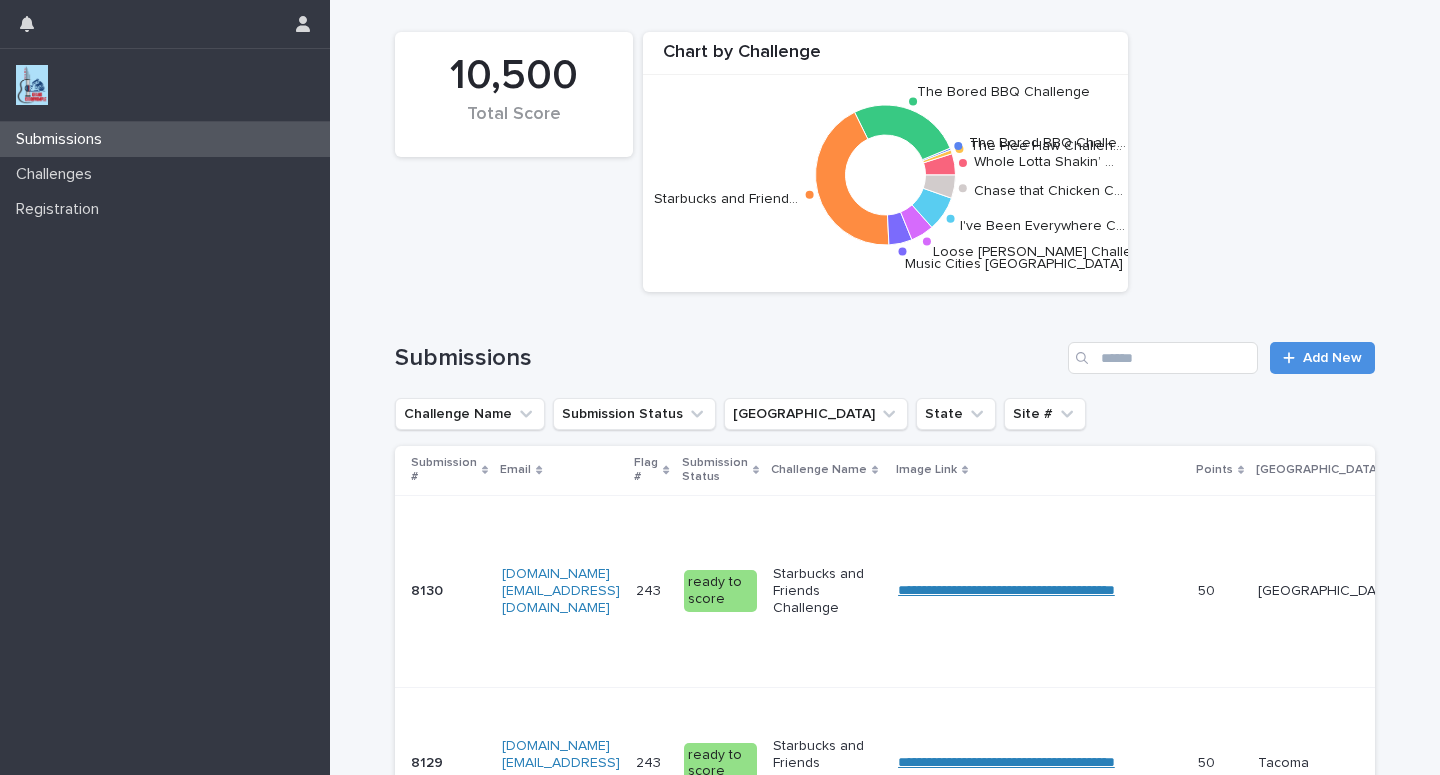 scroll, scrollTop: 0, scrollLeft: 0, axis: both 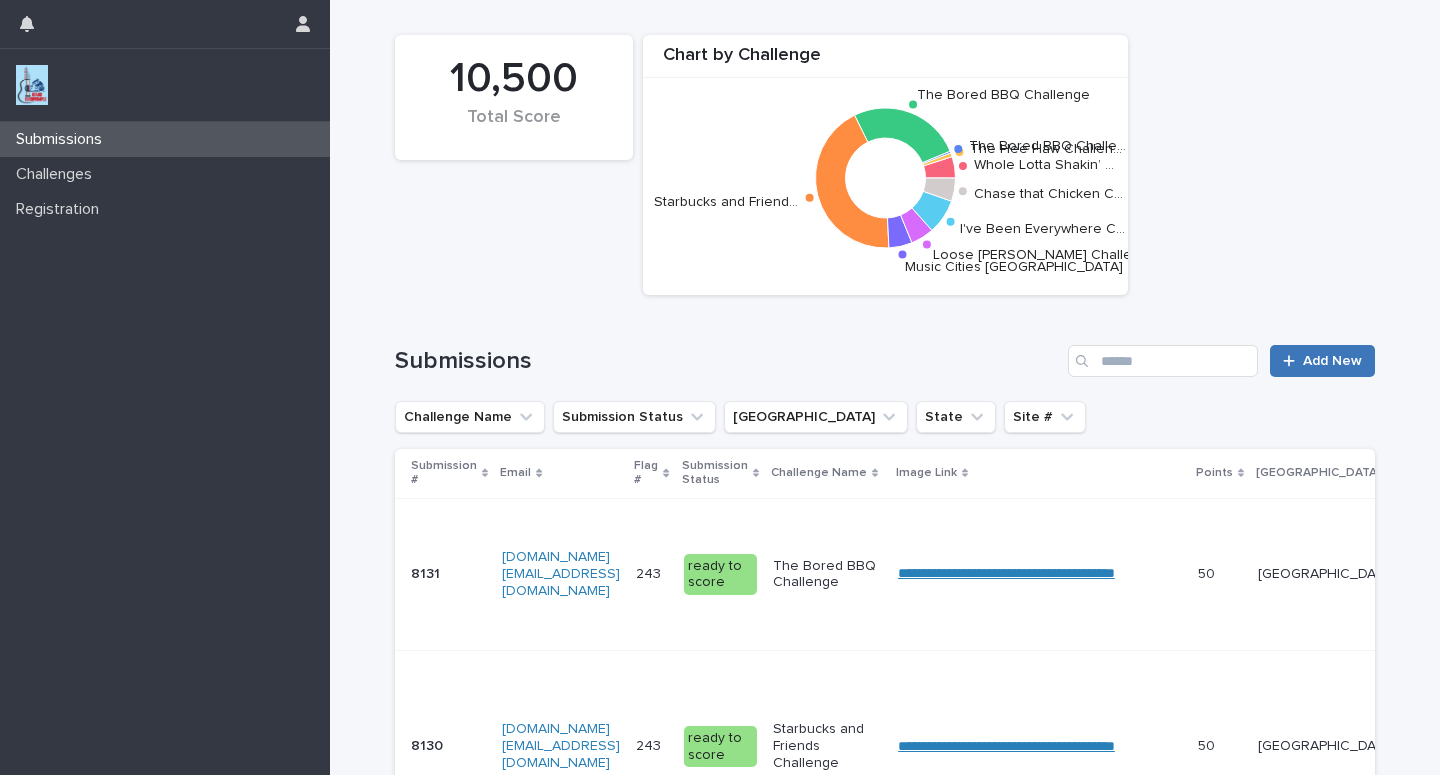 click on "Add New" at bounding box center [1322, 361] 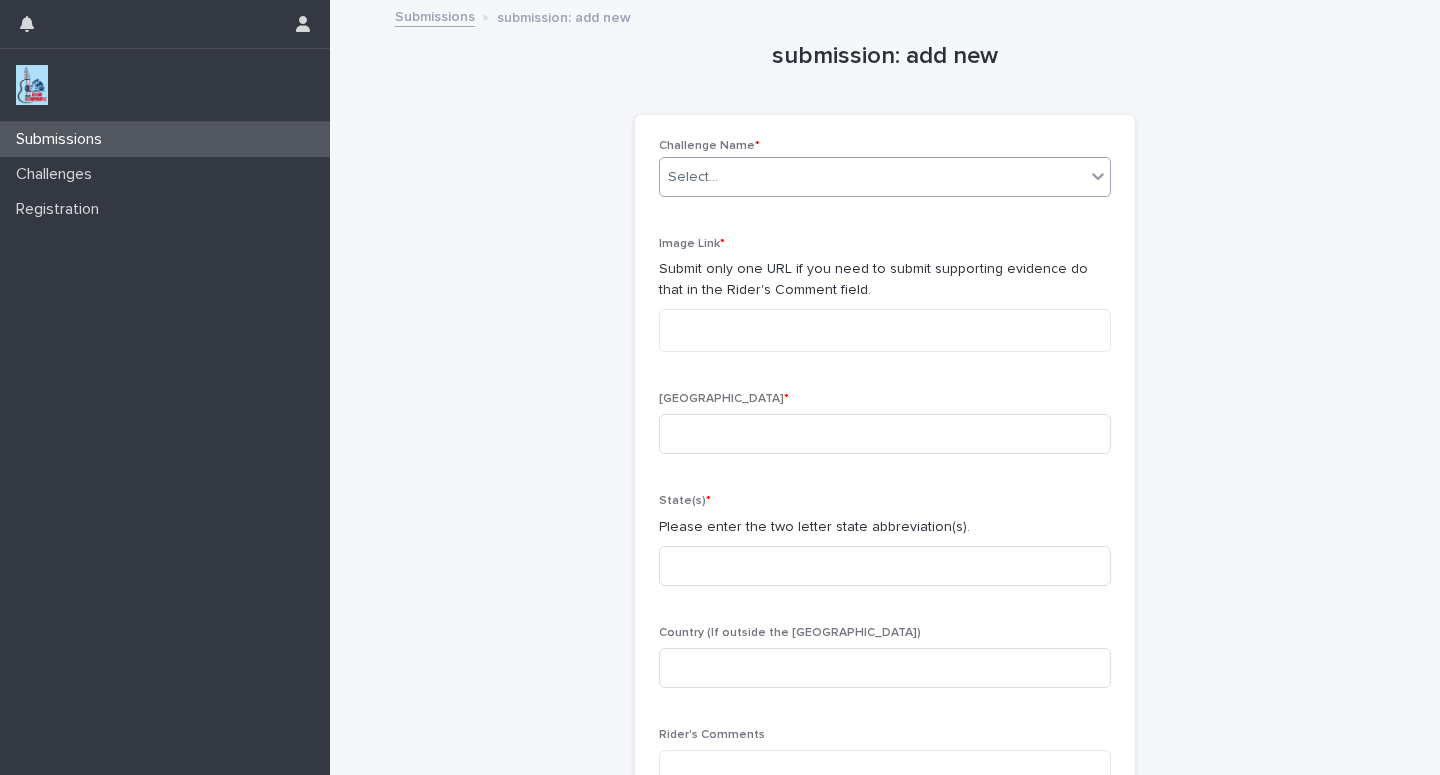 click 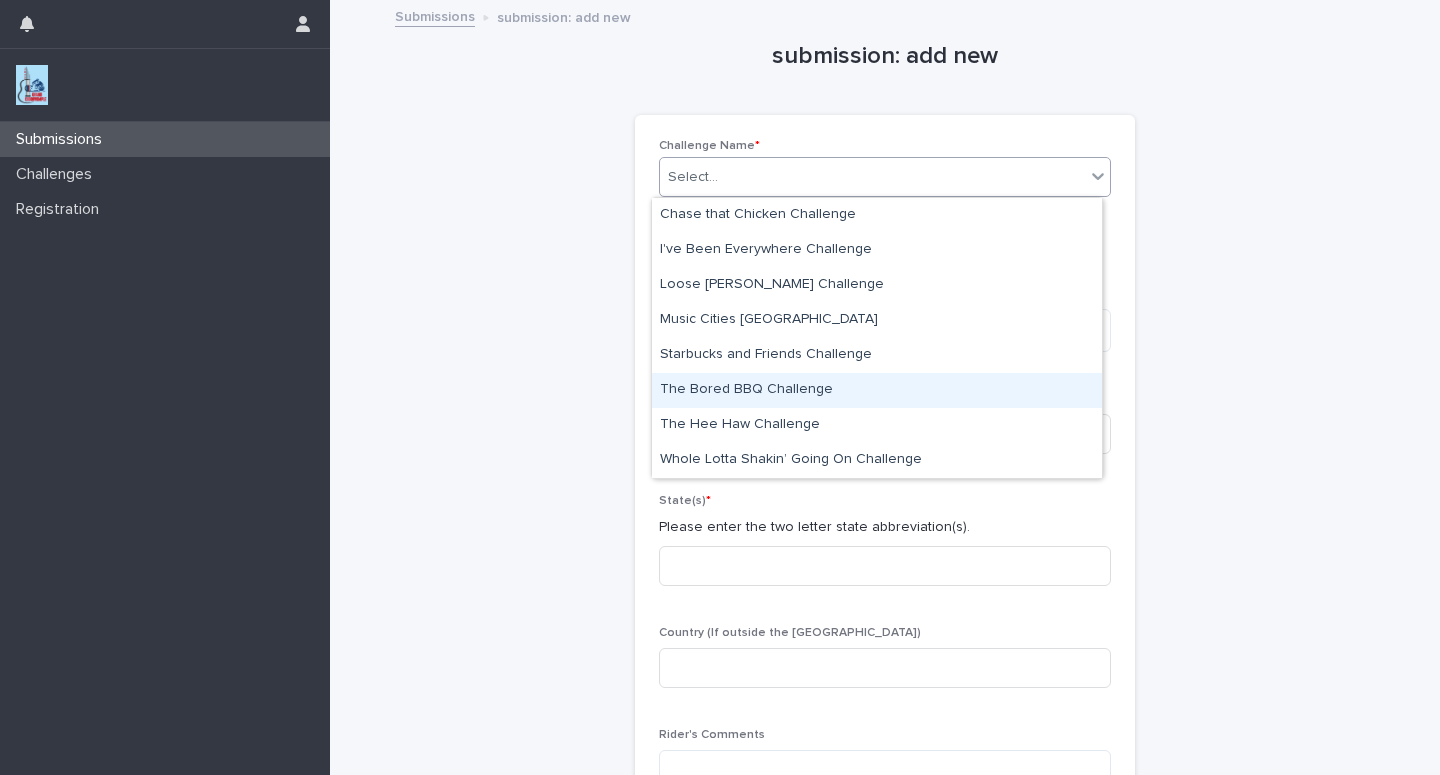 click on "The Bored BBQ Challenge" at bounding box center [877, 390] 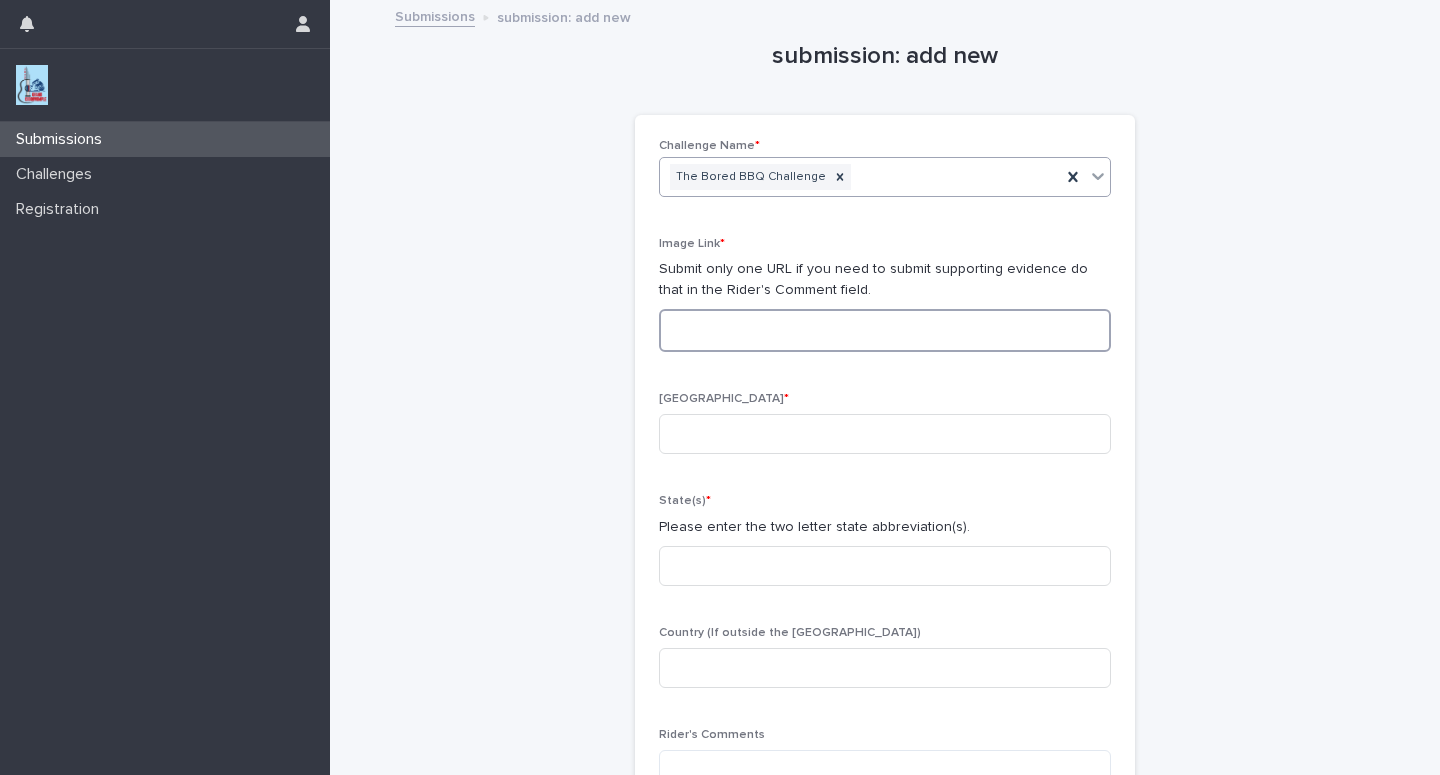 click at bounding box center (885, 330) 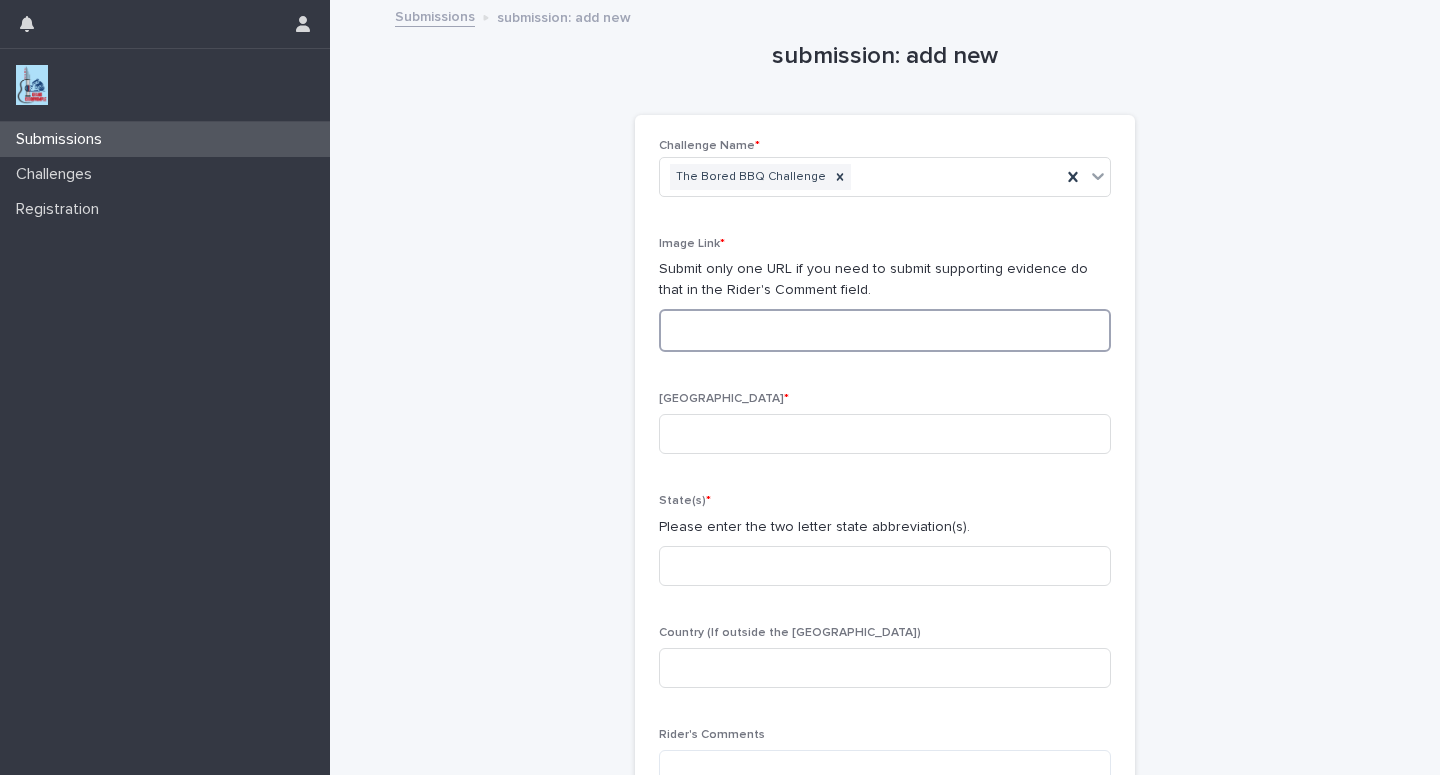 paste on "**********" 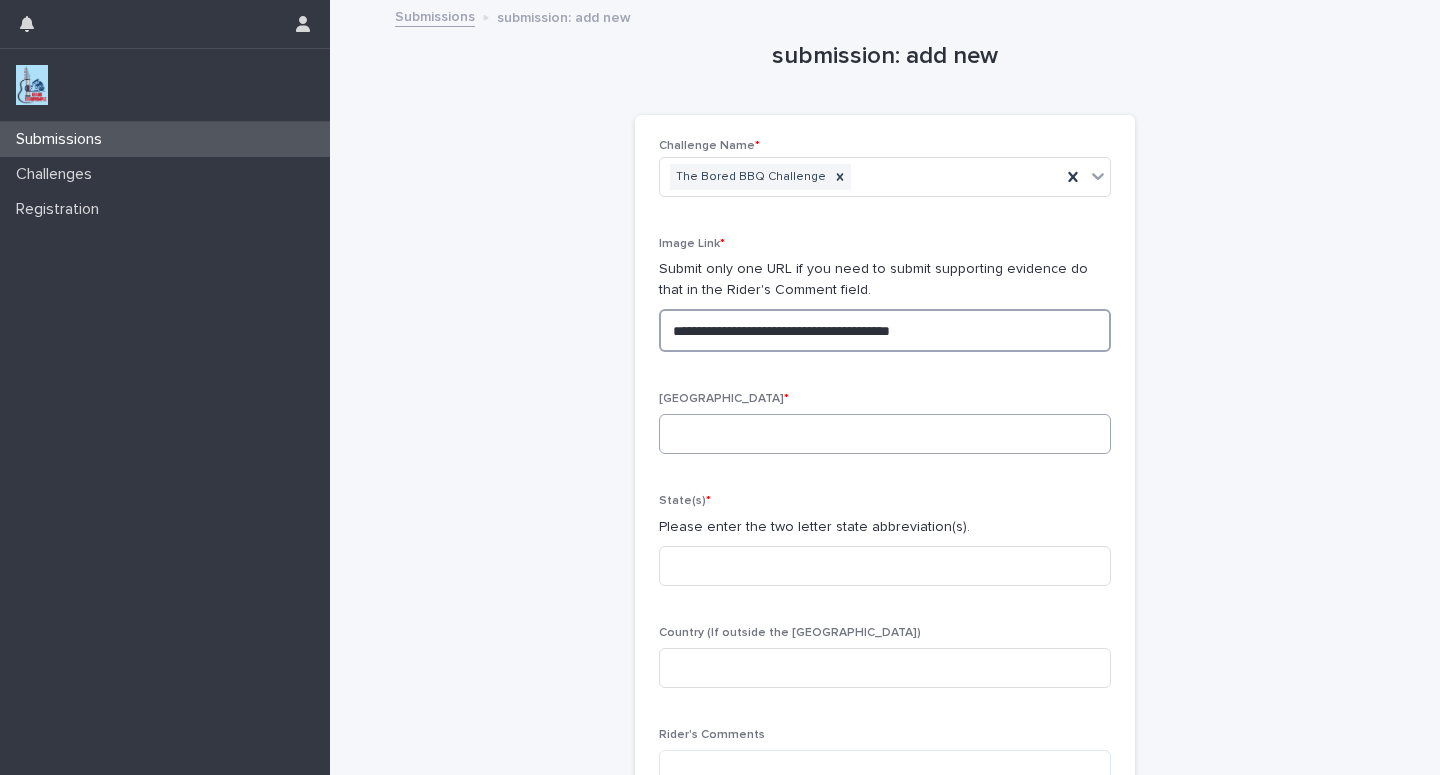 type on "**********" 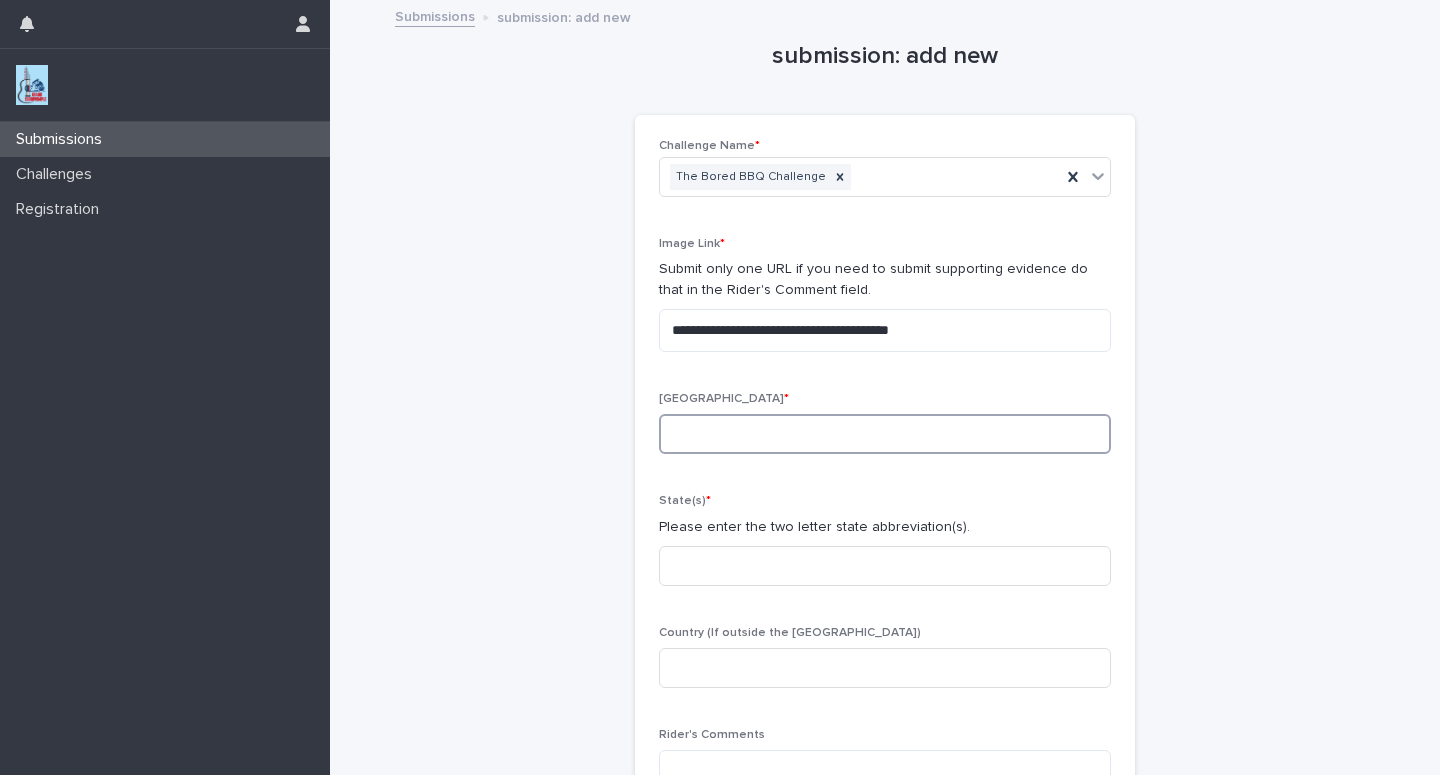 click at bounding box center [885, 434] 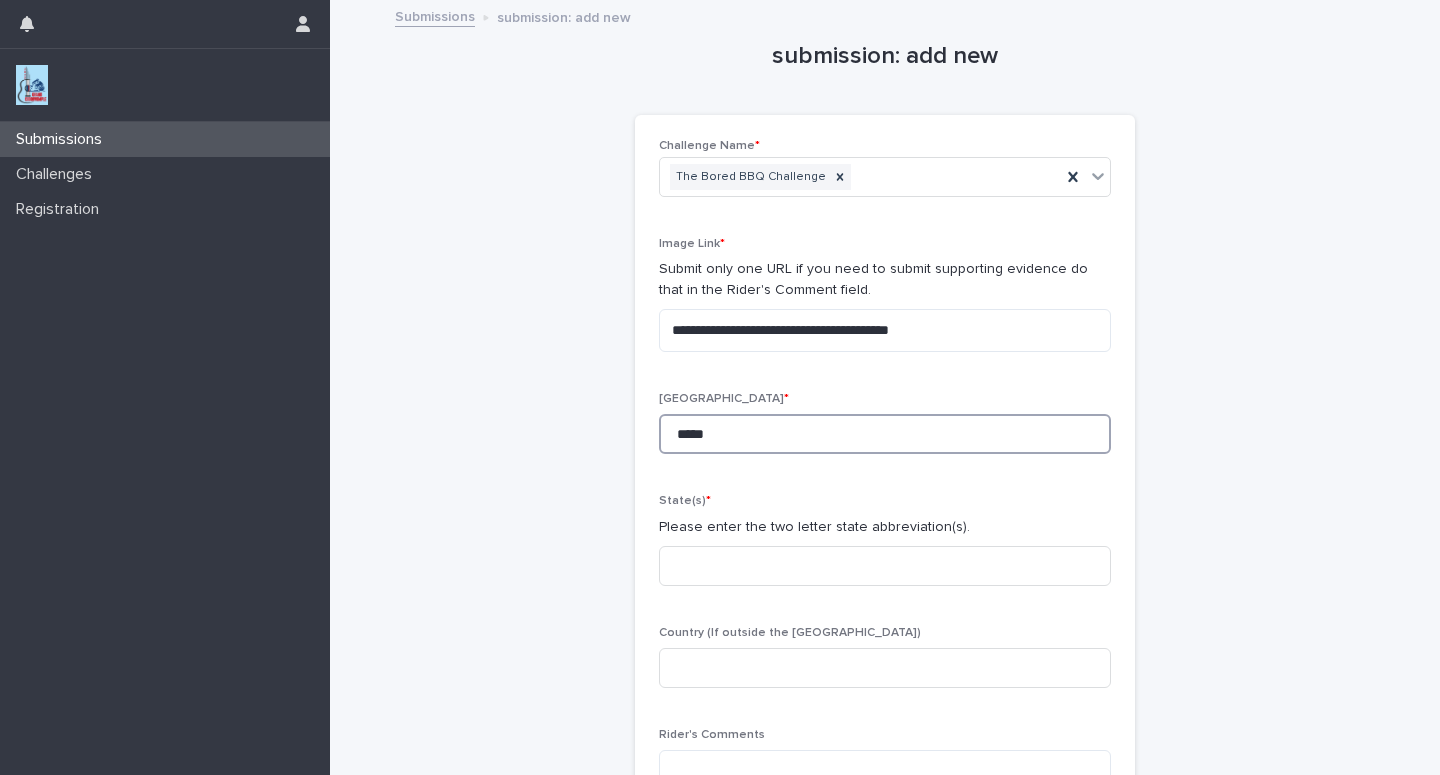 type on "*****" 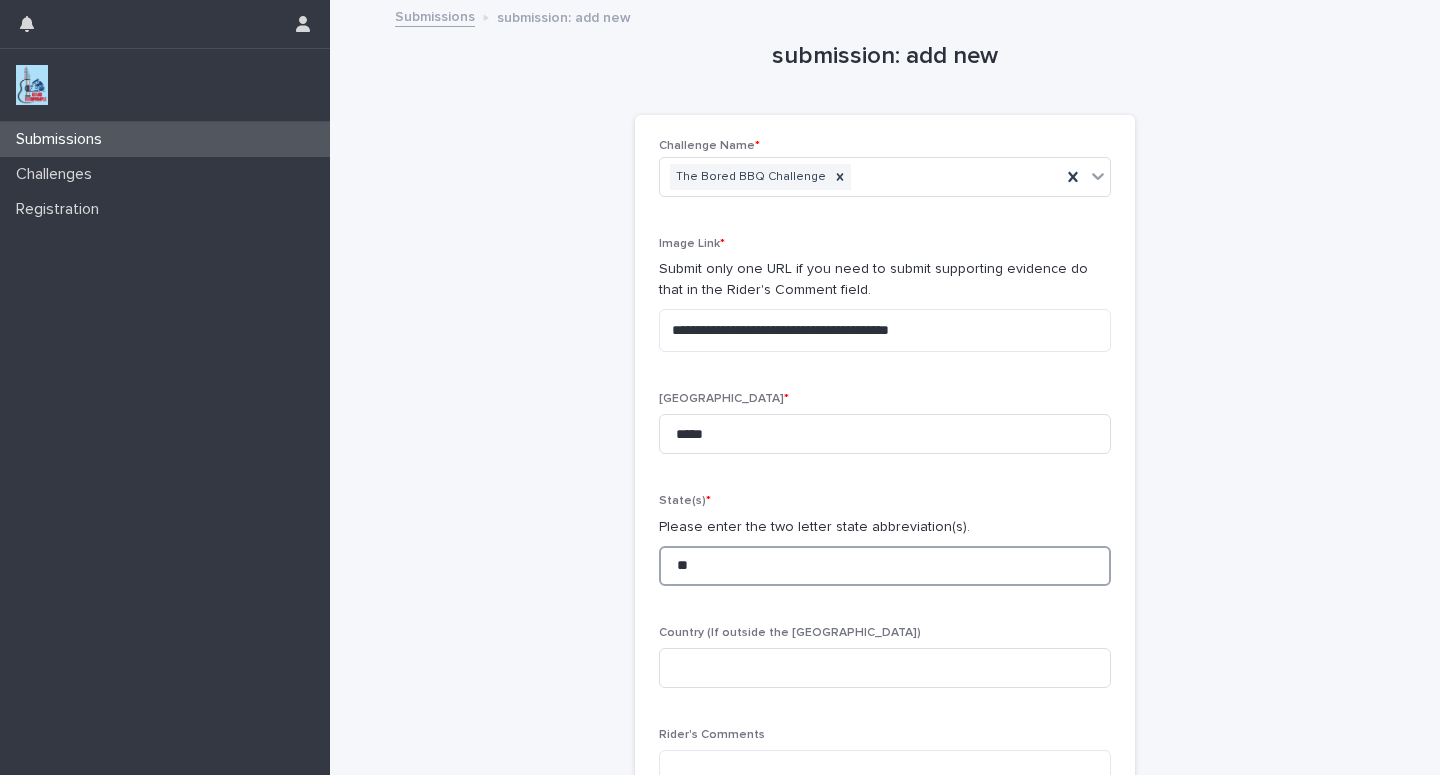 type on "**" 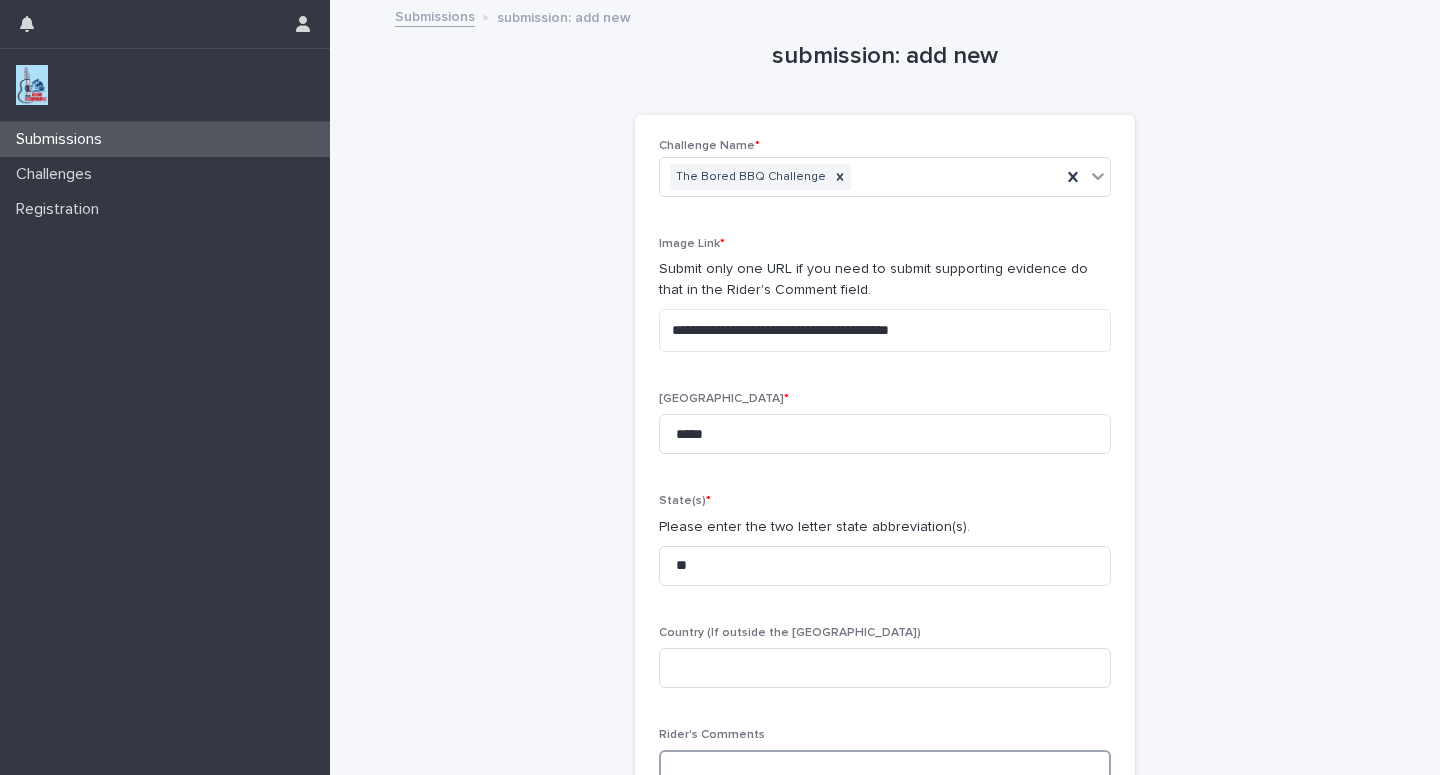 scroll, scrollTop: 2, scrollLeft: 0, axis: vertical 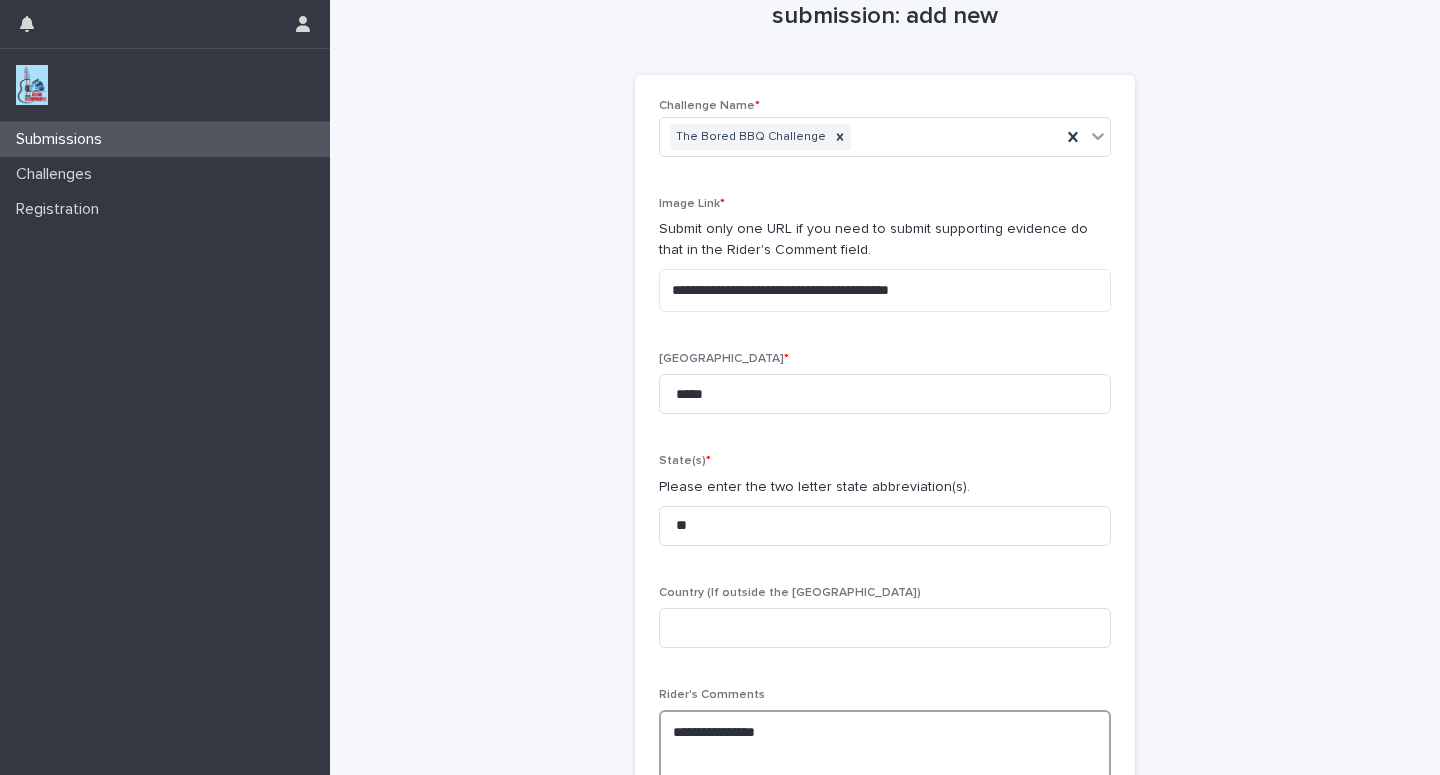 paste on "**********" 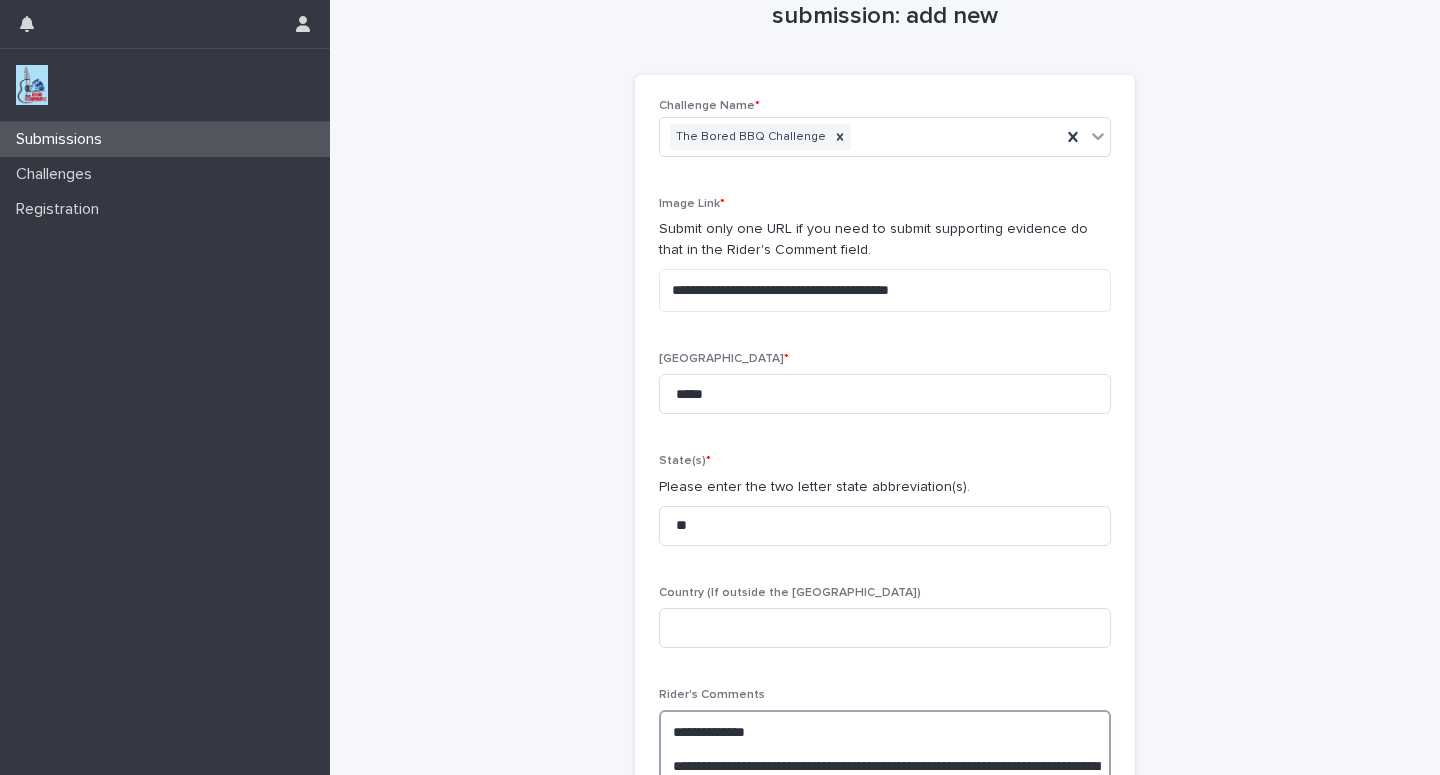 scroll, scrollTop: 106, scrollLeft: 0, axis: vertical 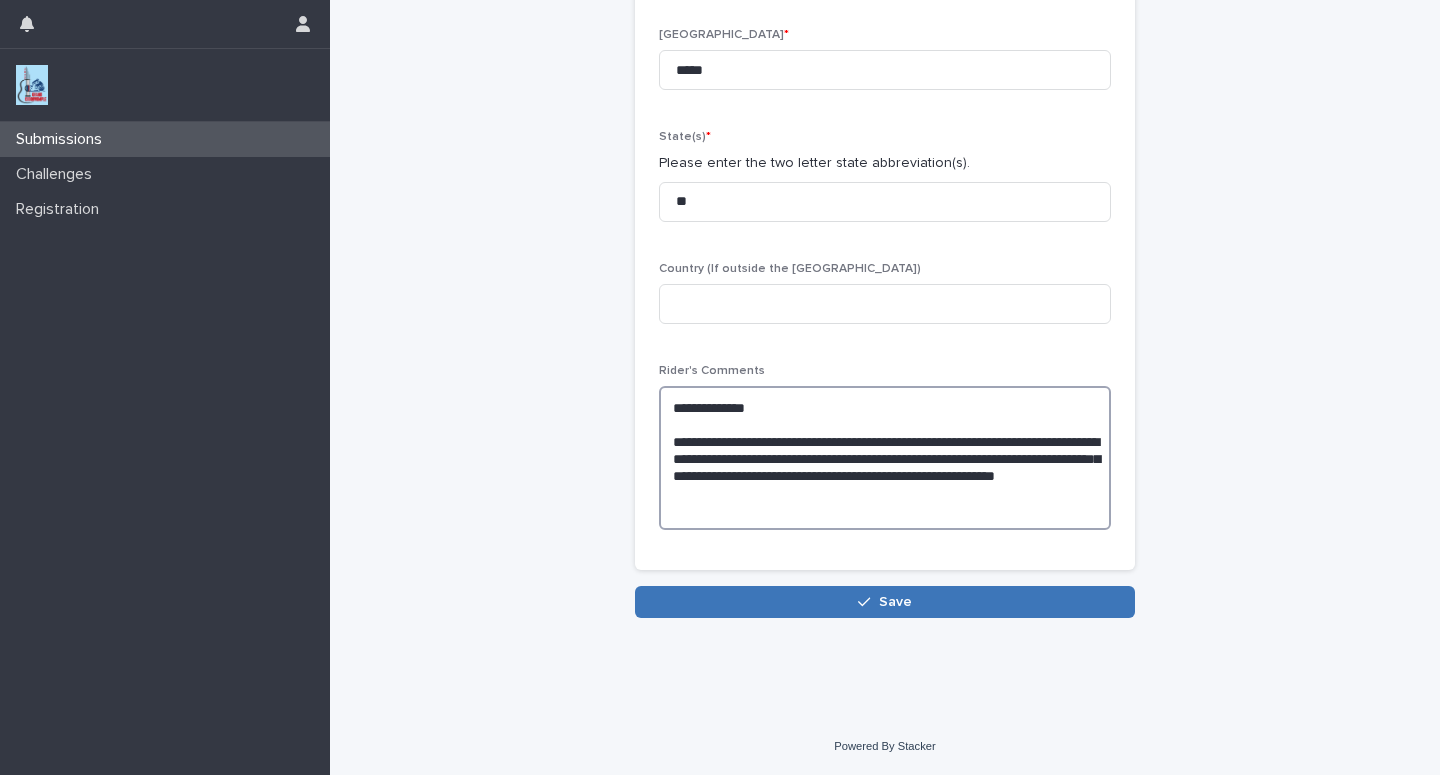 type on "**********" 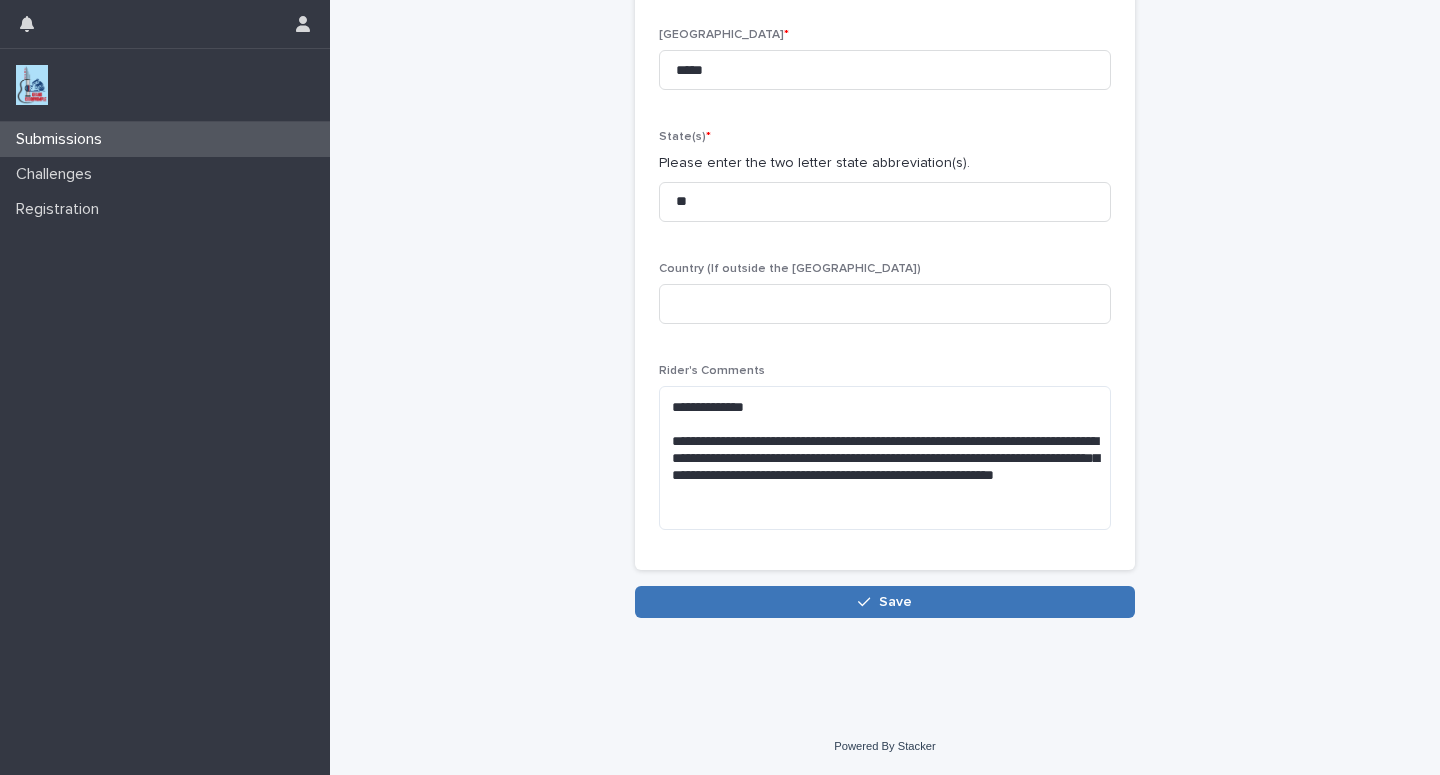 click on "Save" at bounding box center (885, 602) 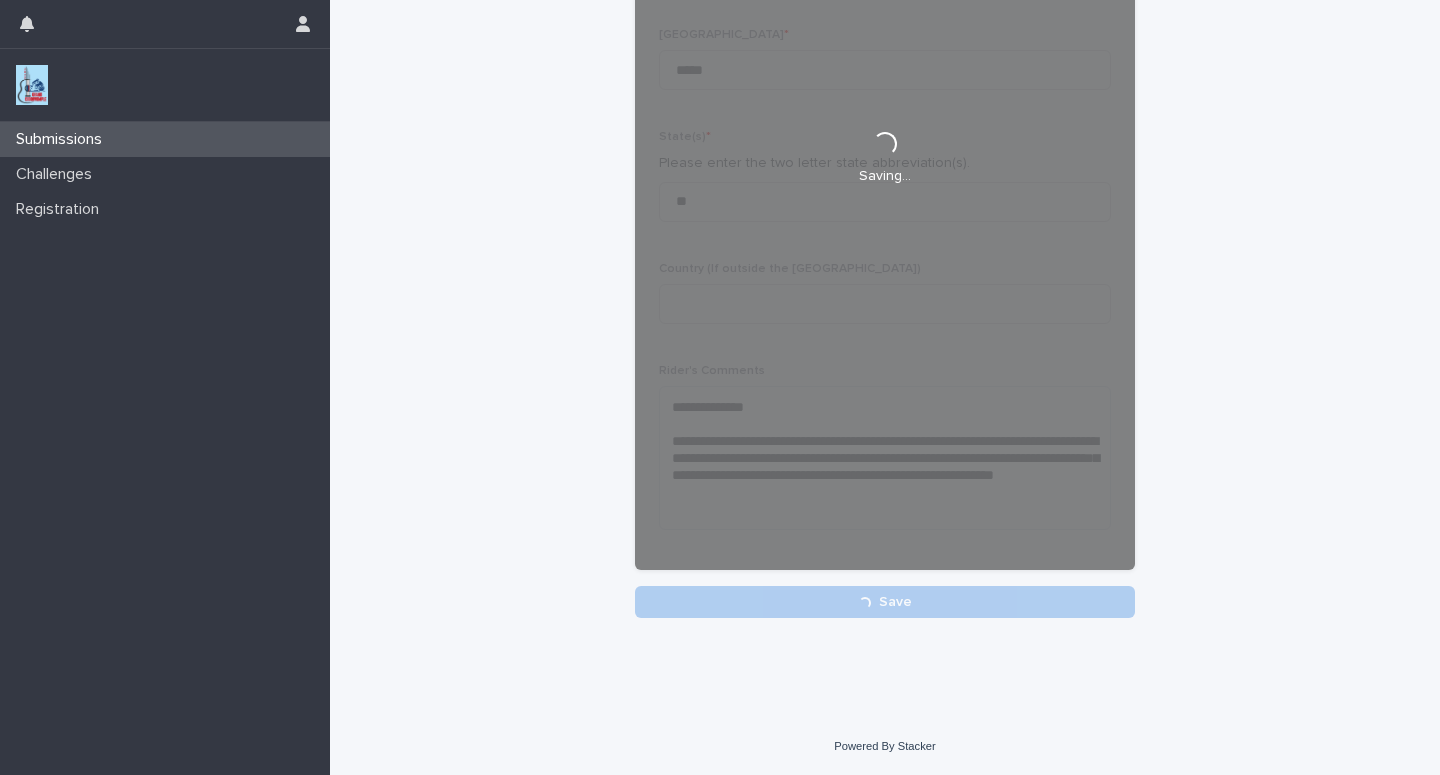 scroll, scrollTop: 364, scrollLeft: 0, axis: vertical 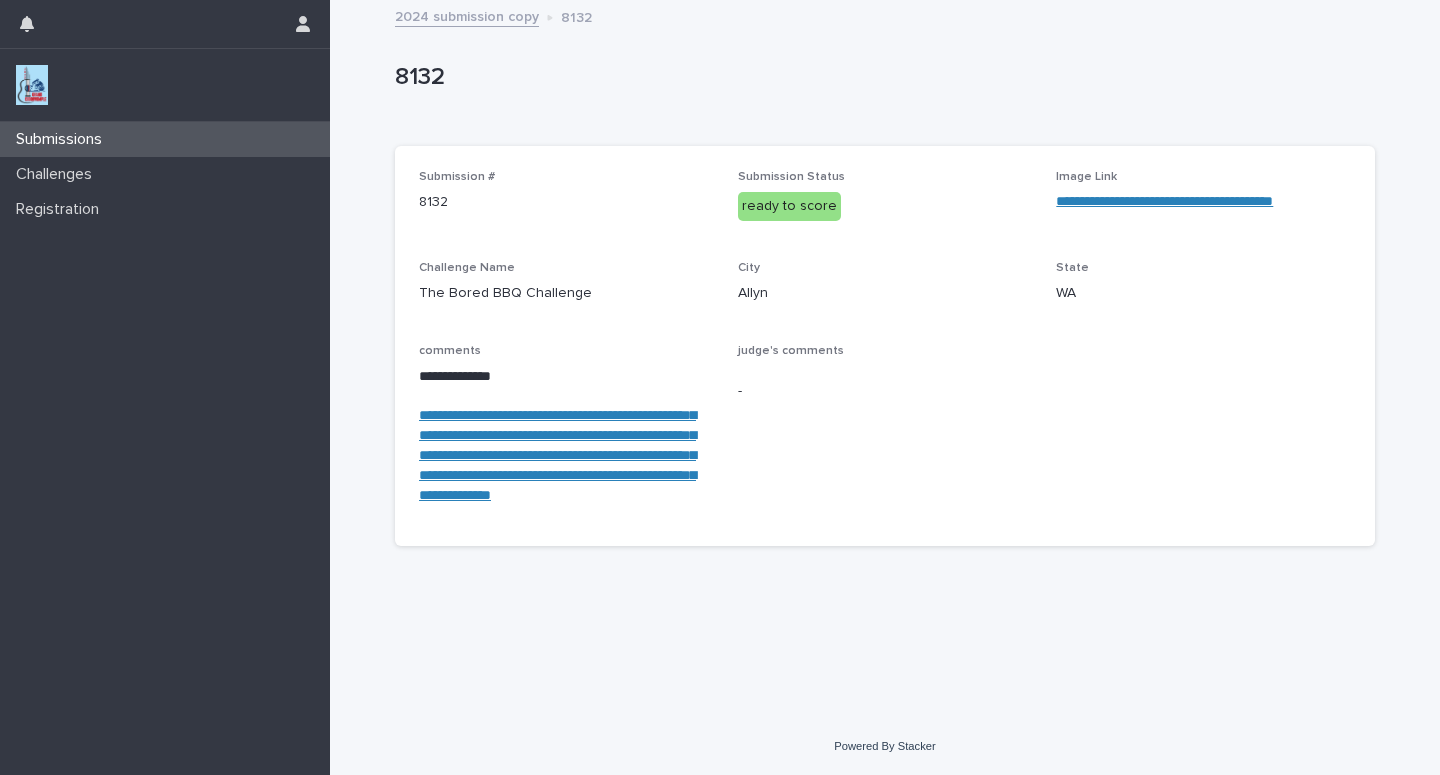 click on "Submissions" at bounding box center [165, 139] 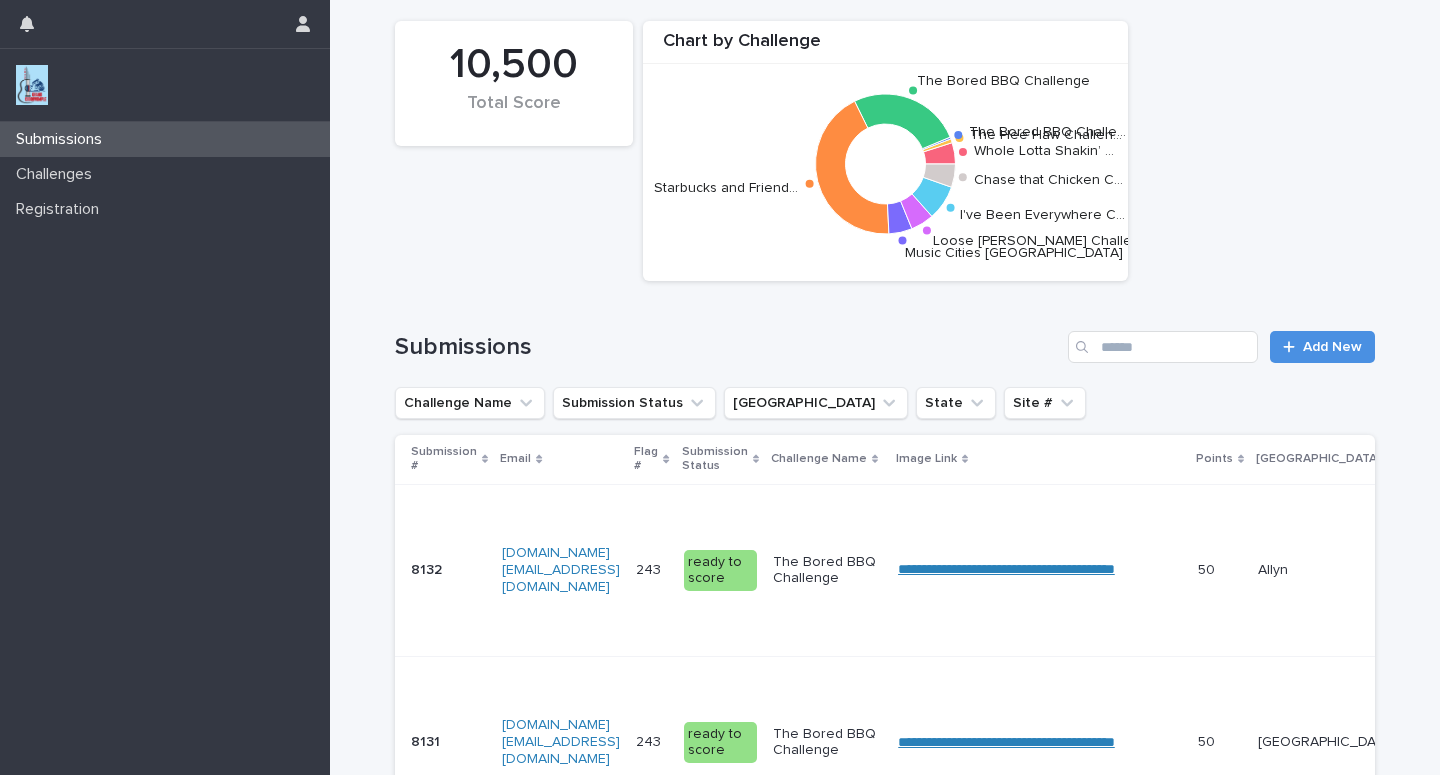 scroll, scrollTop: 0, scrollLeft: 0, axis: both 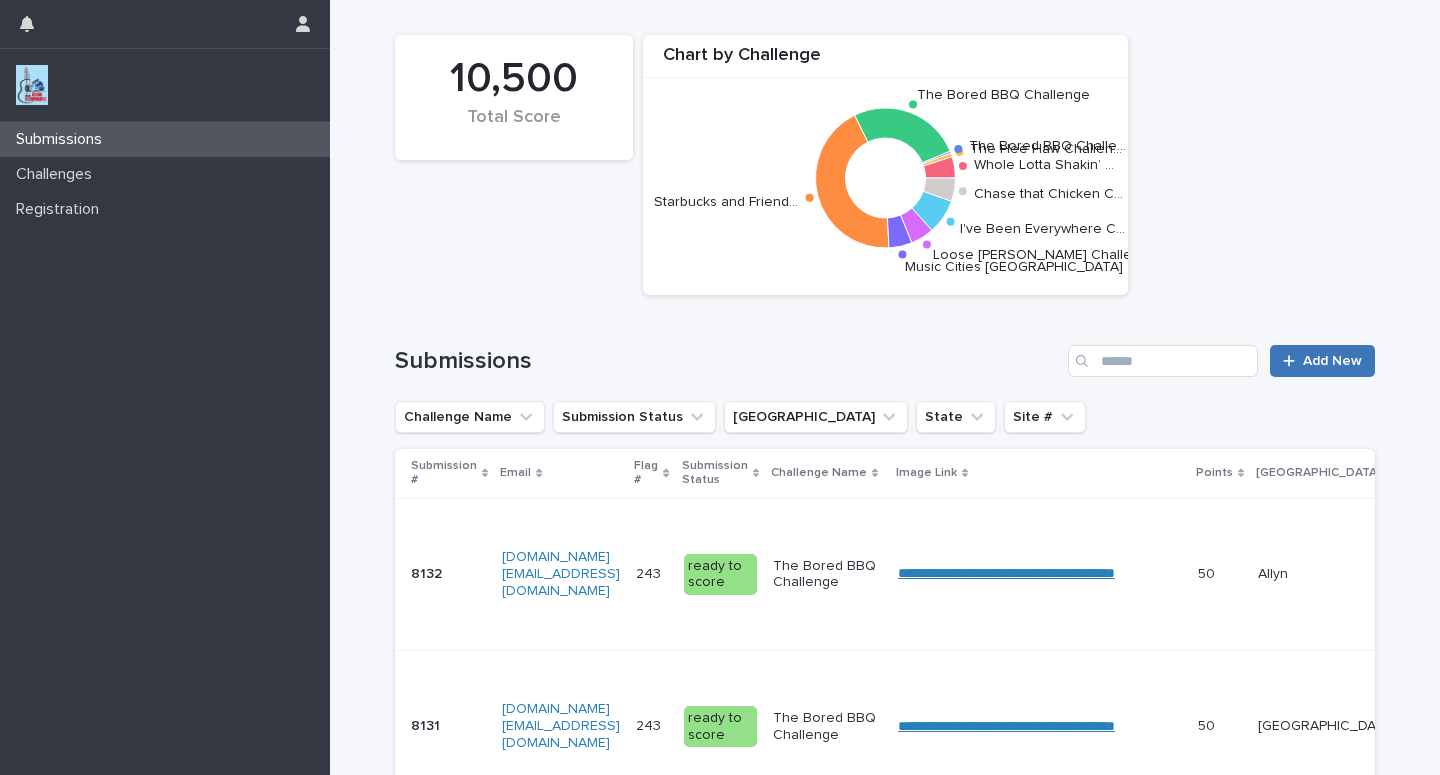 click on "Add New" at bounding box center [1322, 361] 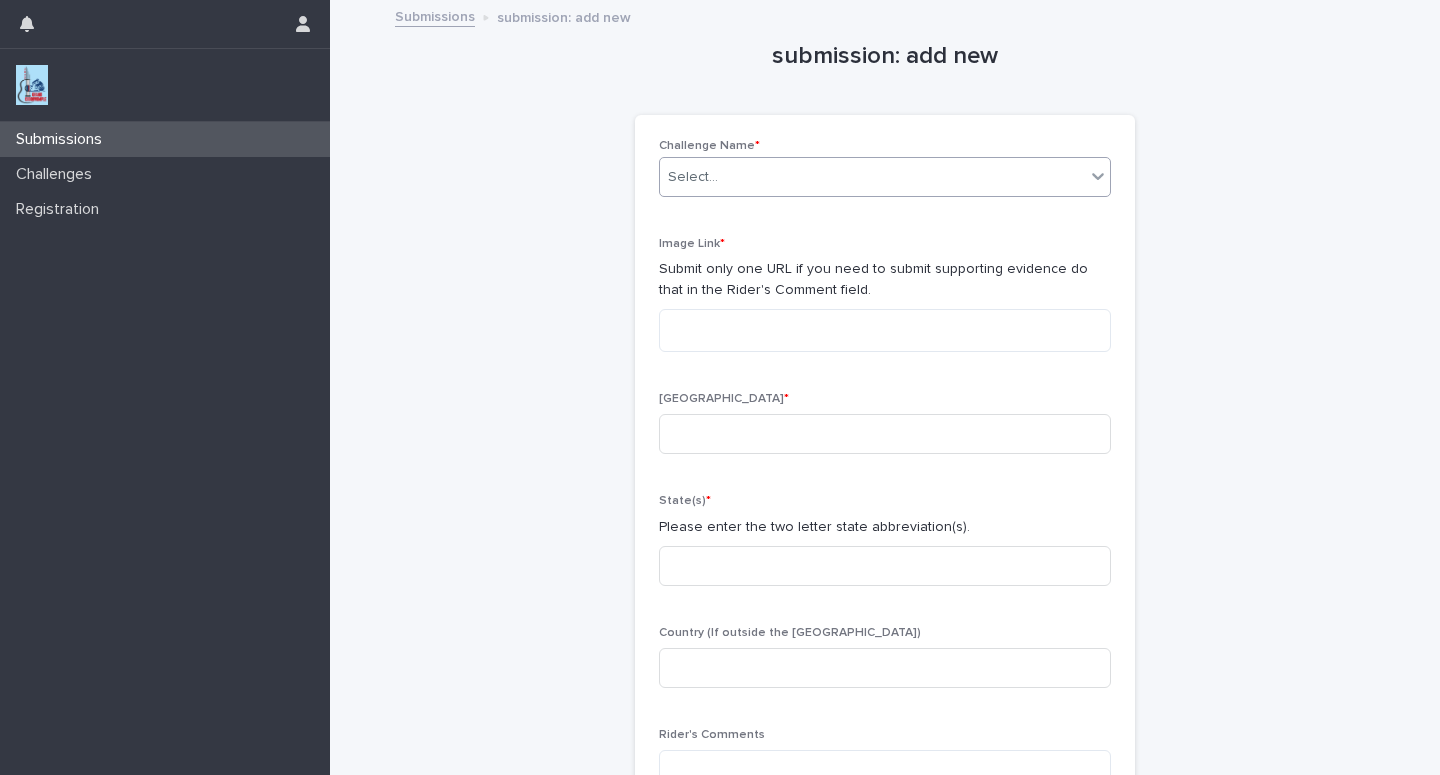 click 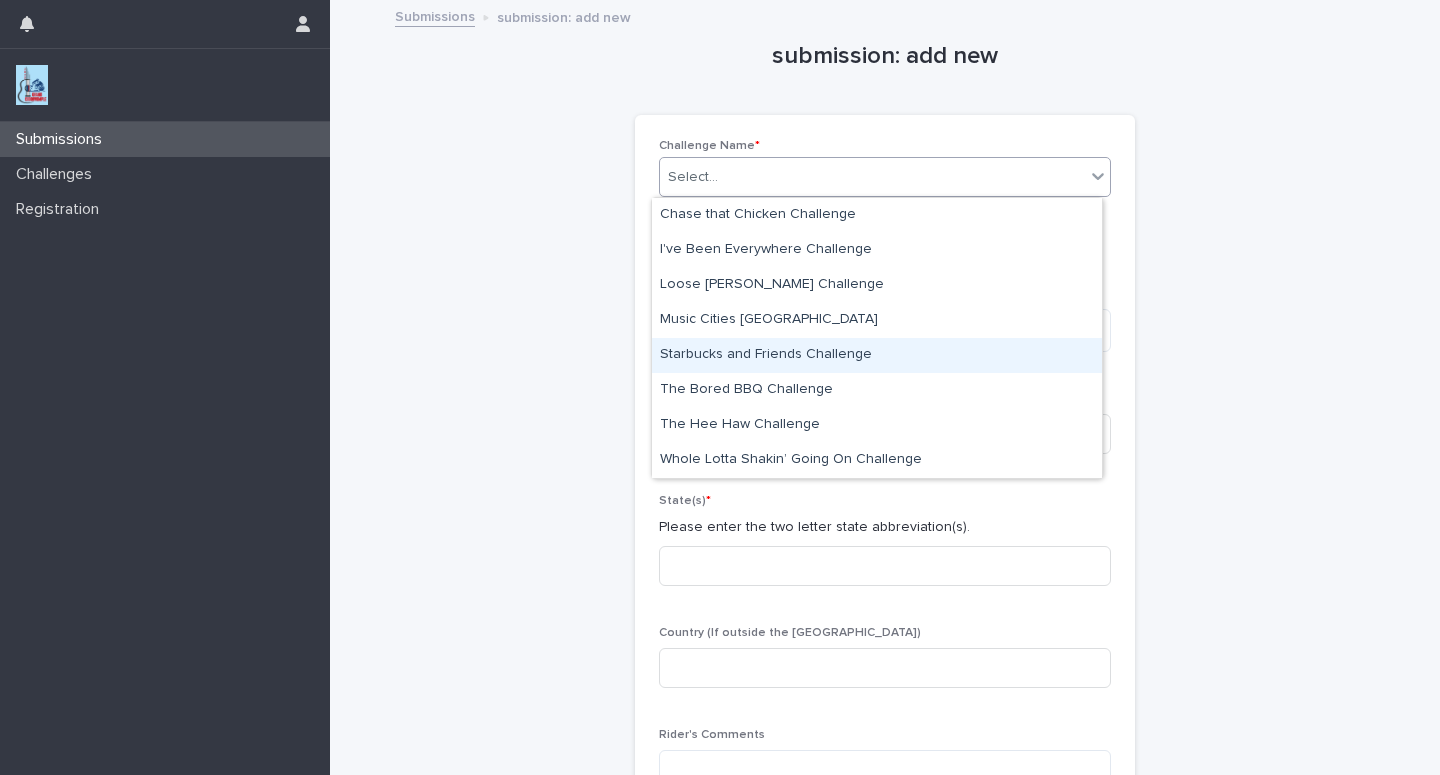 click on "Starbucks and Friends Challenge" at bounding box center (877, 355) 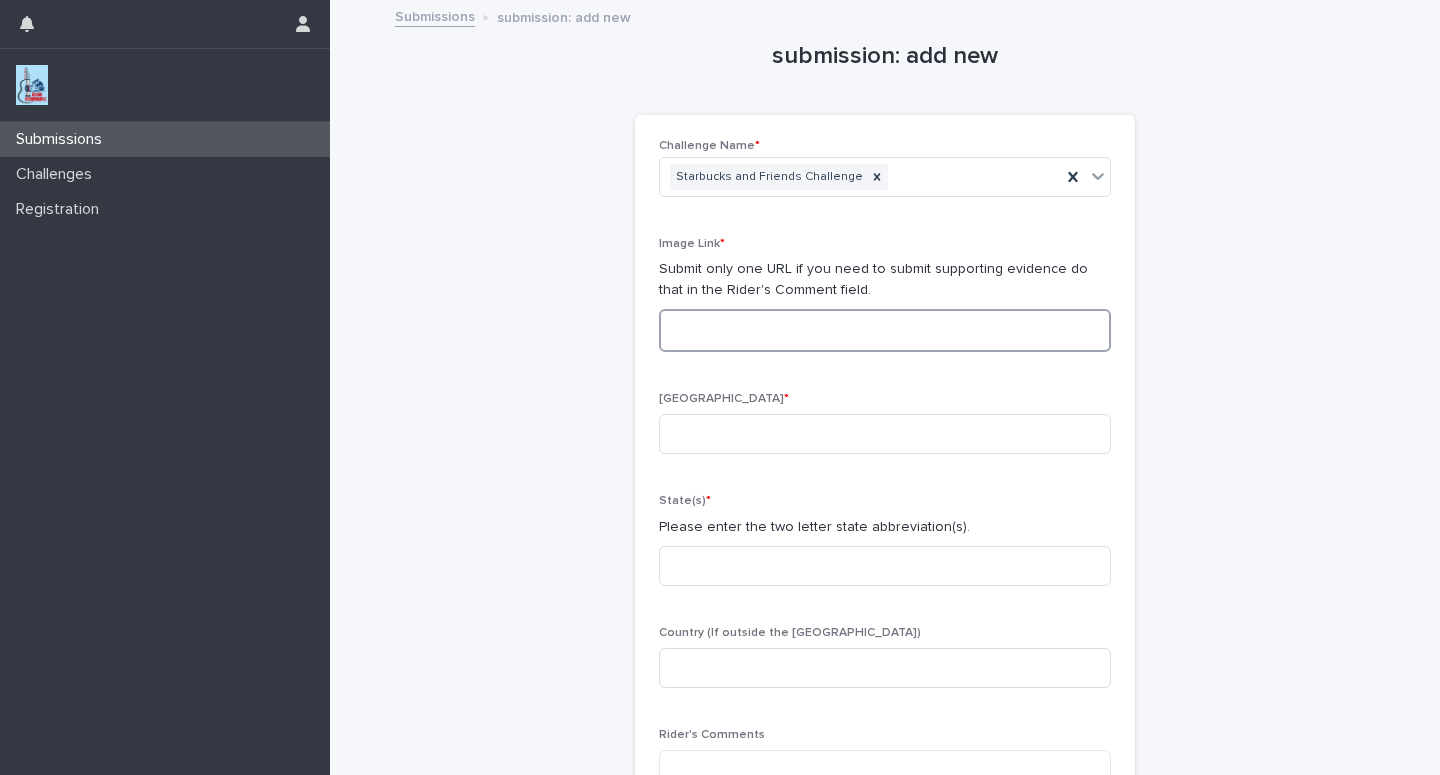 click at bounding box center [885, 330] 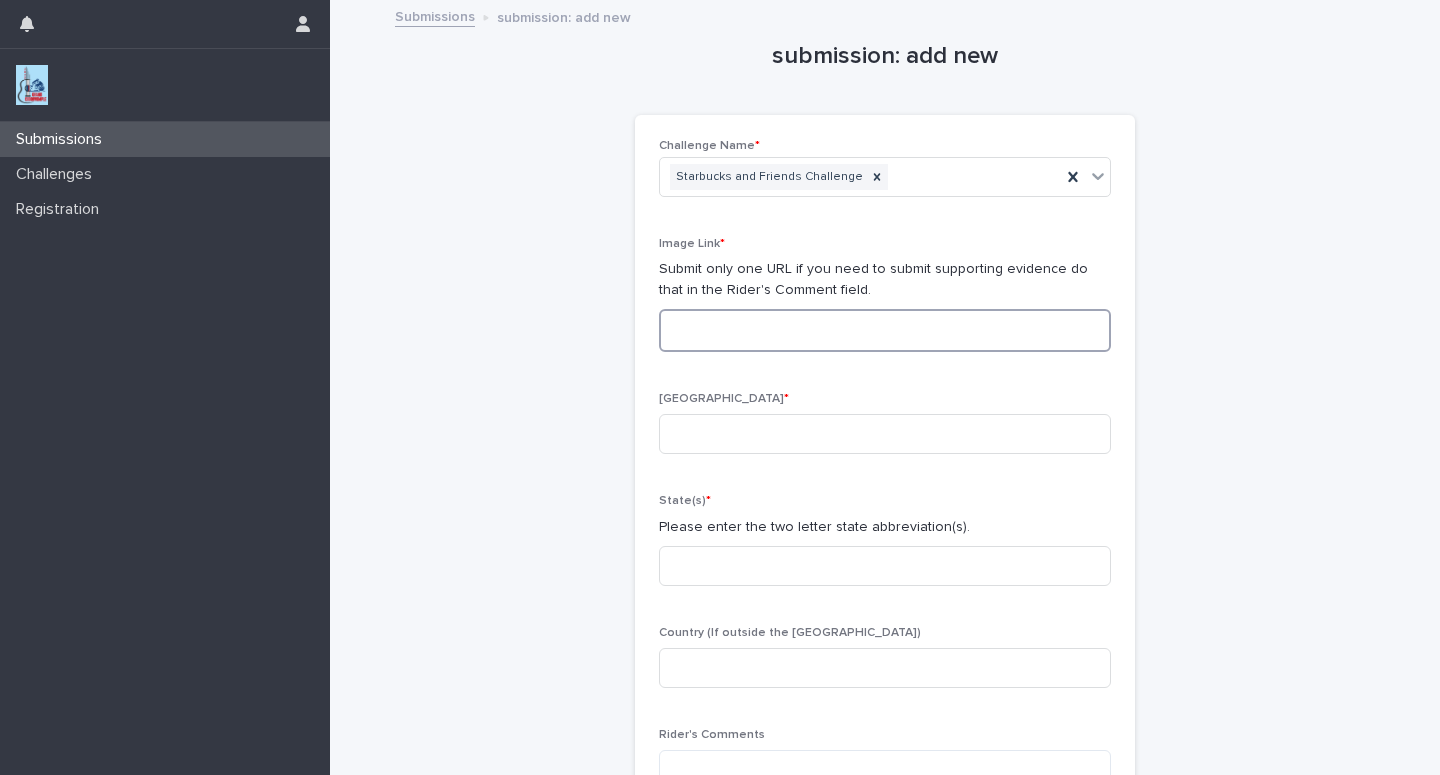paste on "**********" 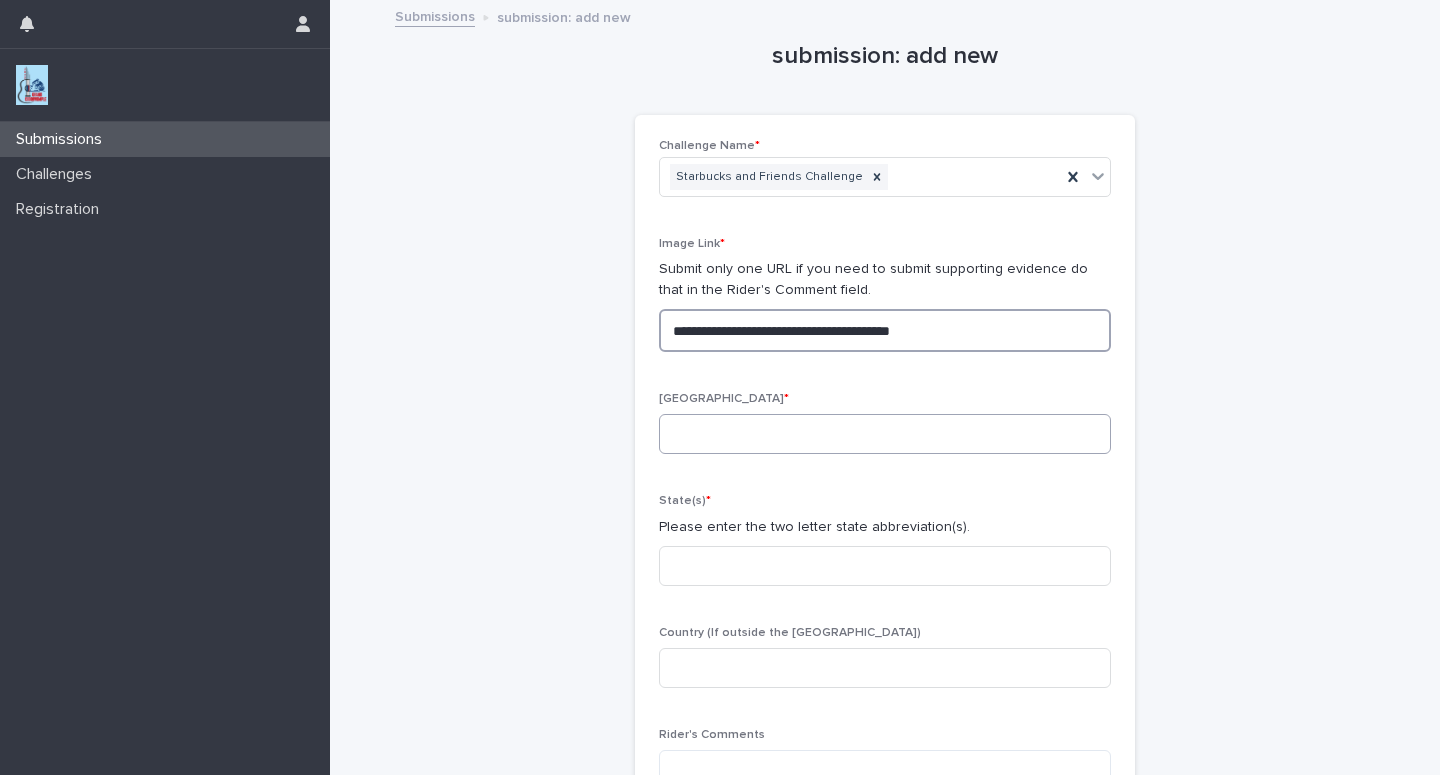 type on "**********" 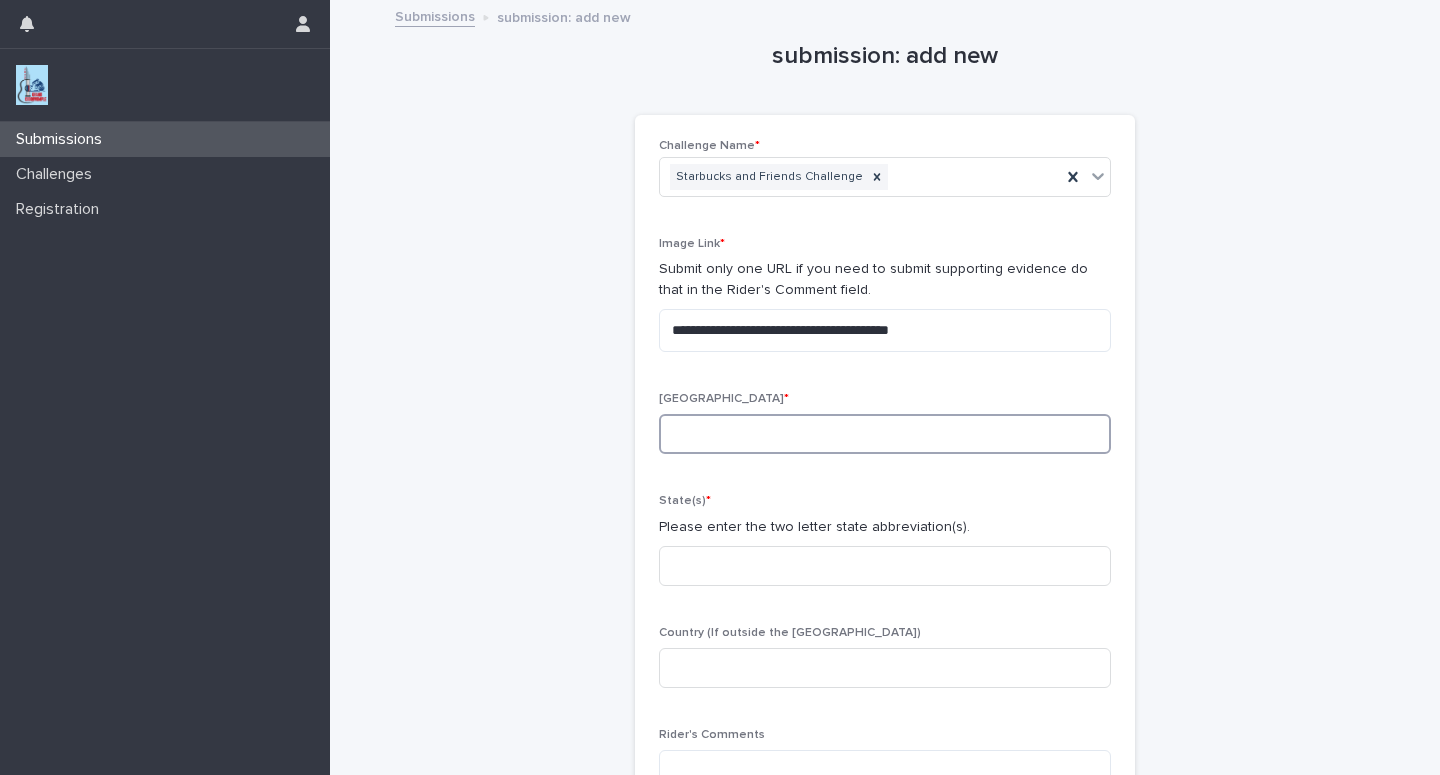 click at bounding box center (885, 434) 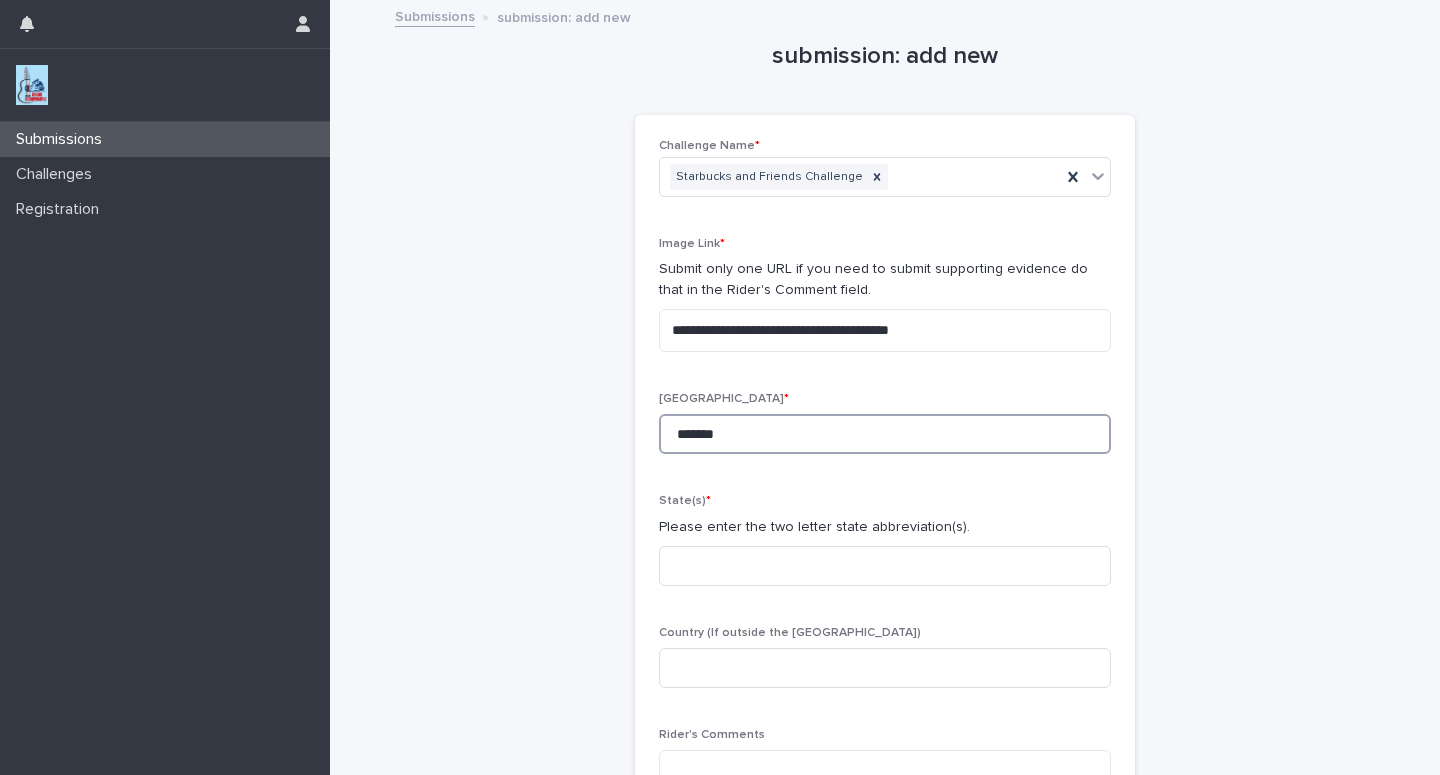 type on "*******" 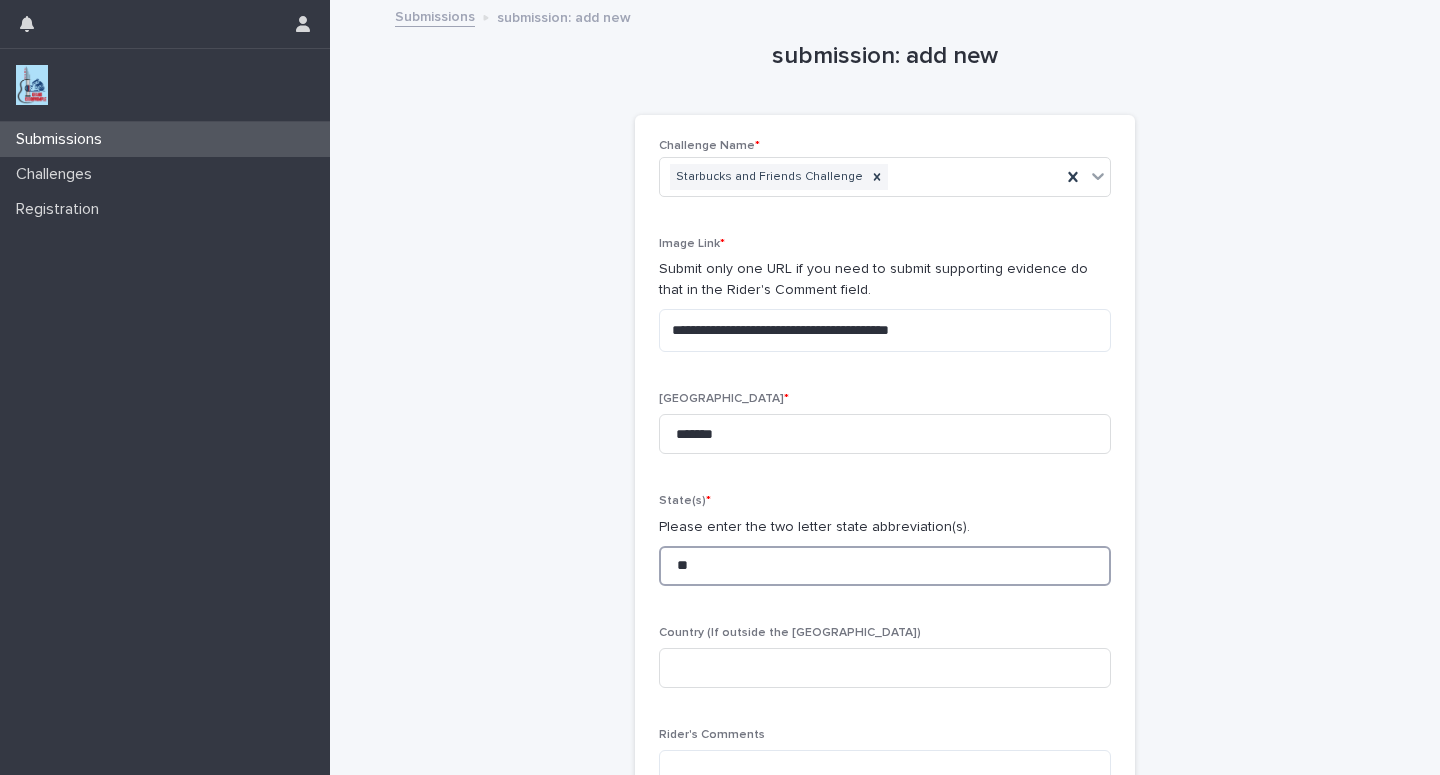 type on "**" 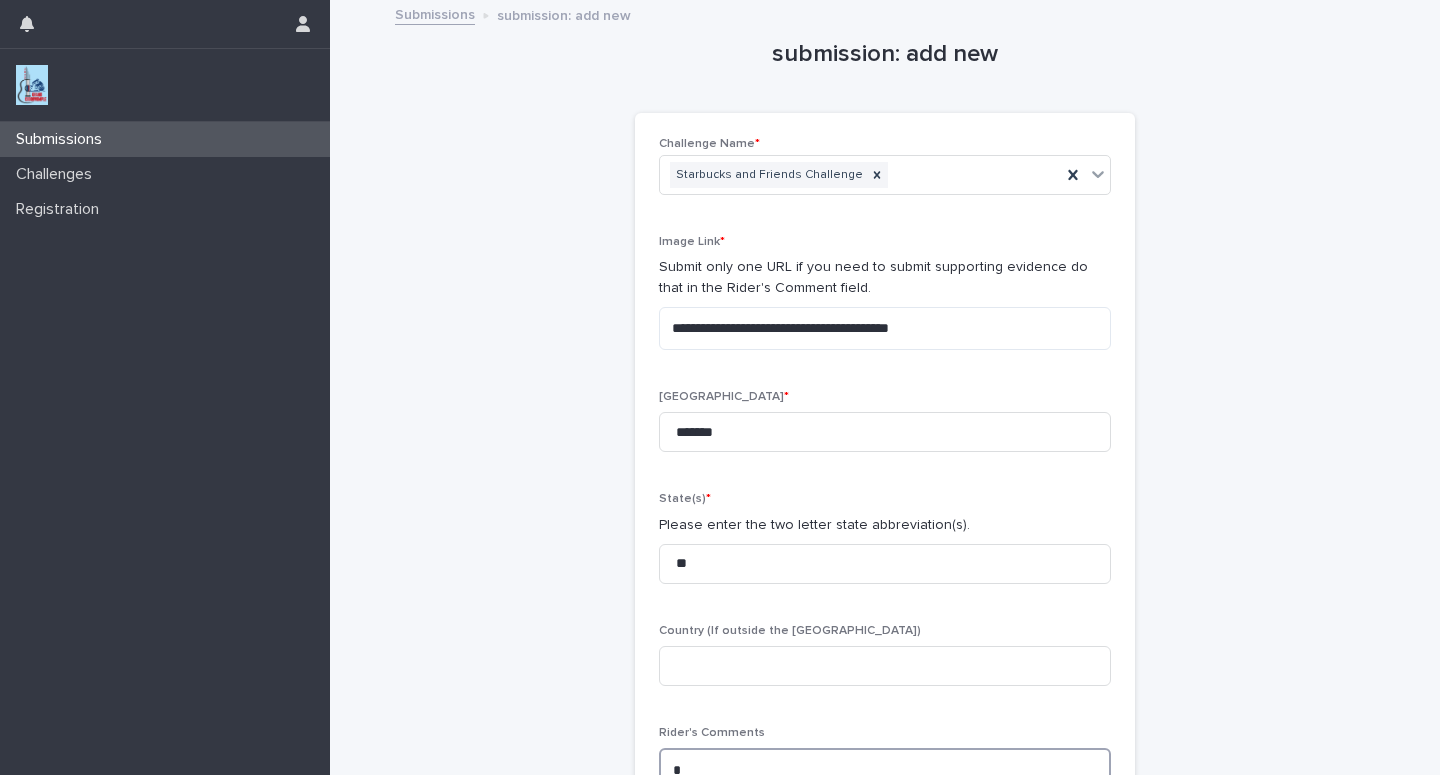 scroll, scrollTop: 5, scrollLeft: 0, axis: vertical 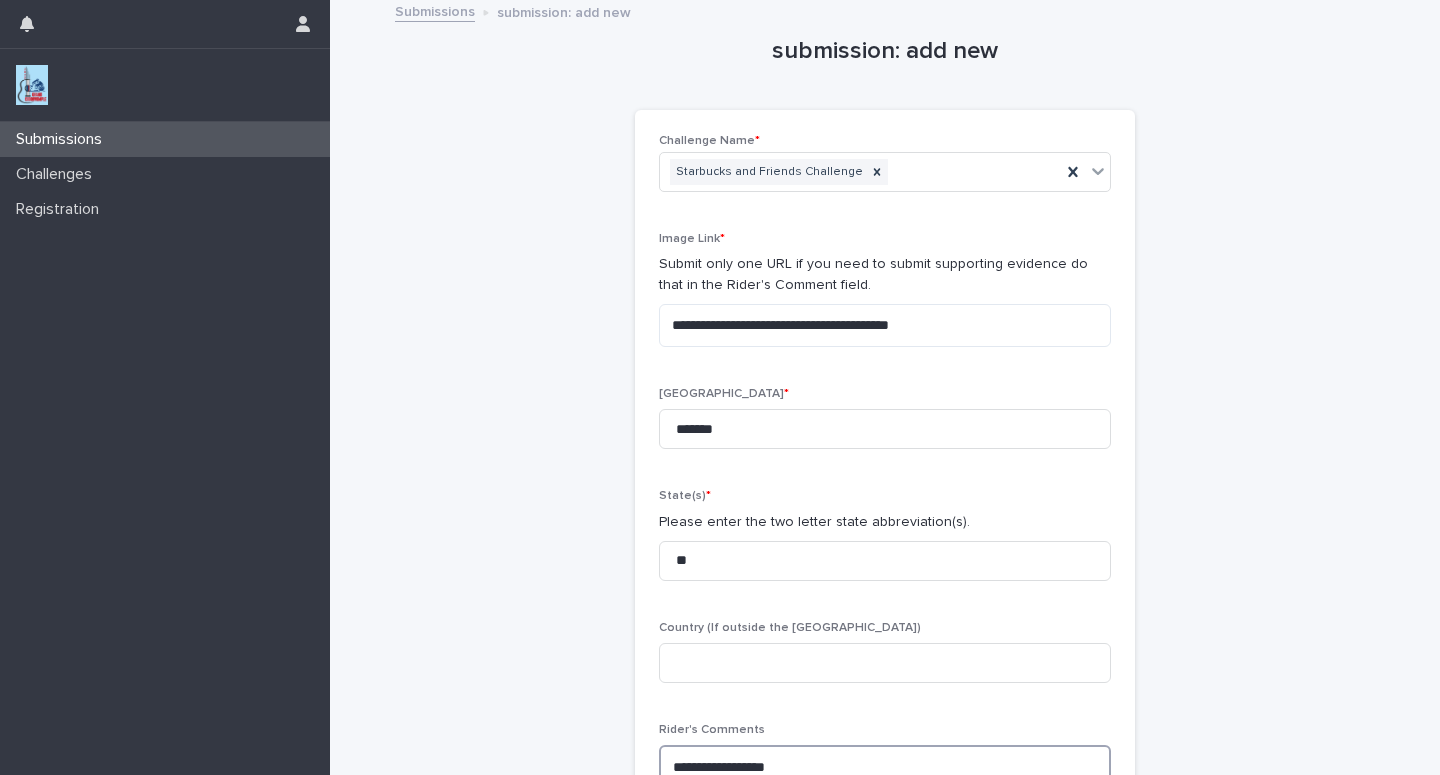 type on "**********" 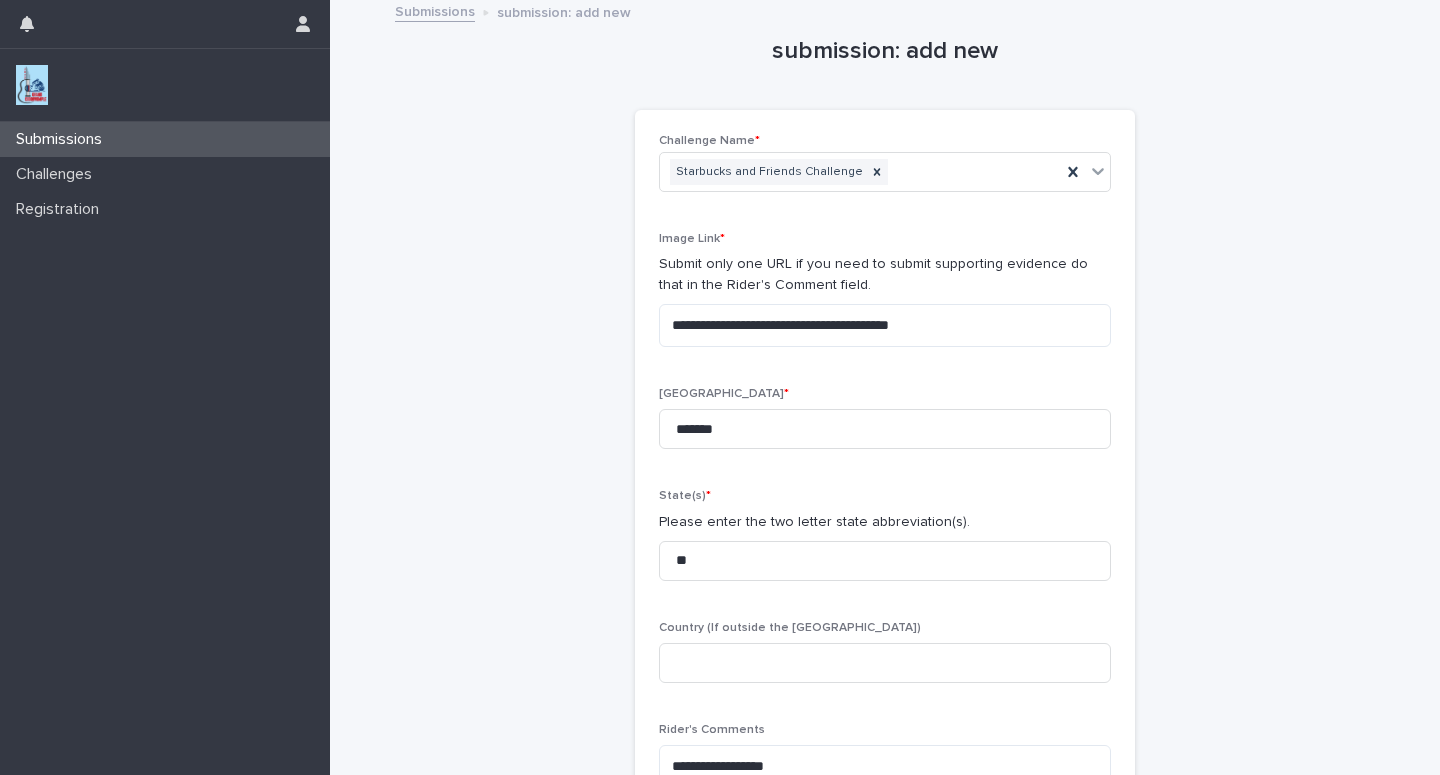 type 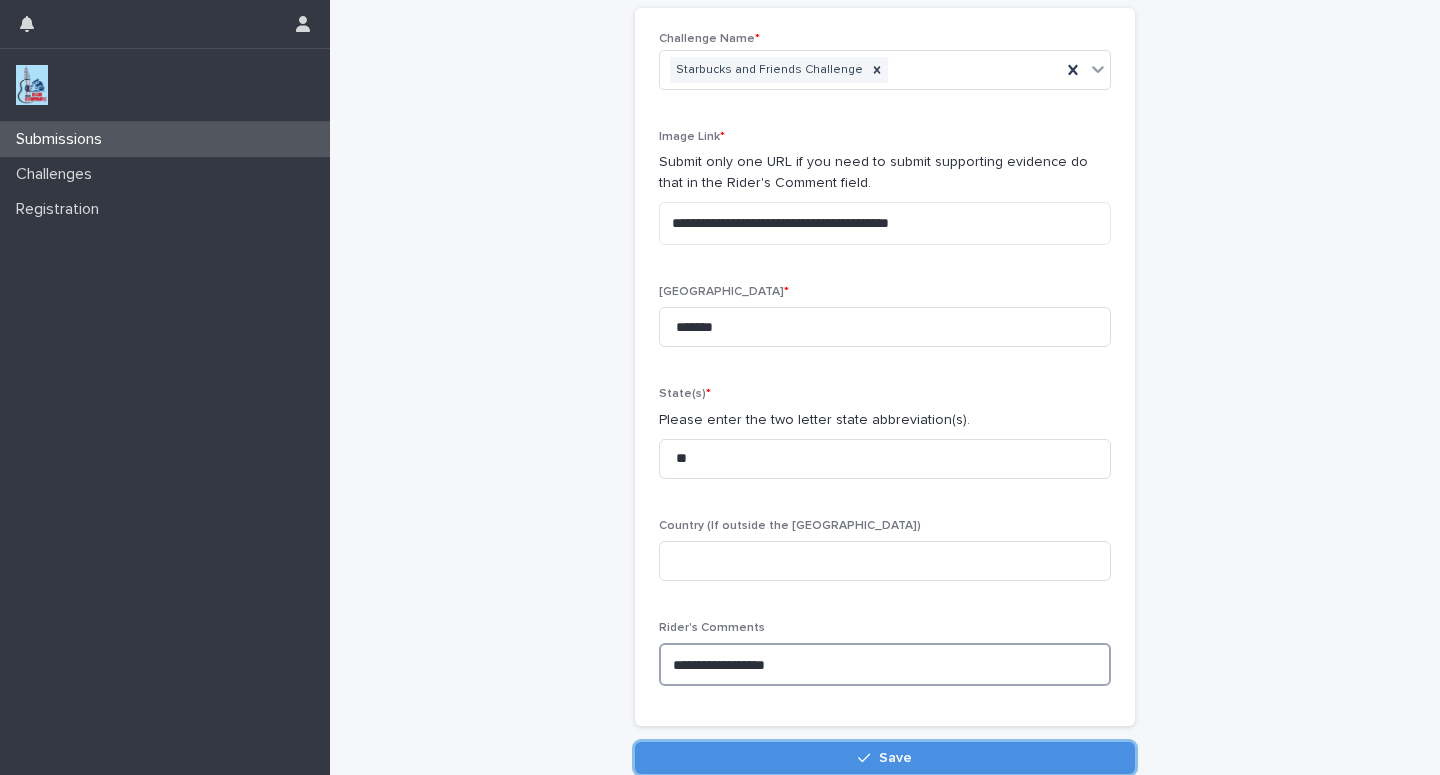 drag, startPoint x: 825, startPoint y: 669, endPoint x: 796, endPoint y: 668, distance: 29.017237 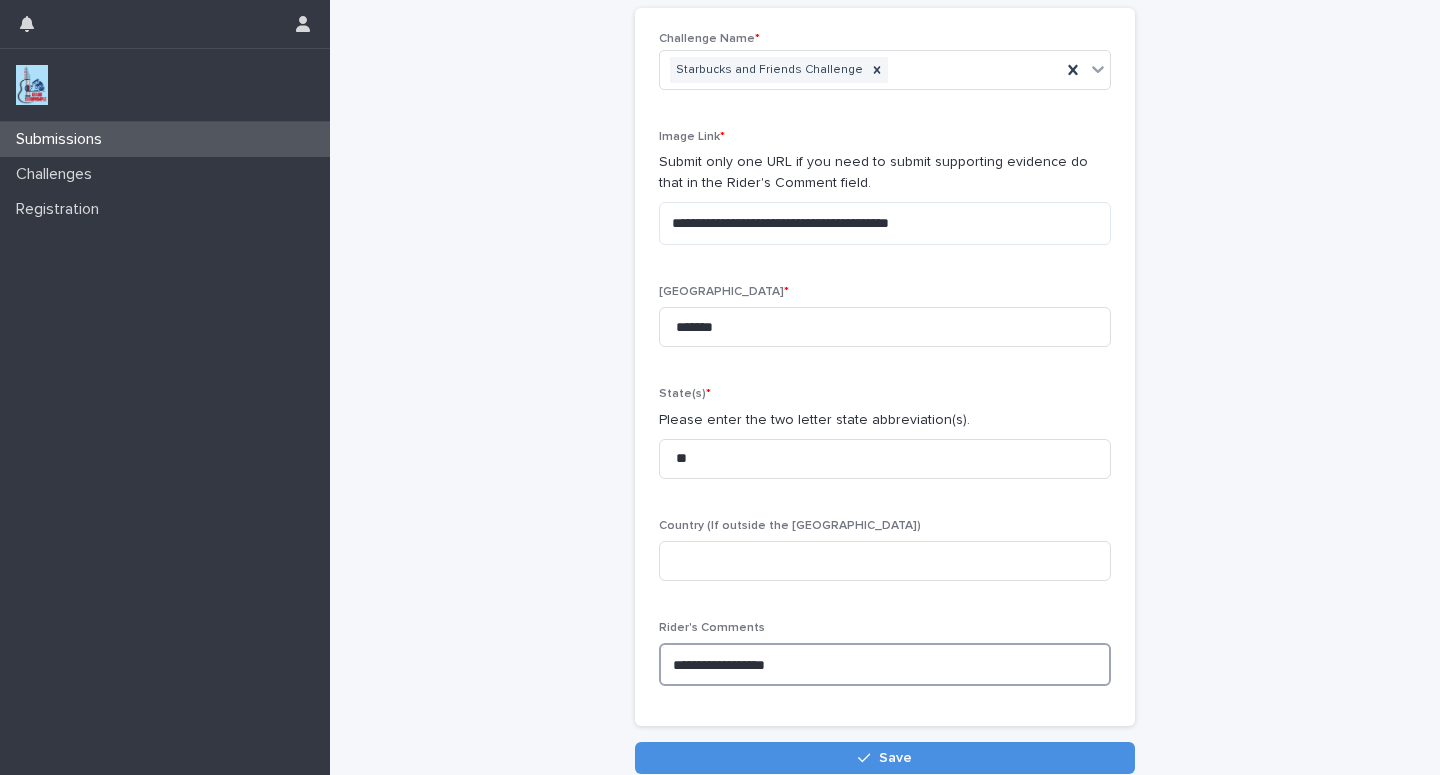 click on "**********" at bounding box center [885, 664] 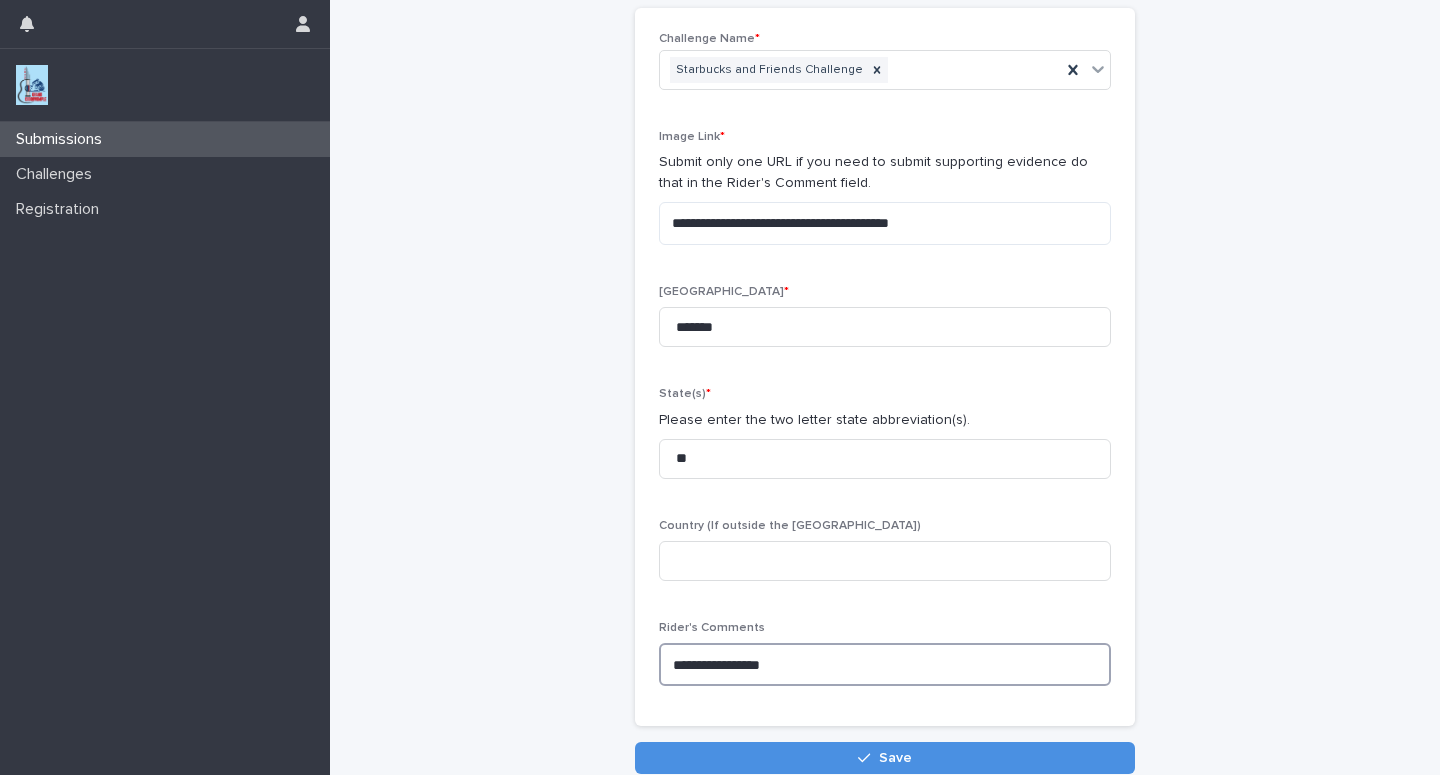 click on "**********" at bounding box center (885, 664) 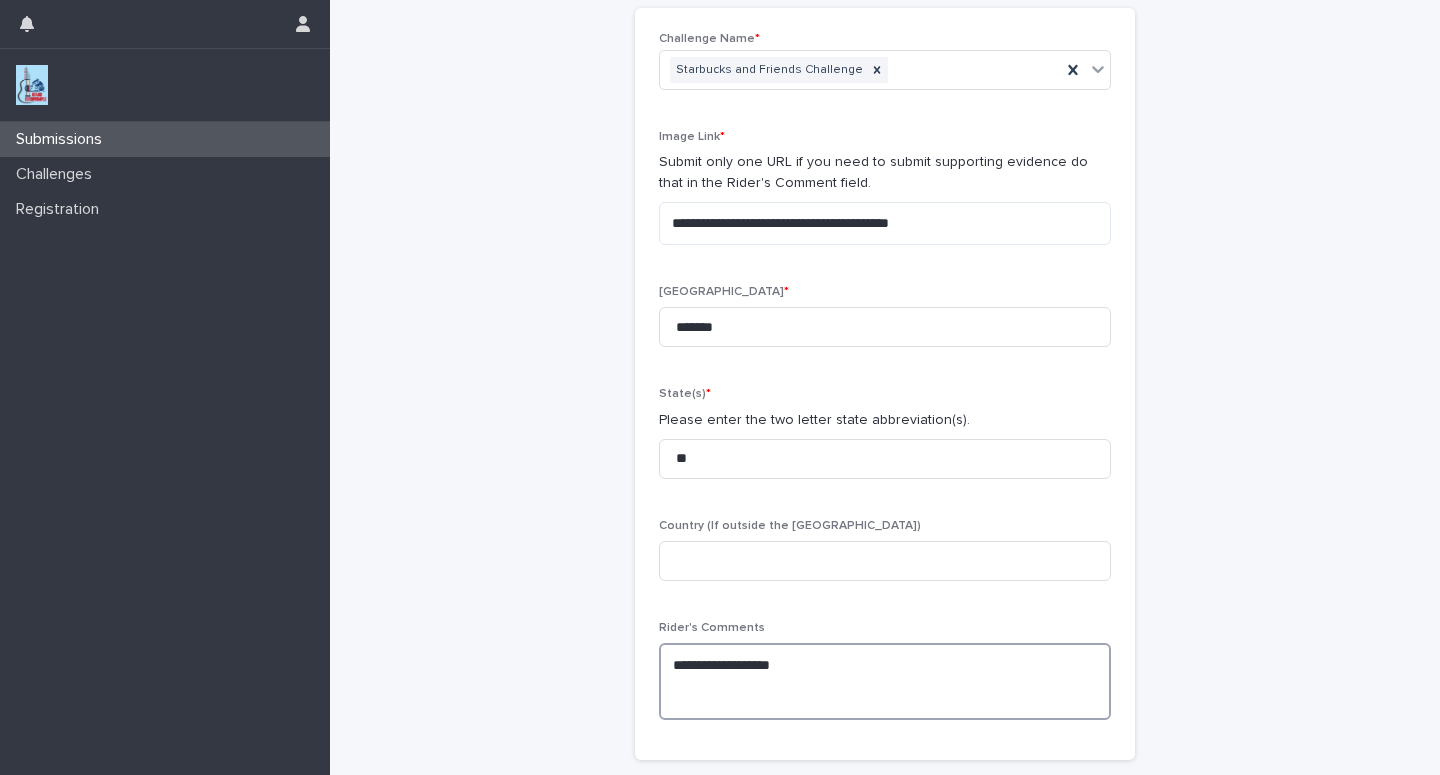 paste on "**********" 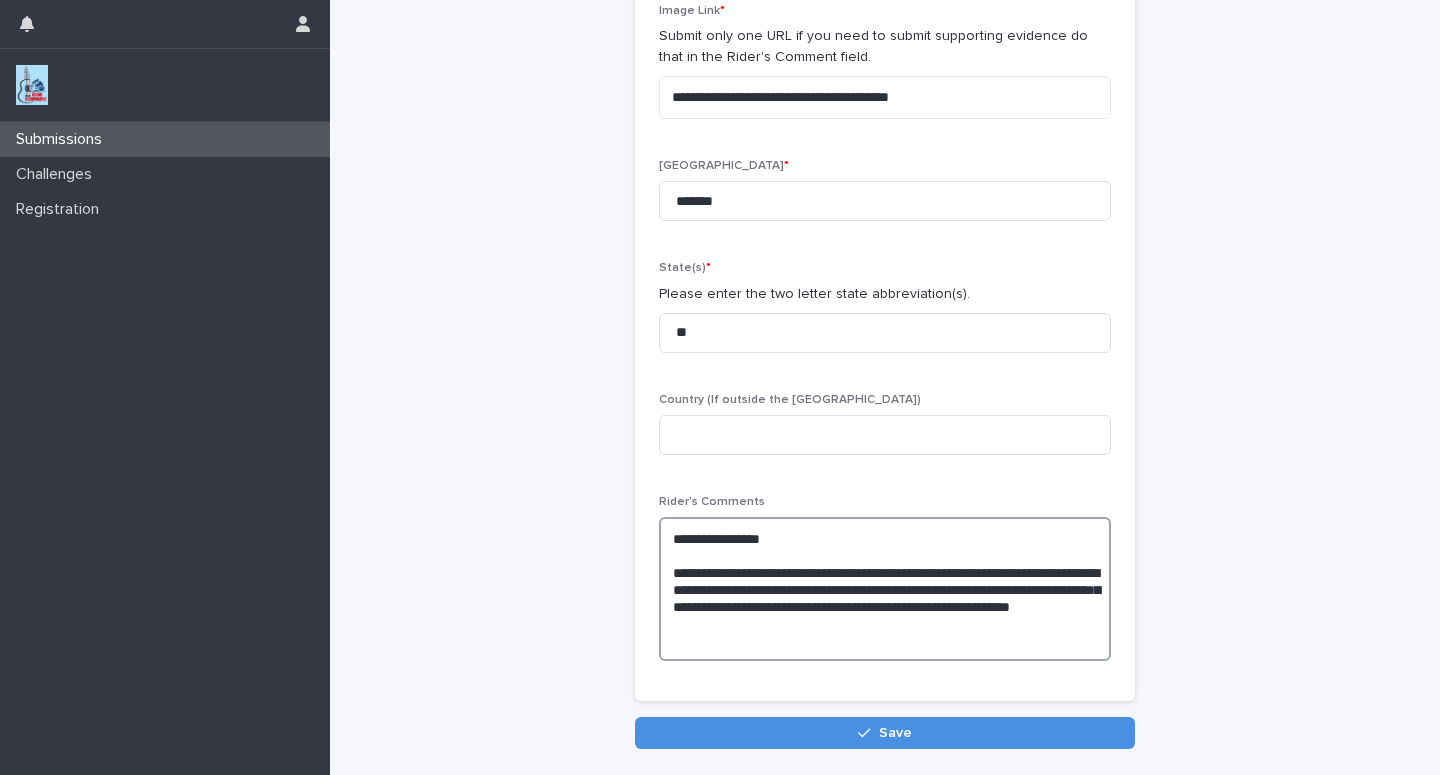scroll, scrollTop: 331, scrollLeft: 0, axis: vertical 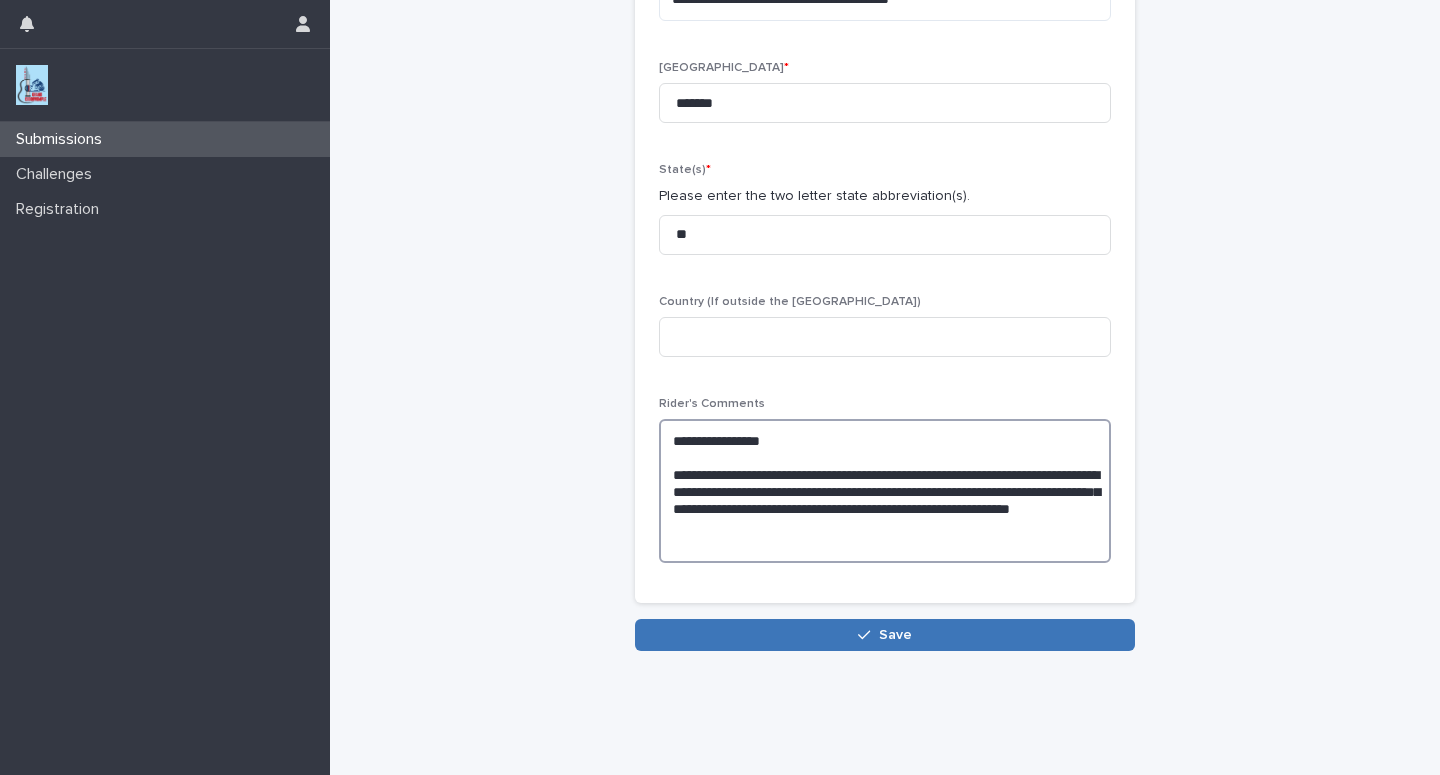 type on "**********" 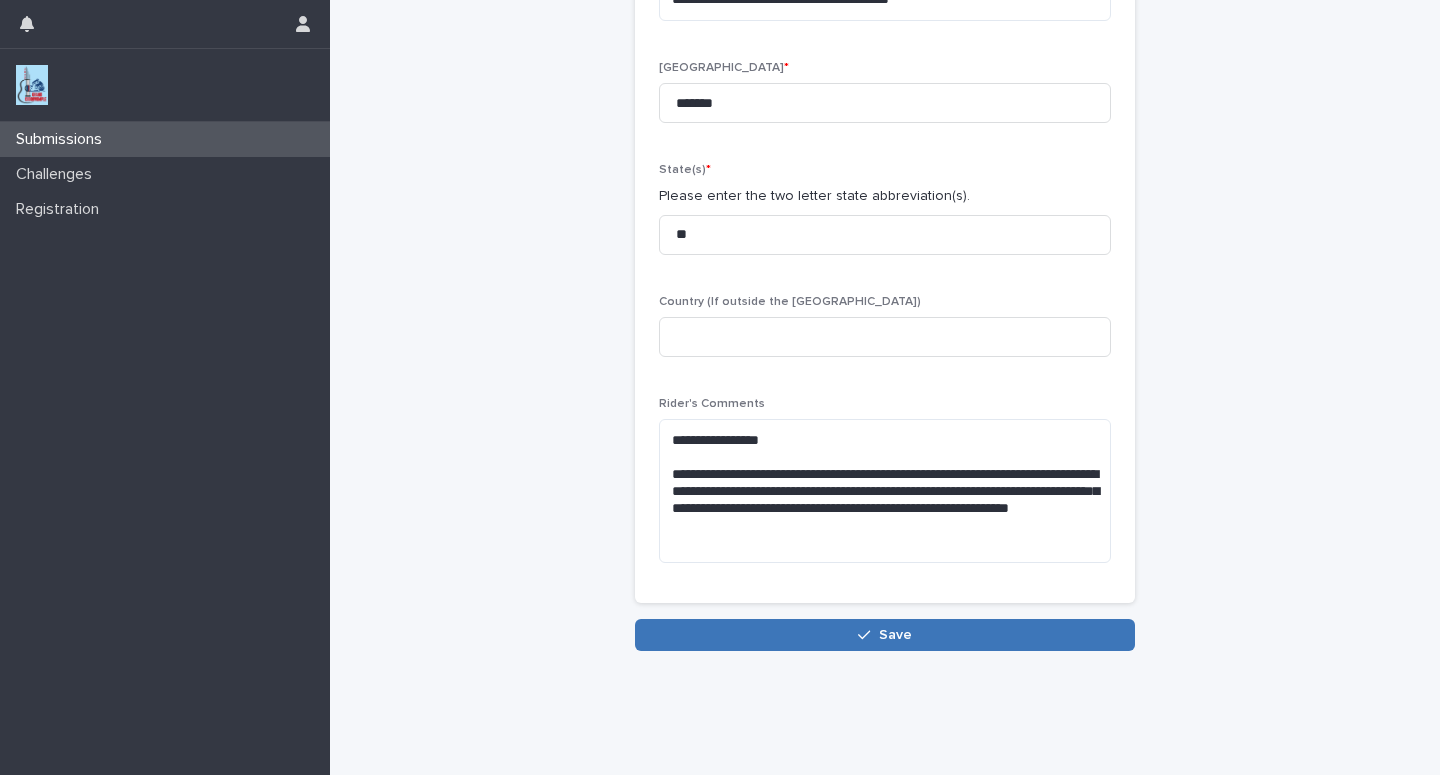 click on "Save" at bounding box center (885, 635) 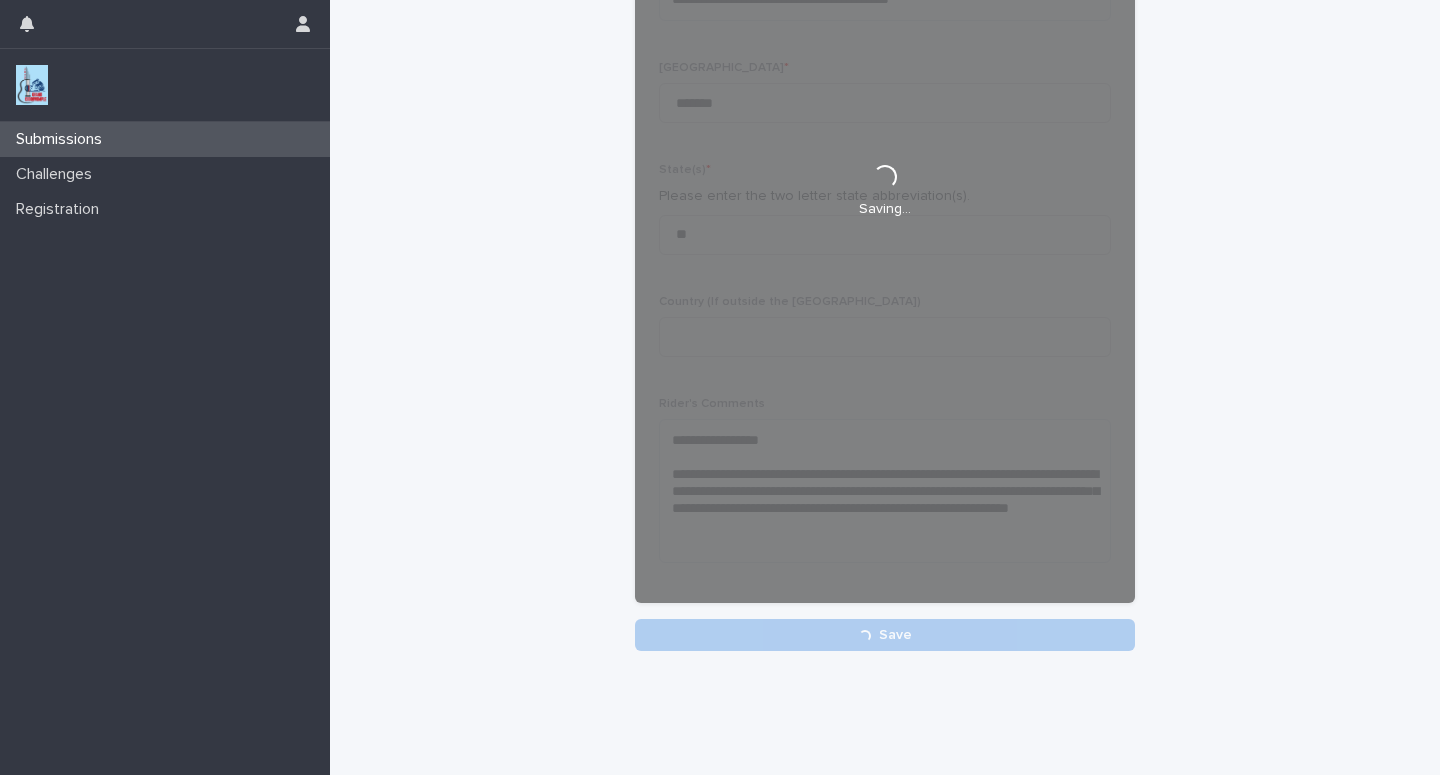 scroll, scrollTop: 331, scrollLeft: 0, axis: vertical 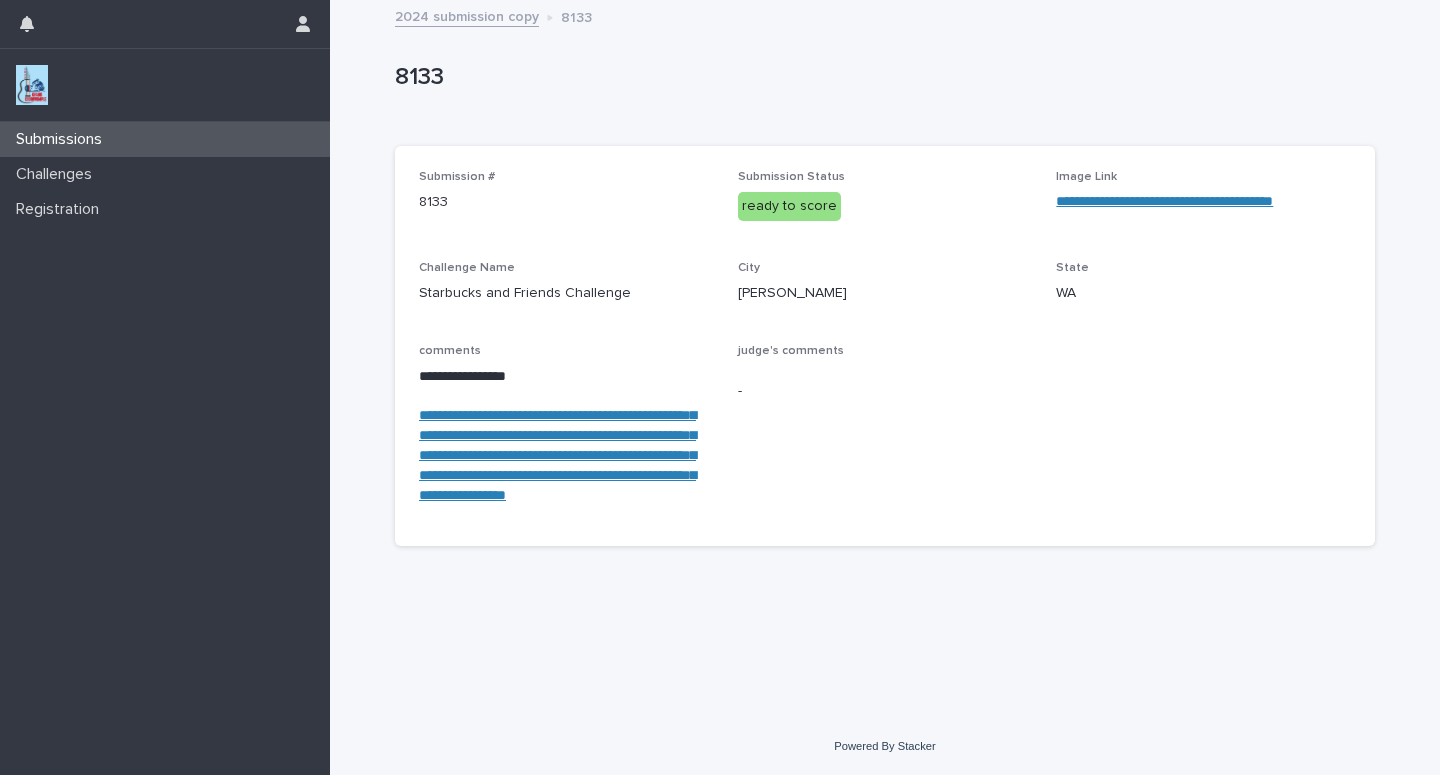 click on "Submissions" at bounding box center [165, 139] 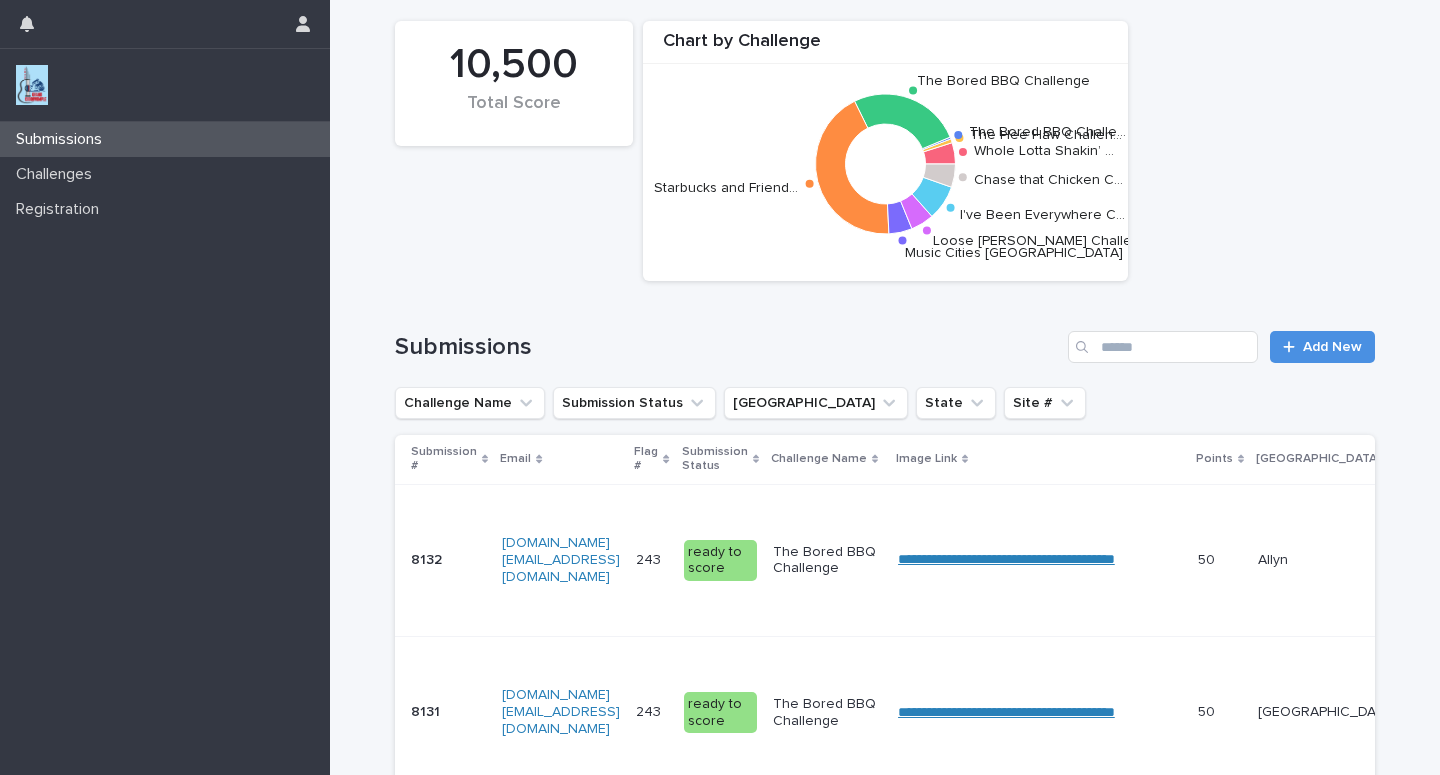 scroll, scrollTop: 0, scrollLeft: 0, axis: both 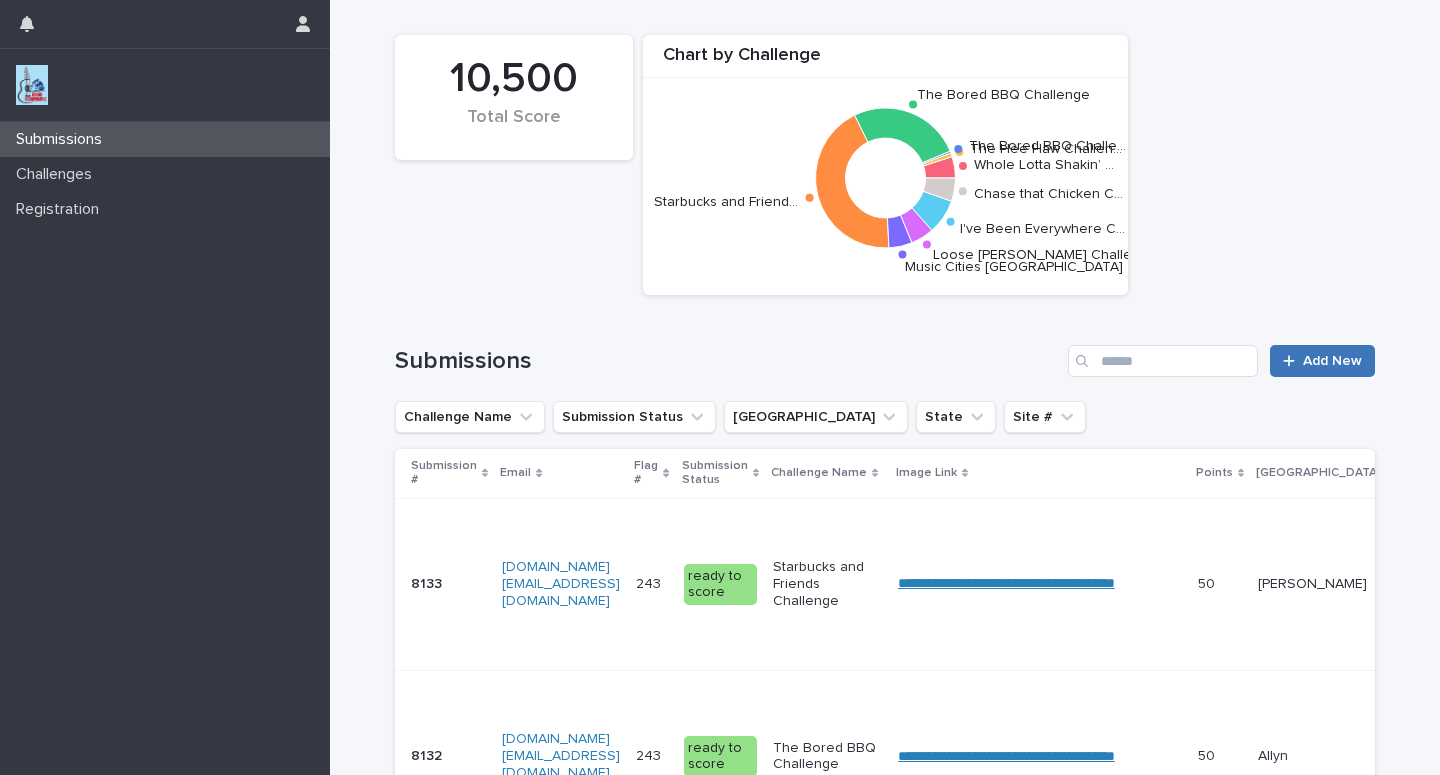 click on "Add New" at bounding box center [1332, 361] 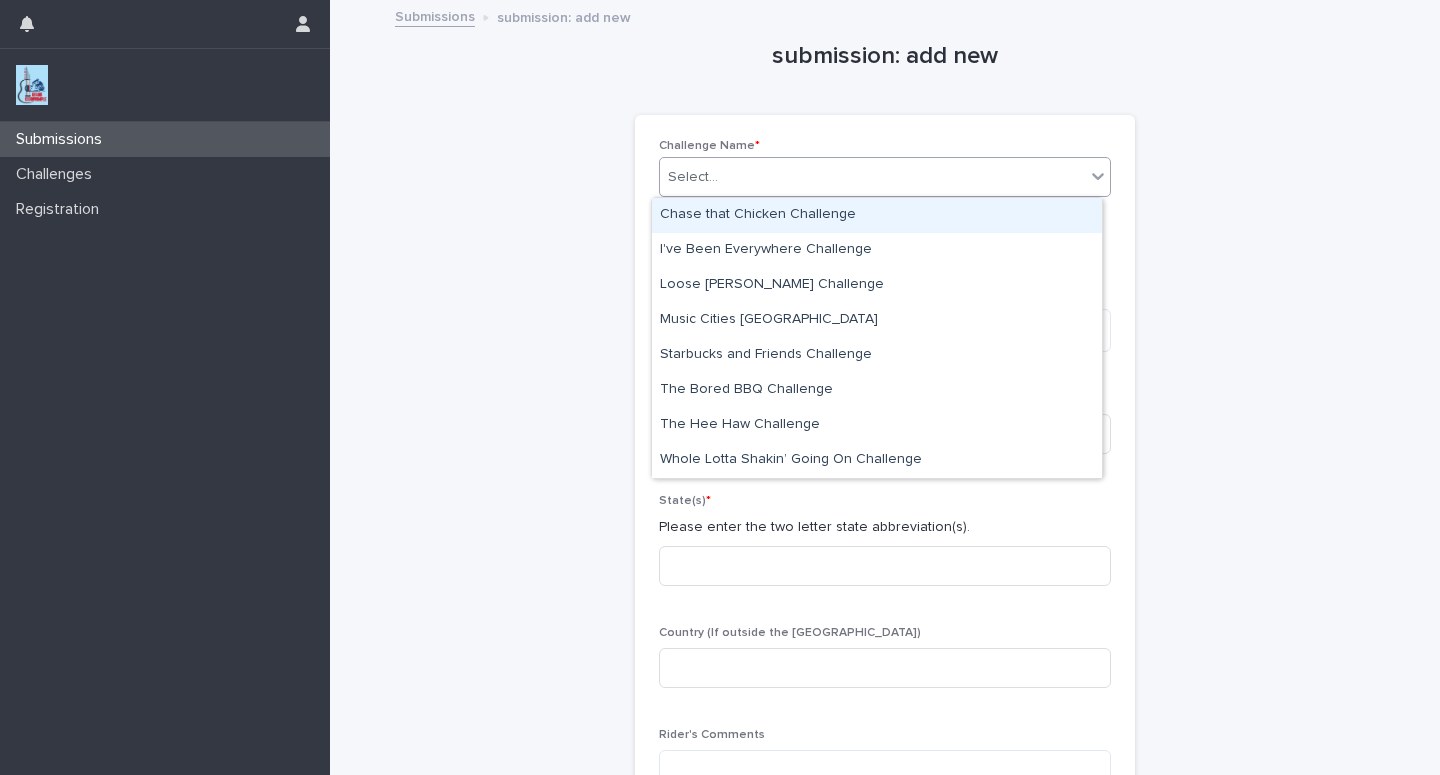 click 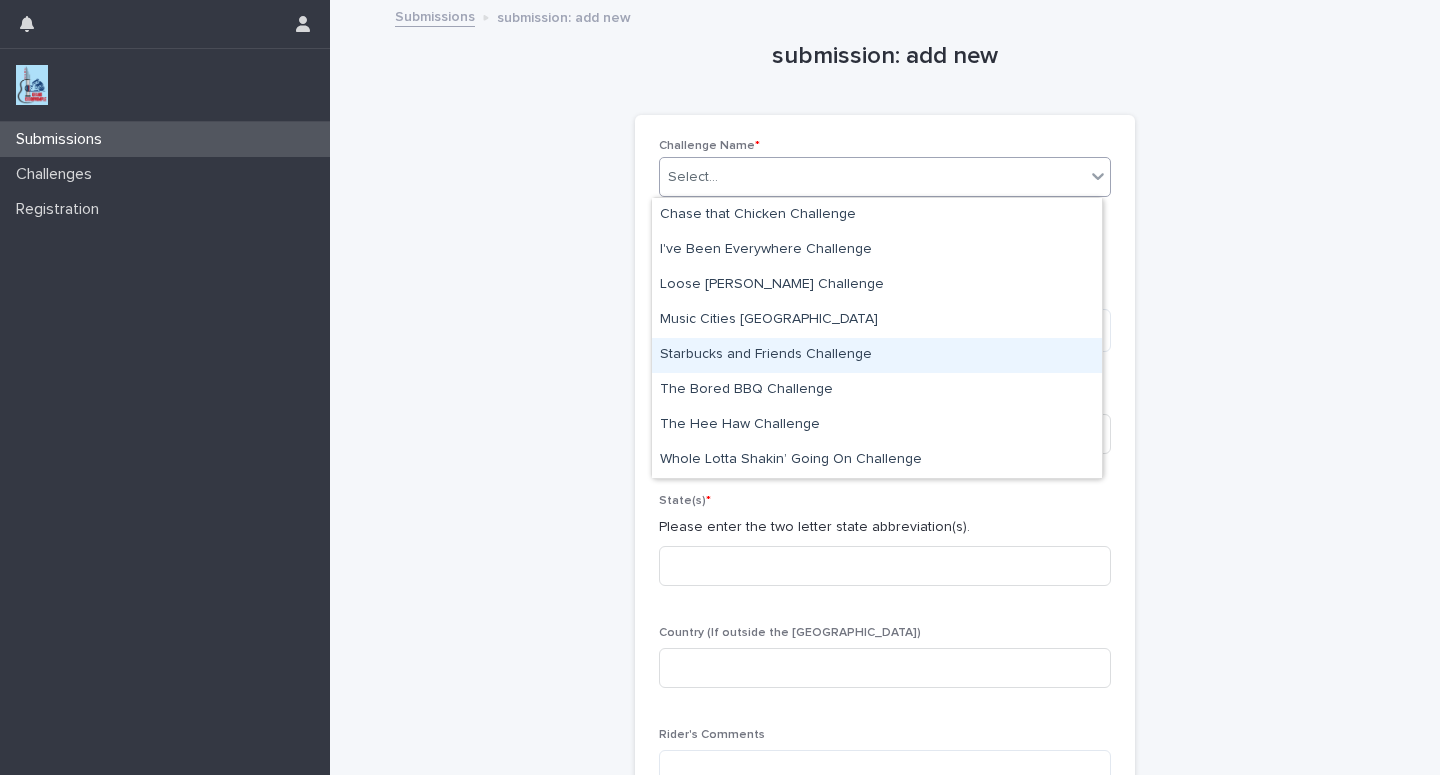 click on "Starbucks and Friends Challenge" at bounding box center [877, 355] 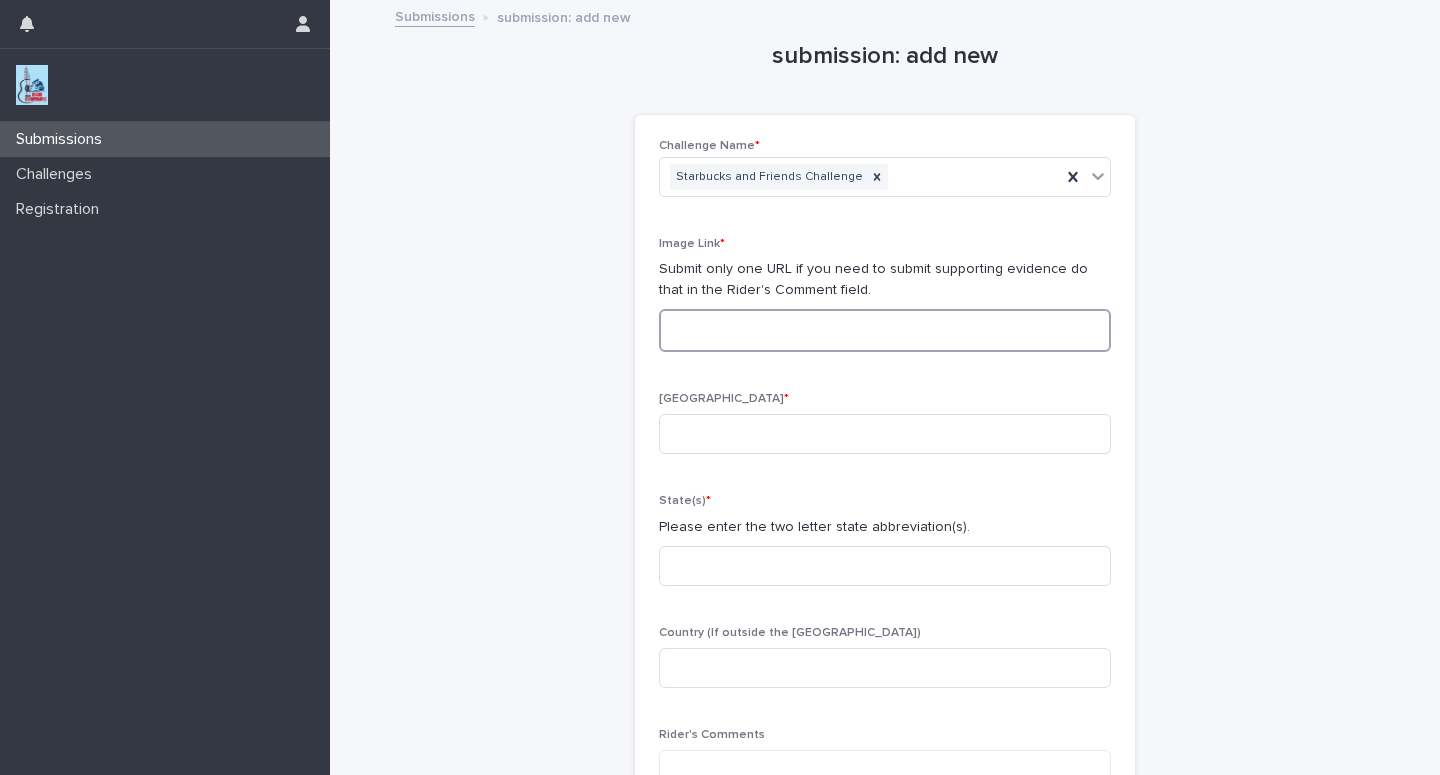 click at bounding box center [885, 330] 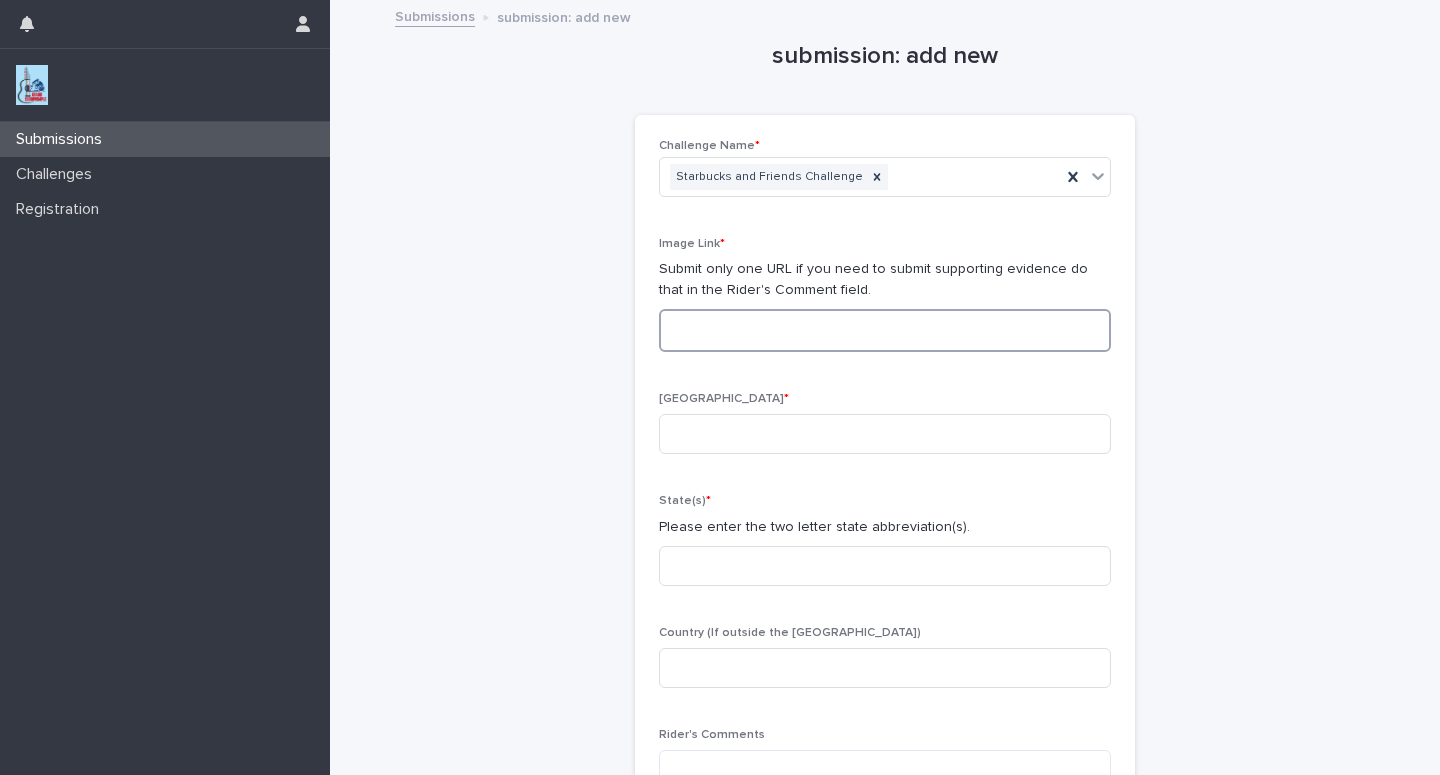 paste on "**********" 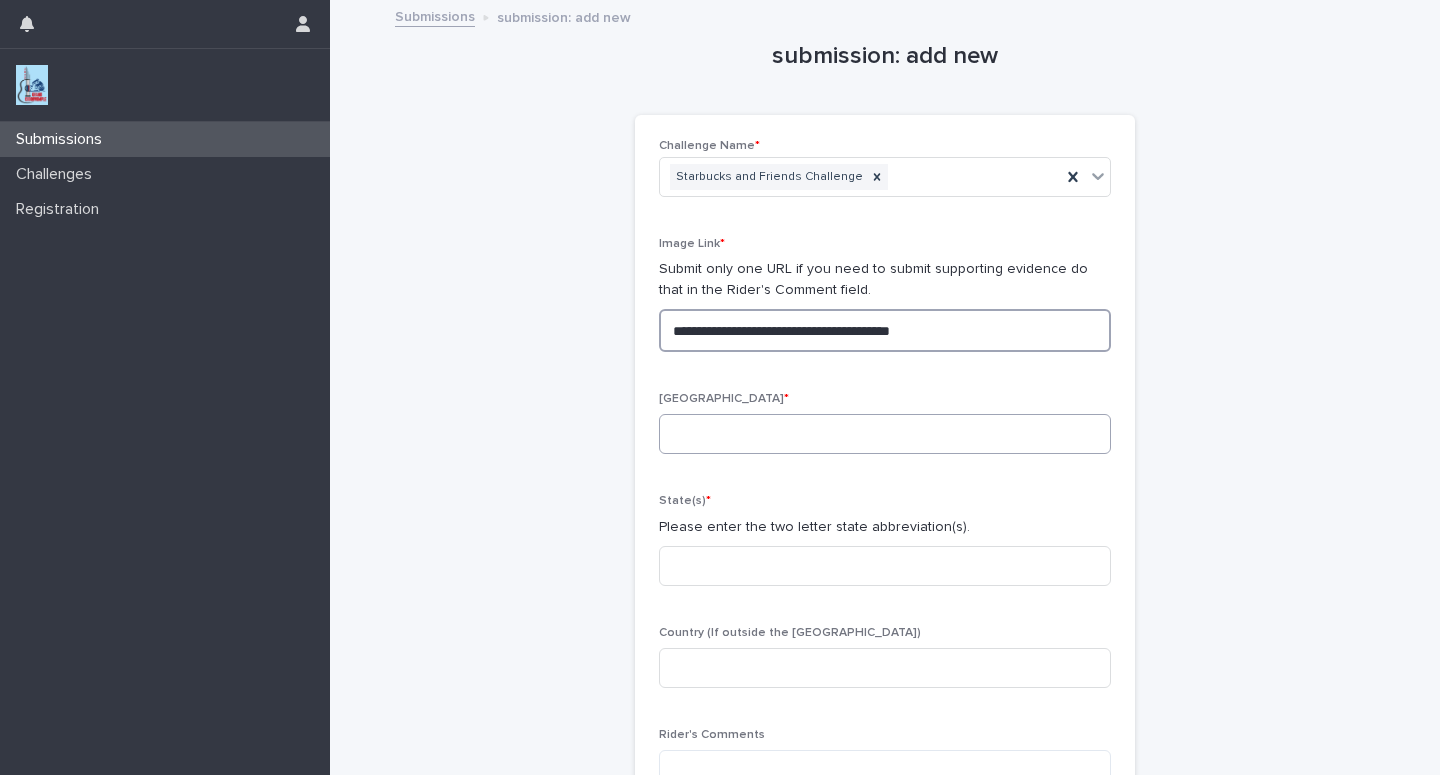 type on "**********" 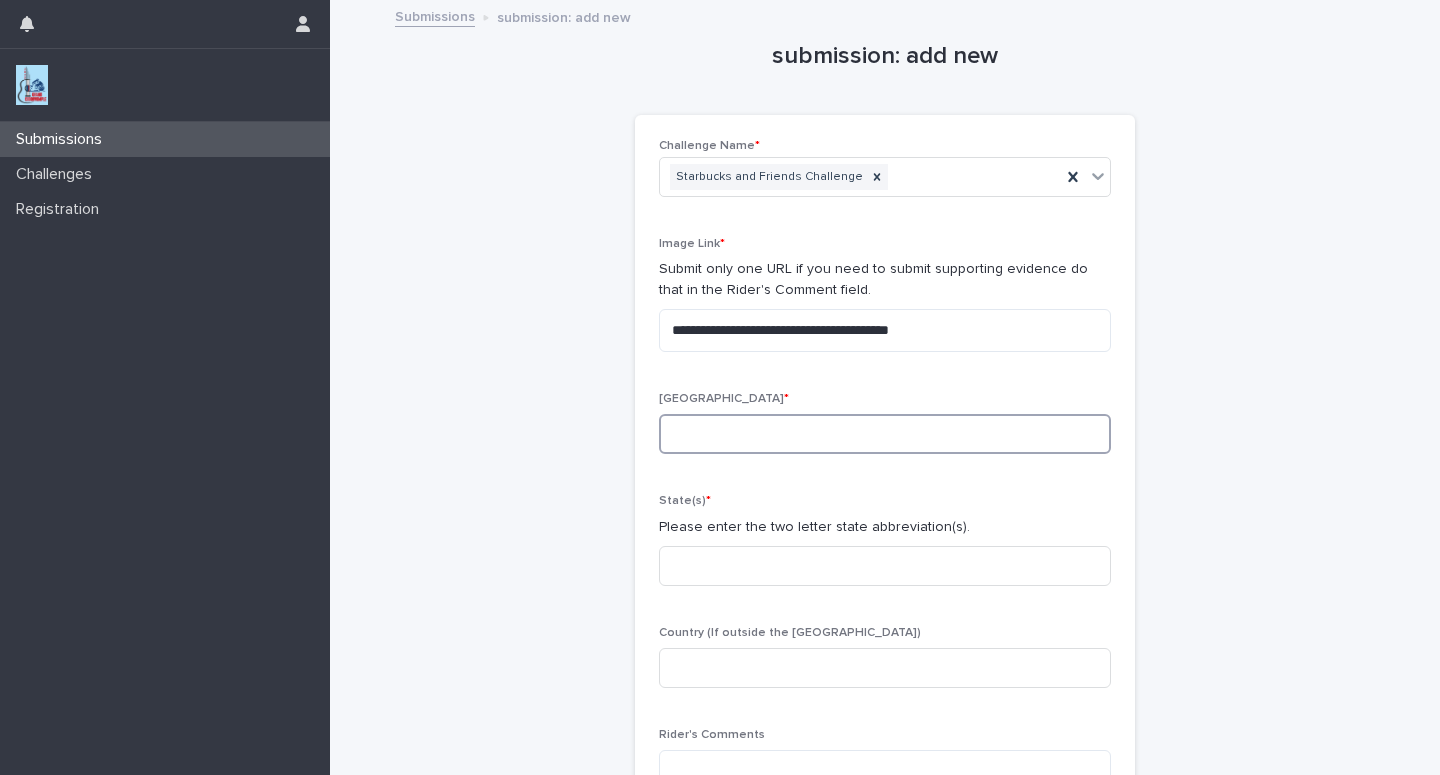 click at bounding box center [885, 434] 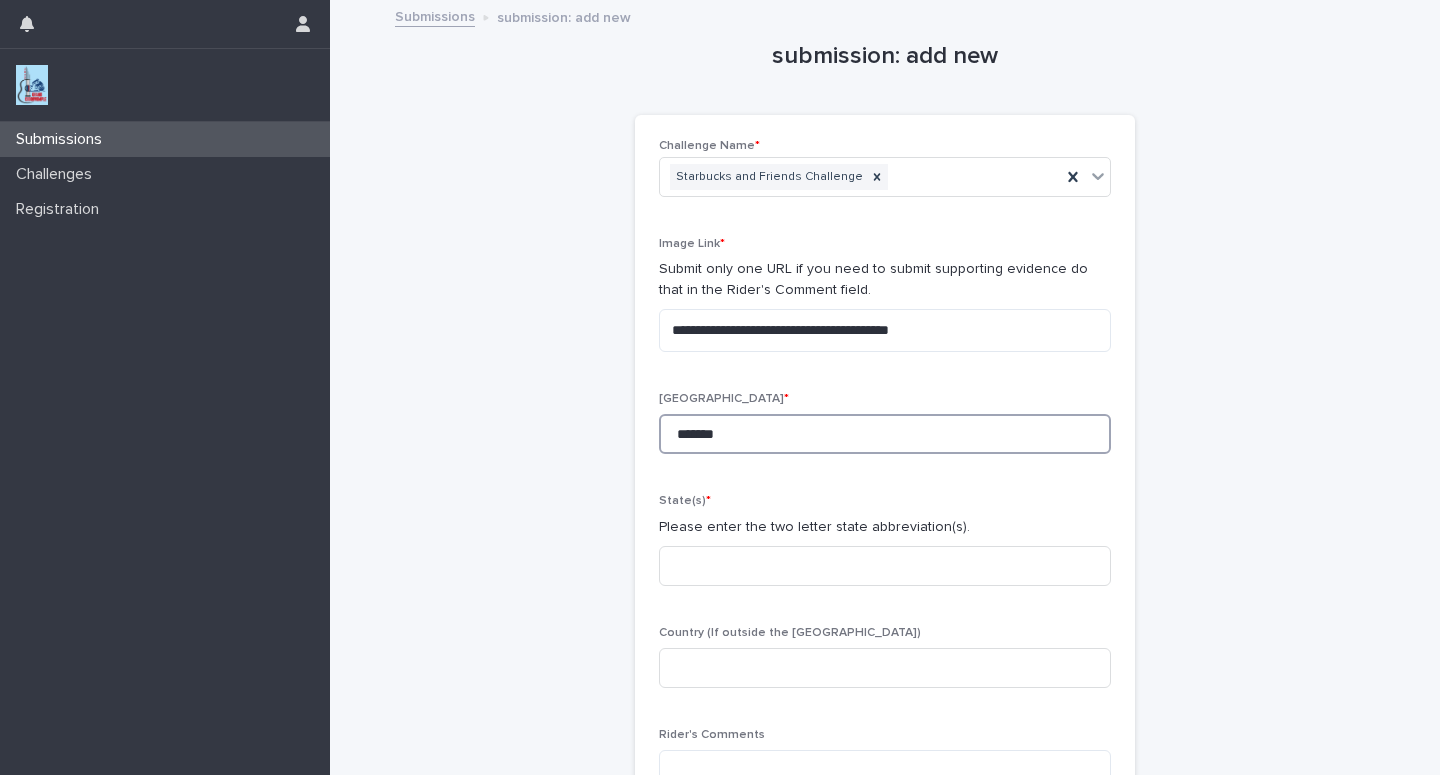 type on "*******" 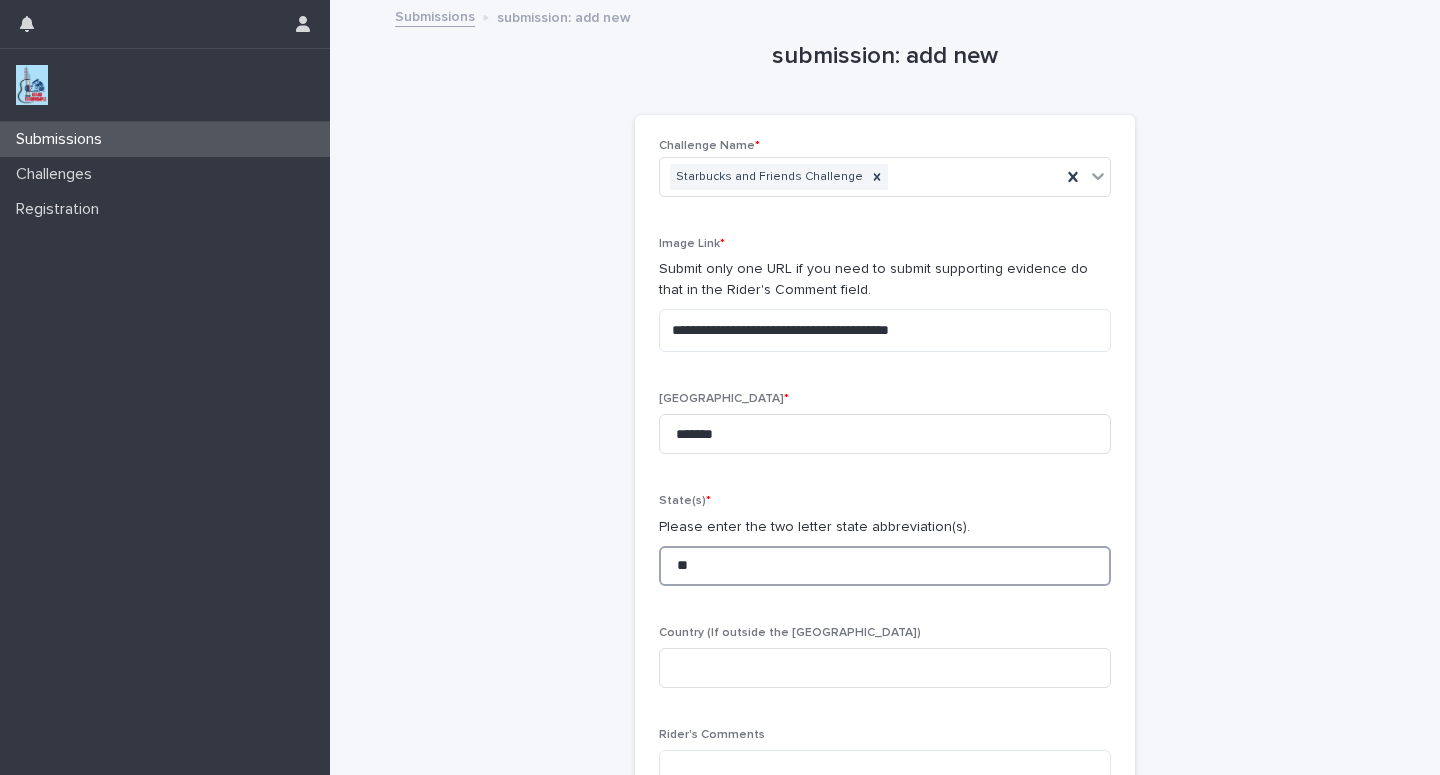 type on "**" 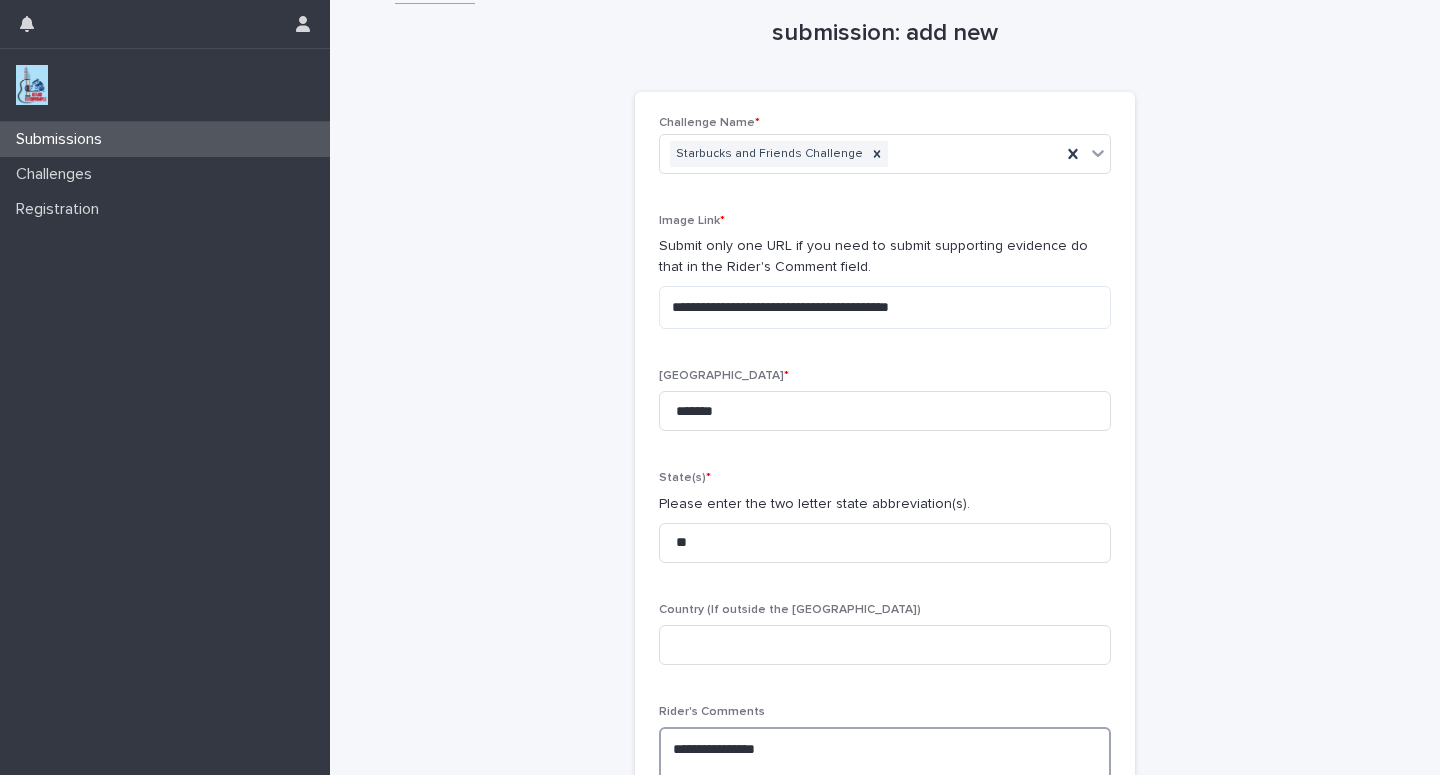 scroll, scrollTop: 40, scrollLeft: 0, axis: vertical 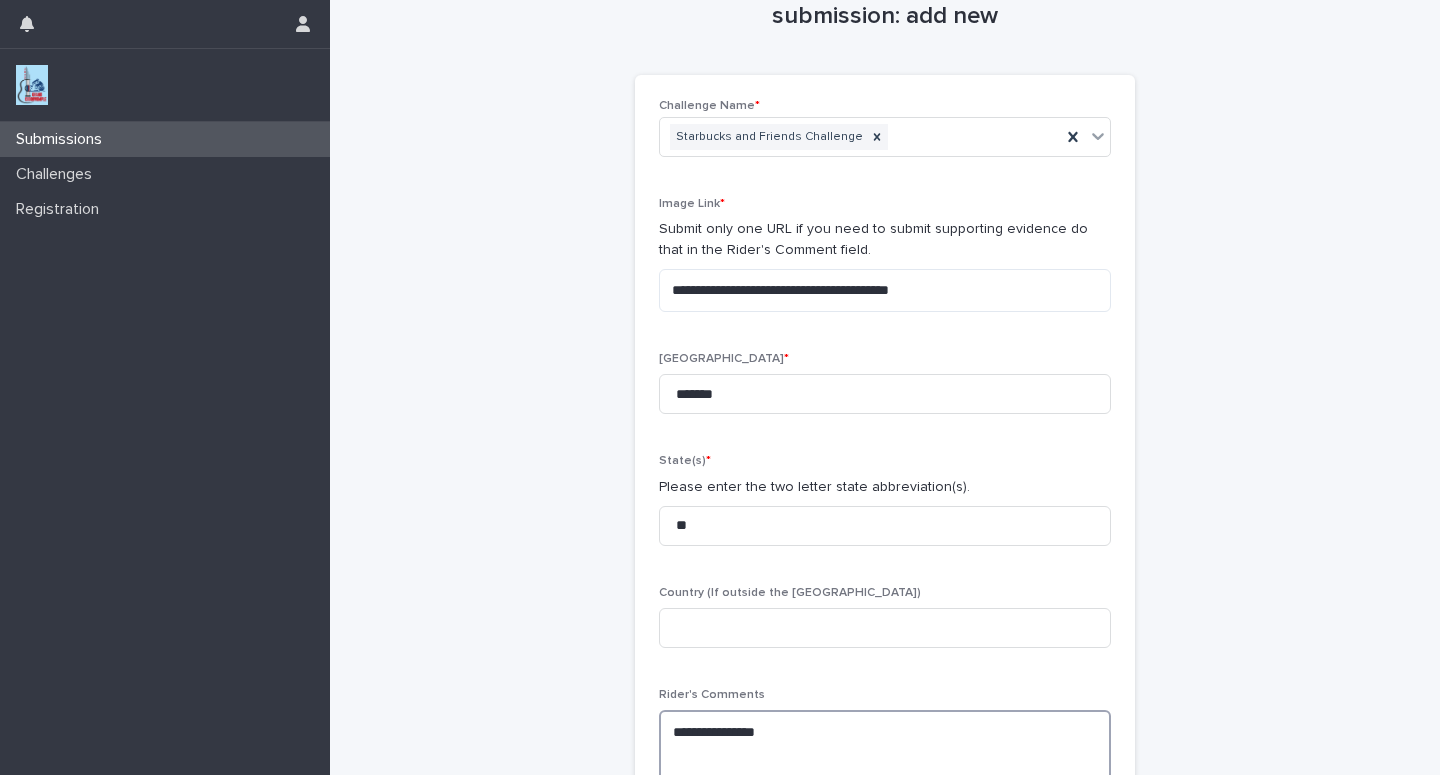 click on "**********" at bounding box center [885, 748] 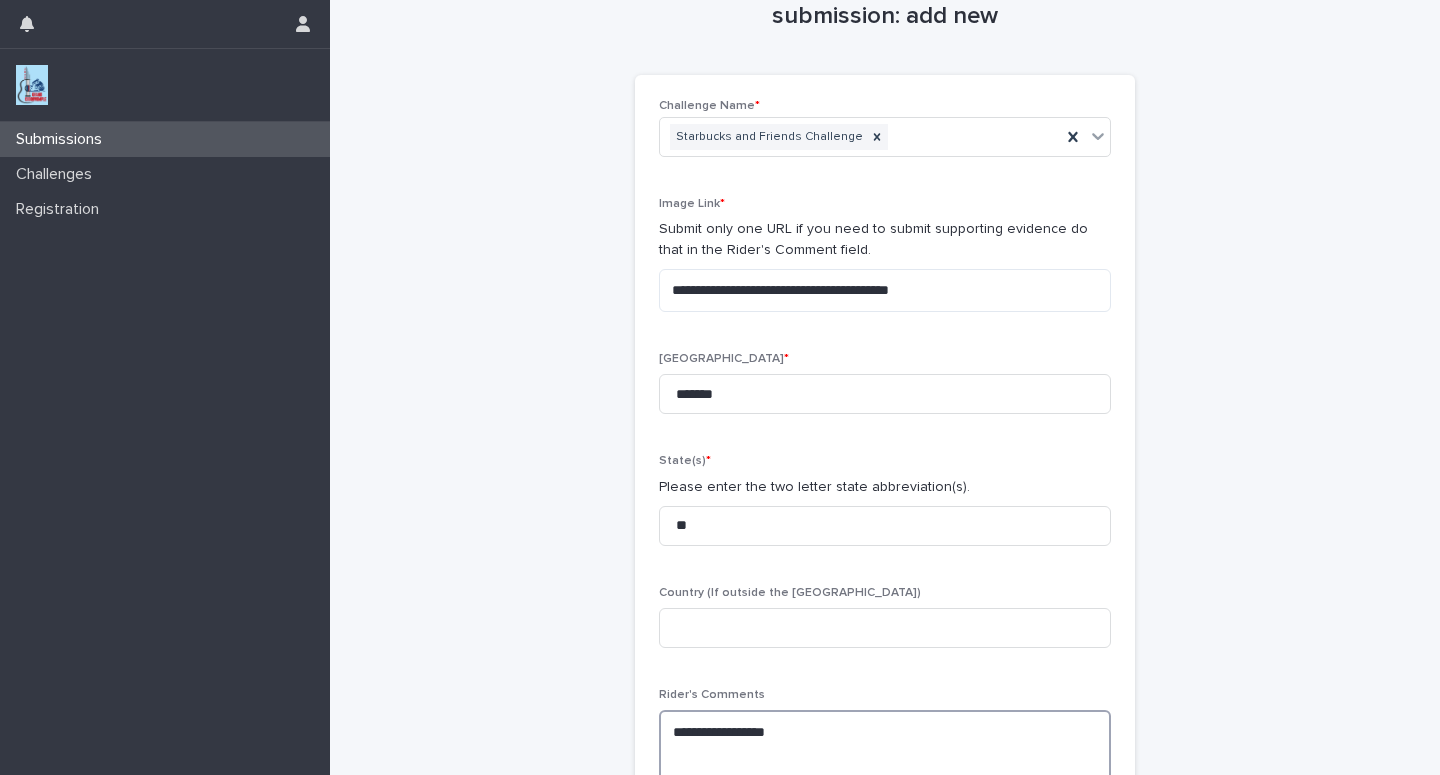 paste on "**********" 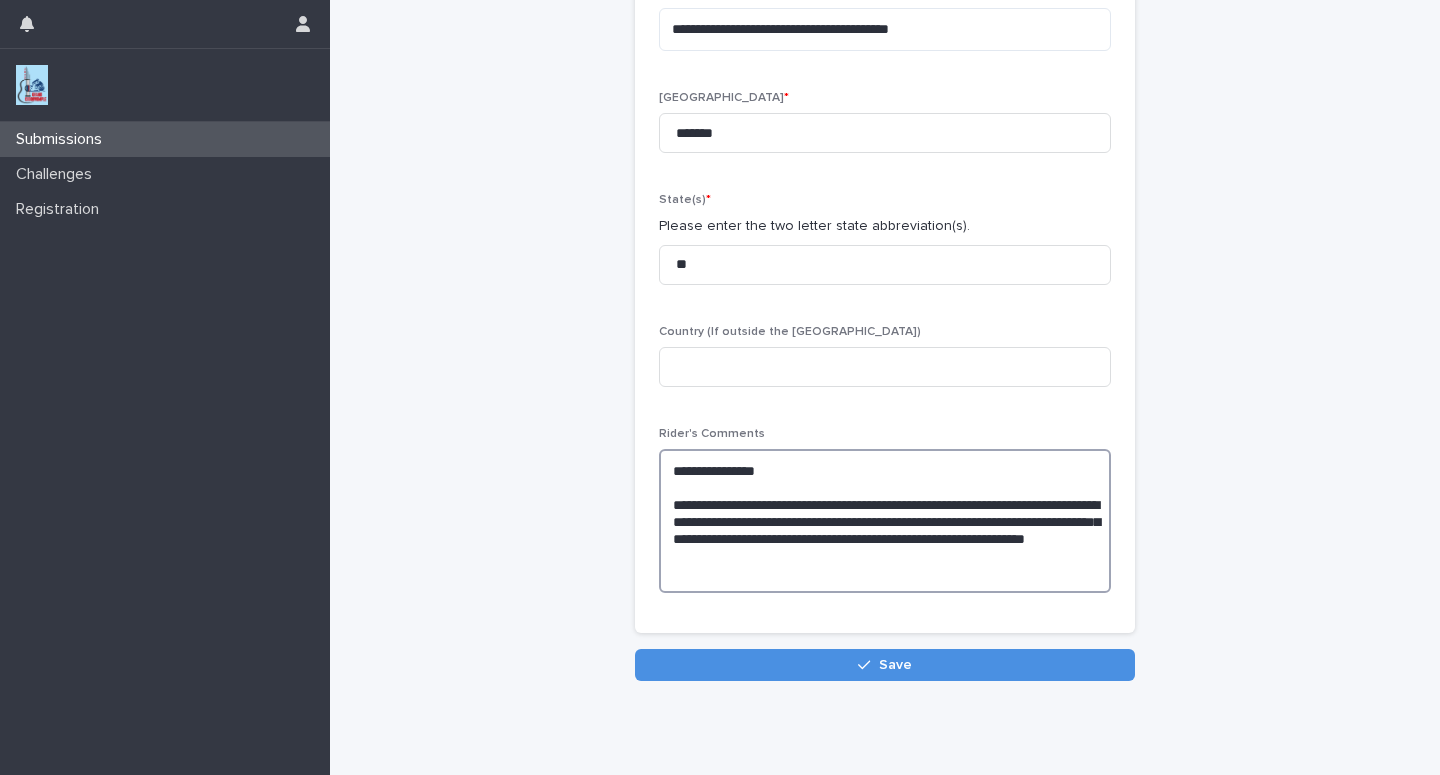 scroll, scrollTop: 302, scrollLeft: 0, axis: vertical 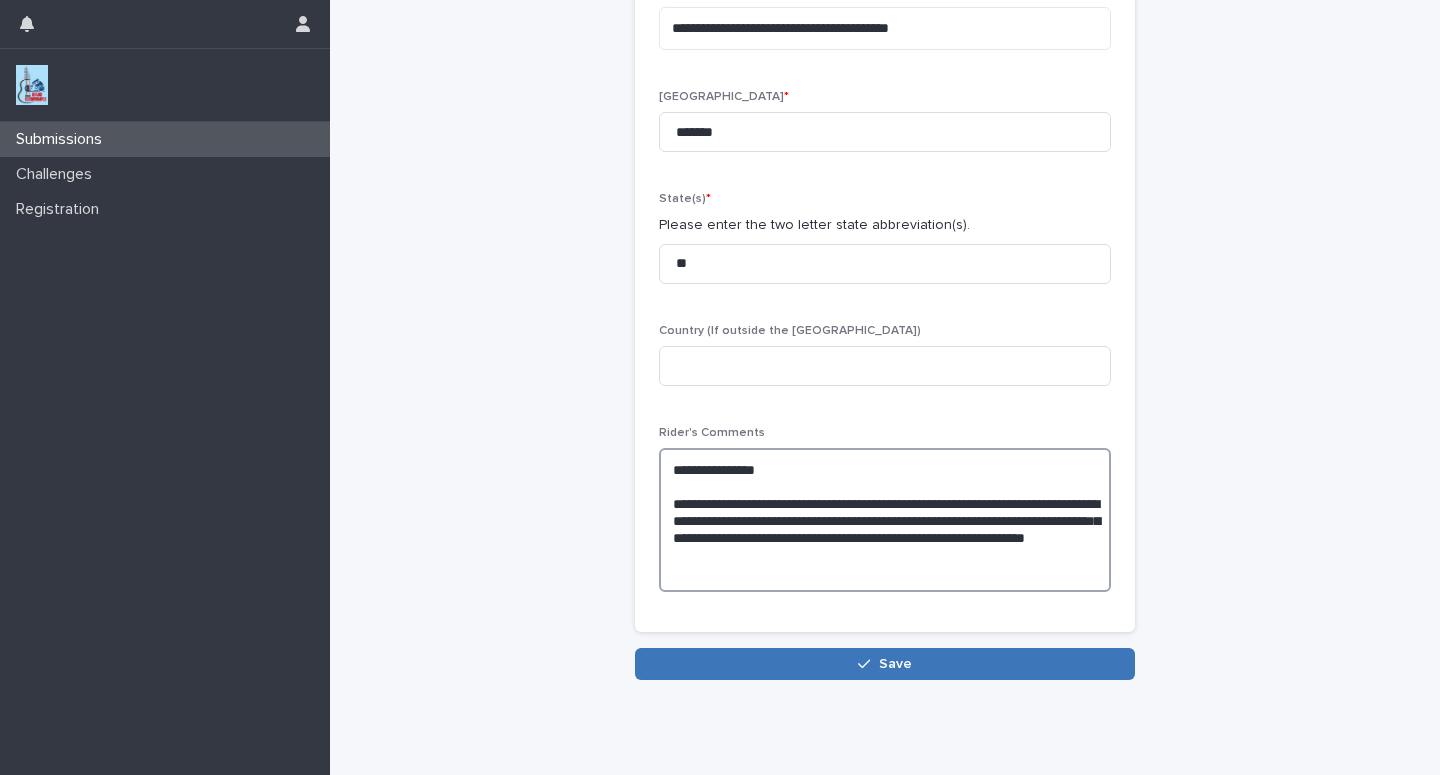 type on "**********" 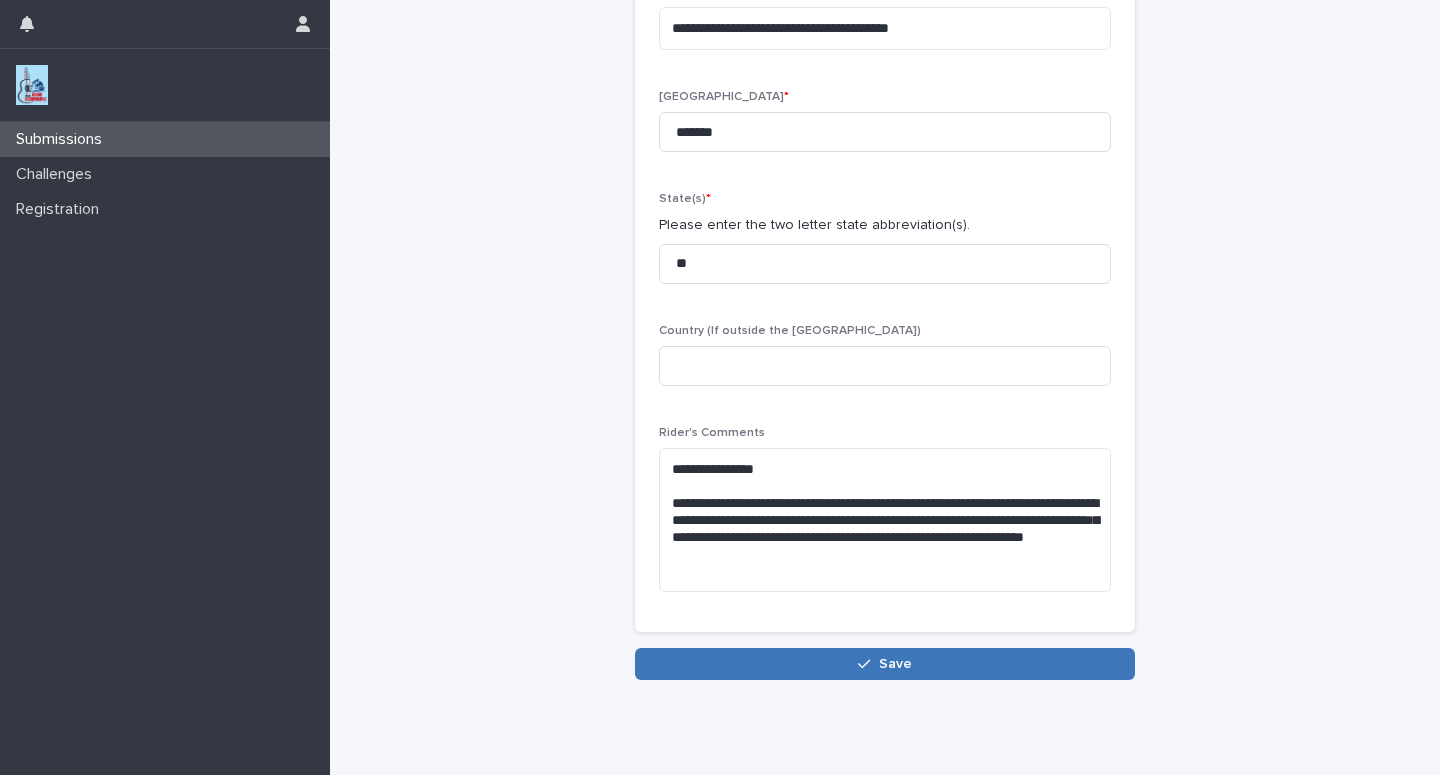 click on "Save" at bounding box center [885, 664] 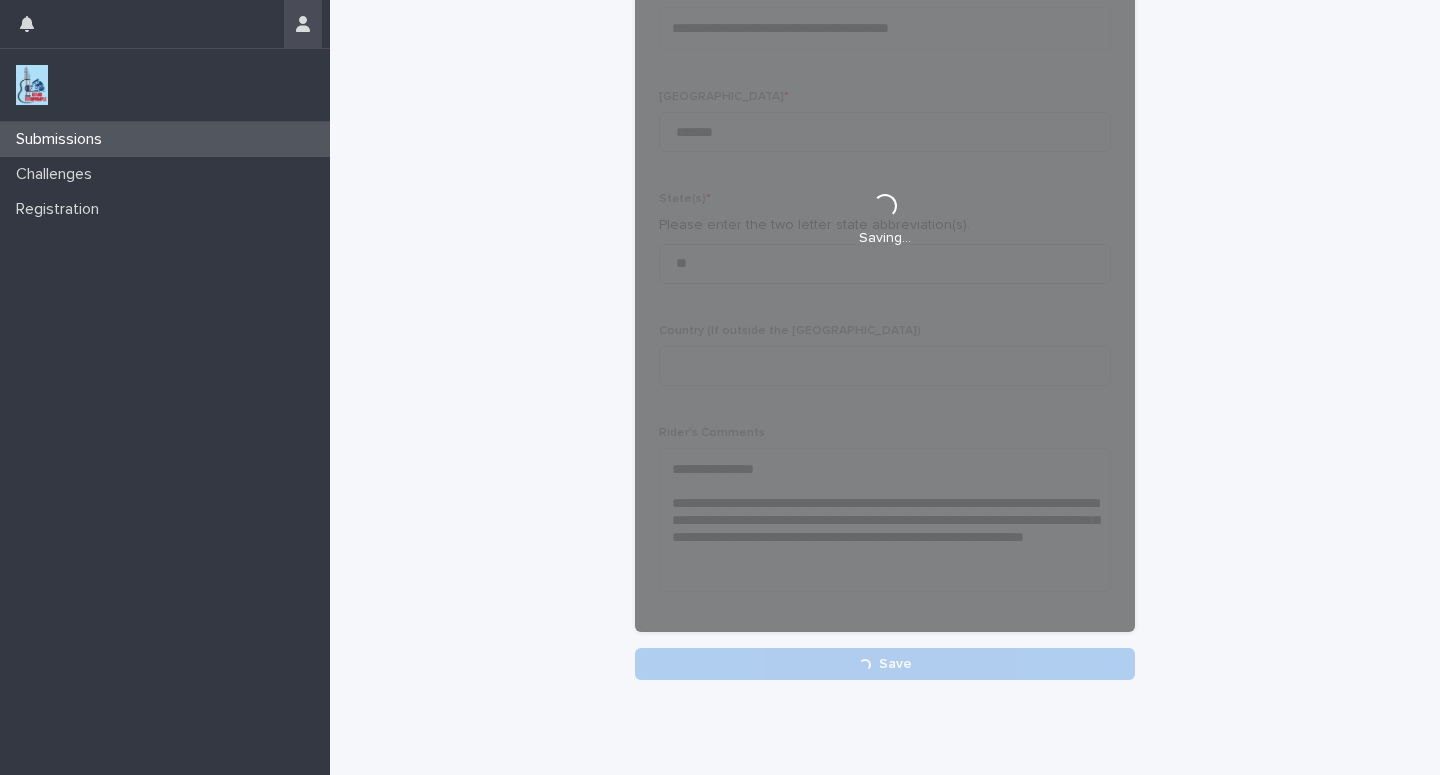 scroll, scrollTop: 302, scrollLeft: 0, axis: vertical 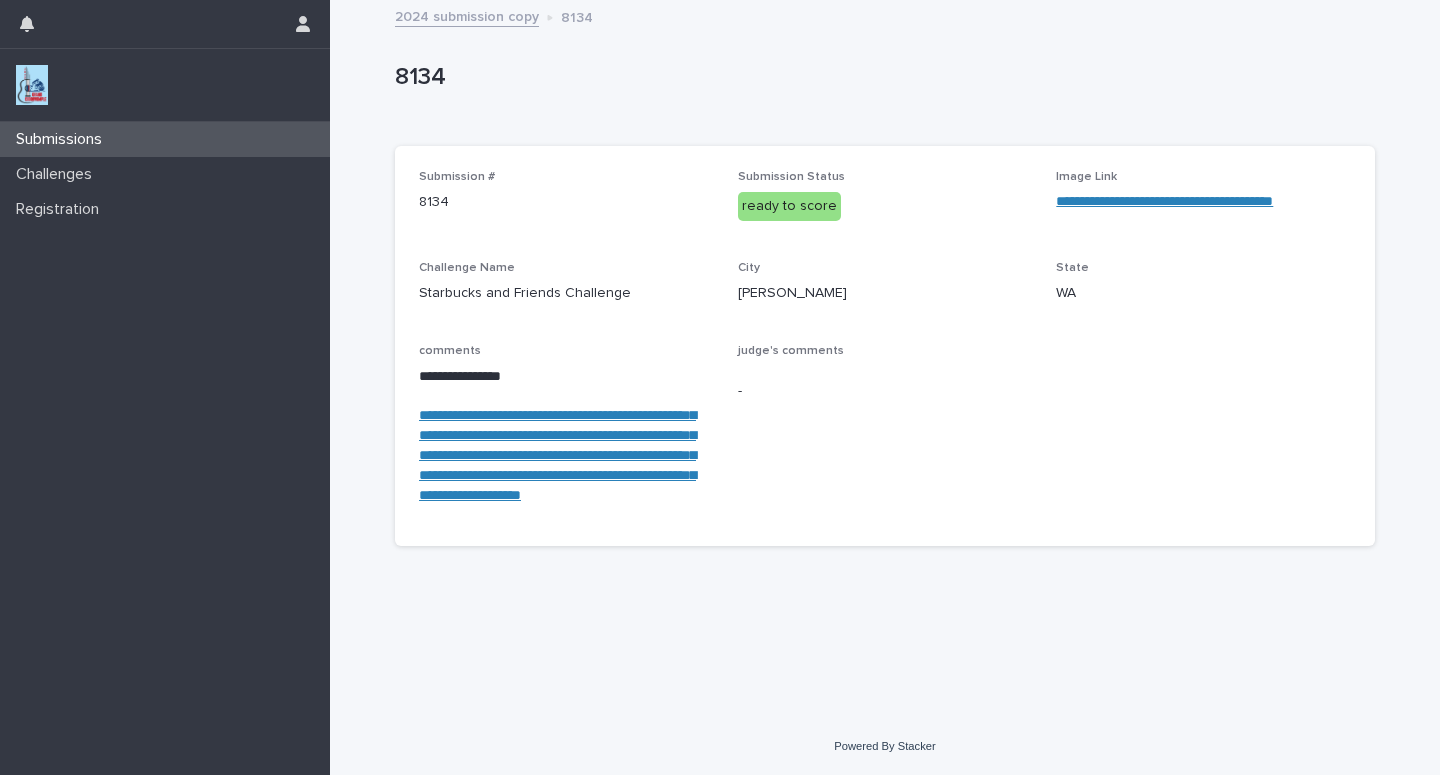 click on "Submissions" at bounding box center (165, 139) 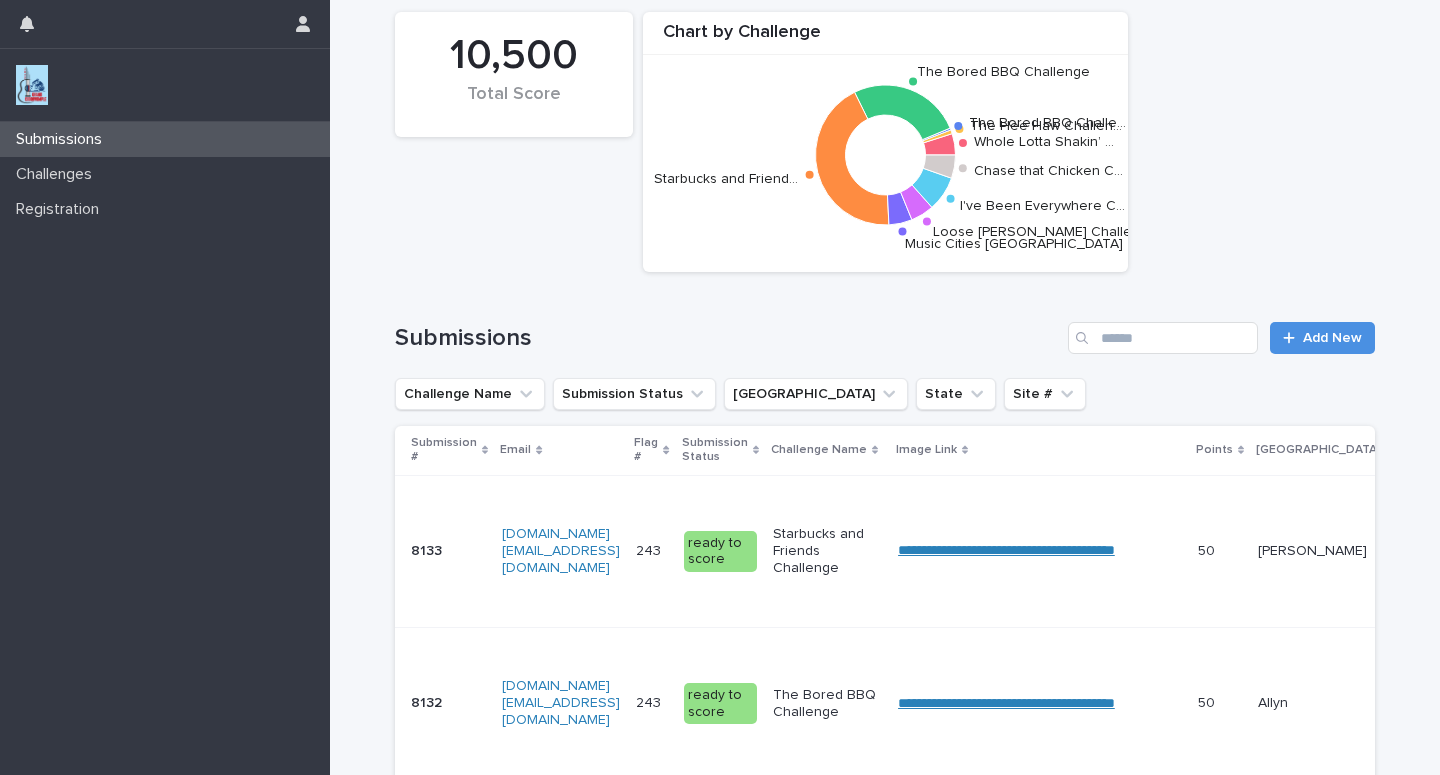 scroll, scrollTop: 0, scrollLeft: 0, axis: both 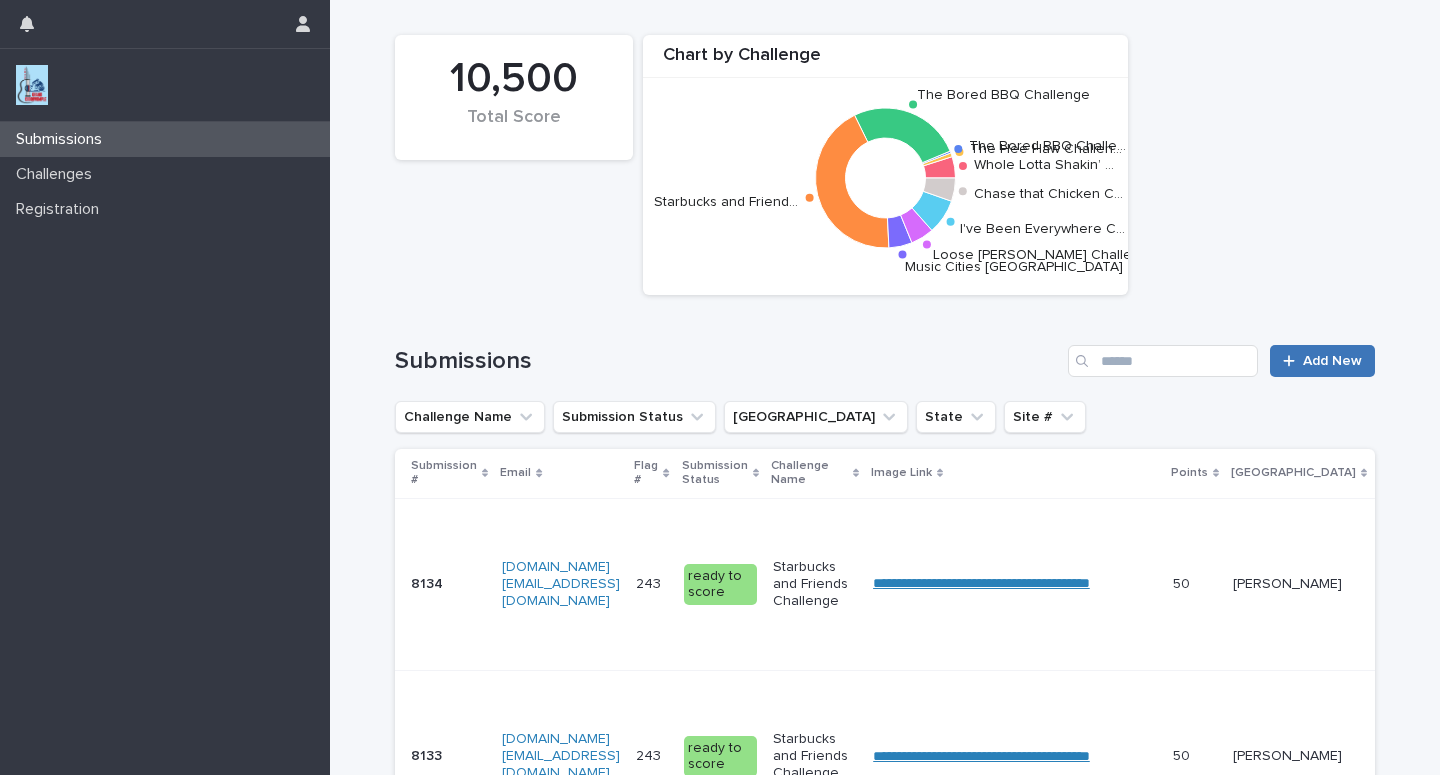 click on "Add New" at bounding box center (1332, 361) 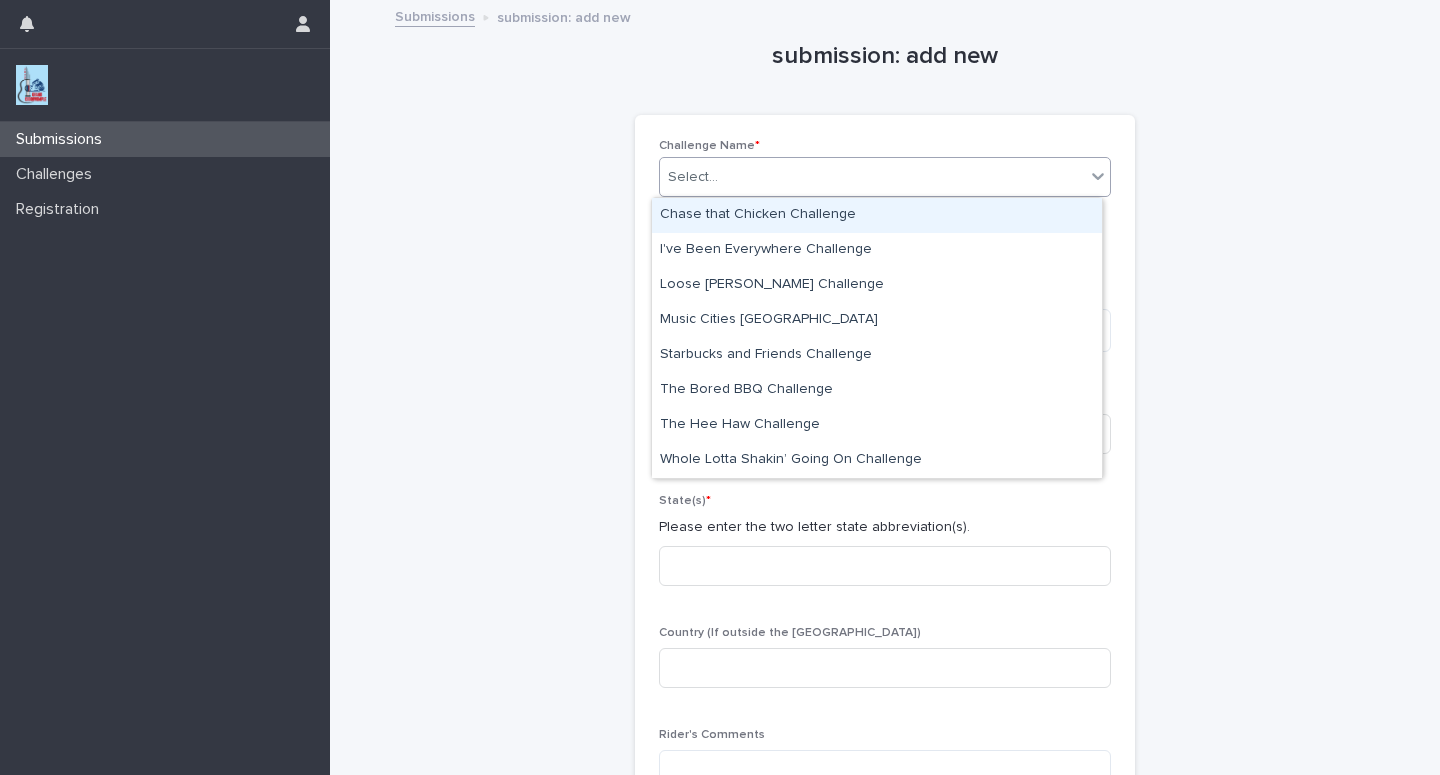 click on "Select..." at bounding box center (872, 177) 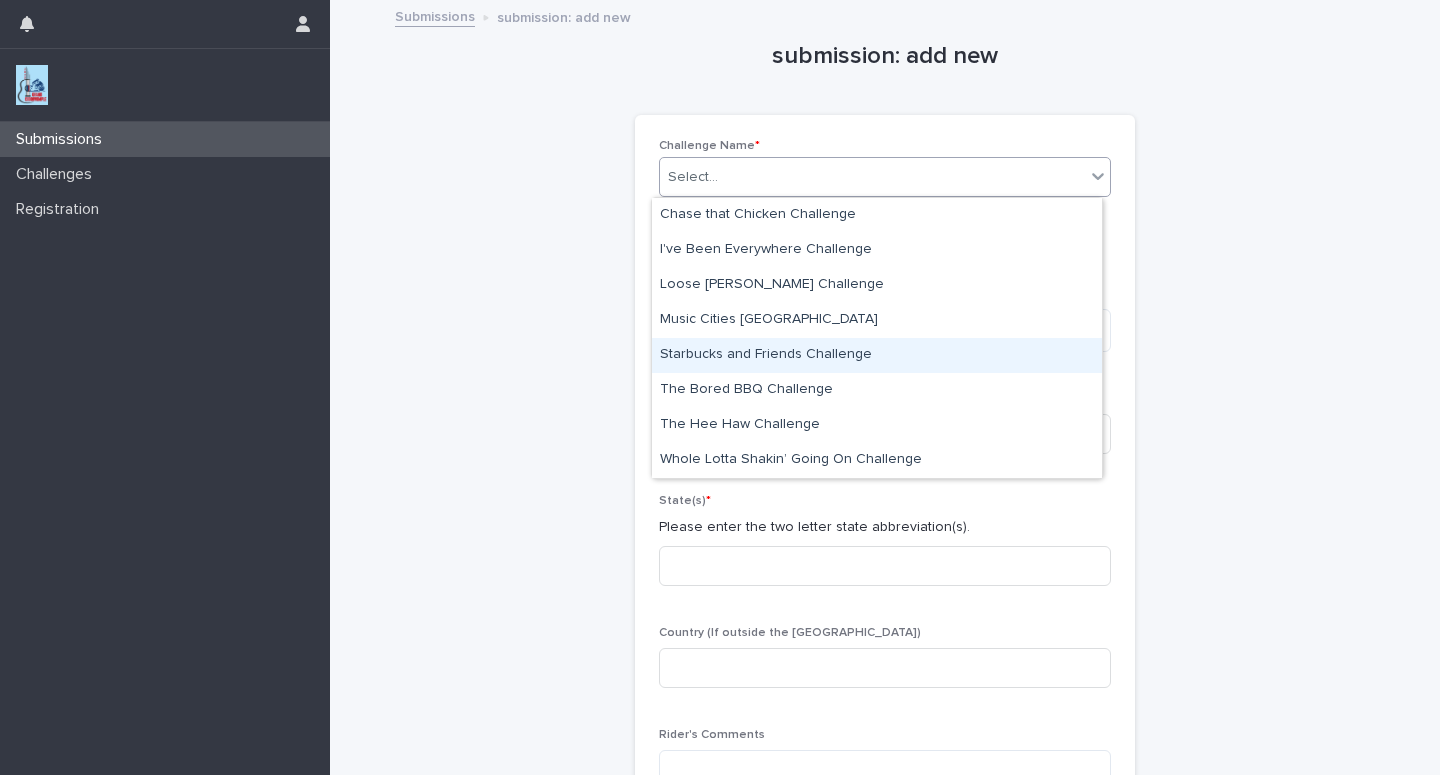 click on "Starbucks and Friends Challenge" at bounding box center (877, 355) 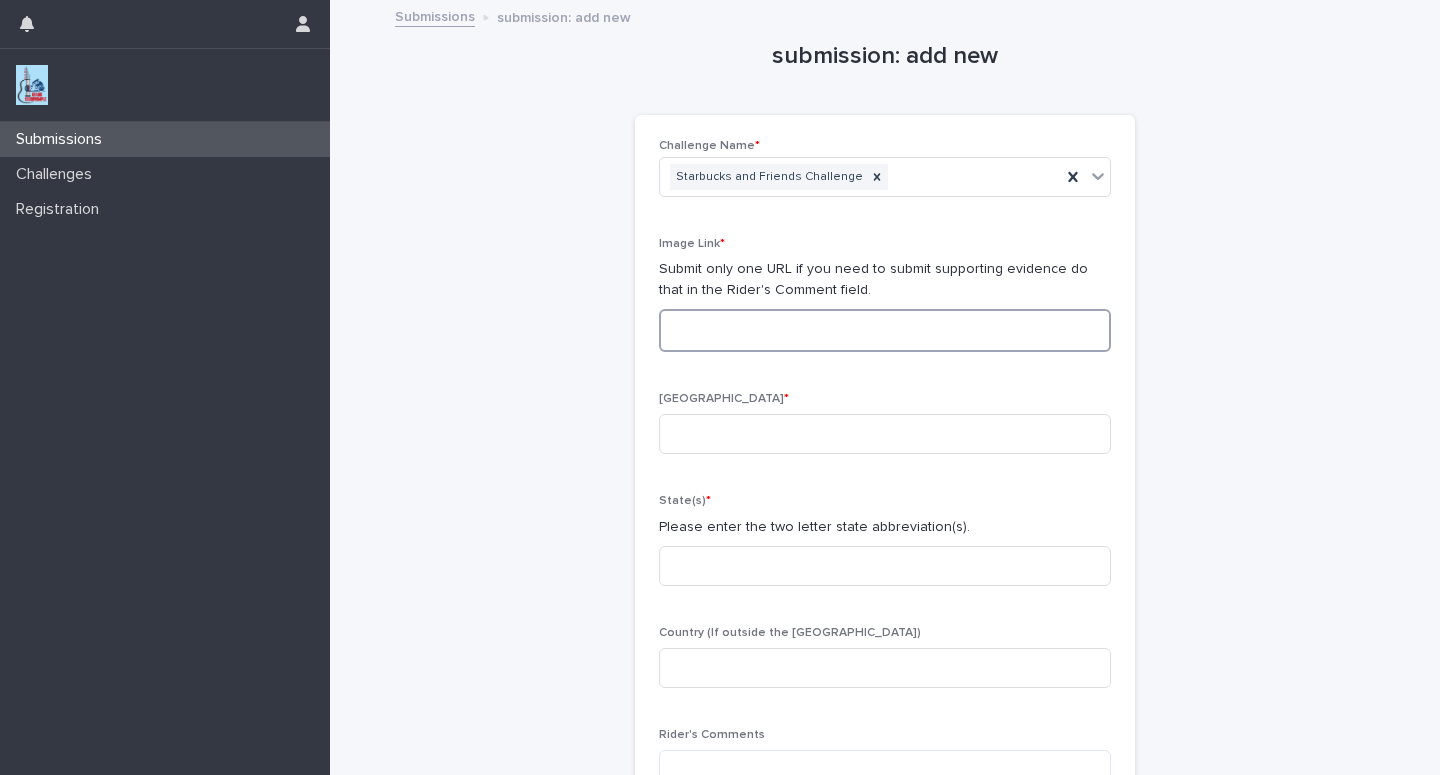 click at bounding box center [885, 330] 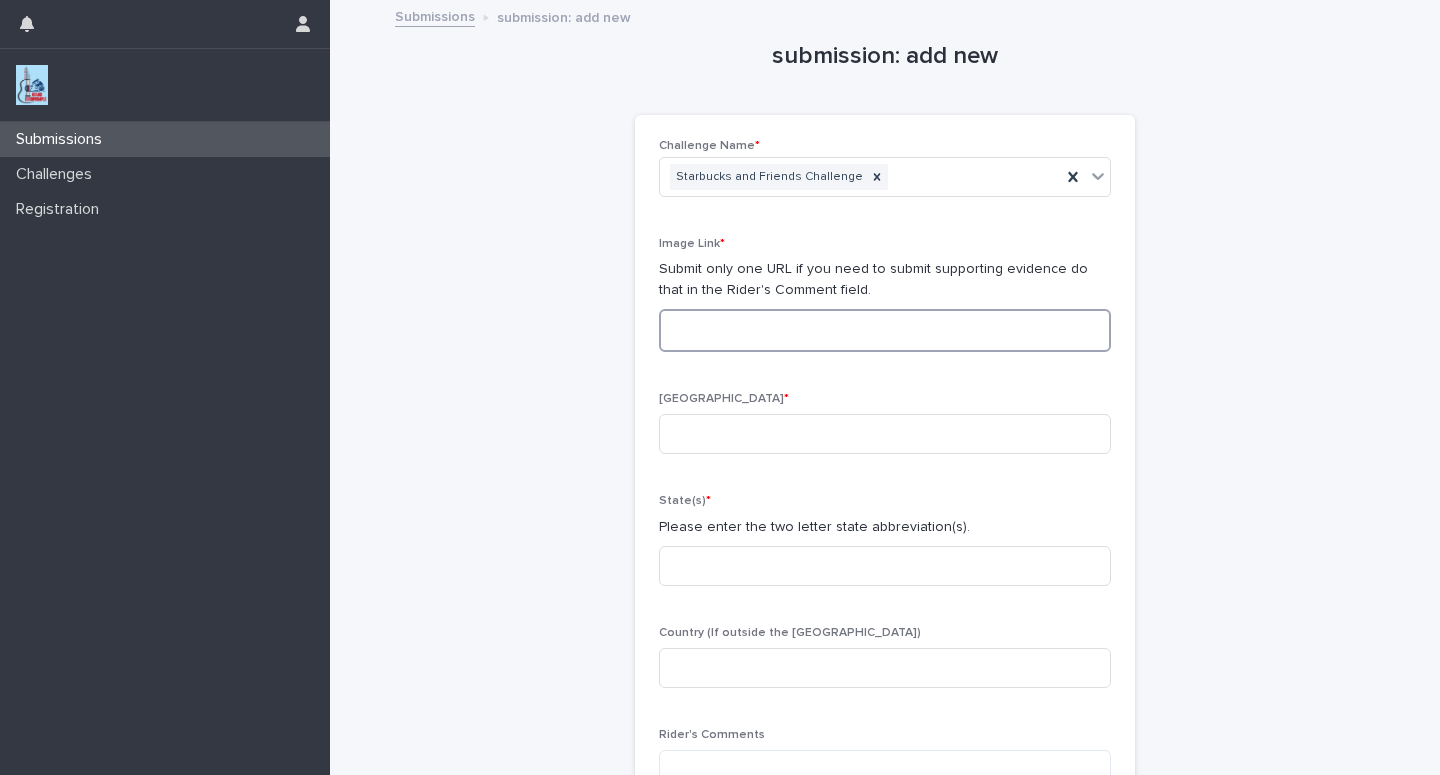 paste on "**********" 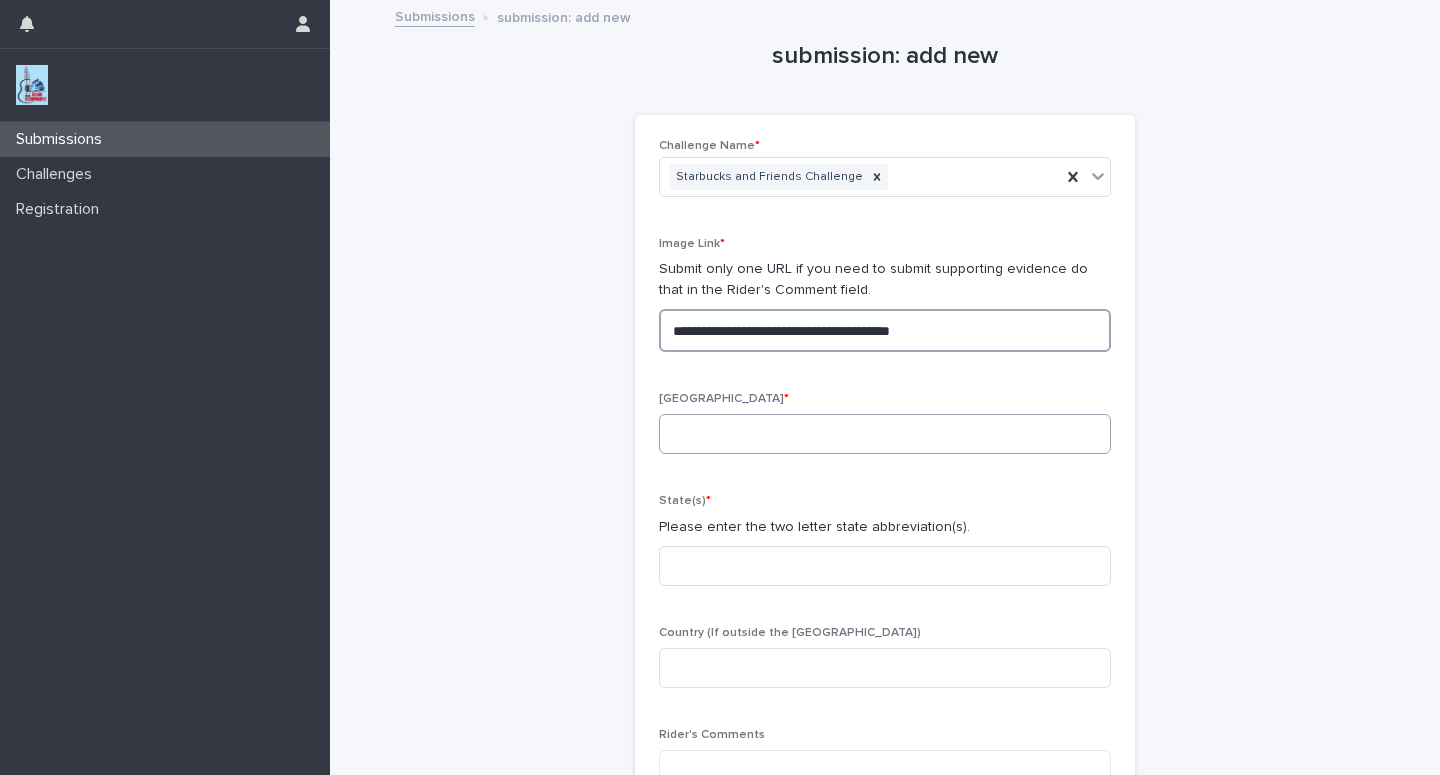 type on "**********" 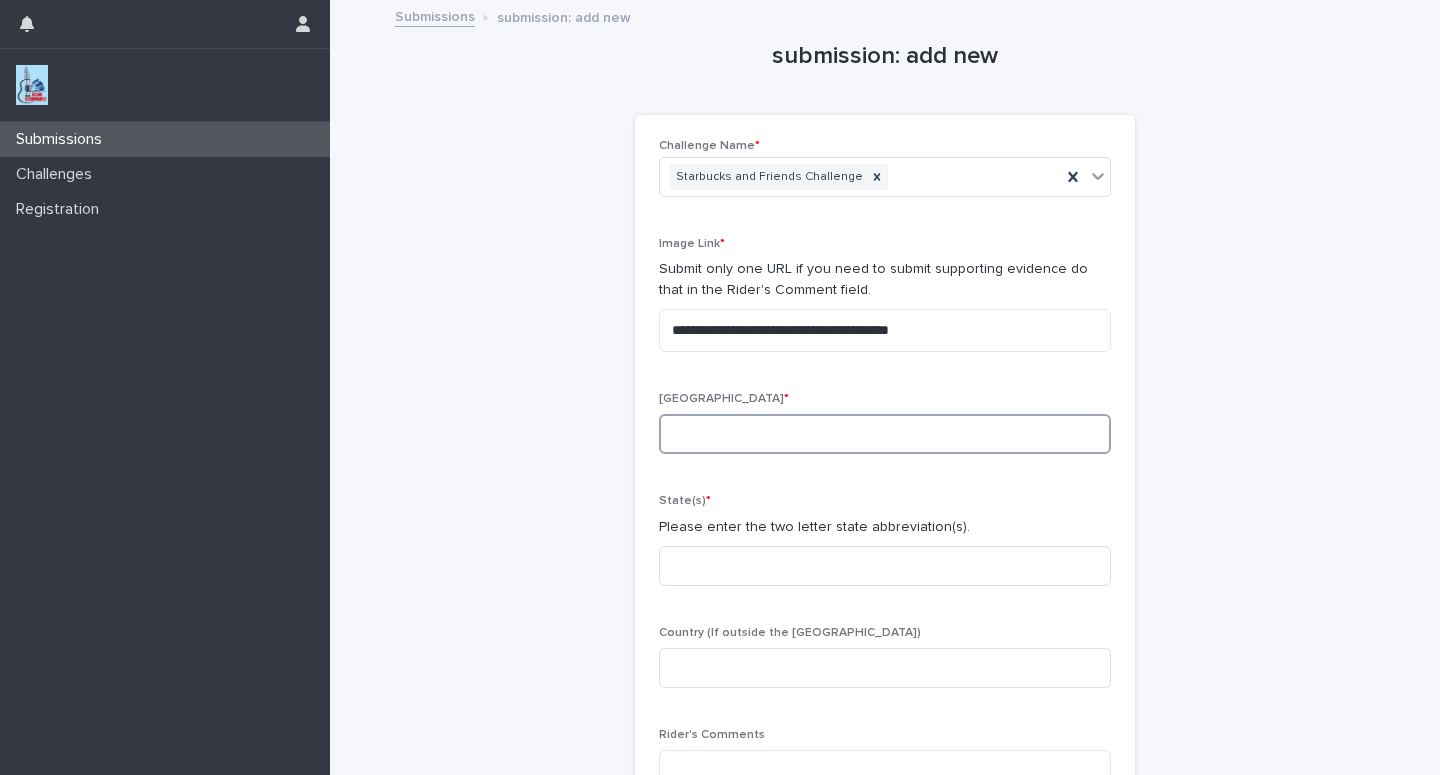 click at bounding box center [885, 434] 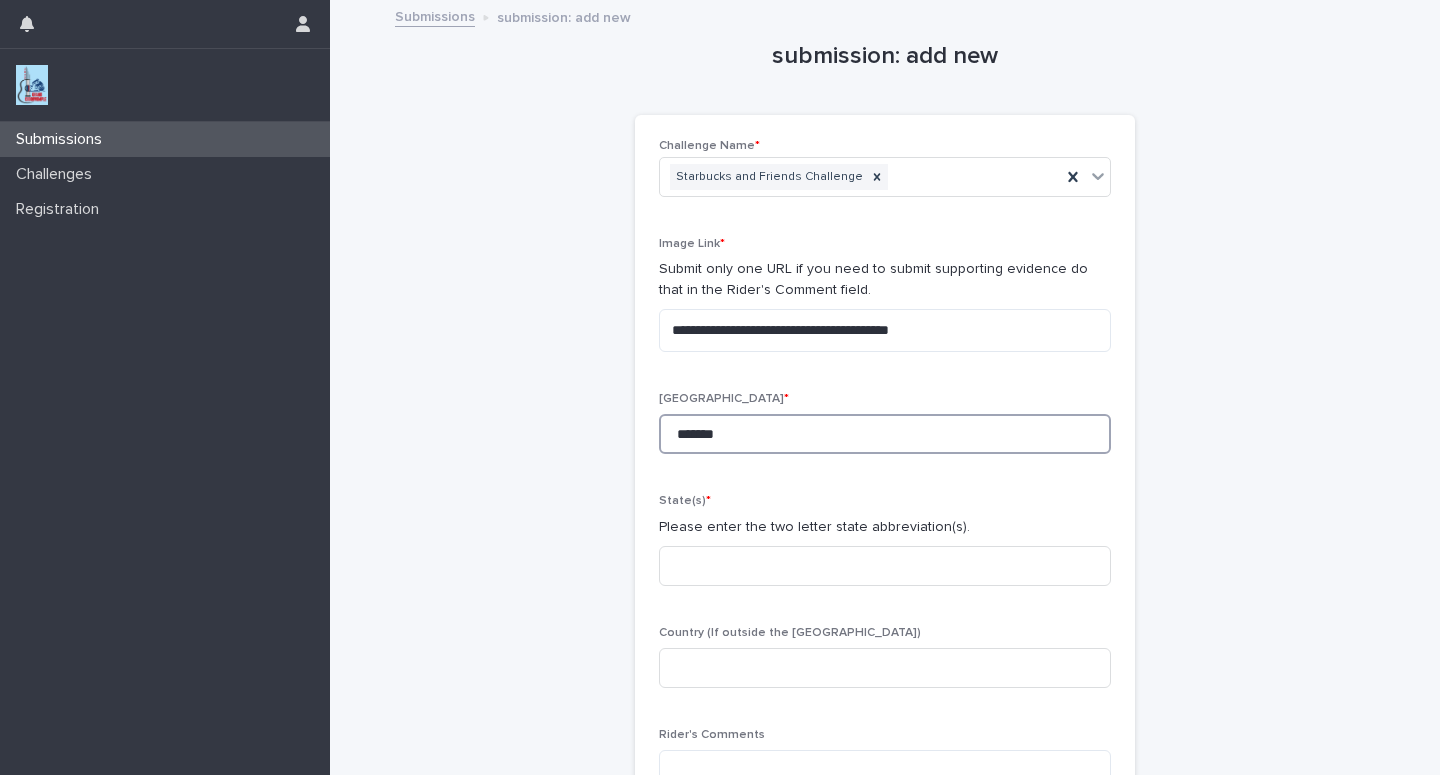type on "*******" 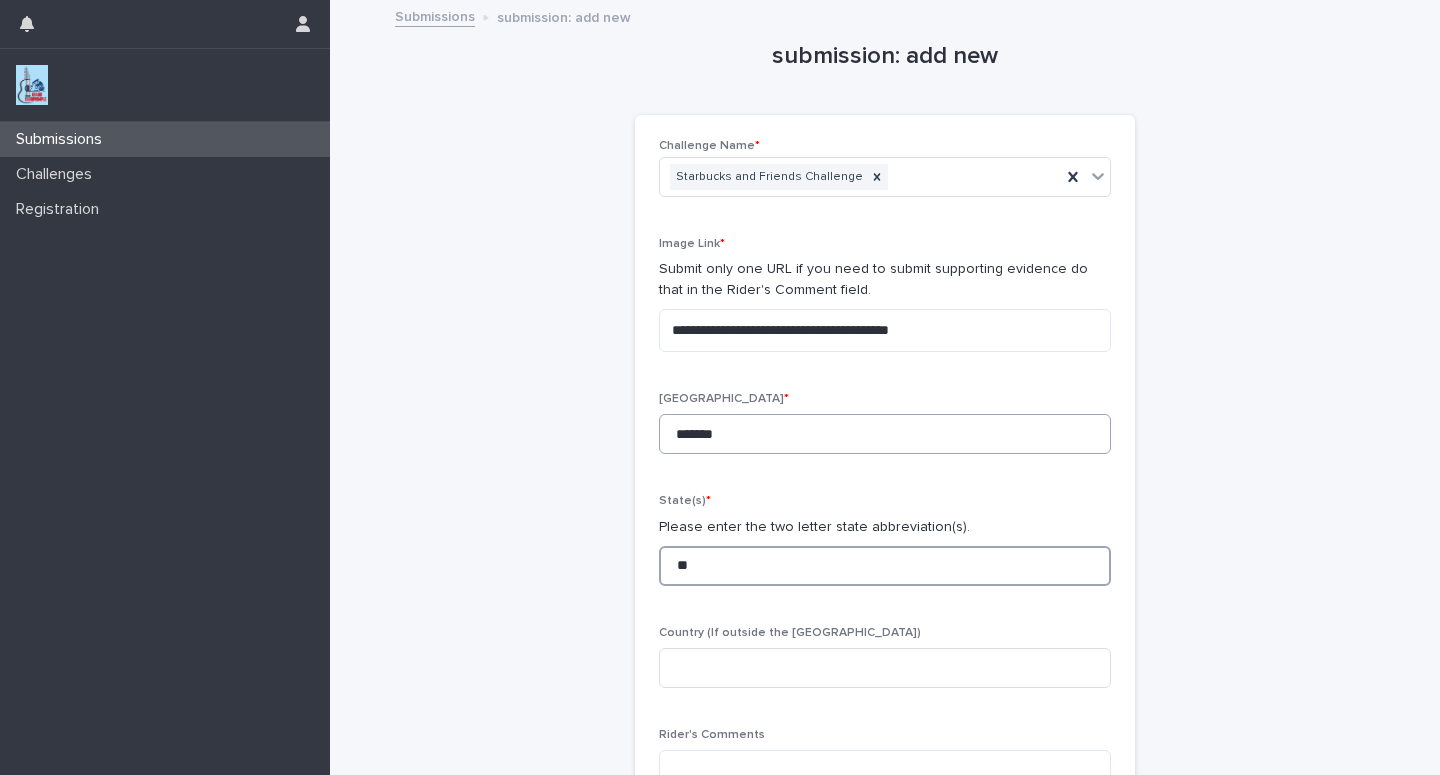 type on "**" 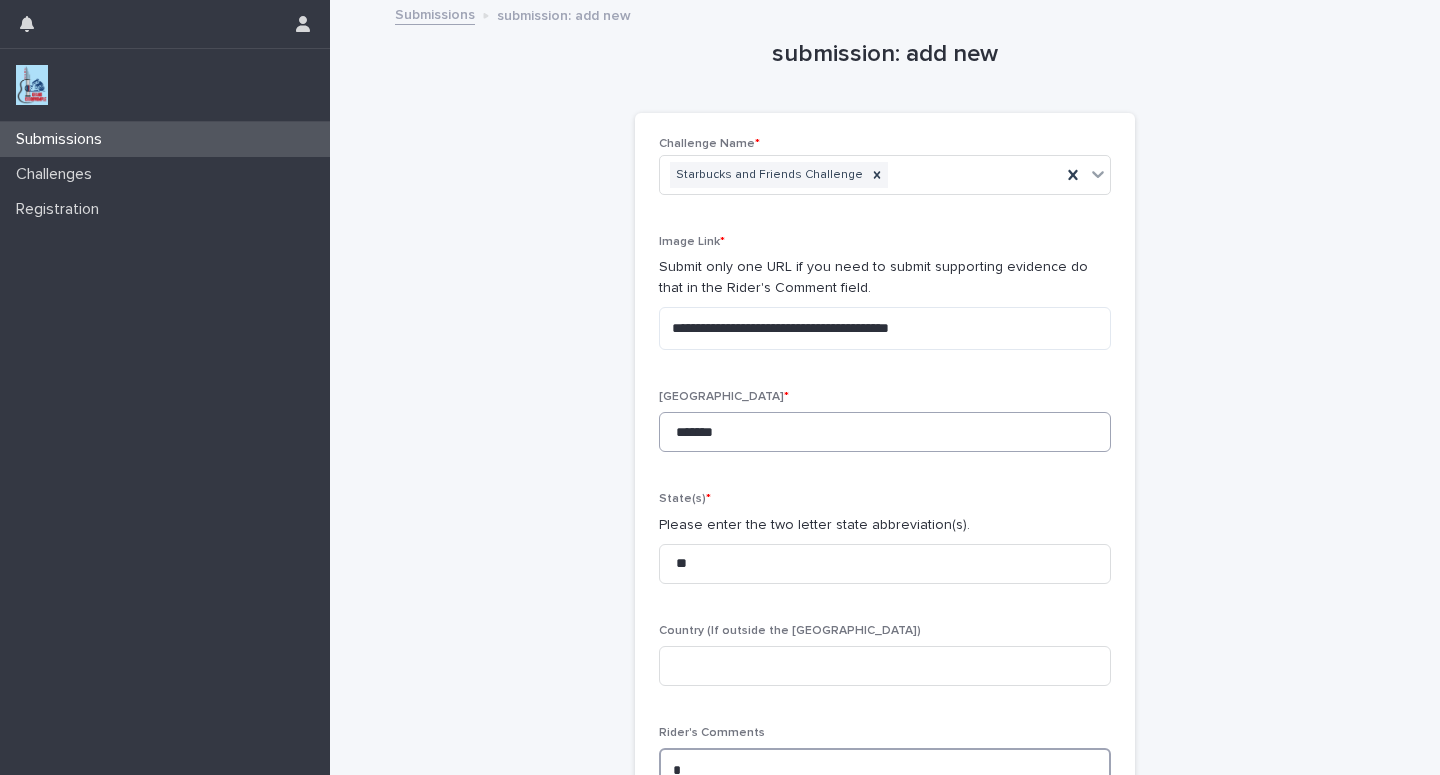 scroll, scrollTop: 5, scrollLeft: 0, axis: vertical 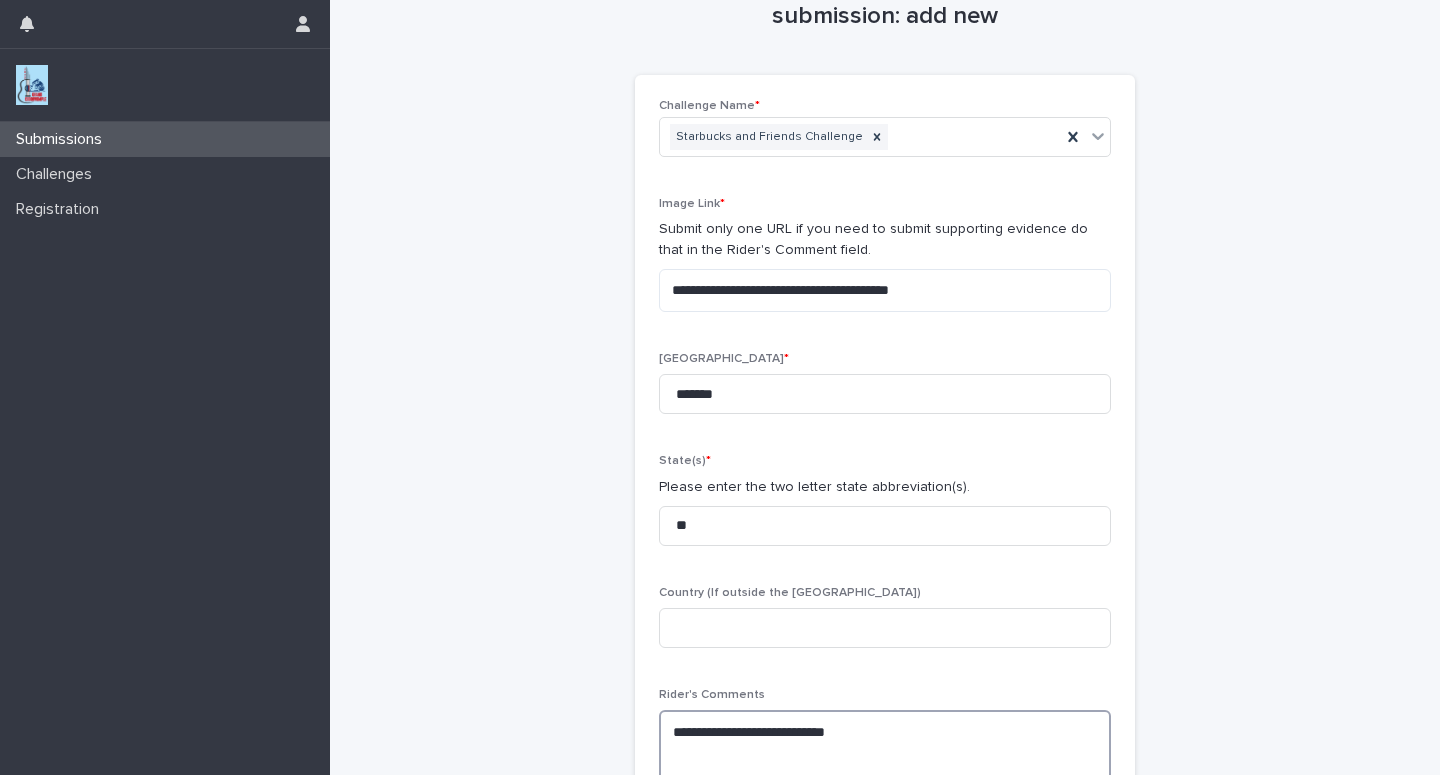 paste on "**********" 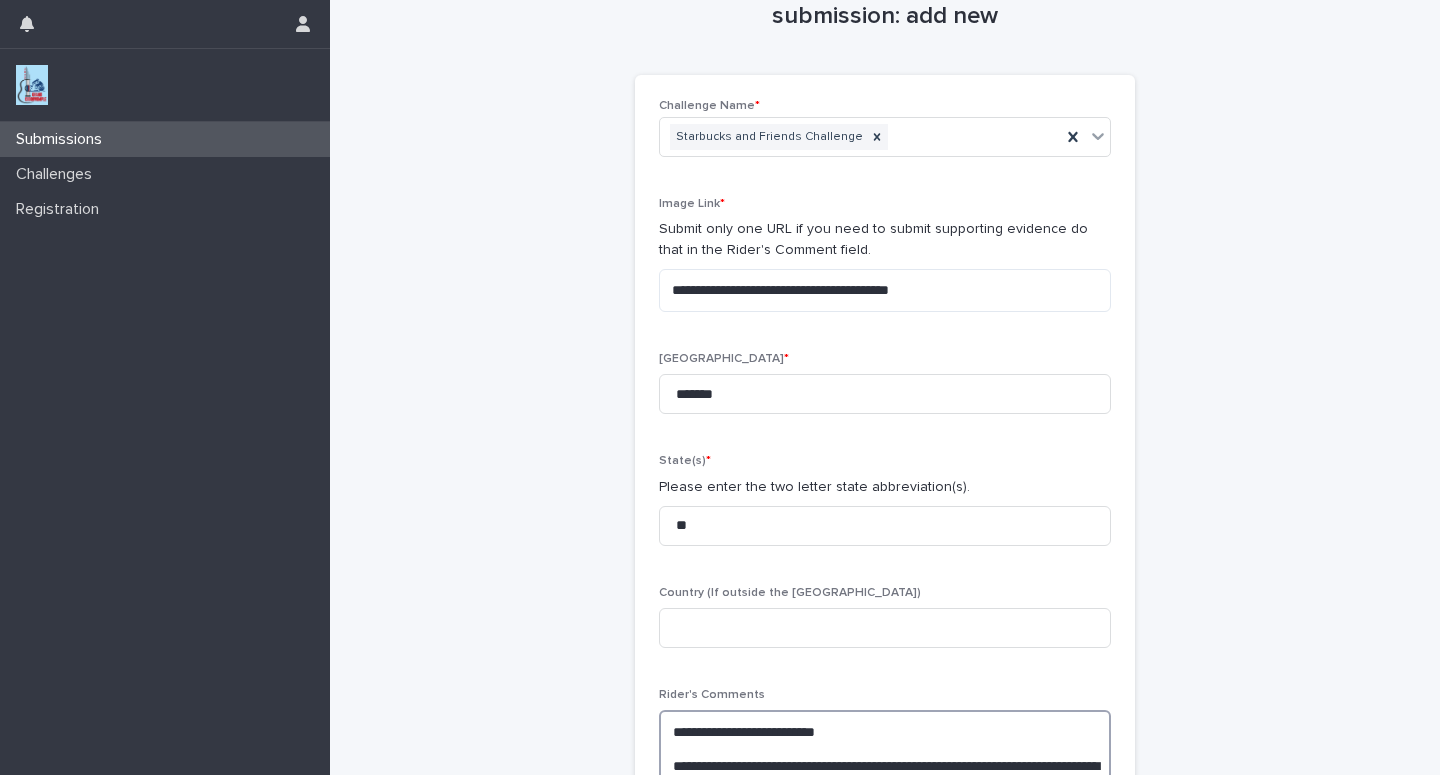 scroll, scrollTop: 106, scrollLeft: 0, axis: vertical 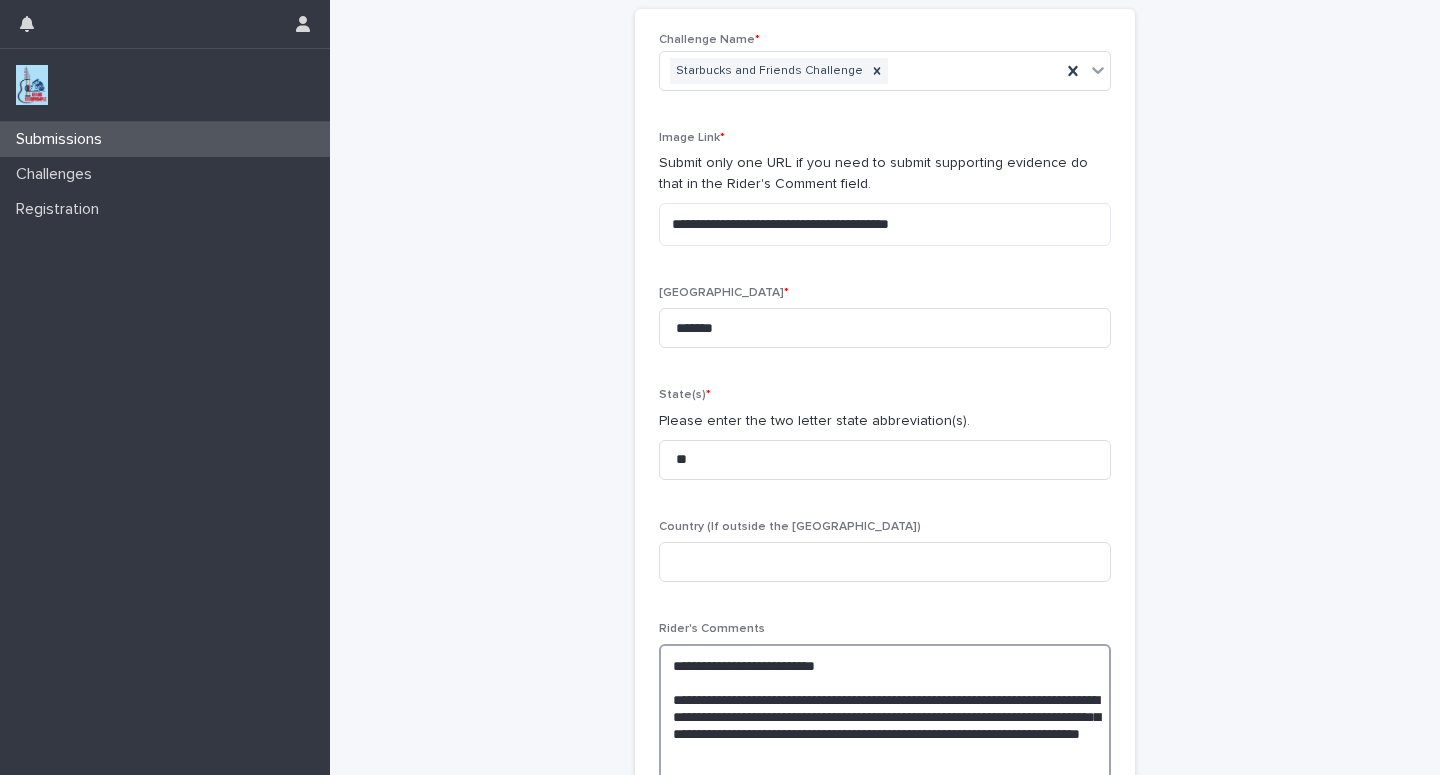 click on "**********" at bounding box center (885, 716) 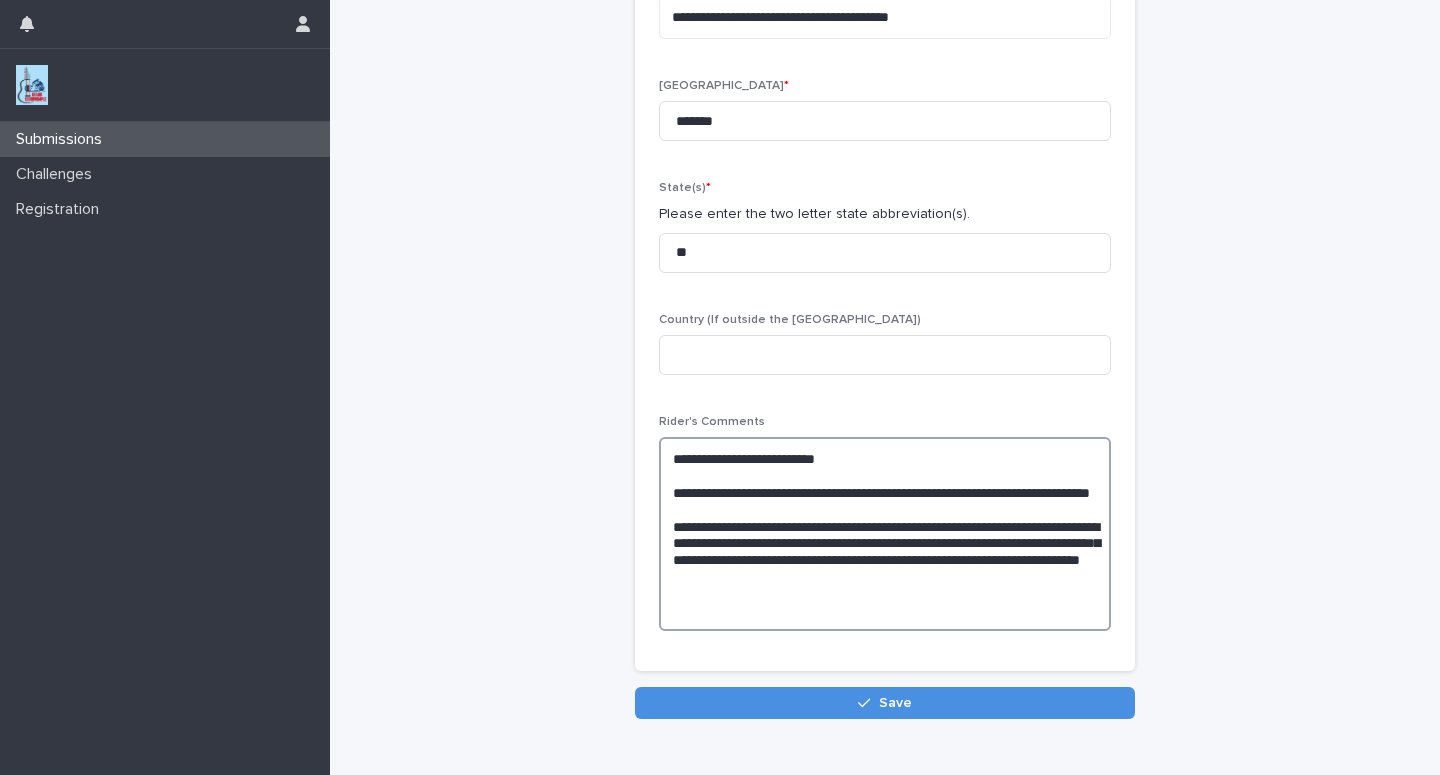 scroll, scrollTop: 316, scrollLeft: 0, axis: vertical 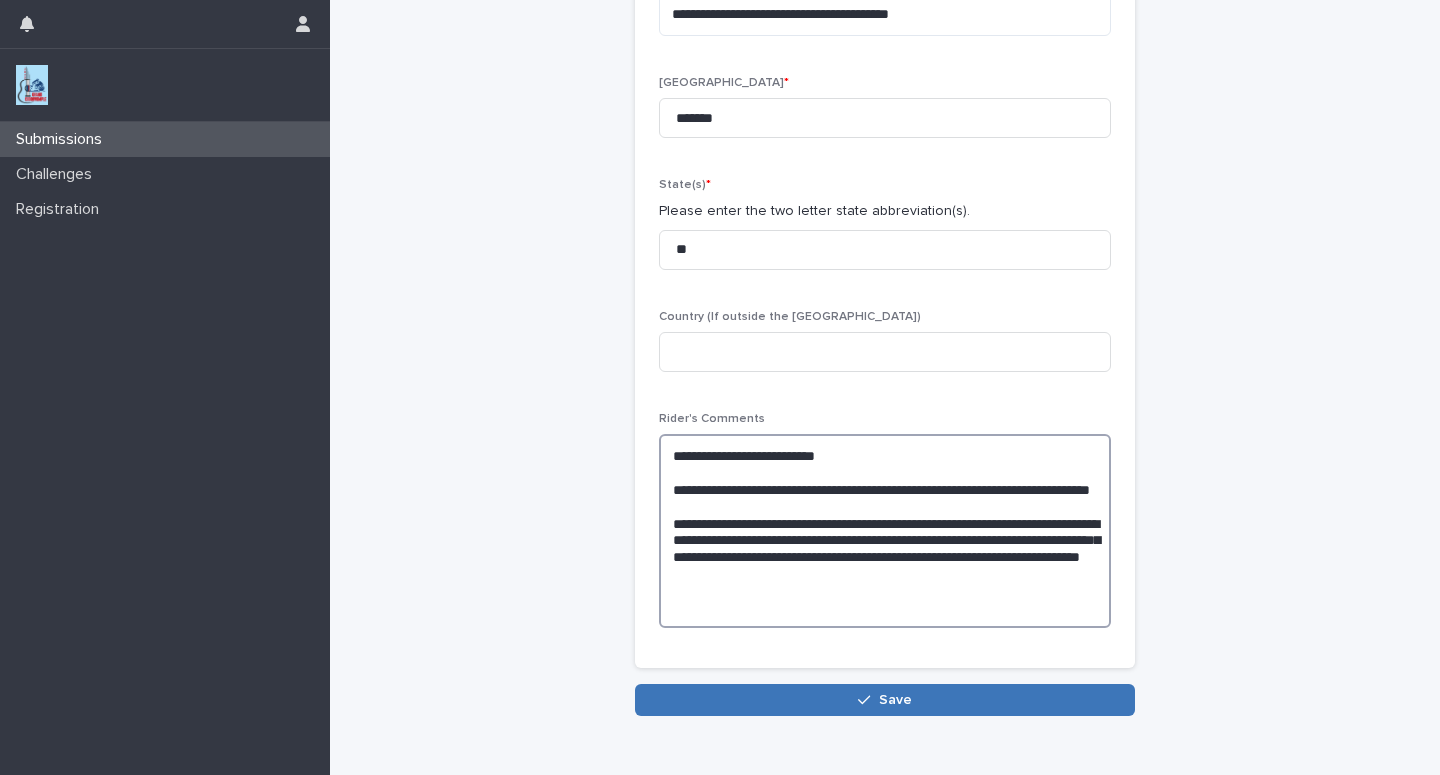 type on "**********" 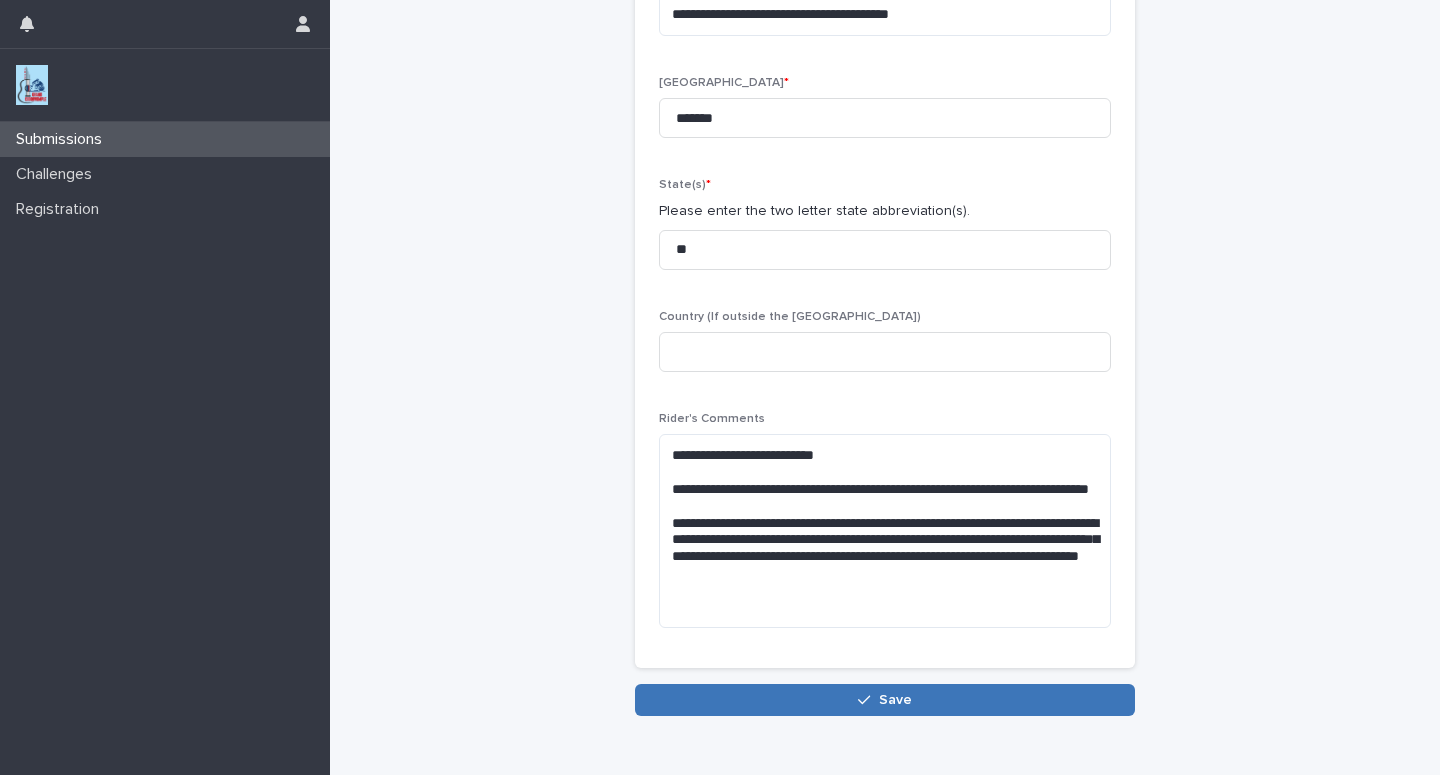 click on "Save" at bounding box center [885, 700] 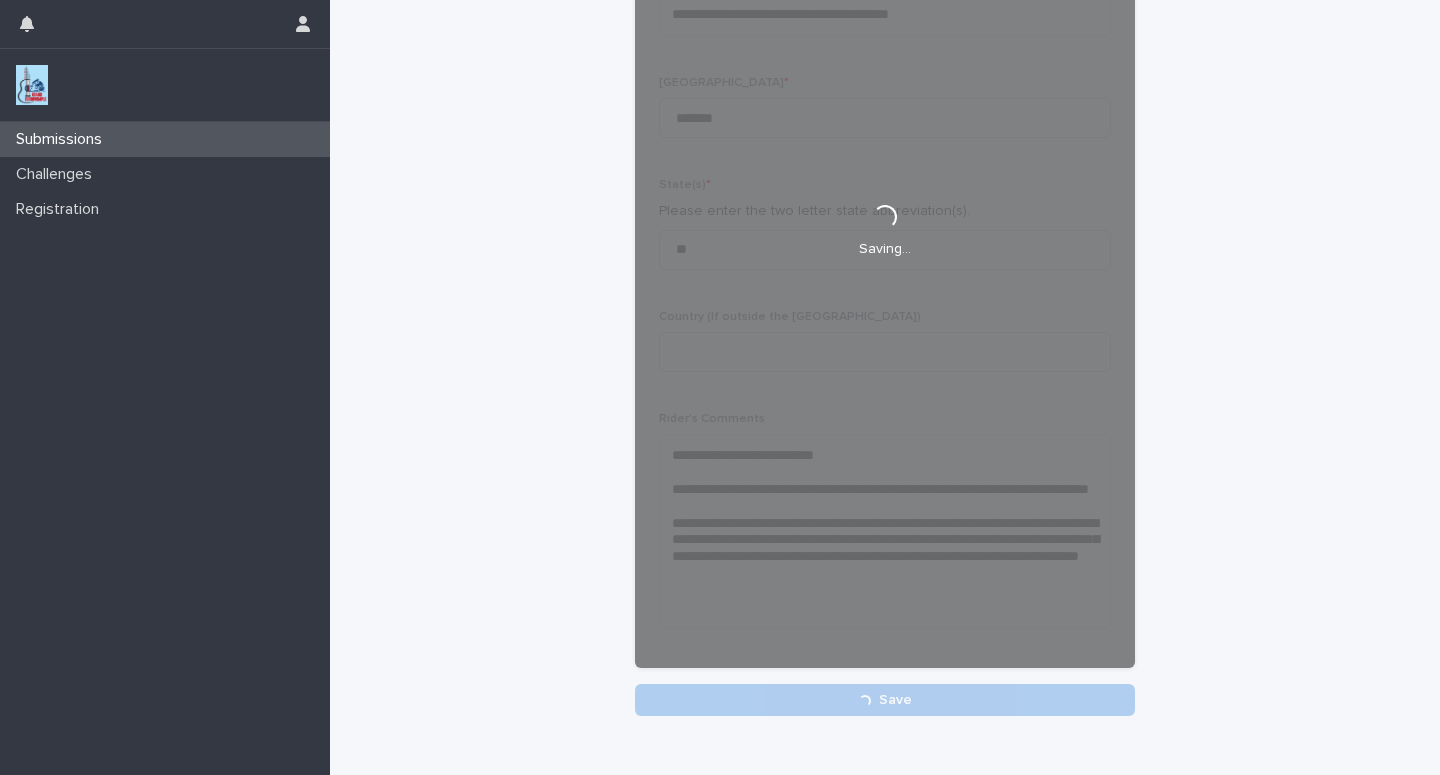 scroll, scrollTop: 316, scrollLeft: 0, axis: vertical 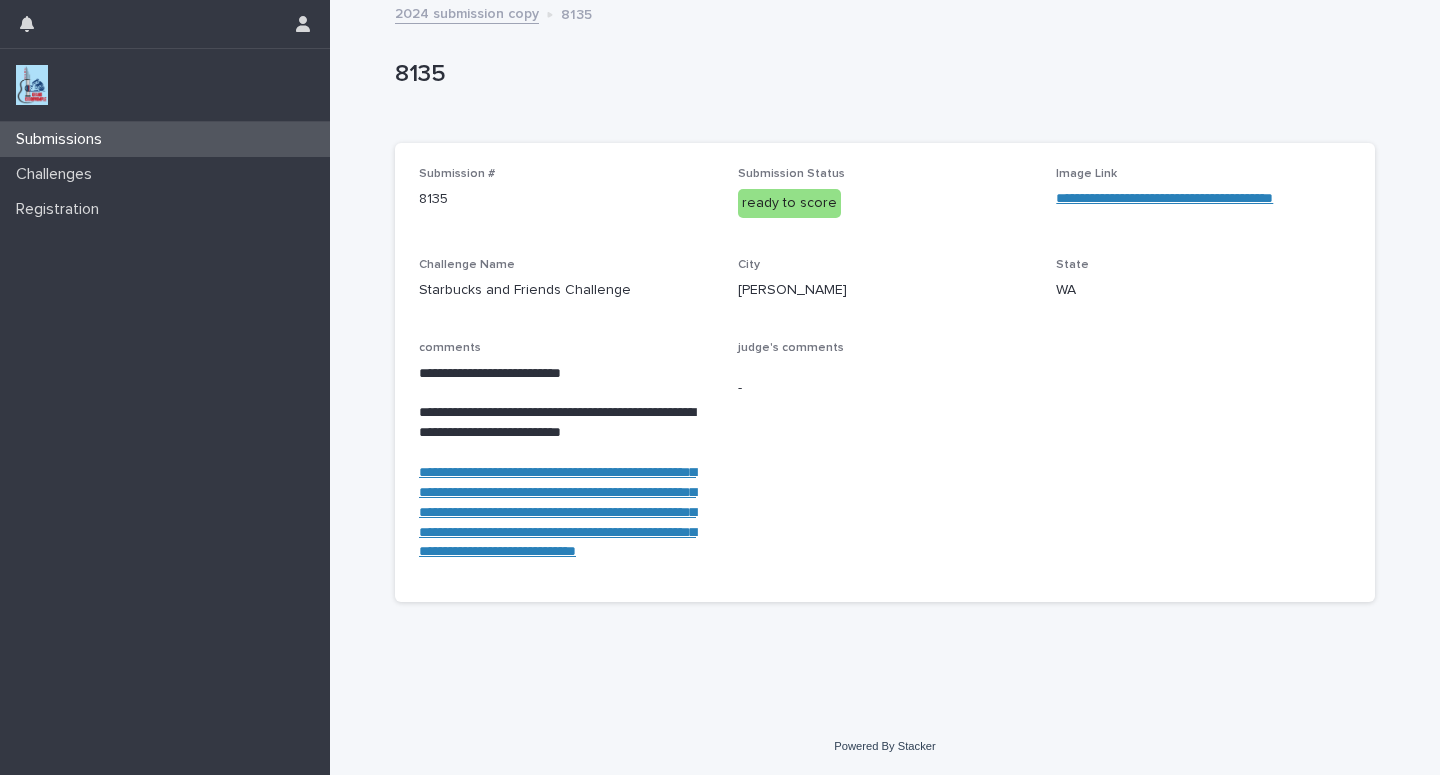 click on "Submissions" at bounding box center [63, 139] 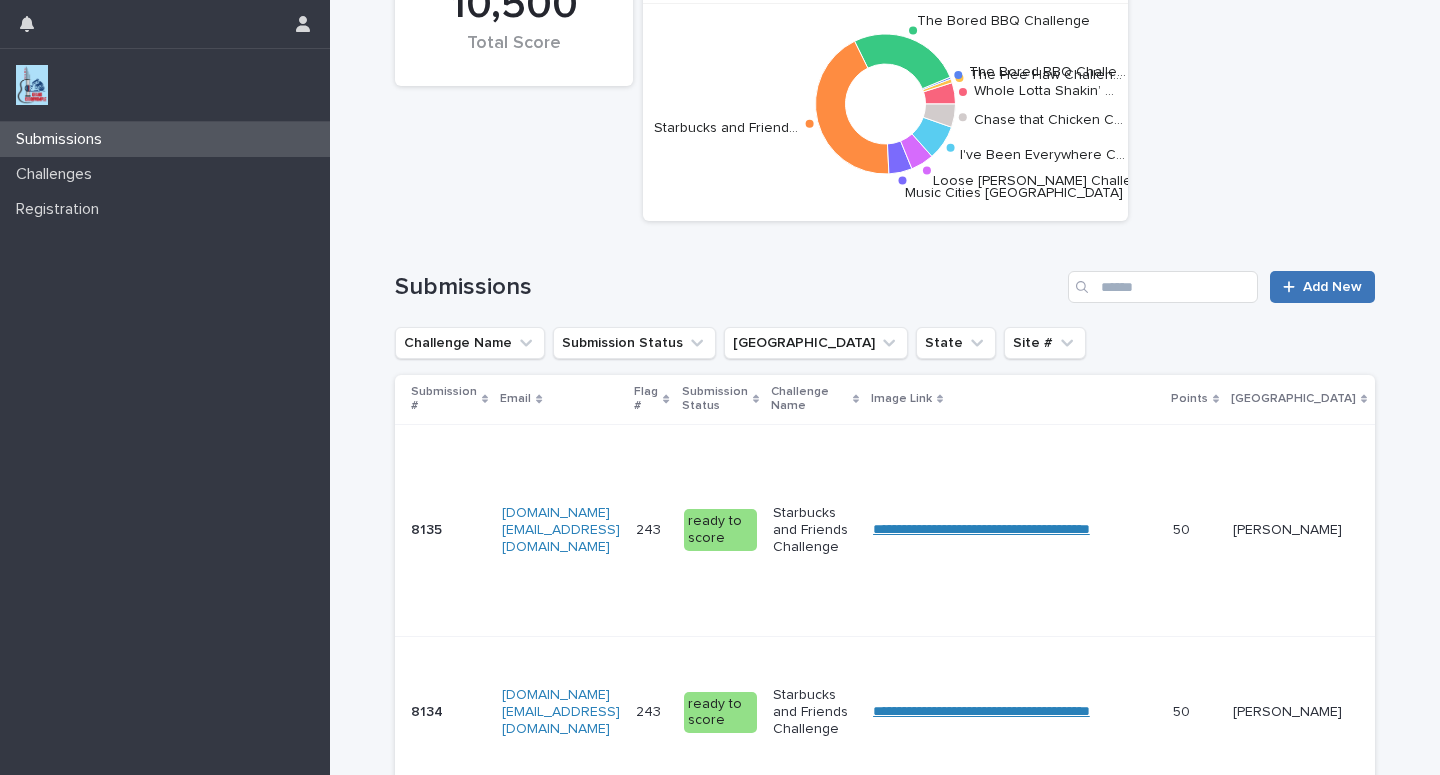 scroll, scrollTop: 0, scrollLeft: 0, axis: both 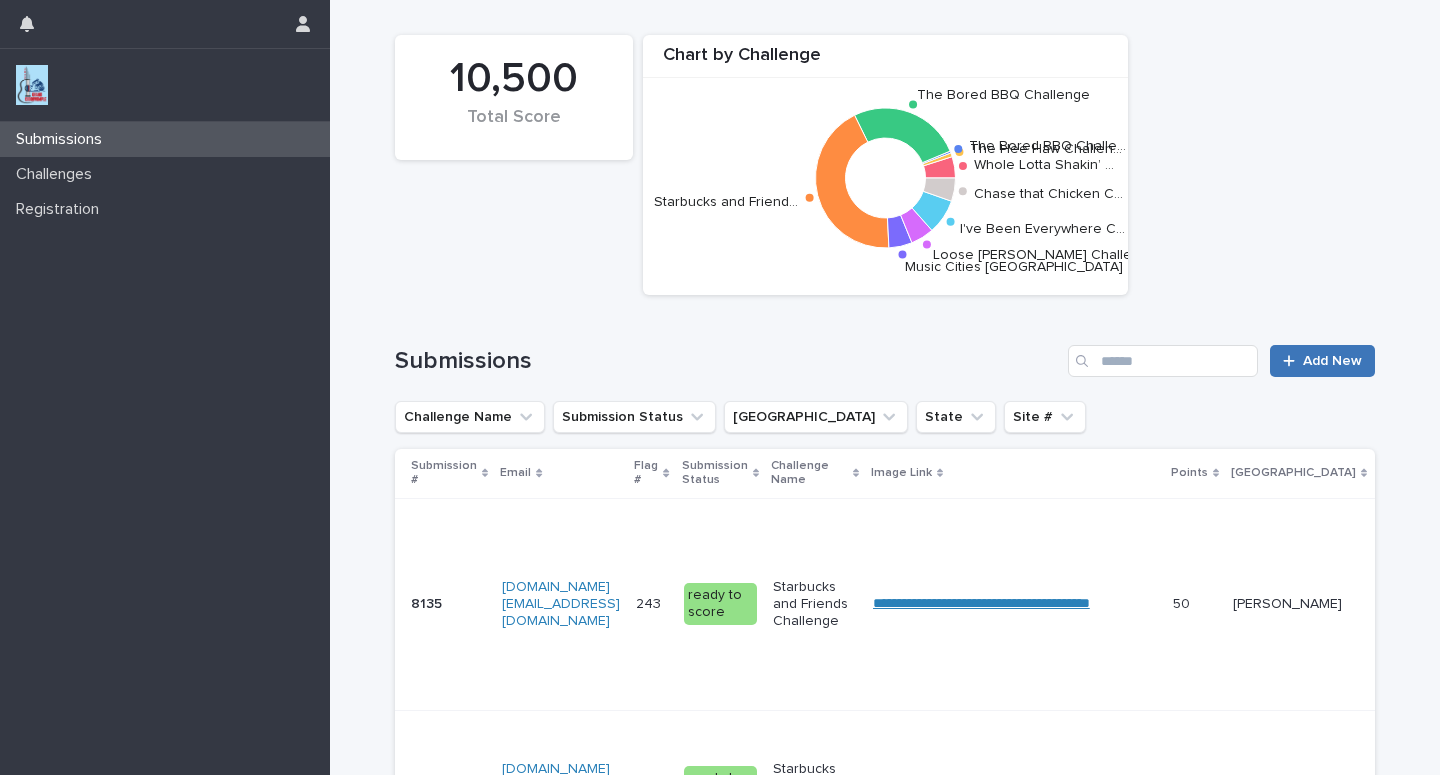 click on "Add New" at bounding box center [1332, 361] 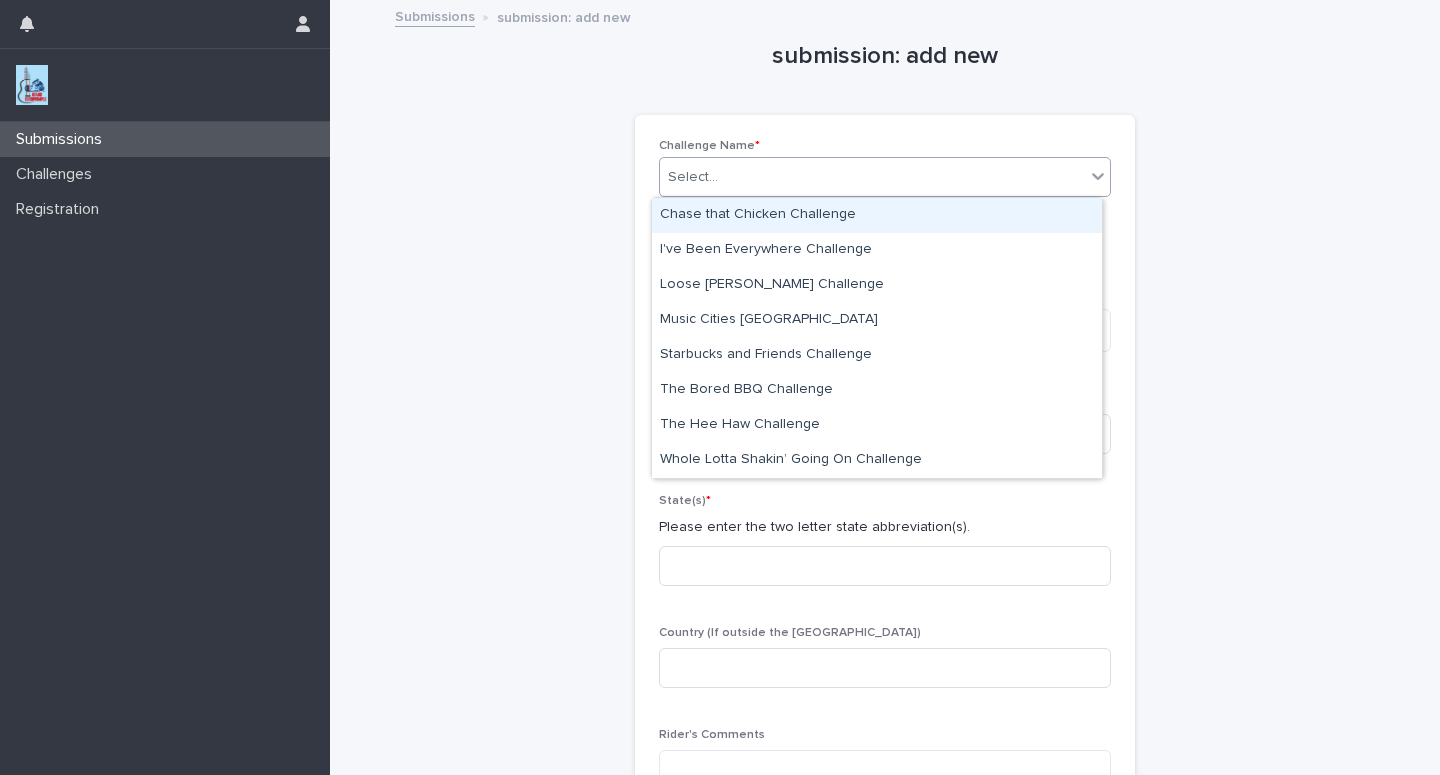 click on "Select..." at bounding box center (872, 177) 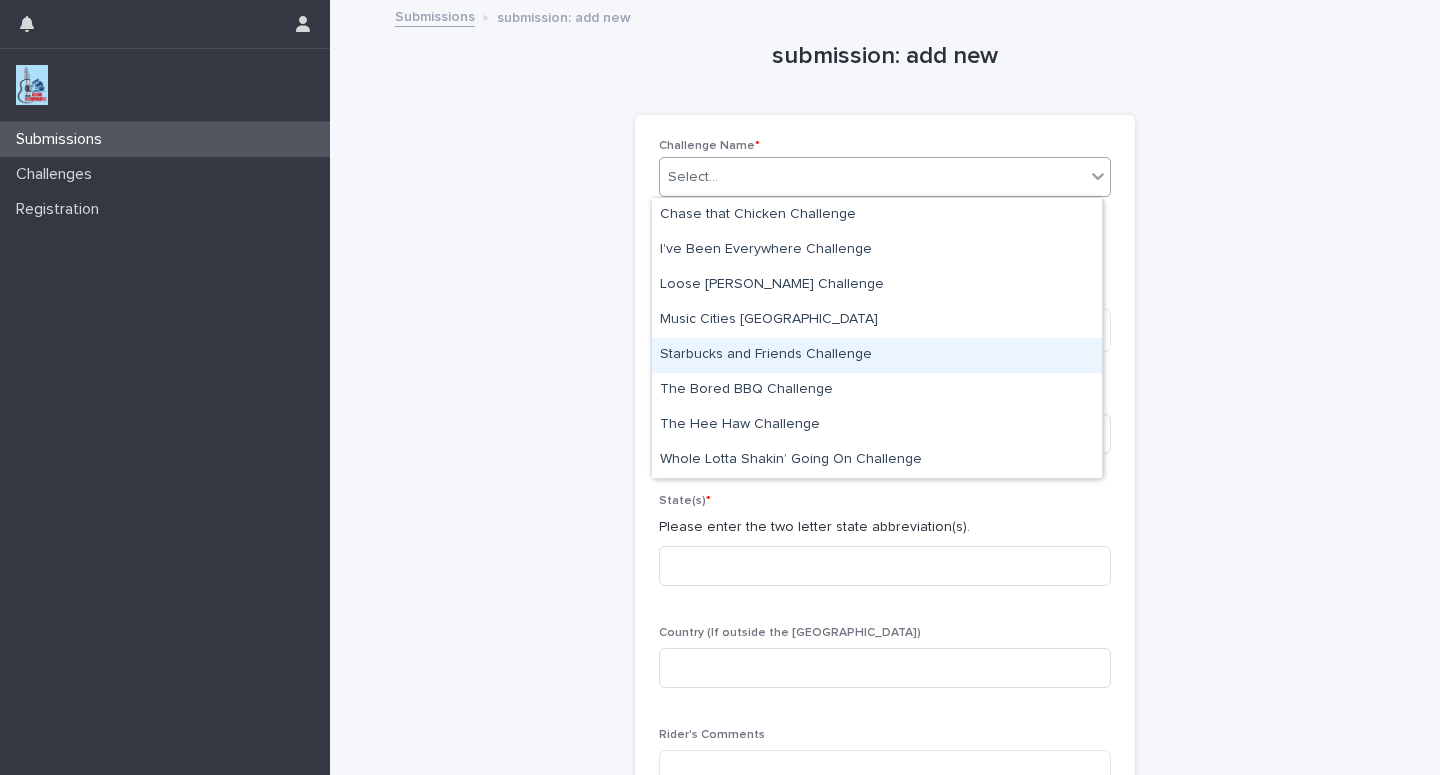 click on "Starbucks and Friends Challenge" at bounding box center [877, 355] 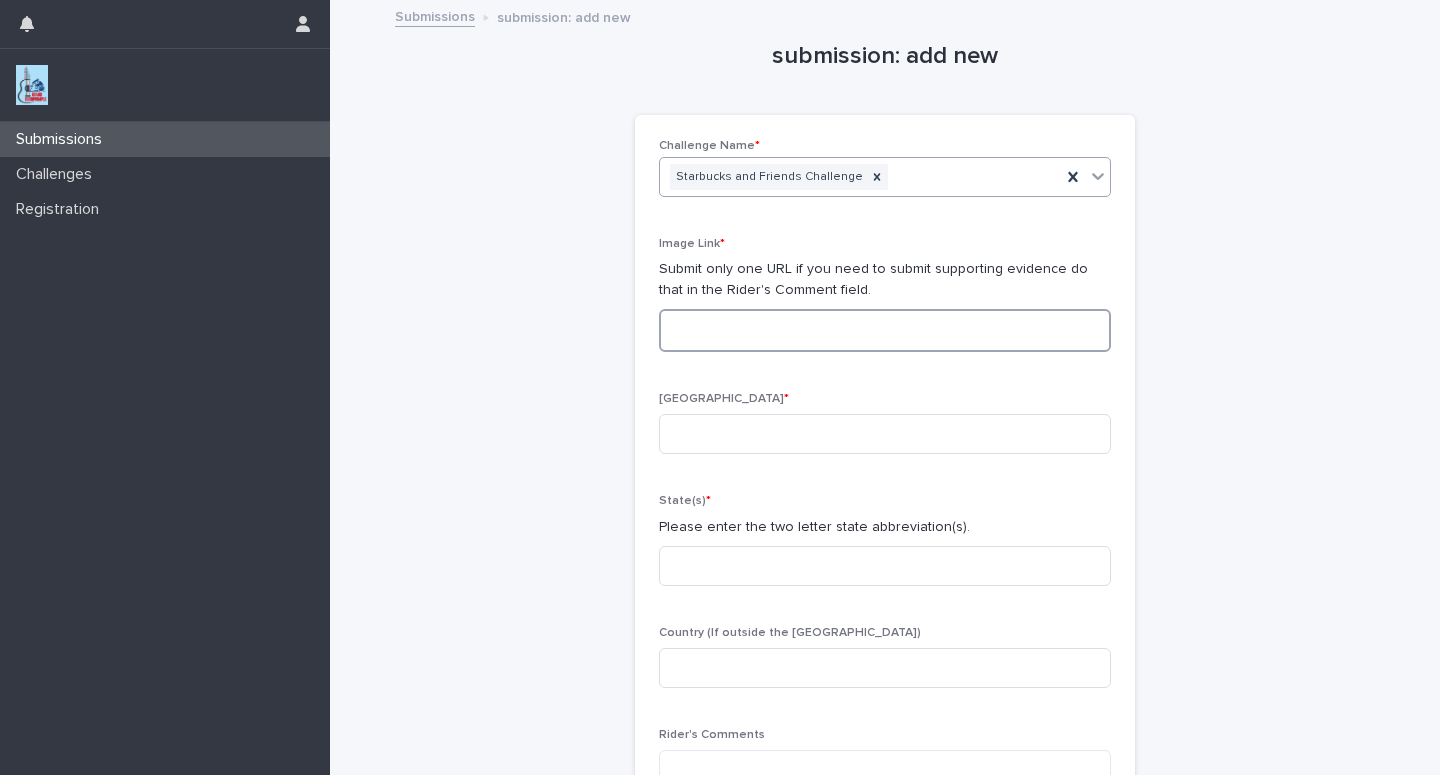 click at bounding box center (885, 330) 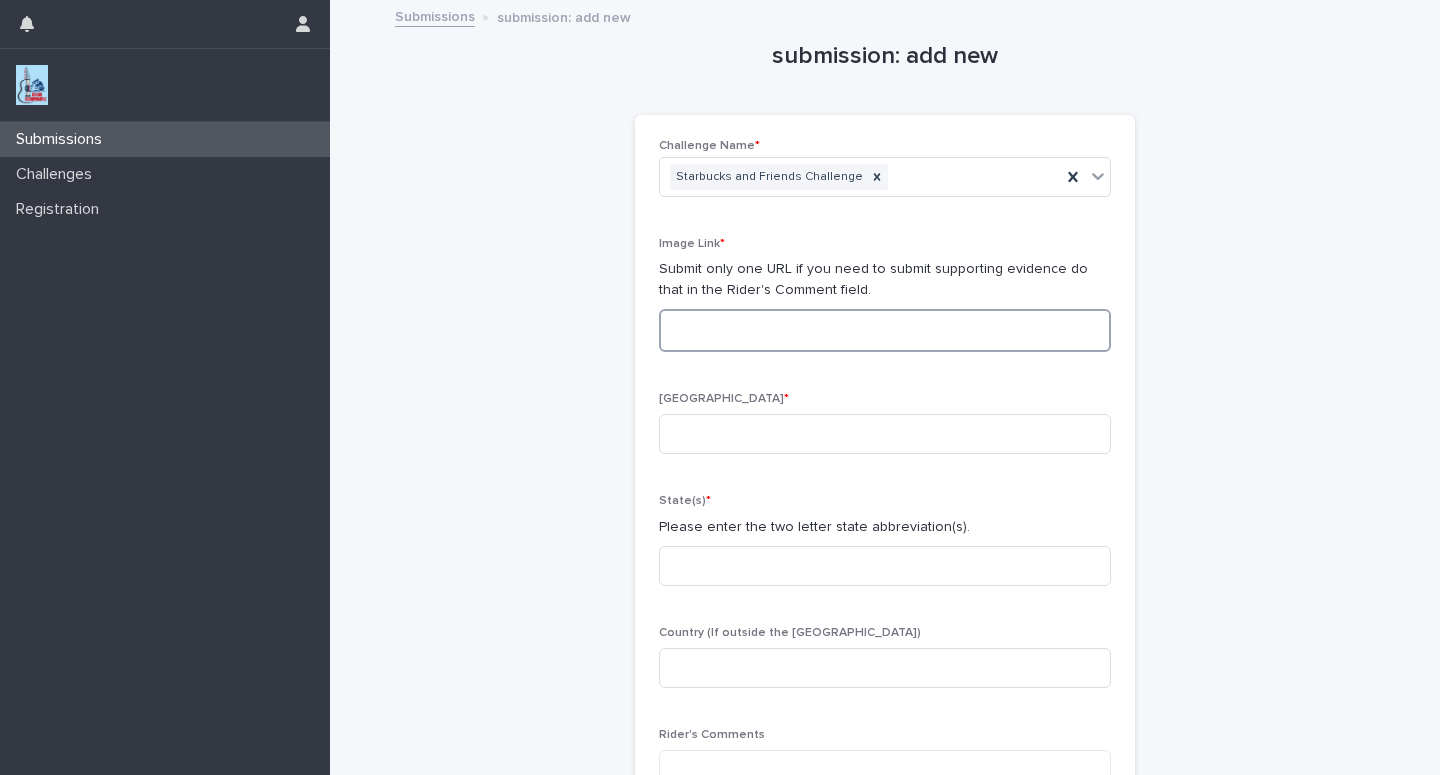 paste on "**********" 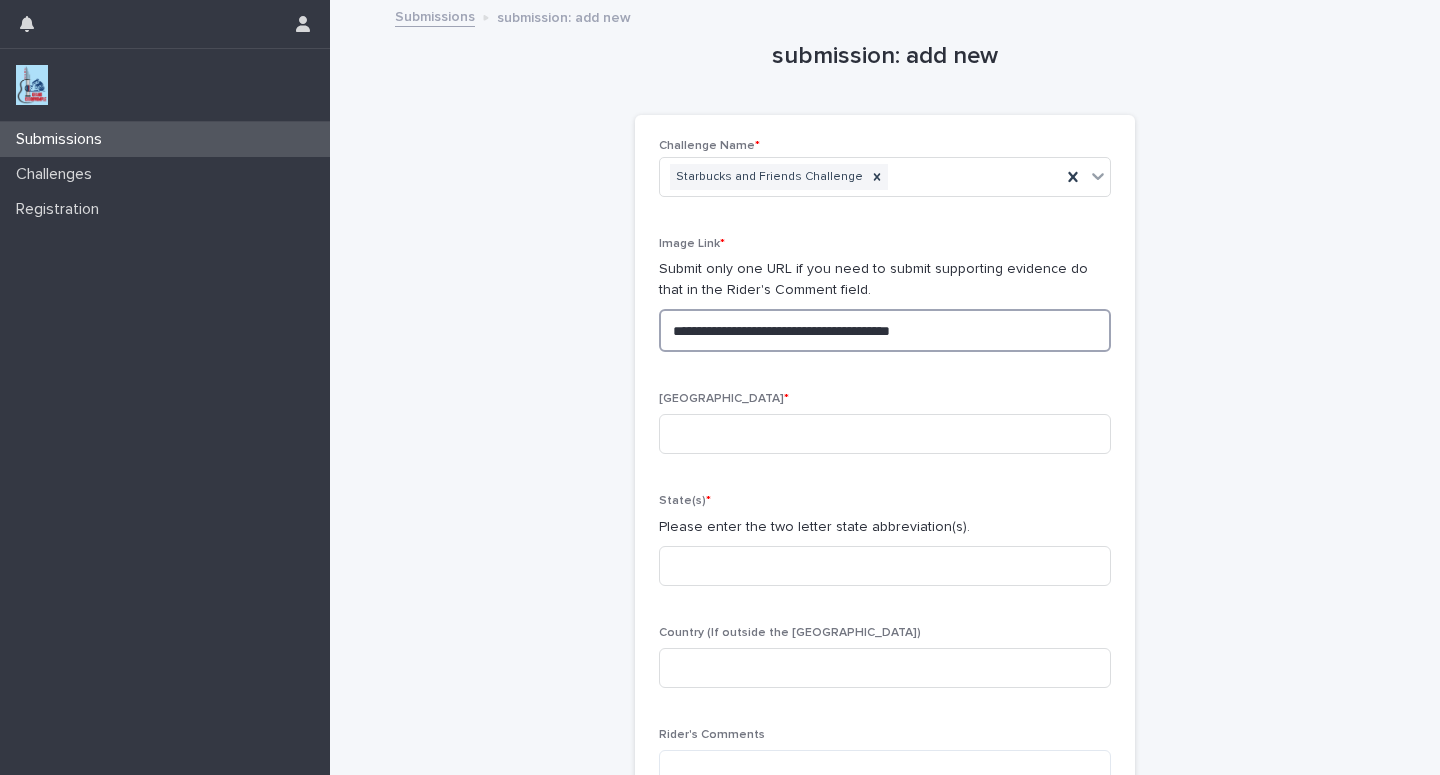 type on "**********" 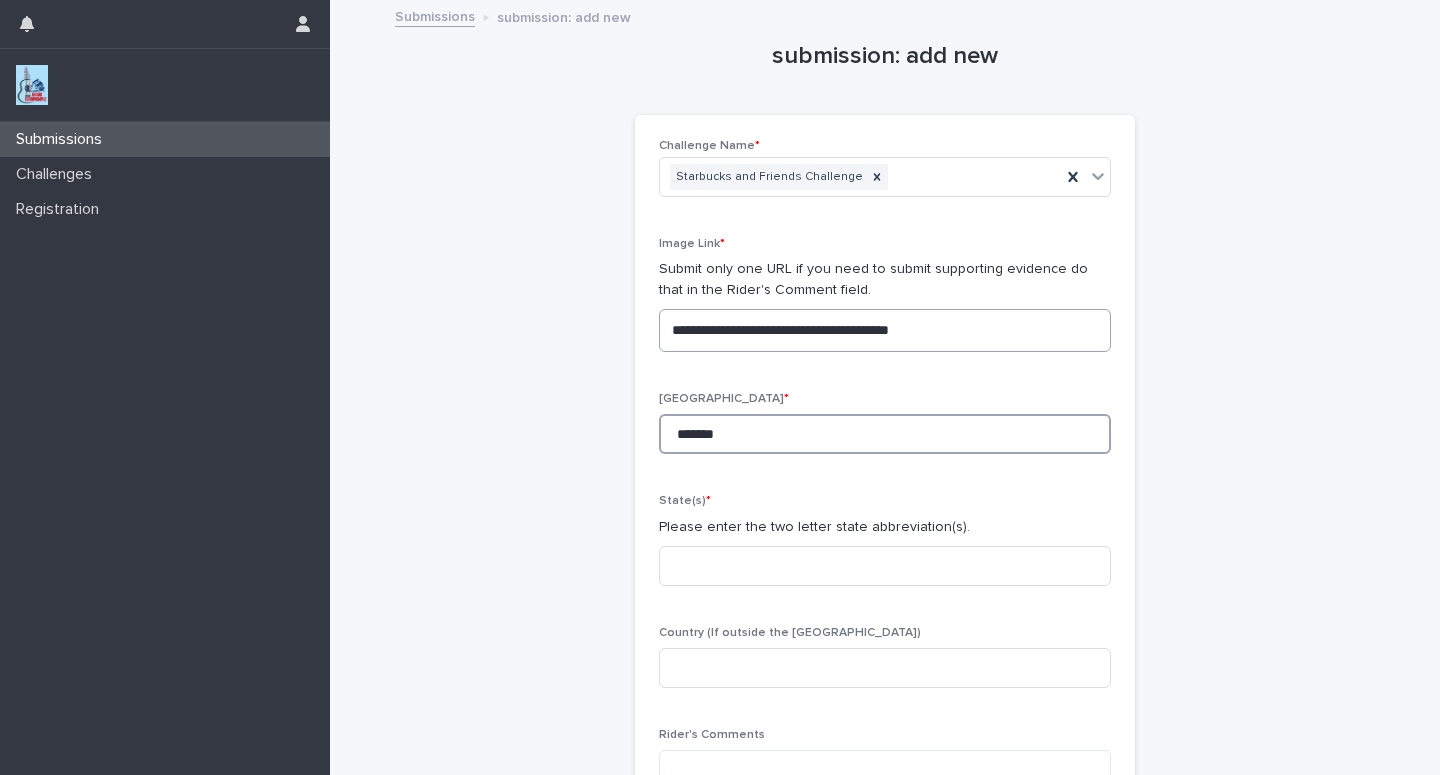 type on "*******" 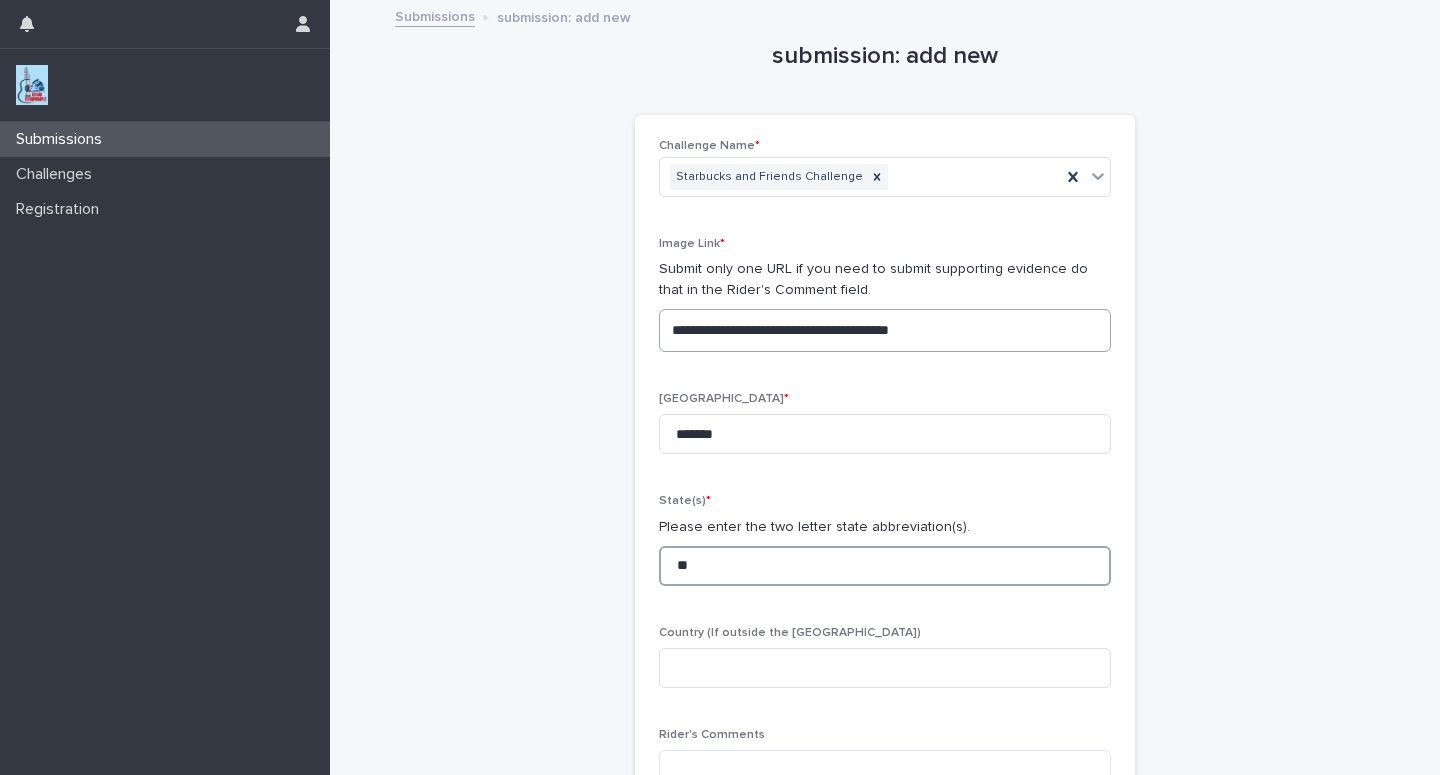 type on "**" 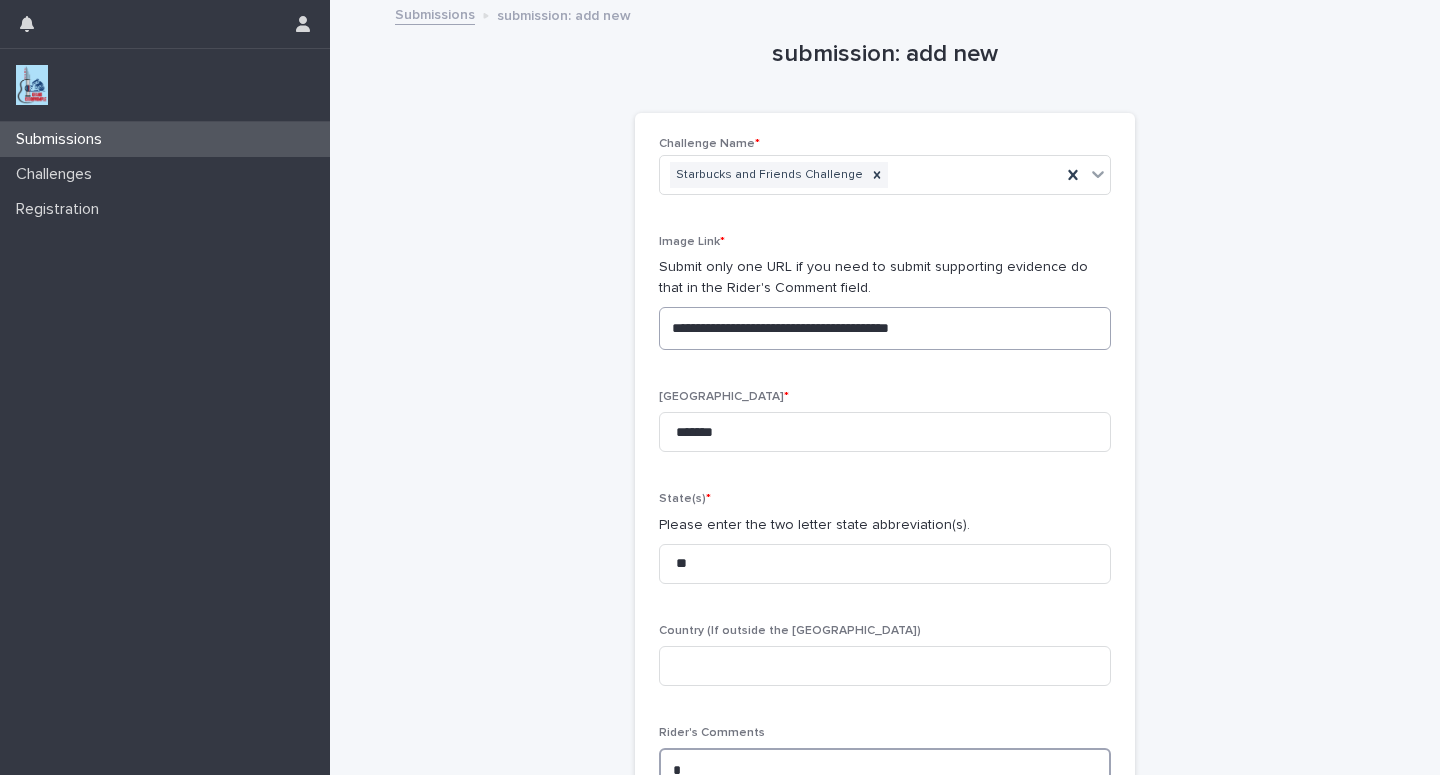 scroll, scrollTop: 5, scrollLeft: 0, axis: vertical 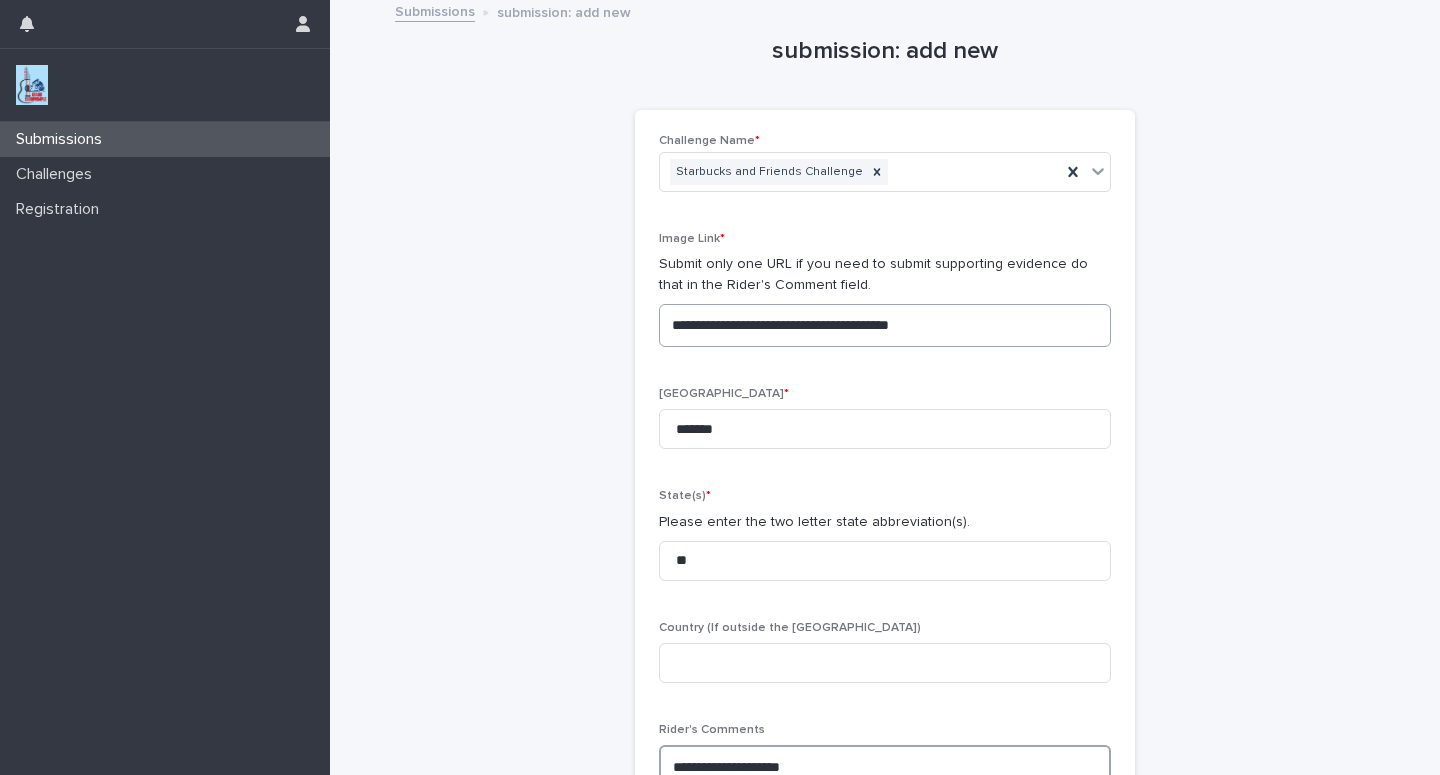 type on "**********" 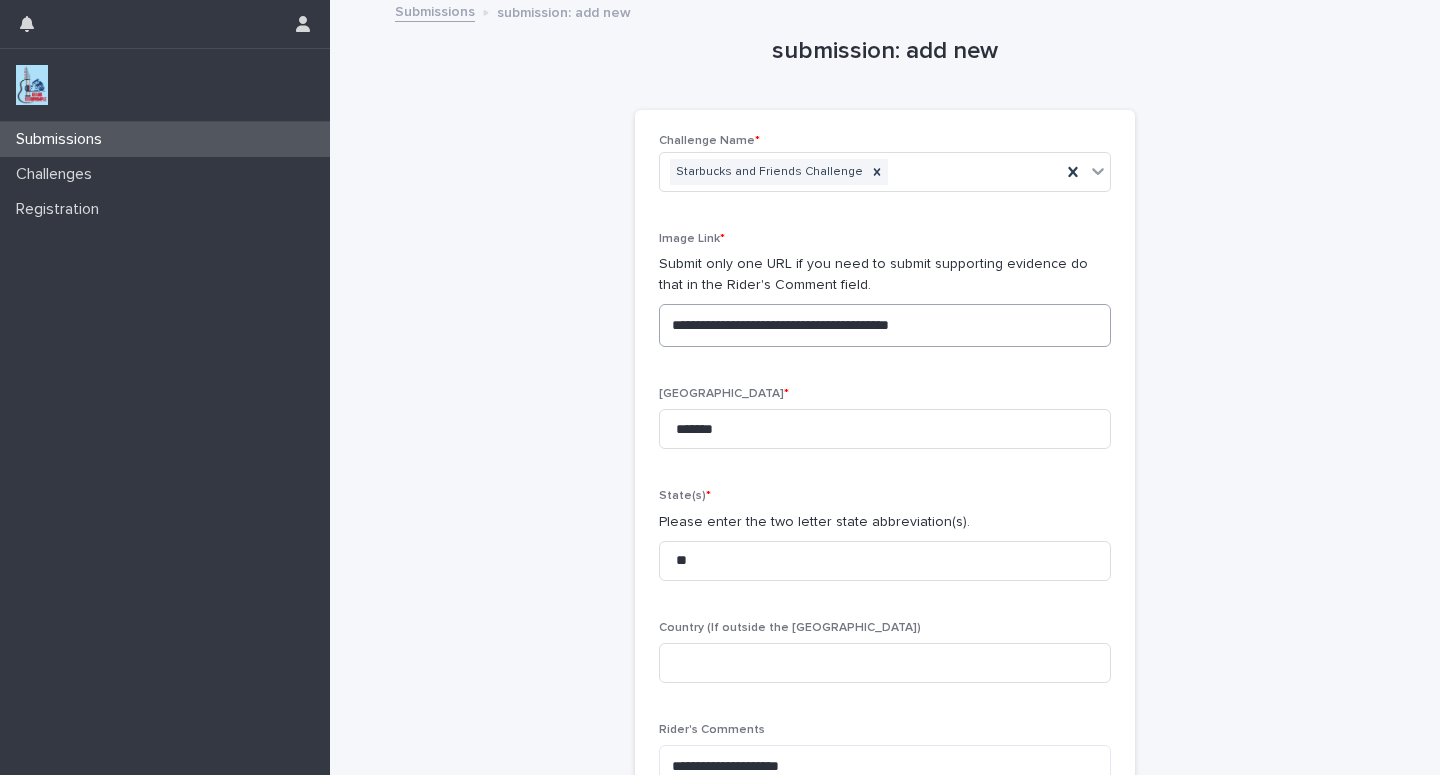 type 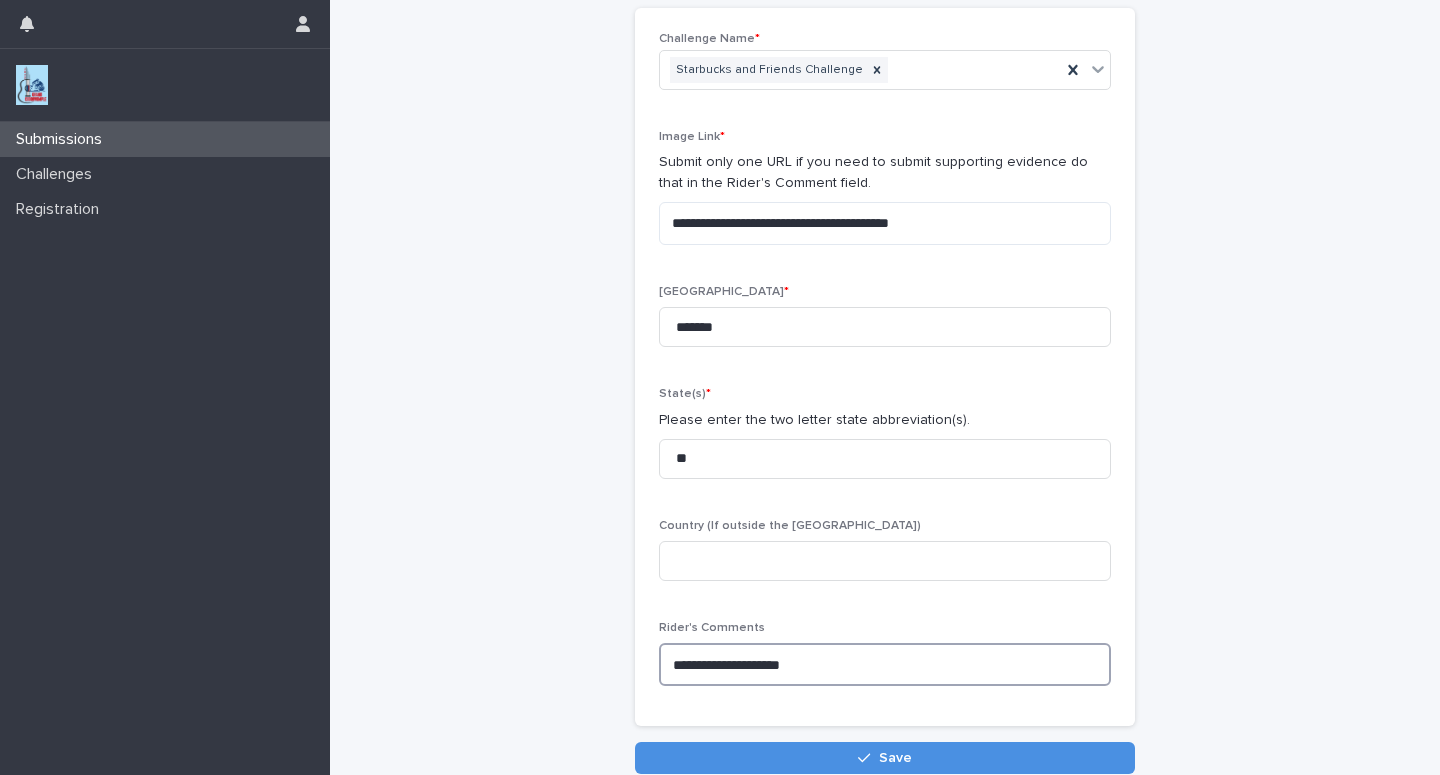 drag, startPoint x: 840, startPoint y: 664, endPoint x: 1019, endPoint y: 438, distance: 288.3002 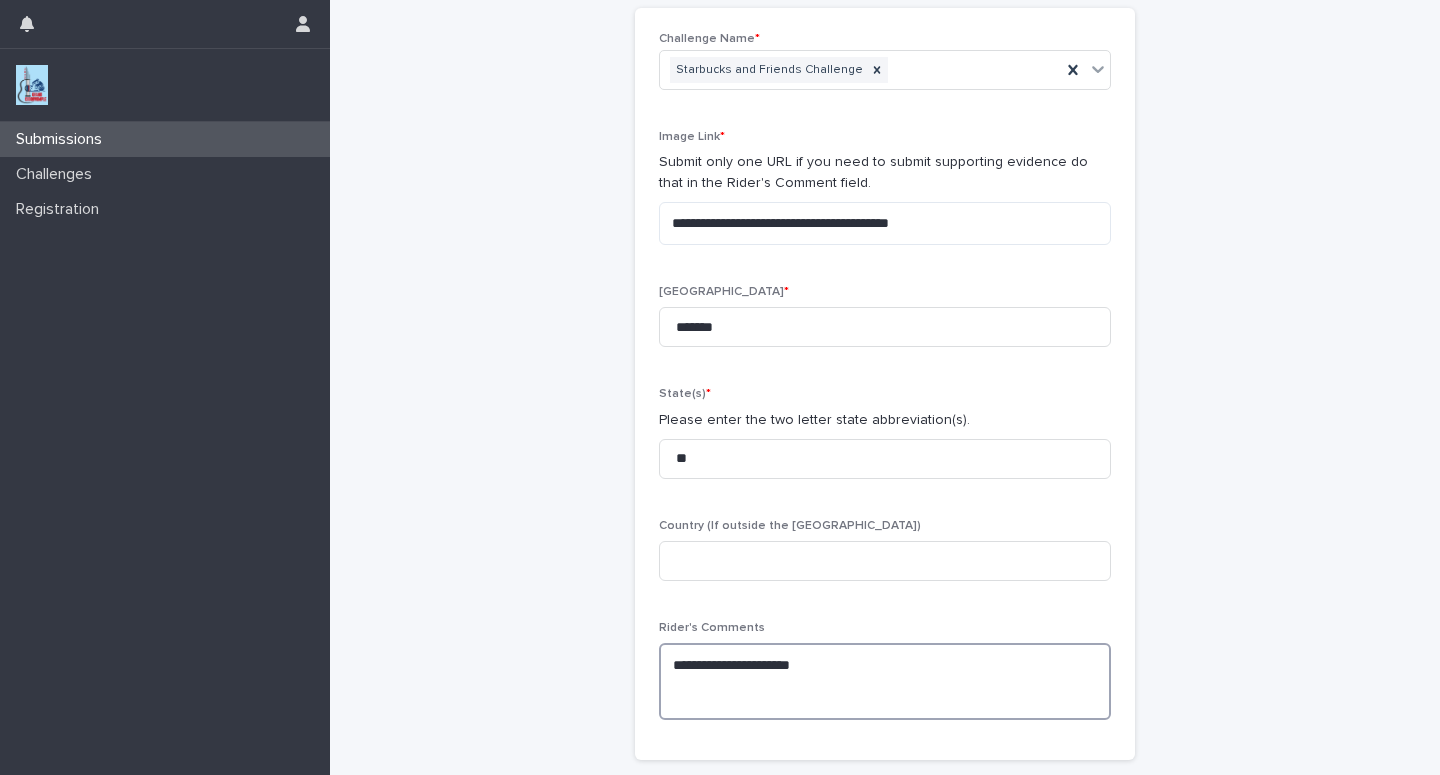 paste on "**********" 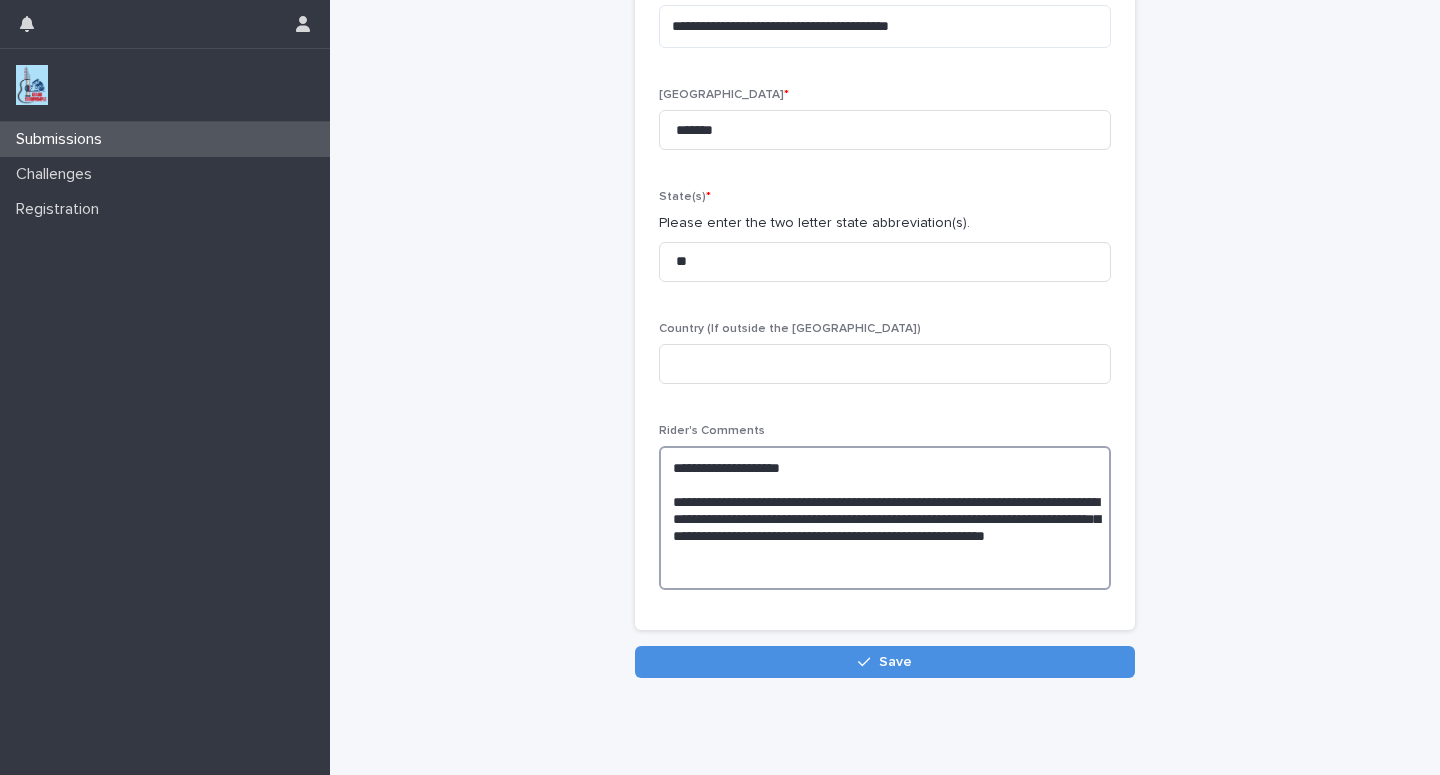 scroll, scrollTop: 317, scrollLeft: 0, axis: vertical 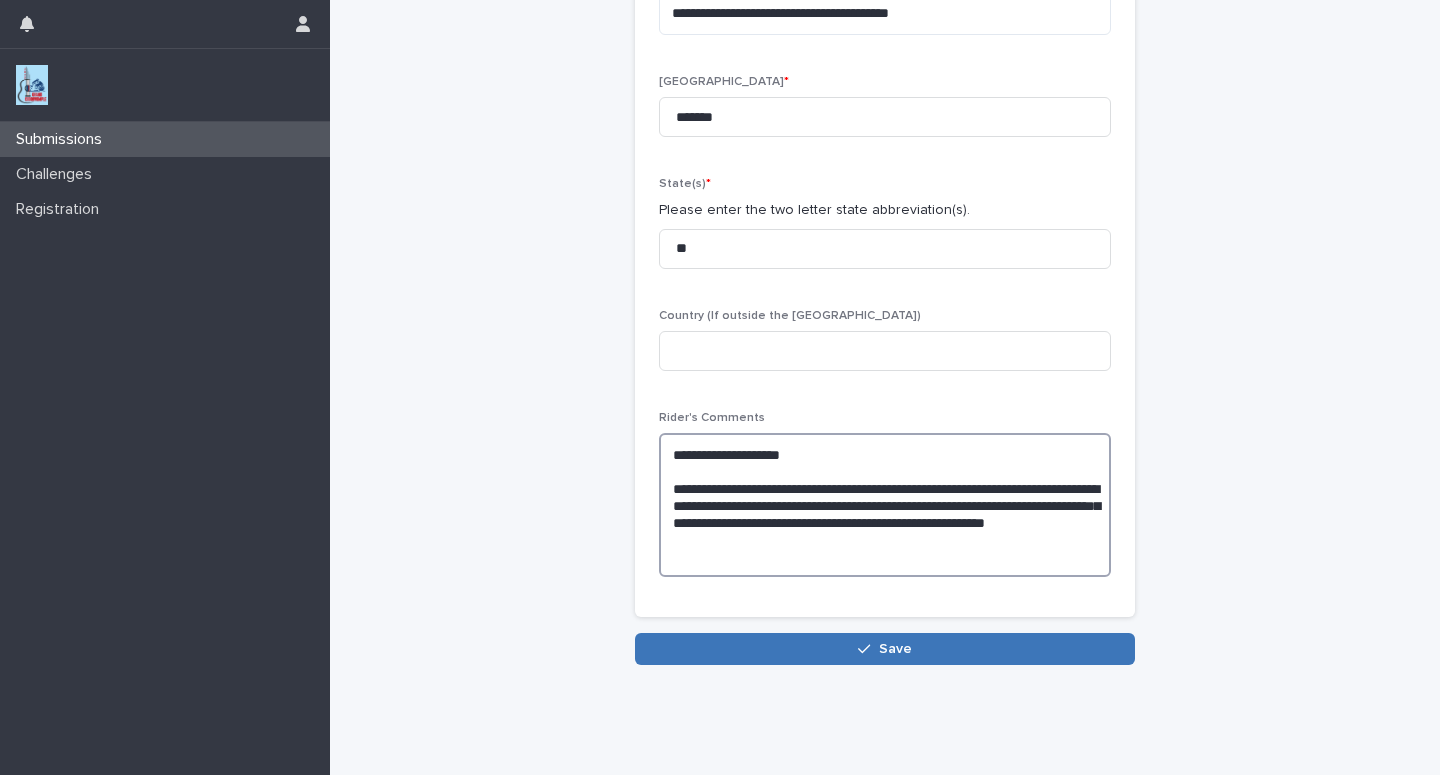 type on "**********" 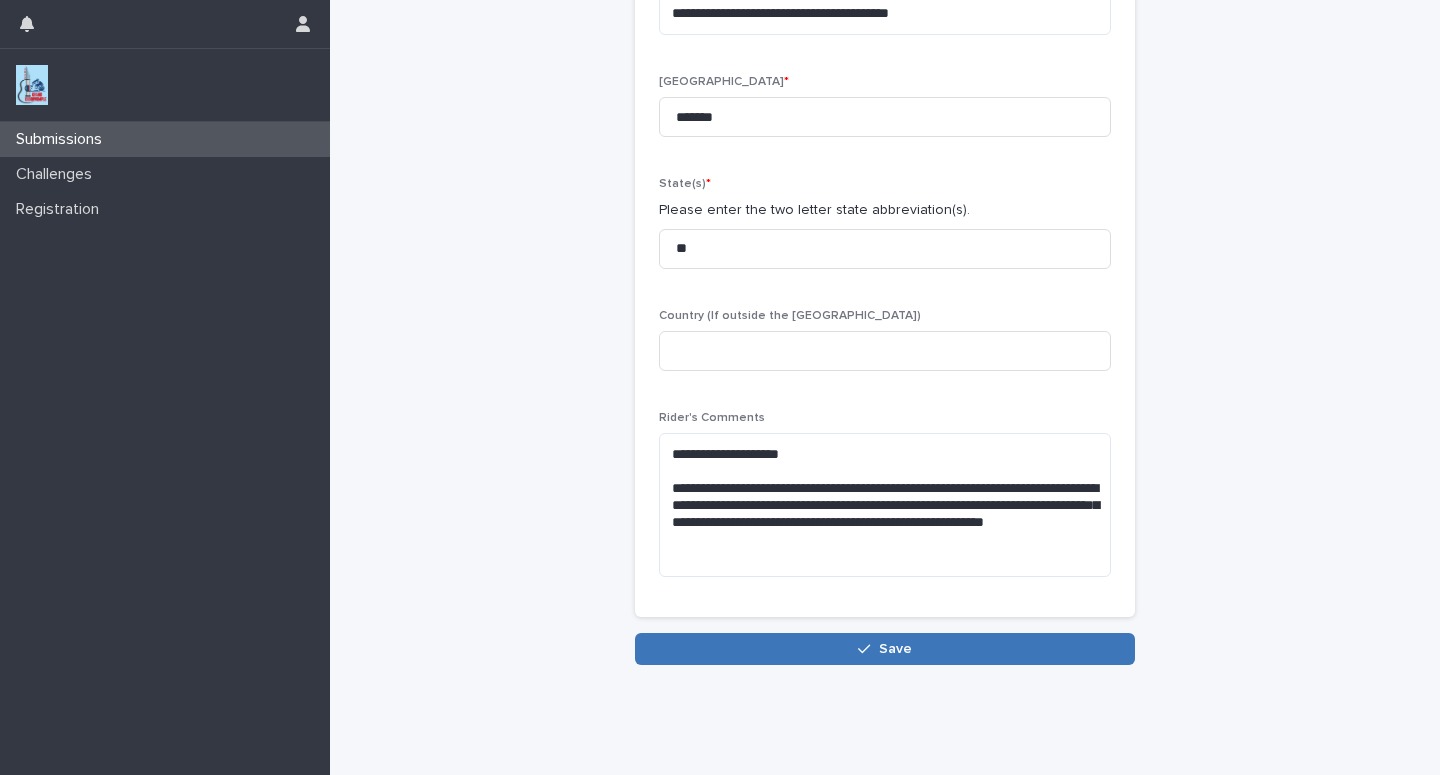 click on "Save" at bounding box center [885, 649] 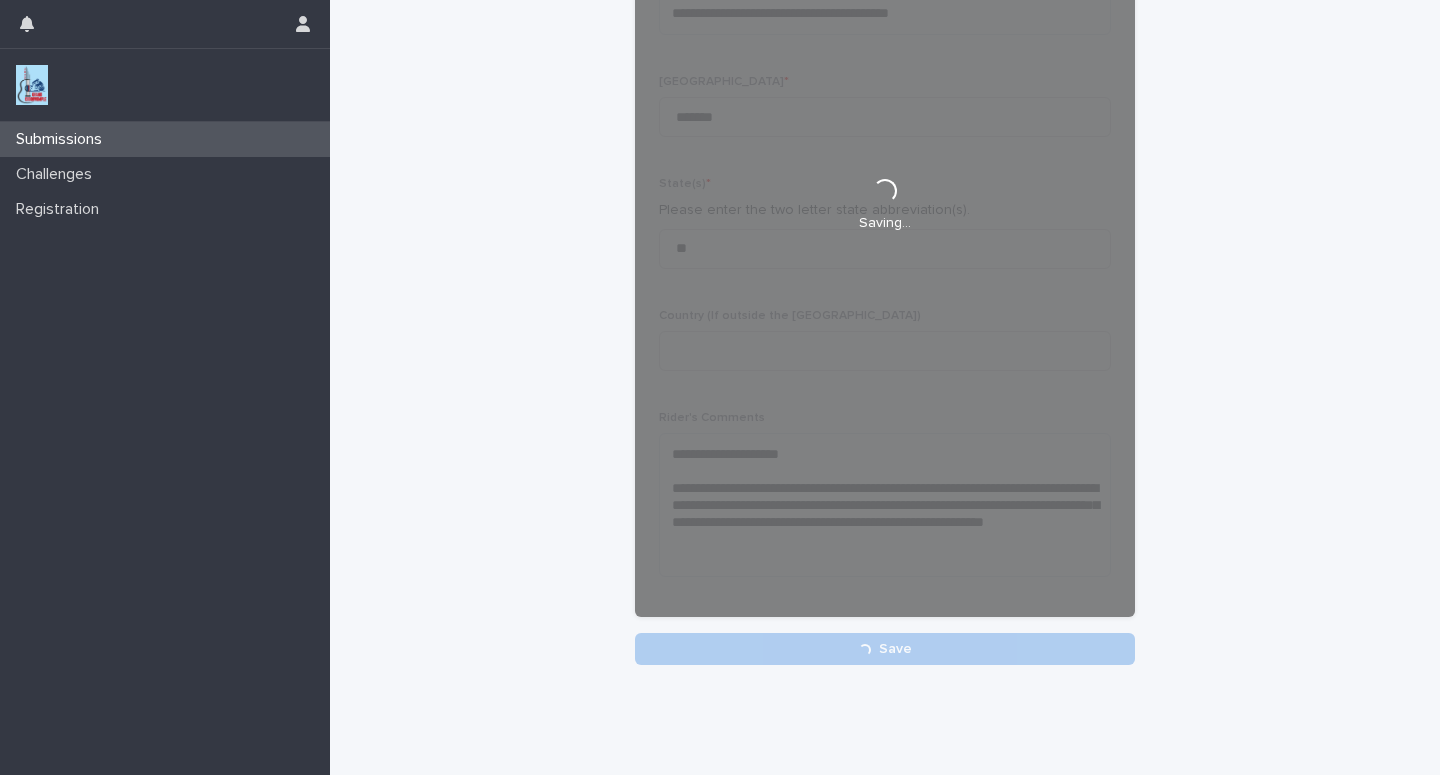 scroll, scrollTop: 317, scrollLeft: 0, axis: vertical 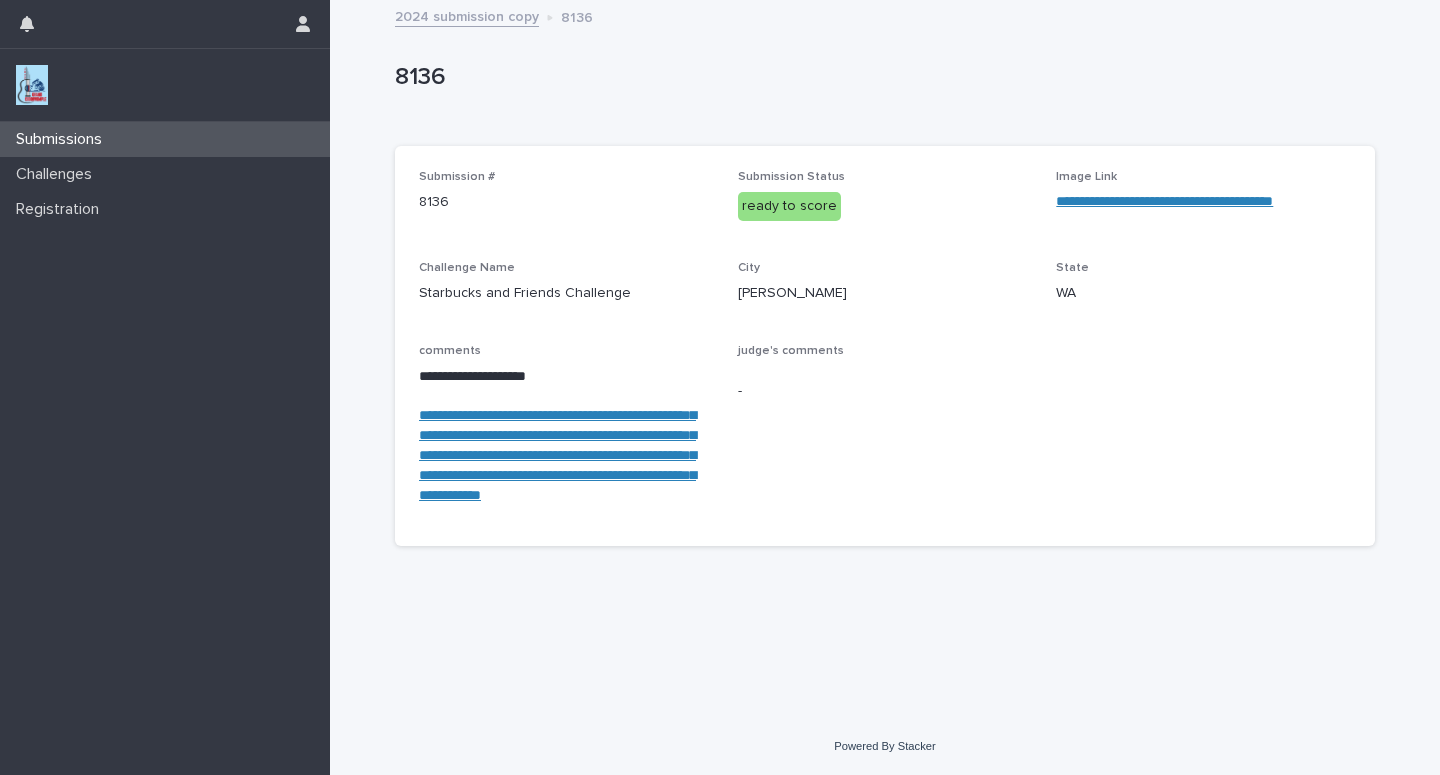 click on "Submissions" at bounding box center (165, 139) 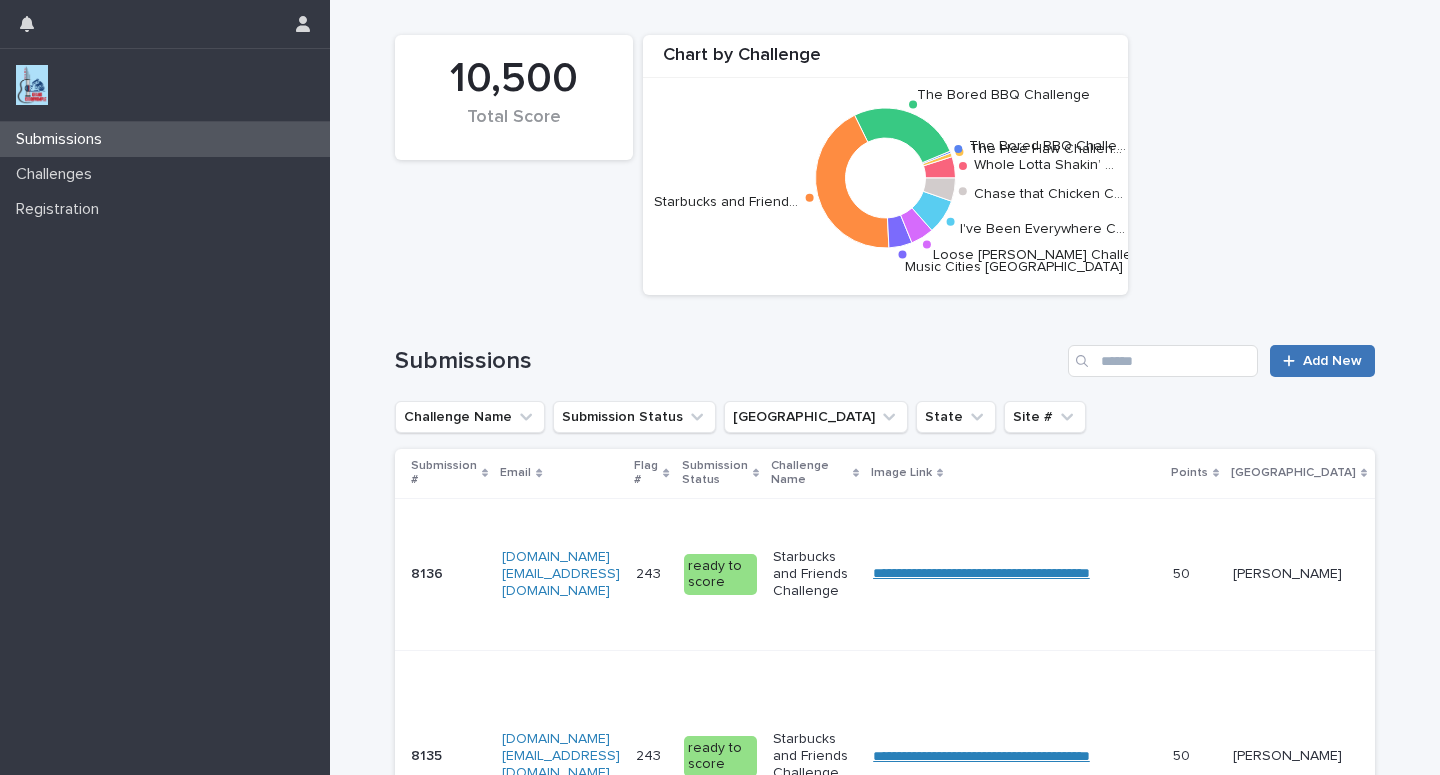 click on "Add New" at bounding box center (1332, 361) 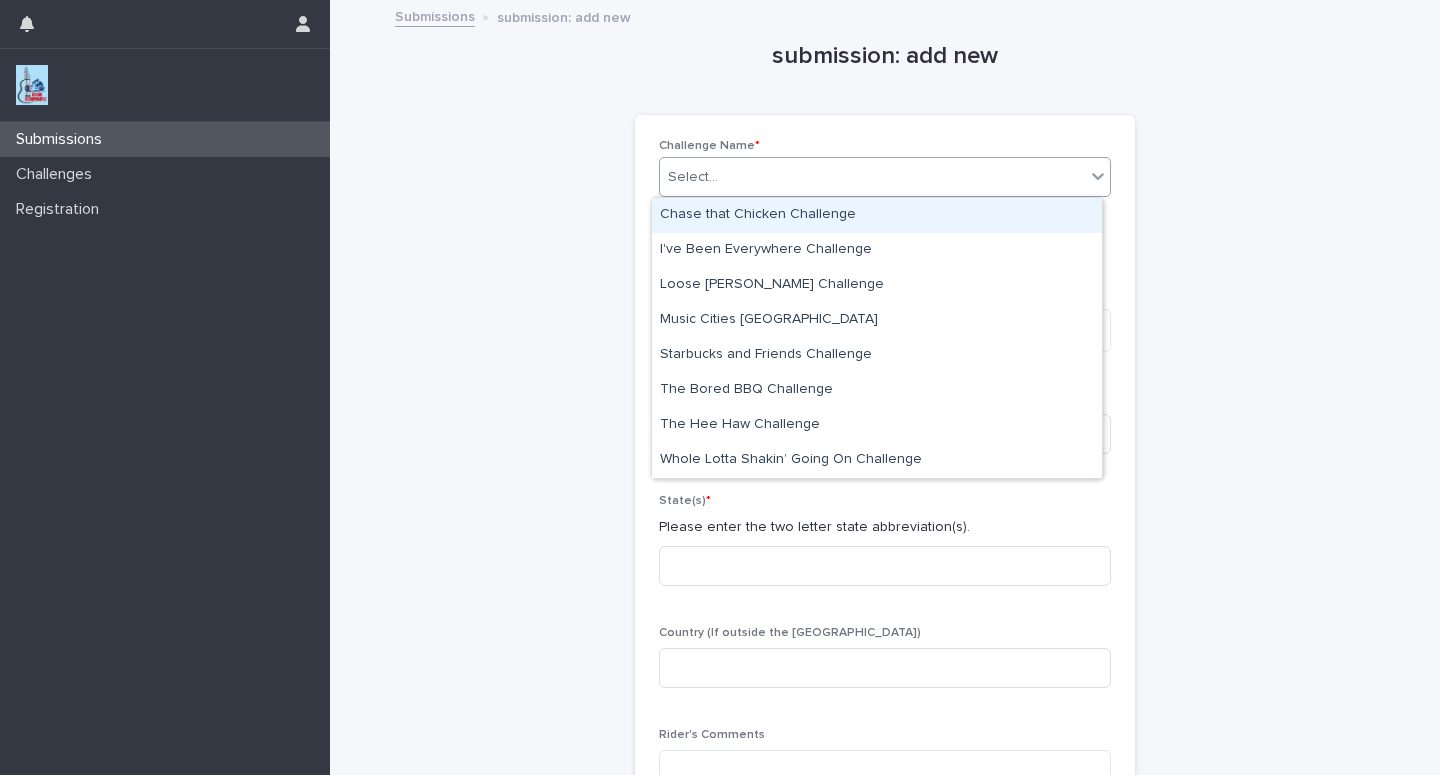 click 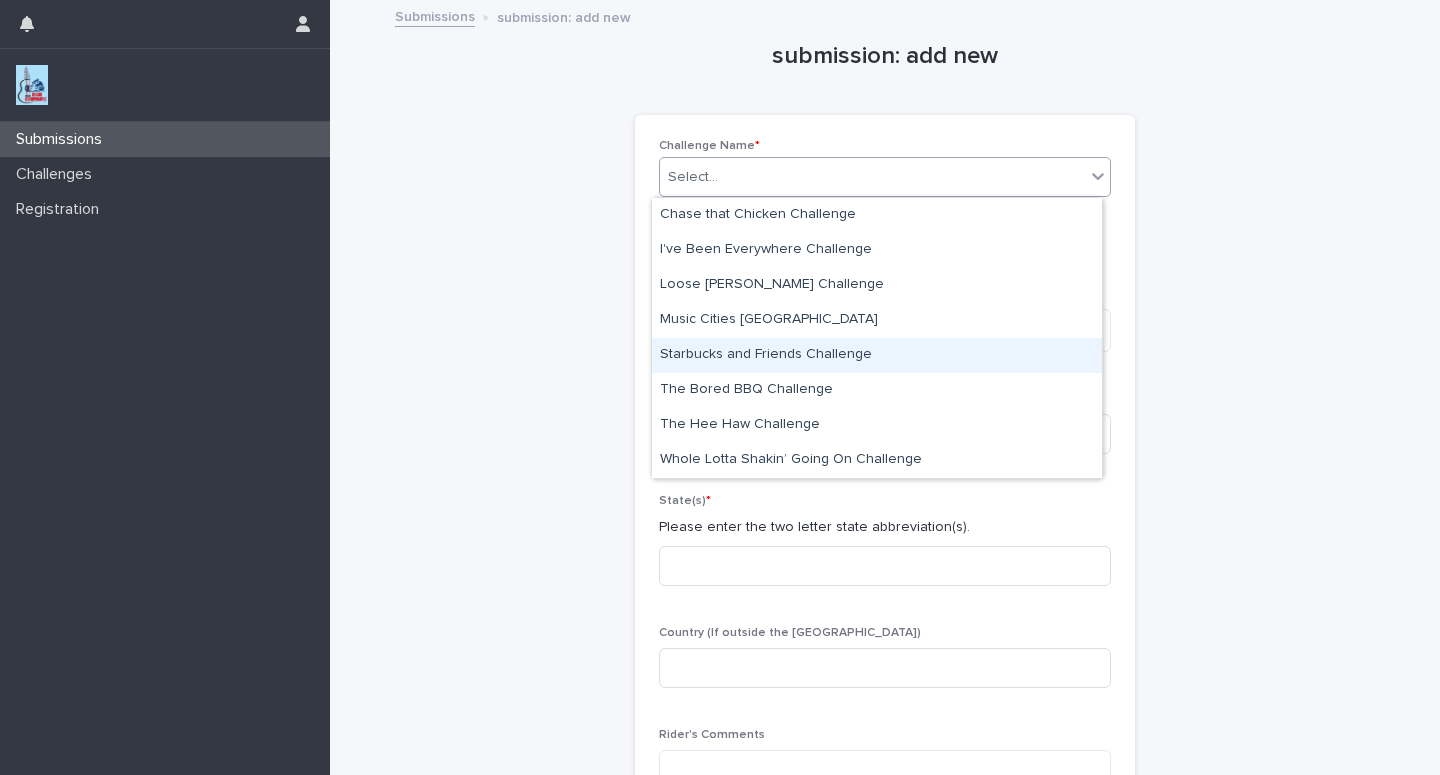 click on "Starbucks and Friends Challenge" at bounding box center (877, 355) 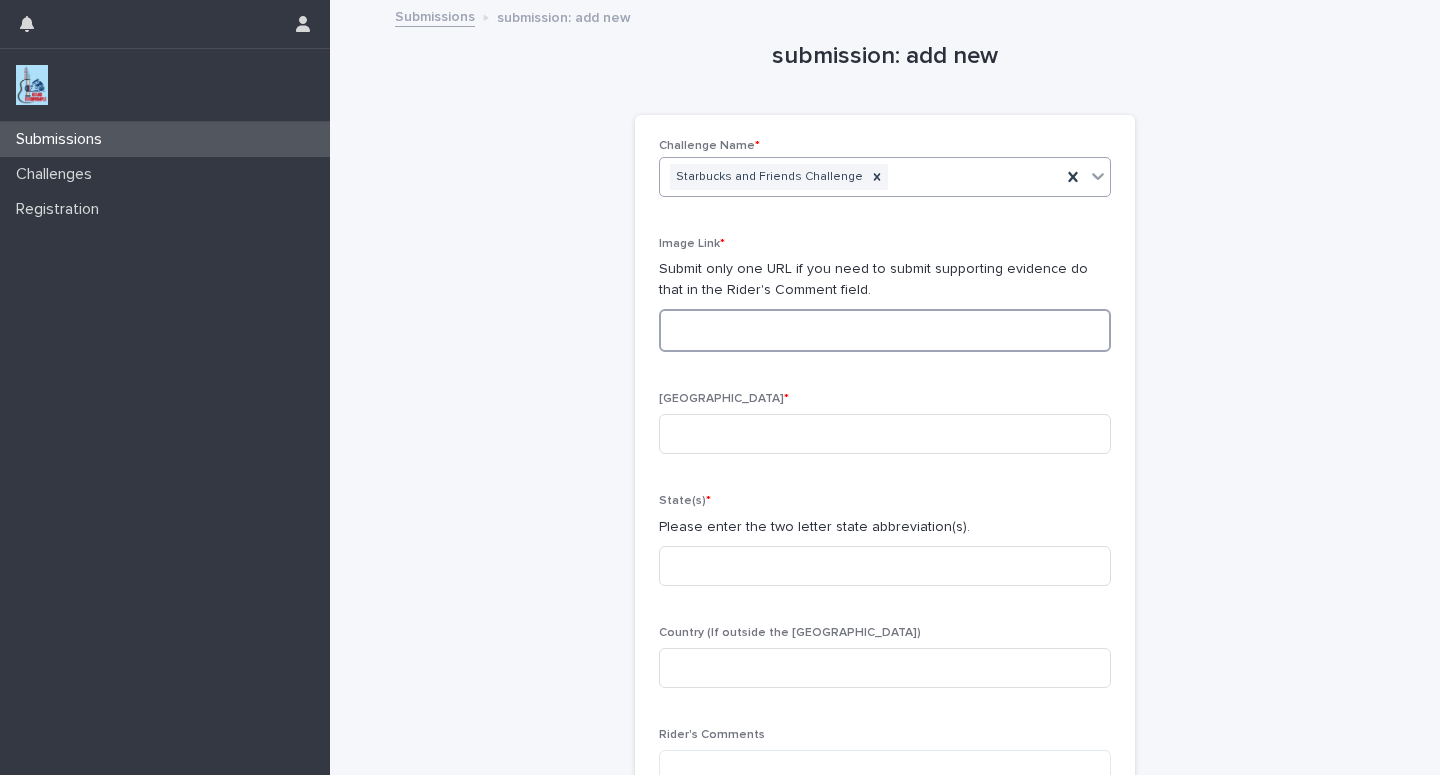 click at bounding box center [885, 330] 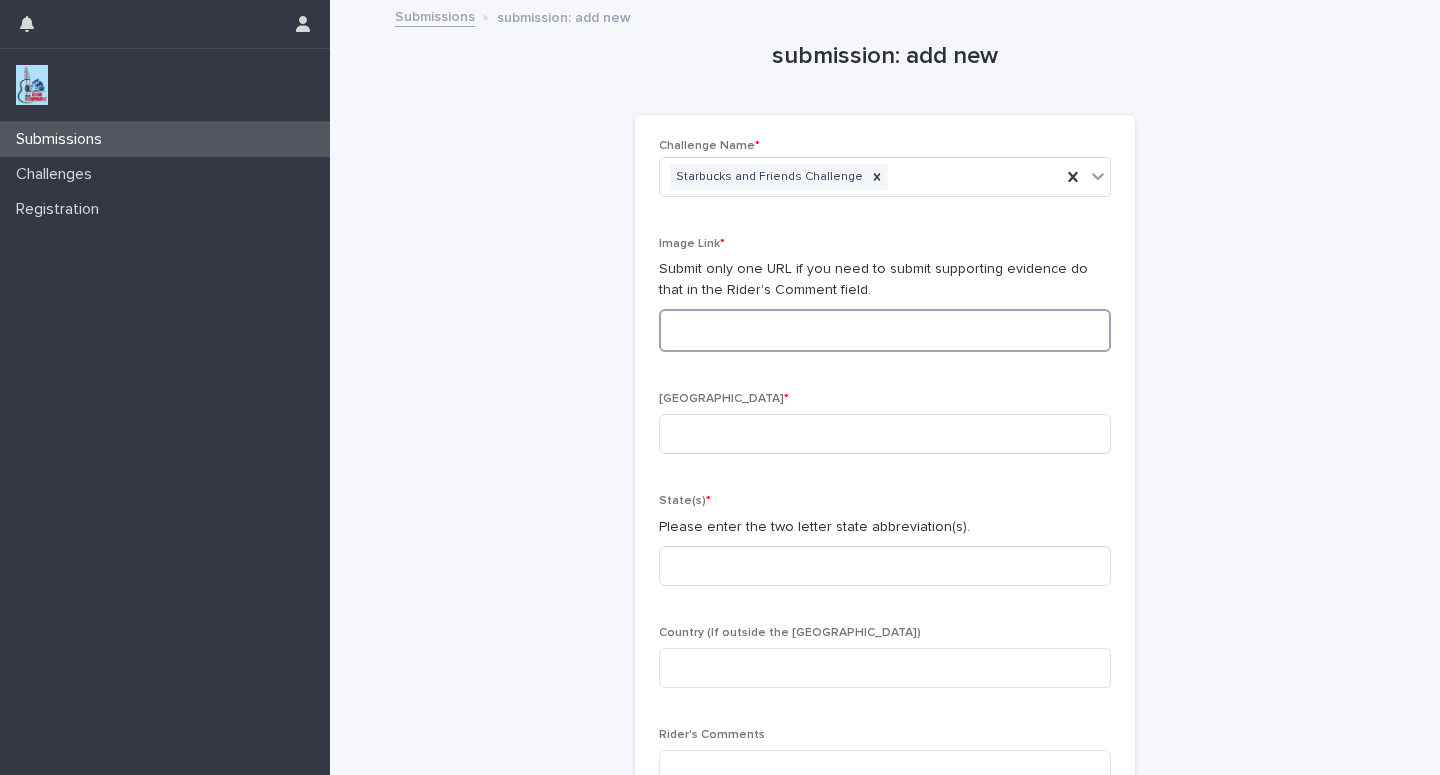 paste on "**********" 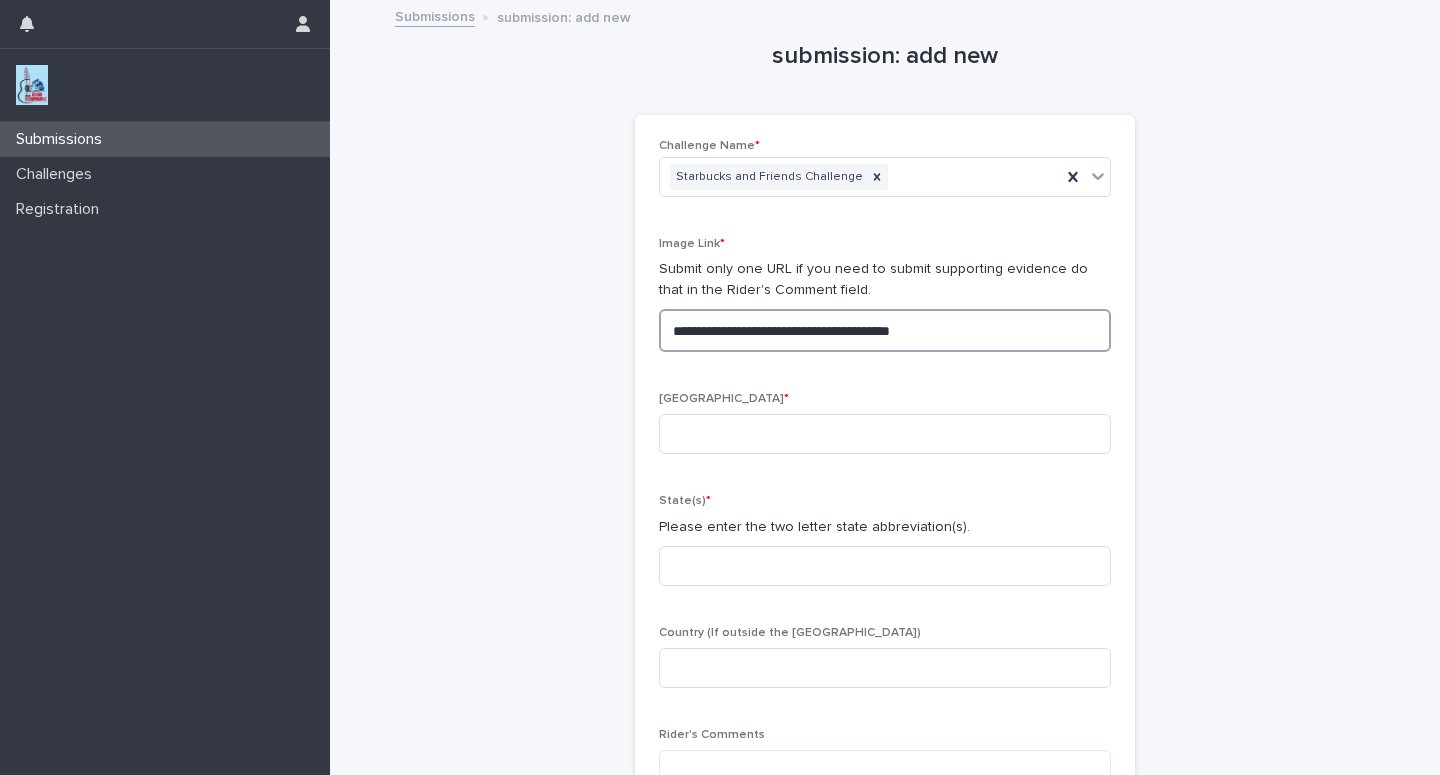 type on "**********" 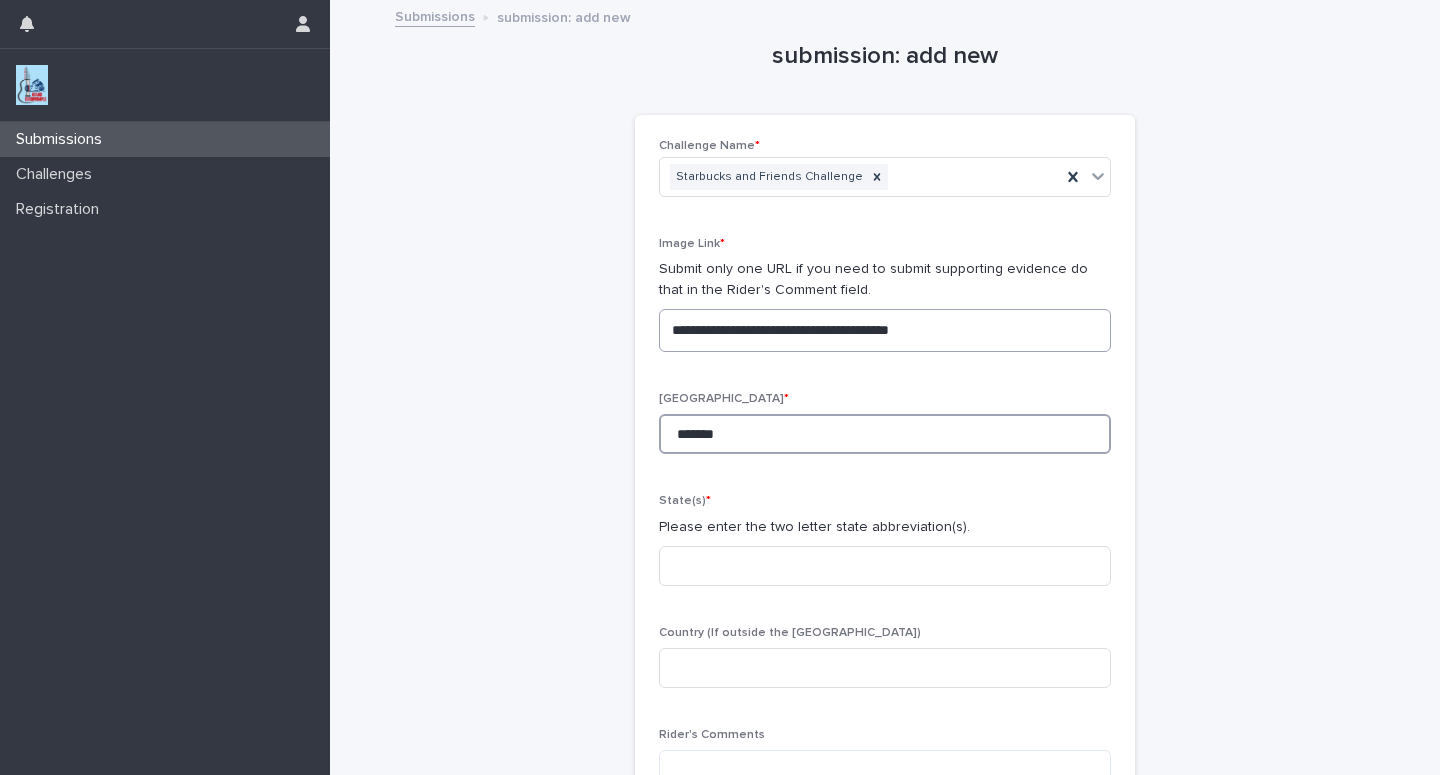 type on "*******" 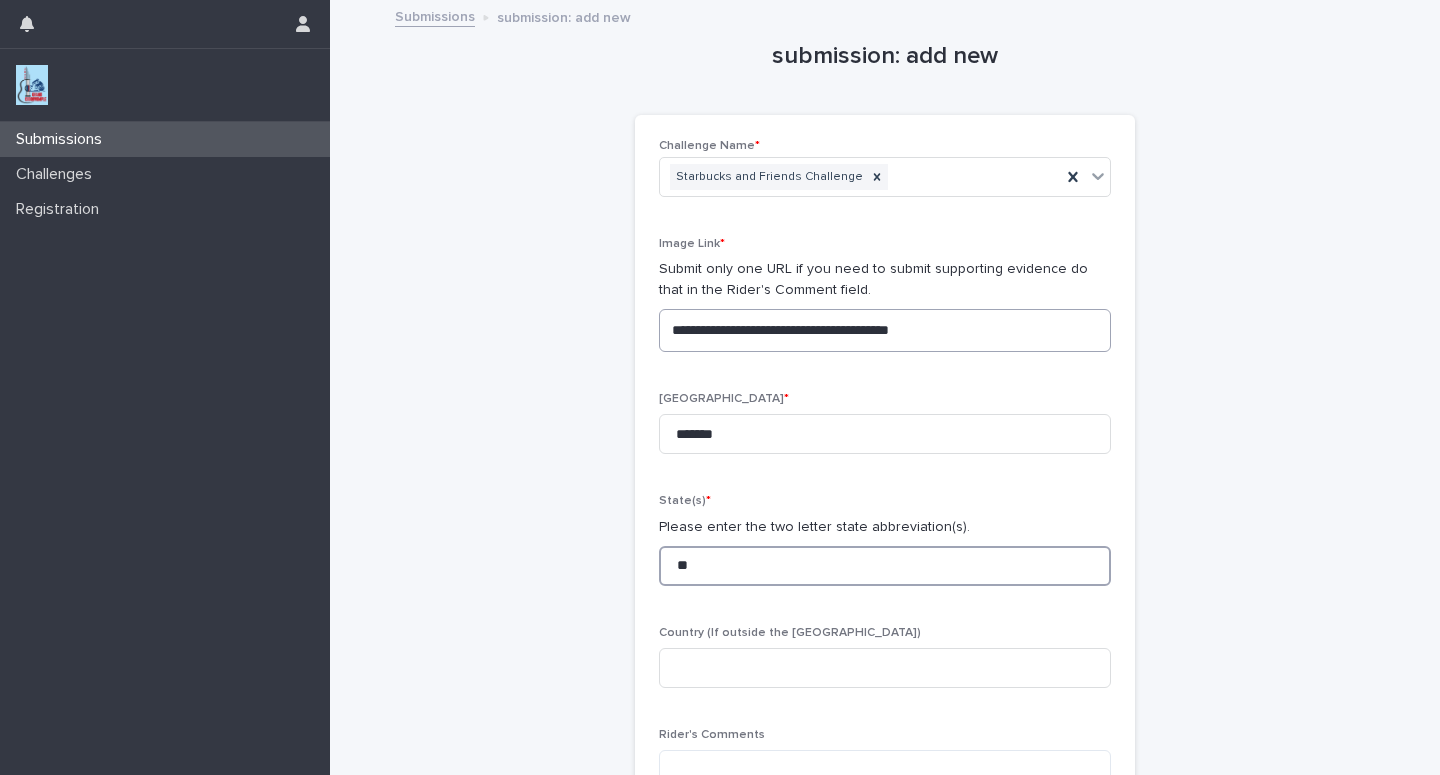 type on "**" 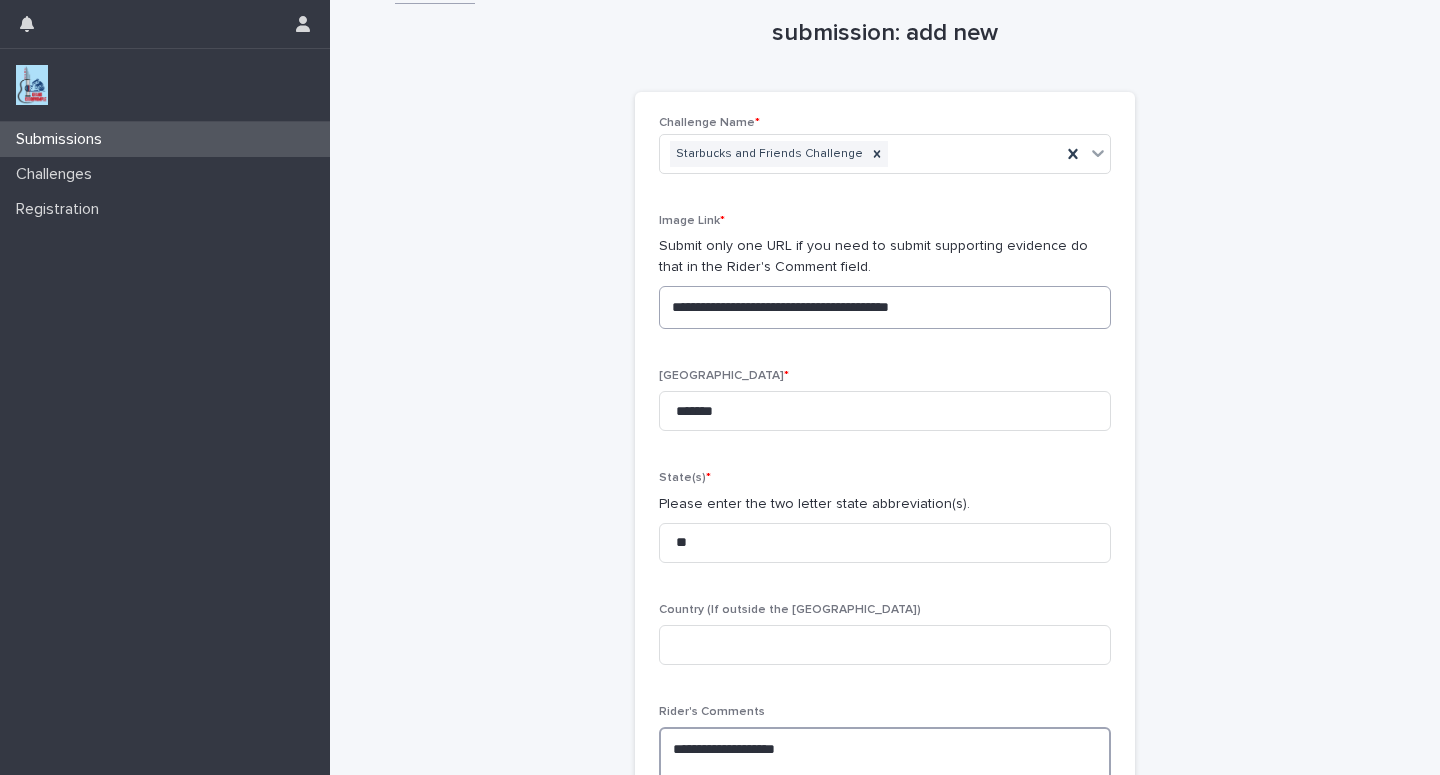 scroll, scrollTop: 40, scrollLeft: 0, axis: vertical 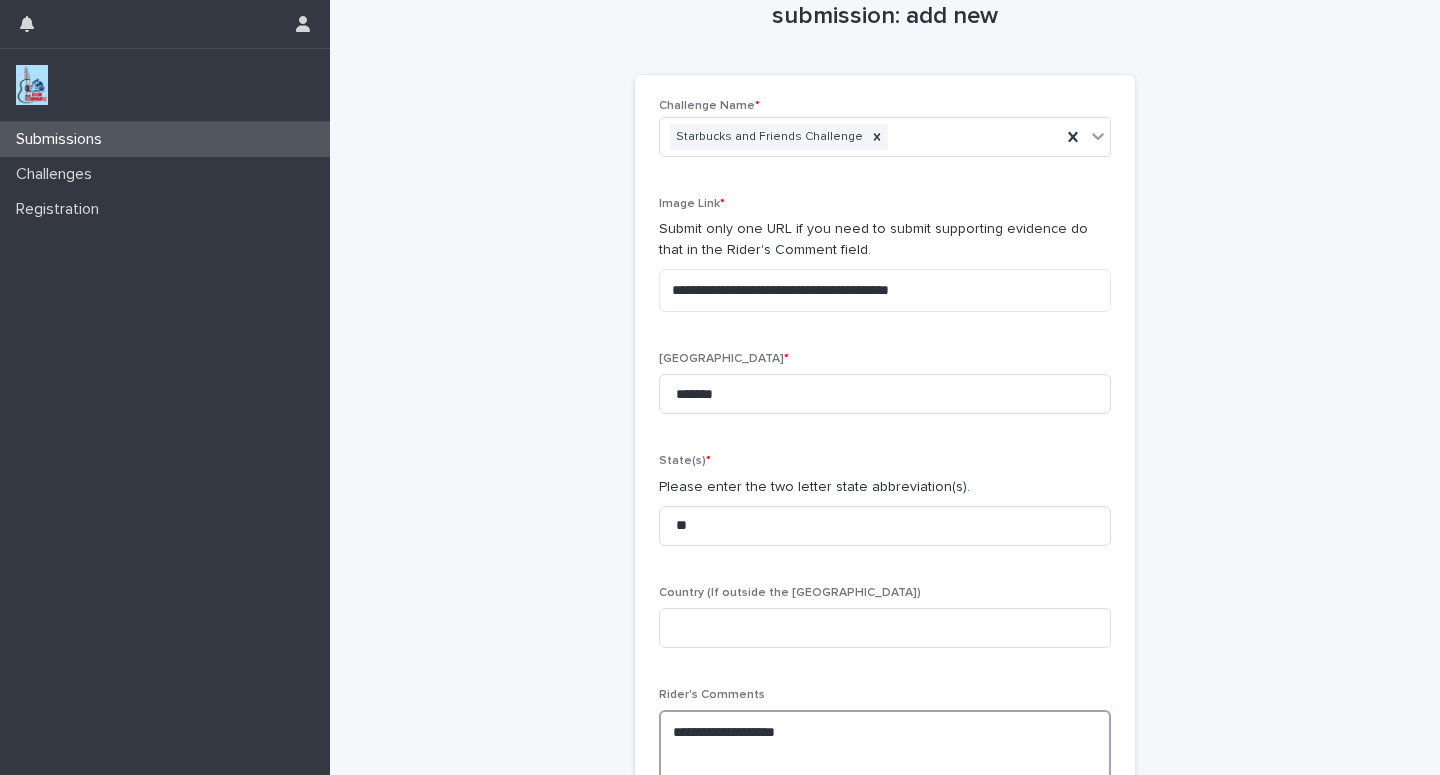 paste on "**********" 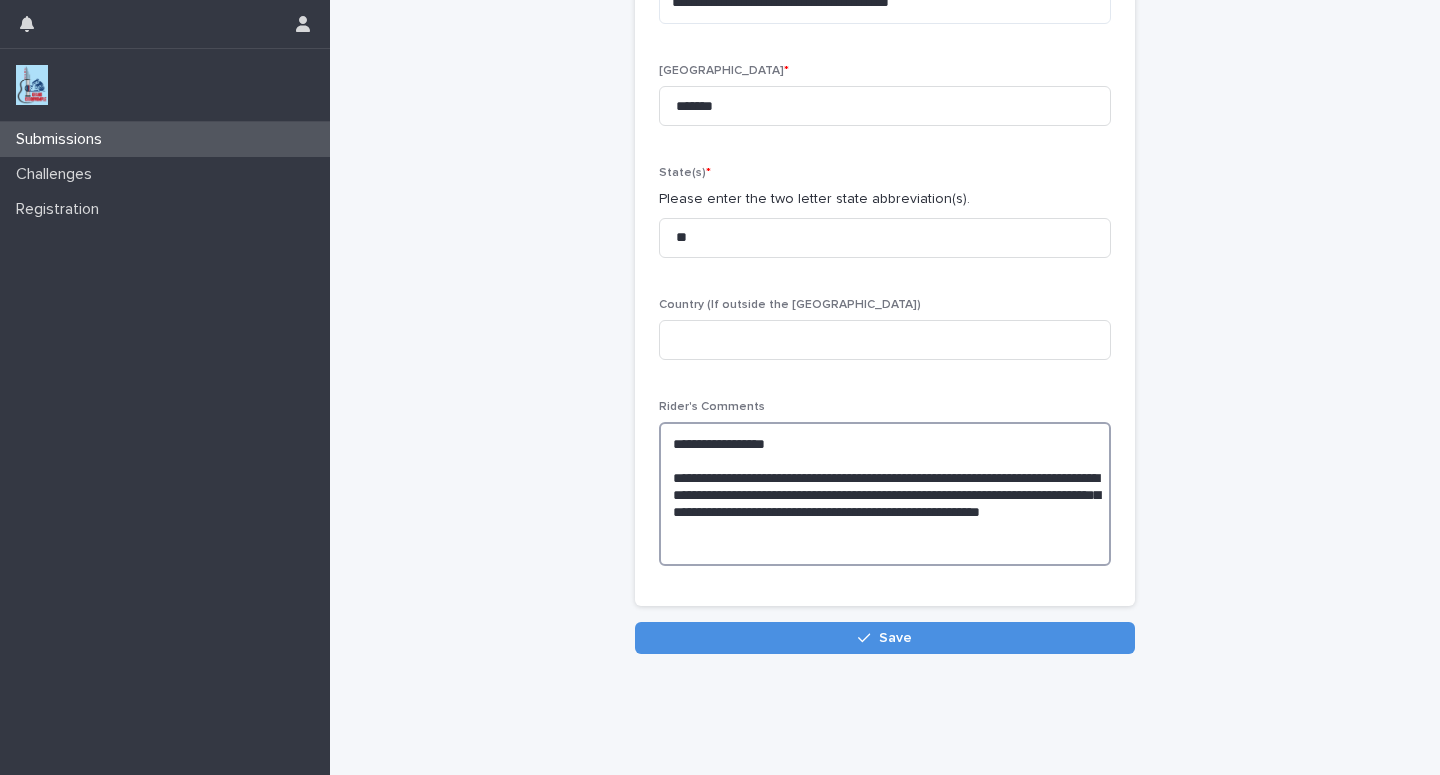 scroll, scrollTop: 330, scrollLeft: 0, axis: vertical 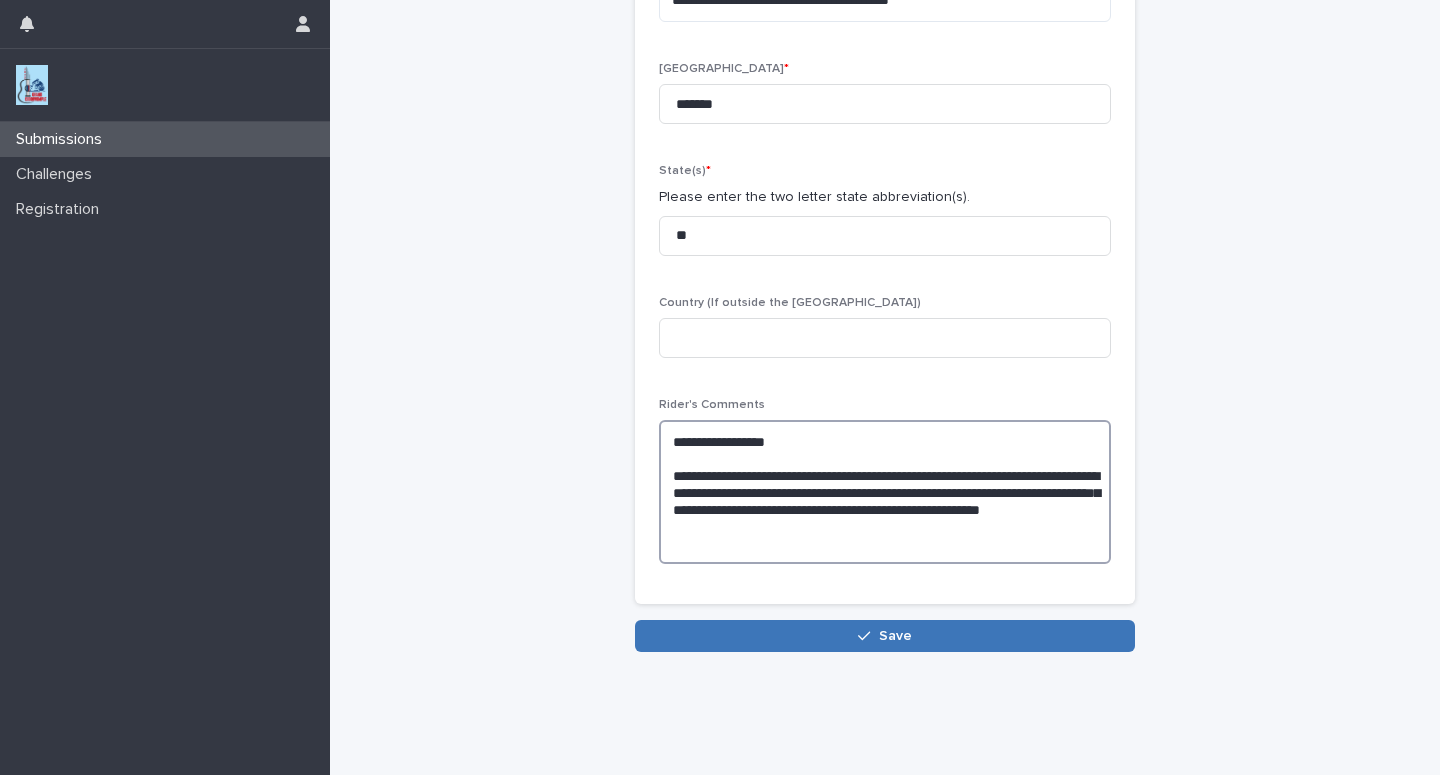 type on "**********" 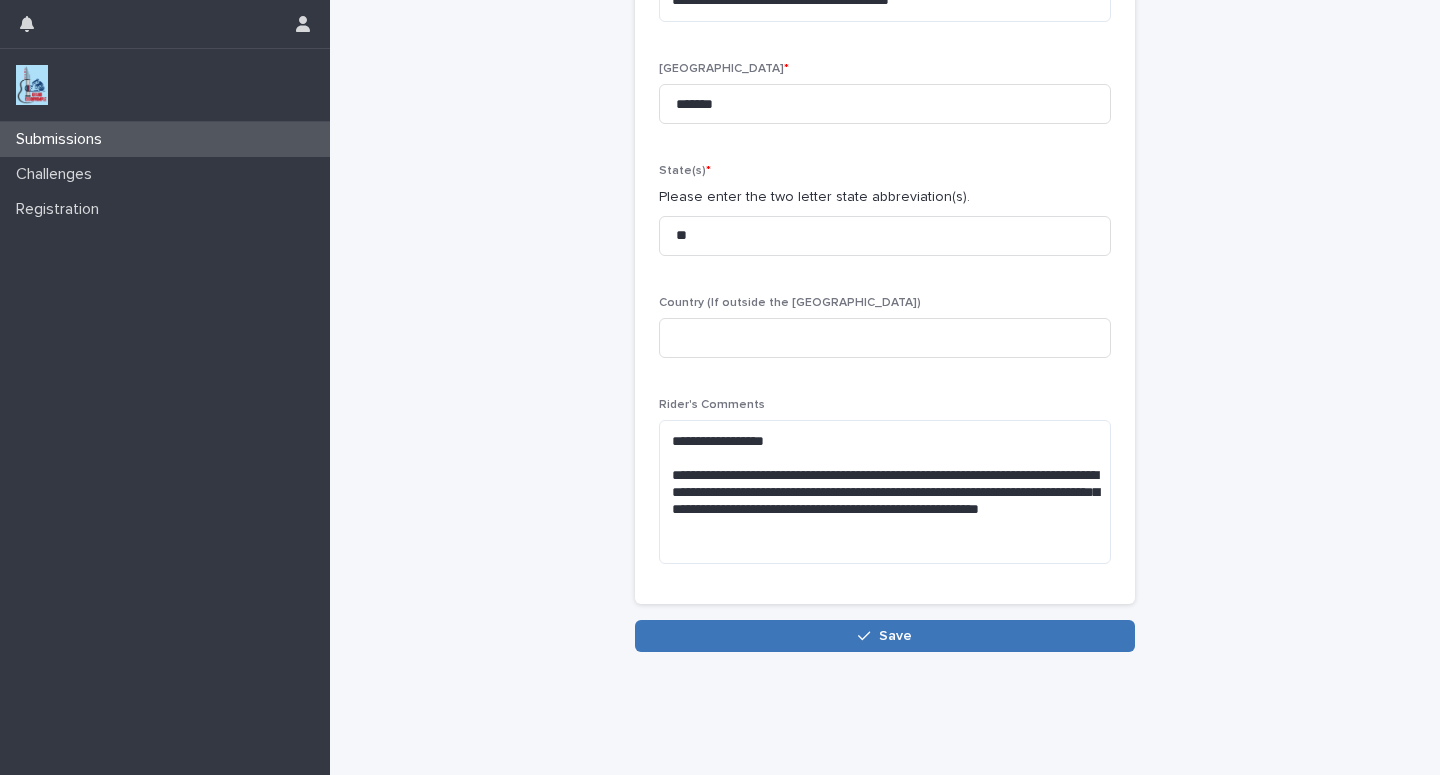 click on "Save" at bounding box center (885, 636) 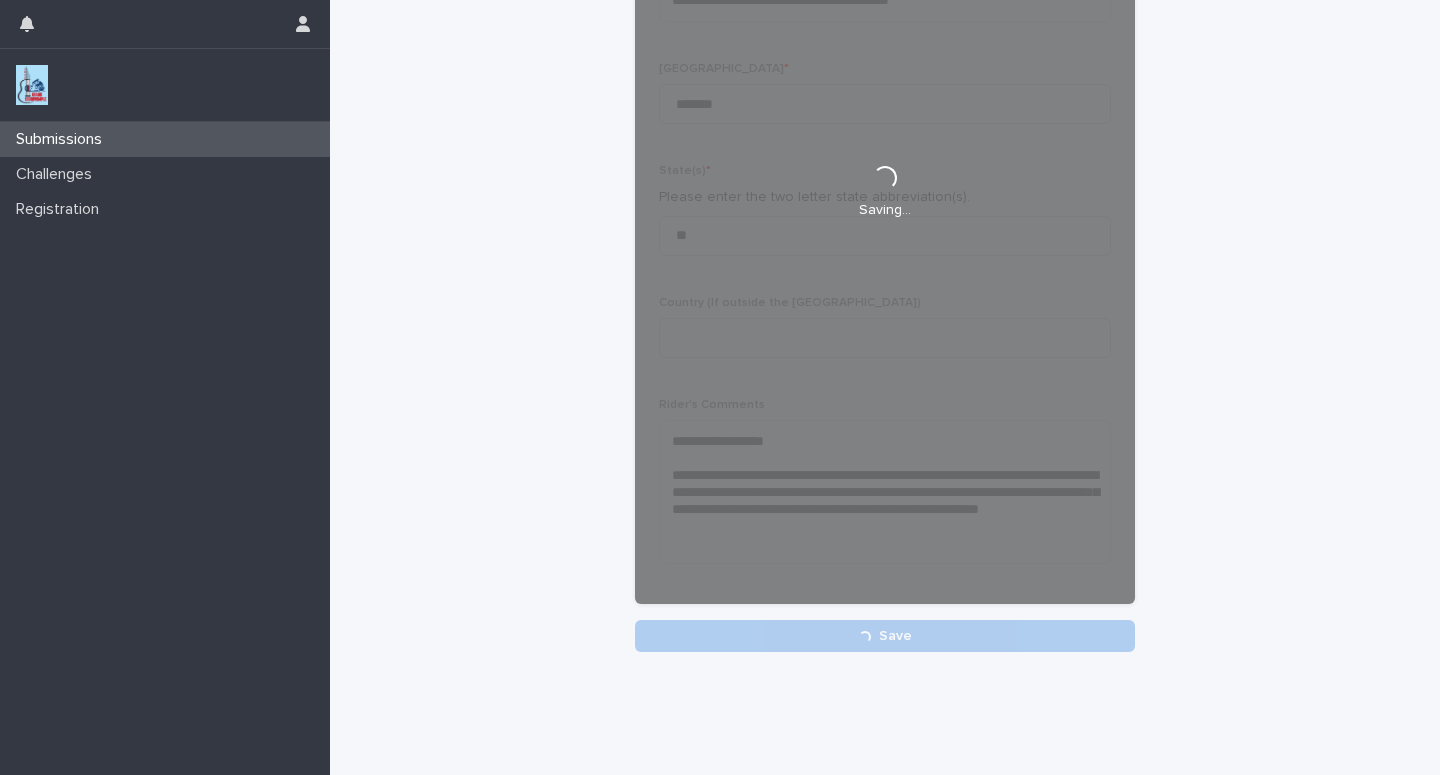 scroll, scrollTop: 330, scrollLeft: 0, axis: vertical 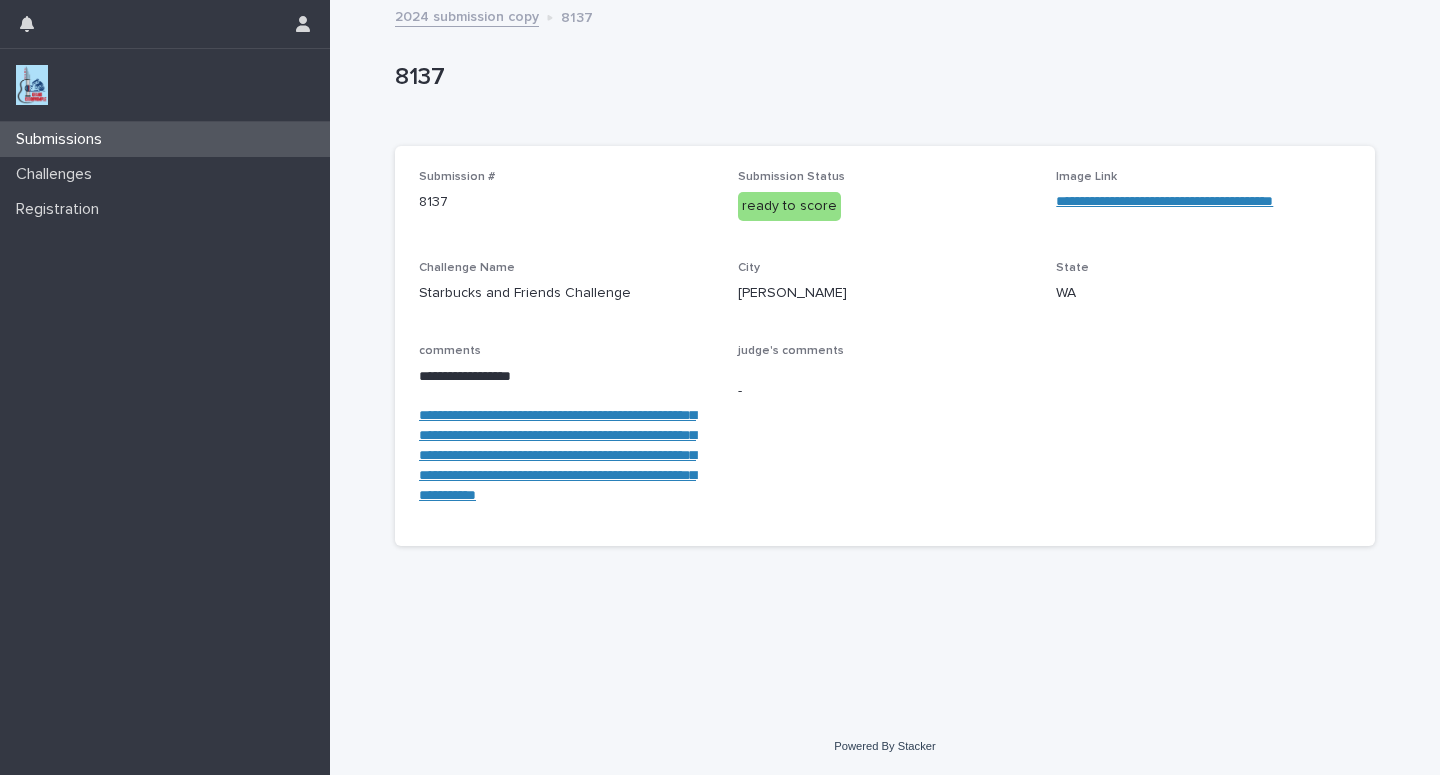 click on "Submissions" at bounding box center [165, 139] 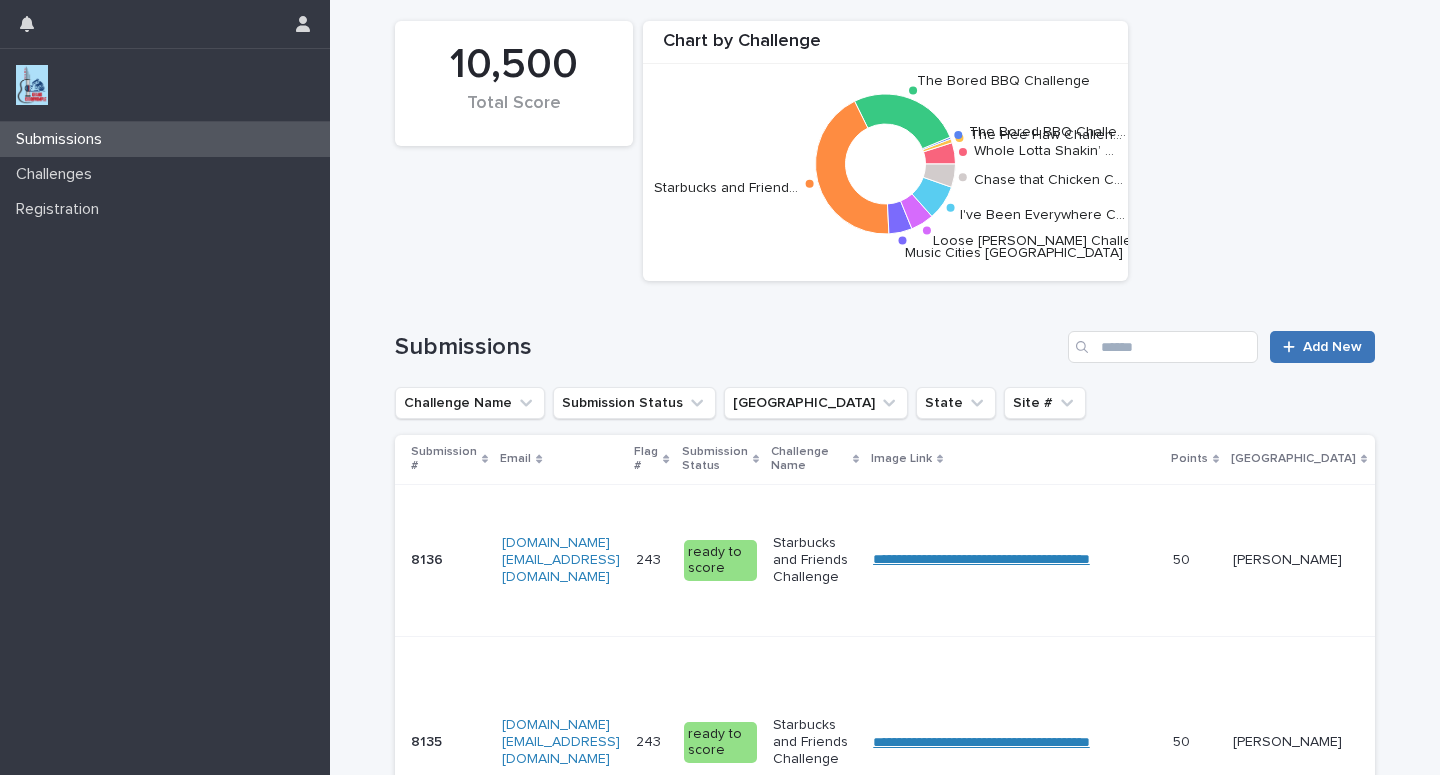 scroll, scrollTop: 0, scrollLeft: 0, axis: both 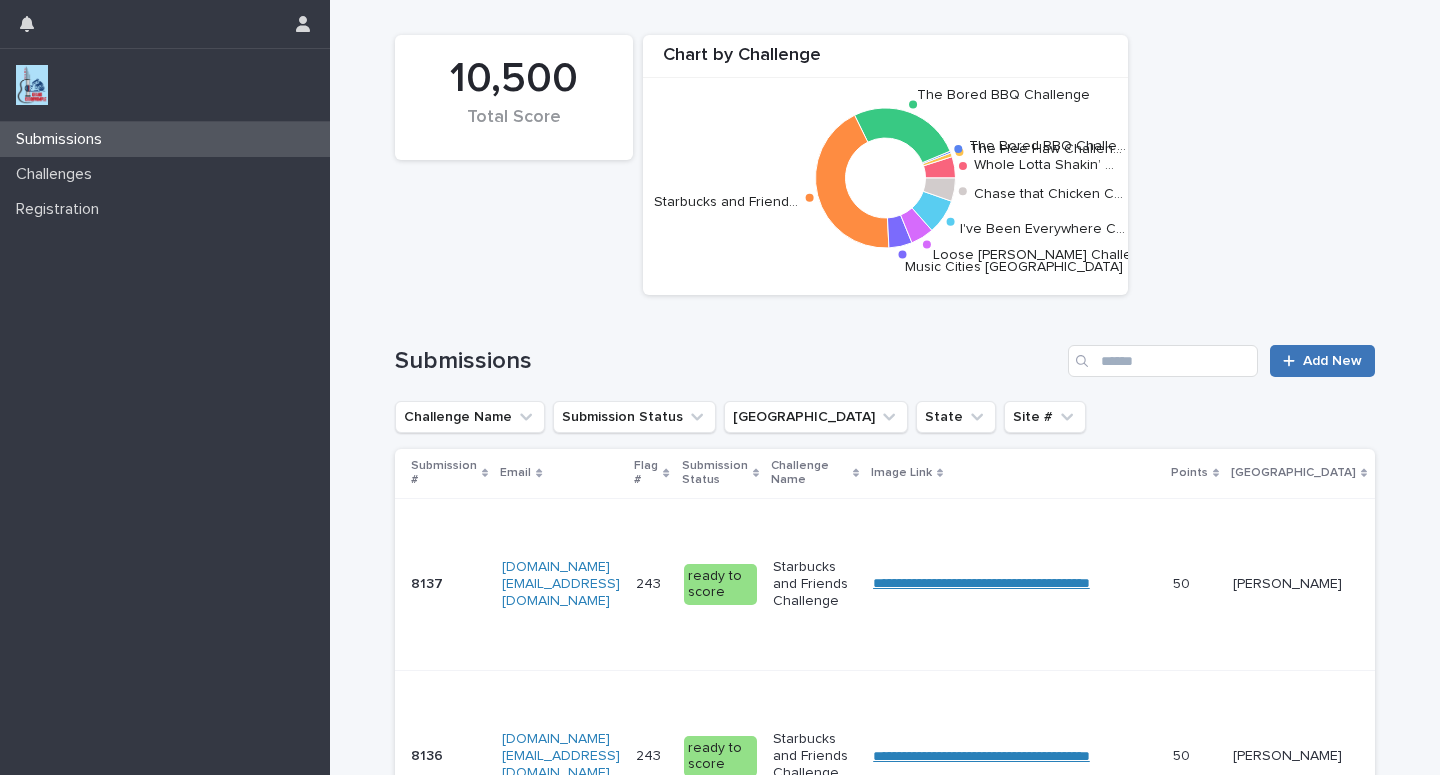 click on "Add New" at bounding box center [1322, 361] 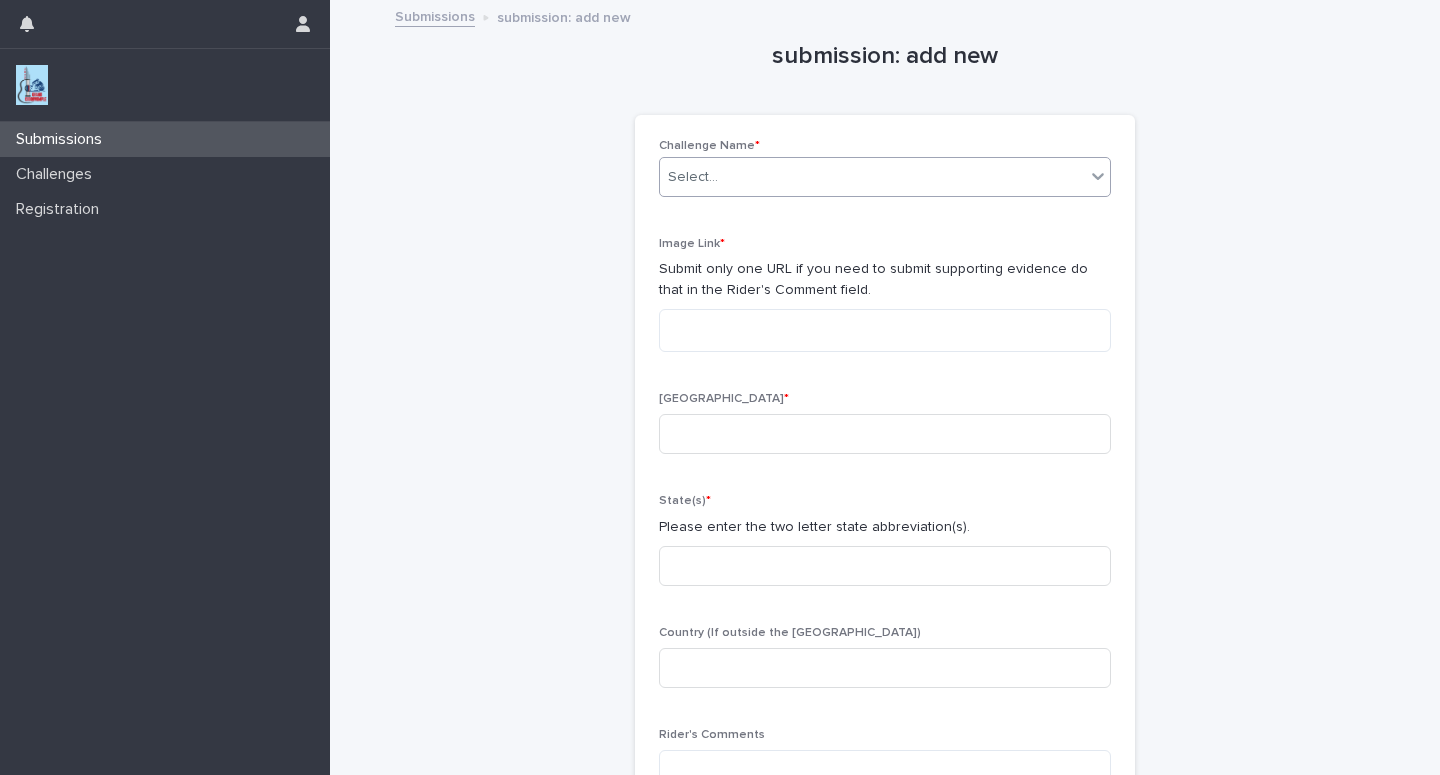 click 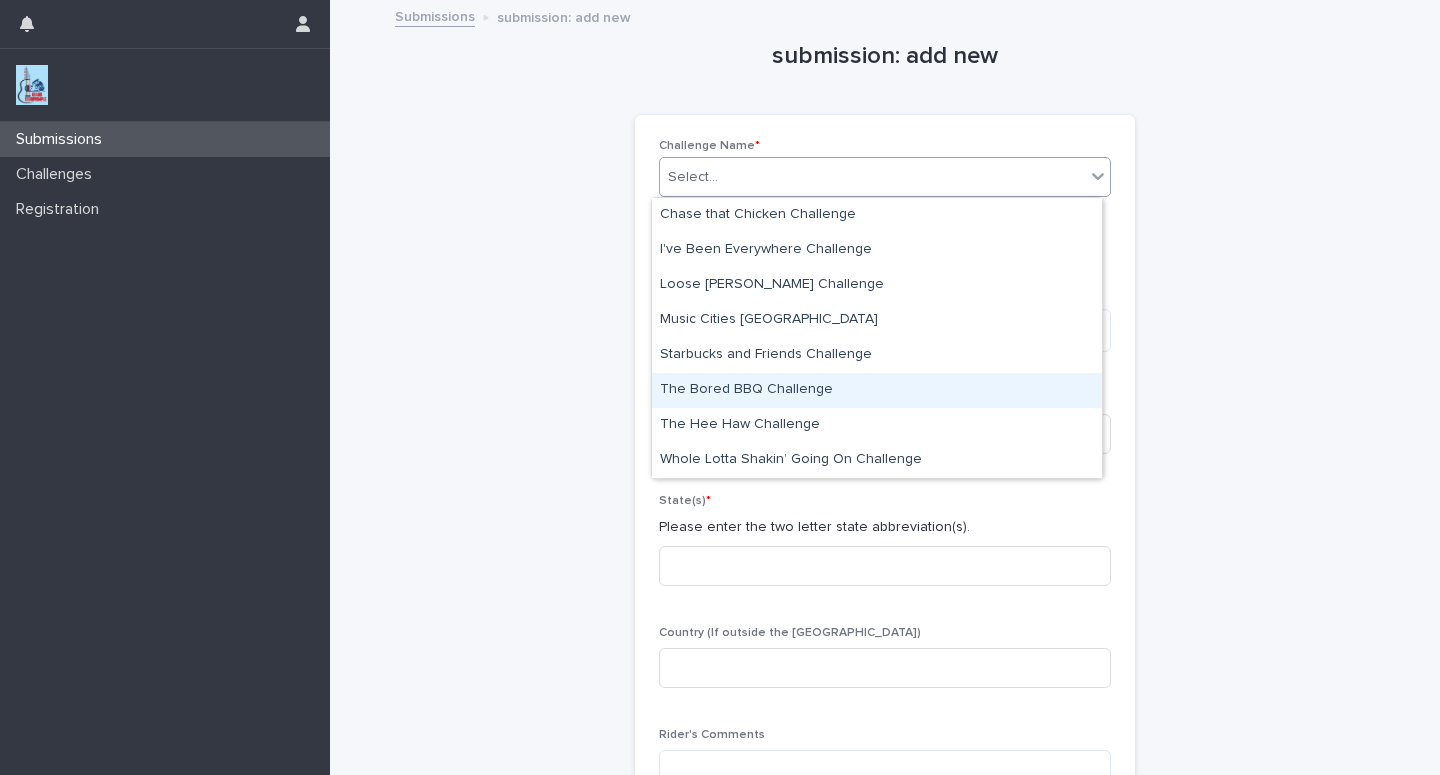 click on "The Bored BBQ Challenge" at bounding box center (877, 390) 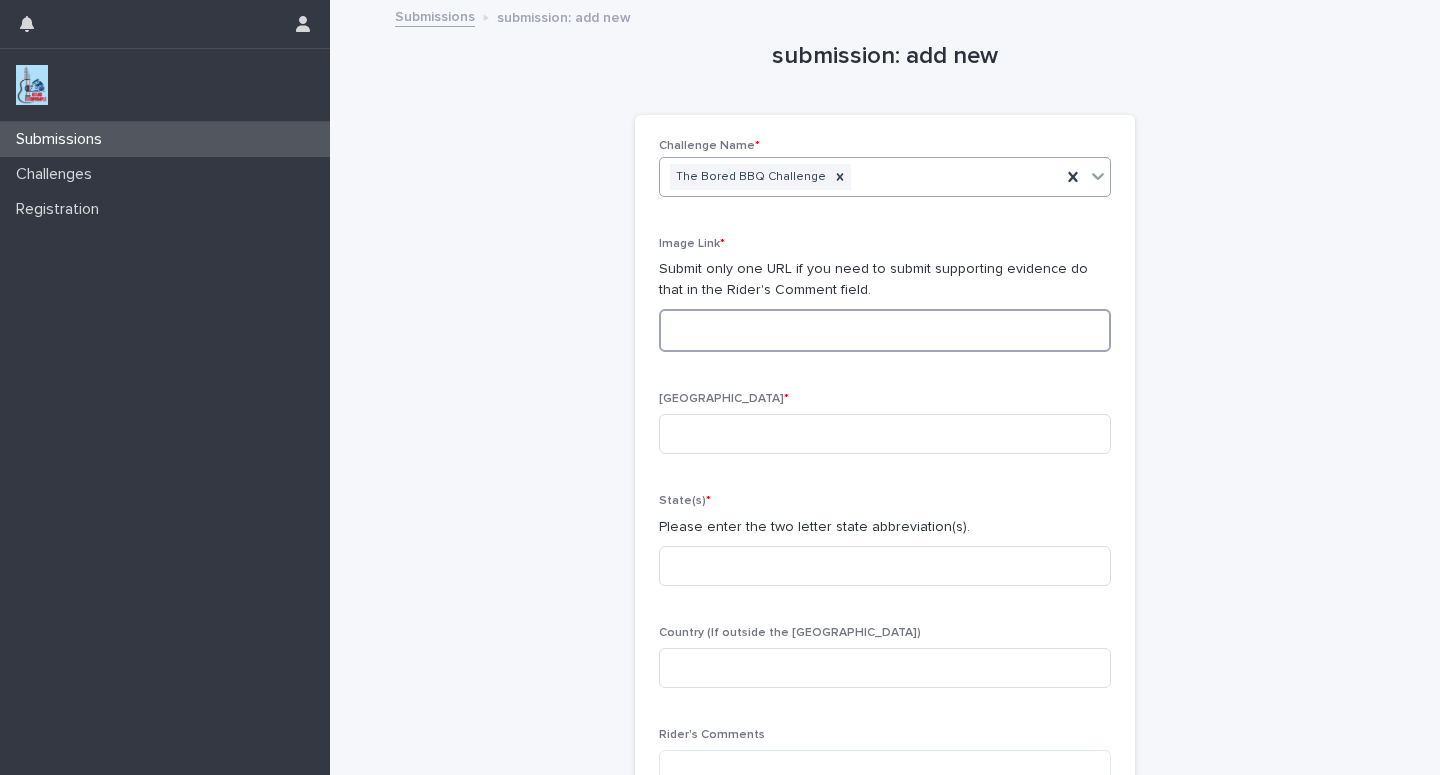click at bounding box center [885, 330] 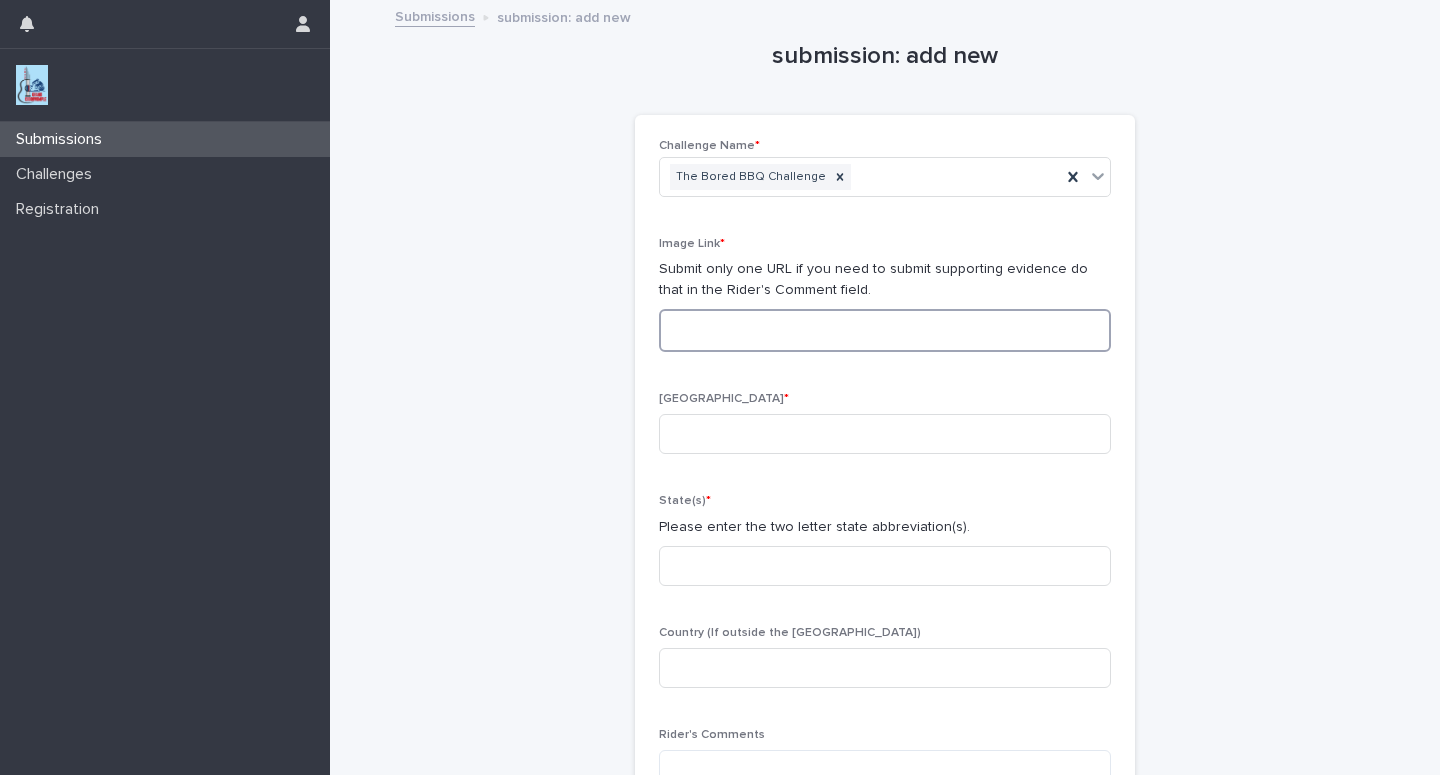 paste on "**********" 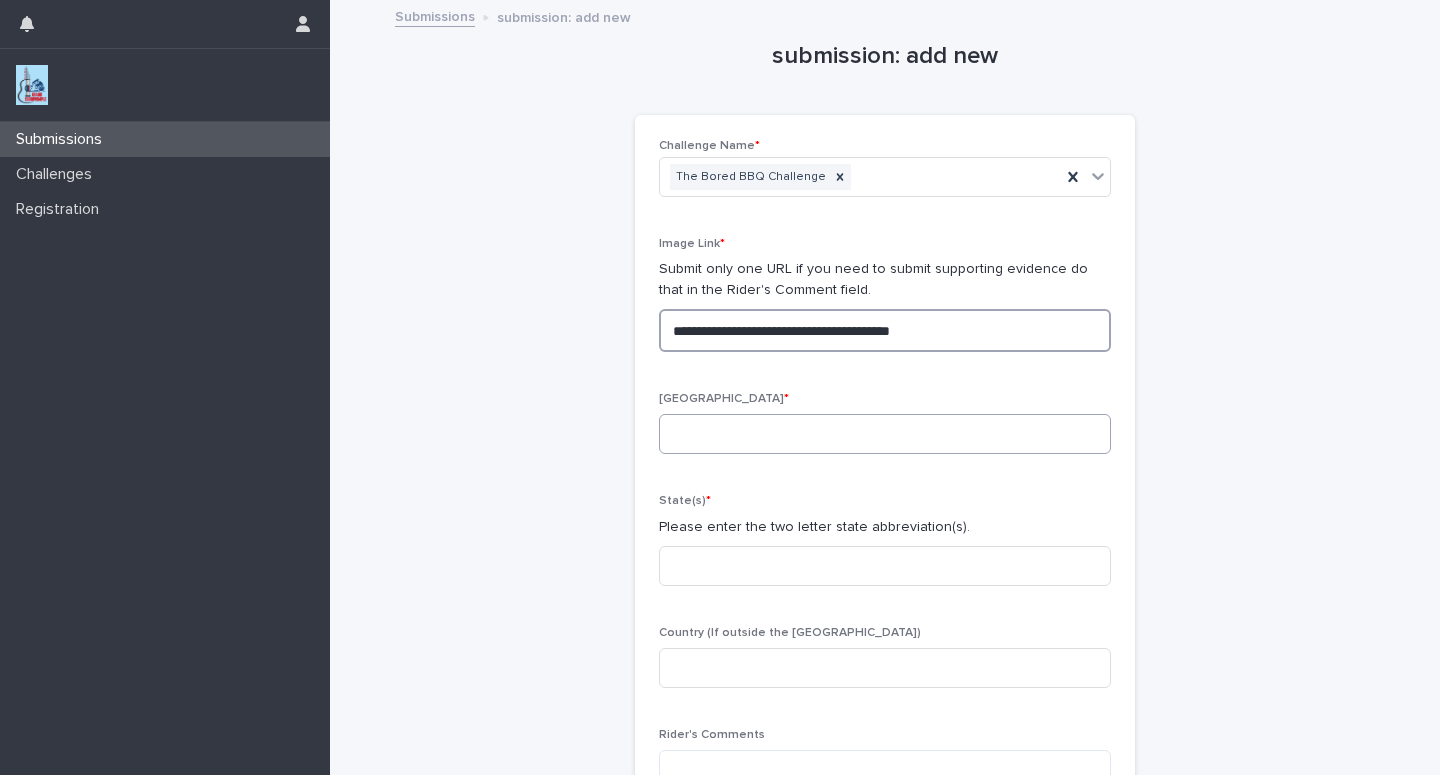 type on "**********" 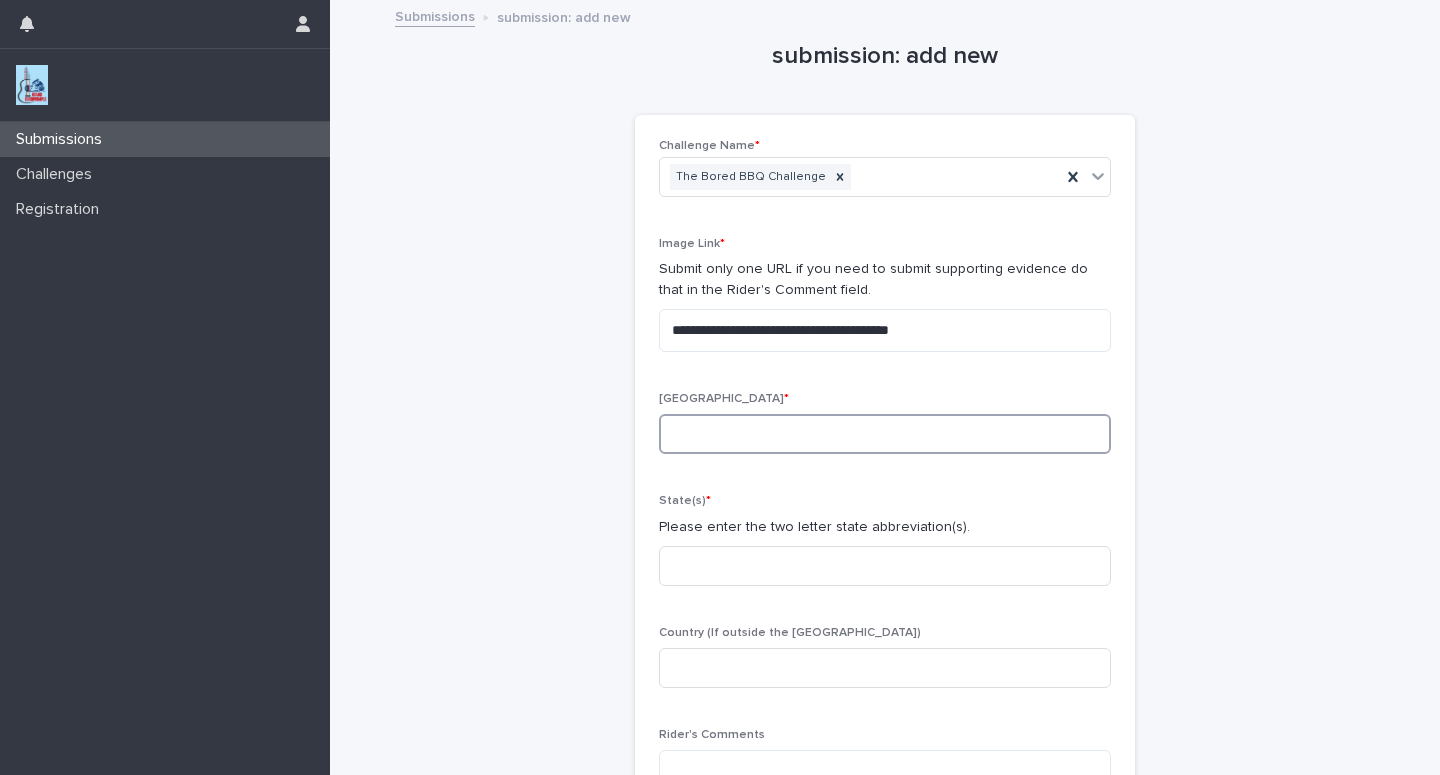 click at bounding box center [885, 434] 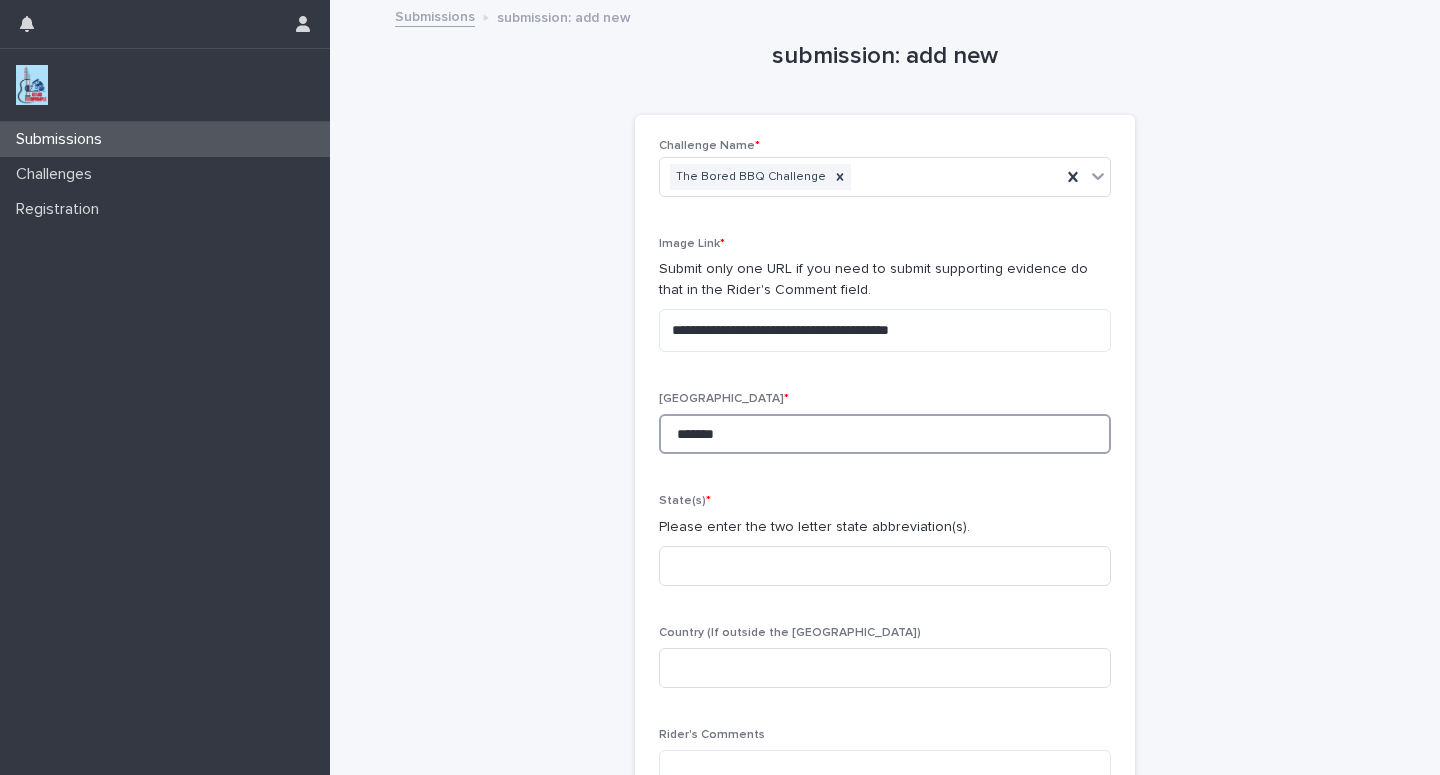 type on "*******" 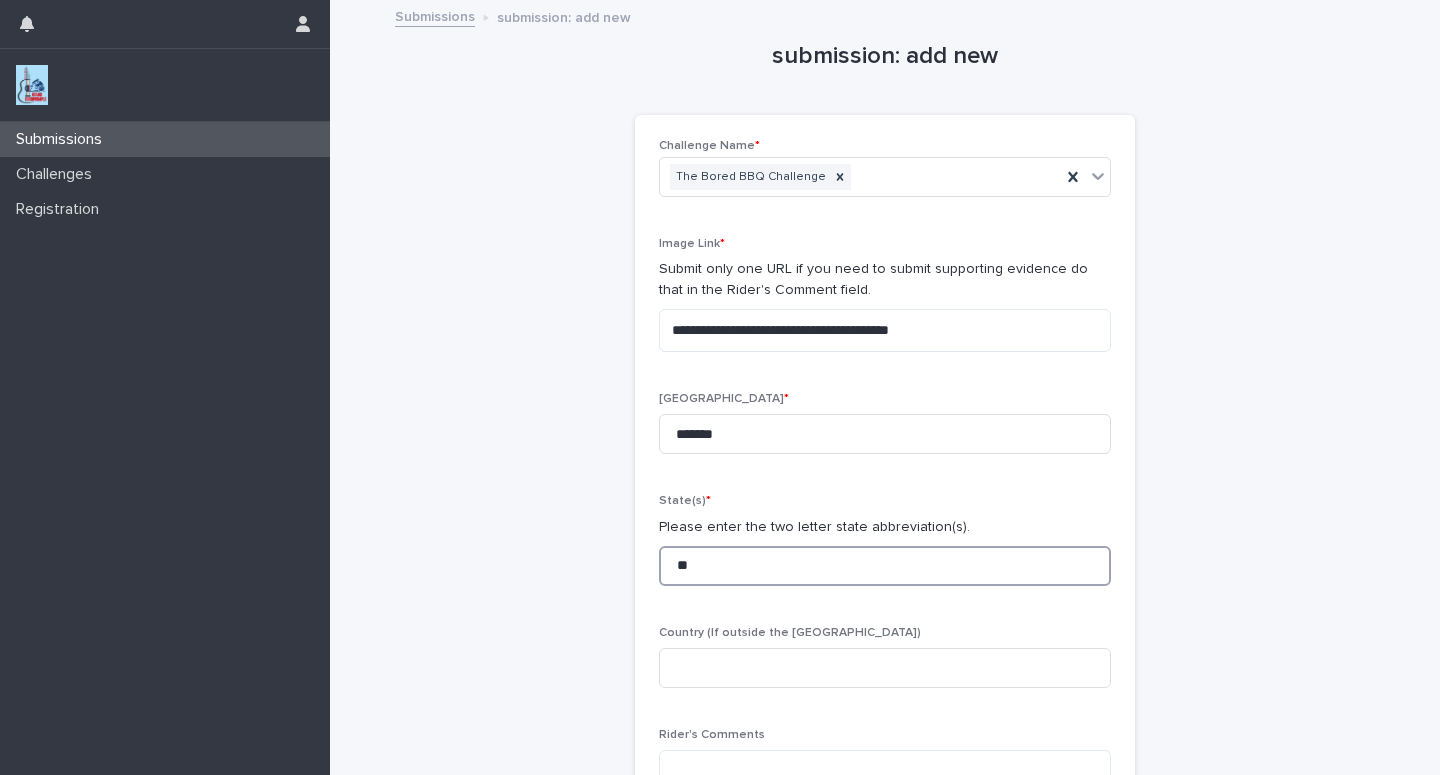 type on "**" 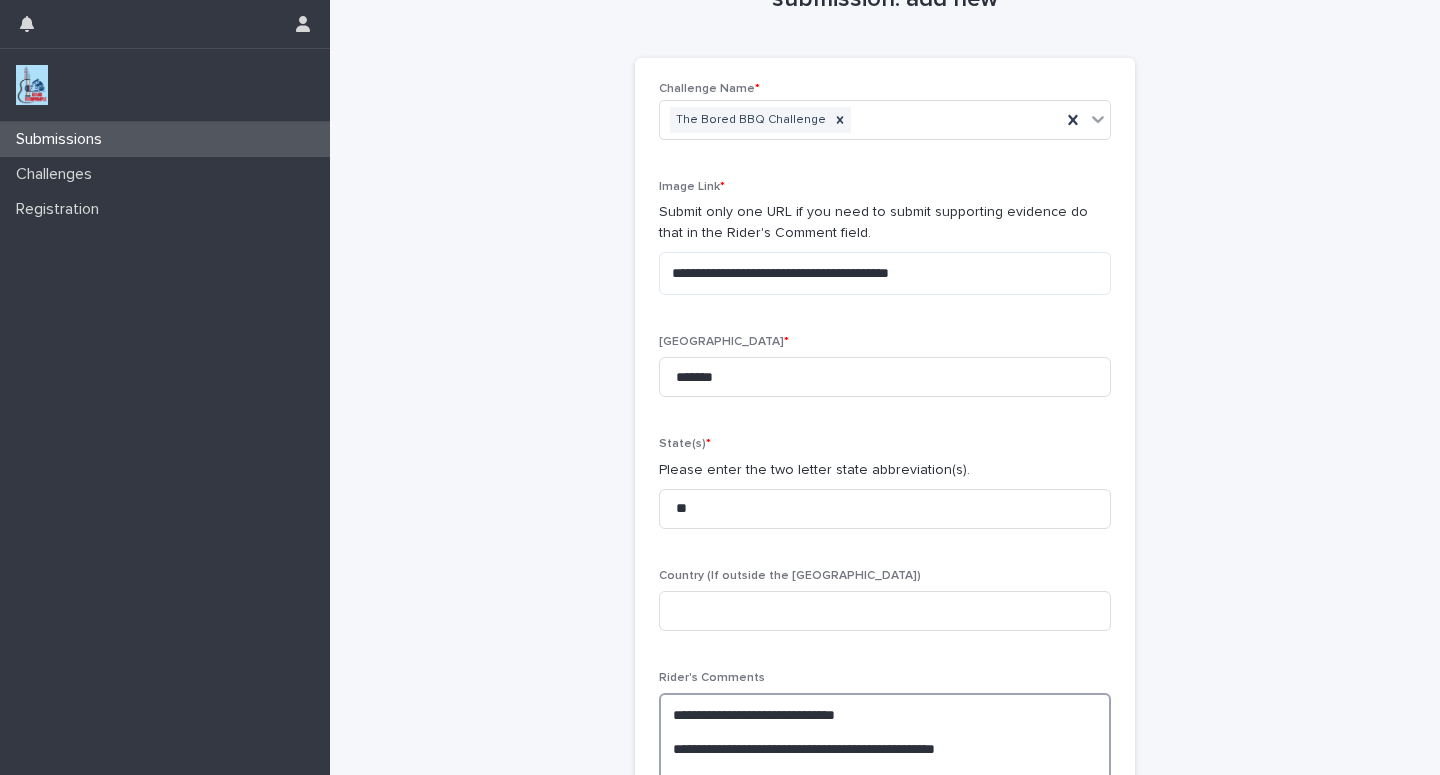 scroll, scrollTop: 74, scrollLeft: 0, axis: vertical 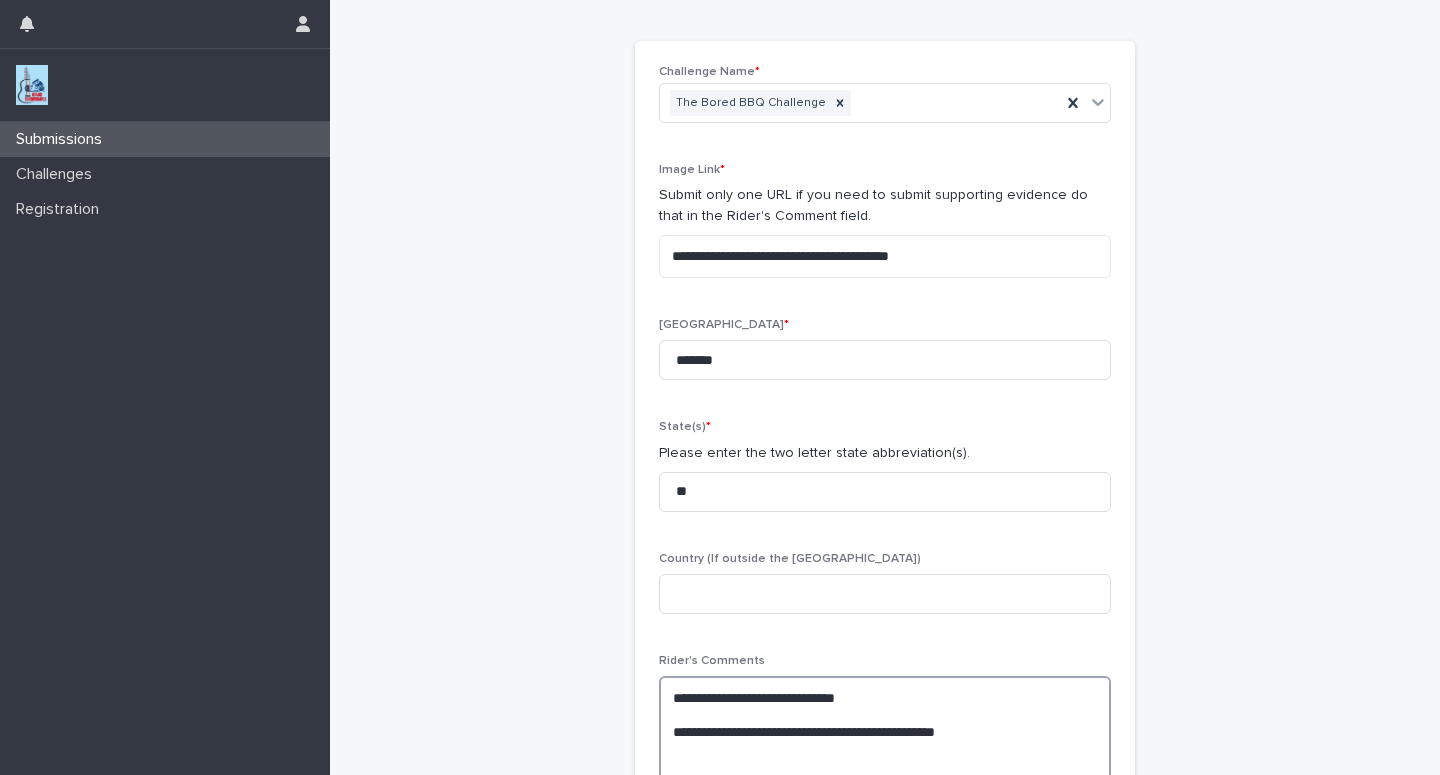 paste on "**********" 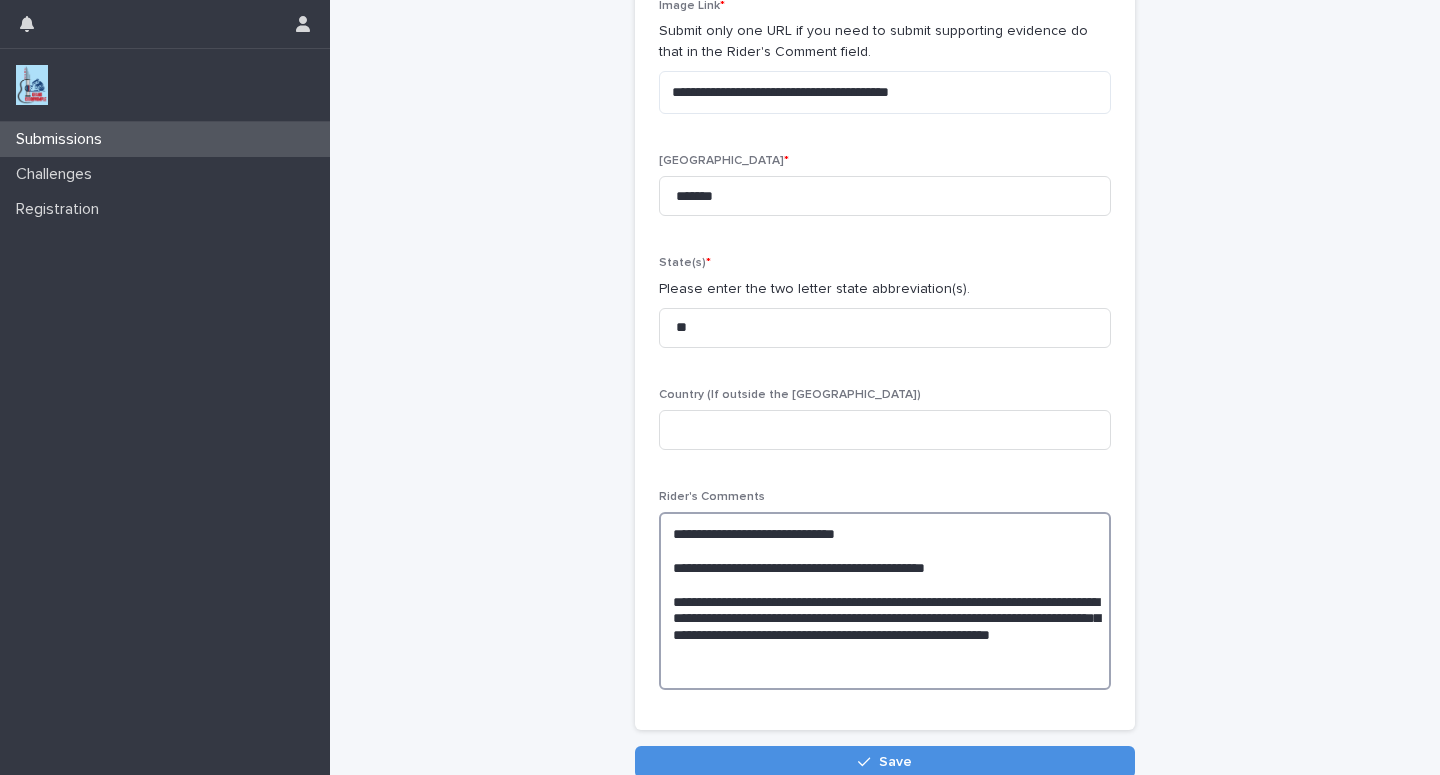 scroll, scrollTop: 322, scrollLeft: 0, axis: vertical 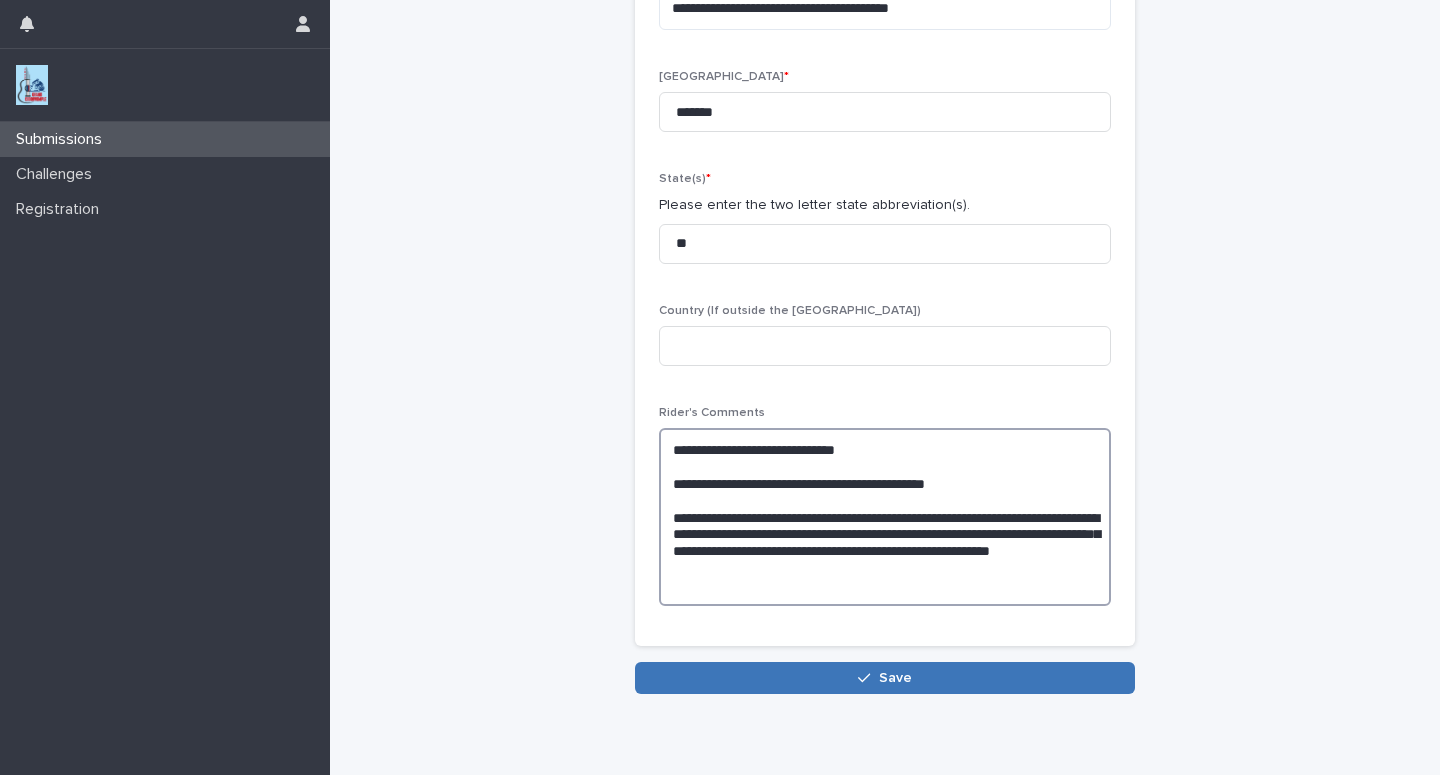 type on "**********" 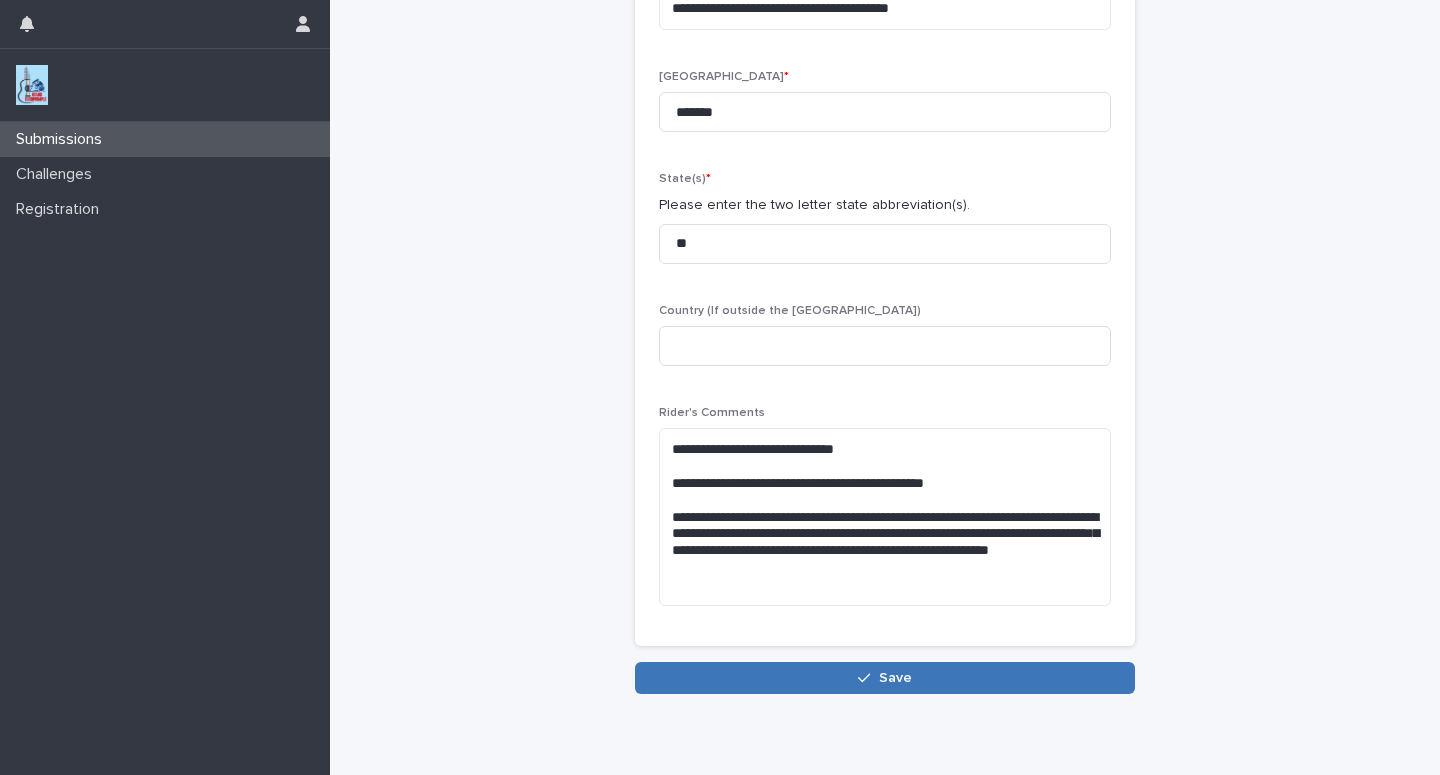 click on "Save" at bounding box center [885, 678] 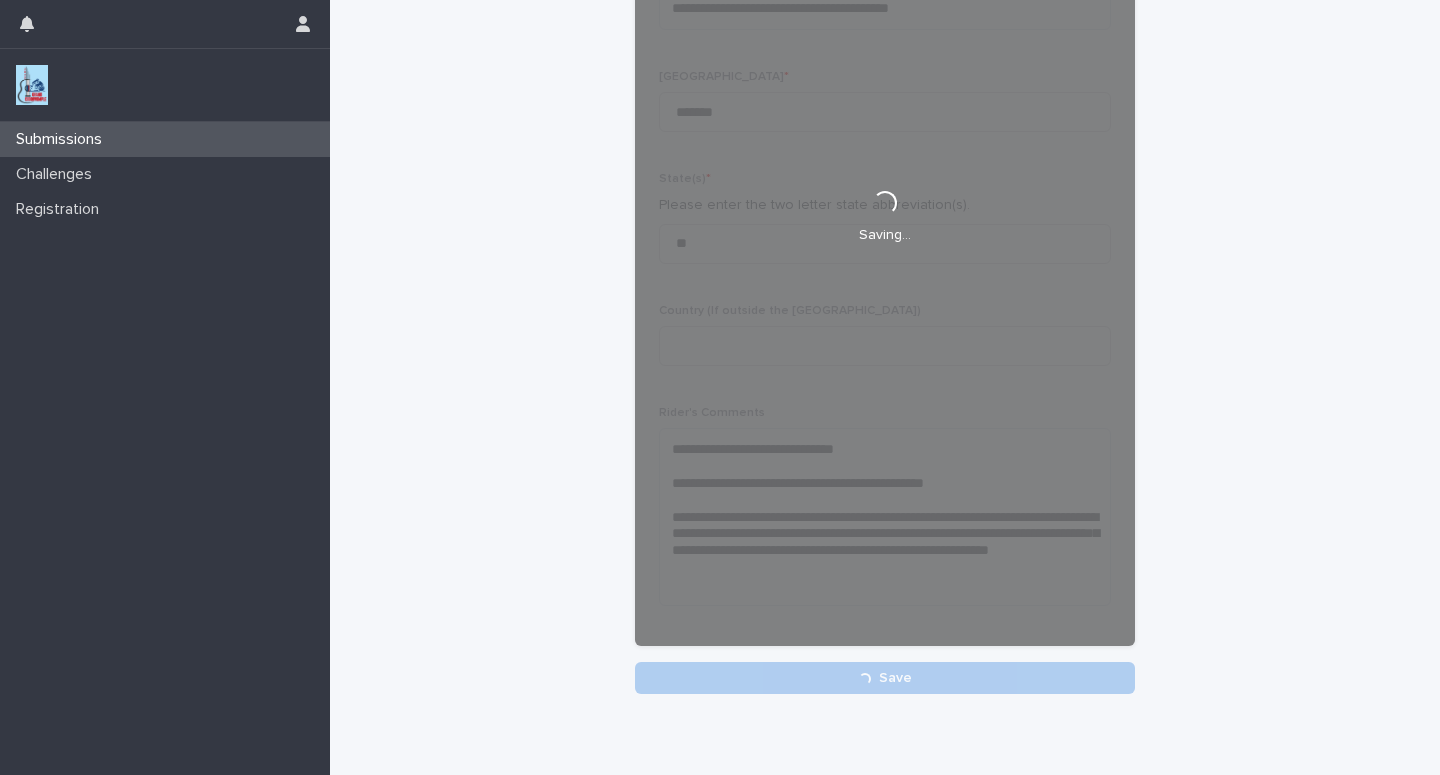 scroll, scrollTop: 322, scrollLeft: 0, axis: vertical 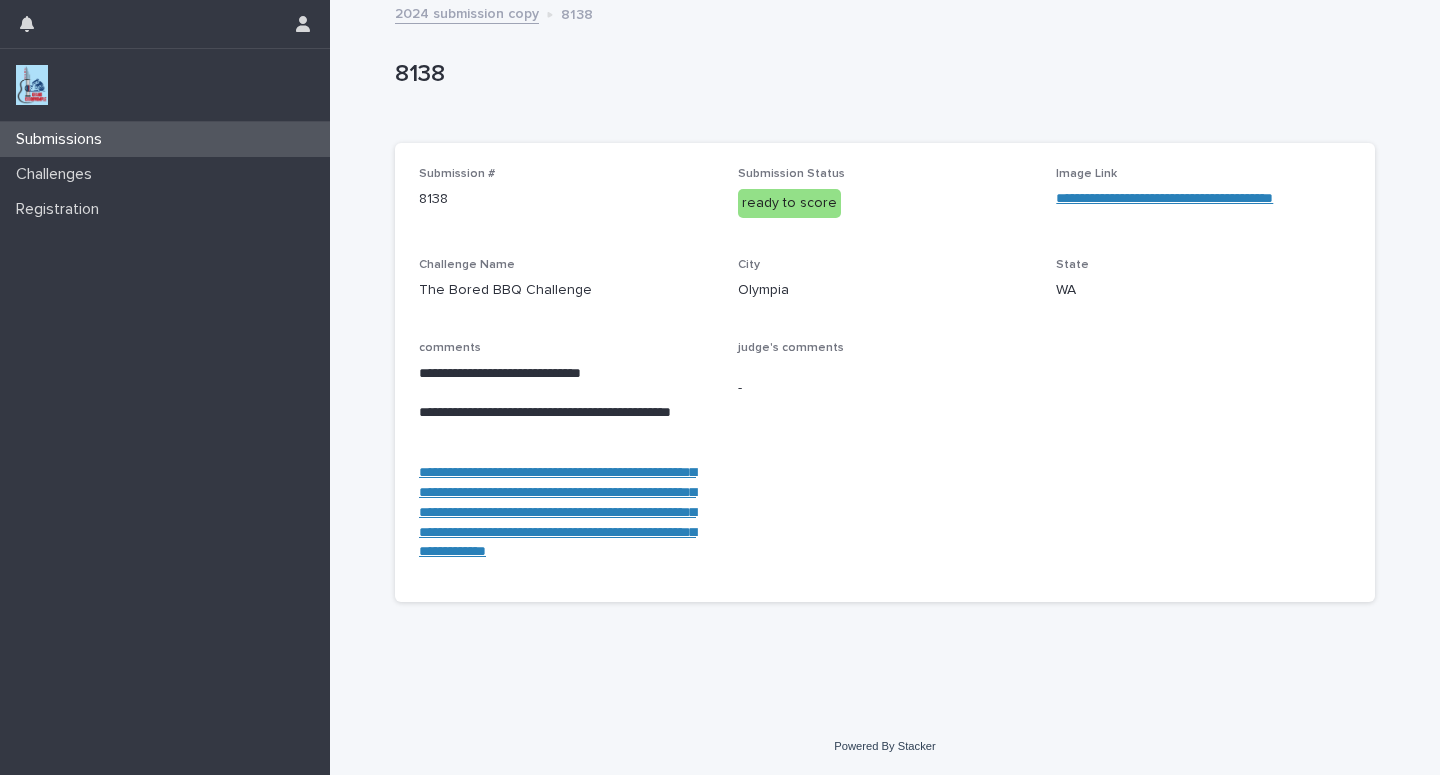 click on "Submissions" at bounding box center [165, 139] 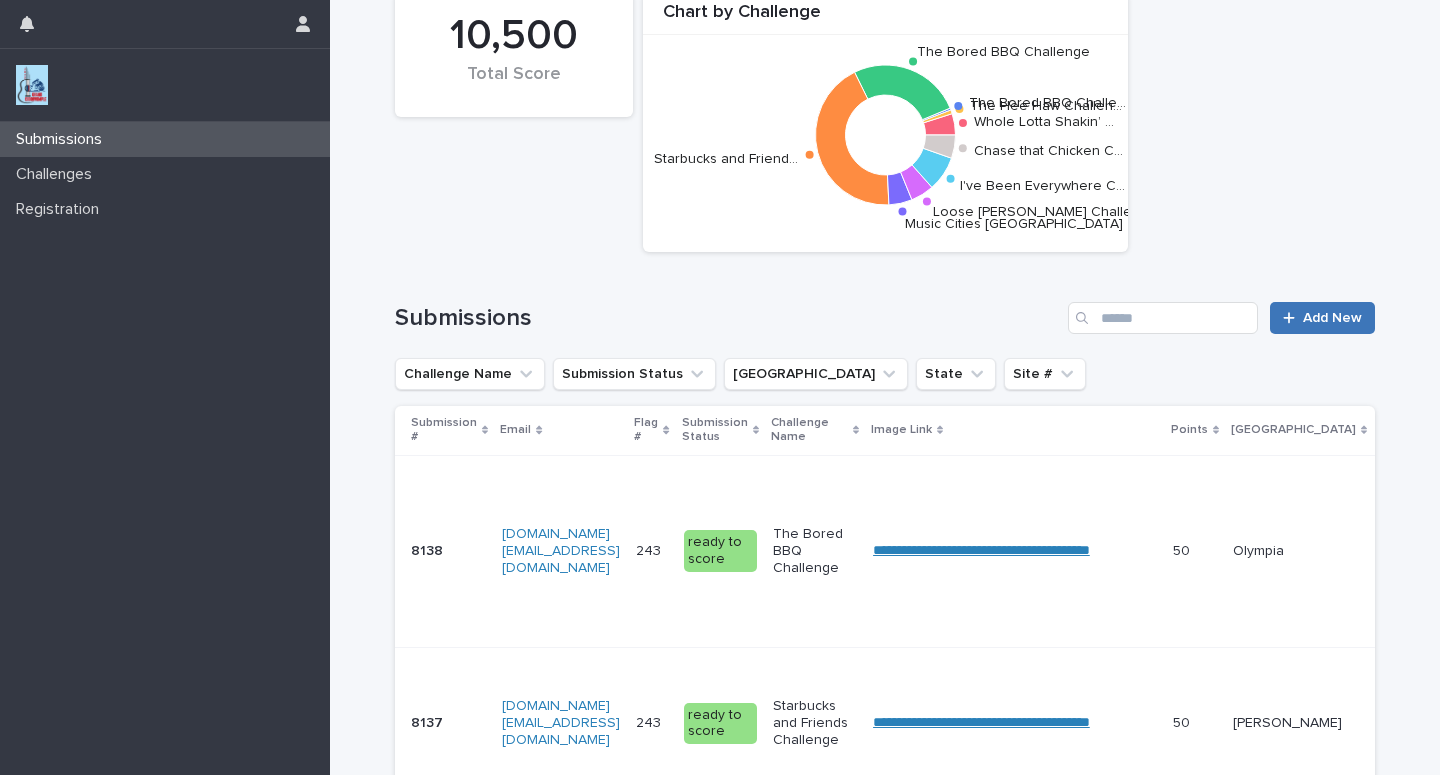 scroll, scrollTop: 0, scrollLeft: 0, axis: both 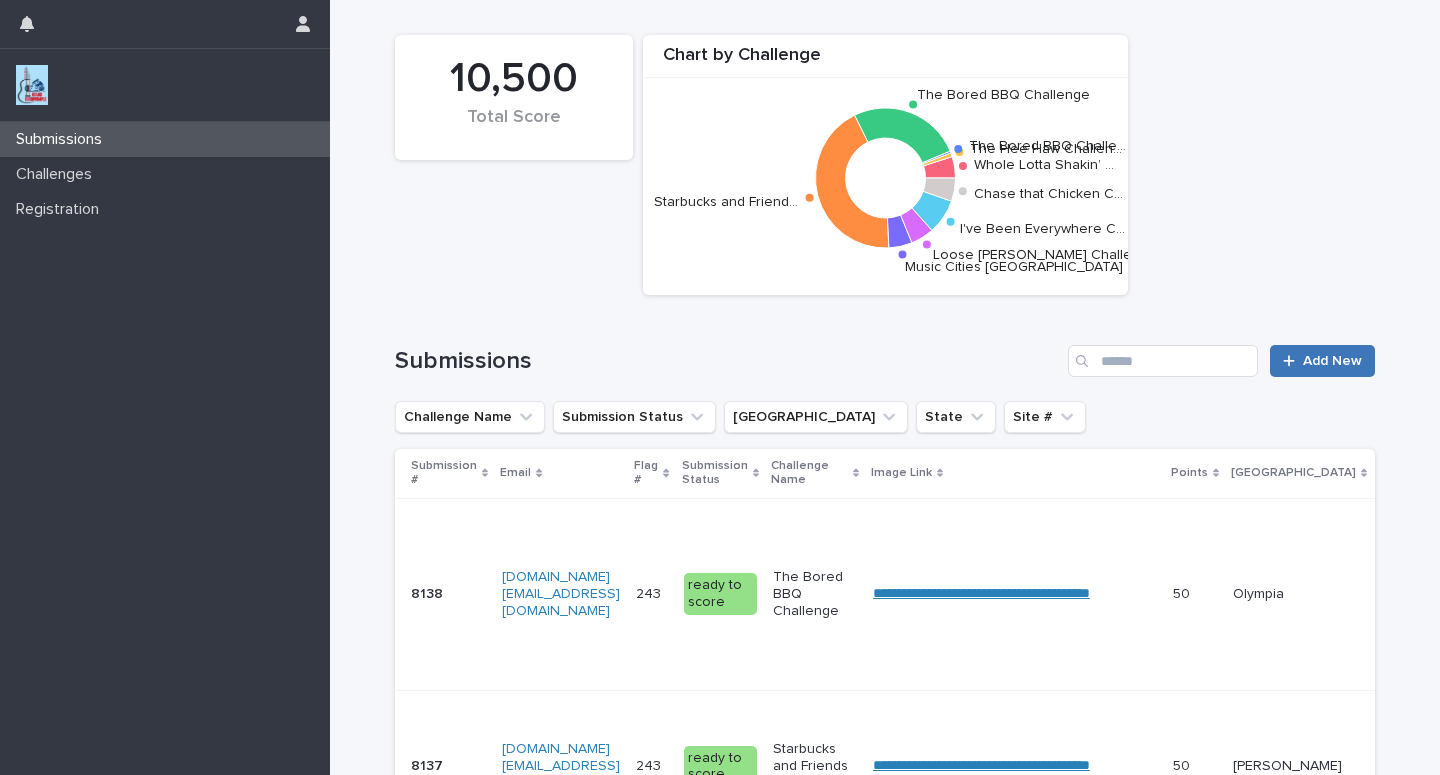 click on "Add New" at bounding box center [1332, 361] 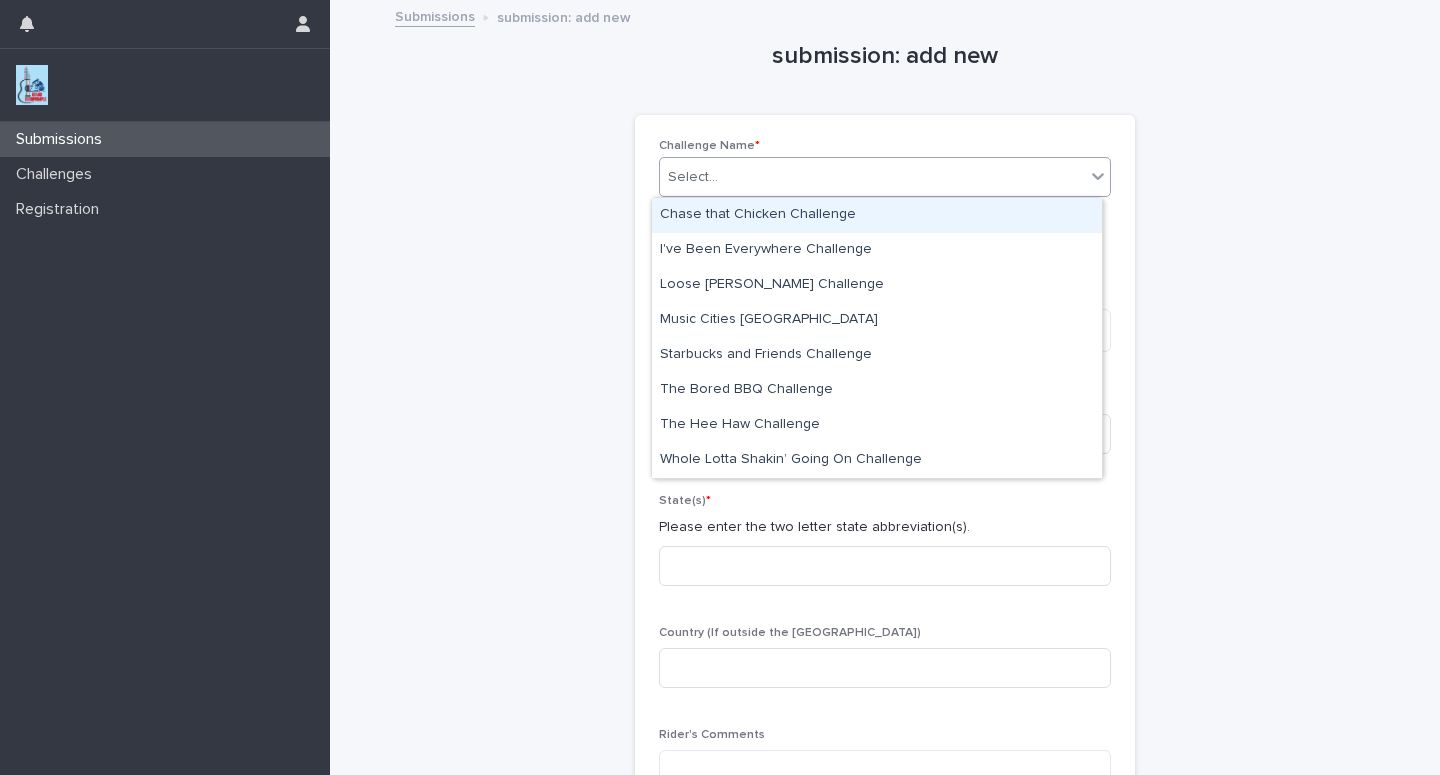 click on "Select..." at bounding box center [872, 177] 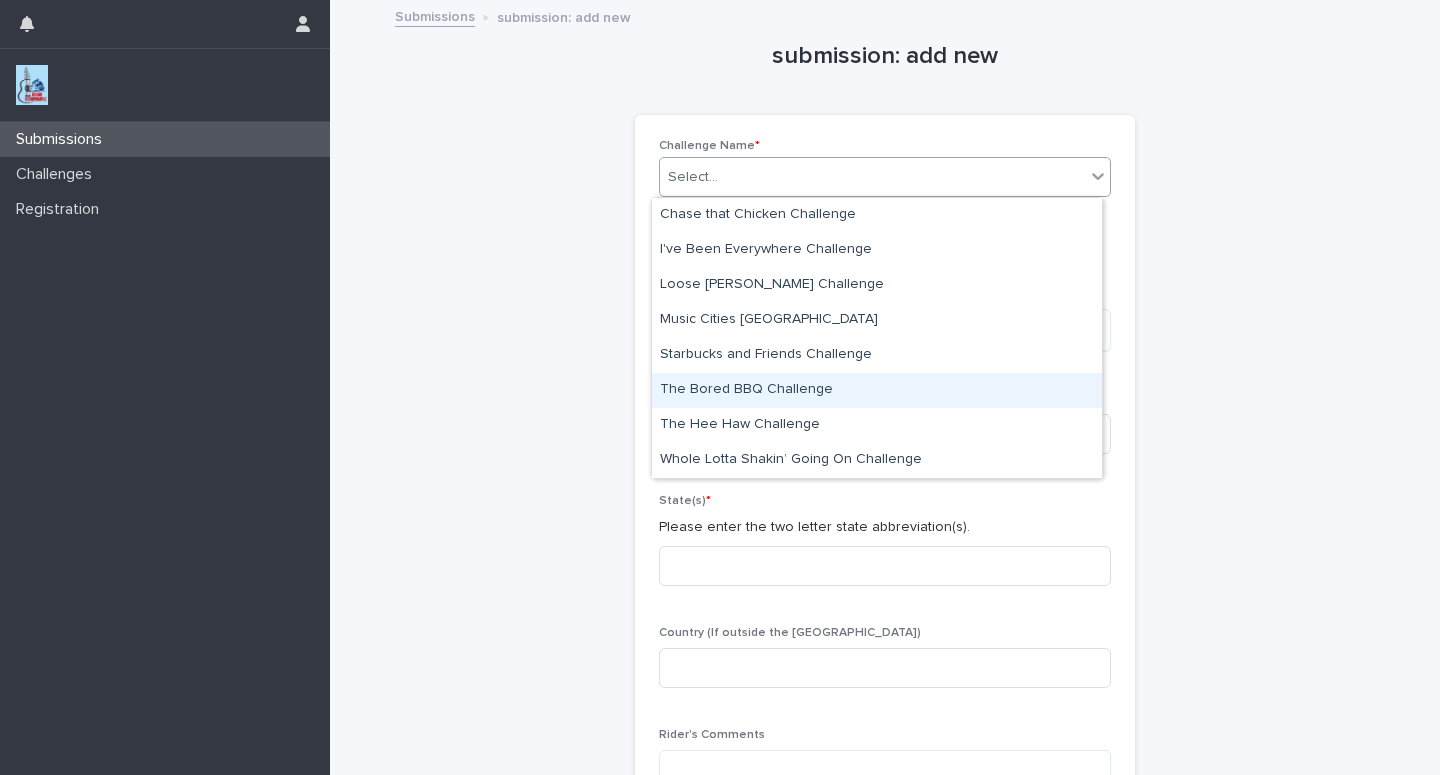 click on "The Bored BBQ Challenge" at bounding box center [877, 390] 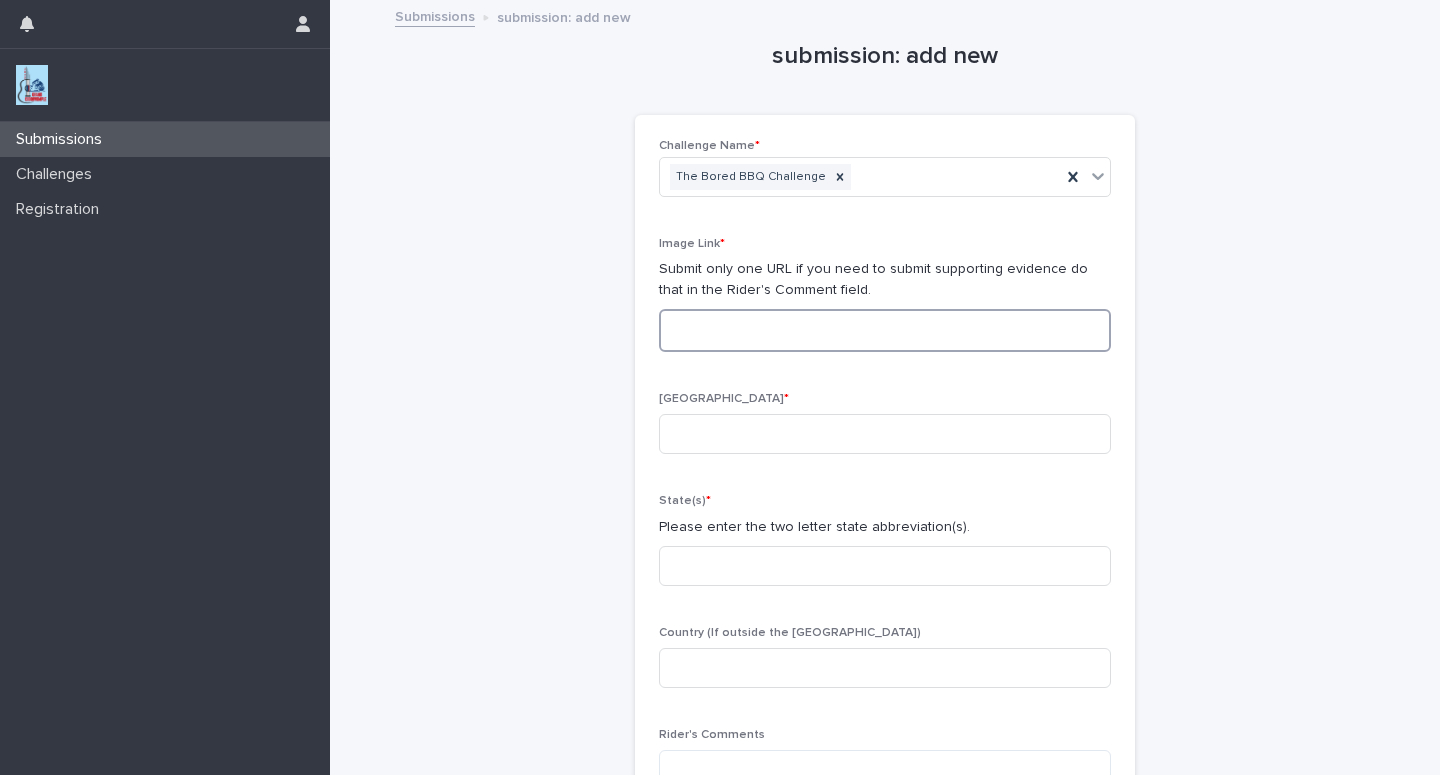 click at bounding box center [885, 330] 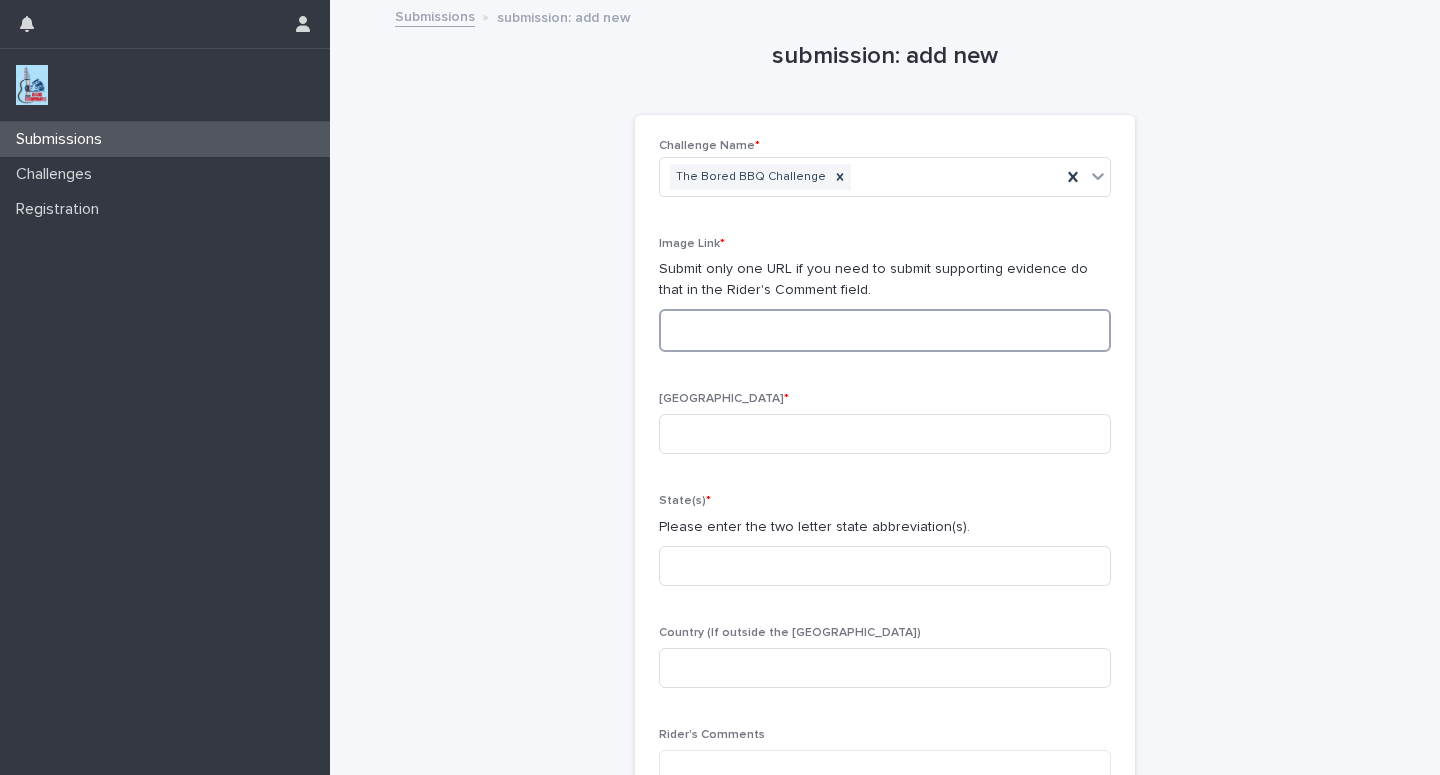 paste on "**********" 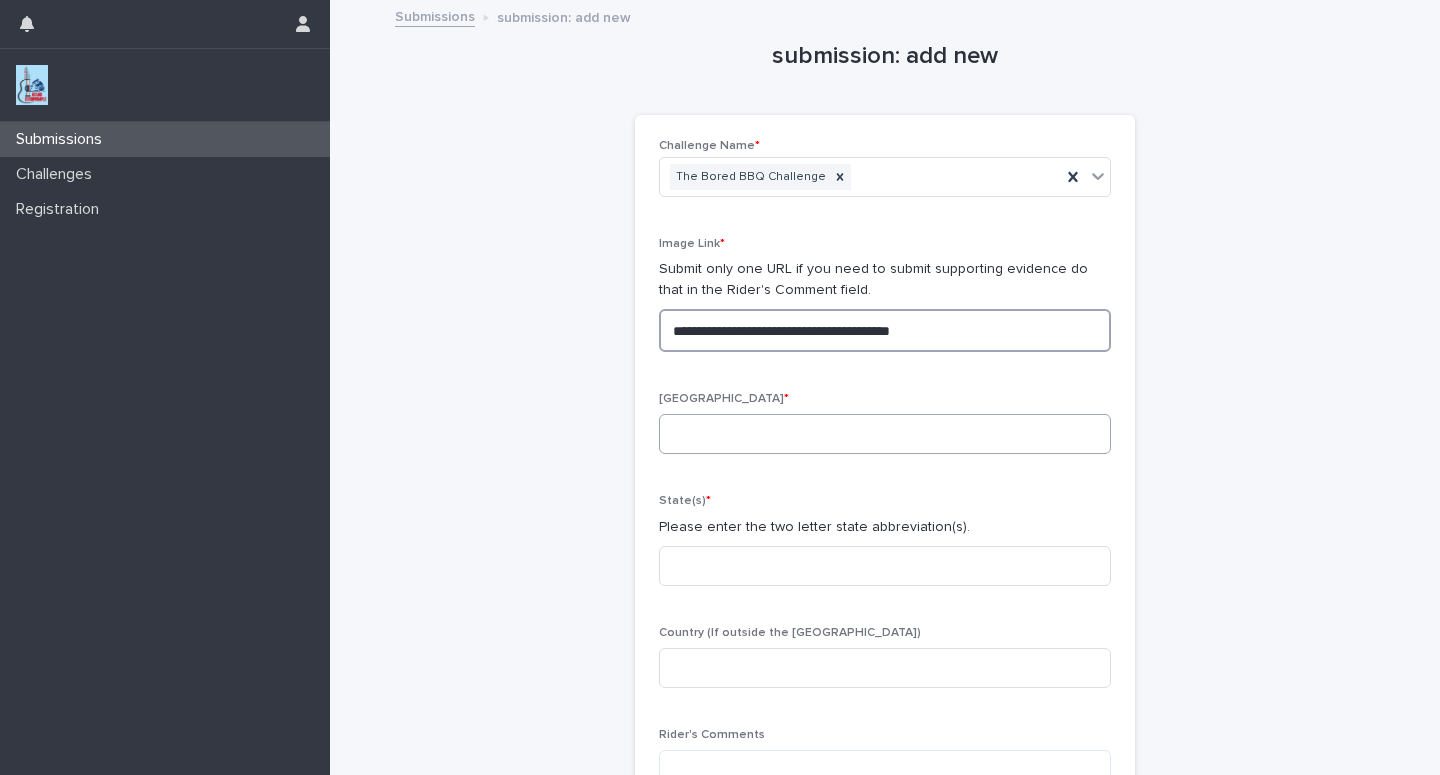 type on "**********" 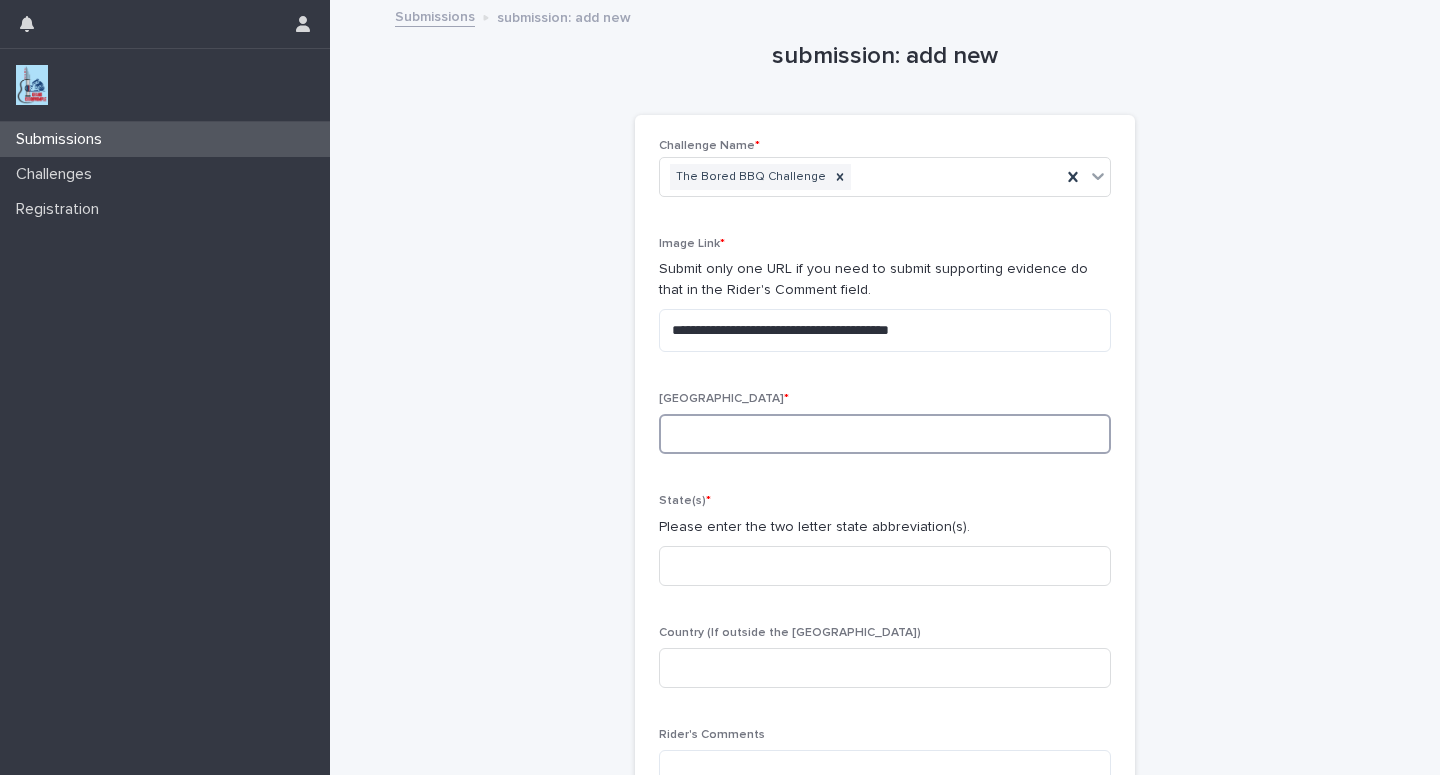 click at bounding box center [885, 434] 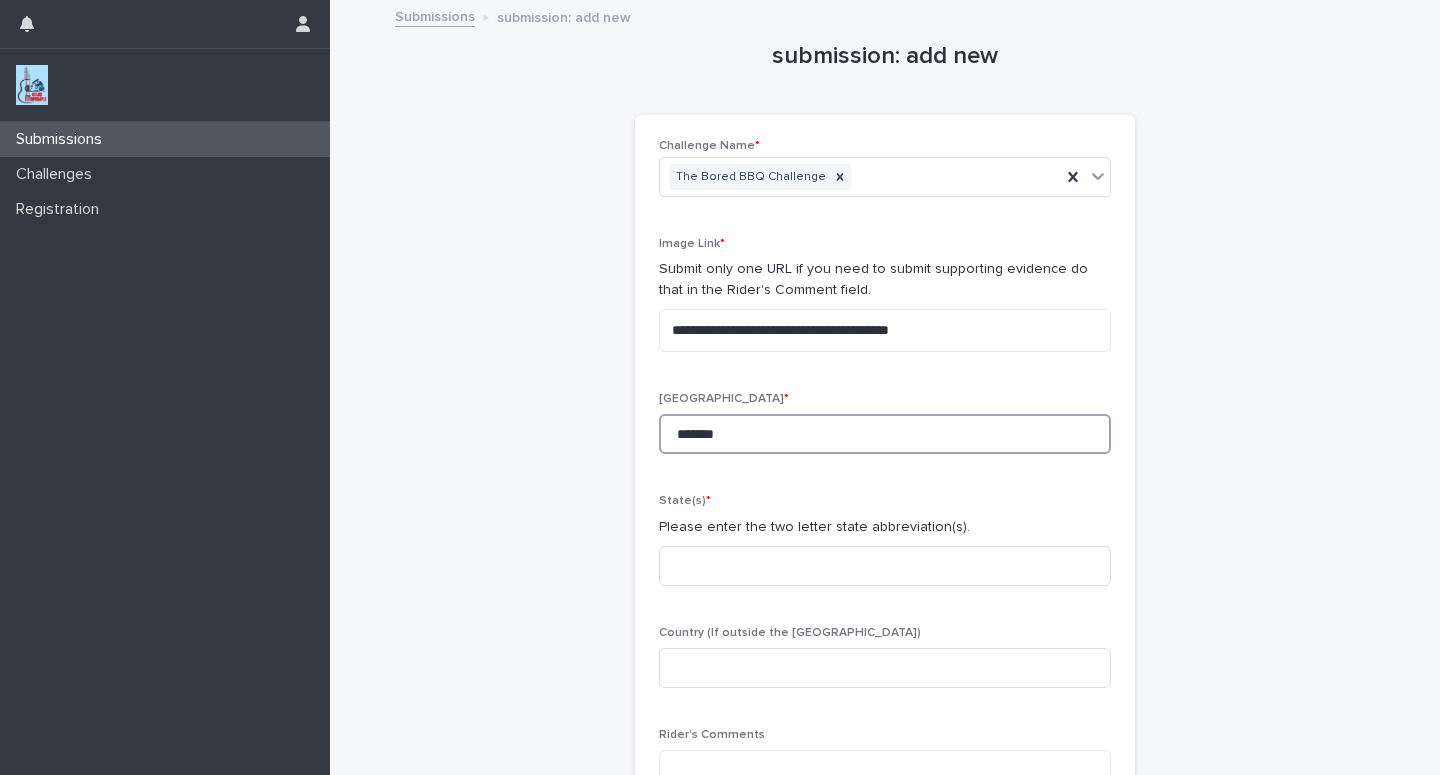 type on "*******" 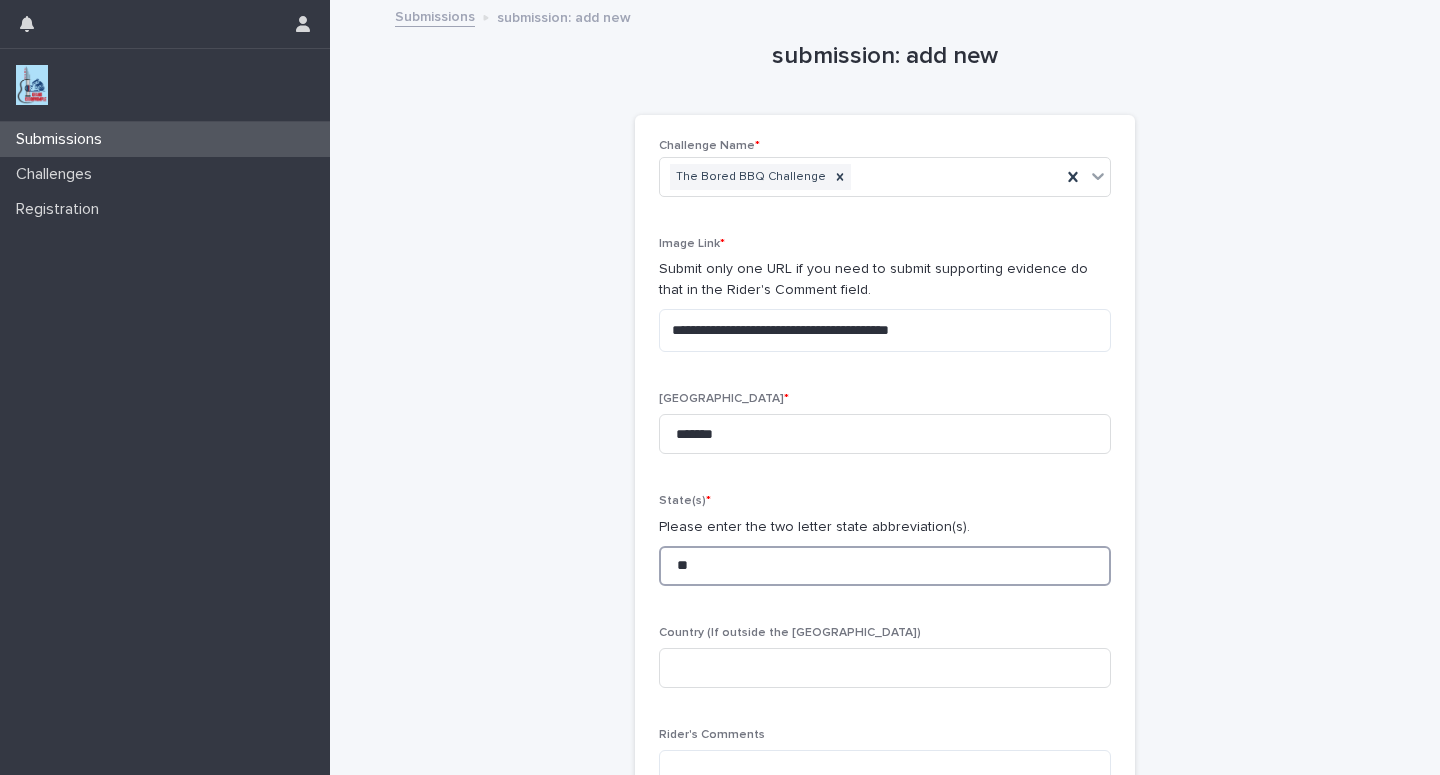 type on "**" 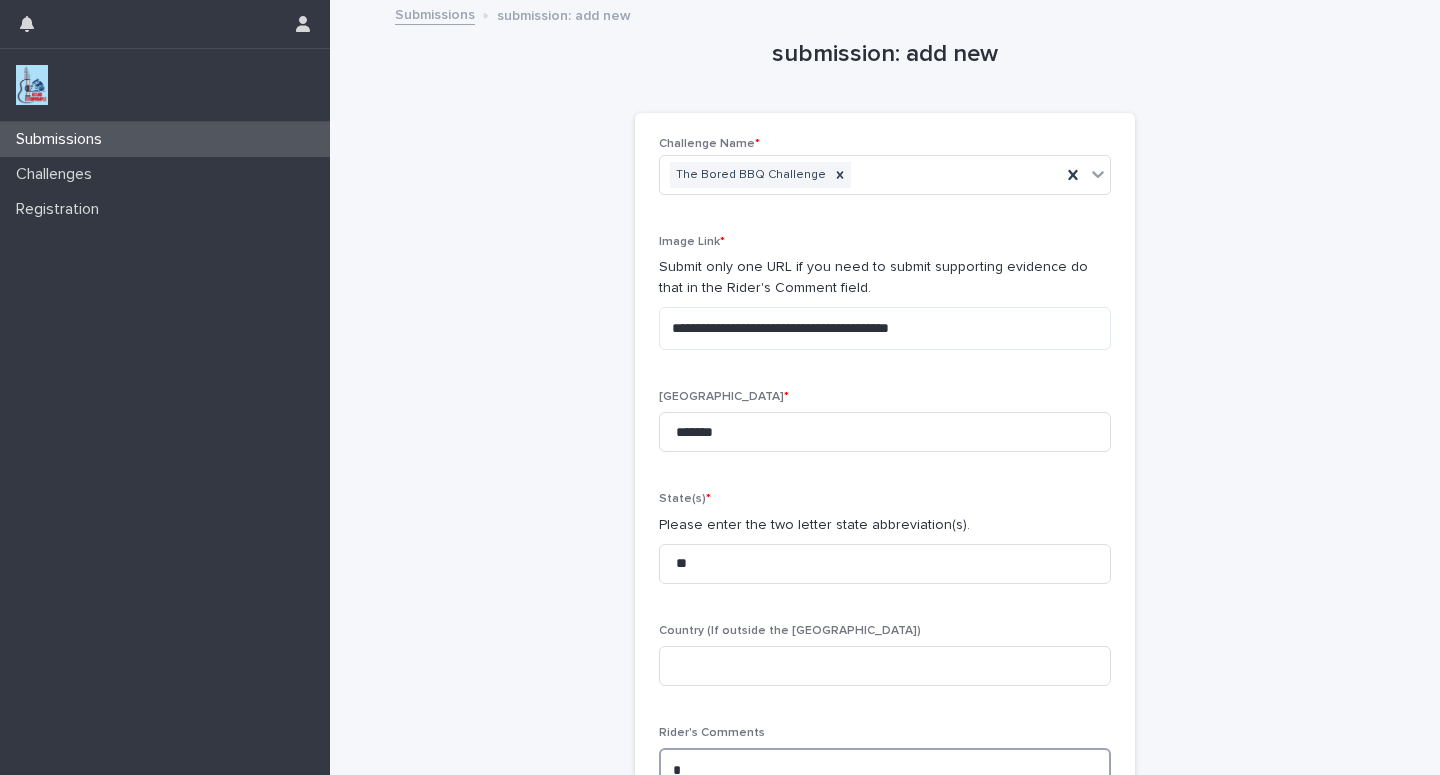 scroll, scrollTop: 5, scrollLeft: 0, axis: vertical 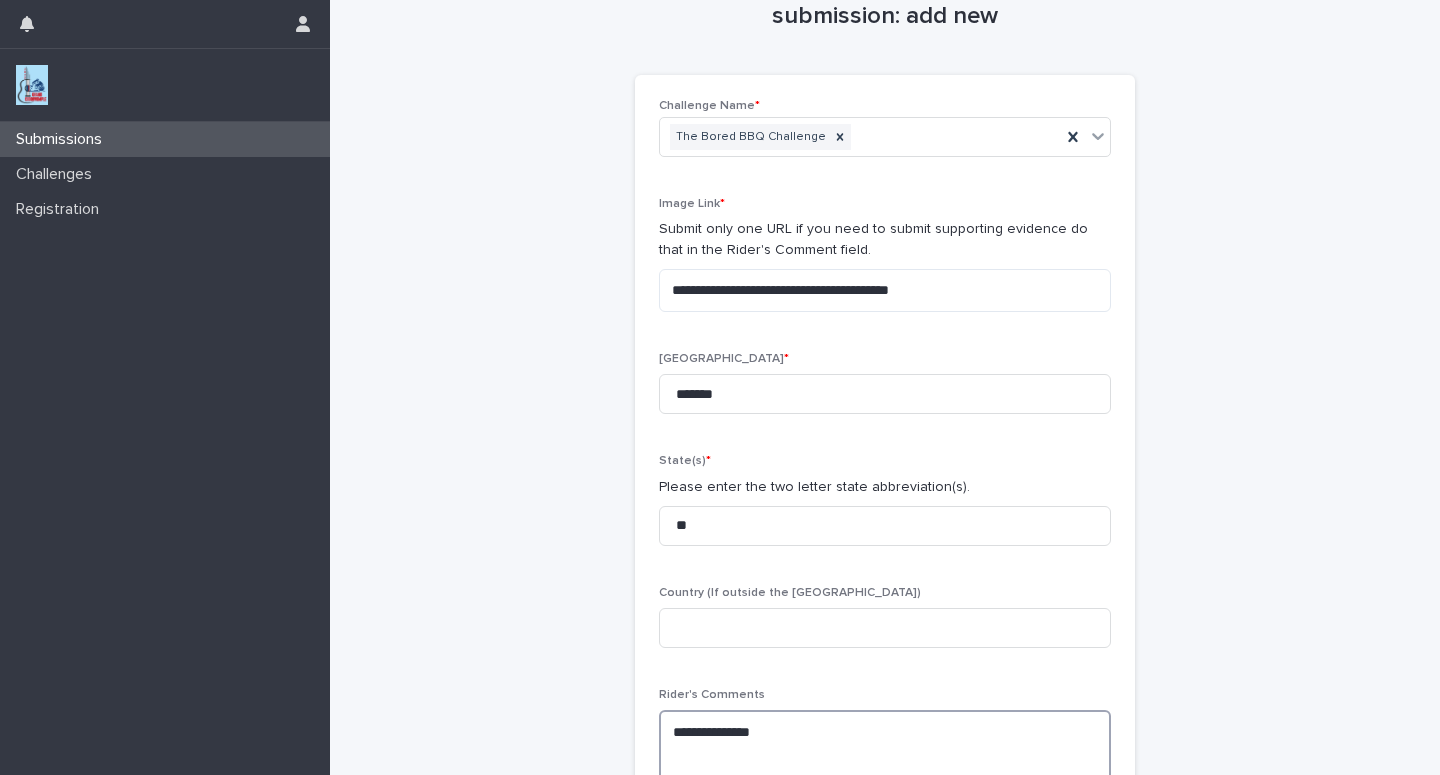 paste on "**********" 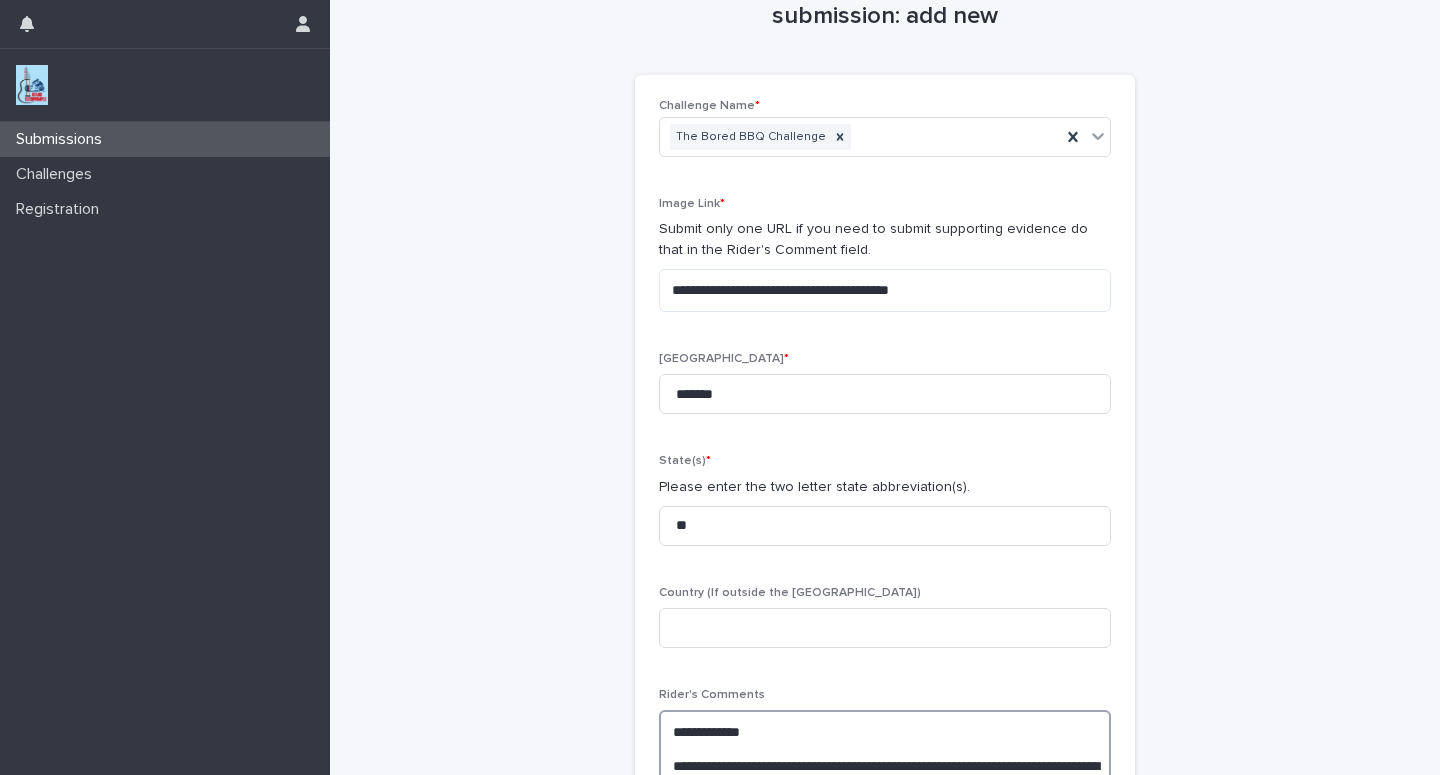 scroll, scrollTop: 106, scrollLeft: 0, axis: vertical 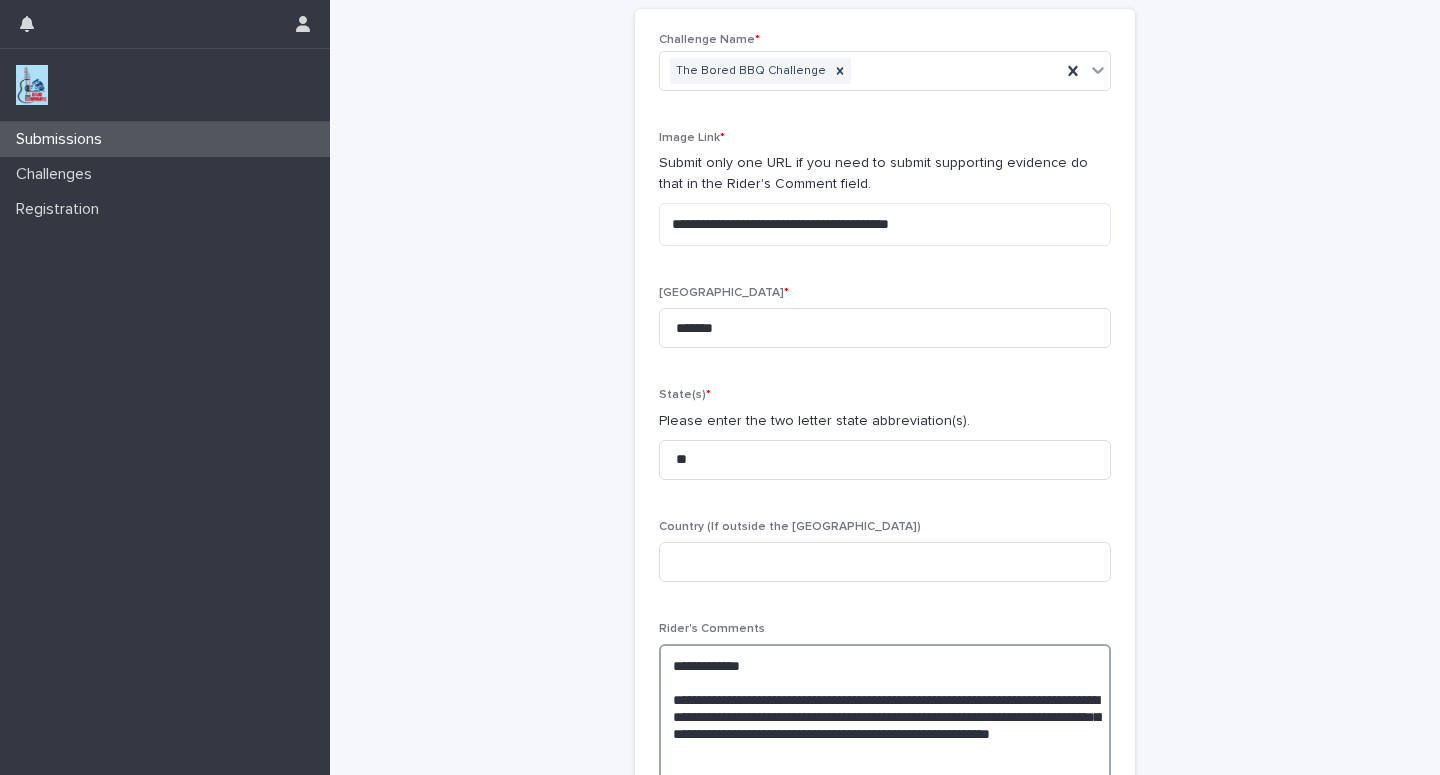 type on "**********" 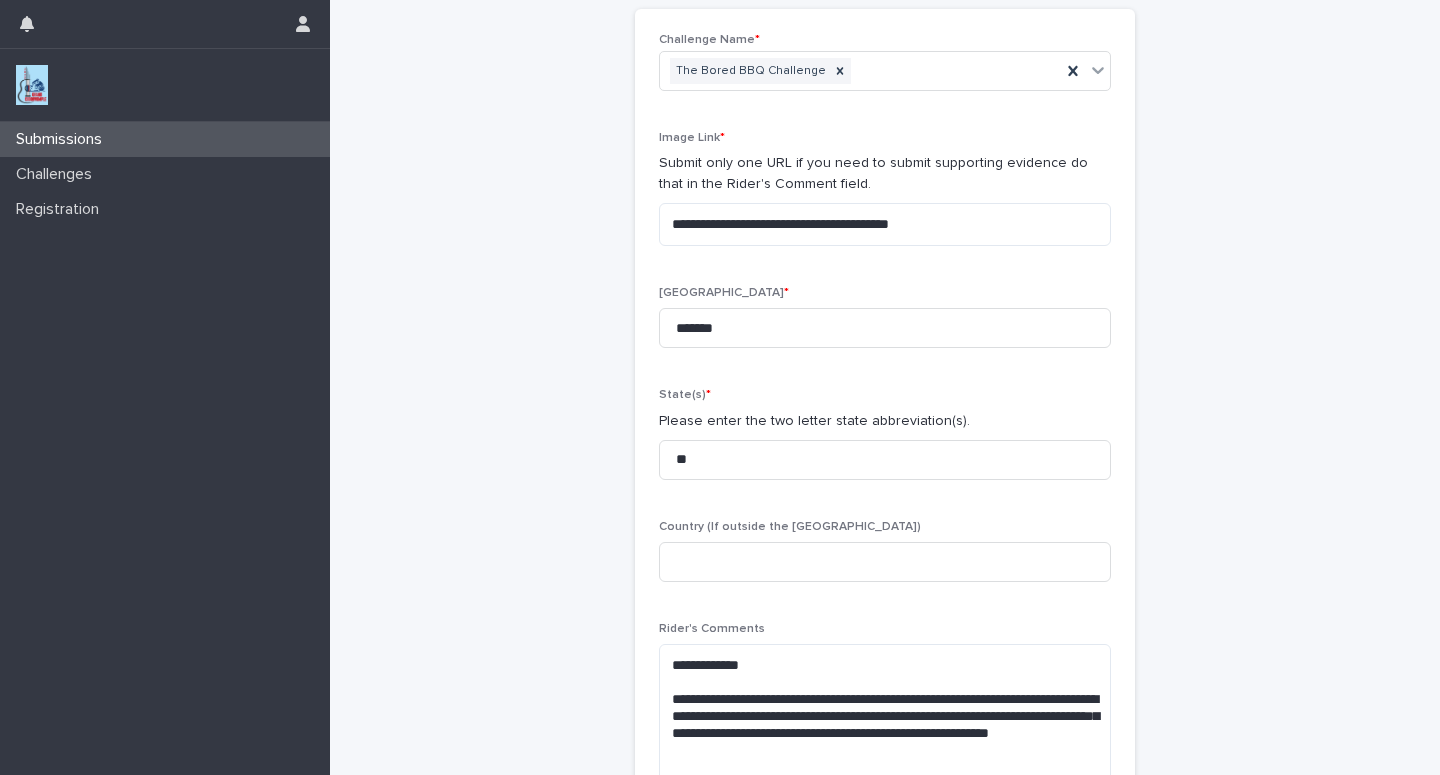 click on "**********" at bounding box center (885, 386) 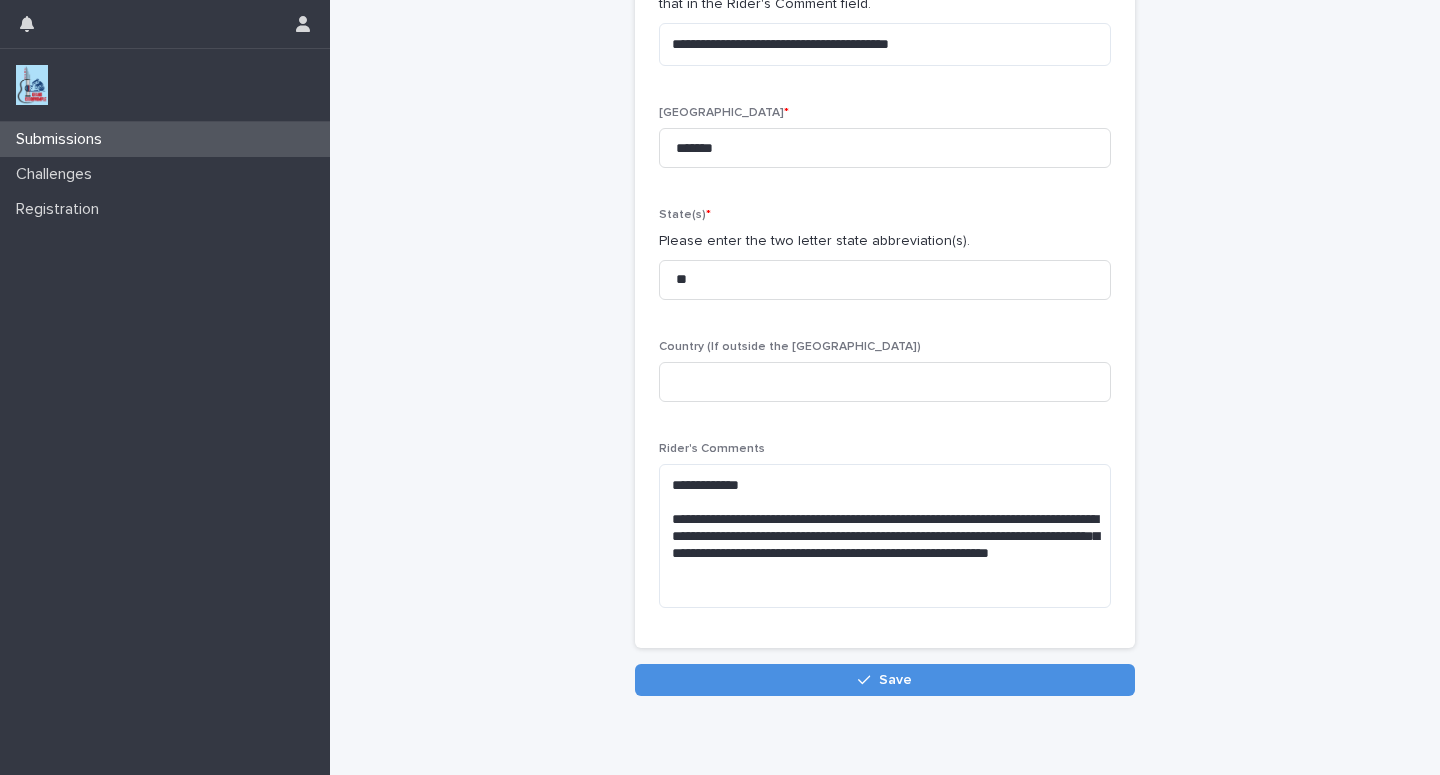 scroll, scrollTop: 302, scrollLeft: 0, axis: vertical 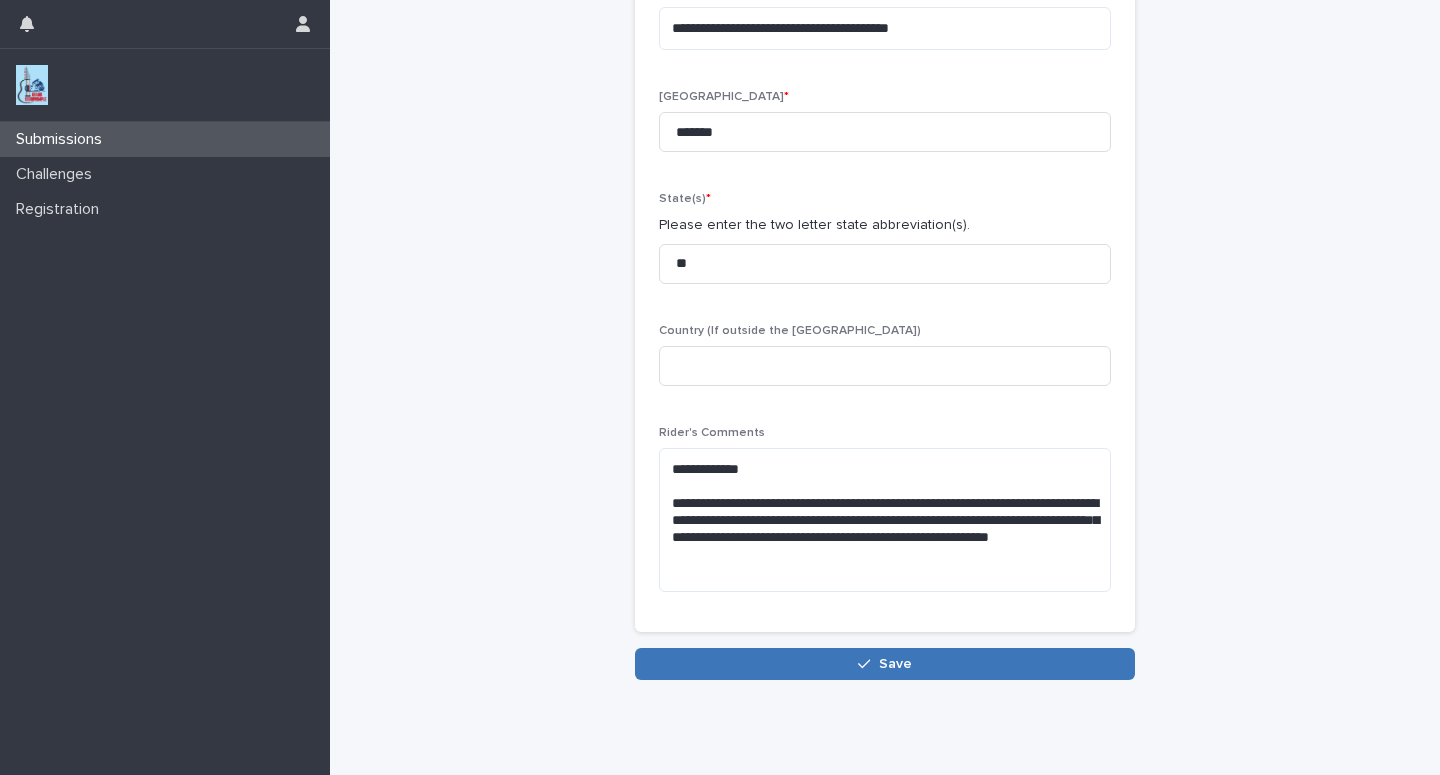 click on "Save" at bounding box center (885, 664) 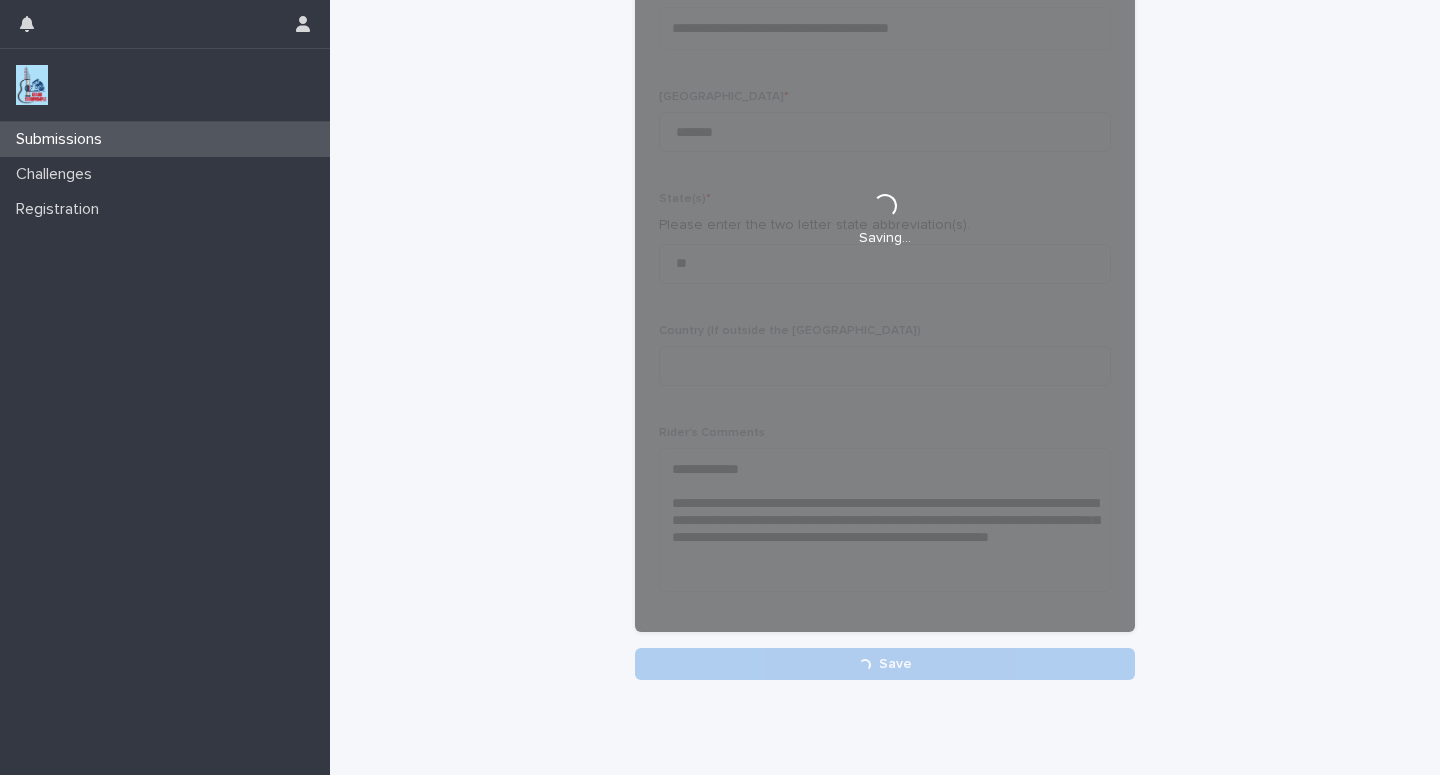scroll, scrollTop: 302, scrollLeft: 0, axis: vertical 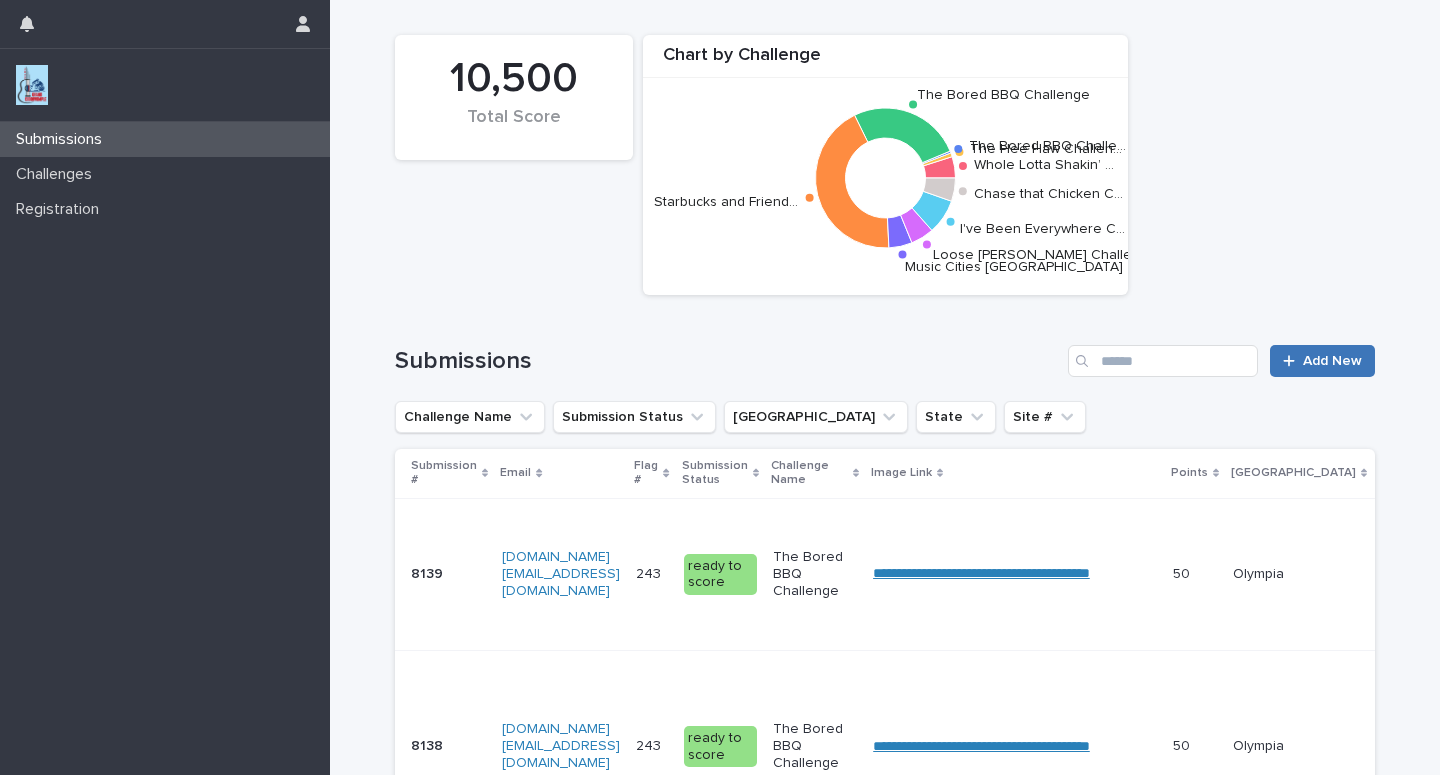 click on "Add New" at bounding box center (1332, 361) 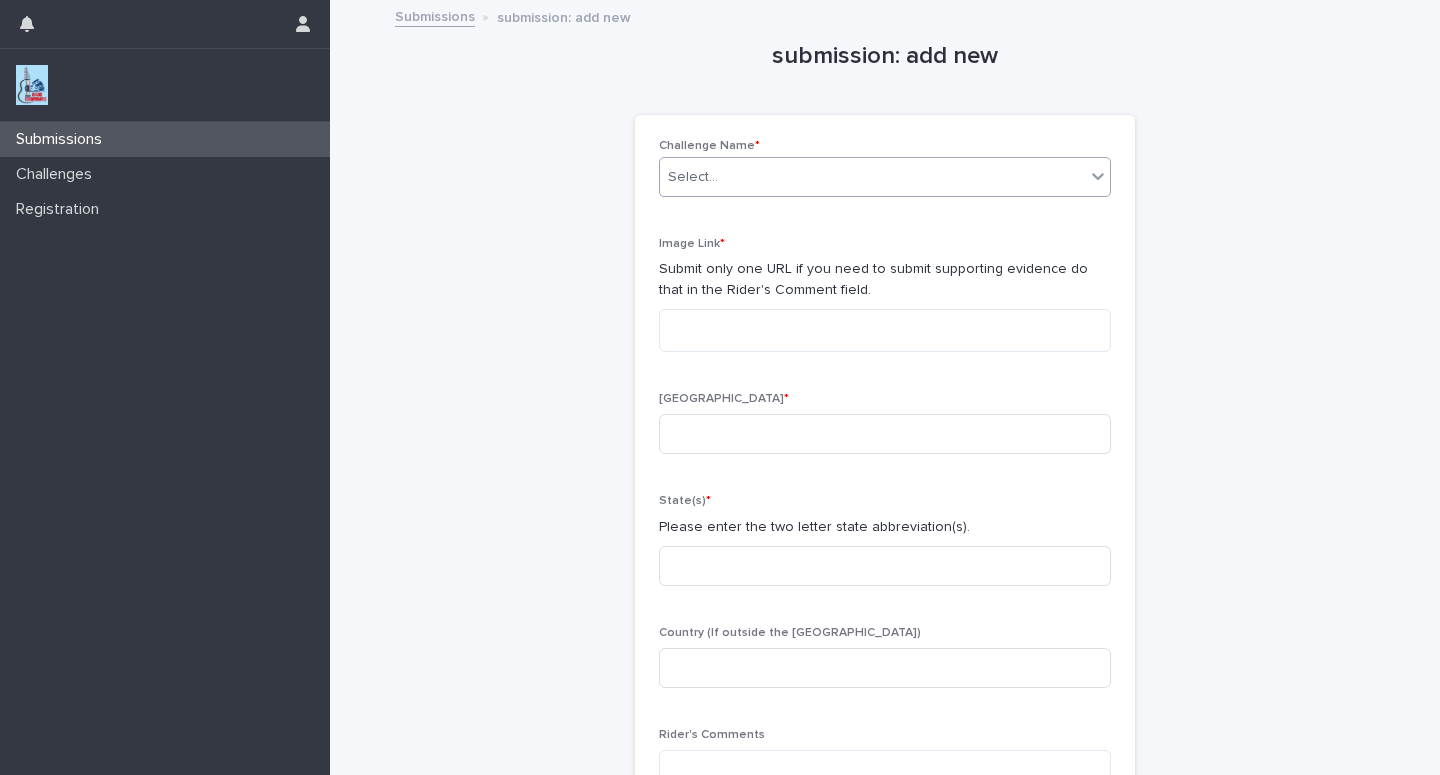 click at bounding box center [1098, 176] 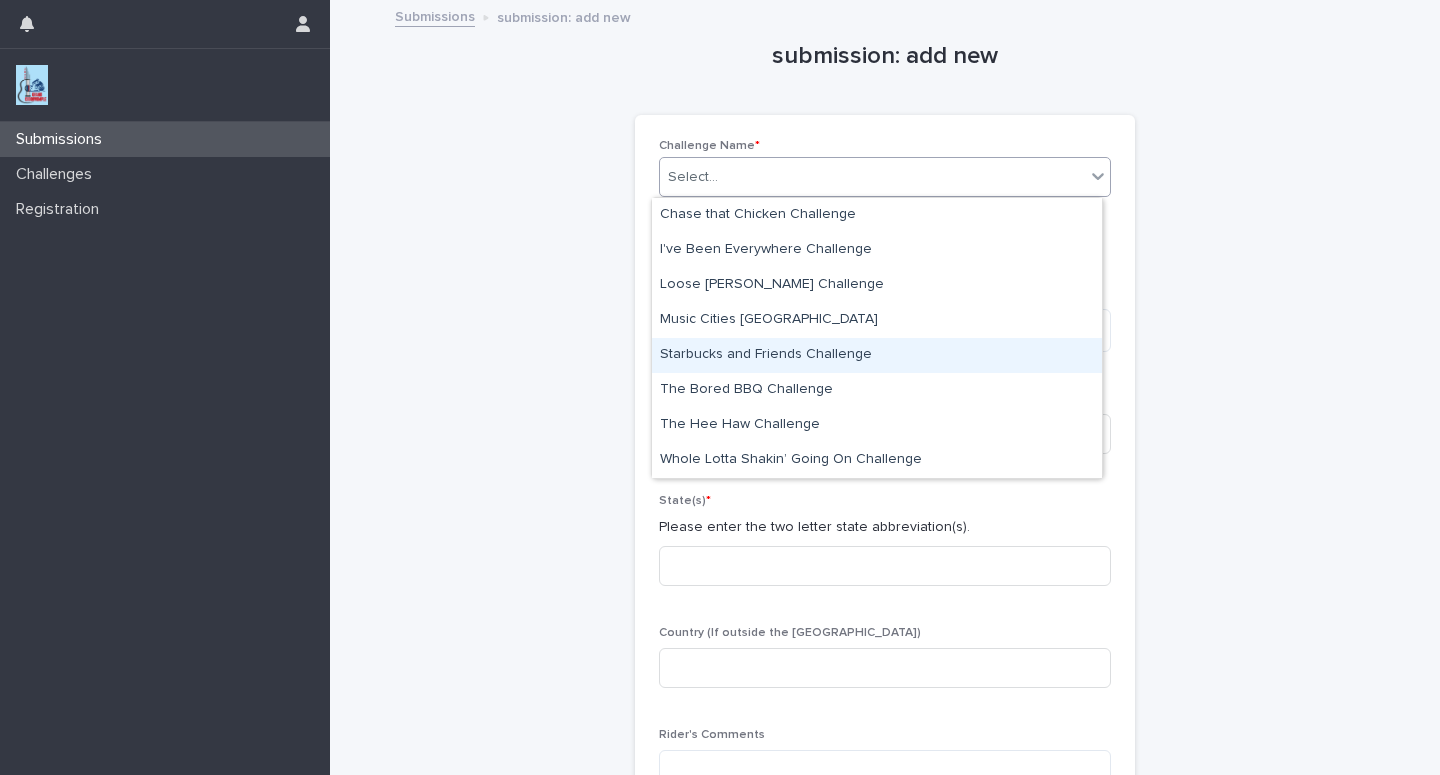 click on "Starbucks and Friends Challenge" at bounding box center [877, 355] 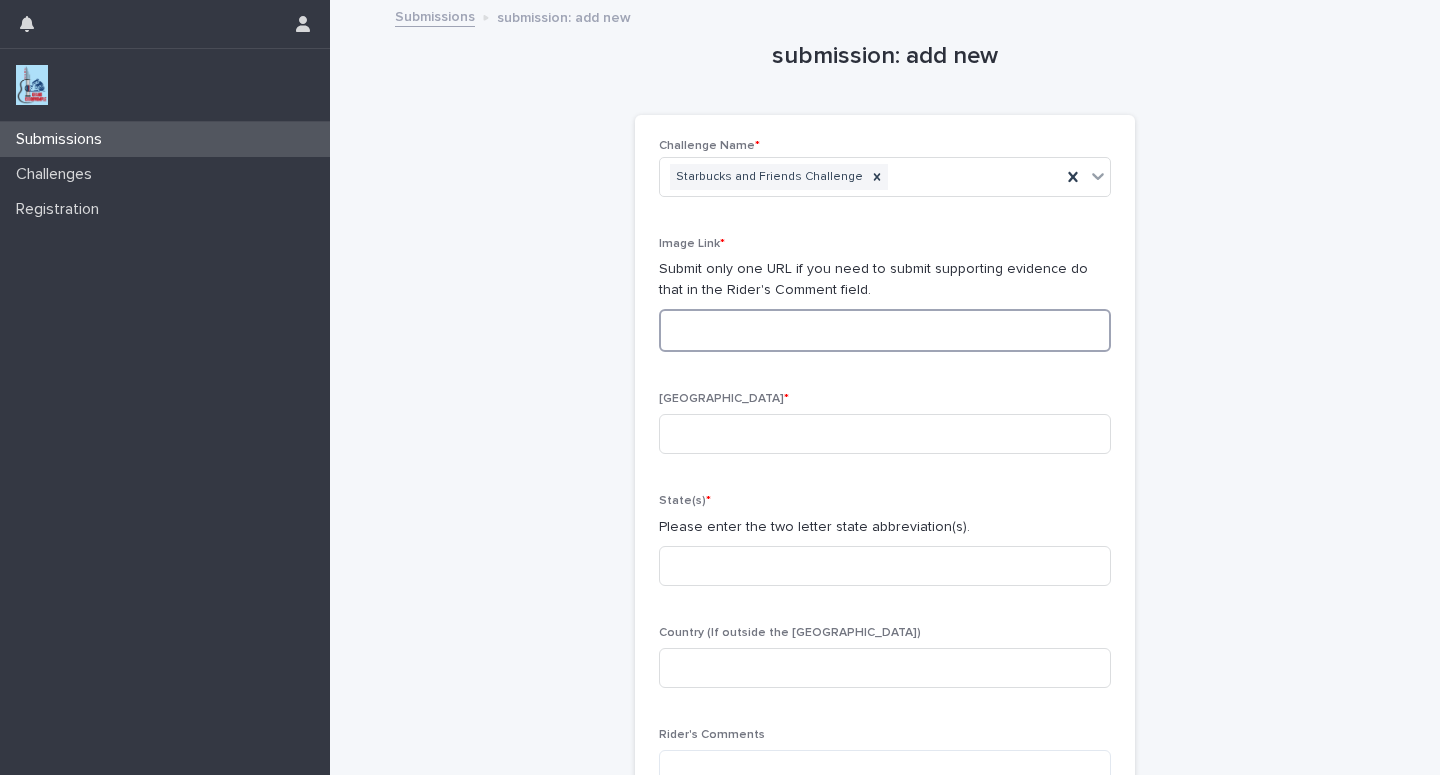 click at bounding box center (885, 330) 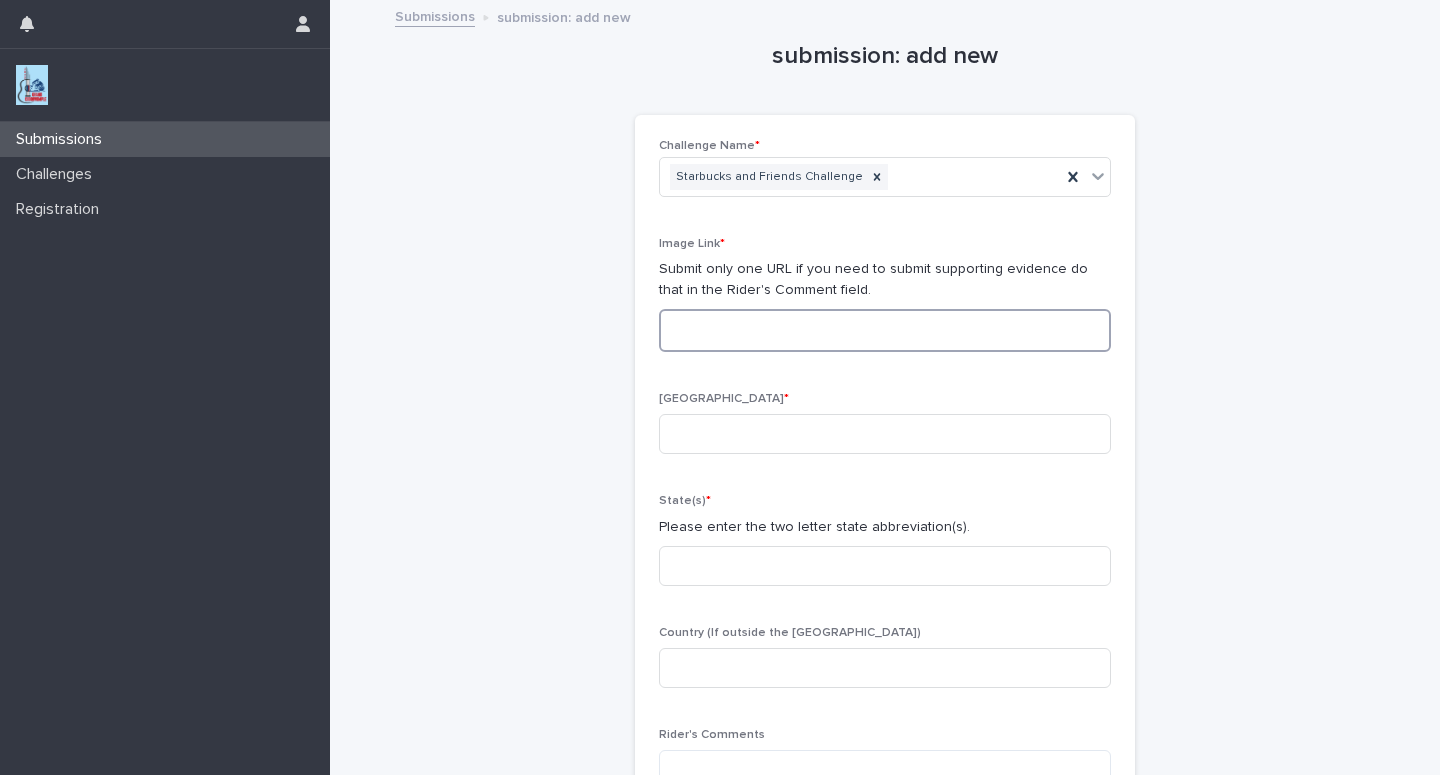 paste on "**********" 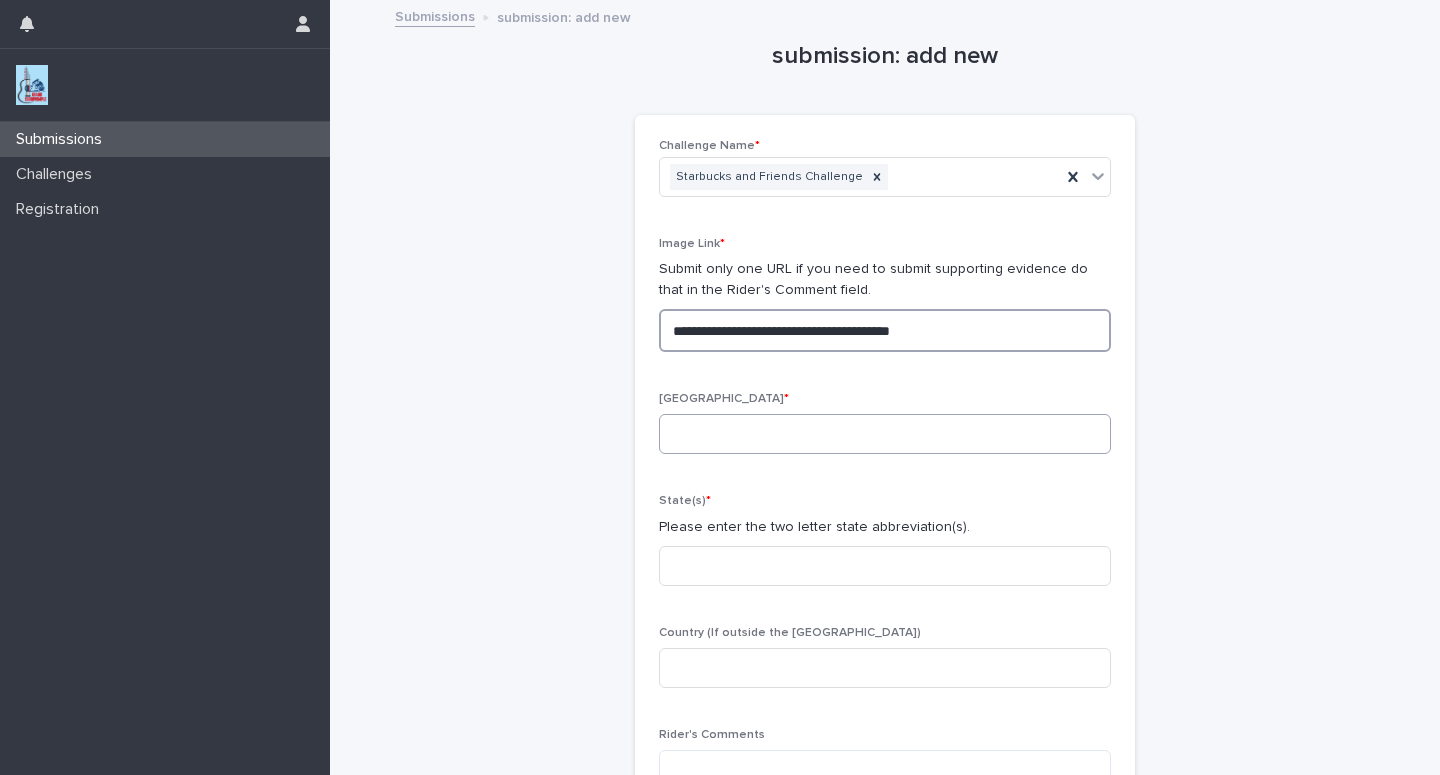 type on "**********" 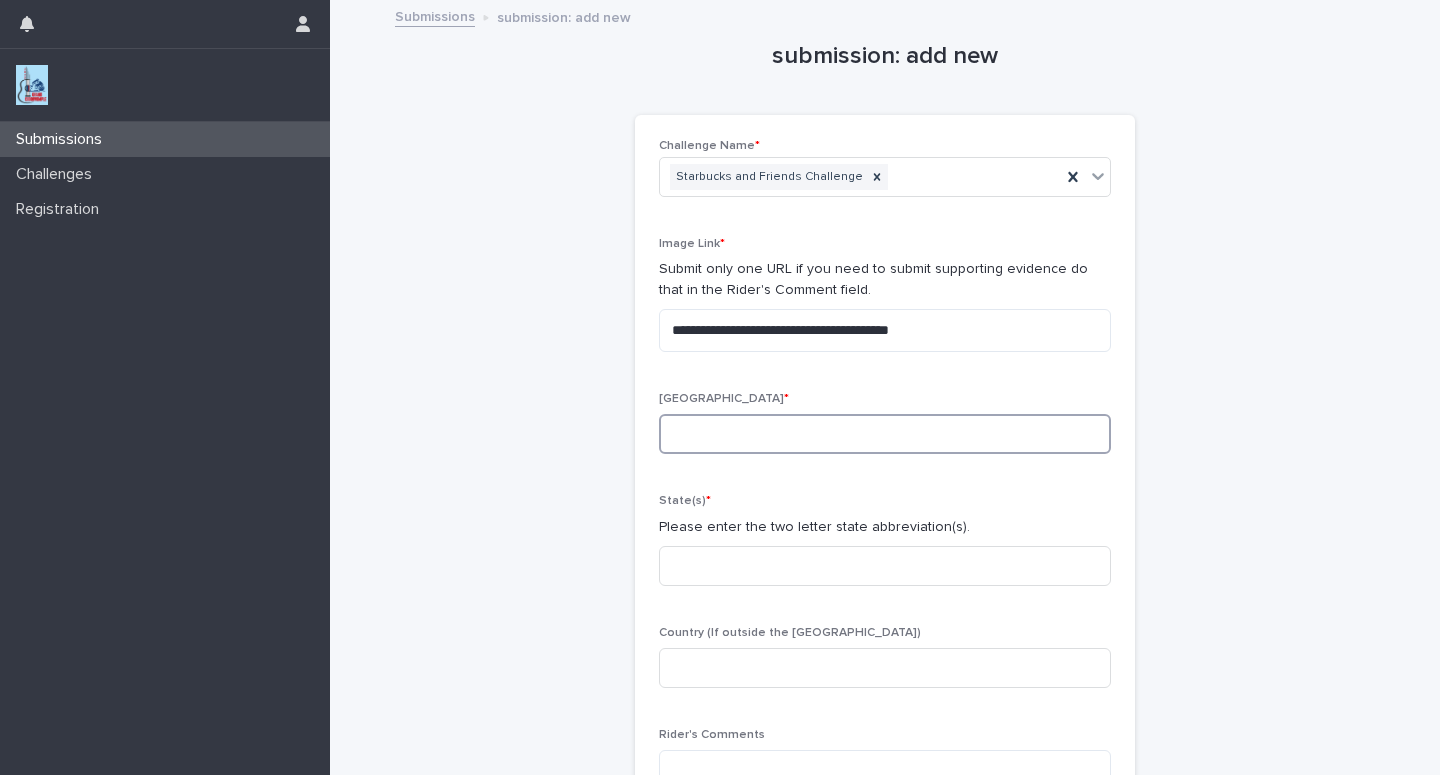 click at bounding box center (885, 434) 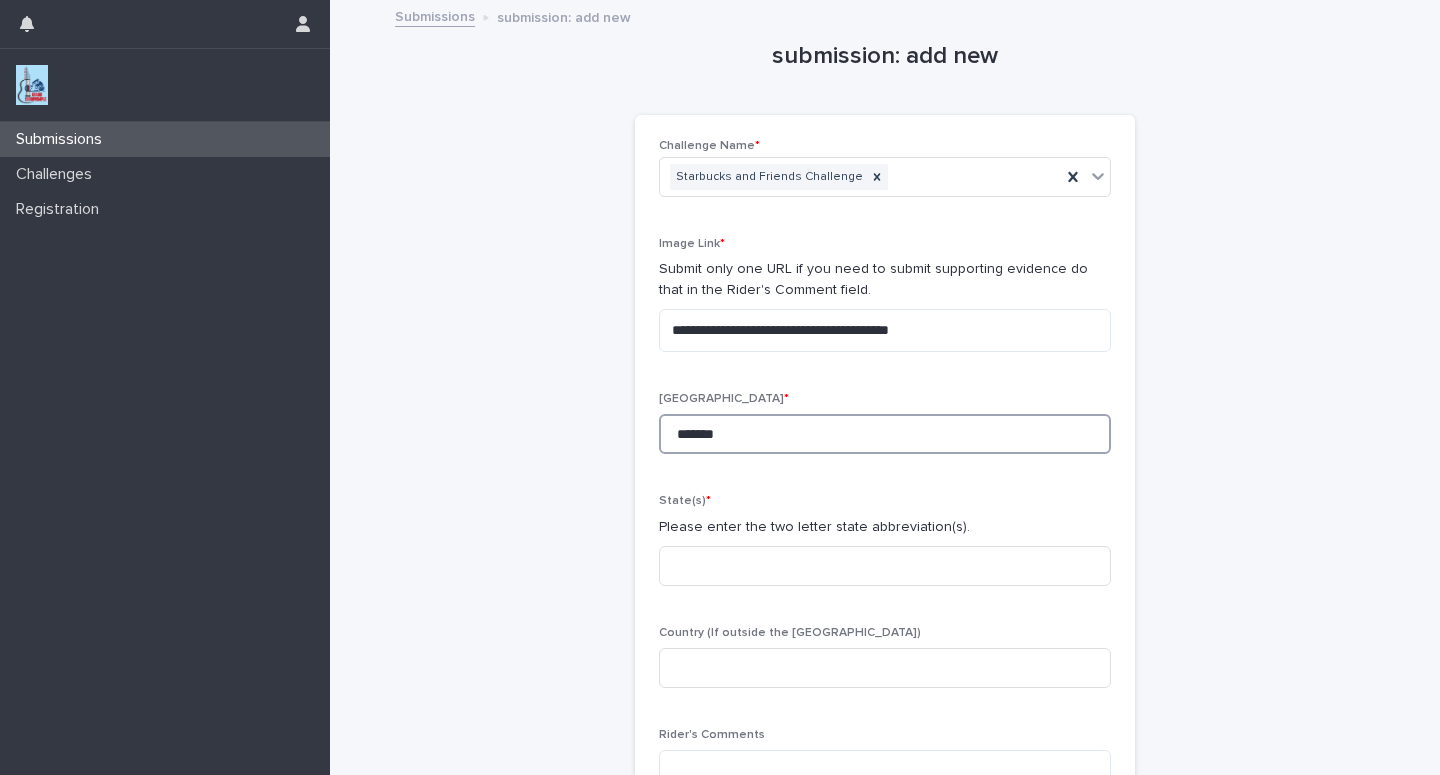 type on "*******" 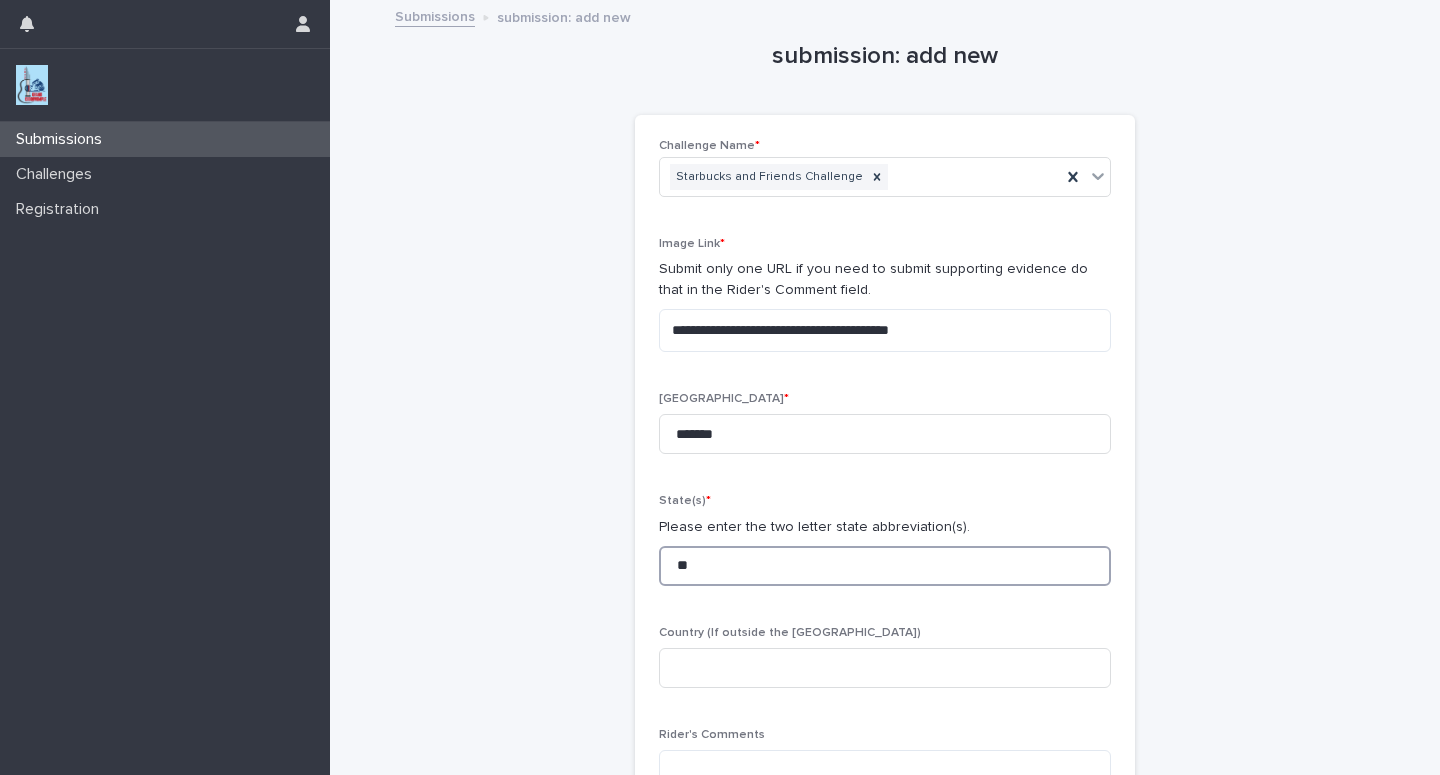 type on "**" 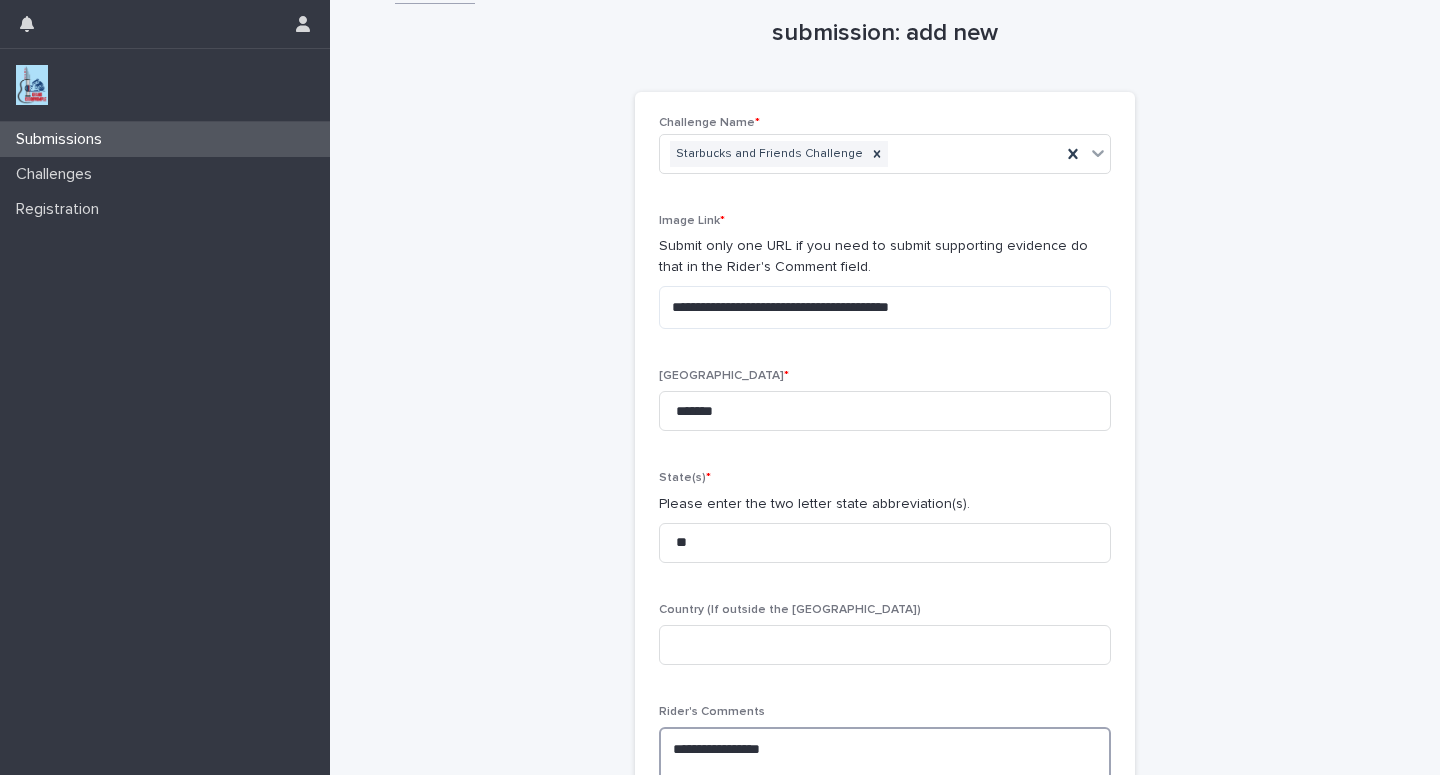 scroll, scrollTop: 40, scrollLeft: 0, axis: vertical 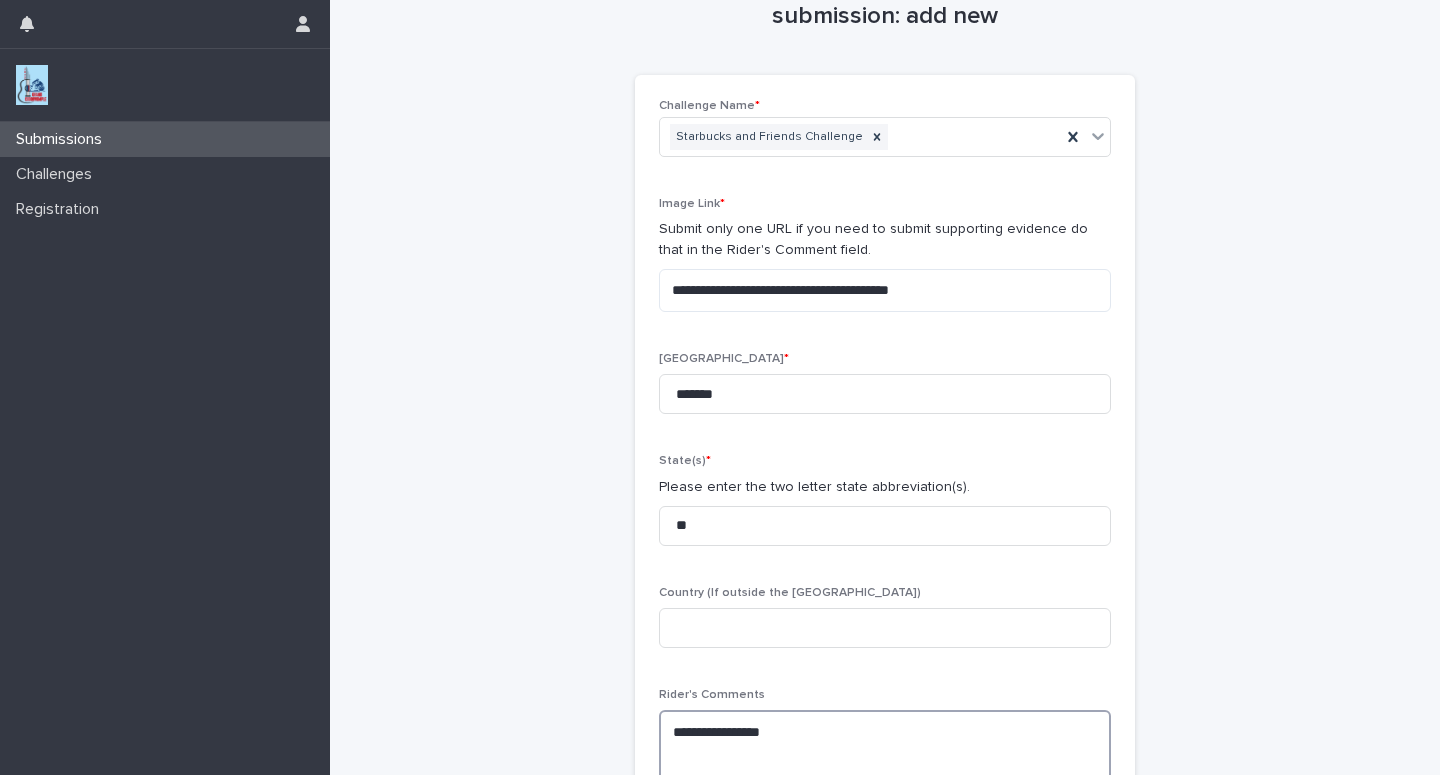 paste on "**********" 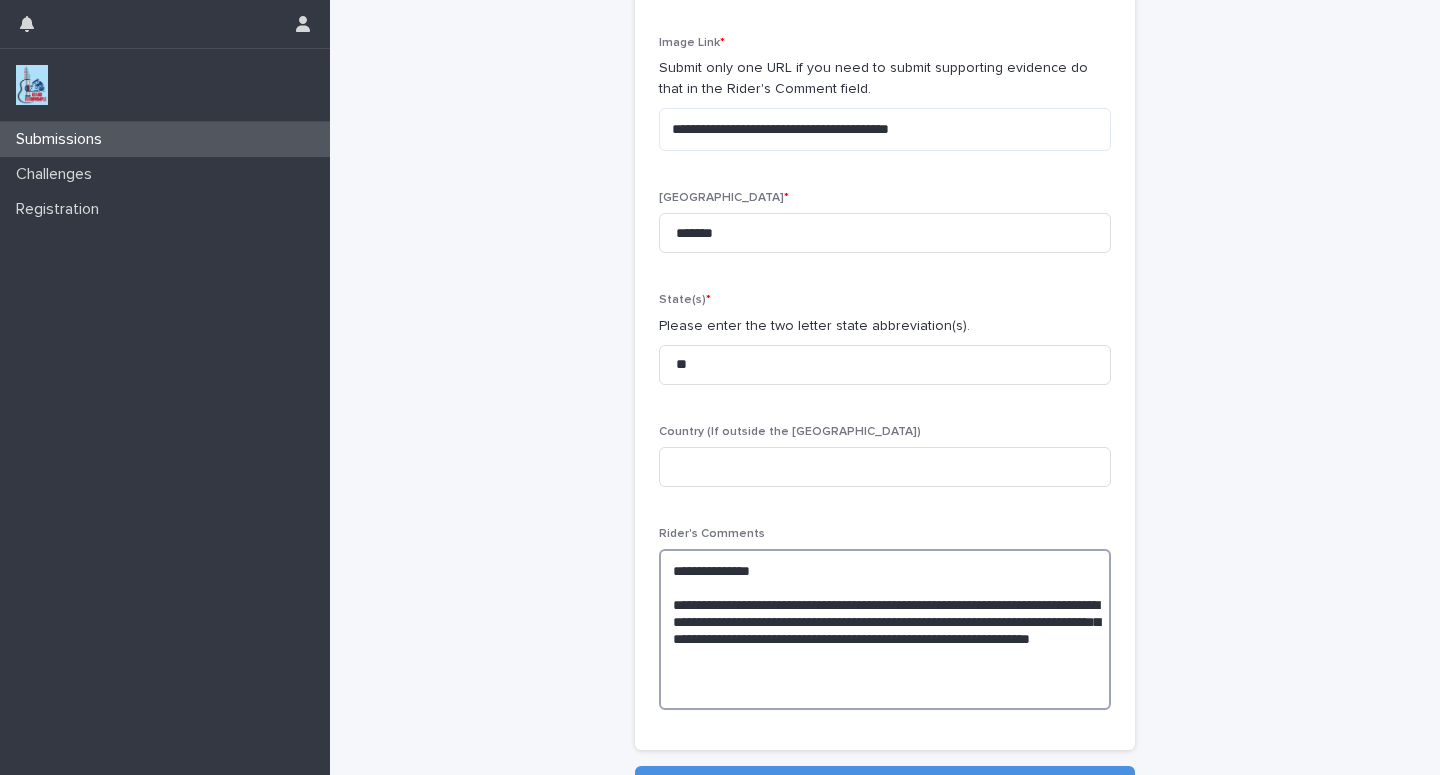 scroll, scrollTop: 235, scrollLeft: 0, axis: vertical 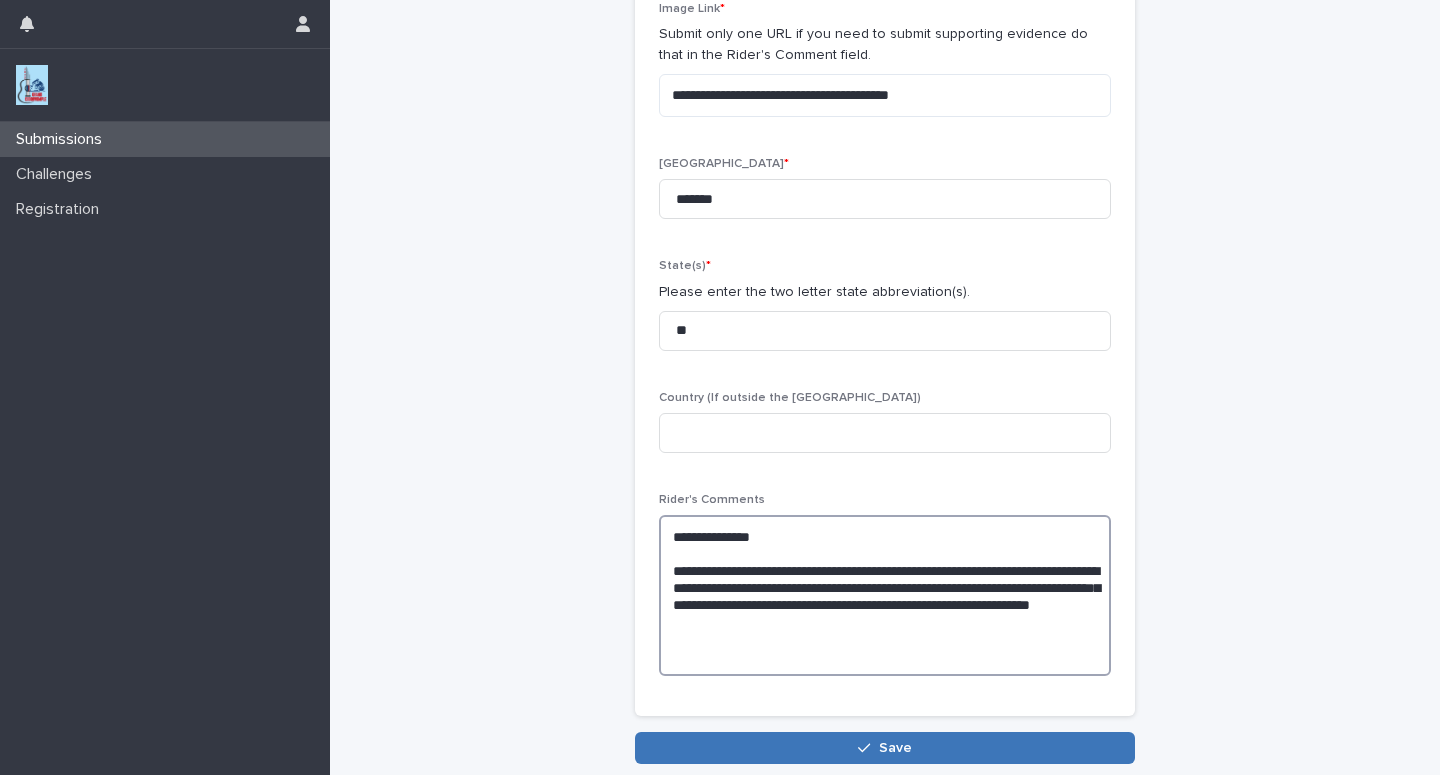 type on "**********" 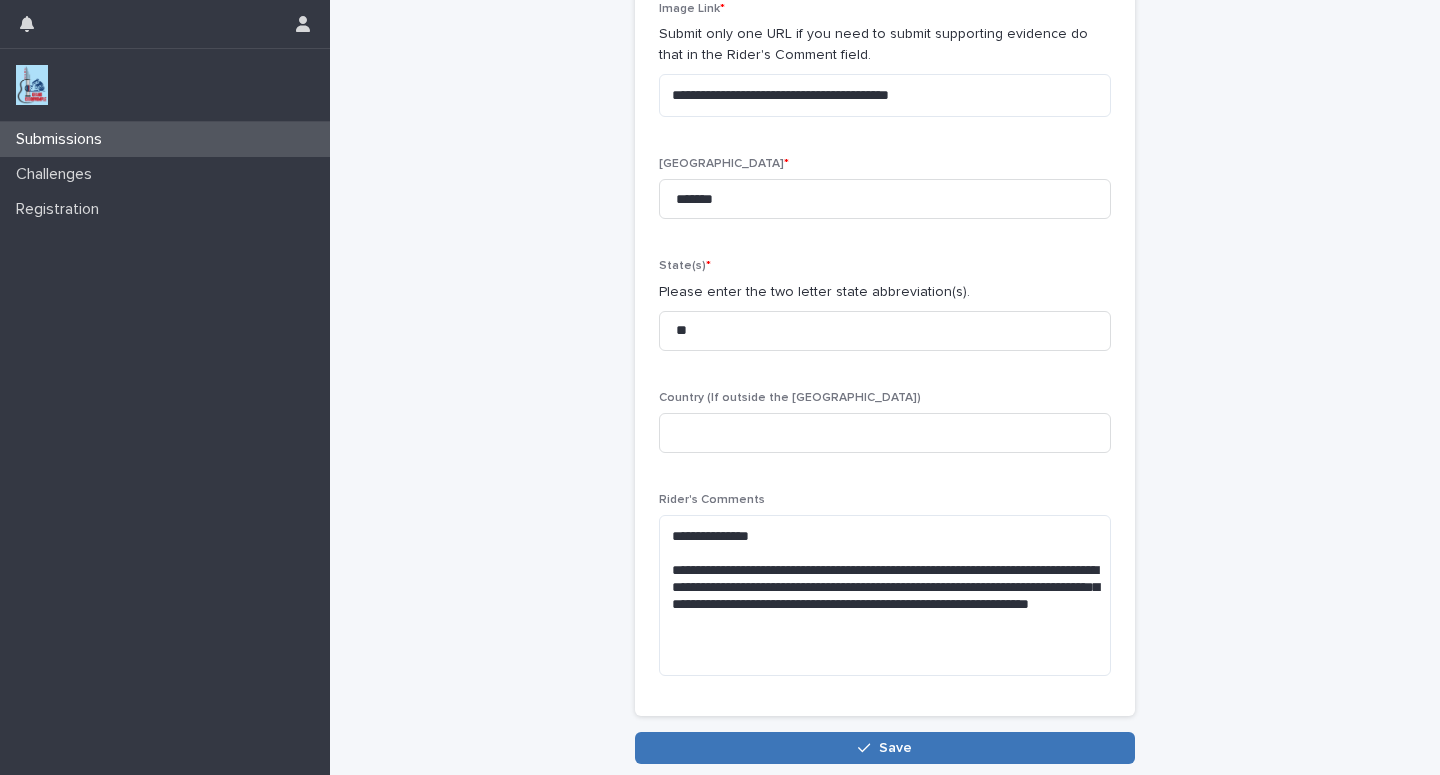 click on "Save" at bounding box center (885, 748) 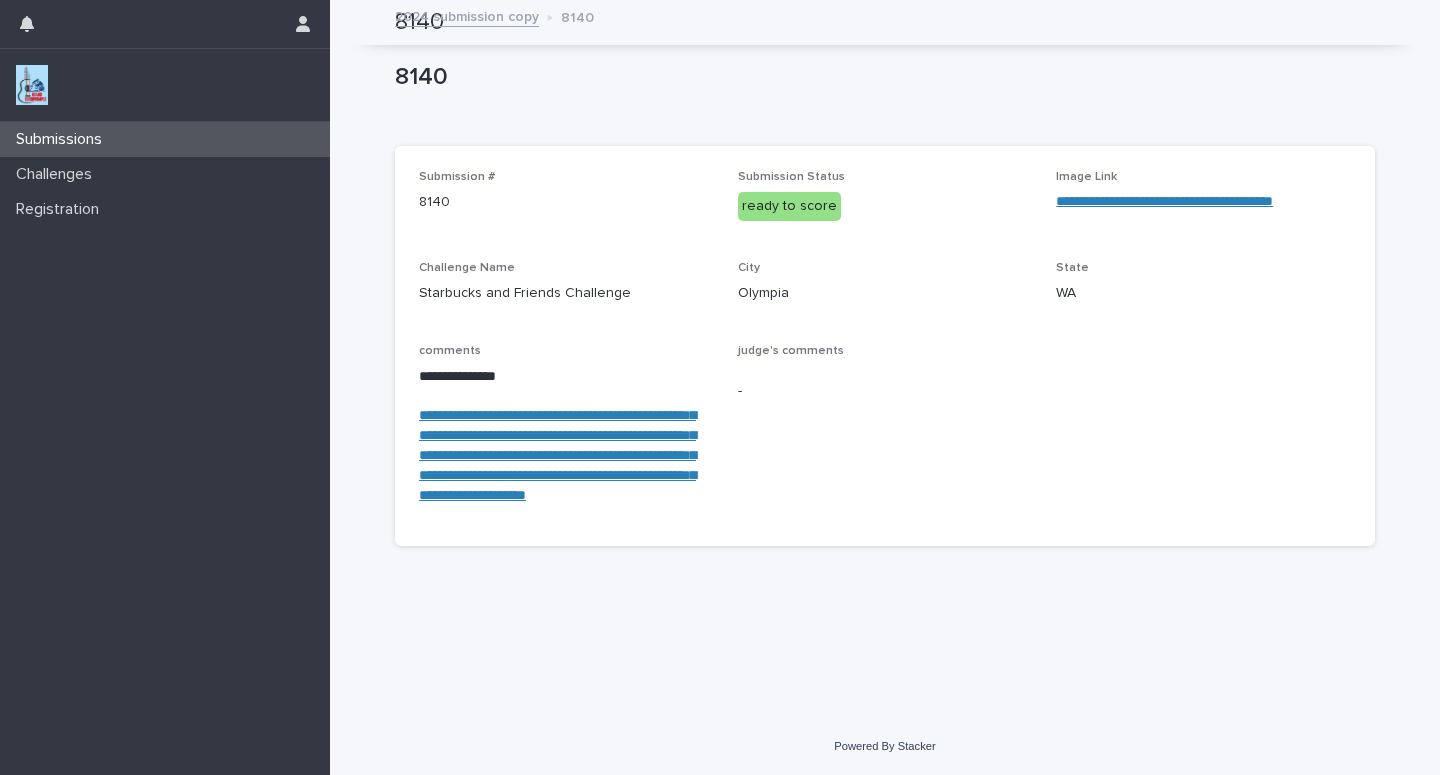 scroll, scrollTop: 14, scrollLeft: 0, axis: vertical 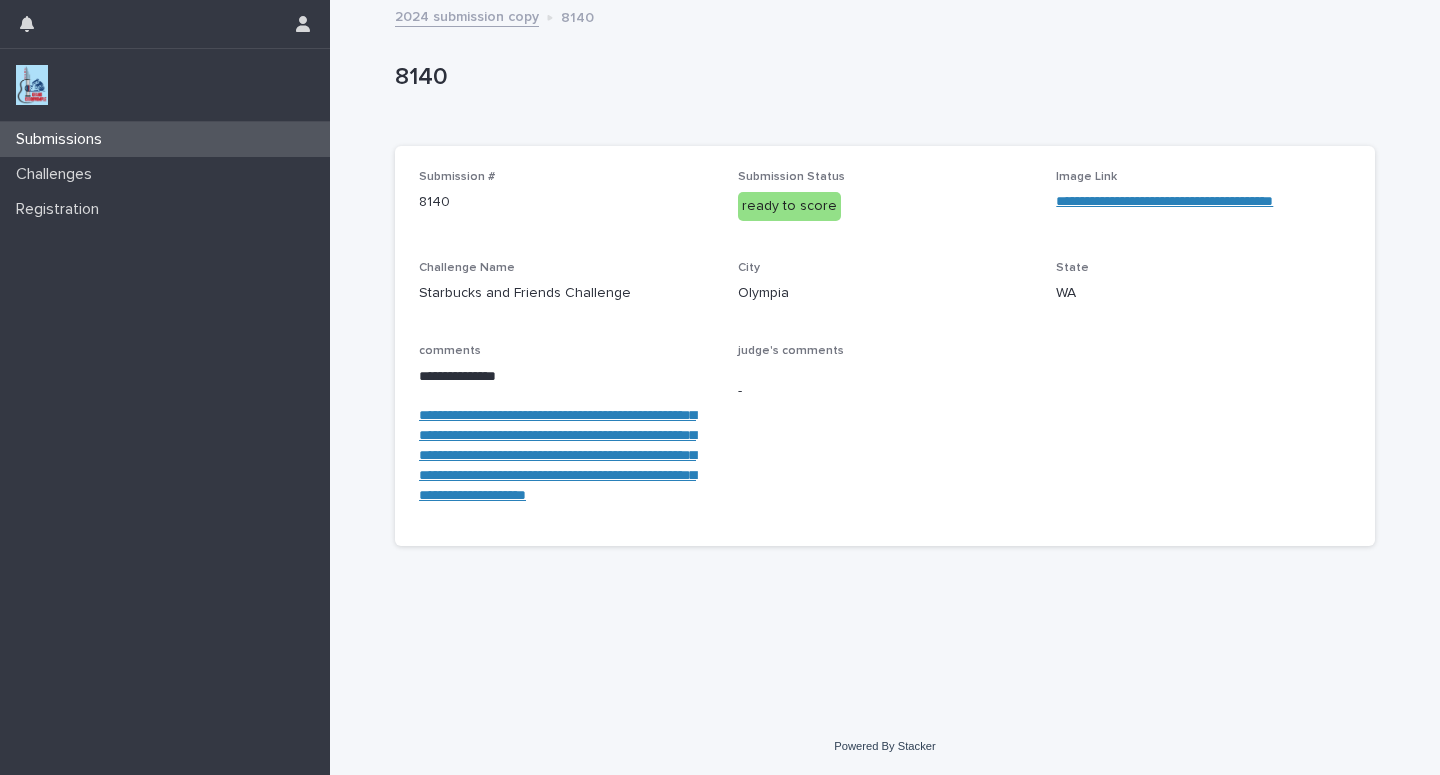 click on "Submissions" at bounding box center [165, 139] 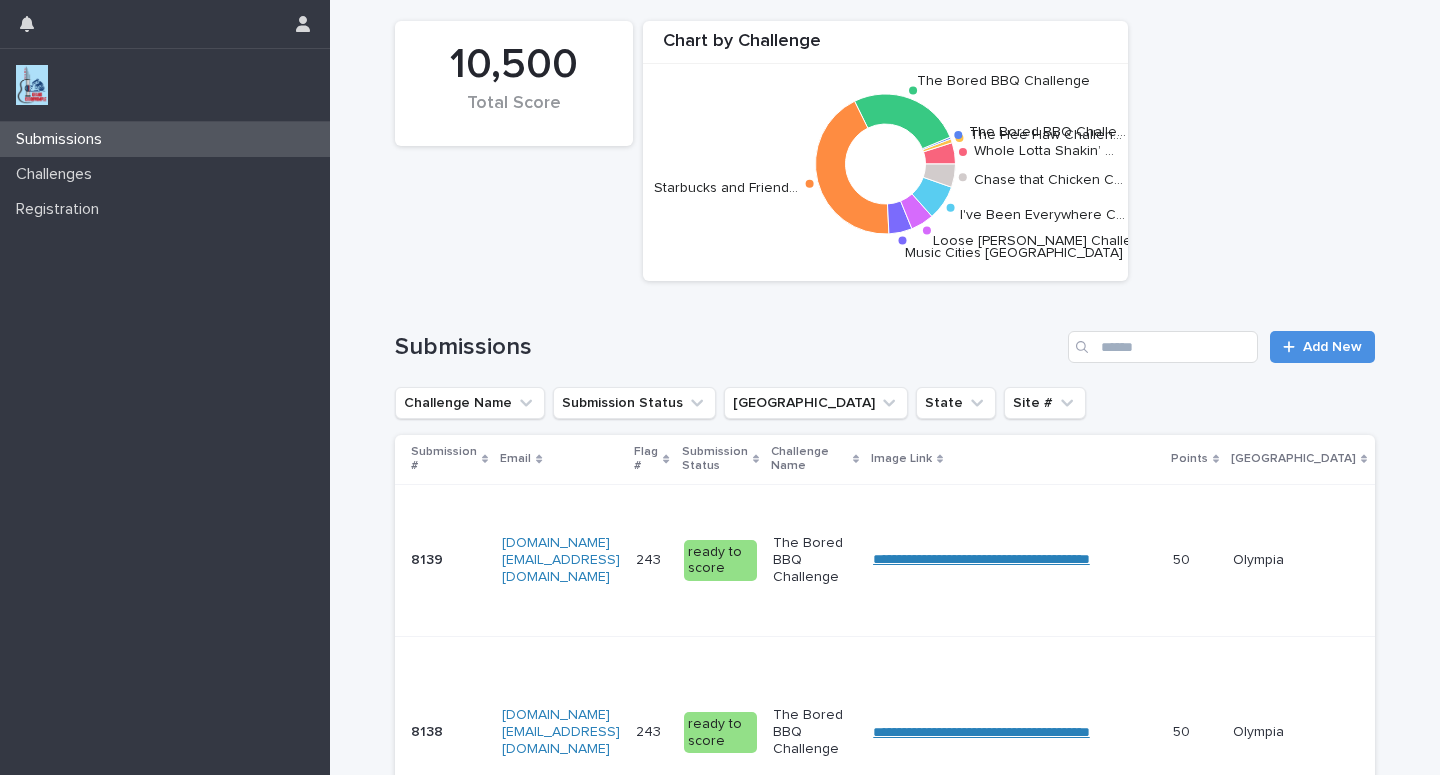 scroll, scrollTop: 0, scrollLeft: 0, axis: both 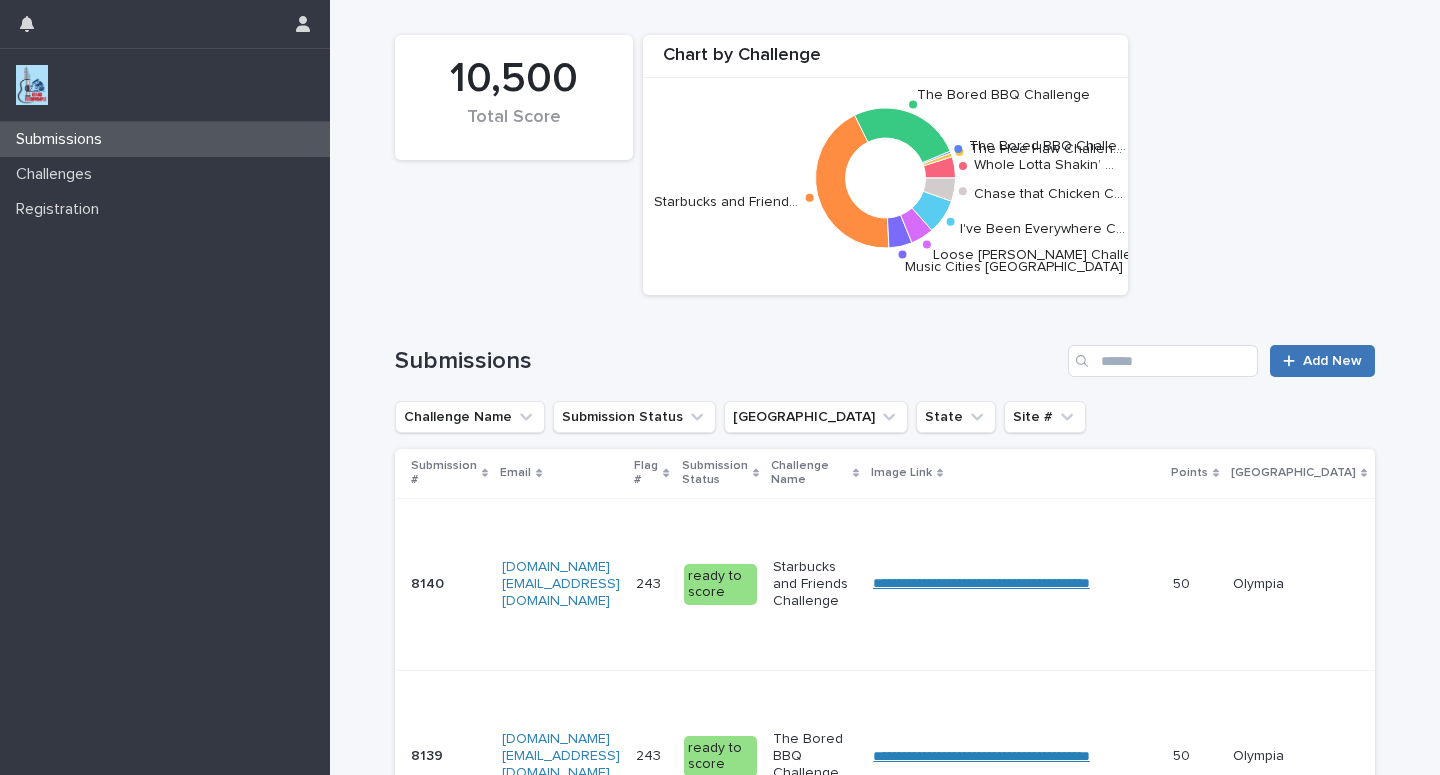click on "Add New" at bounding box center (1332, 361) 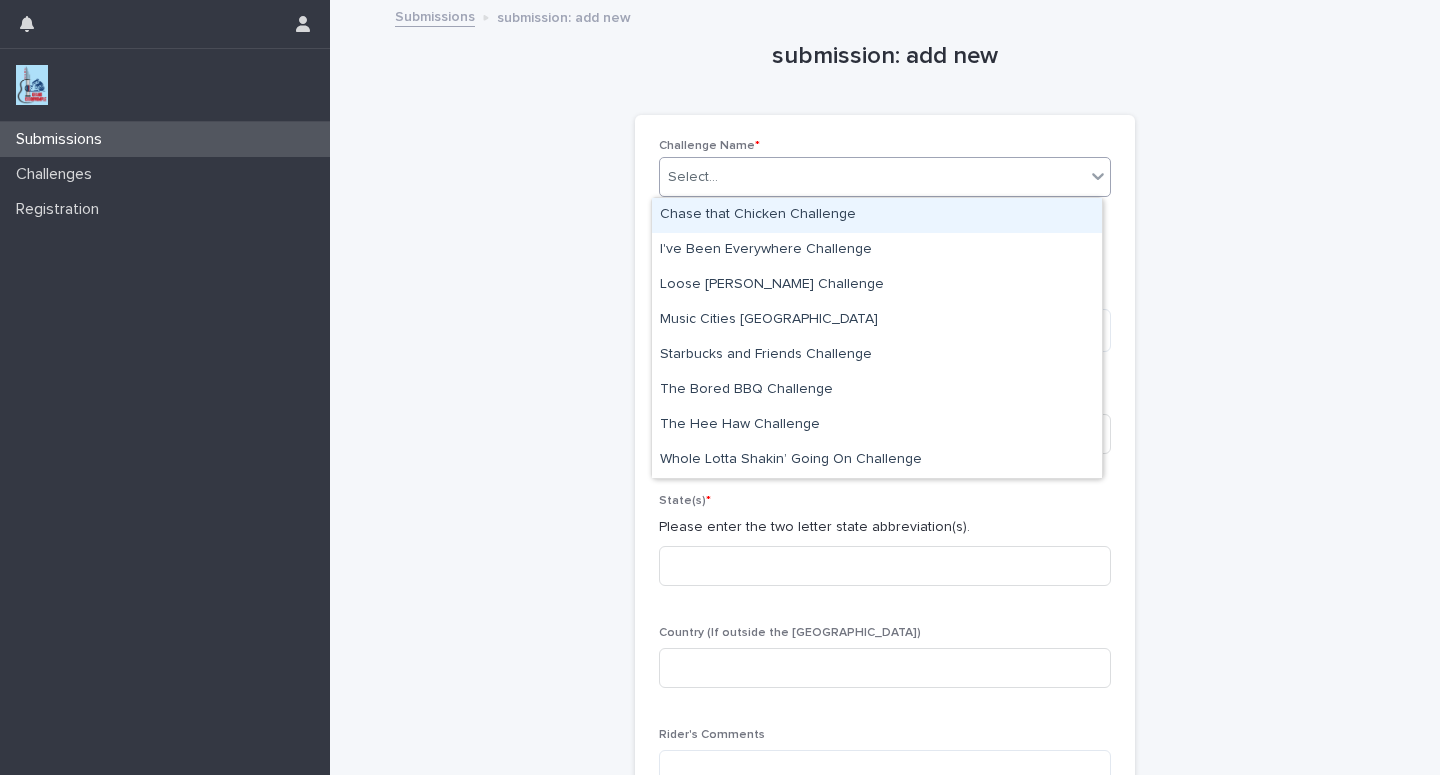 click 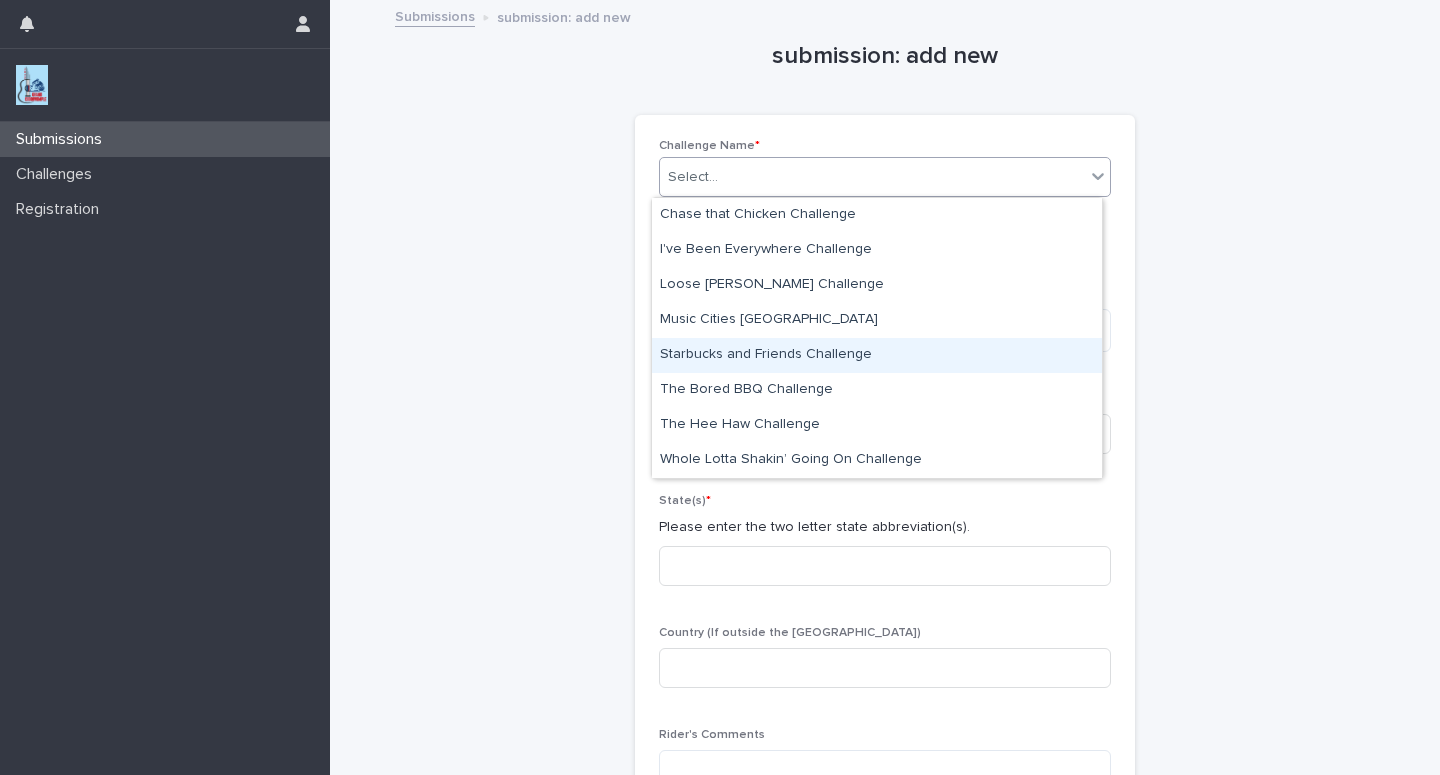 click on "Starbucks and Friends Challenge" at bounding box center (877, 355) 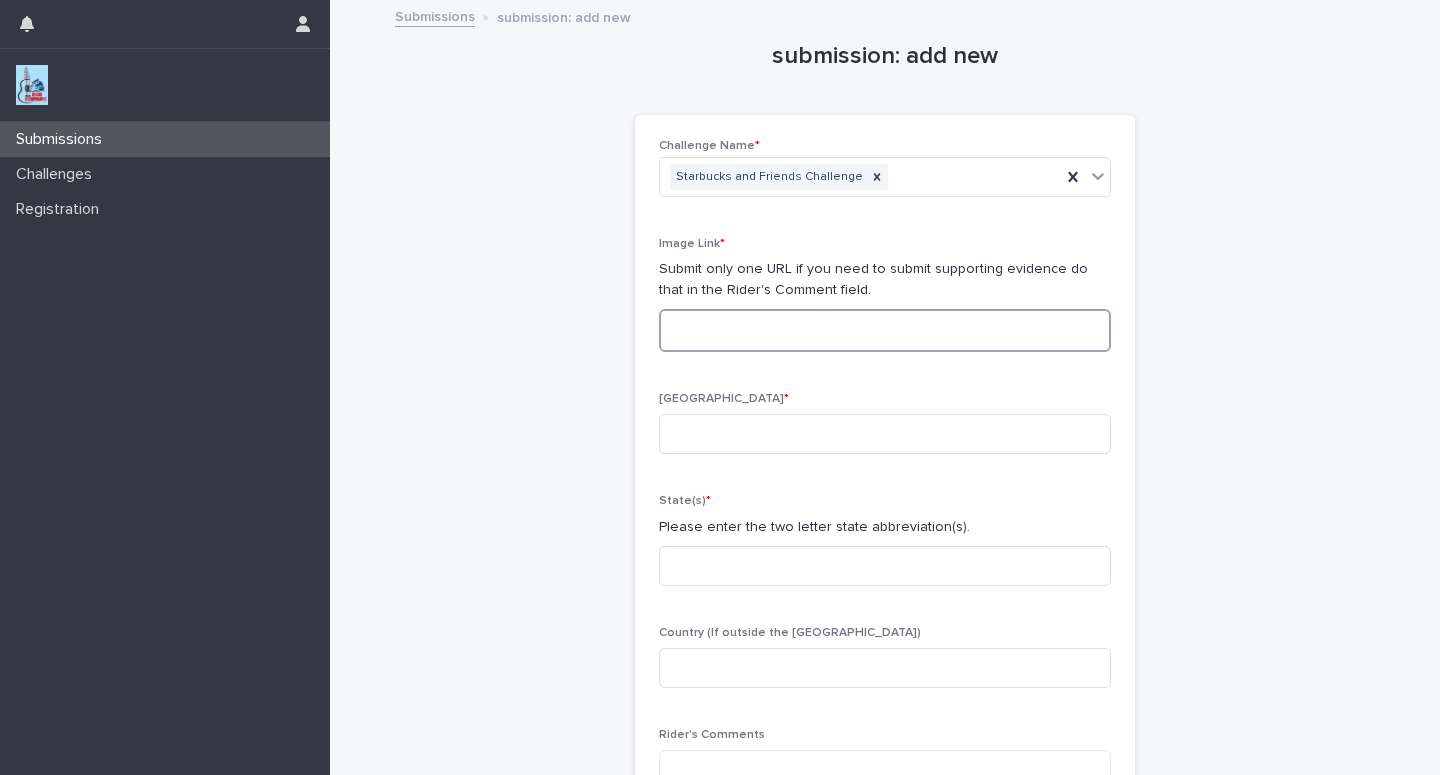 click at bounding box center [885, 330] 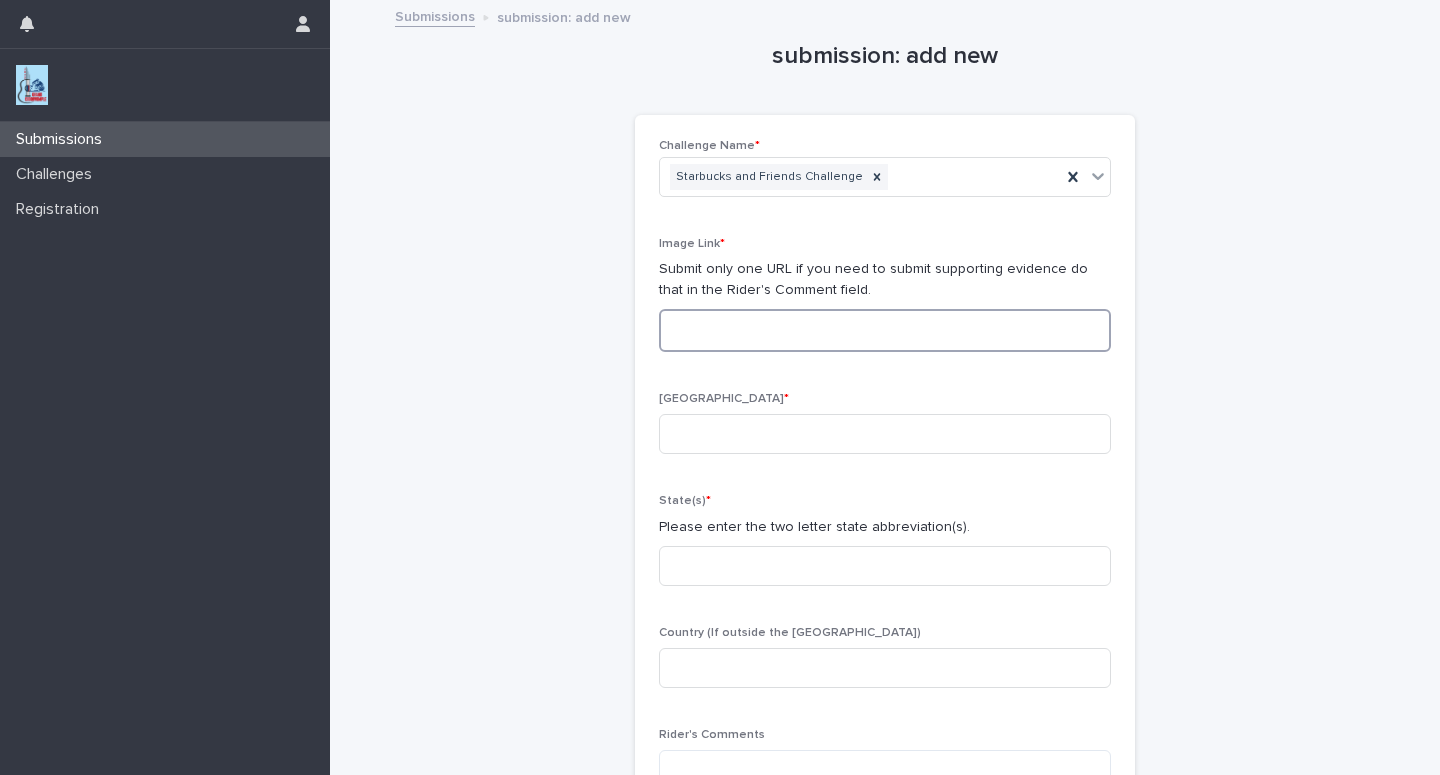 paste on "**********" 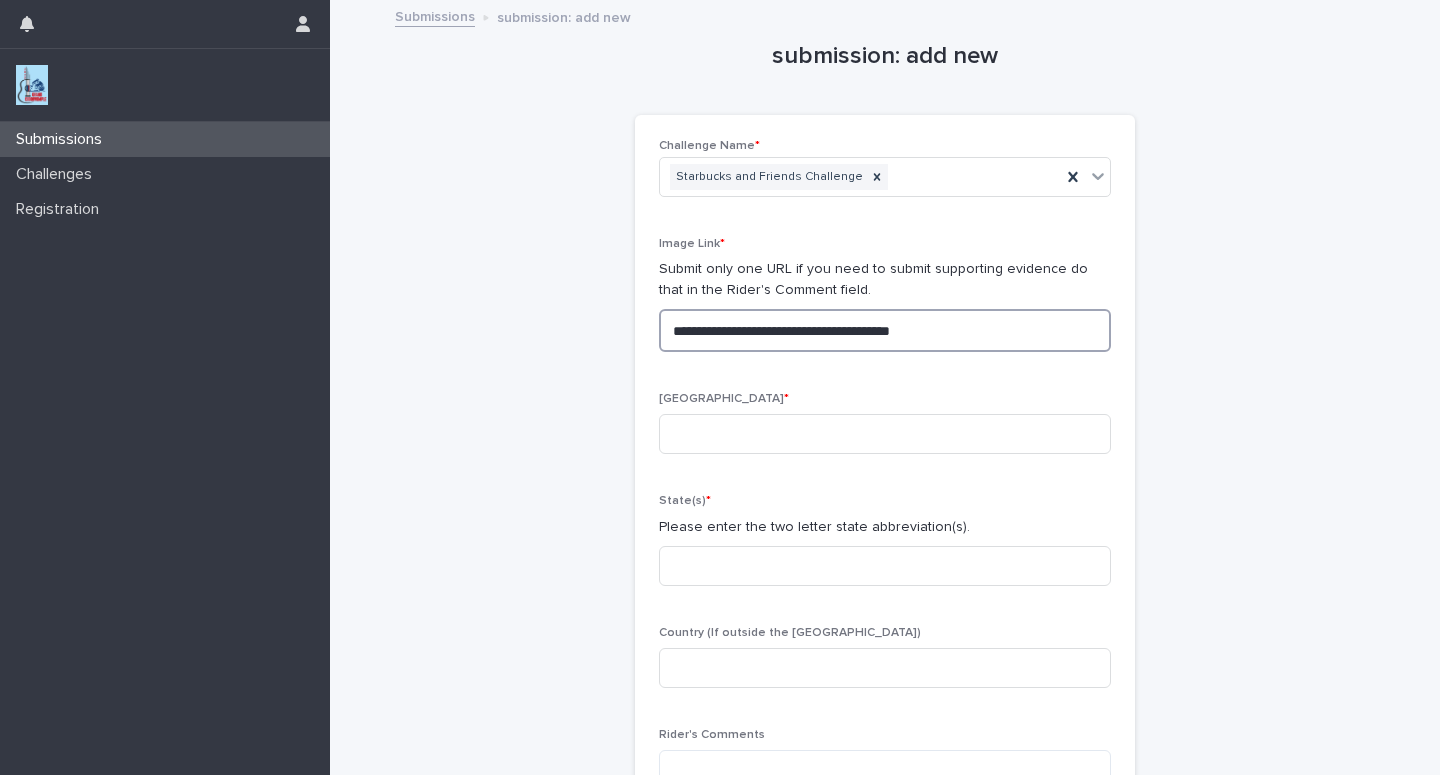 type on "**********" 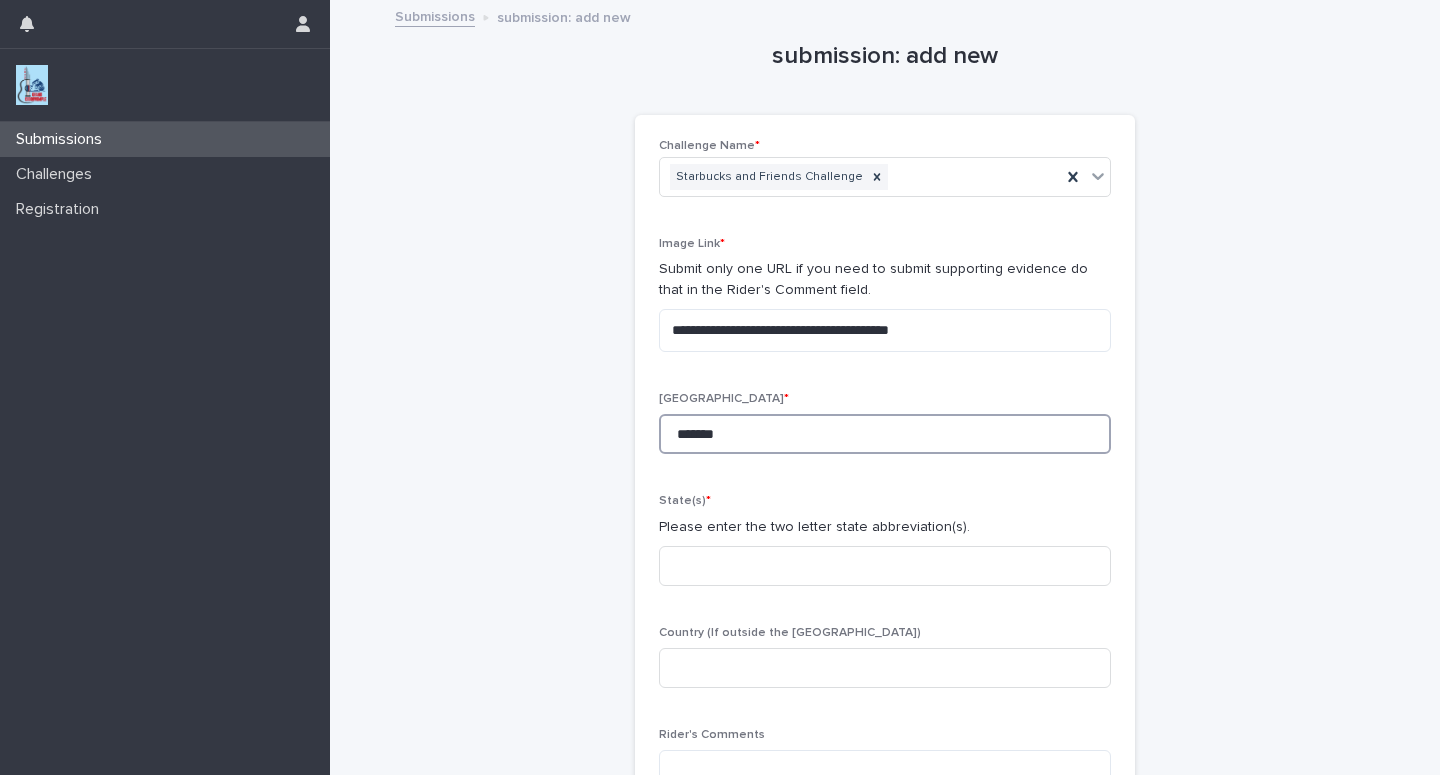 type on "*******" 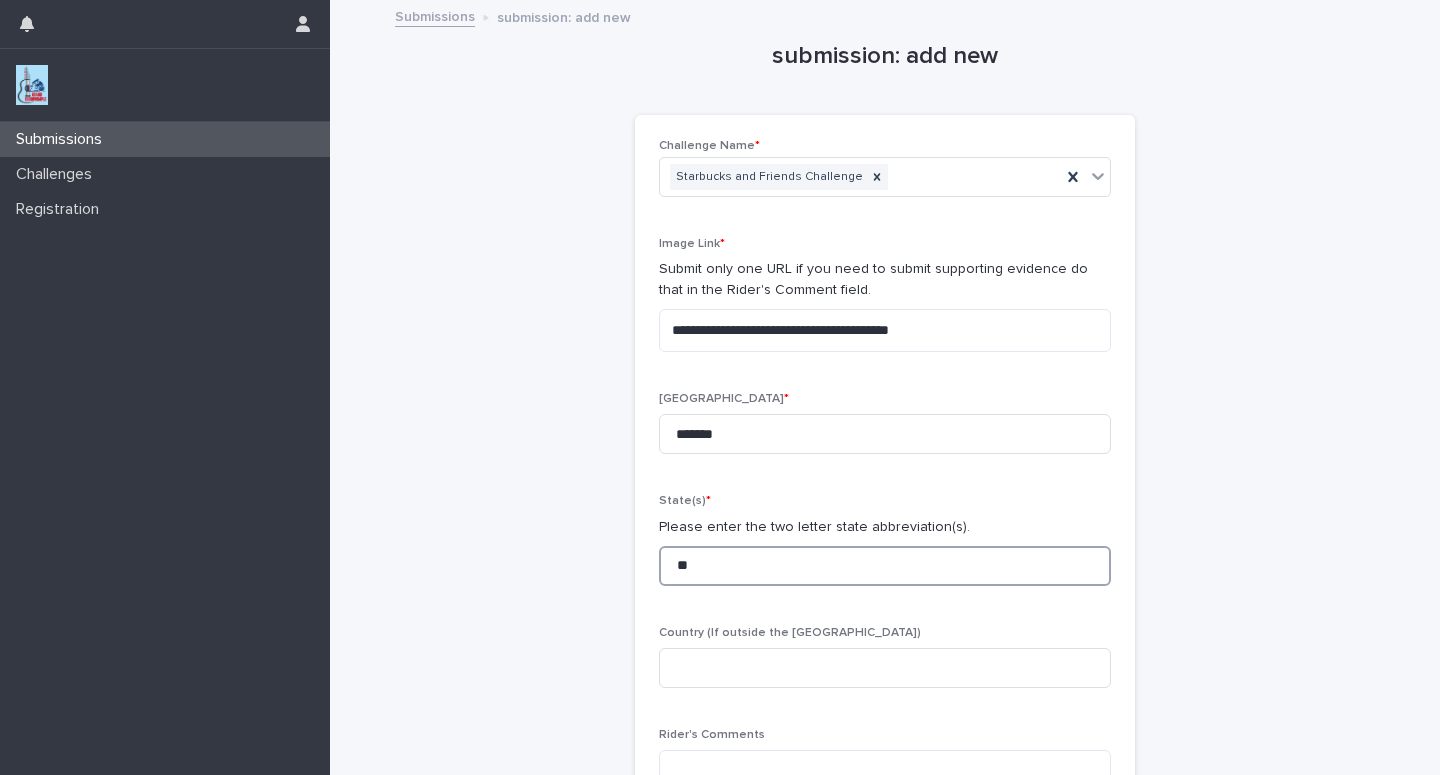 type on "**" 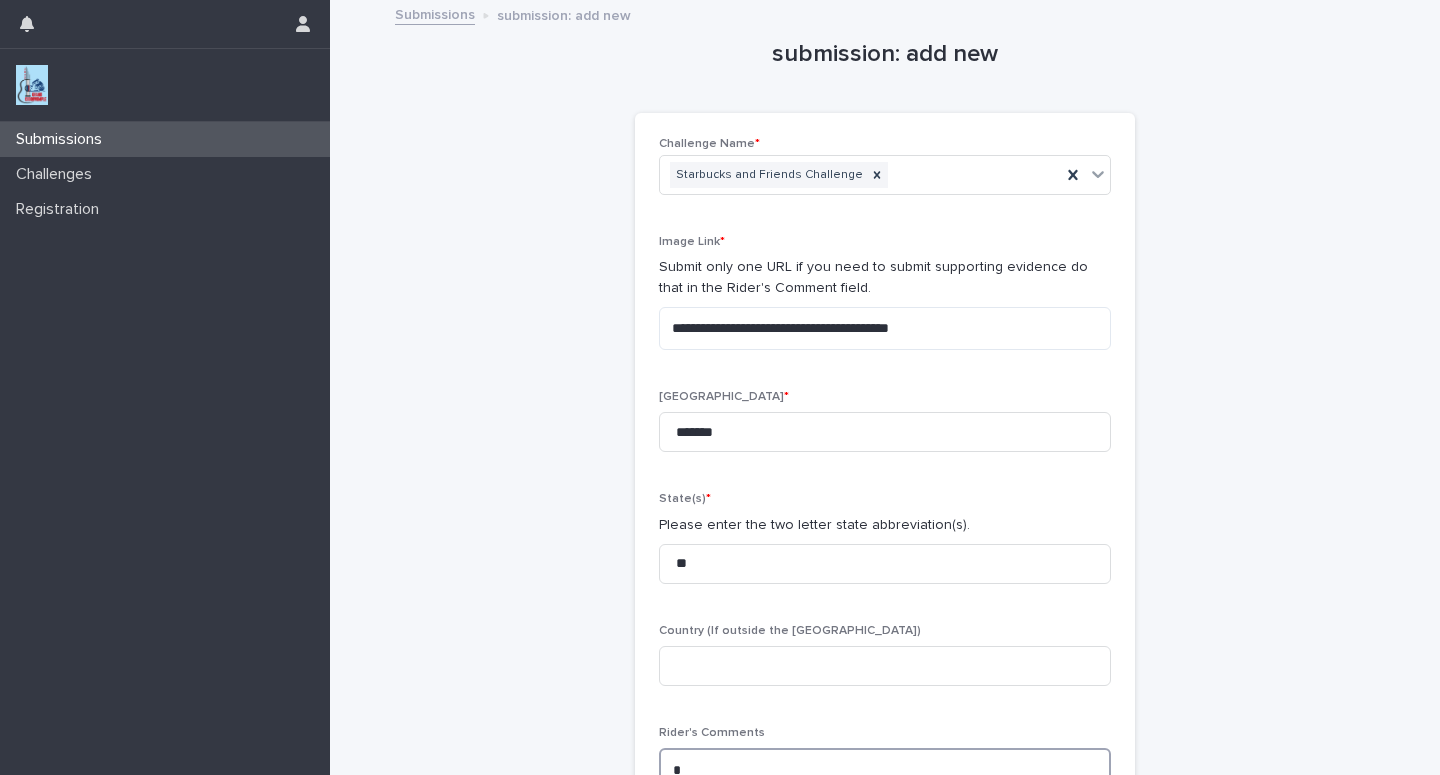 scroll, scrollTop: 5, scrollLeft: 0, axis: vertical 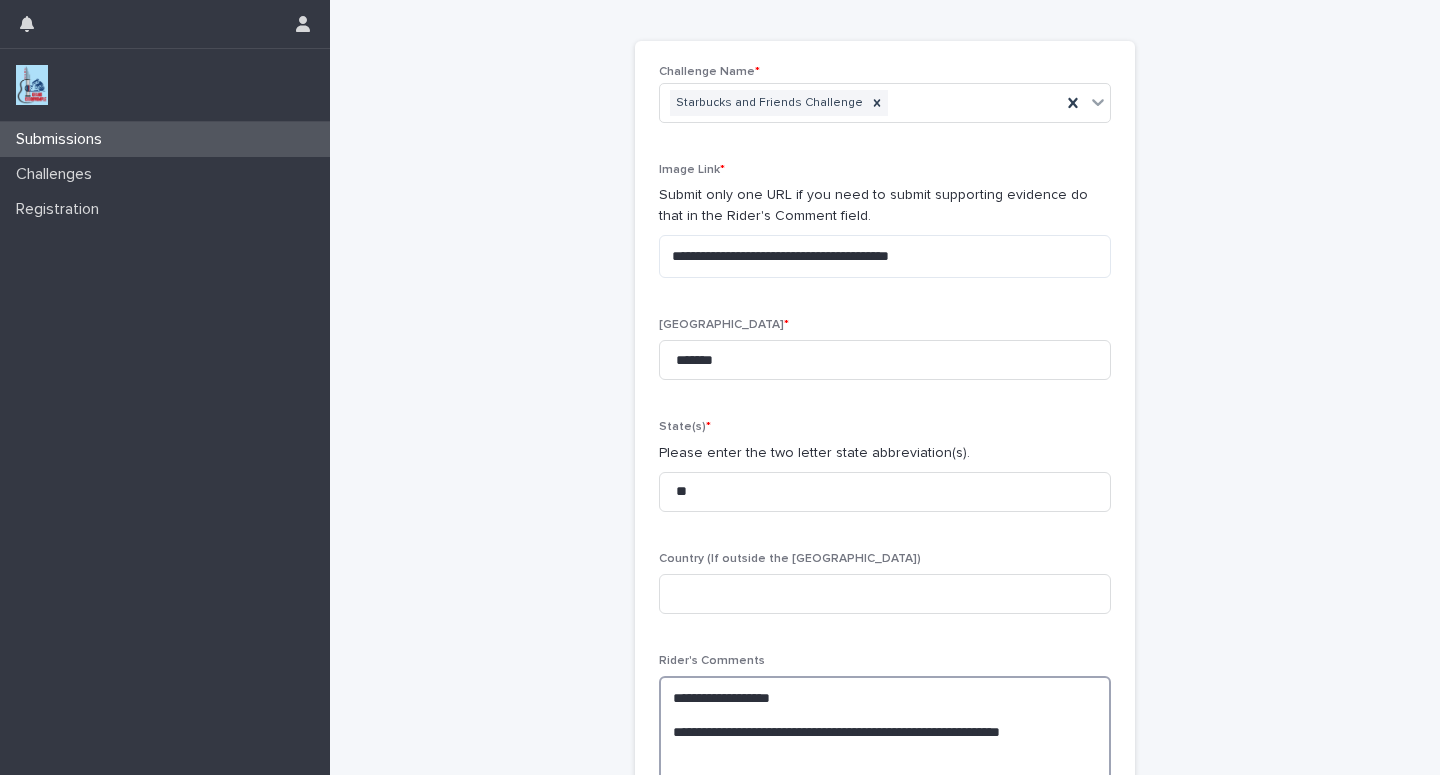 paste on "**********" 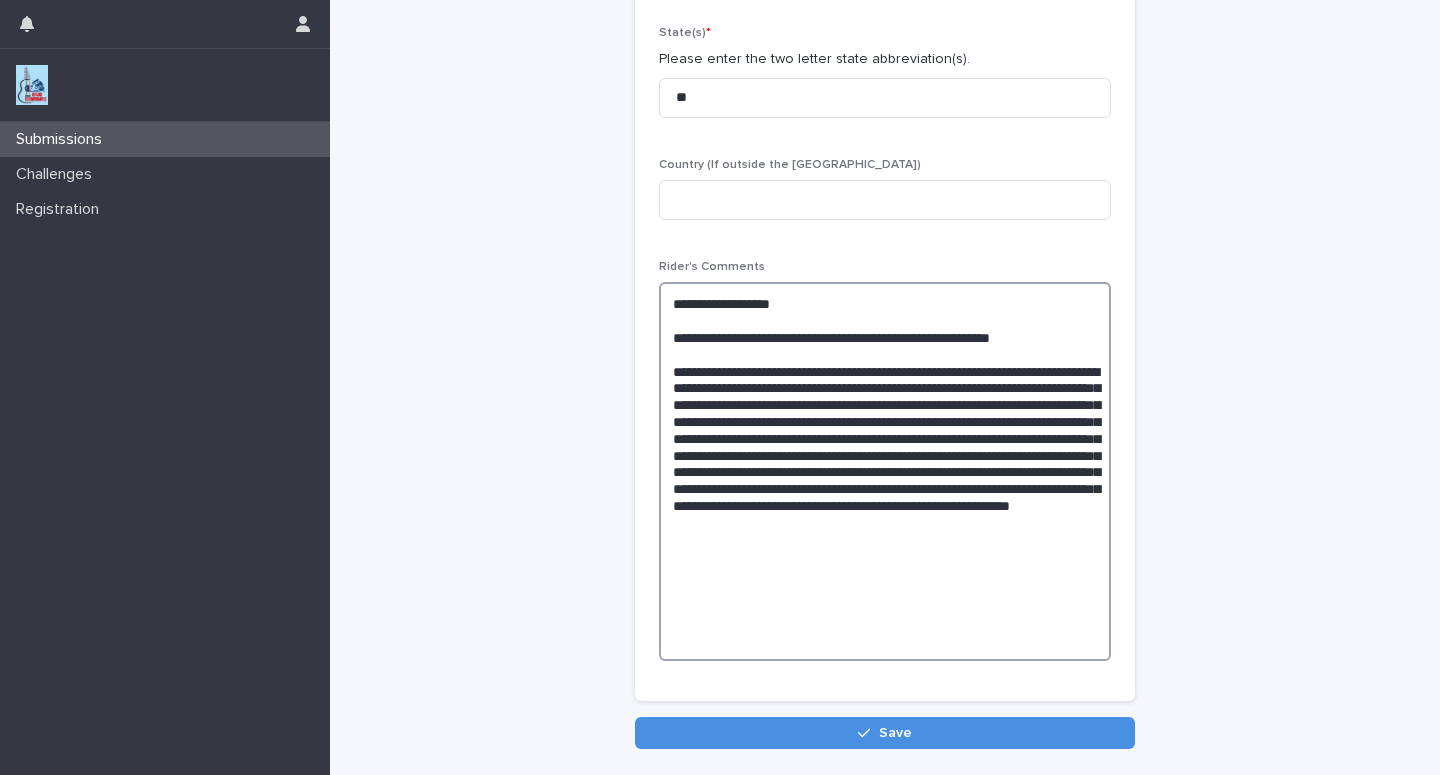scroll, scrollTop: 495, scrollLeft: 0, axis: vertical 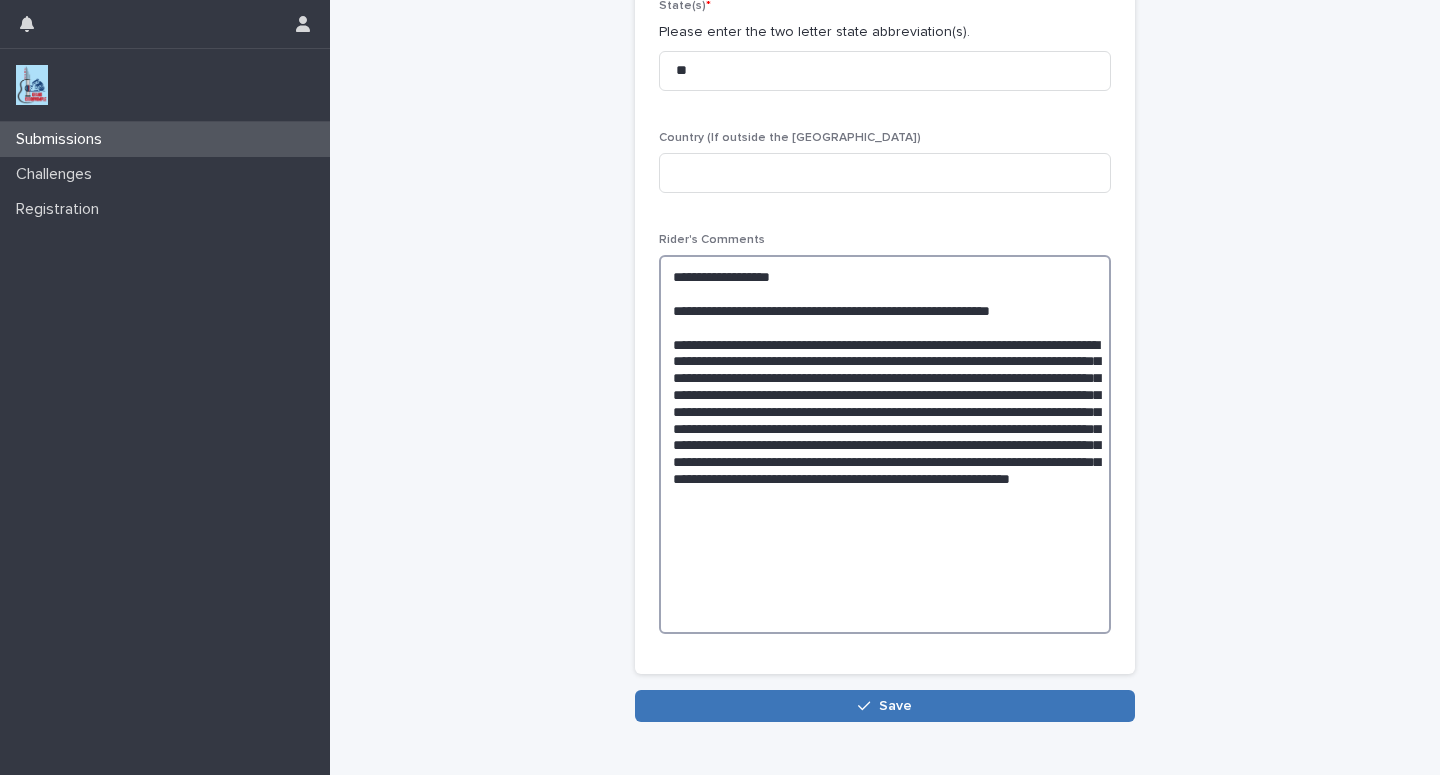type on "**********" 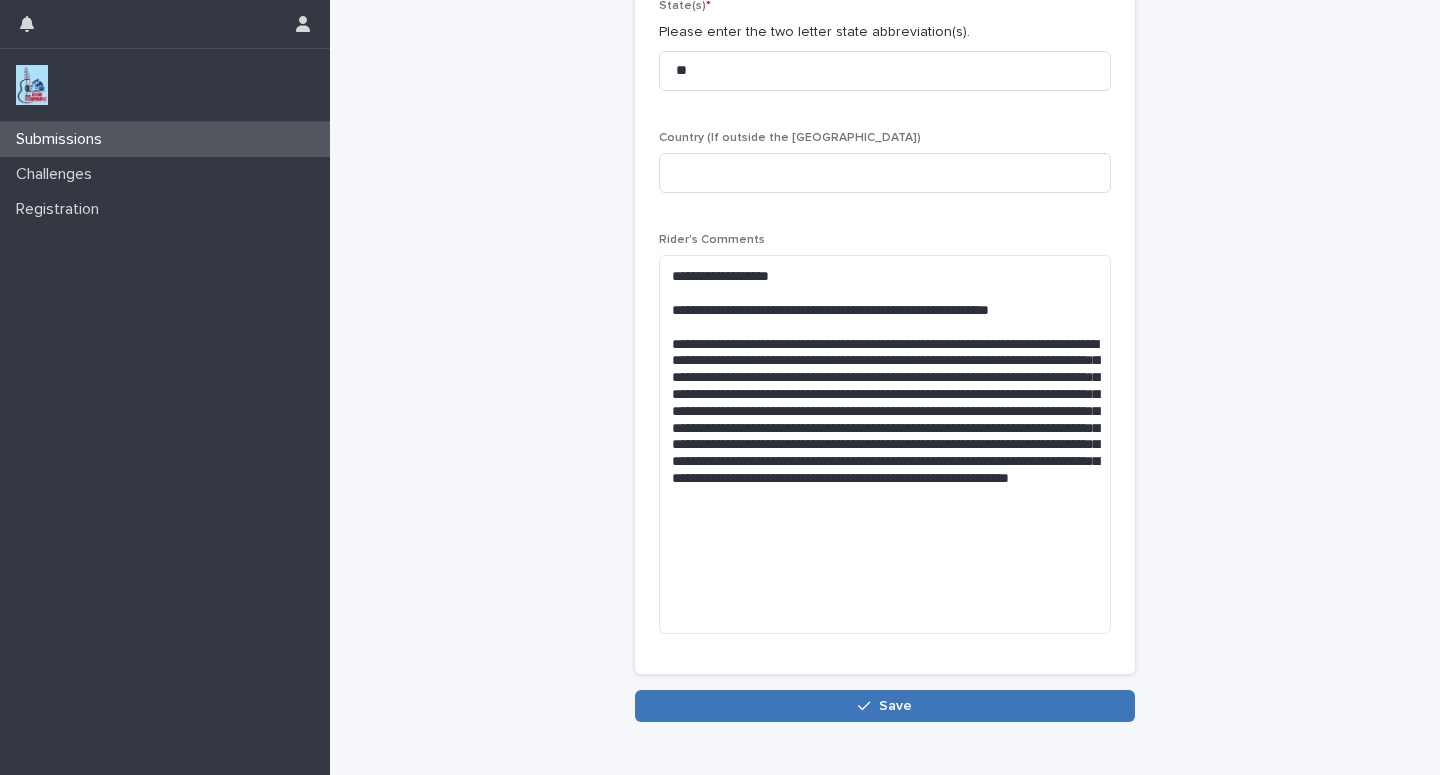 click on "Save" at bounding box center (885, 706) 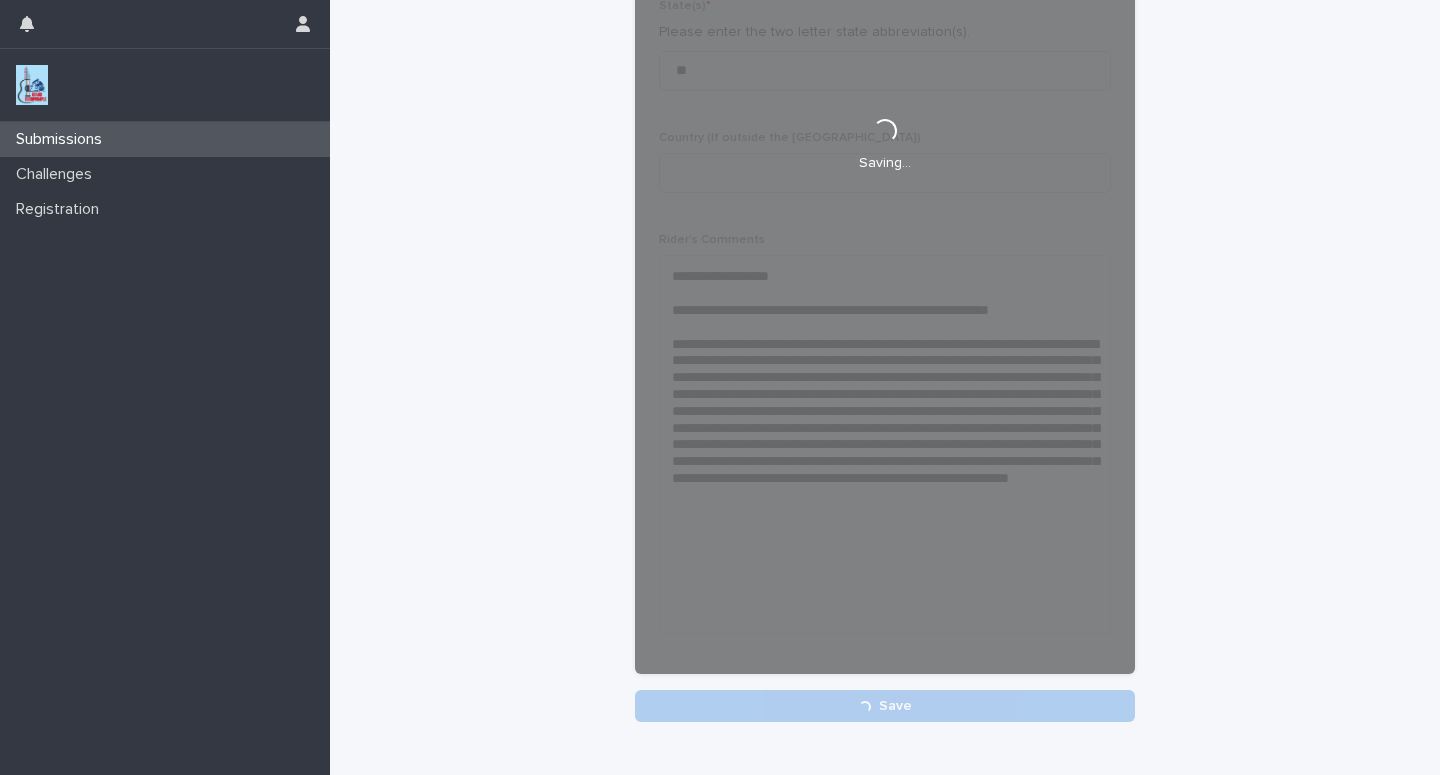 scroll, scrollTop: 495, scrollLeft: 0, axis: vertical 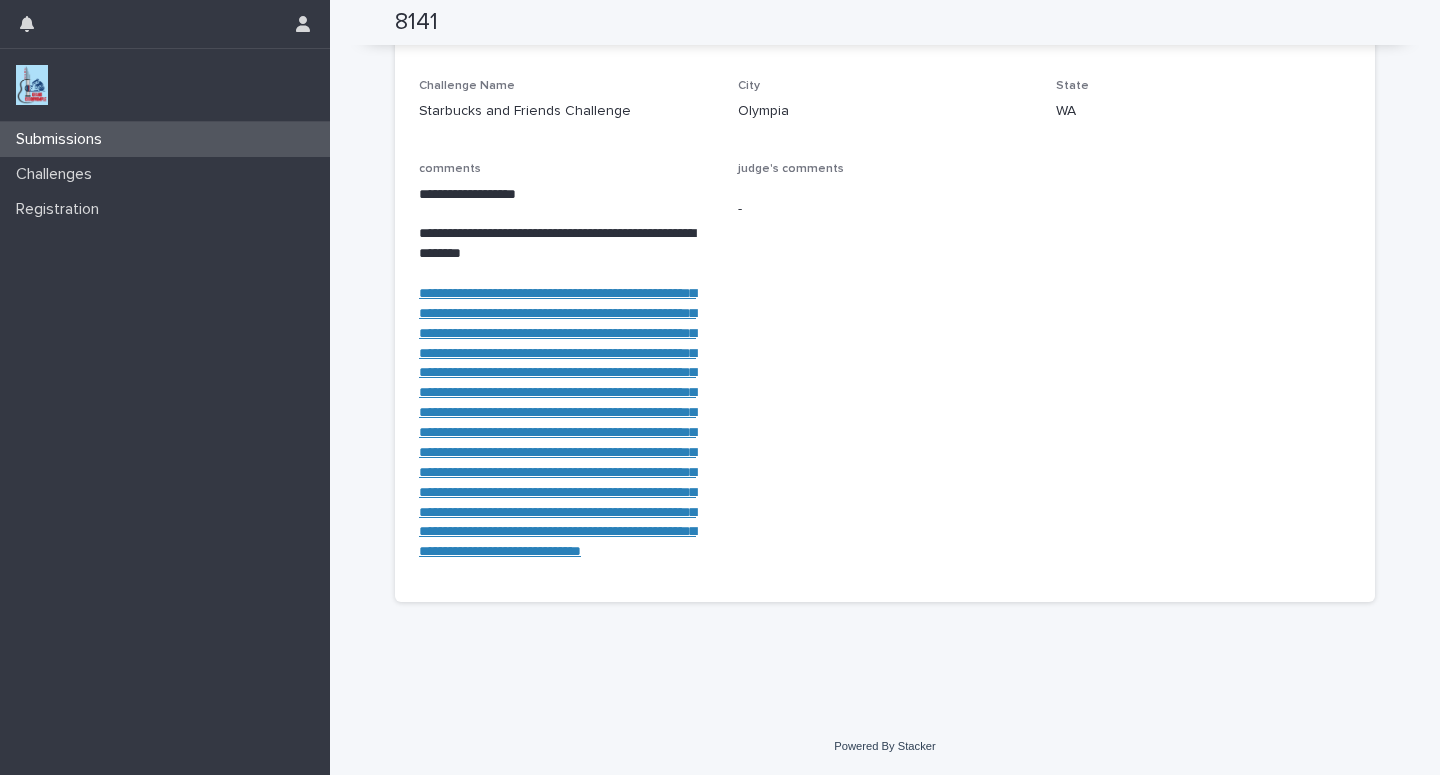 click on "Submissions" at bounding box center (165, 139) 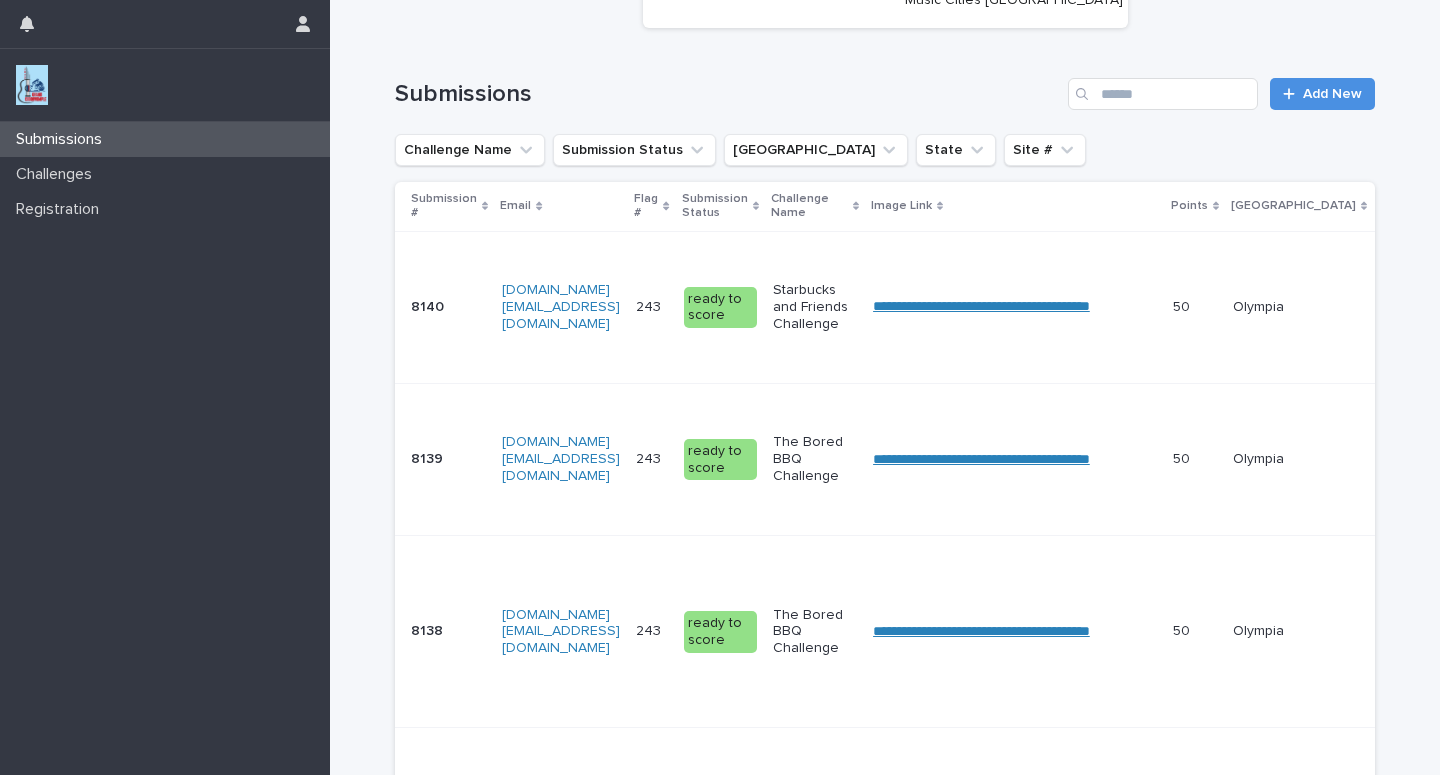 scroll, scrollTop: 0, scrollLeft: 0, axis: both 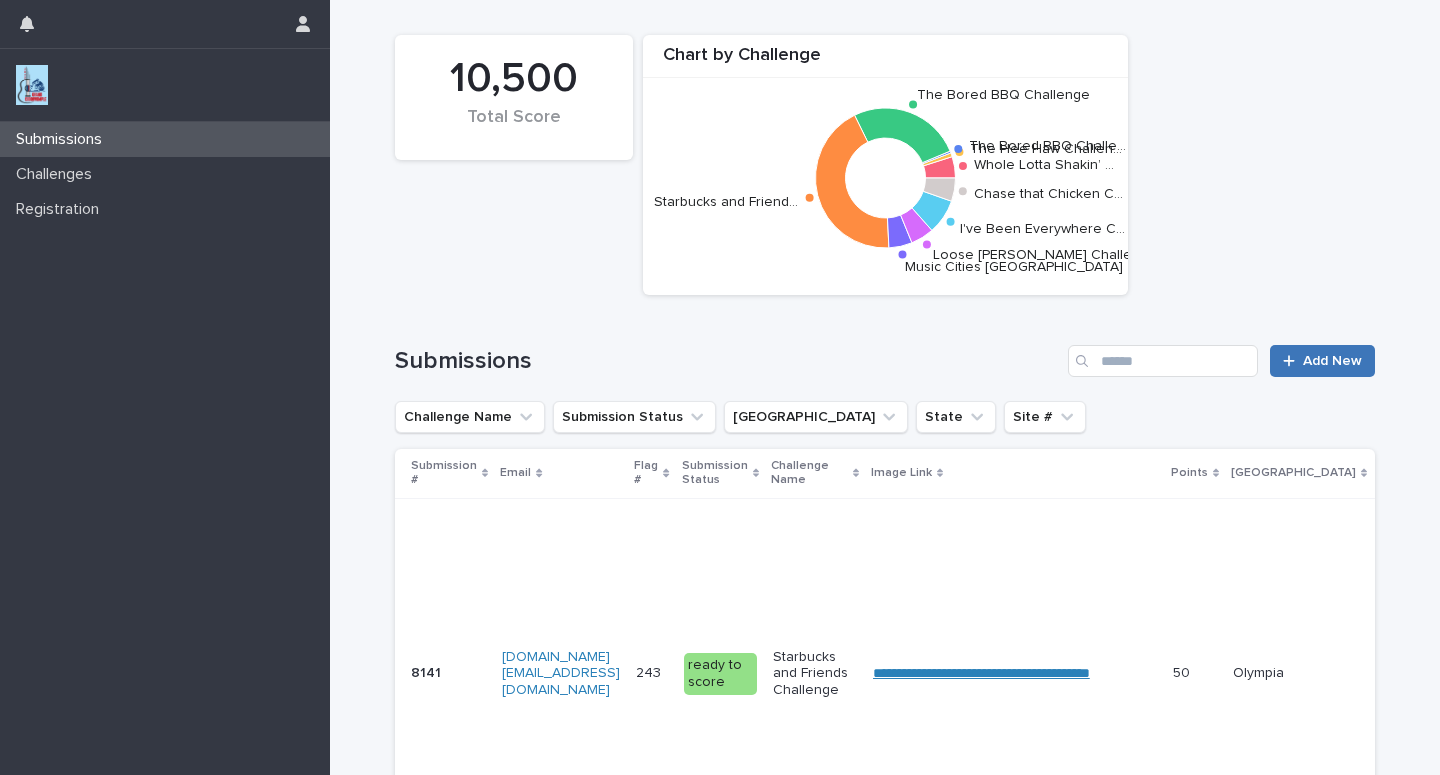 click on "Add New" at bounding box center (1332, 361) 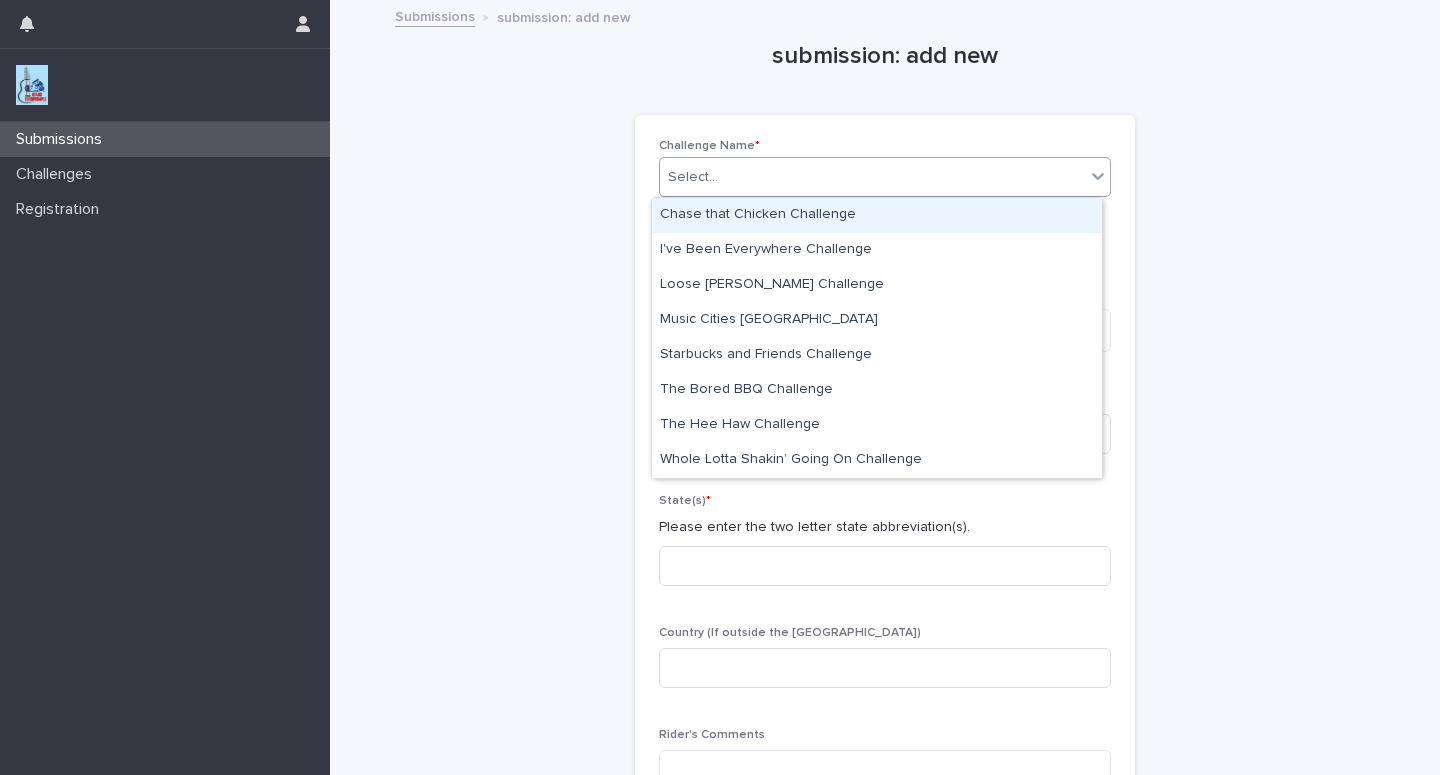click at bounding box center (1098, 176) 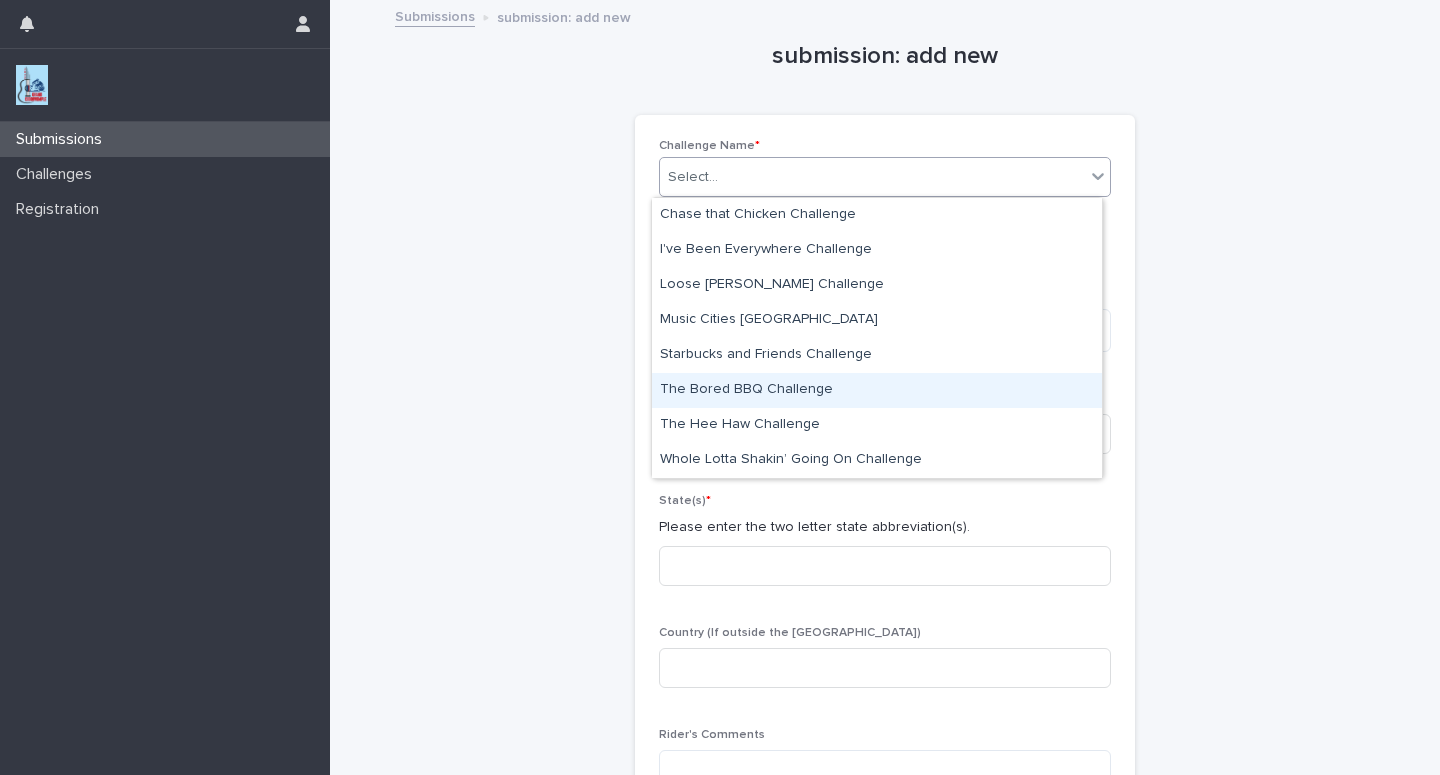 click on "The Bored BBQ Challenge" at bounding box center [877, 390] 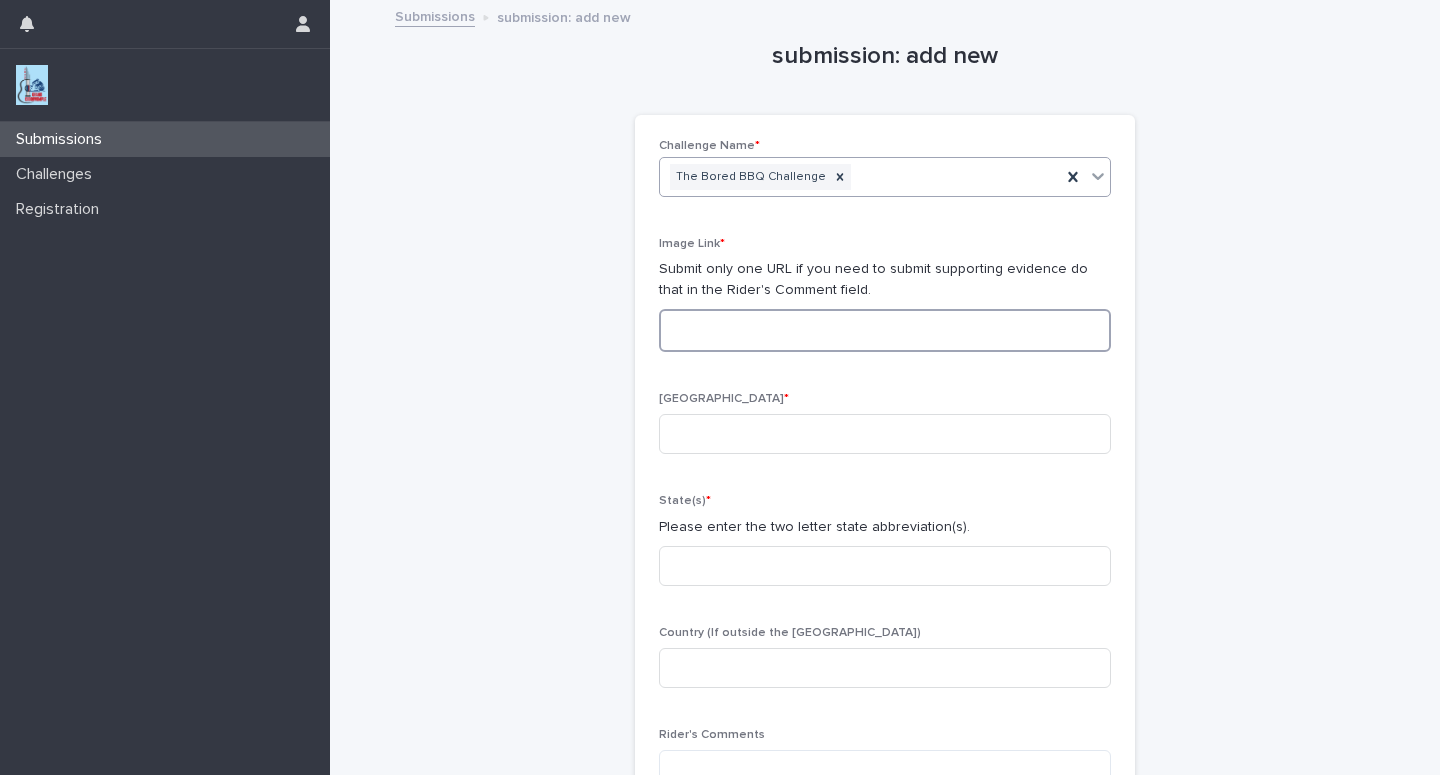 click at bounding box center (885, 330) 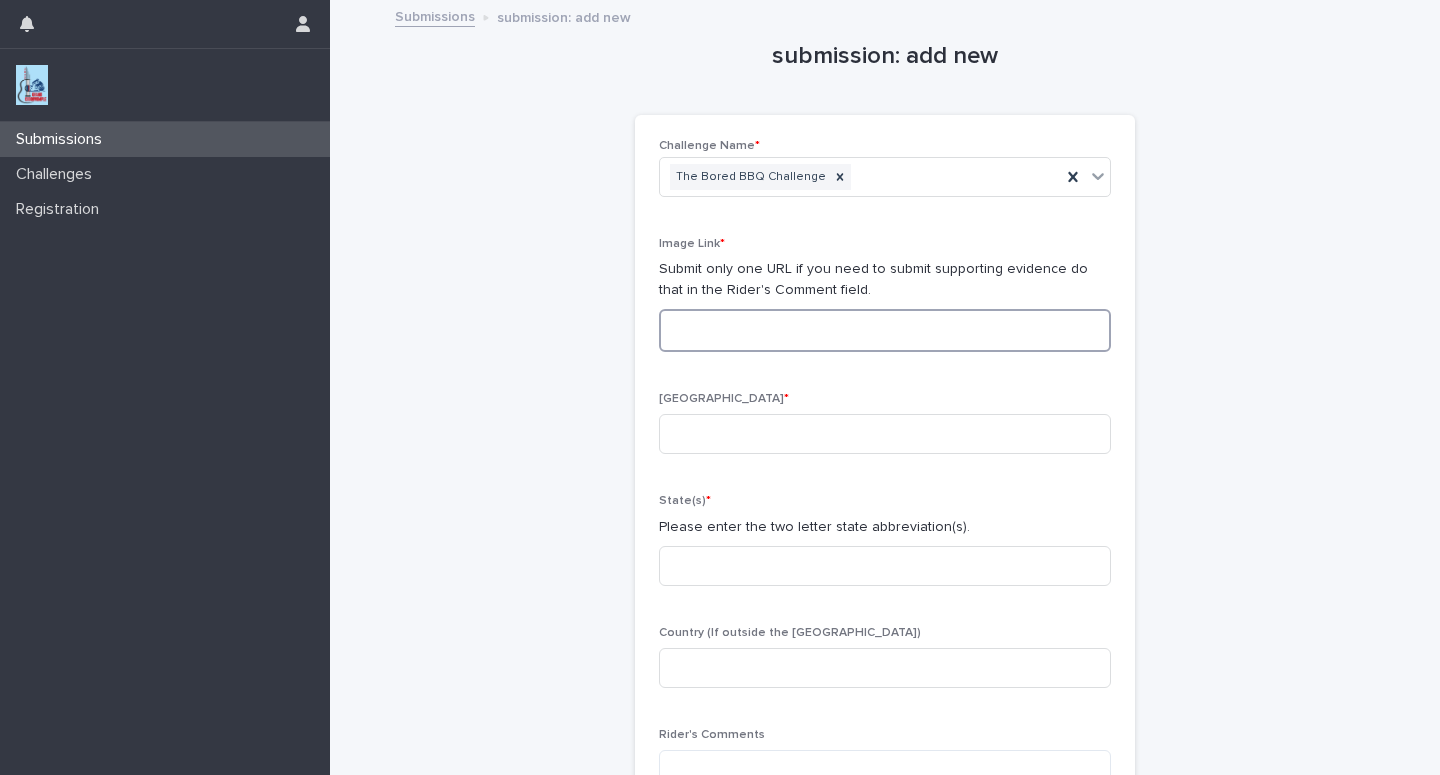 paste on "**********" 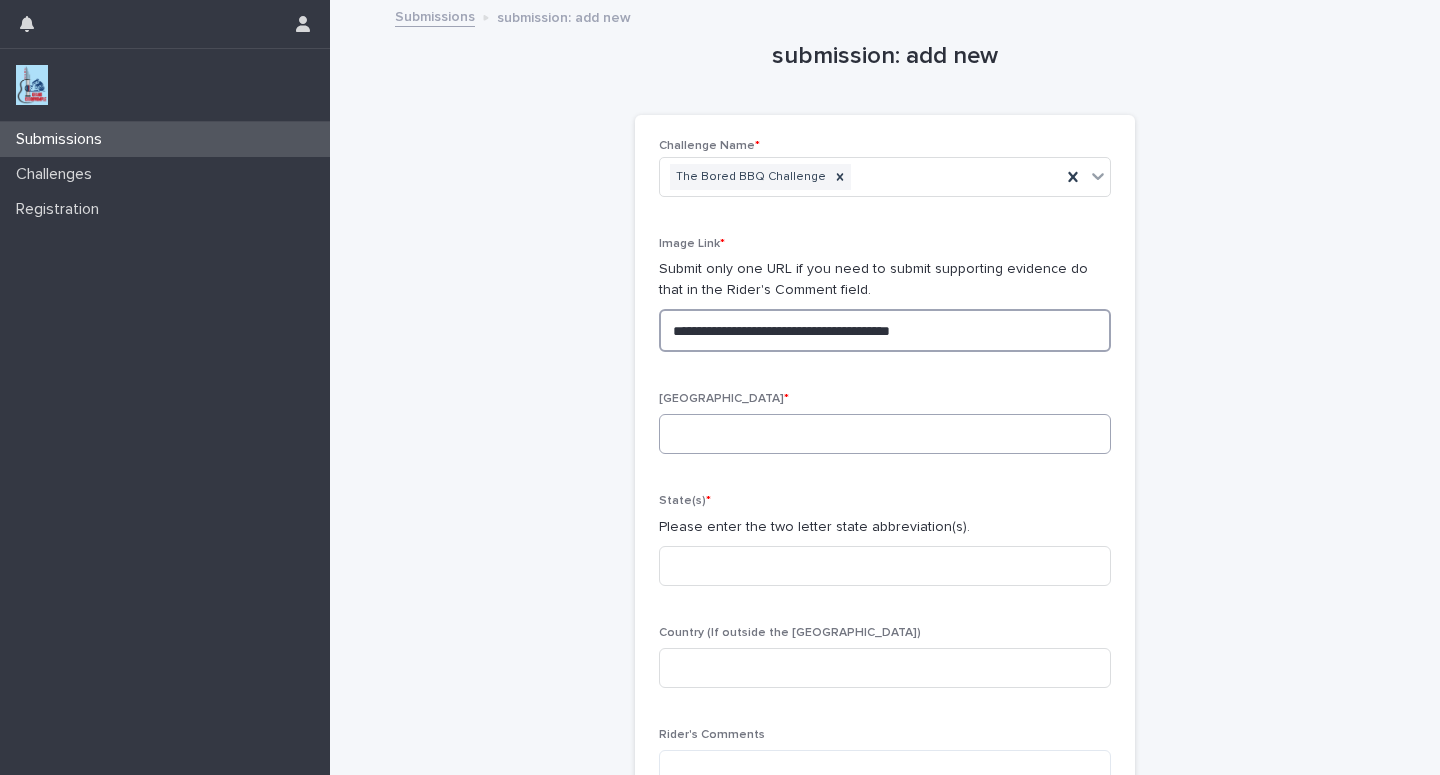 type on "**********" 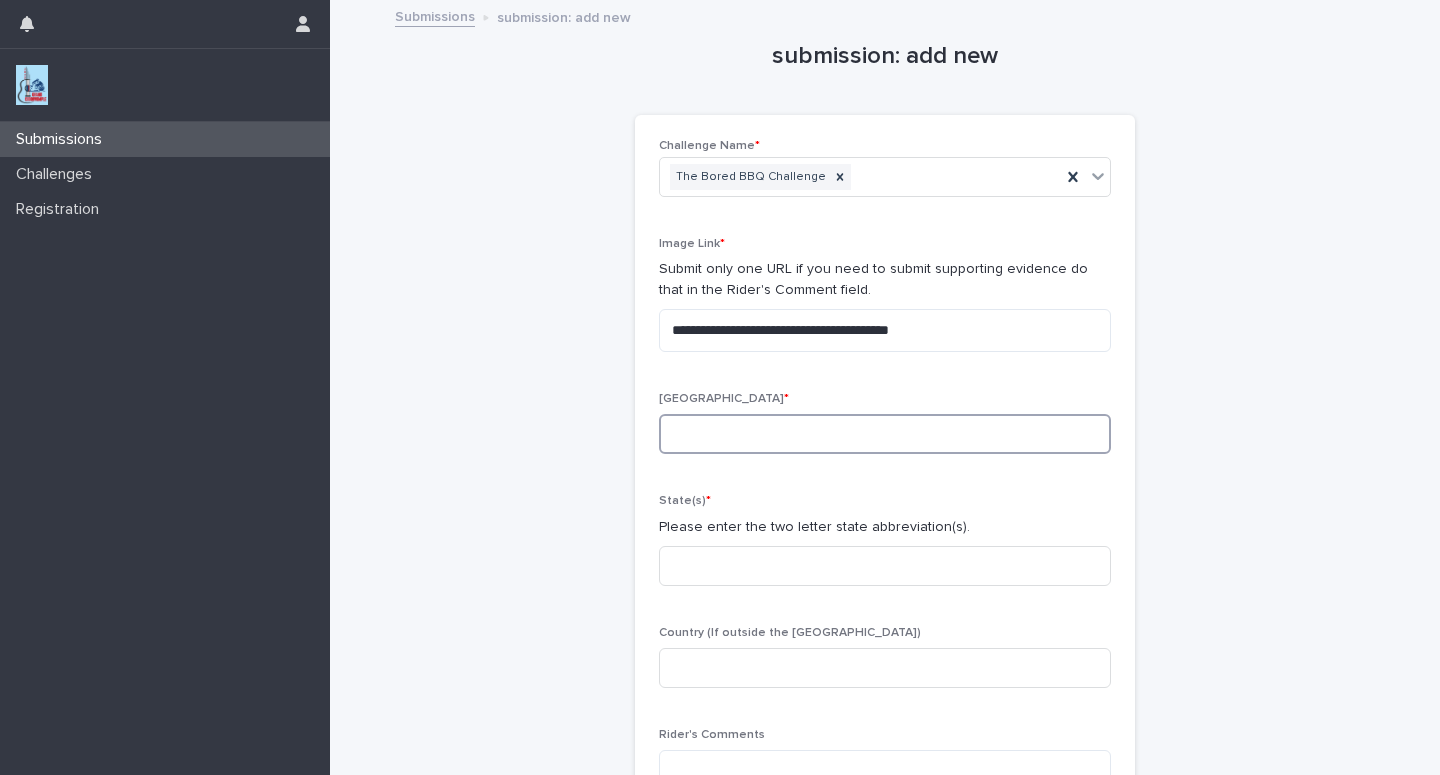 click at bounding box center (885, 434) 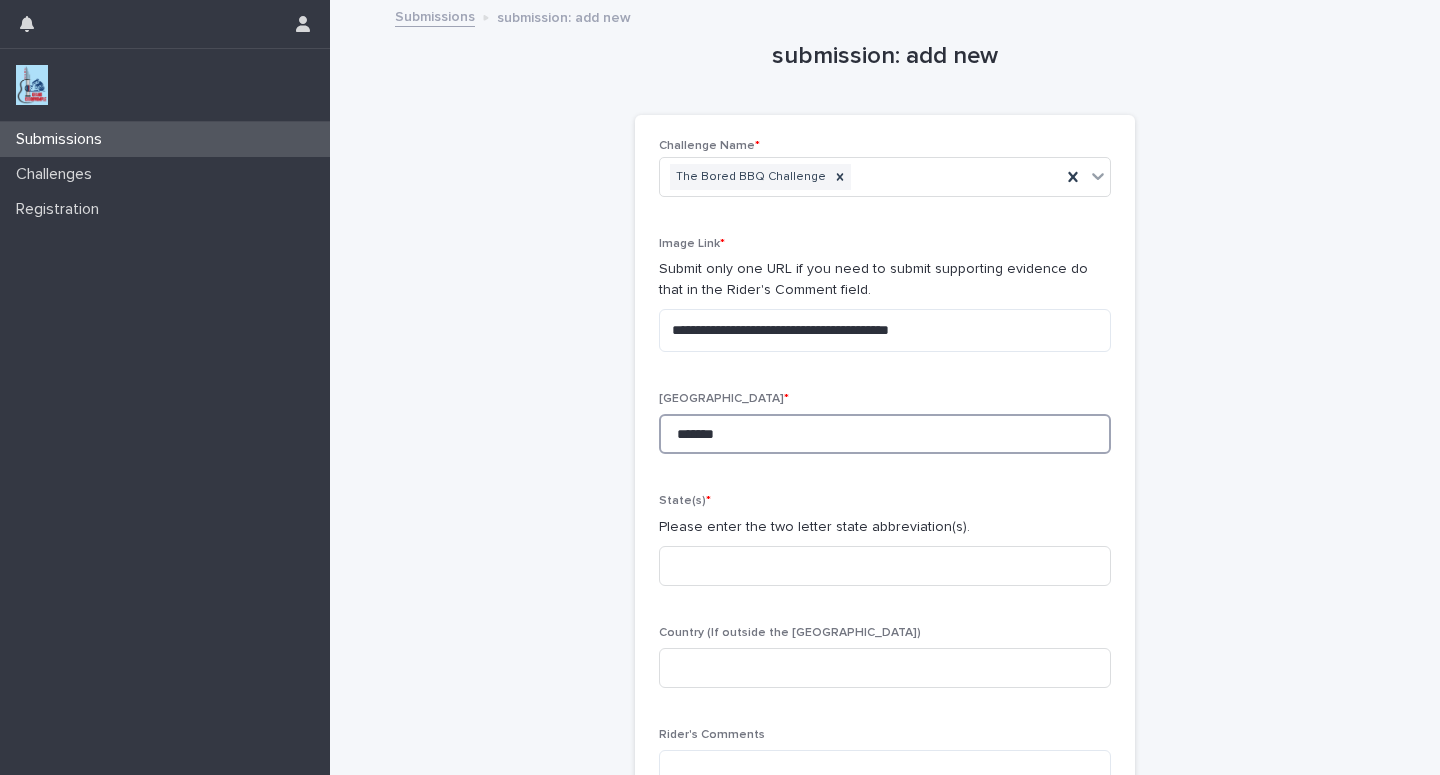 type on "*******" 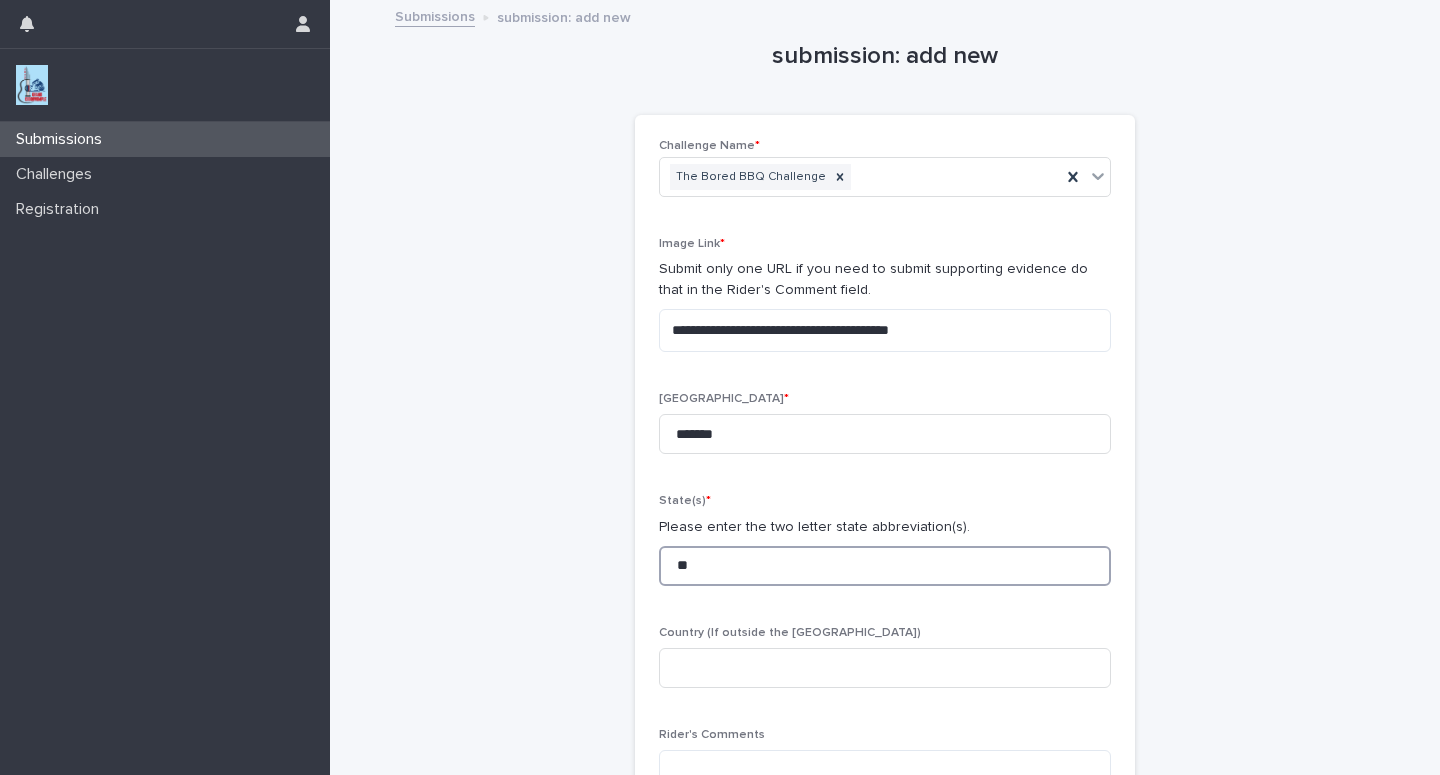 type on "**" 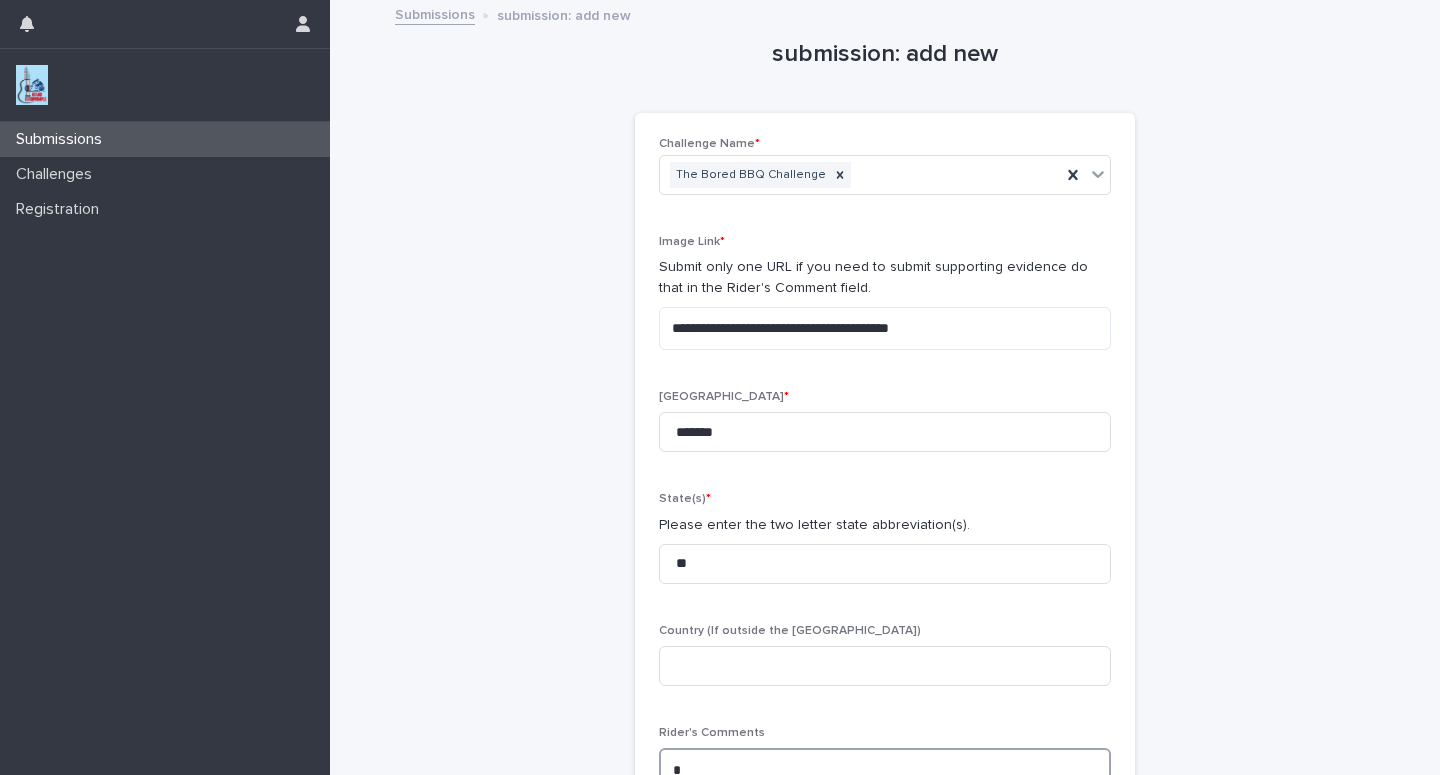 scroll, scrollTop: 5, scrollLeft: 0, axis: vertical 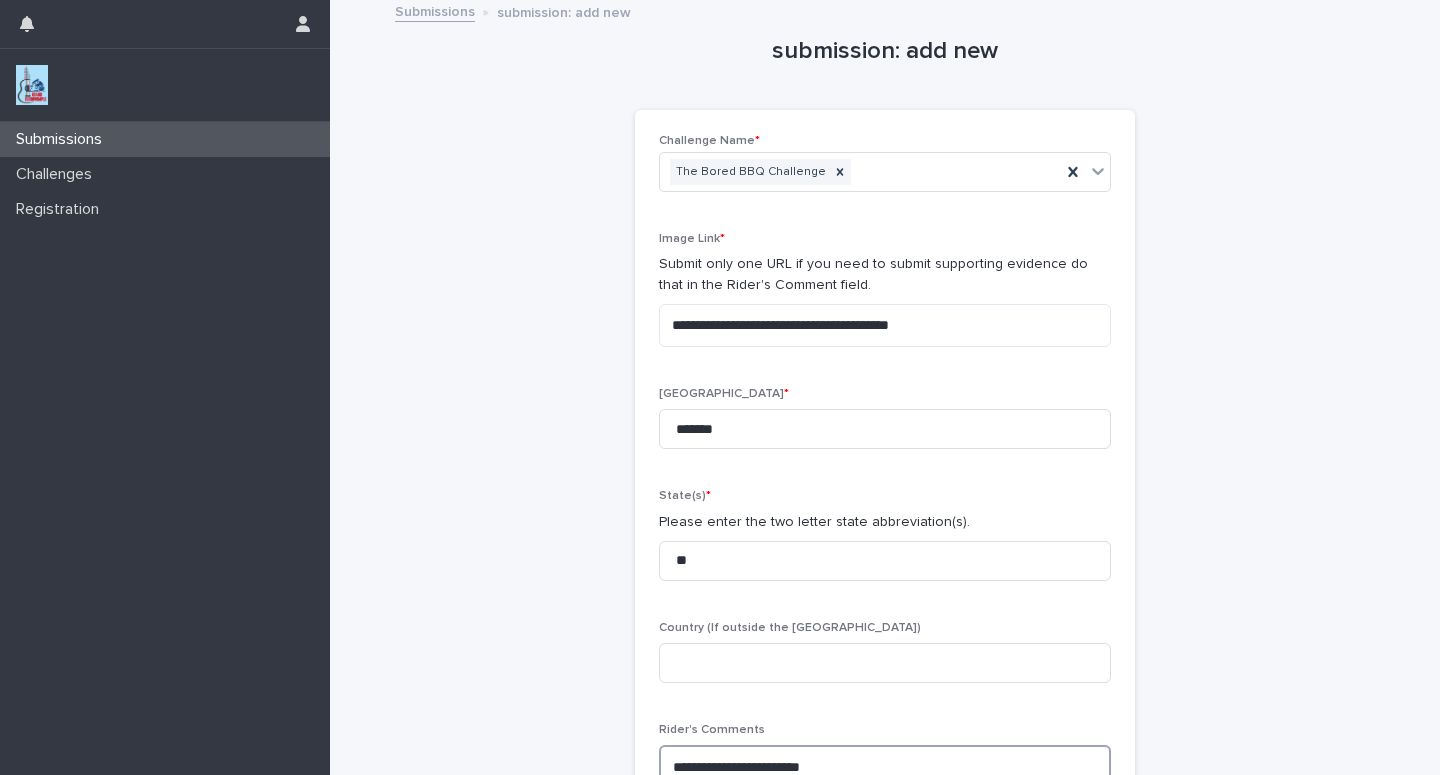 click on "**********" at bounding box center (885, 766) 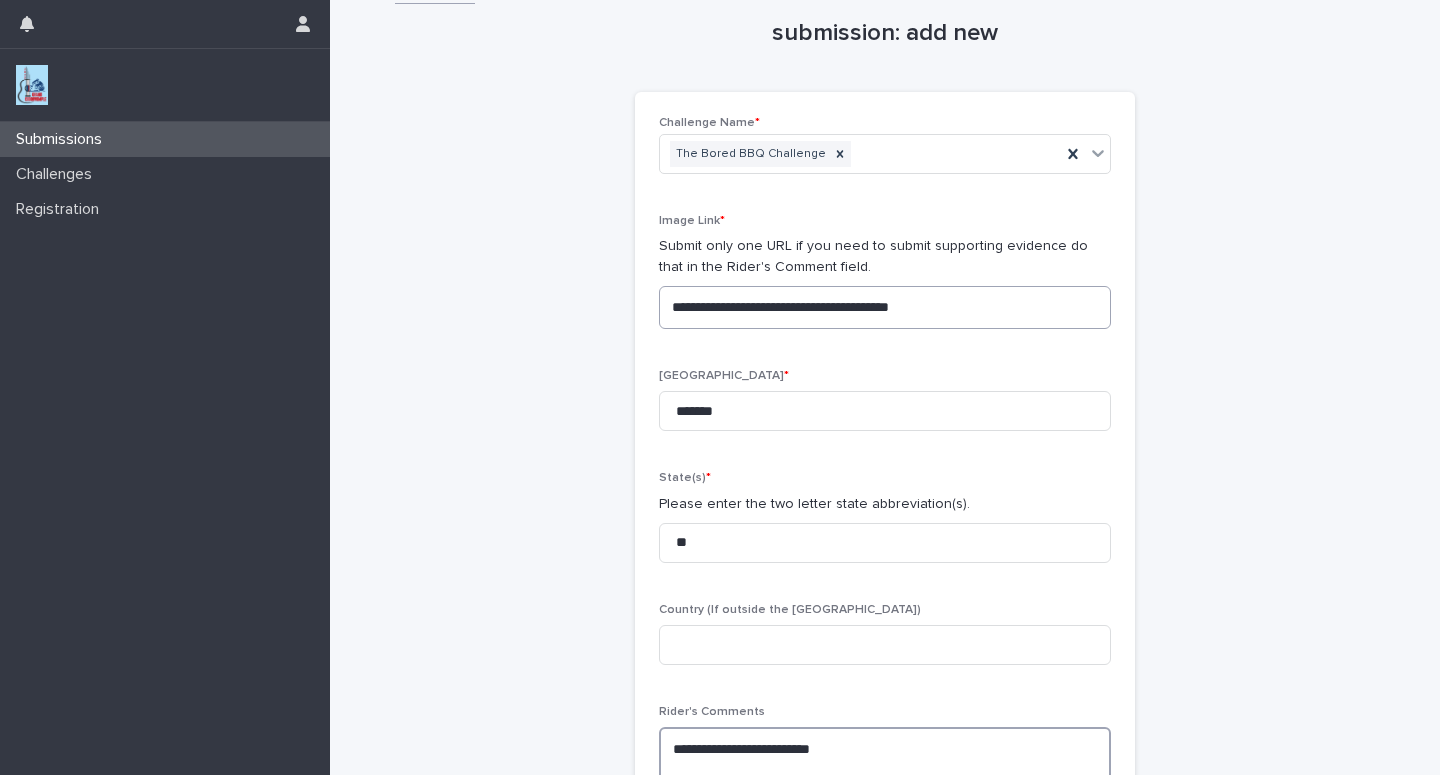 scroll, scrollTop: 40, scrollLeft: 0, axis: vertical 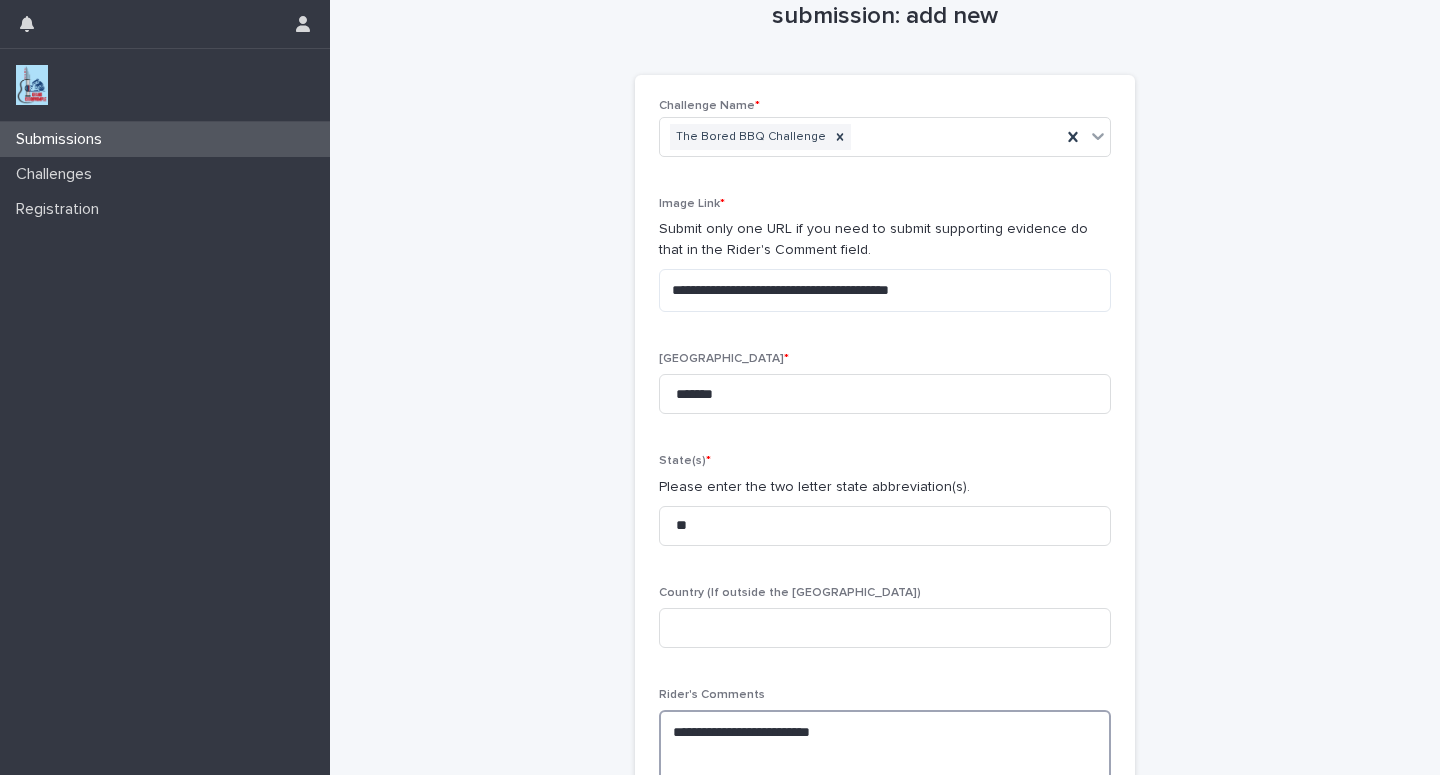 paste on "**********" 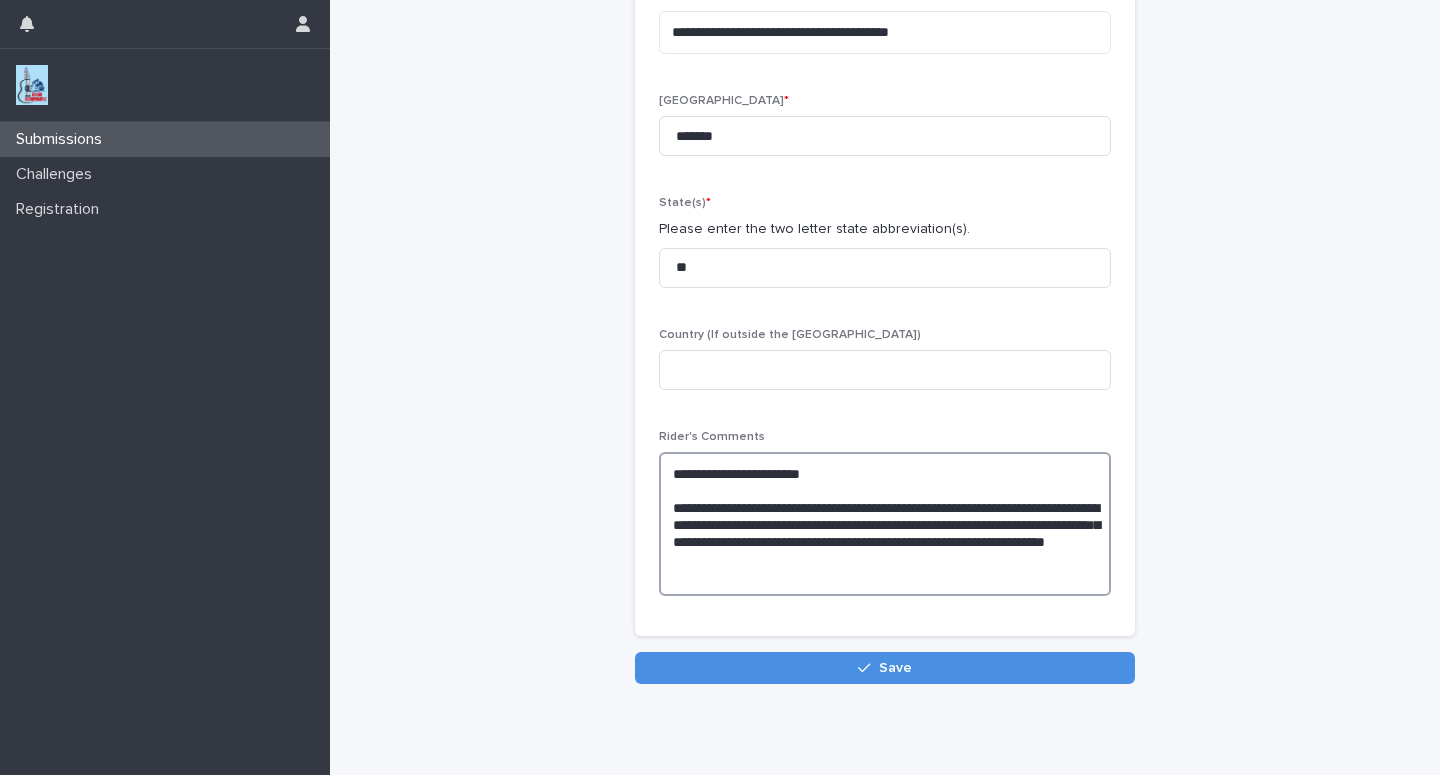 scroll, scrollTop: 302, scrollLeft: 0, axis: vertical 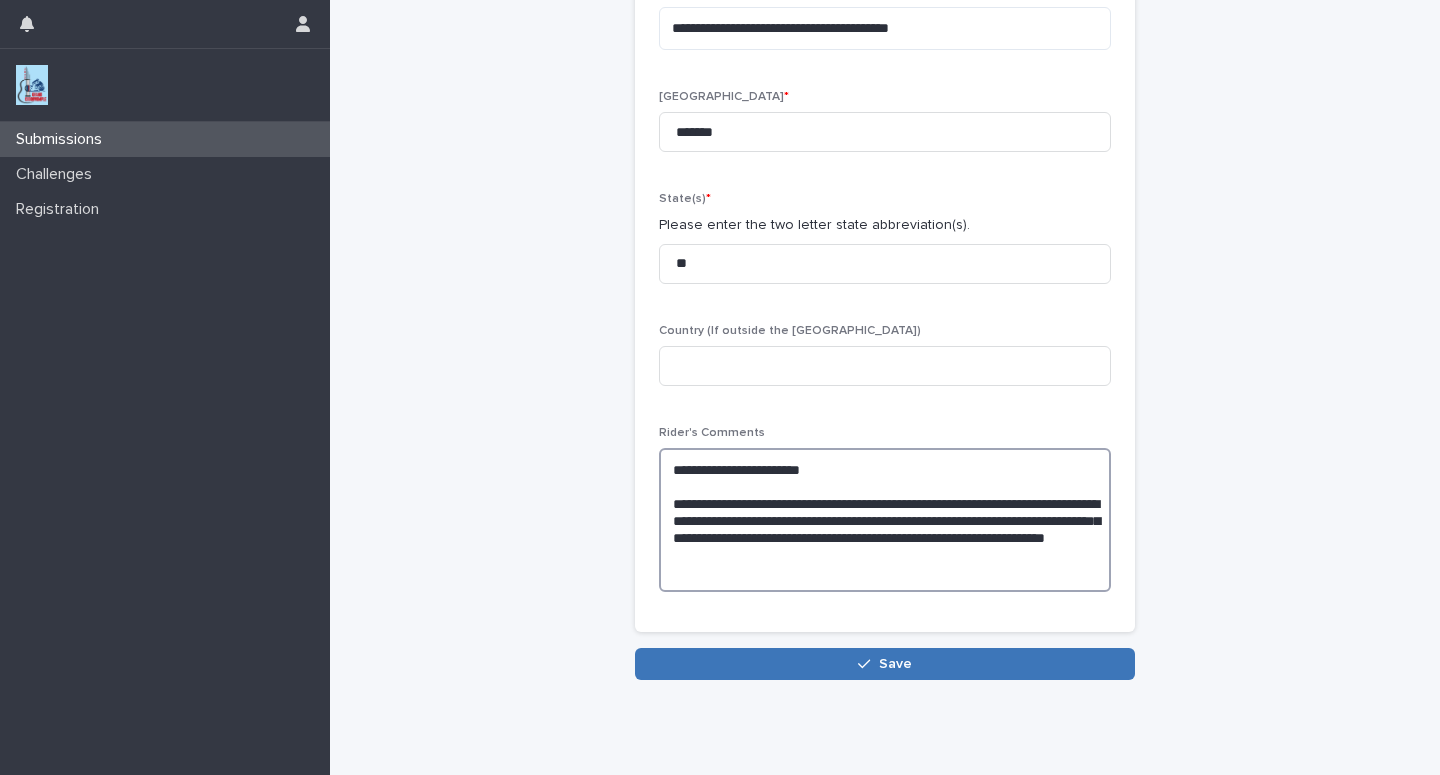 type on "**********" 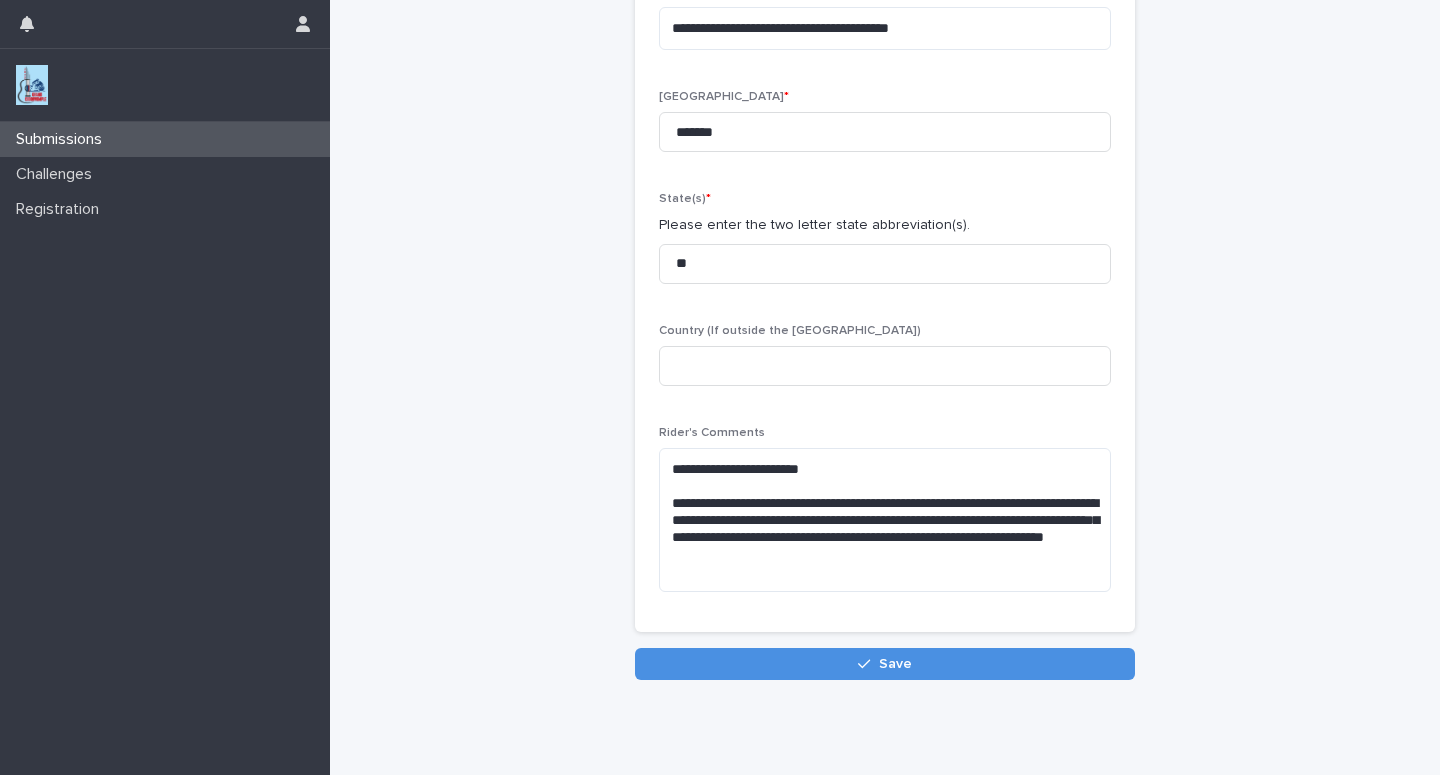 click on "Save" at bounding box center [885, 664] 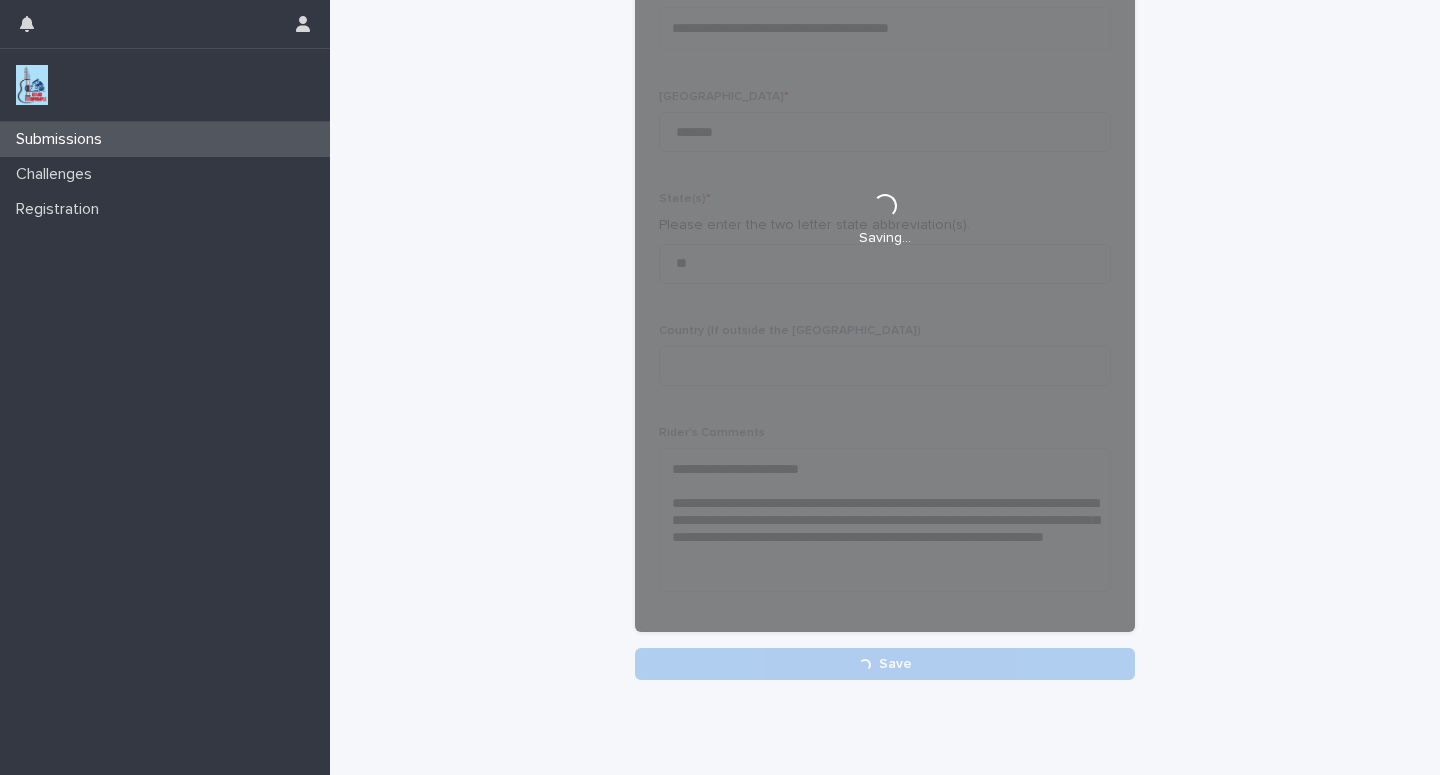 scroll, scrollTop: 302, scrollLeft: 0, axis: vertical 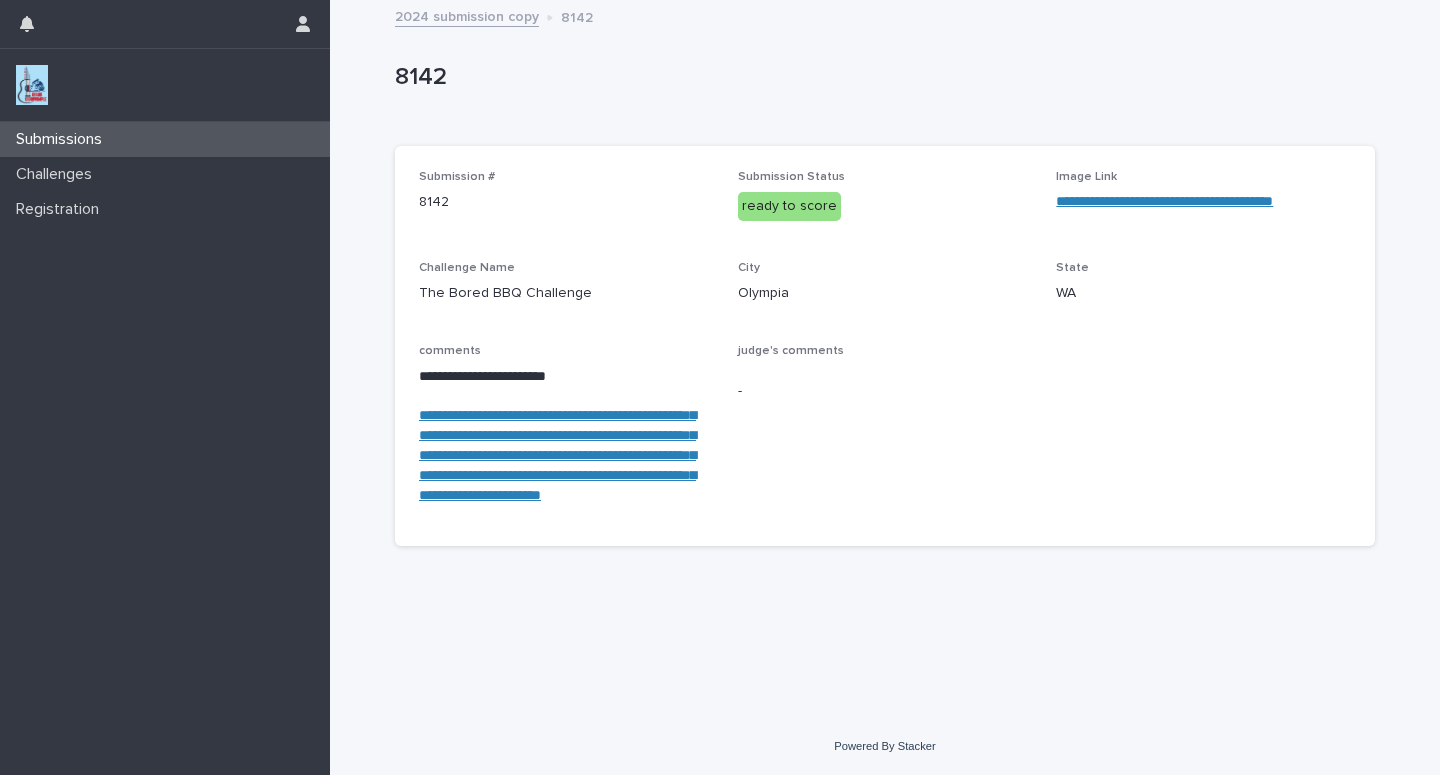 click on "Submissions" at bounding box center (165, 139) 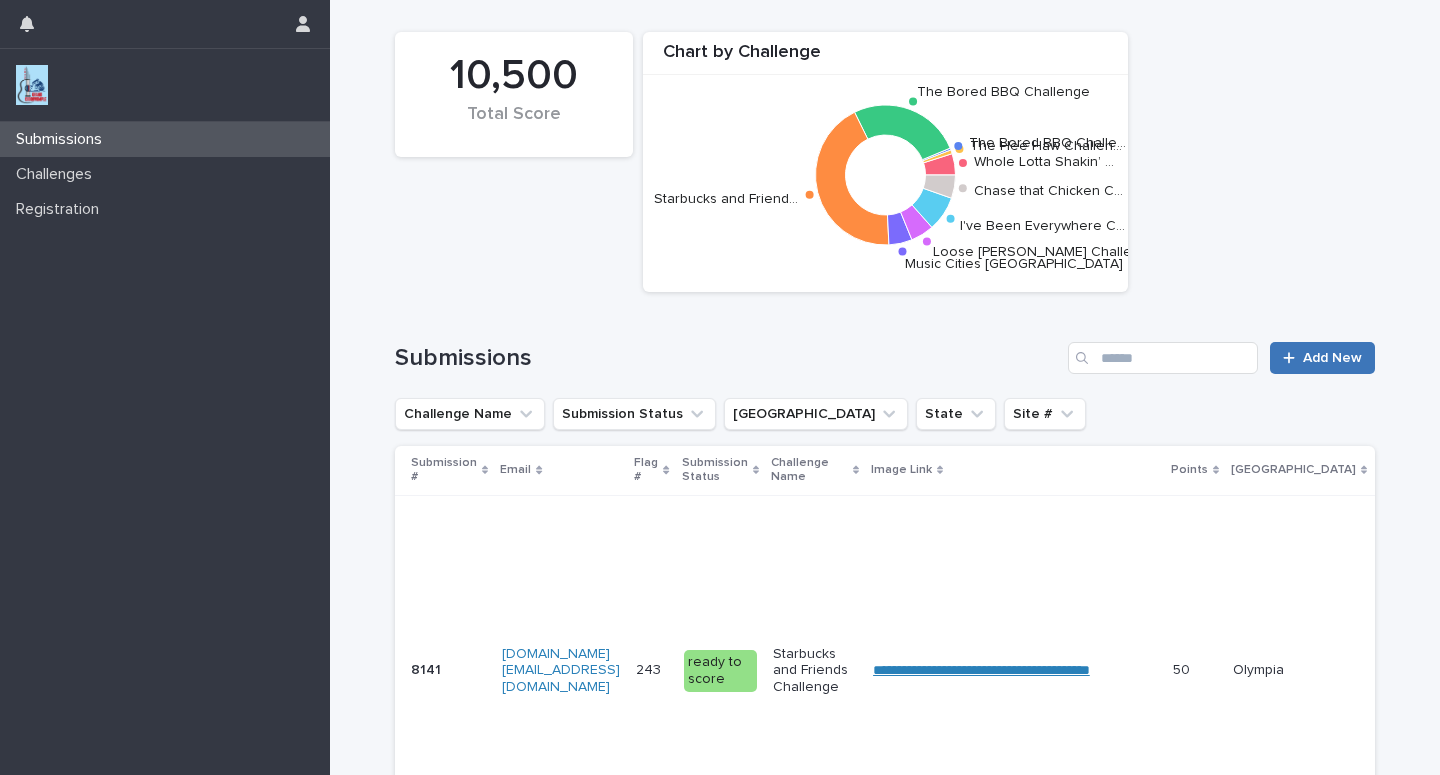 scroll, scrollTop: 0, scrollLeft: 0, axis: both 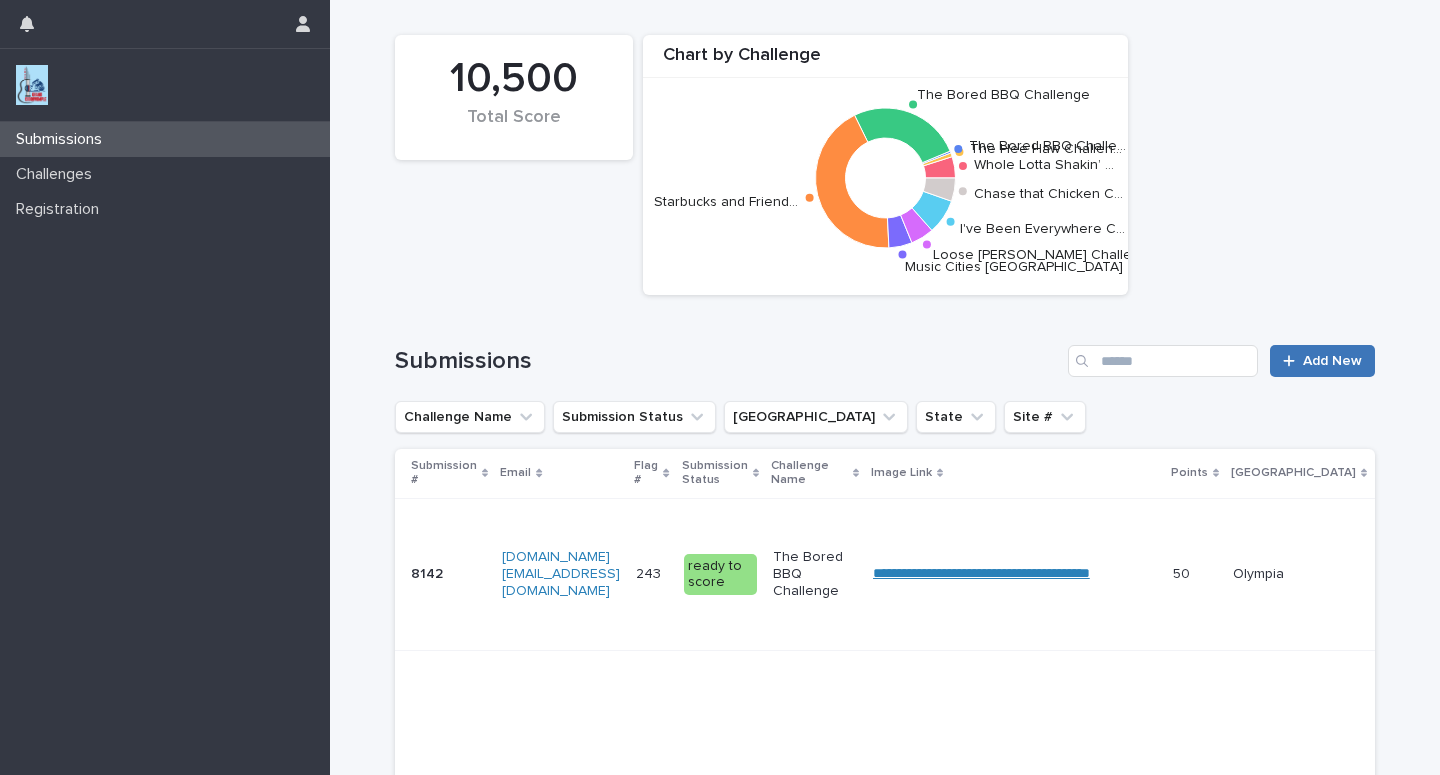 click on "Add New" at bounding box center (1332, 361) 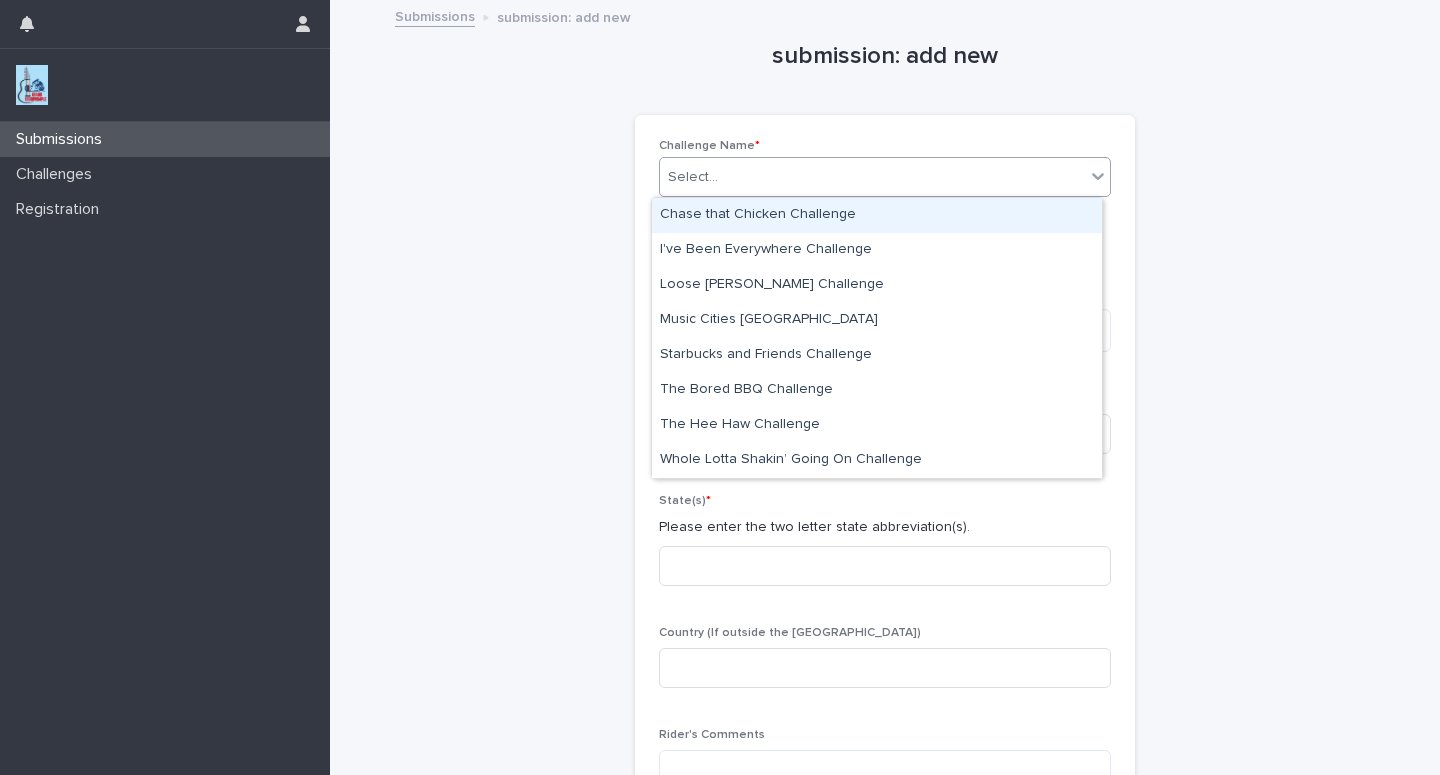 click on "Select..." at bounding box center (872, 177) 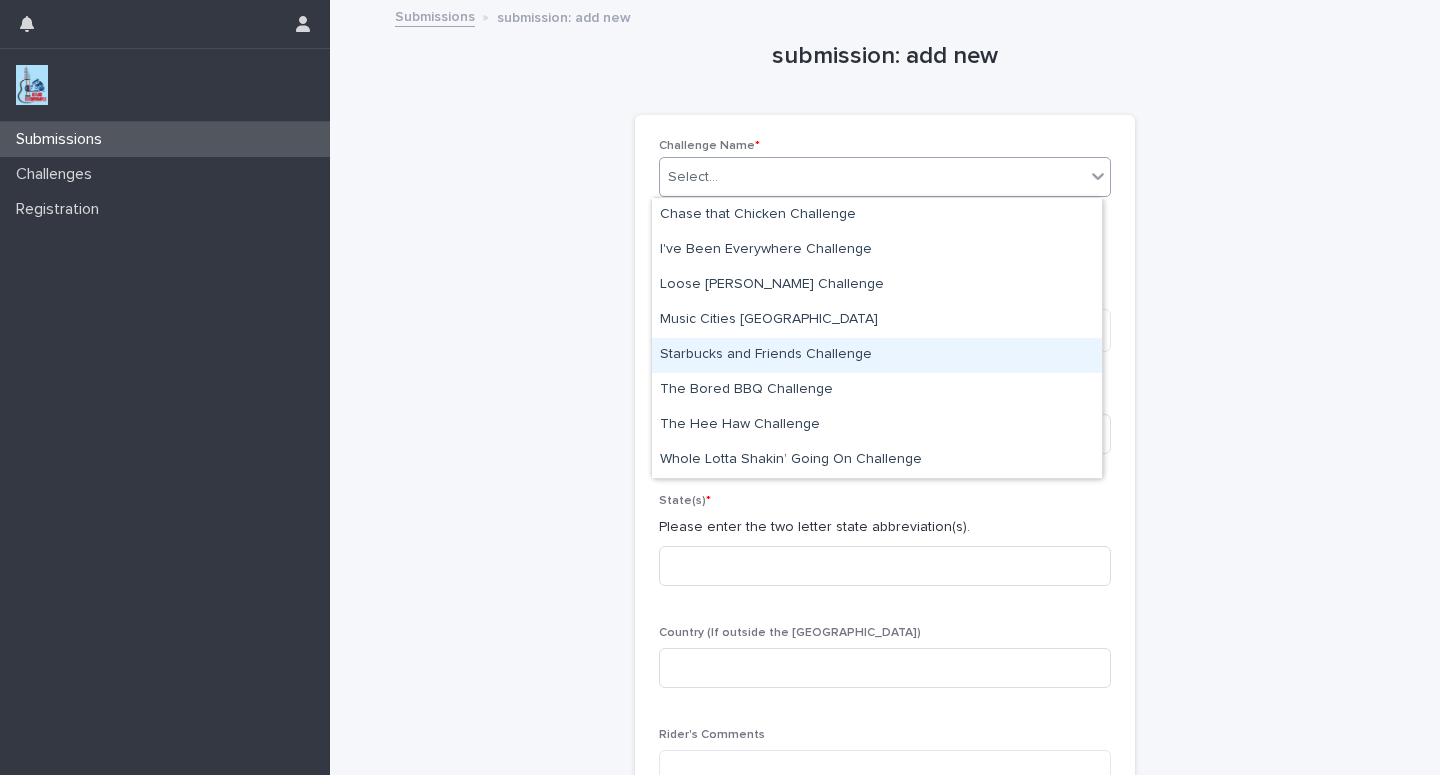 click on "Starbucks and Friends Challenge" at bounding box center (877, 355) 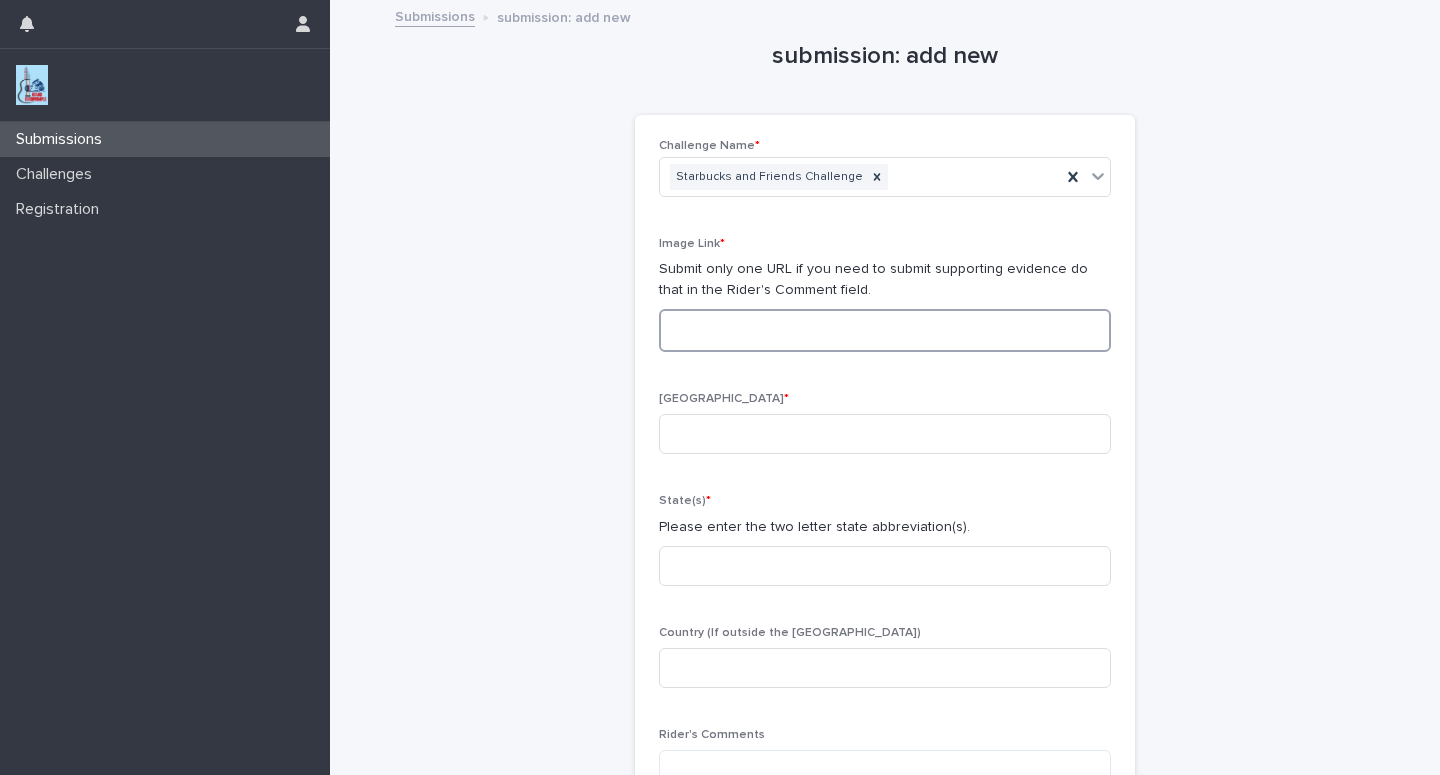 click at bounding box center (885, 330) 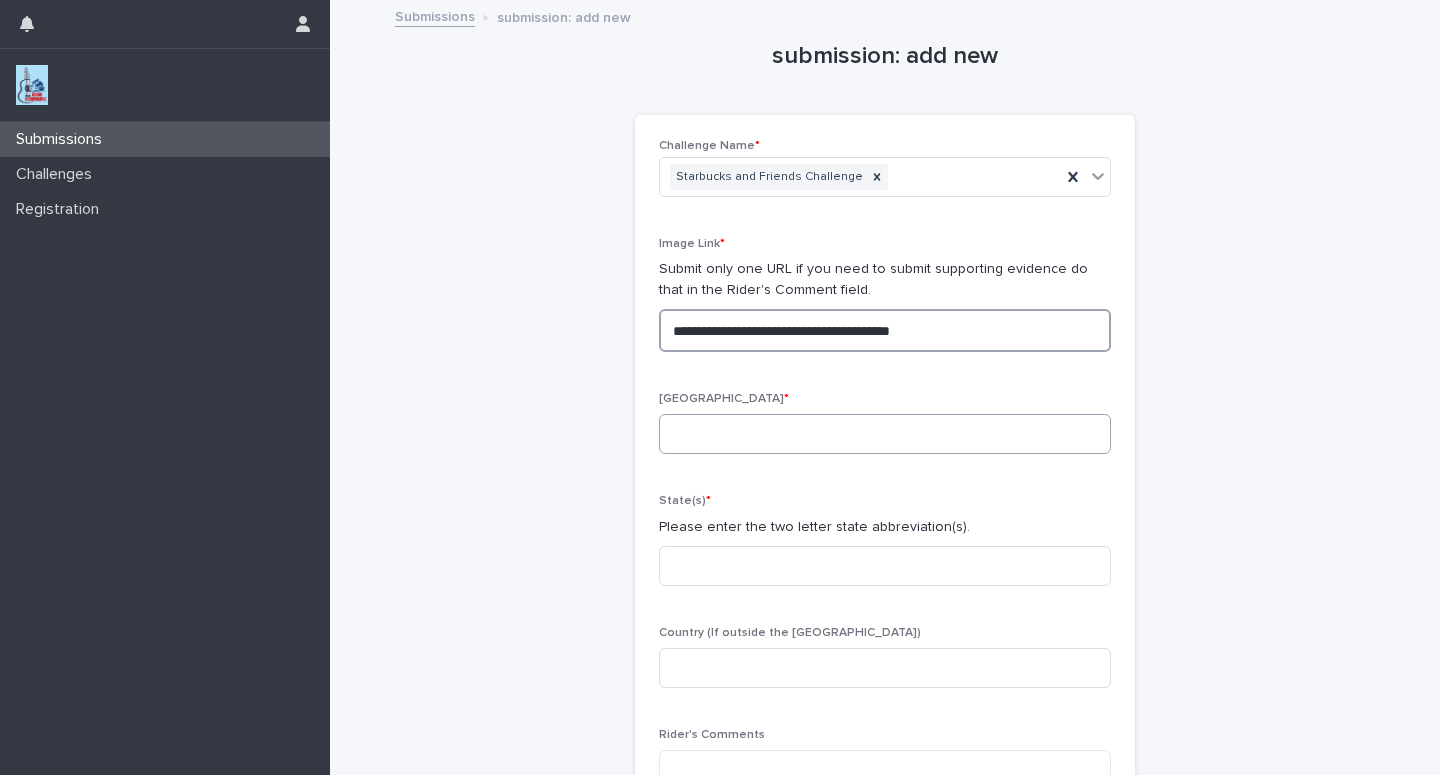 type on "**********" 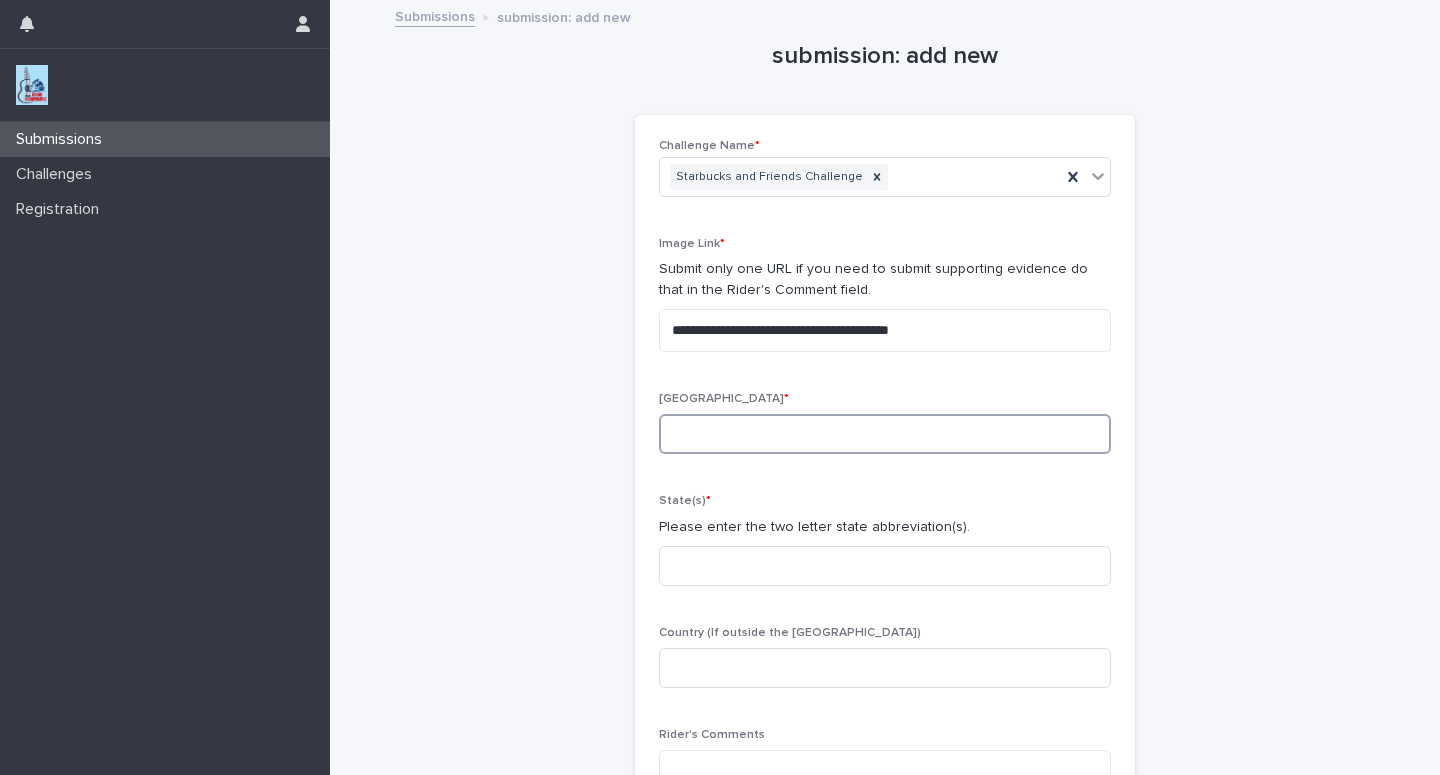 click at bounding box center [885, 434] 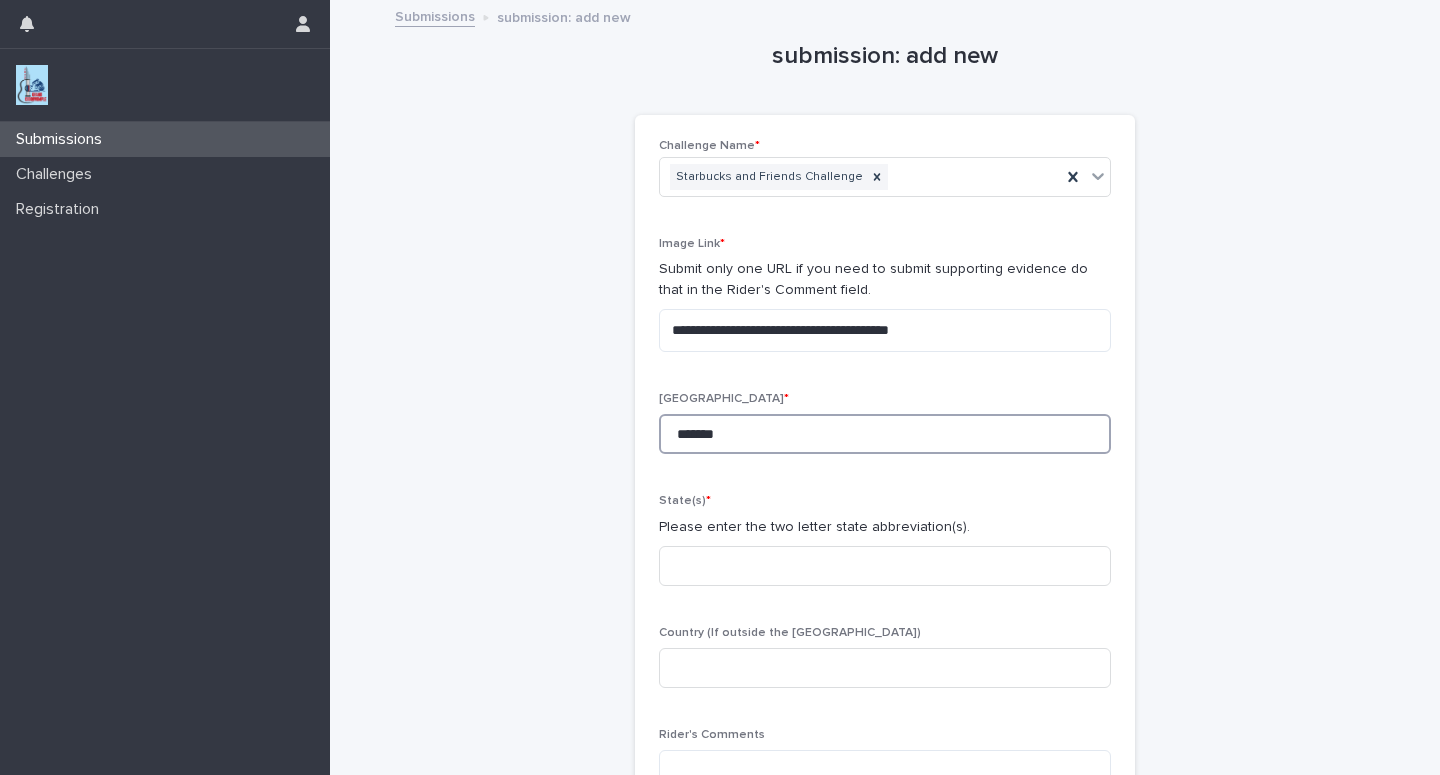 type on "*******" 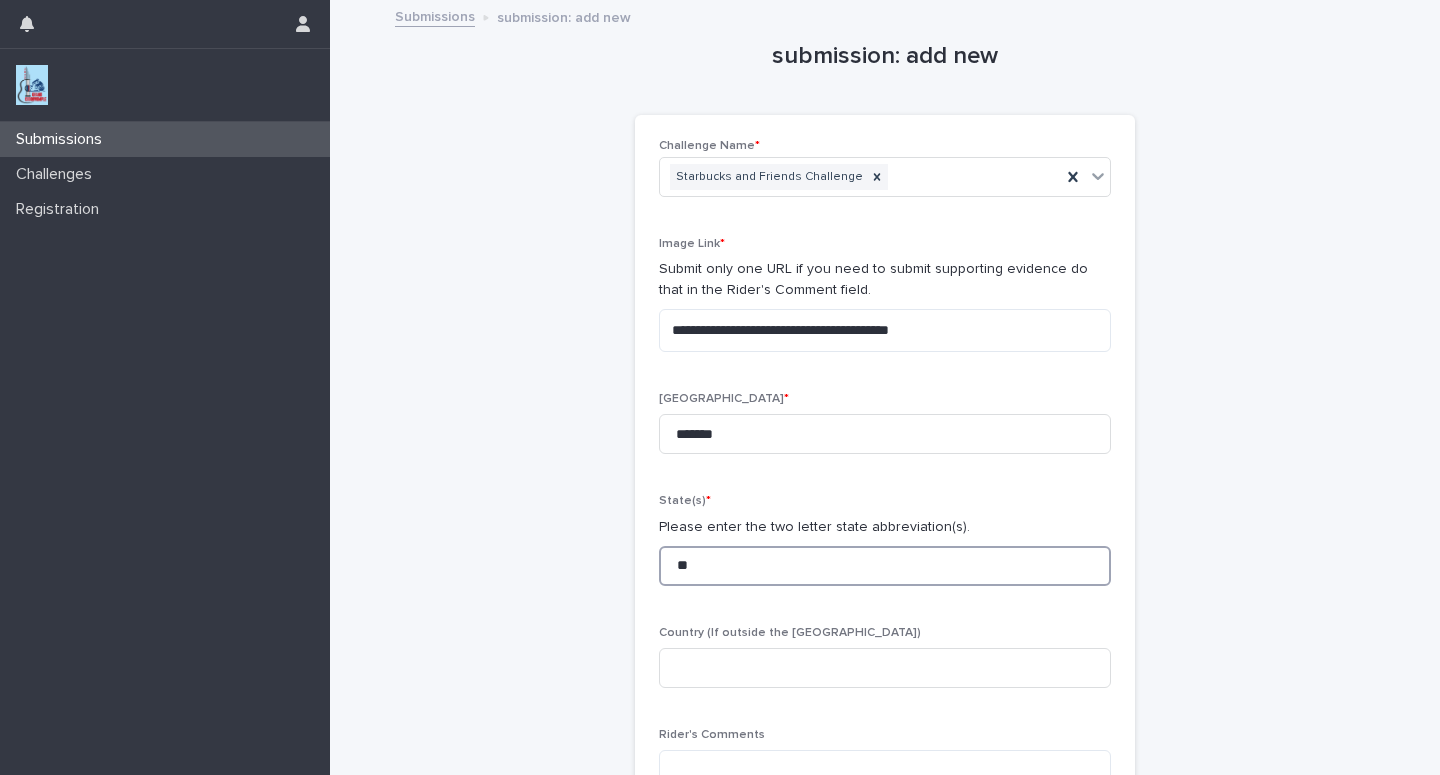 type on "**" 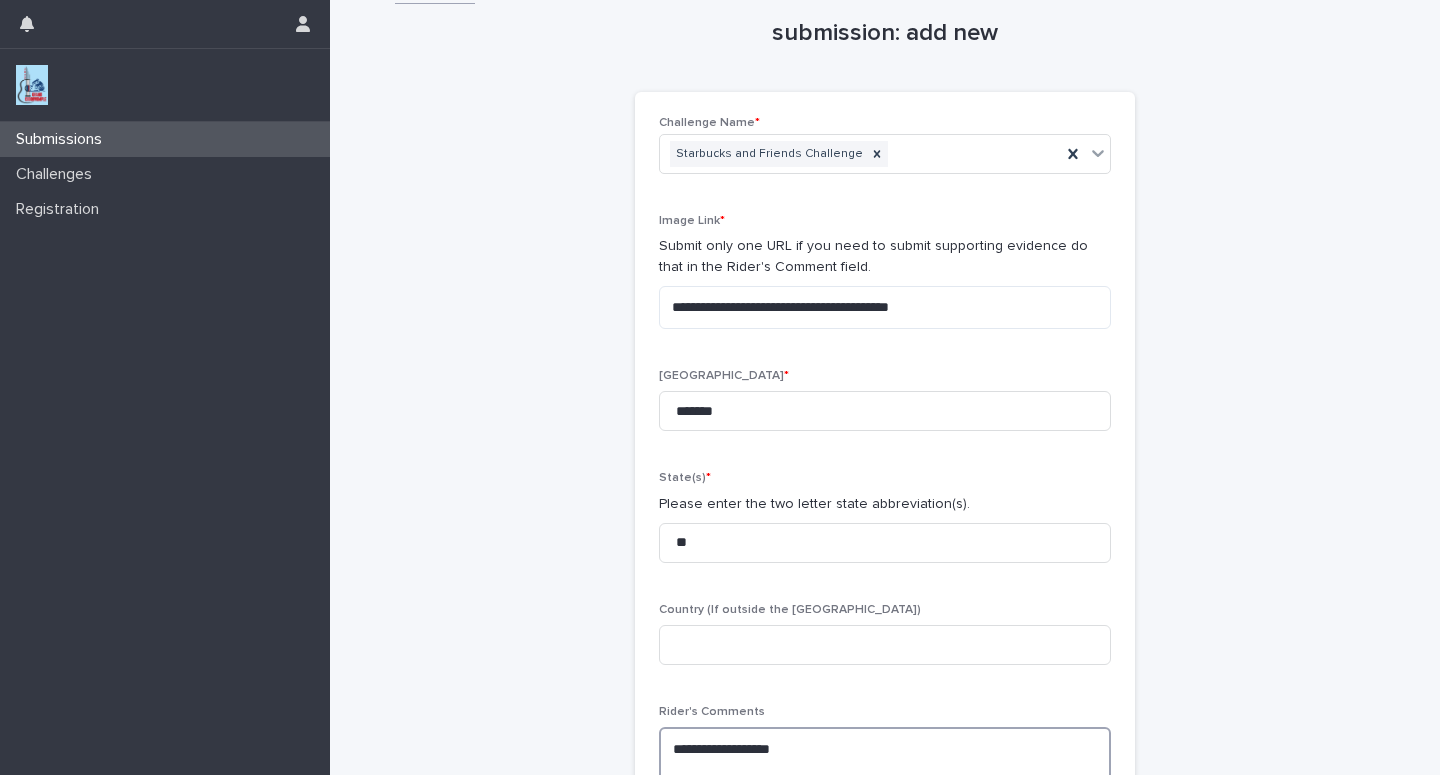 scroll, scrollTop: 40, scrollLeft: 0, axis: vertical 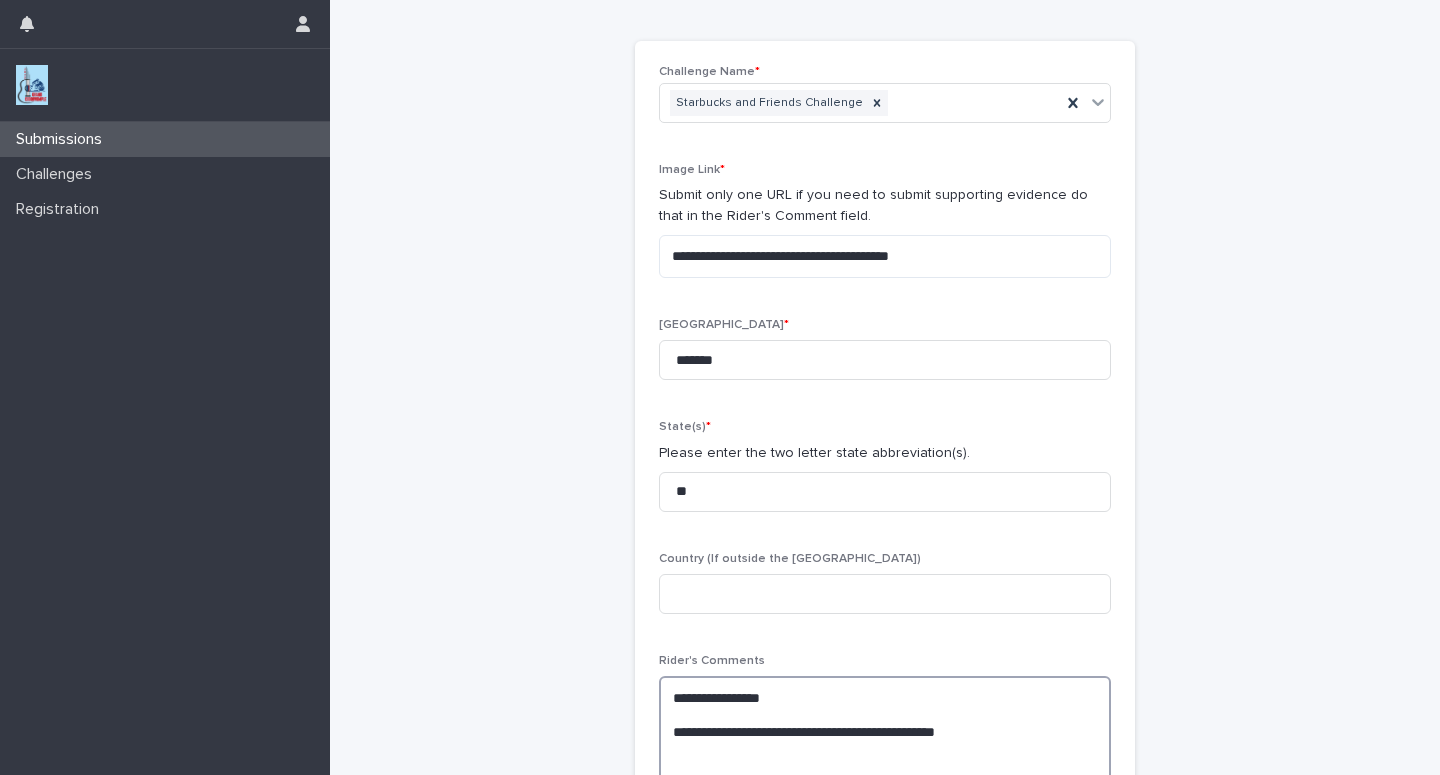 paste on "**********" 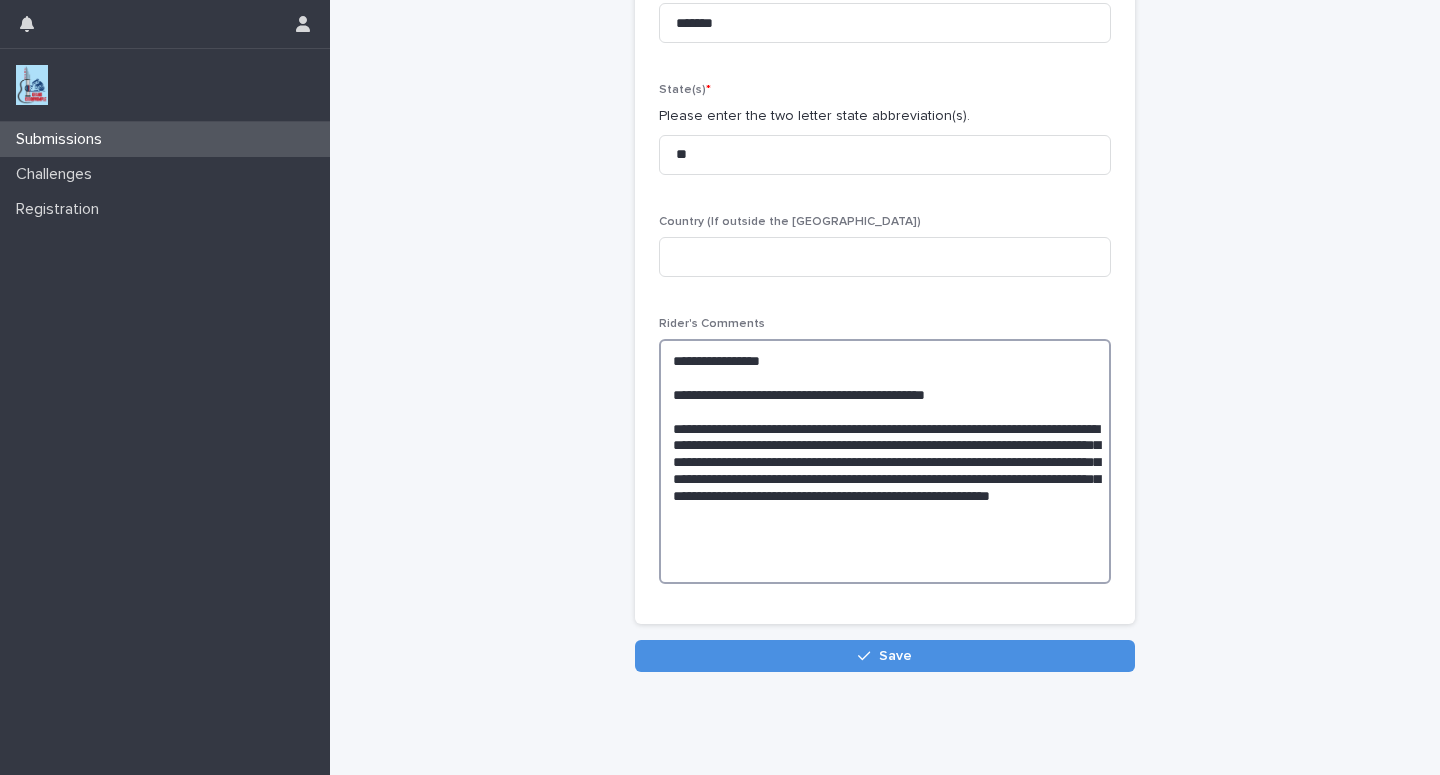 scroll, scrollTop: 417, scrollLeft: 0, axis: vertical 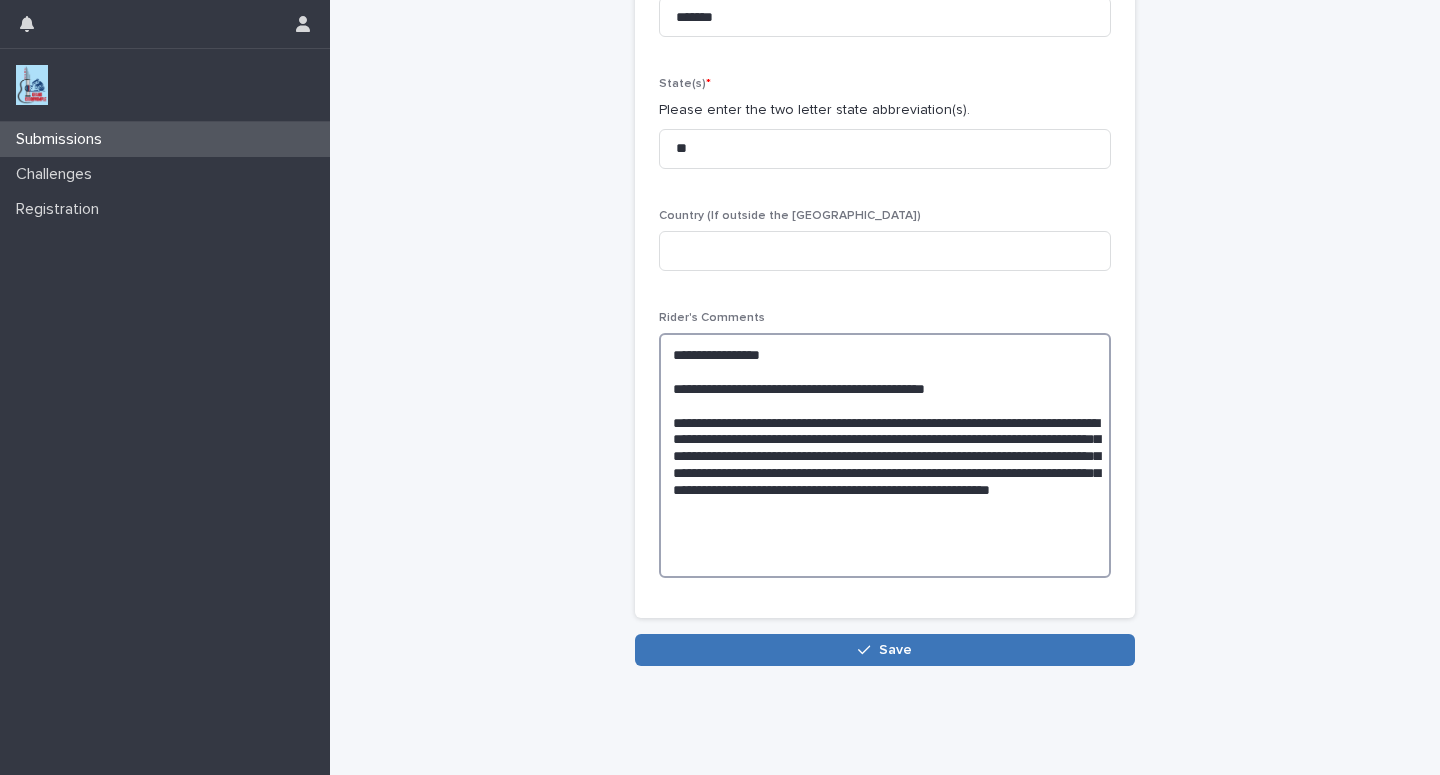 type on "**********" 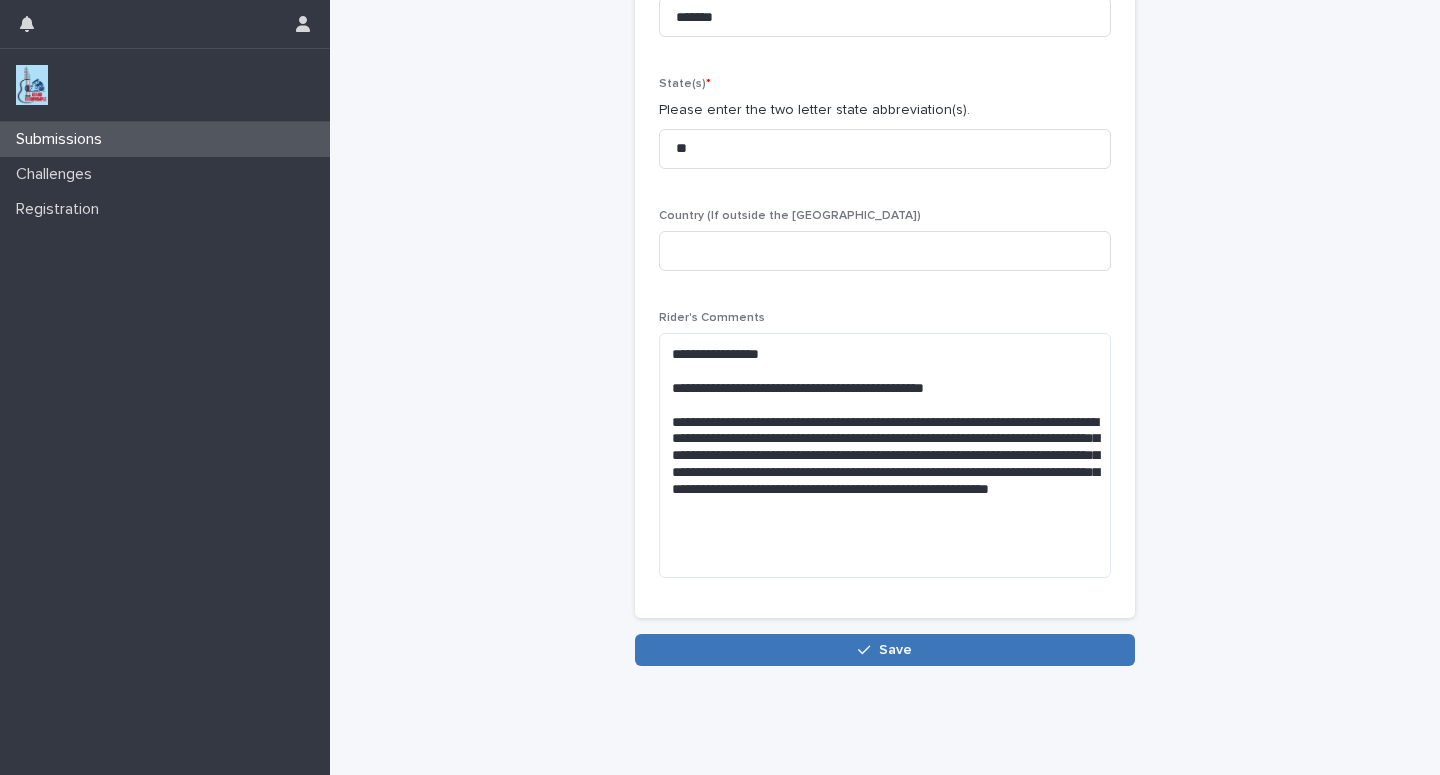 click on "Save" at bounding box center [885, 650] 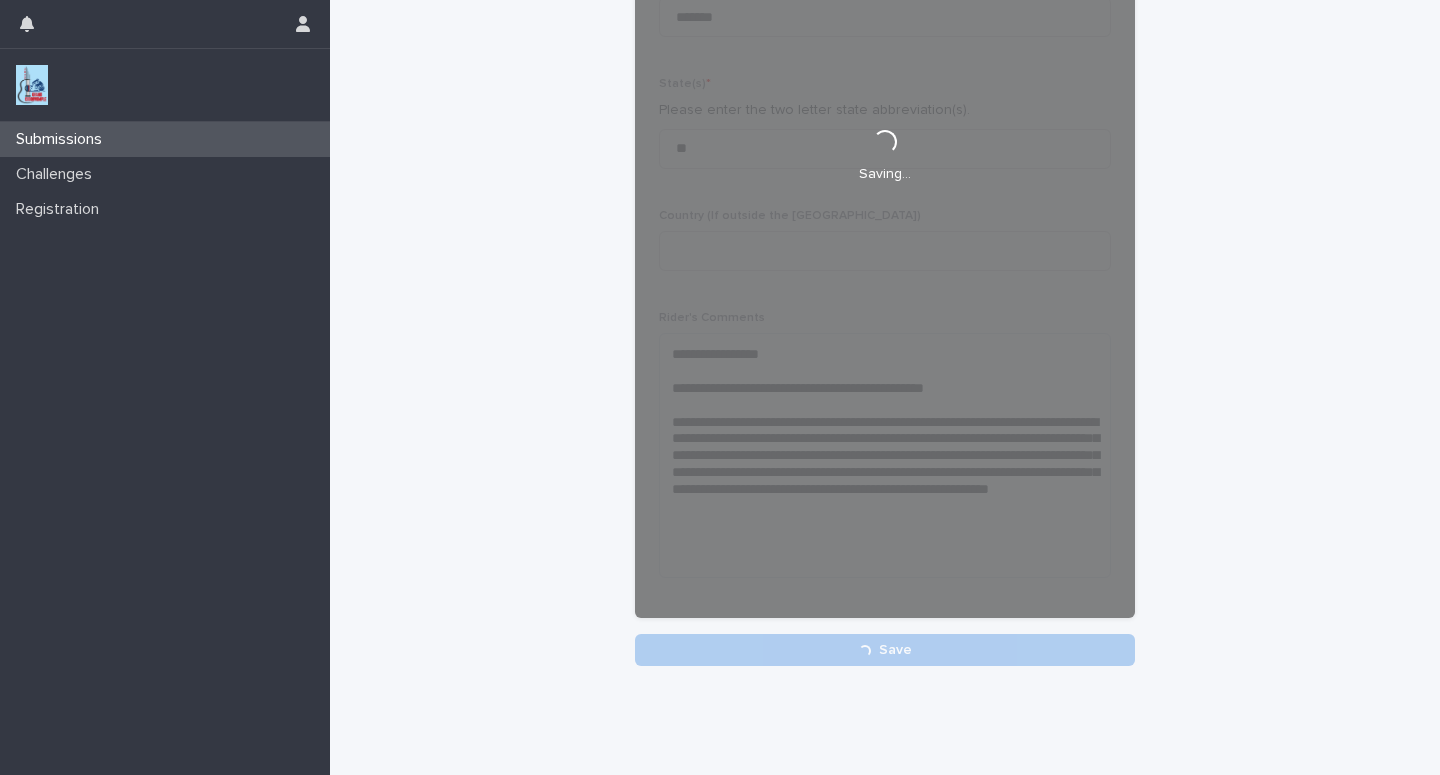 scroll, scrollTop: 417, scrollLeft: 0, axis: vertical 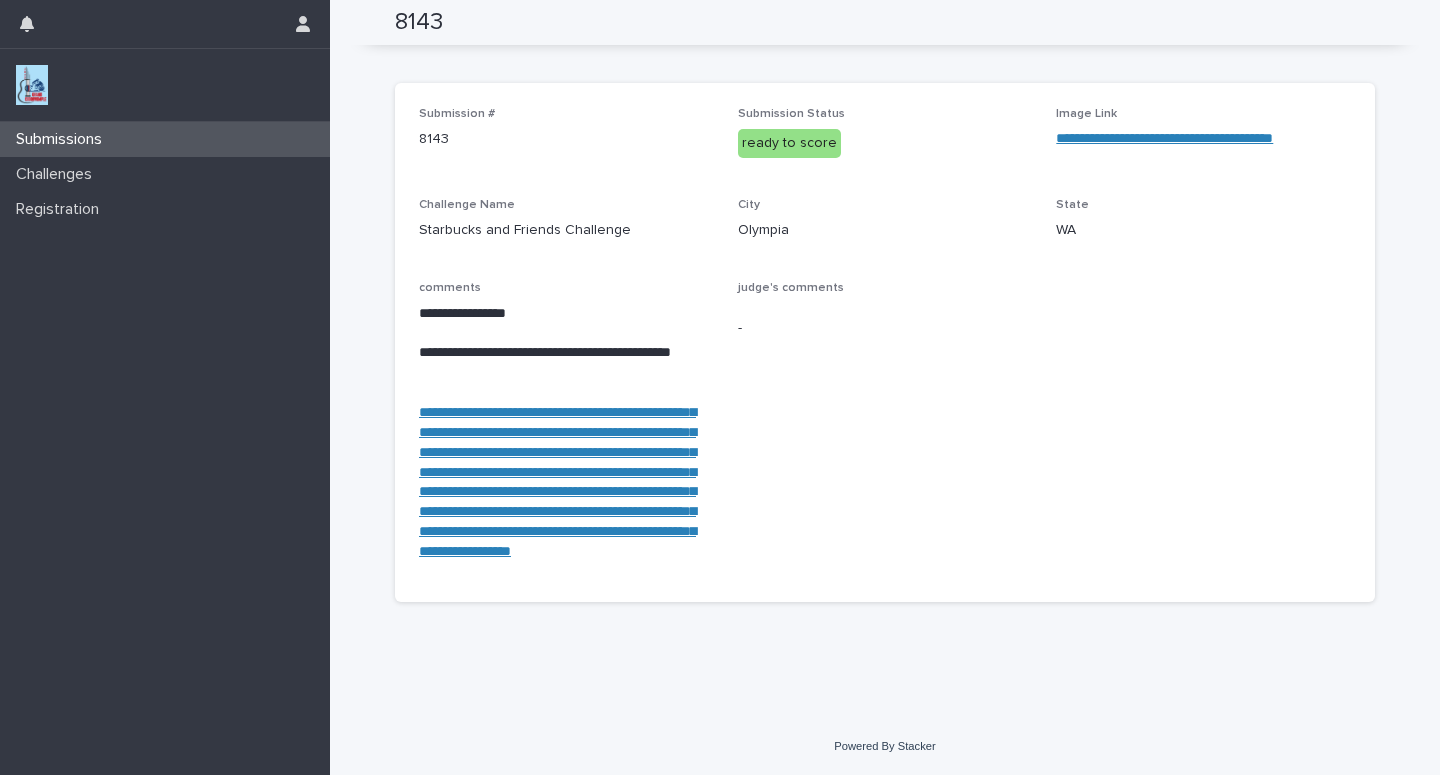 click on "Submissions" at bounding box center (63, 139) 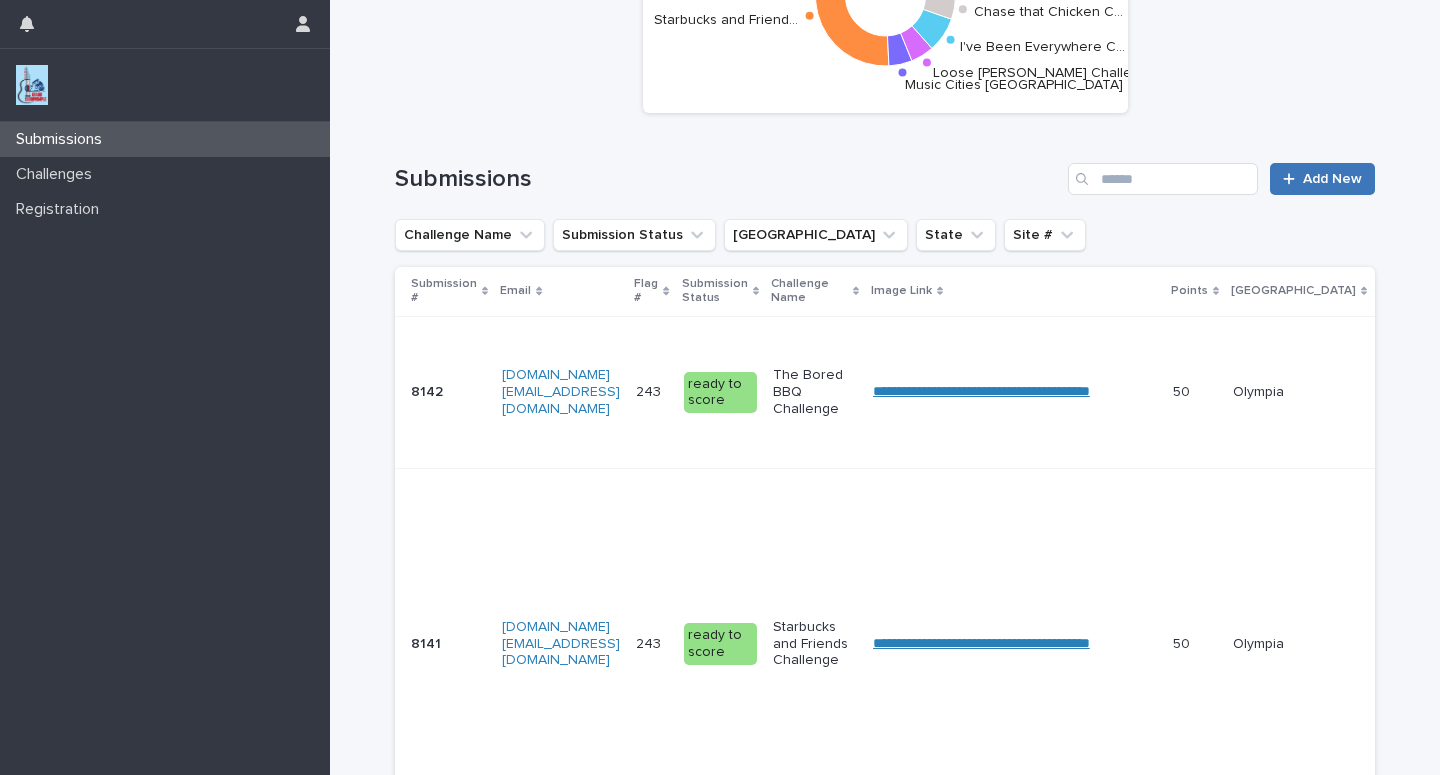 click on "Add New" at bounding box center [1332, 179] 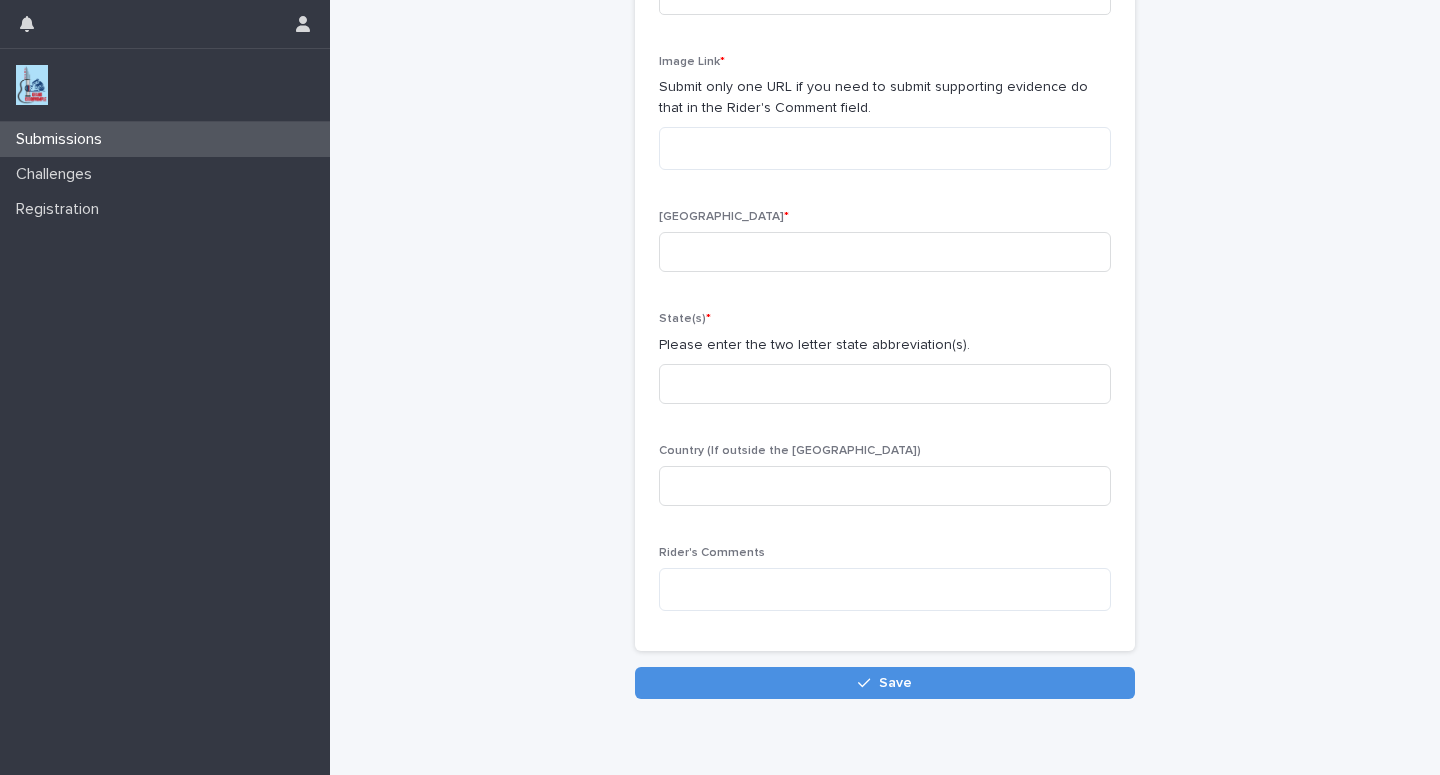 scroll, scrollTop: 0, scrollLeft: 0, axis: both 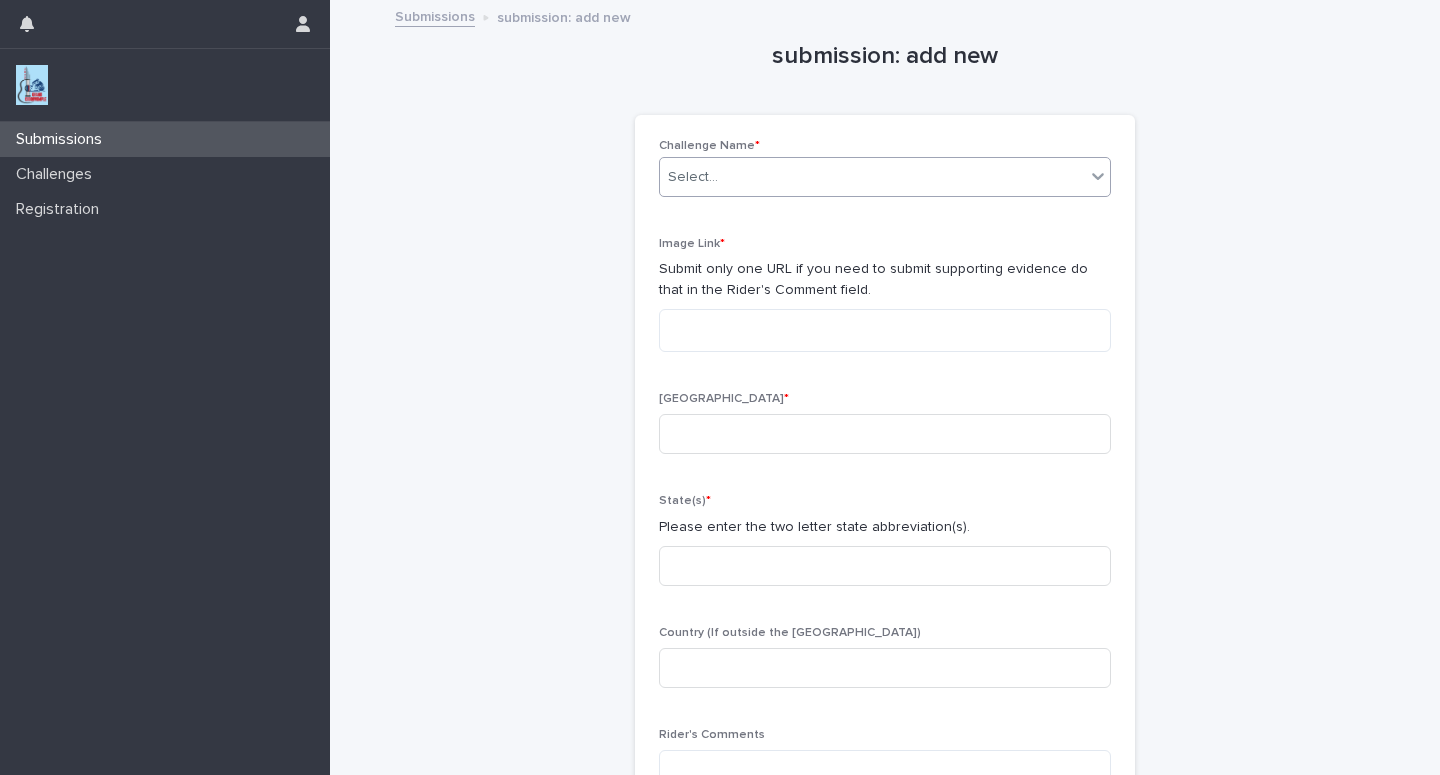 click on "Select..." at bounding box center [872, 177] 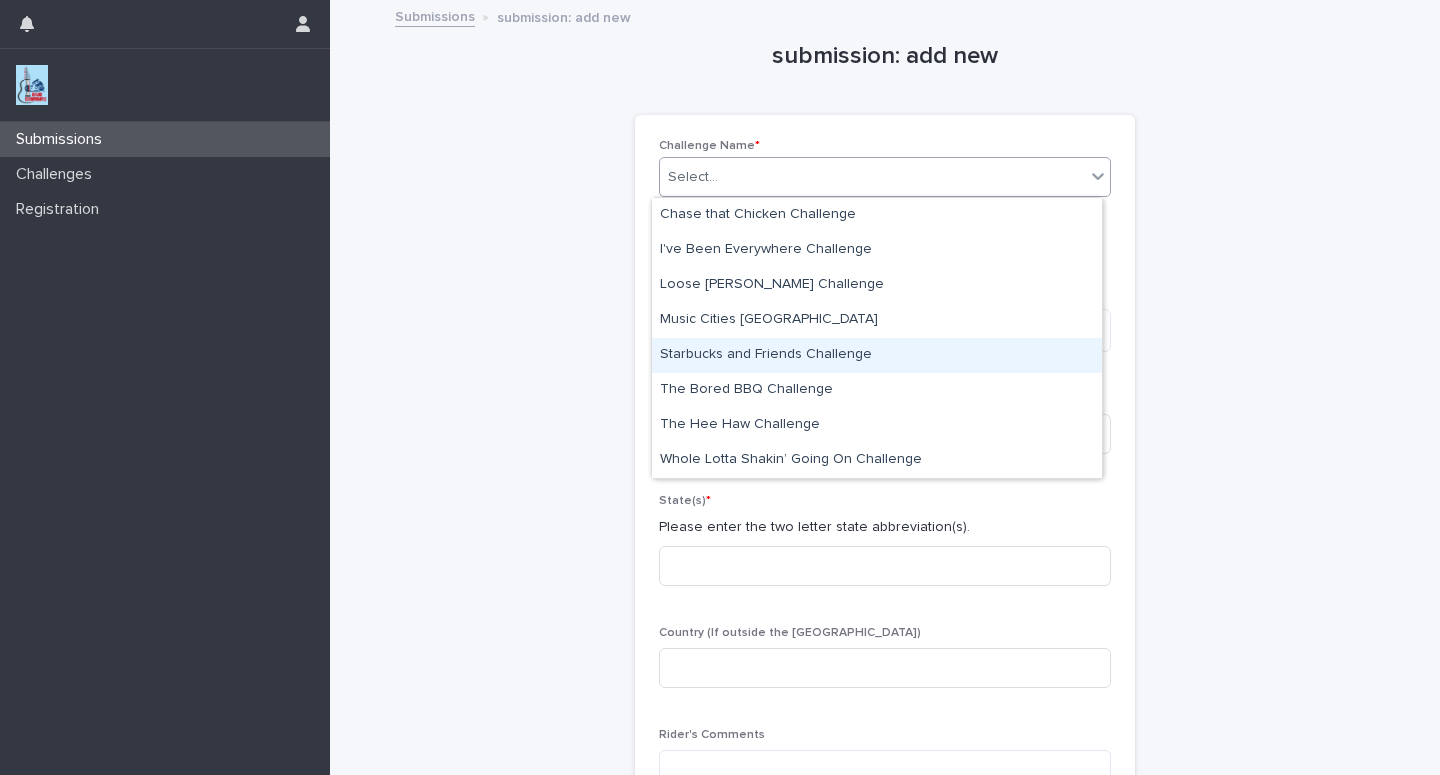 click on "Starbucks and Friends Challenge" at bounding box center (877, 355) 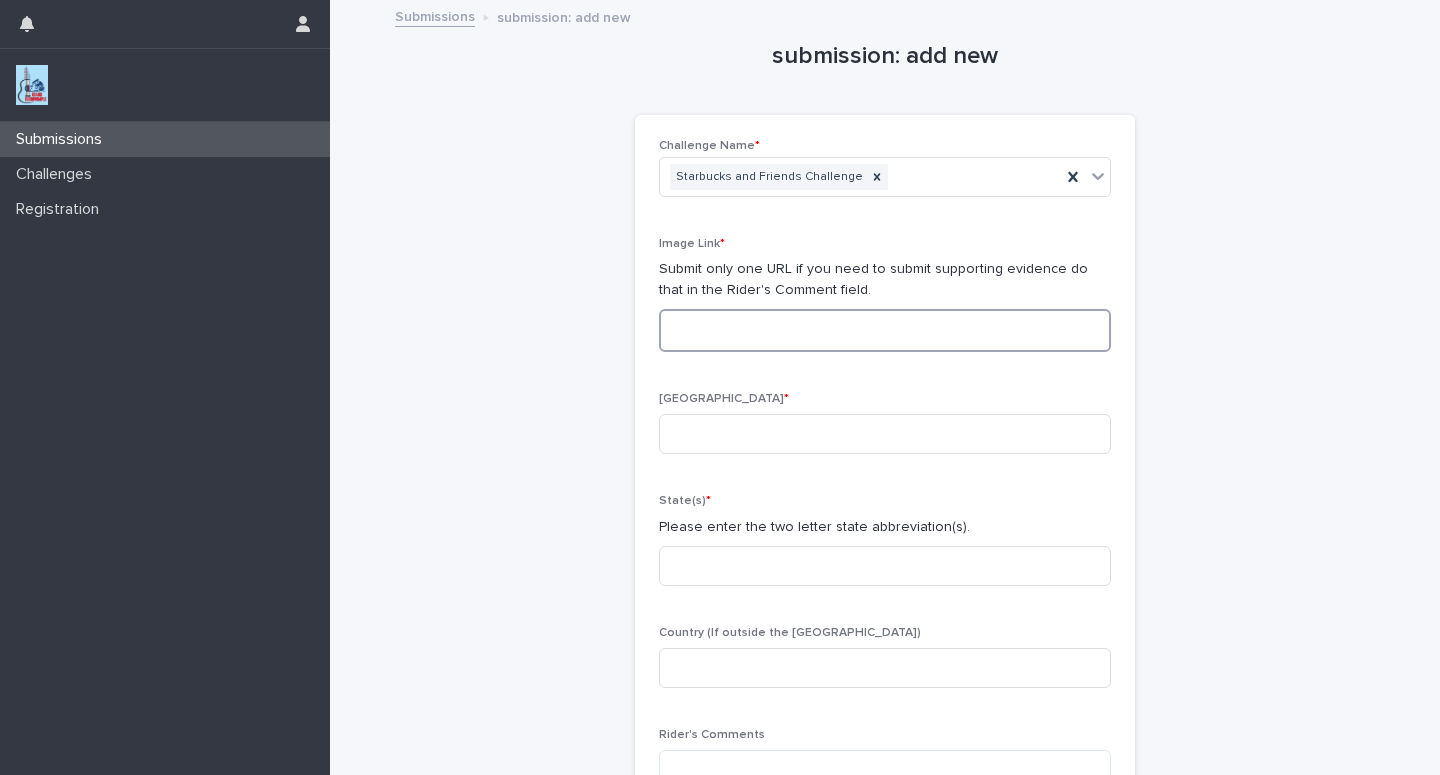 click at bounding box center (885, 330) 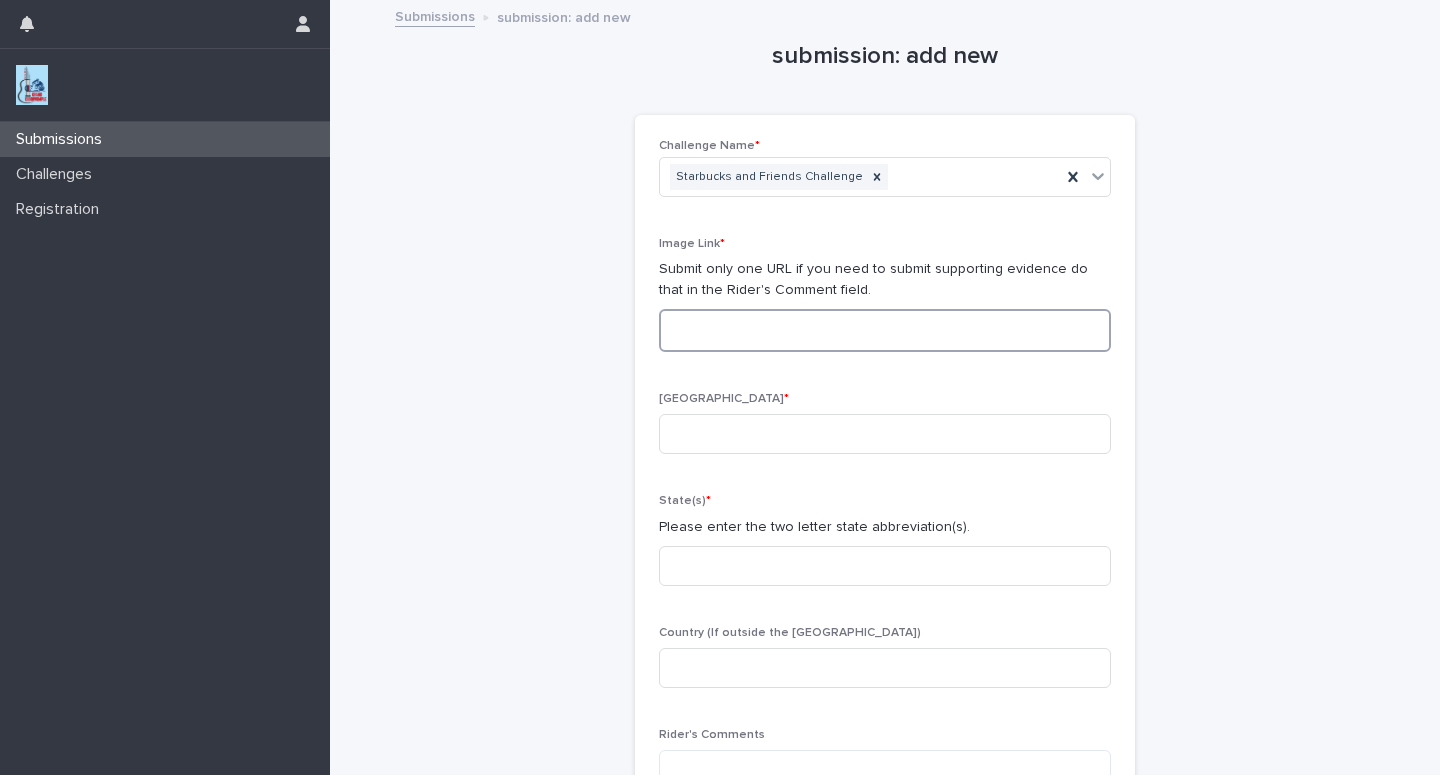 paste on "**********" 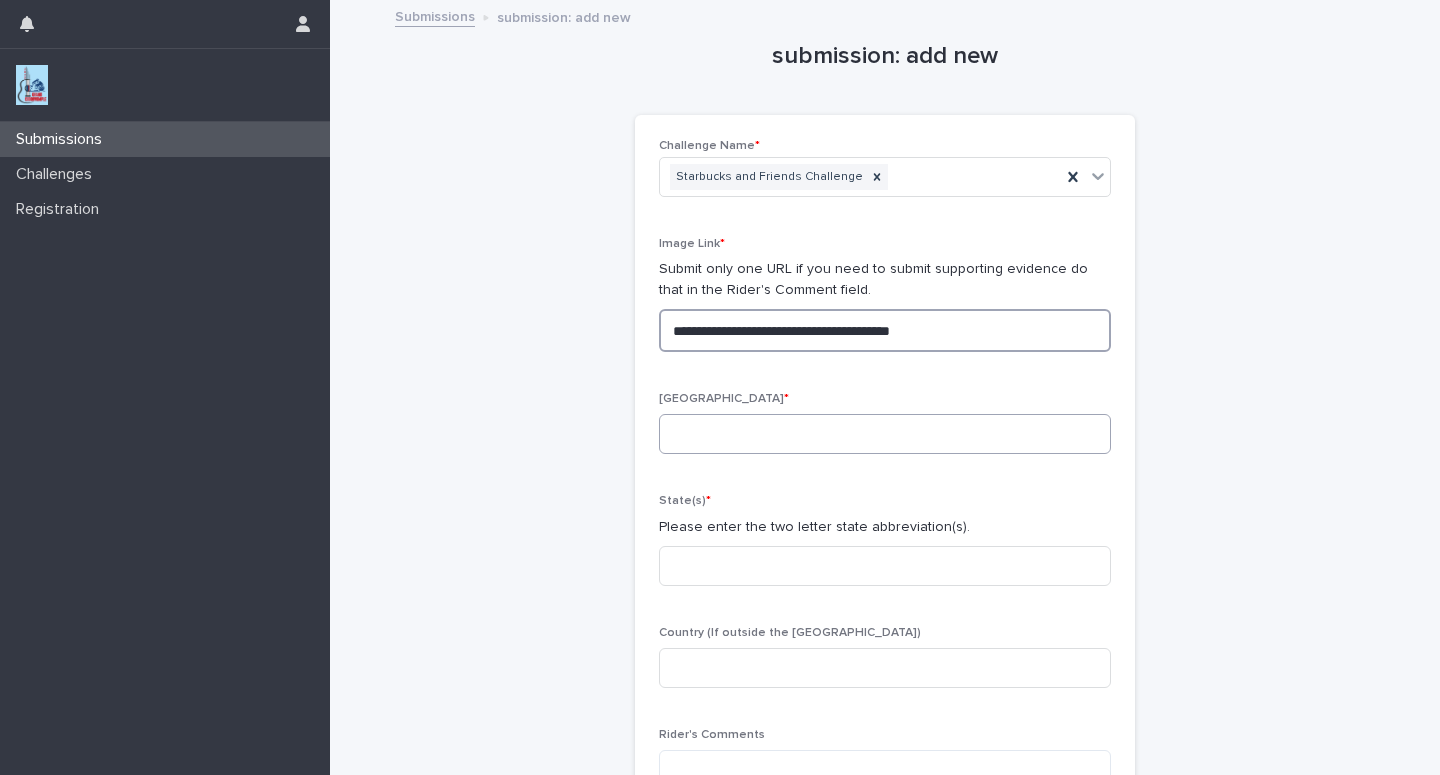type on "**********" 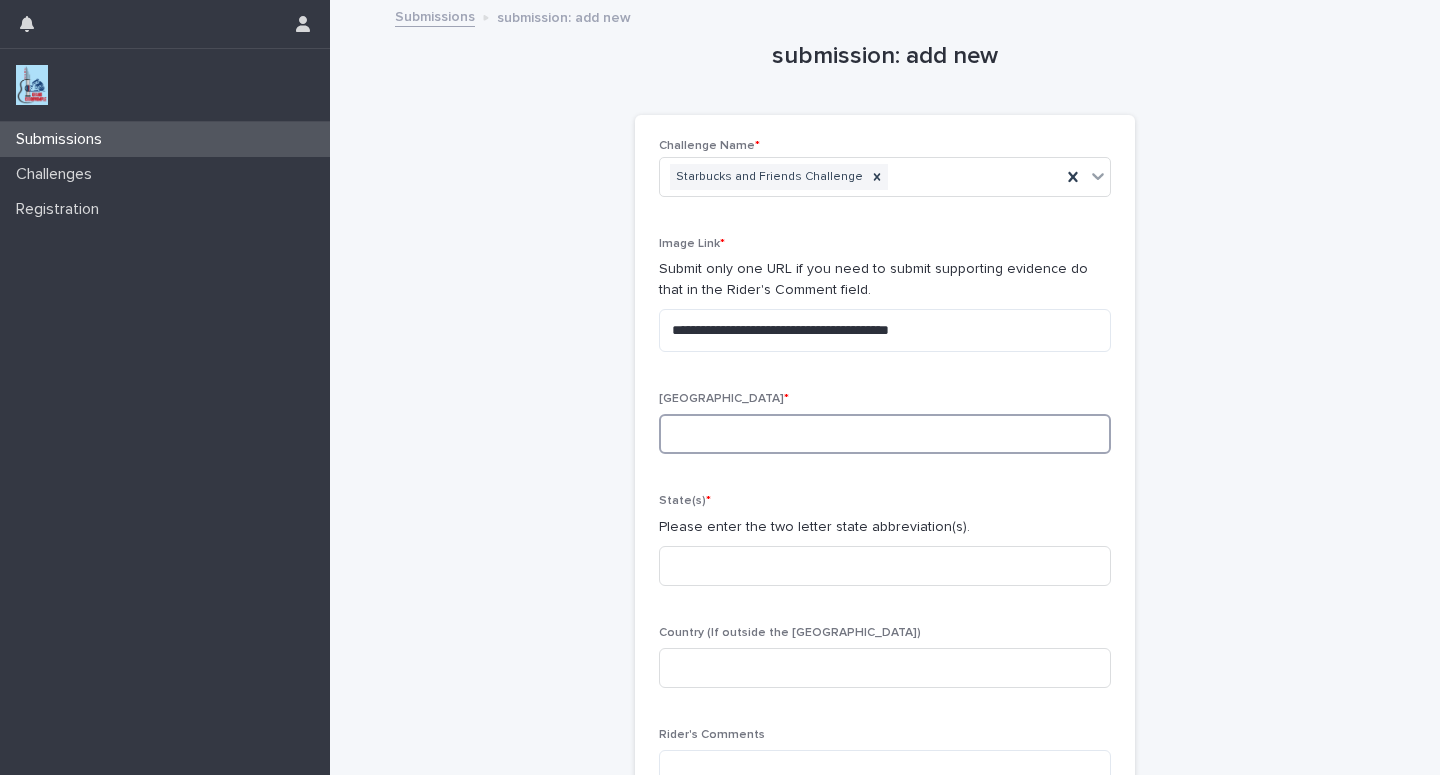 click at bounding box center (885, 434) 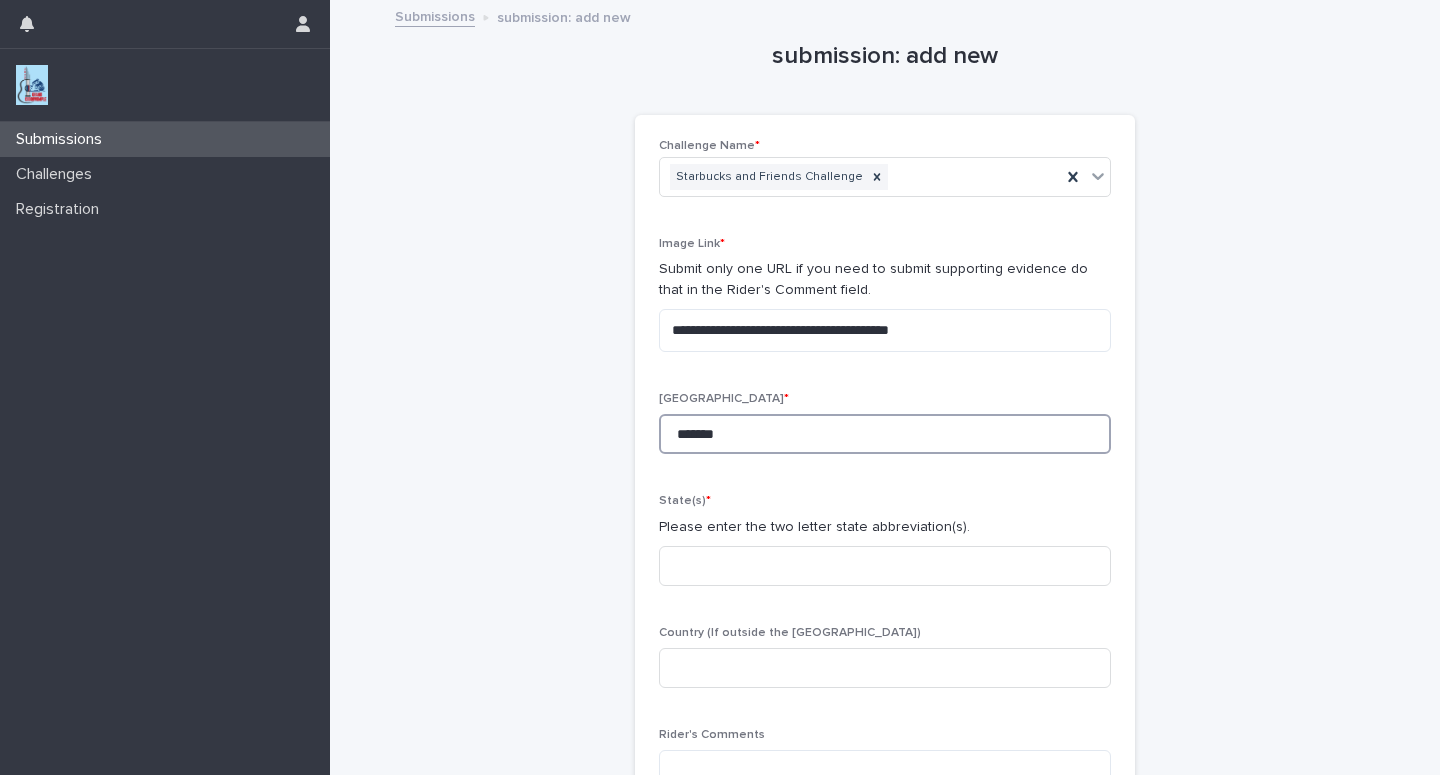 type on "*******" 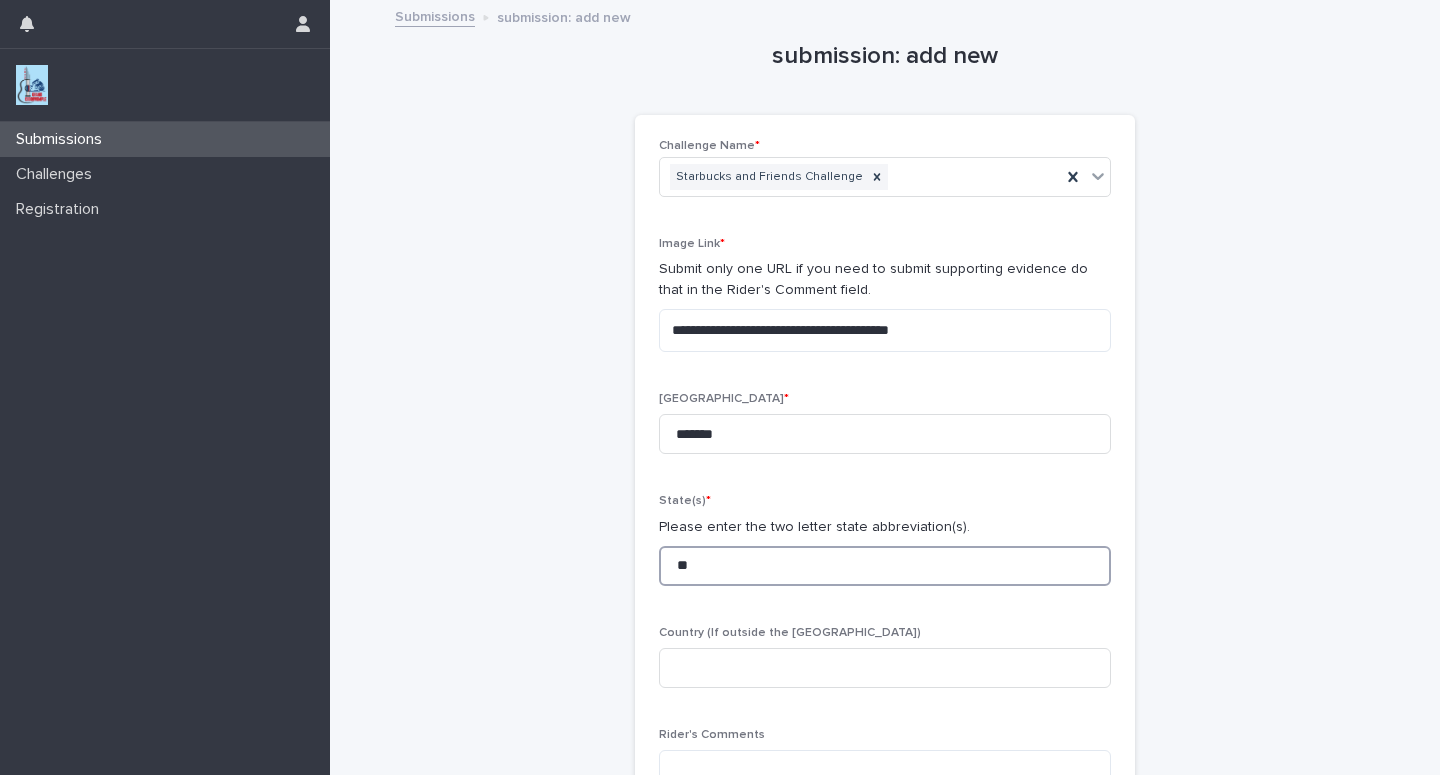 type on "**" 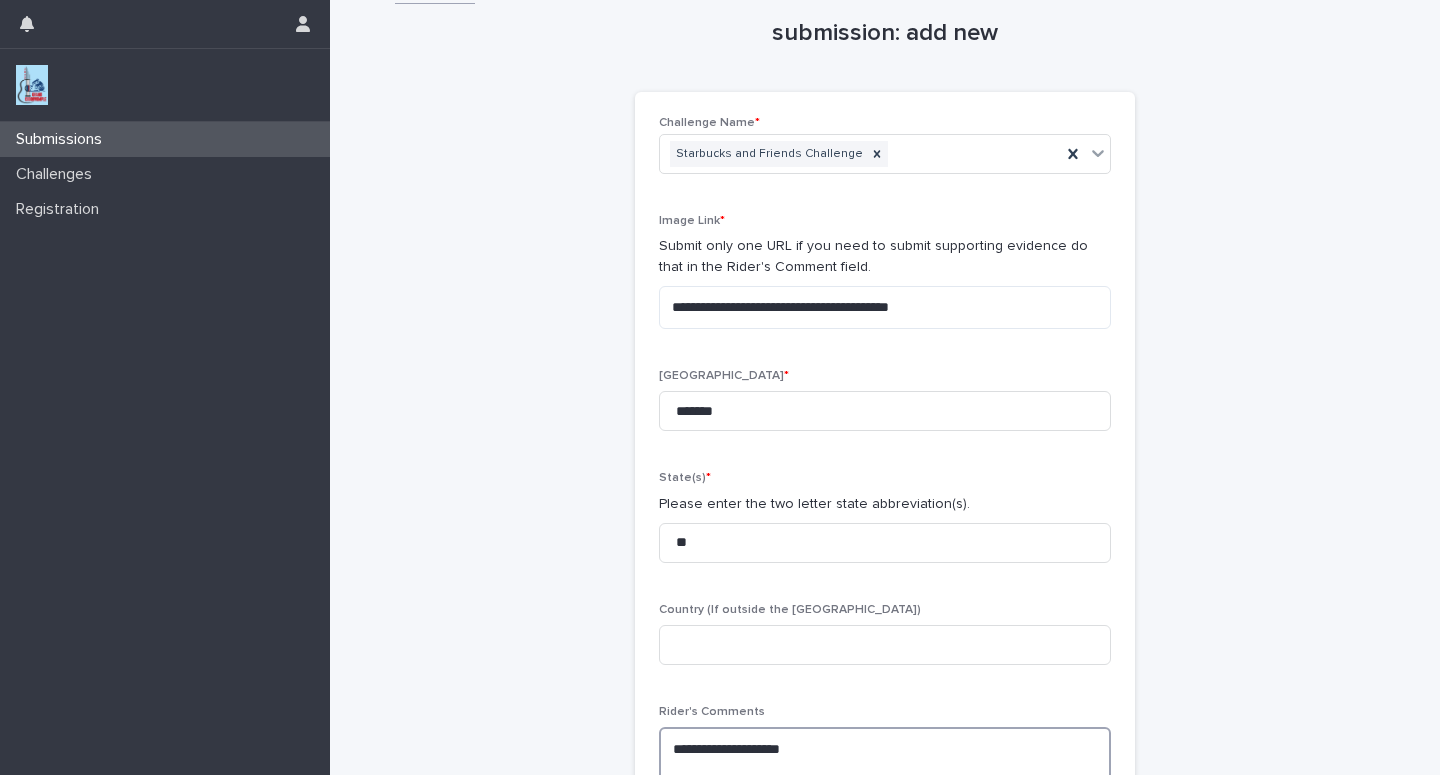 scroll, scrollTop: 40, scrollLeft: 0, axis: vertical 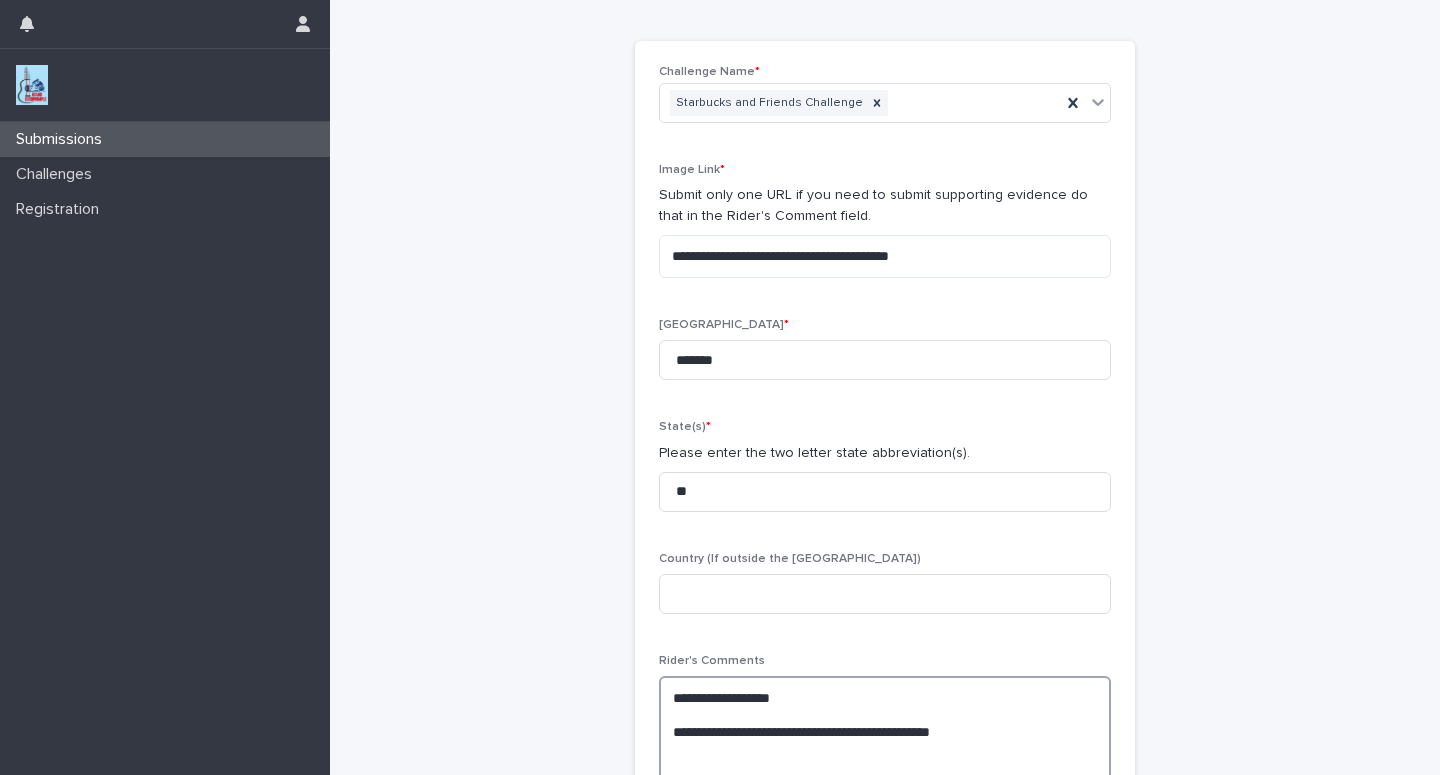 paste on "**********" 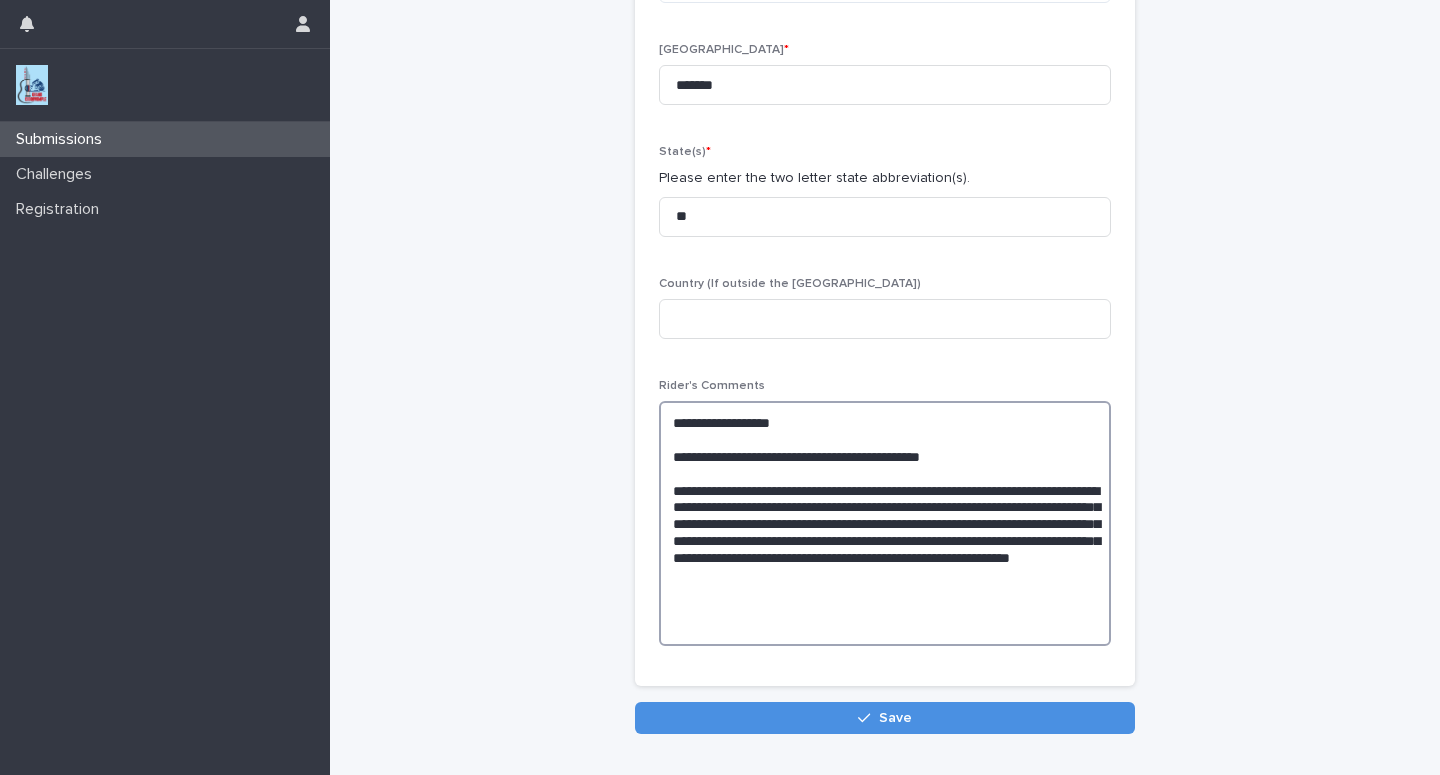 scroll, scrollTop: 375, scrollLeft: 0, axis: vertical 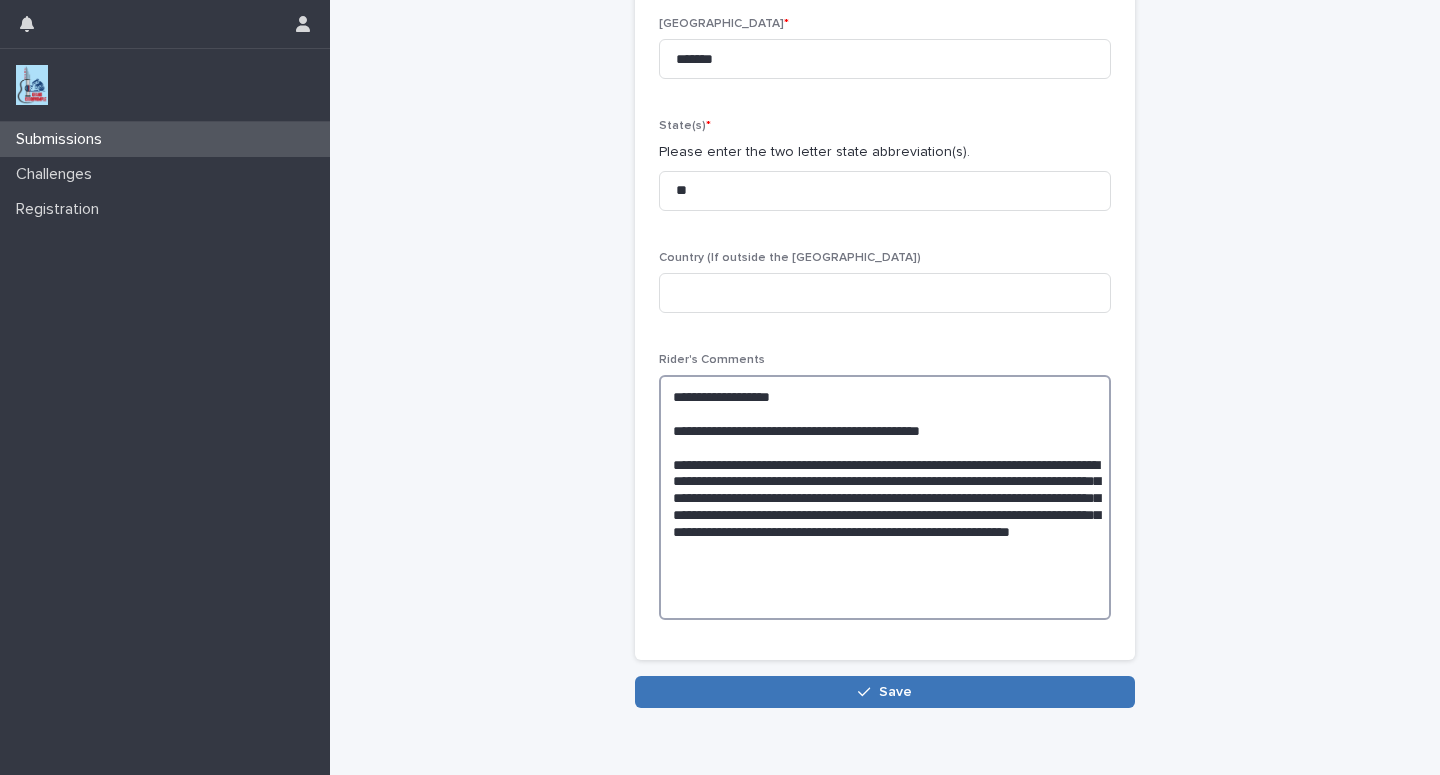 type on "**********" 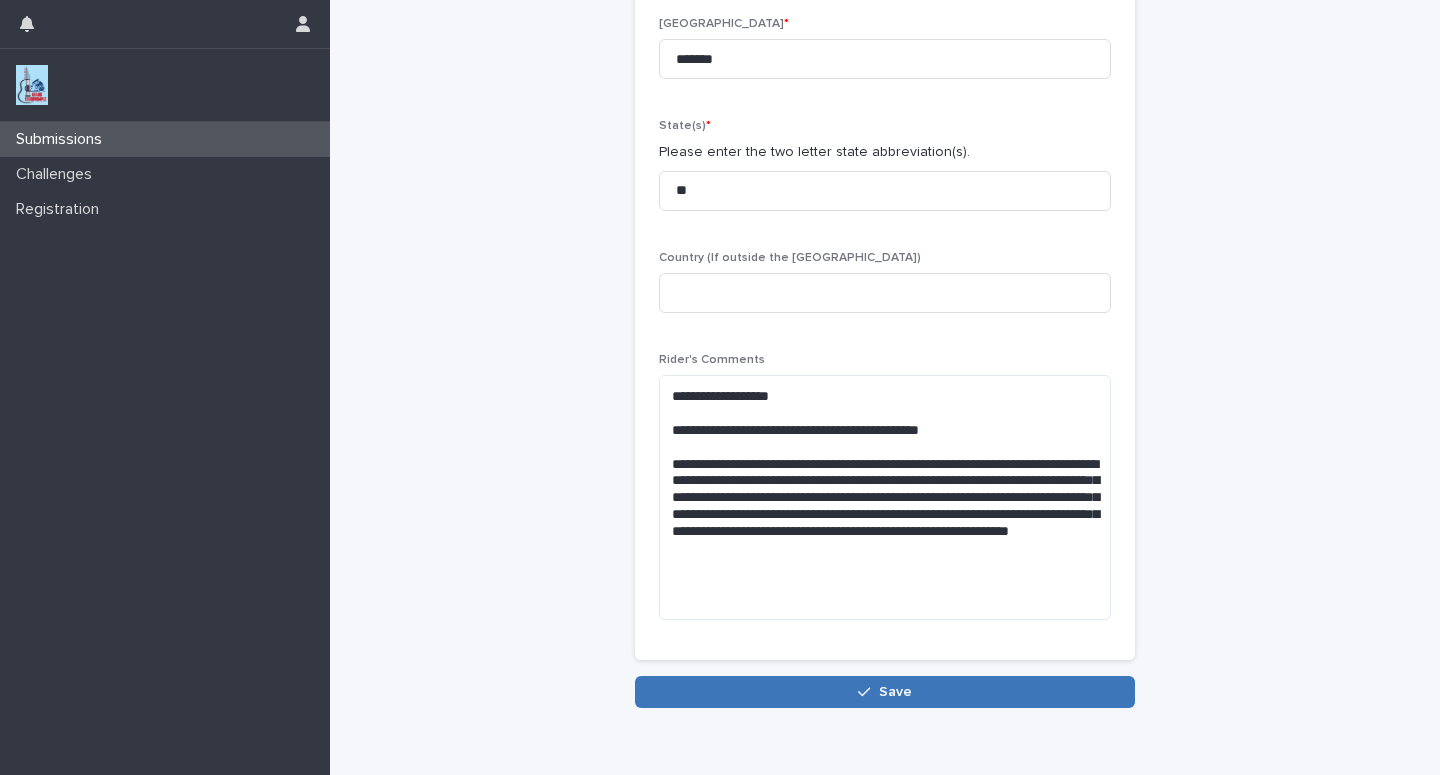 click on "Save" at bounding box center [885, 692] 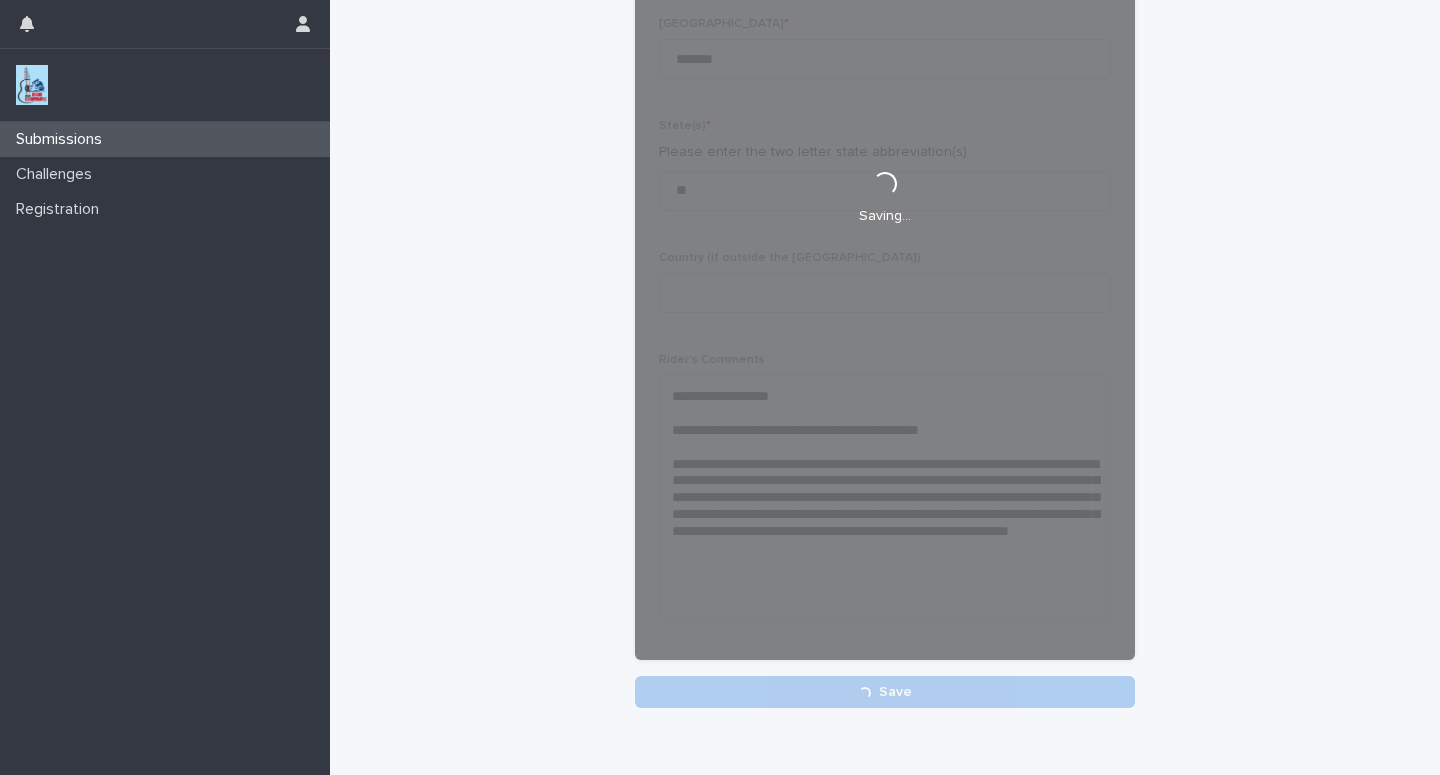 scroll, scrollTop: 375, scrollLeft: 0, axis: vertical 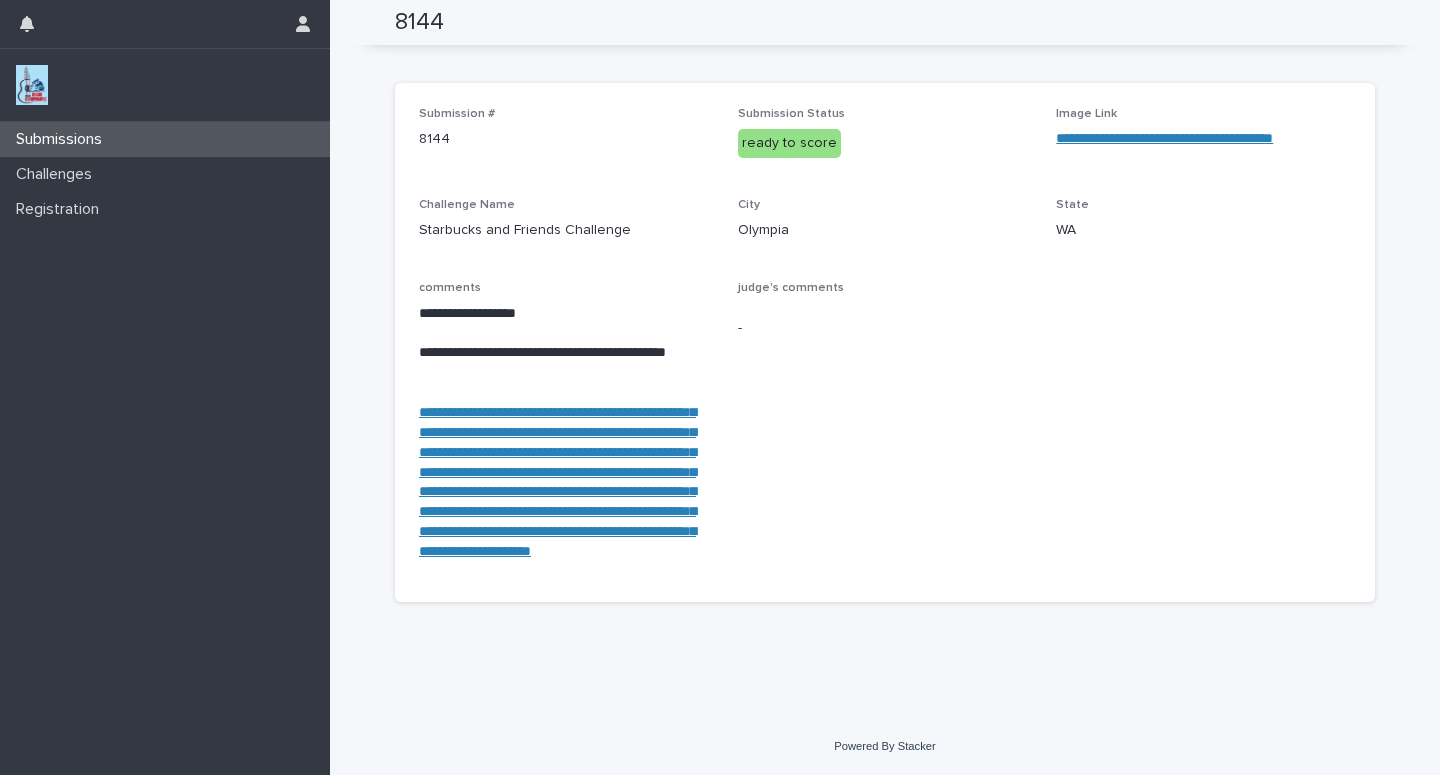 click on "Submissions" at bounding box center [165, 139] 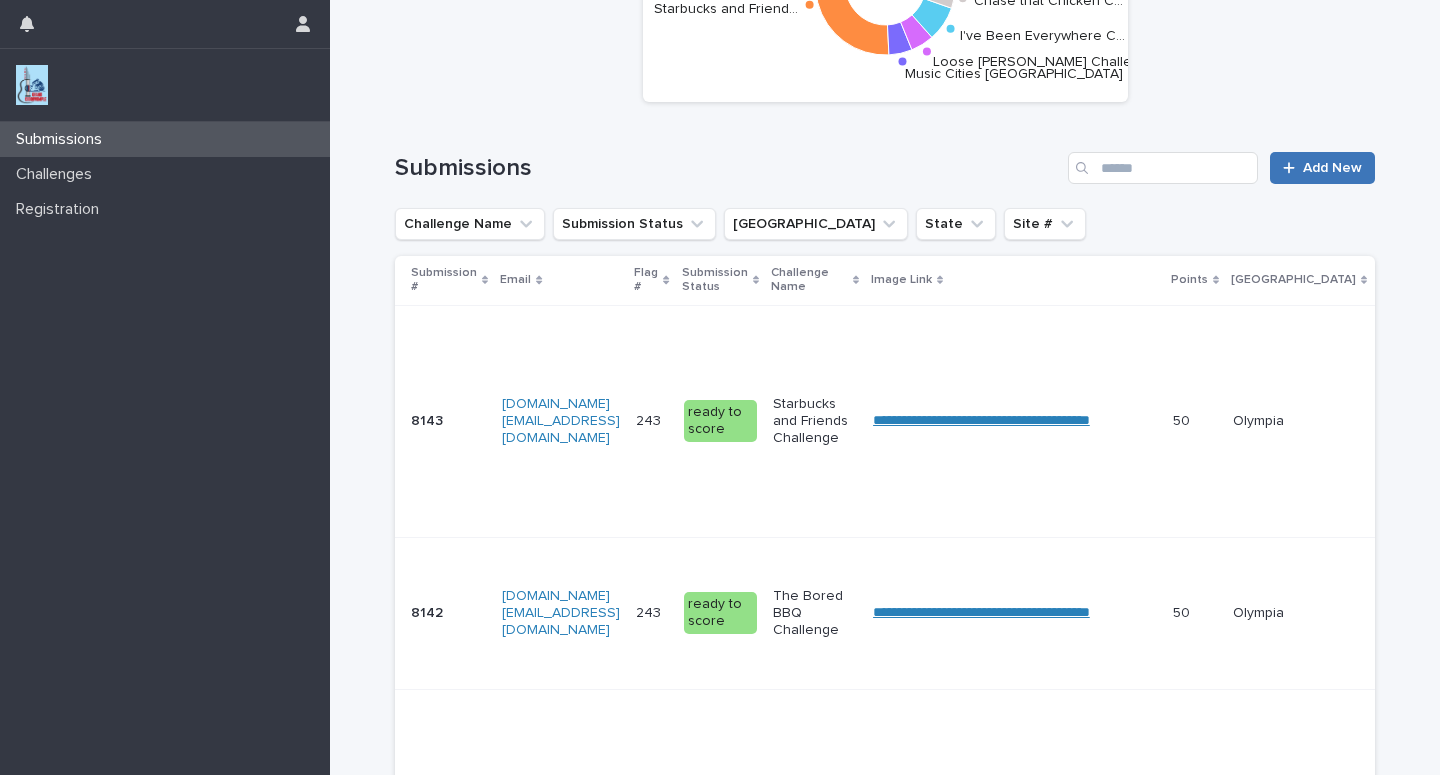 scroll, scrollTop: 0, scrollLeft: 0, axis: both 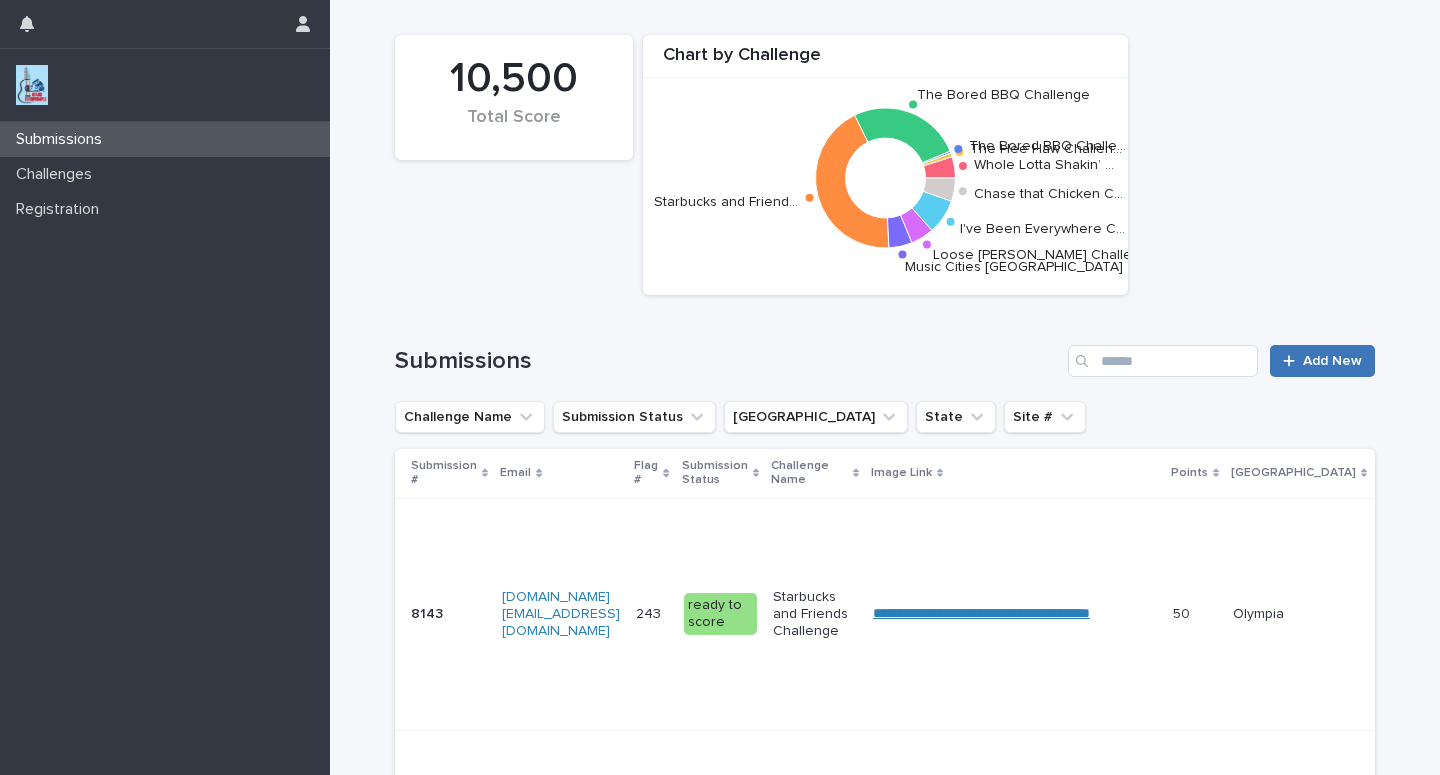 click on "Add New" at bounding box center (1332, 361) 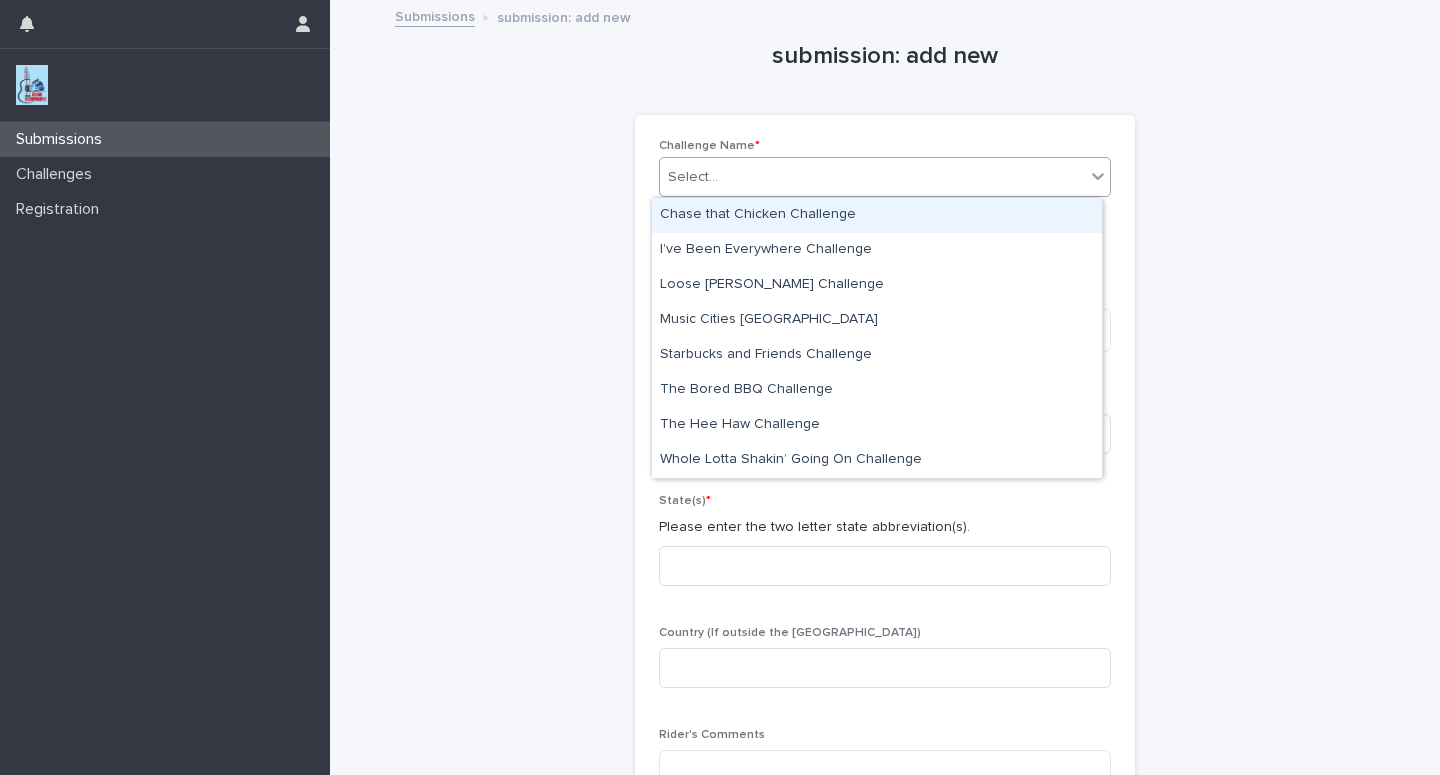 click on "Select..." at bounding box center [872, 177] 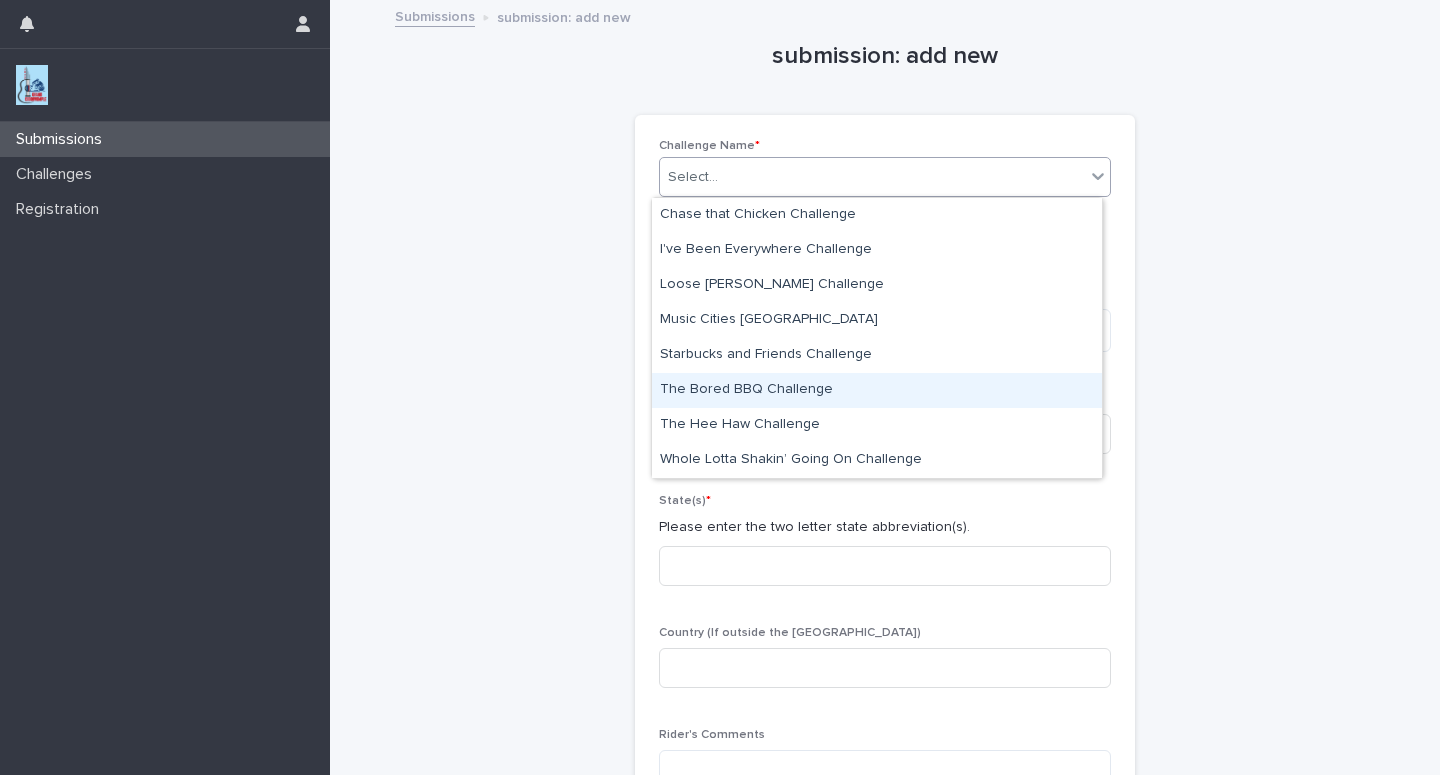 click on "The Bored BBQ Challenge" at bounding box center (877, 390) 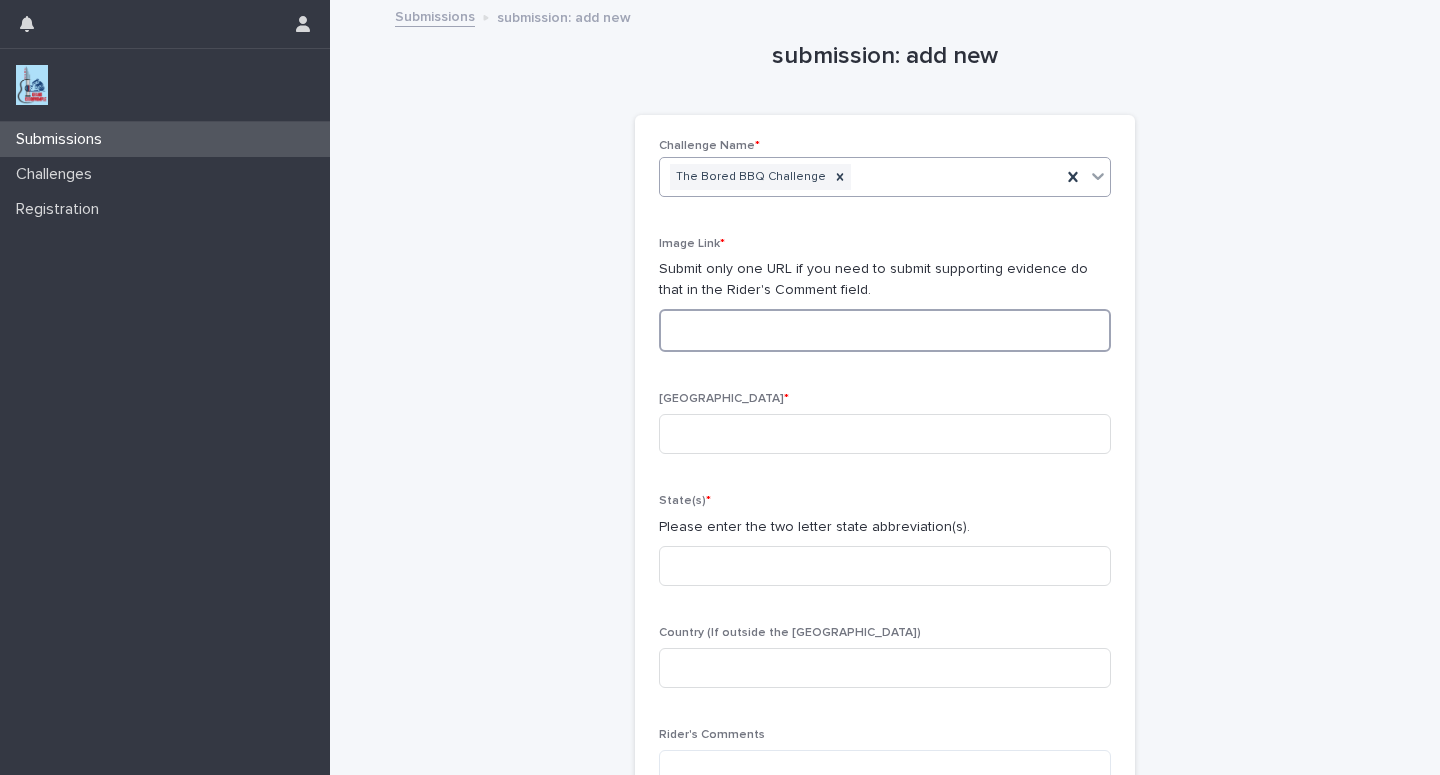 click at bounding box center [885, 330] 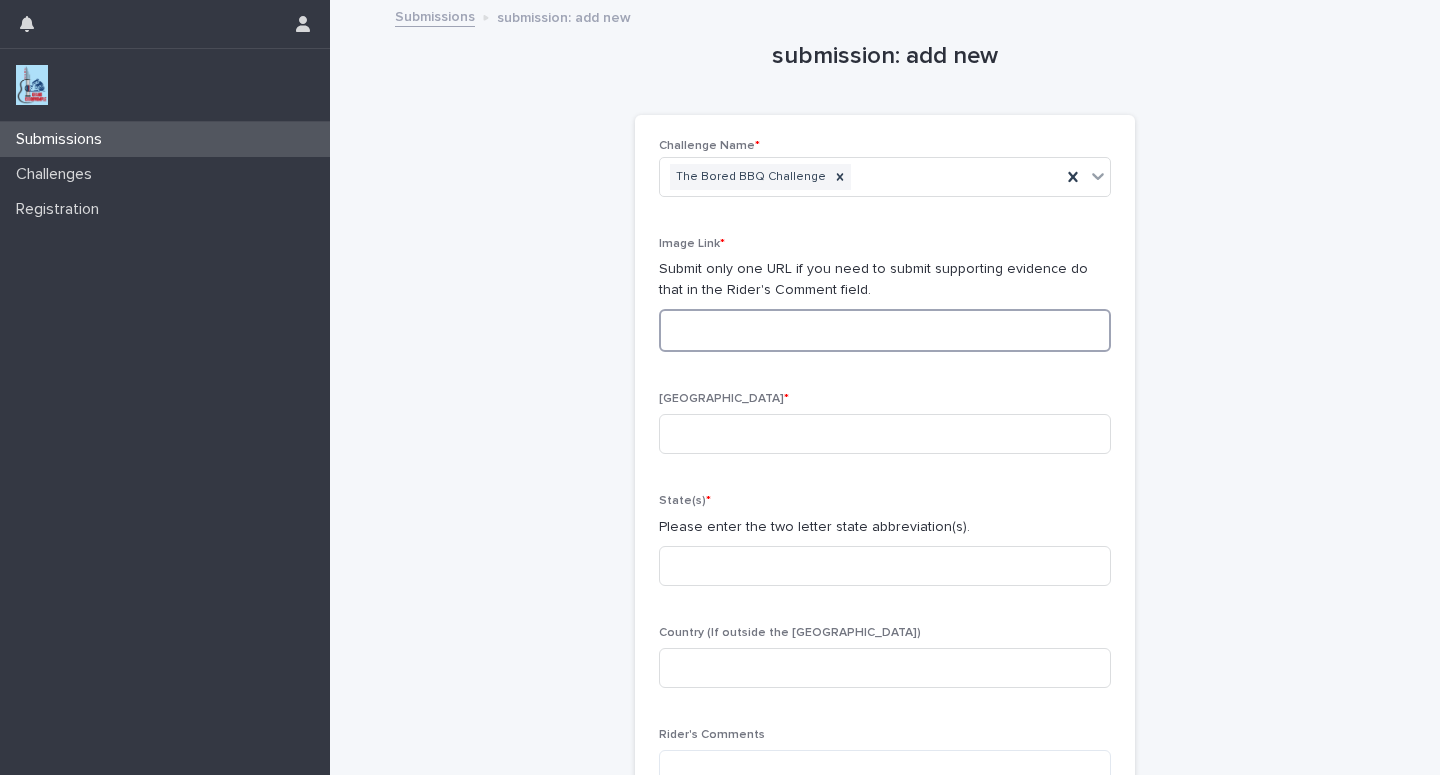 paste on "**********" 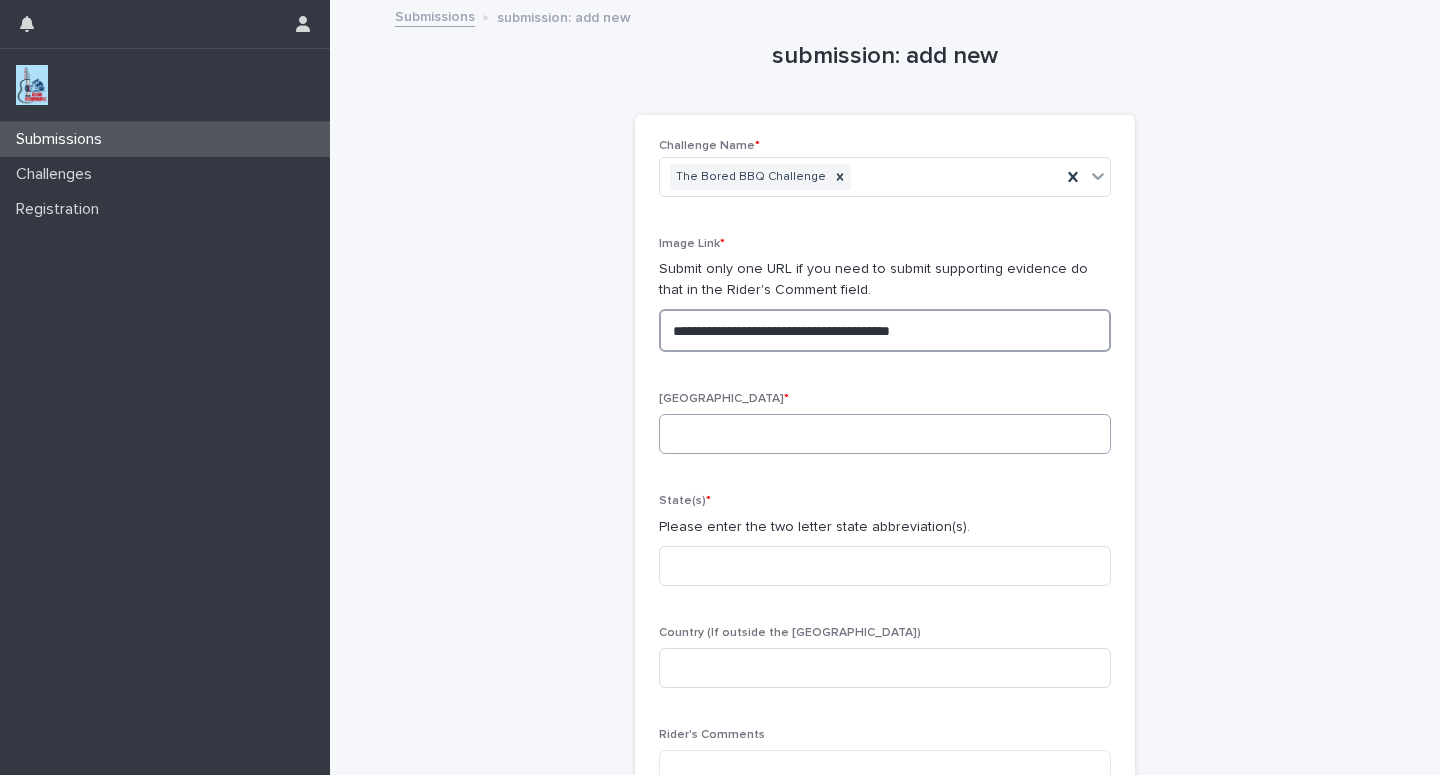 type on "**********" 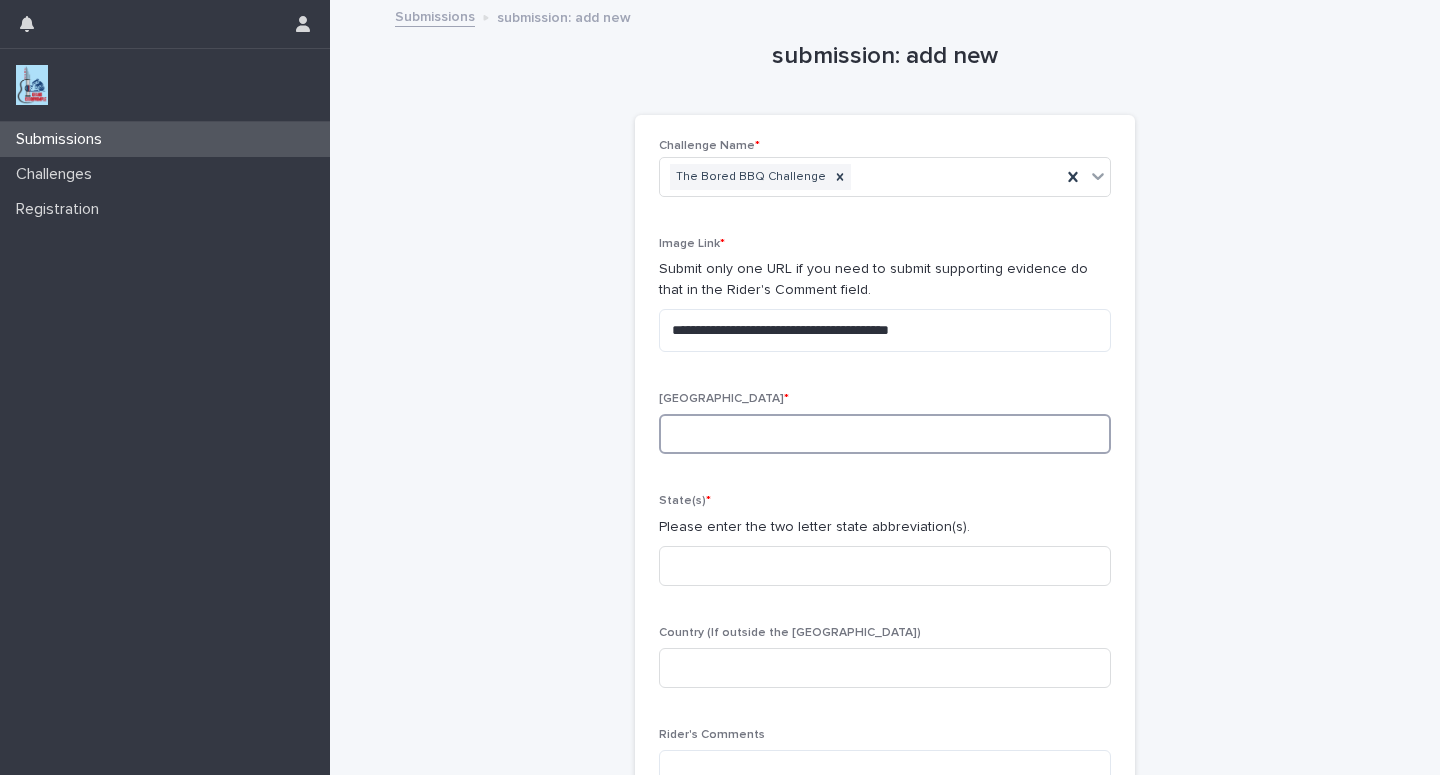 click at bounding box center (885, 434) 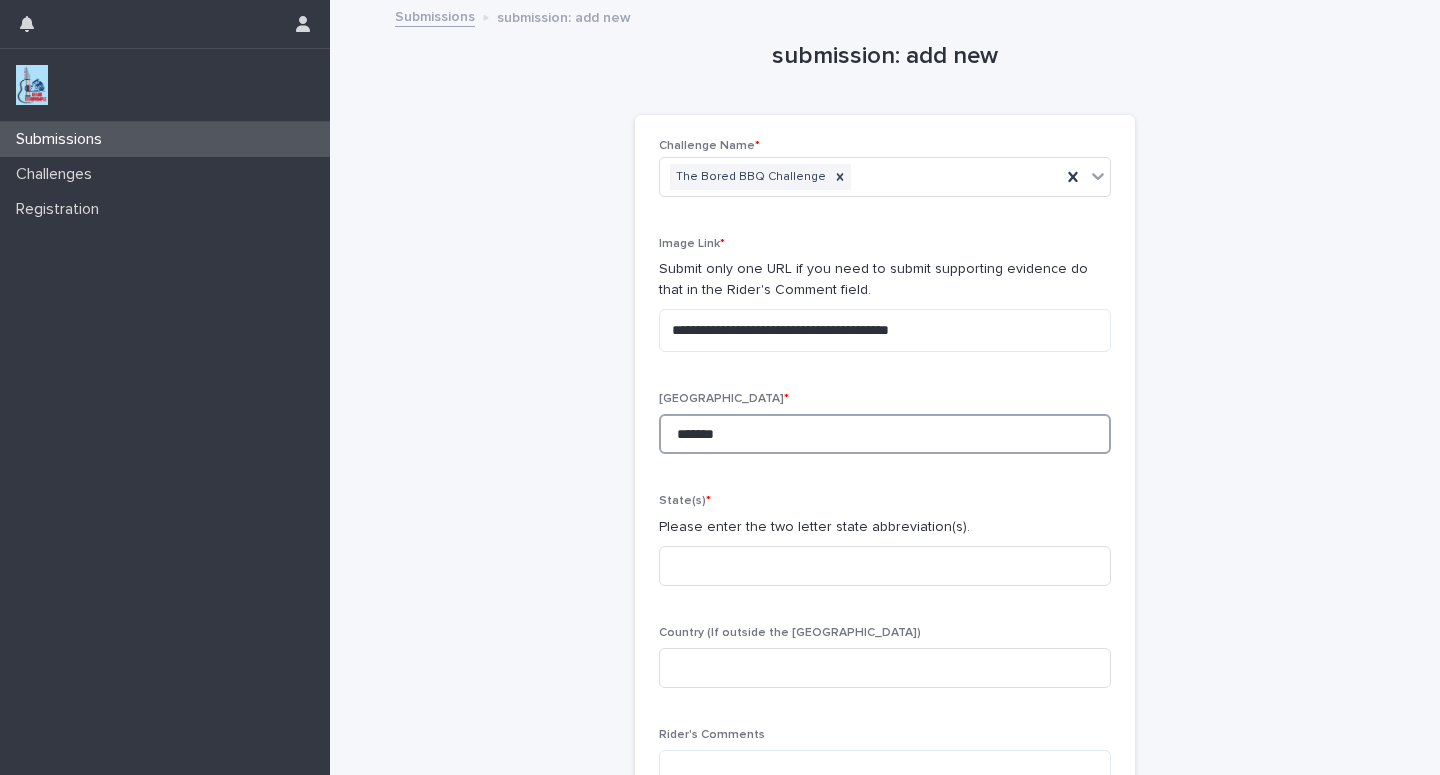 type on "*******" 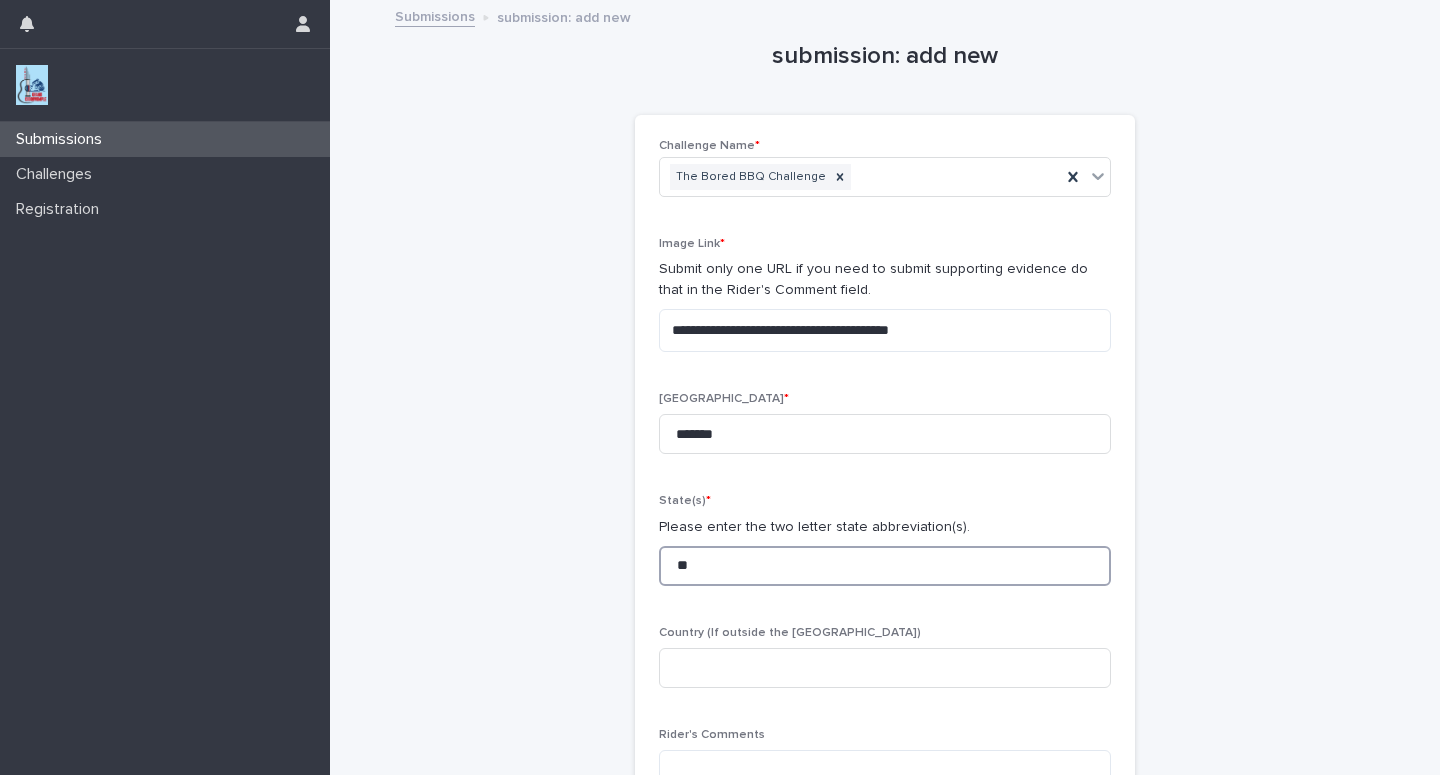 type on "**" 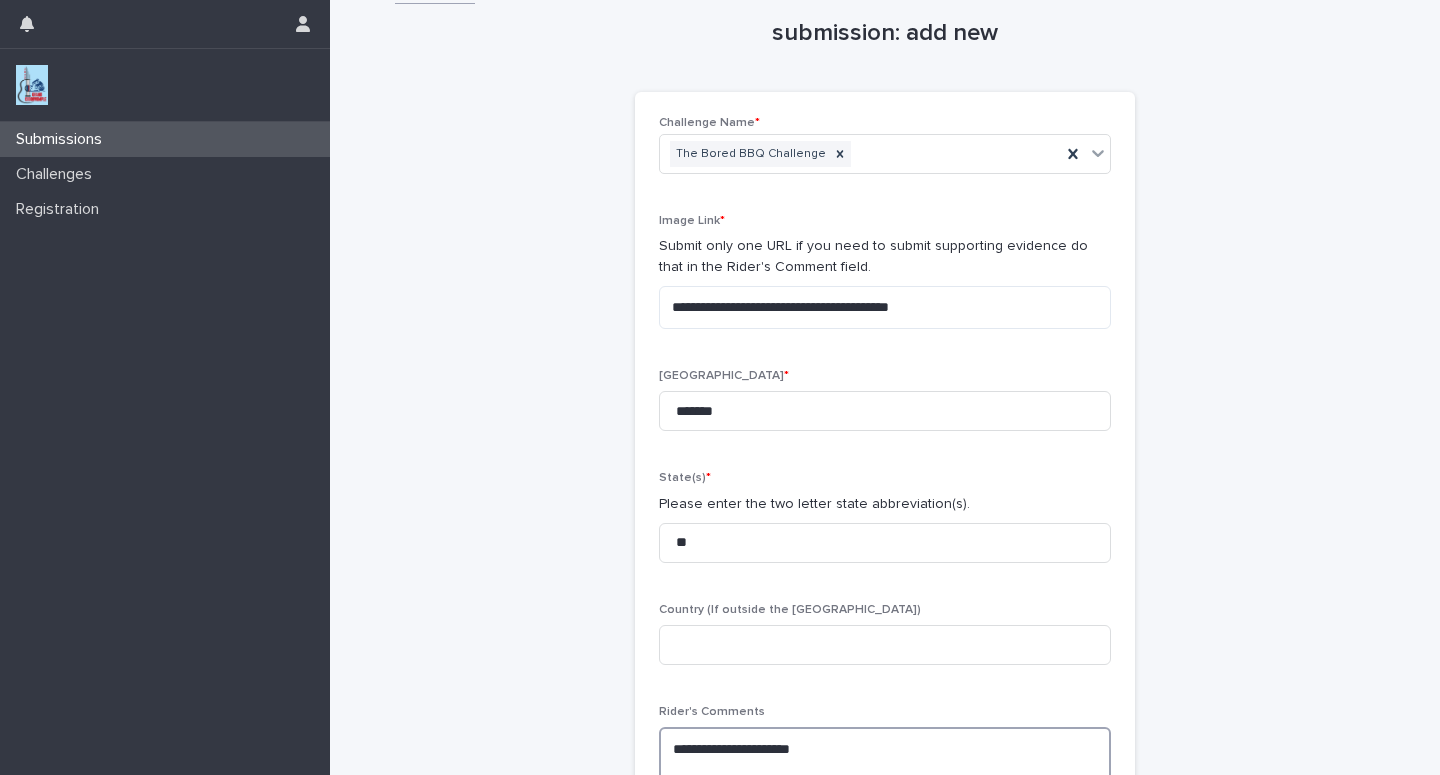 scroll, scrollTop: 40, scrollLeft: 0, axis: vertical 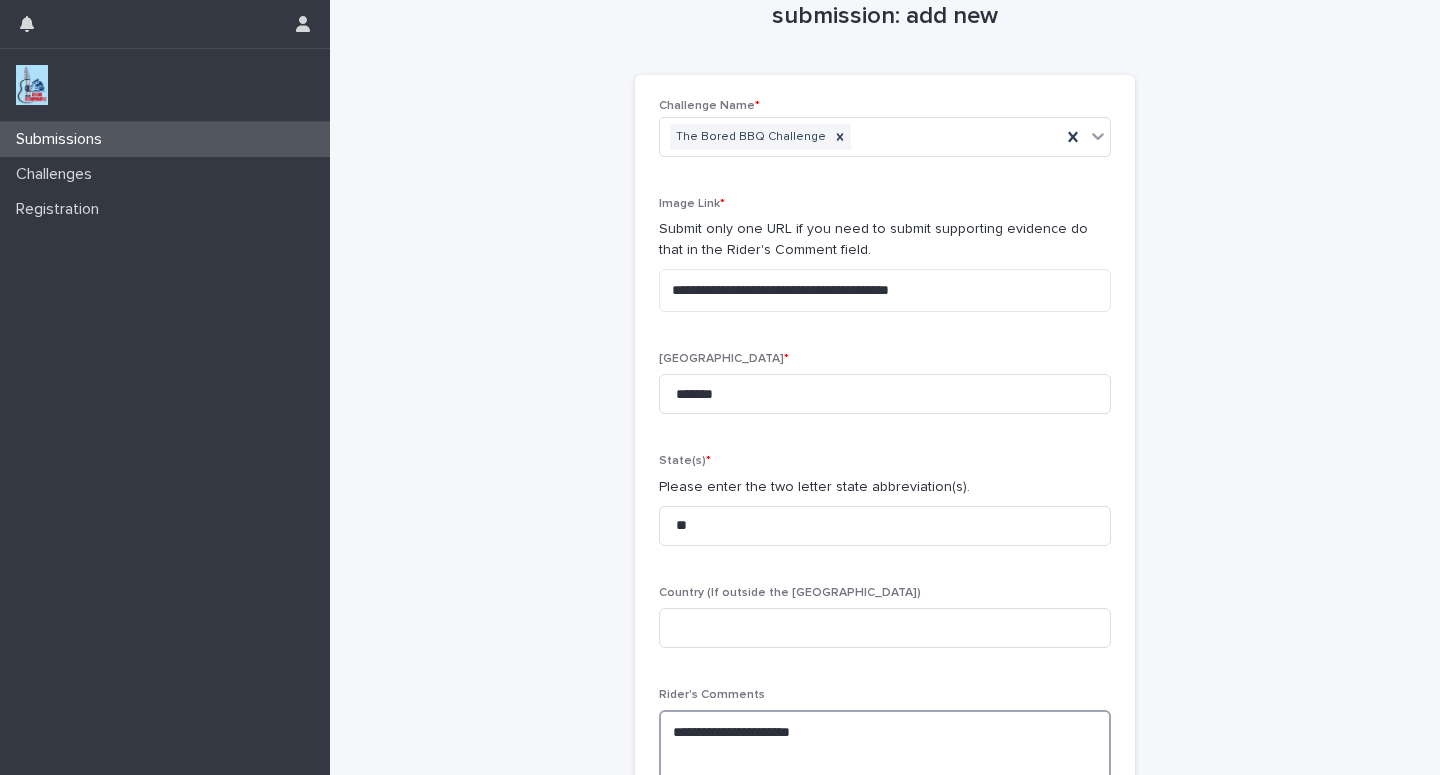 type on "**********" 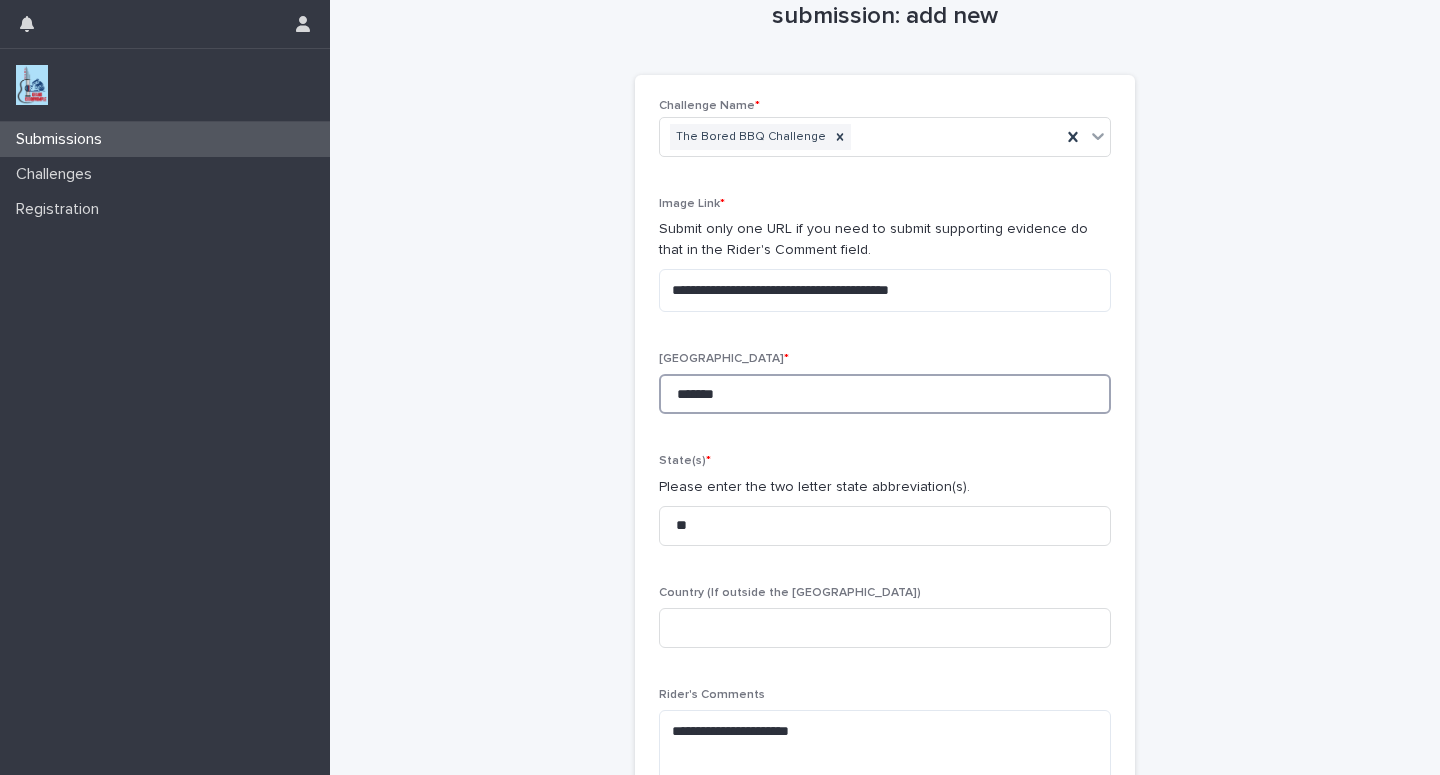 drag, startPoint x: 789, startPoint y: 397, endPoint x: 289, endPoint y: 383, distance: 500.19595 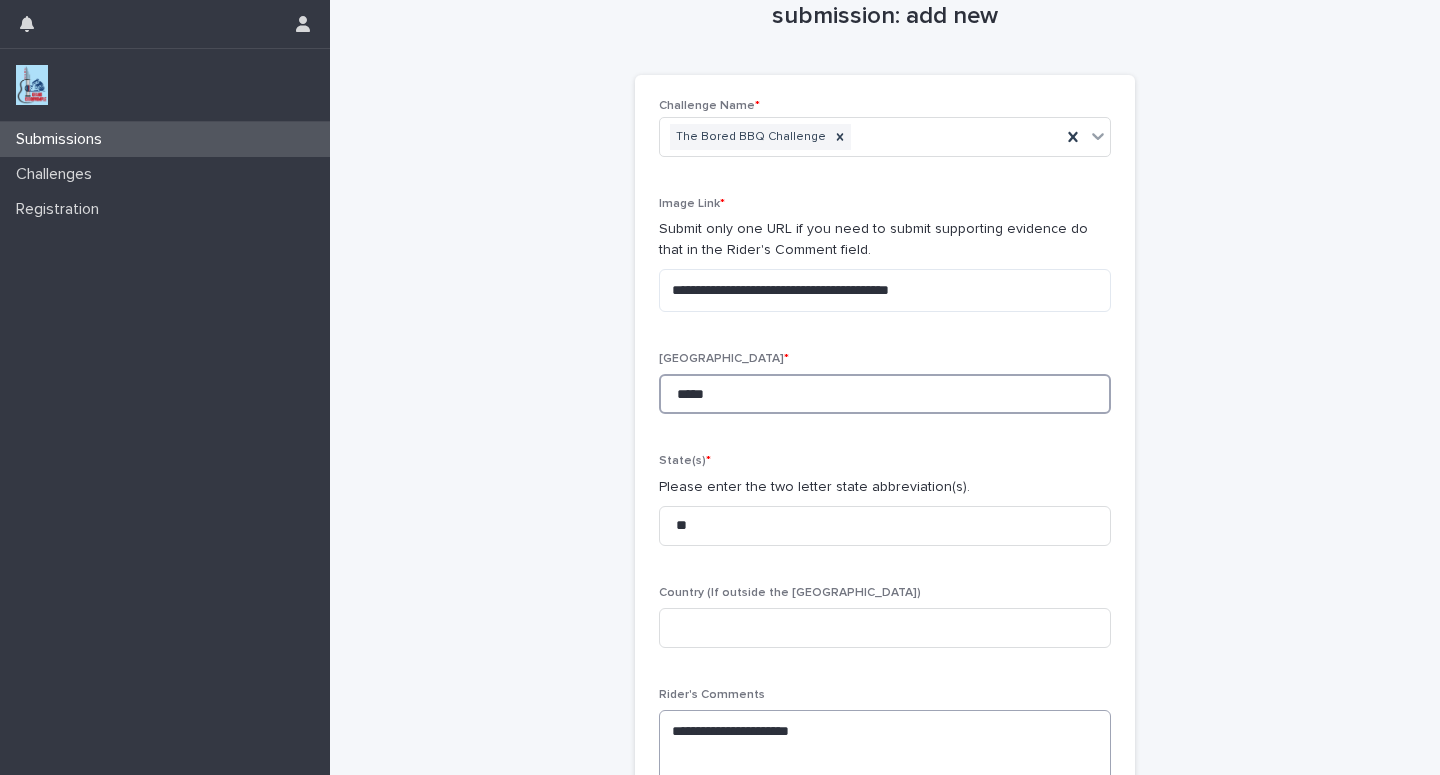 type on "*****" 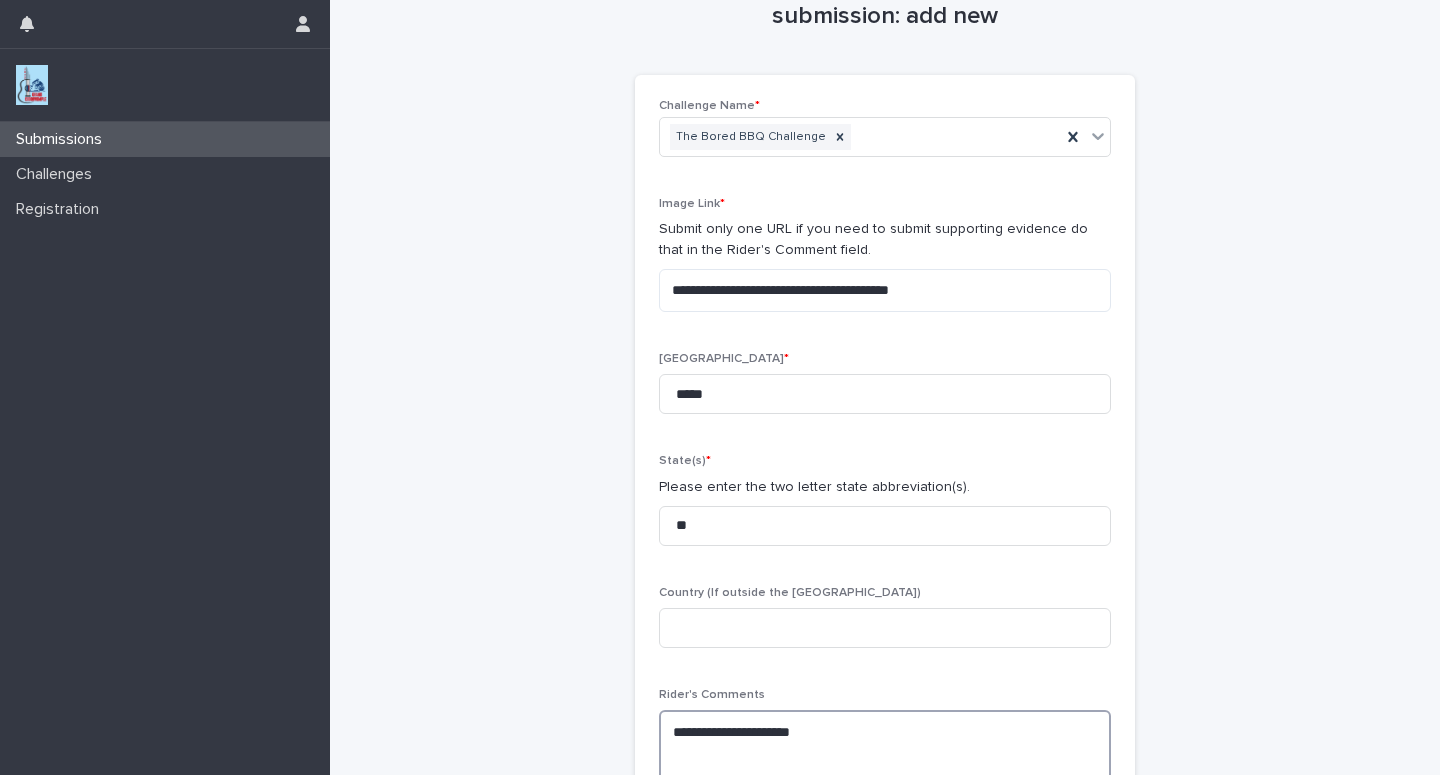 click on "**********" at bounding box center [885, 748] 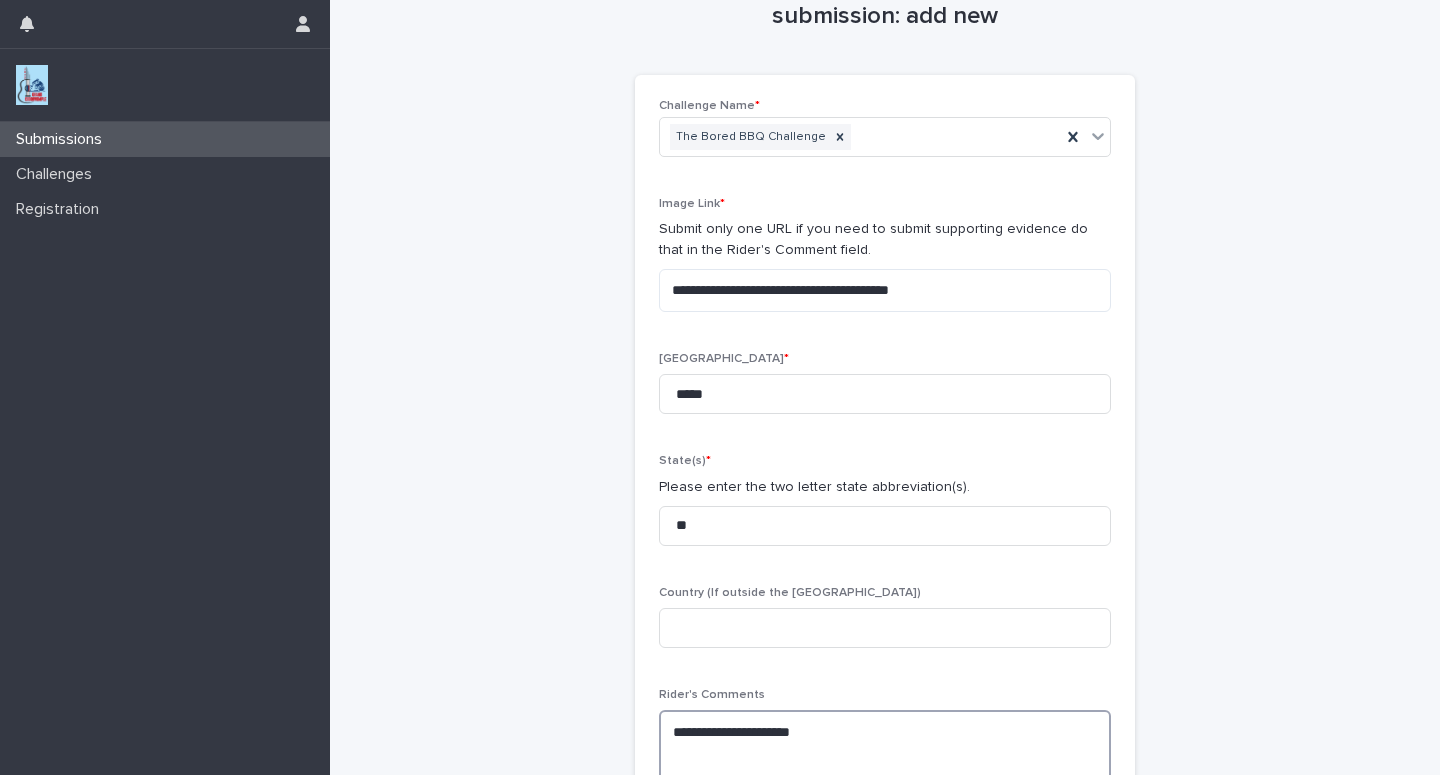 paste on "**********" 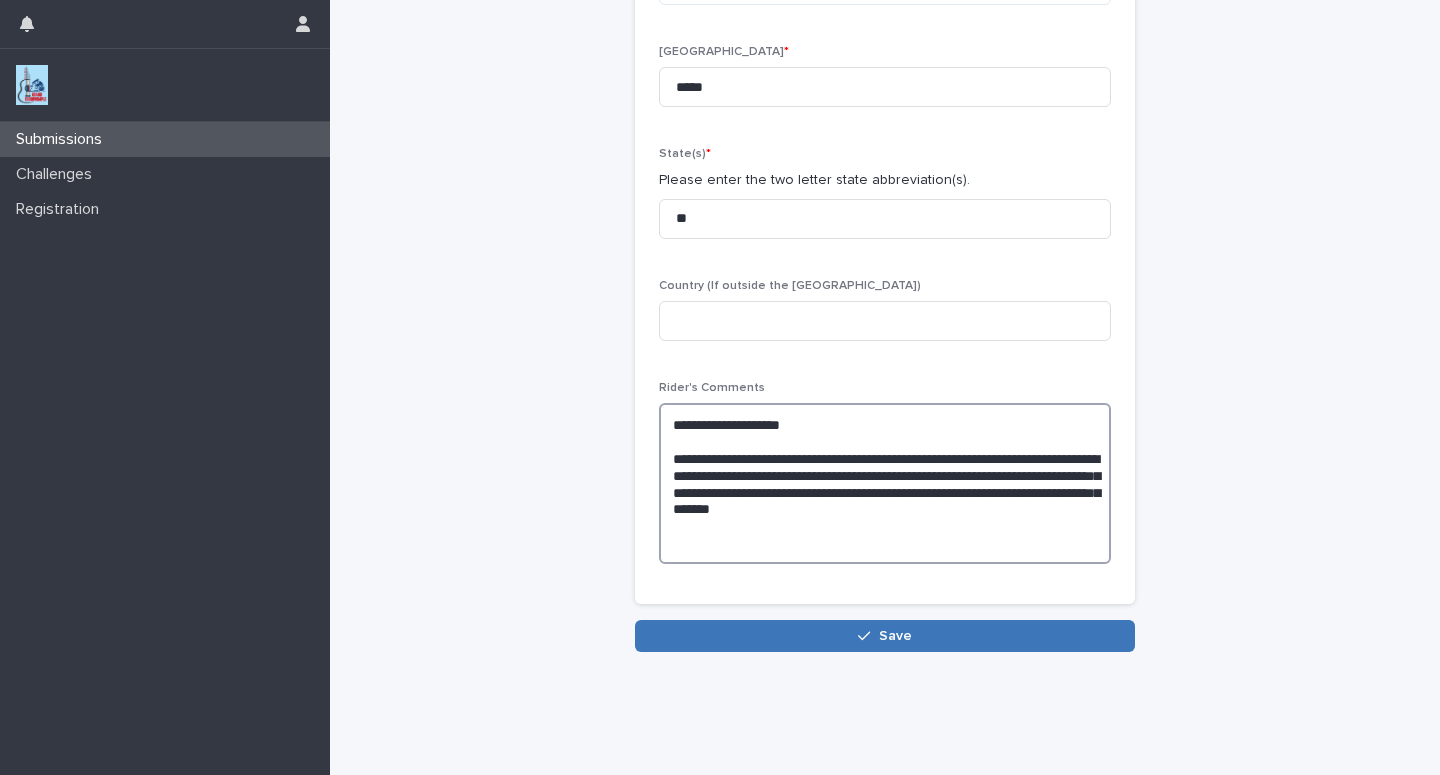 type on "**********" 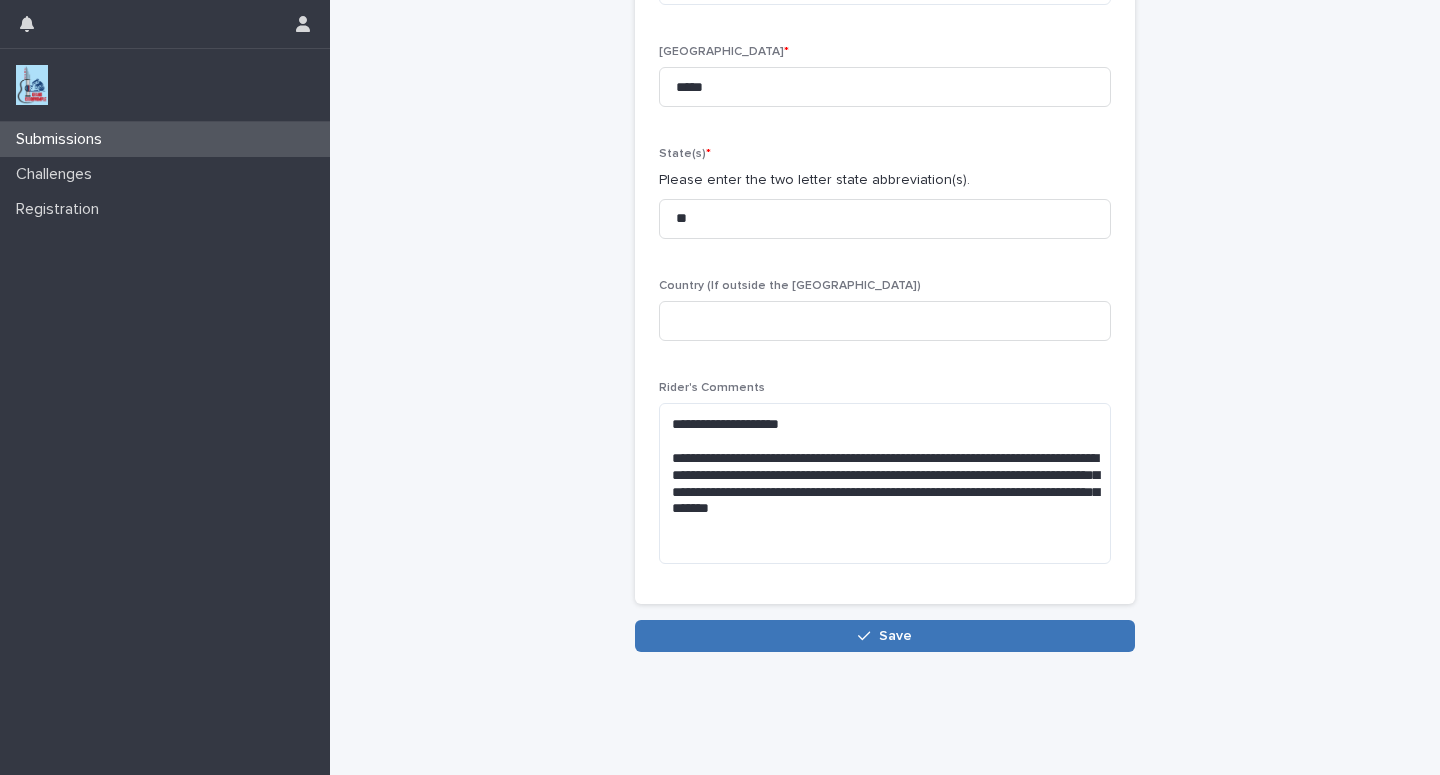 click on "Save" at bounding box center (885, 636) 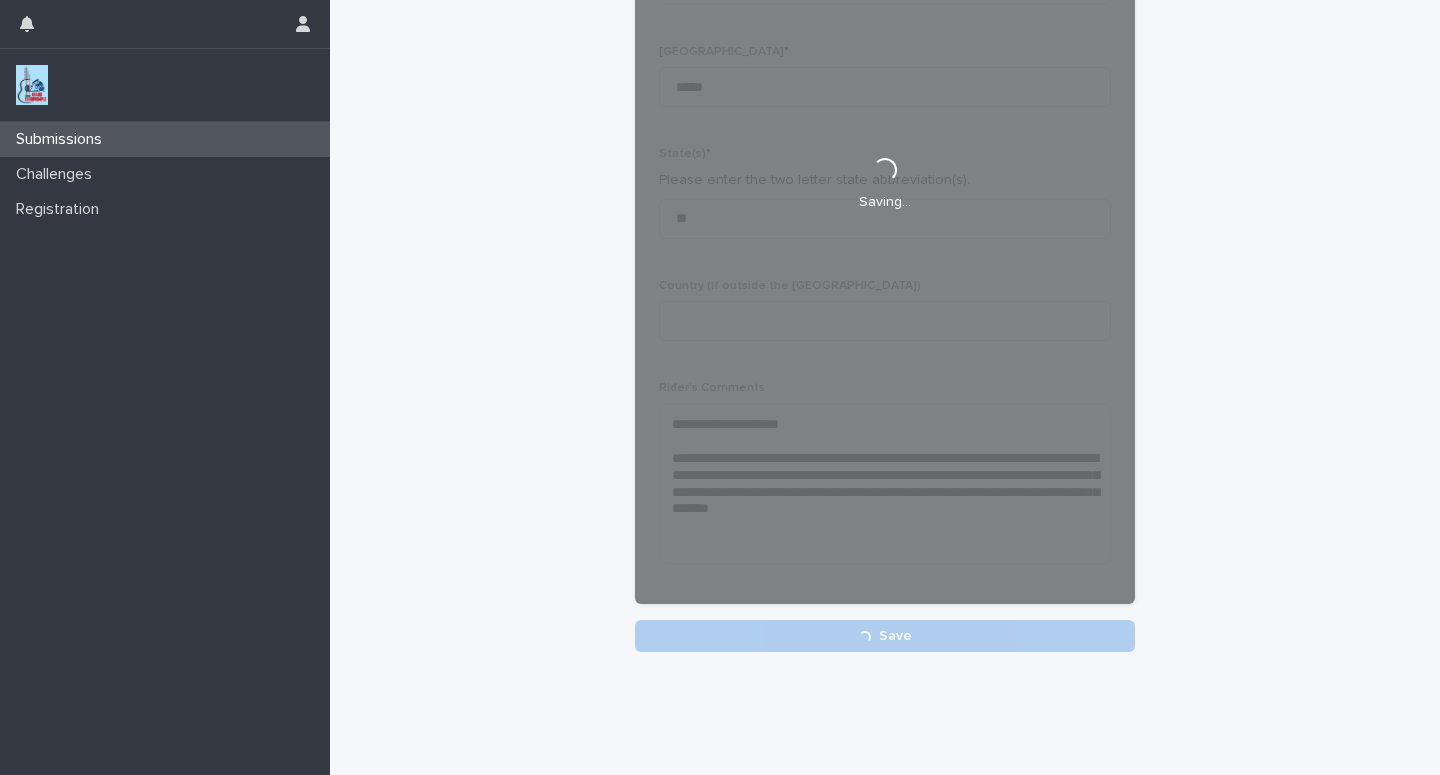 scroll, scrollTop: 347, scrollLeft: 0, axis: vertical 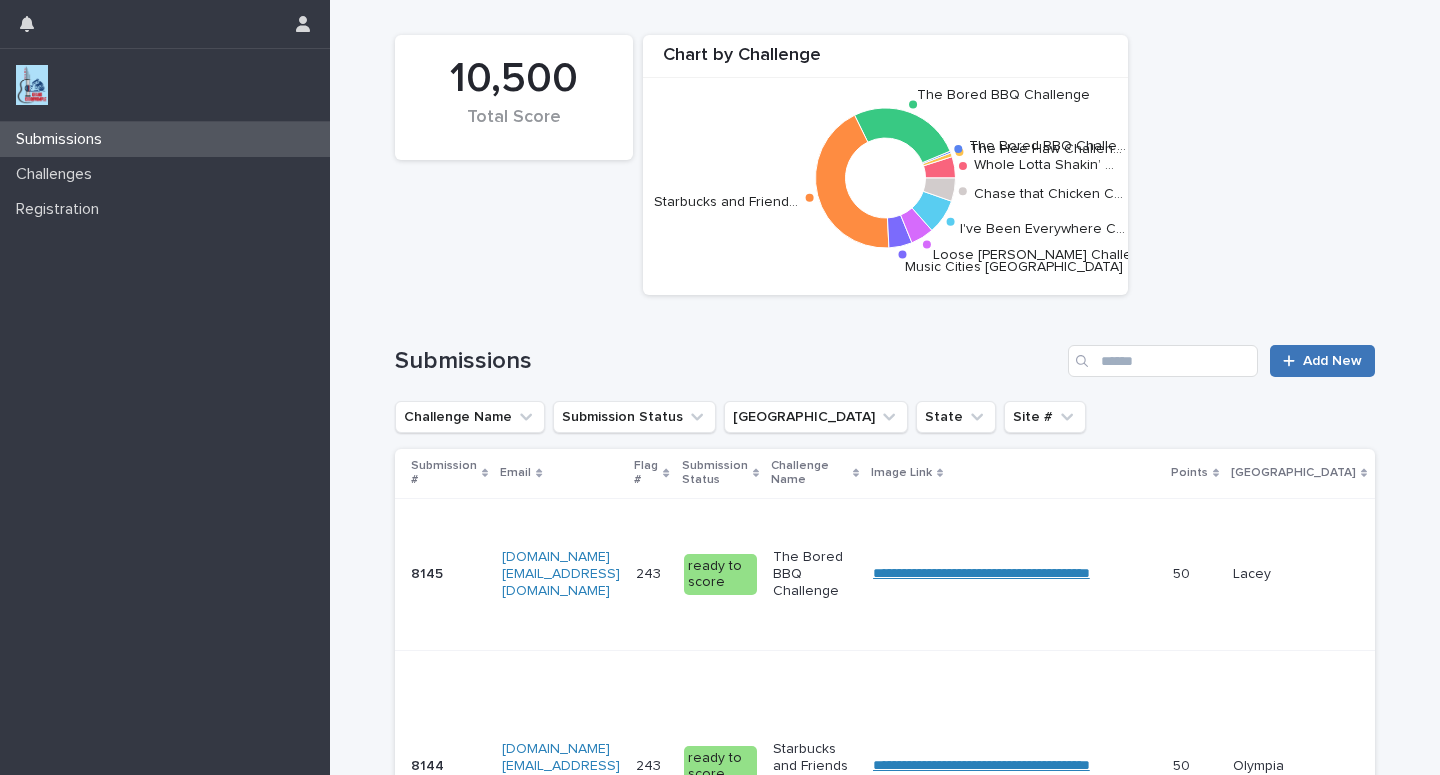 click on "Add New" at bounding box center (1332, 361) 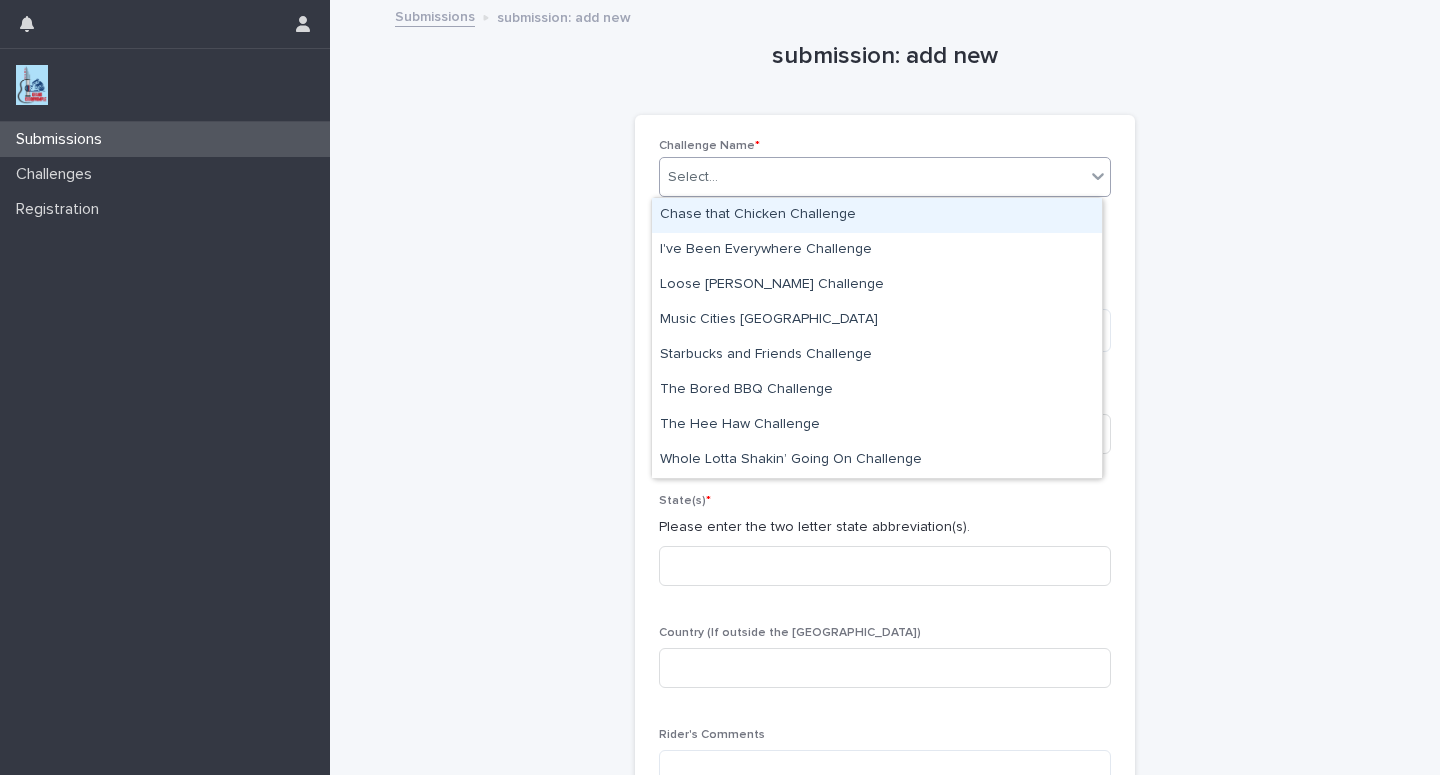 click on "Select..." at bounding box center [872, 177] 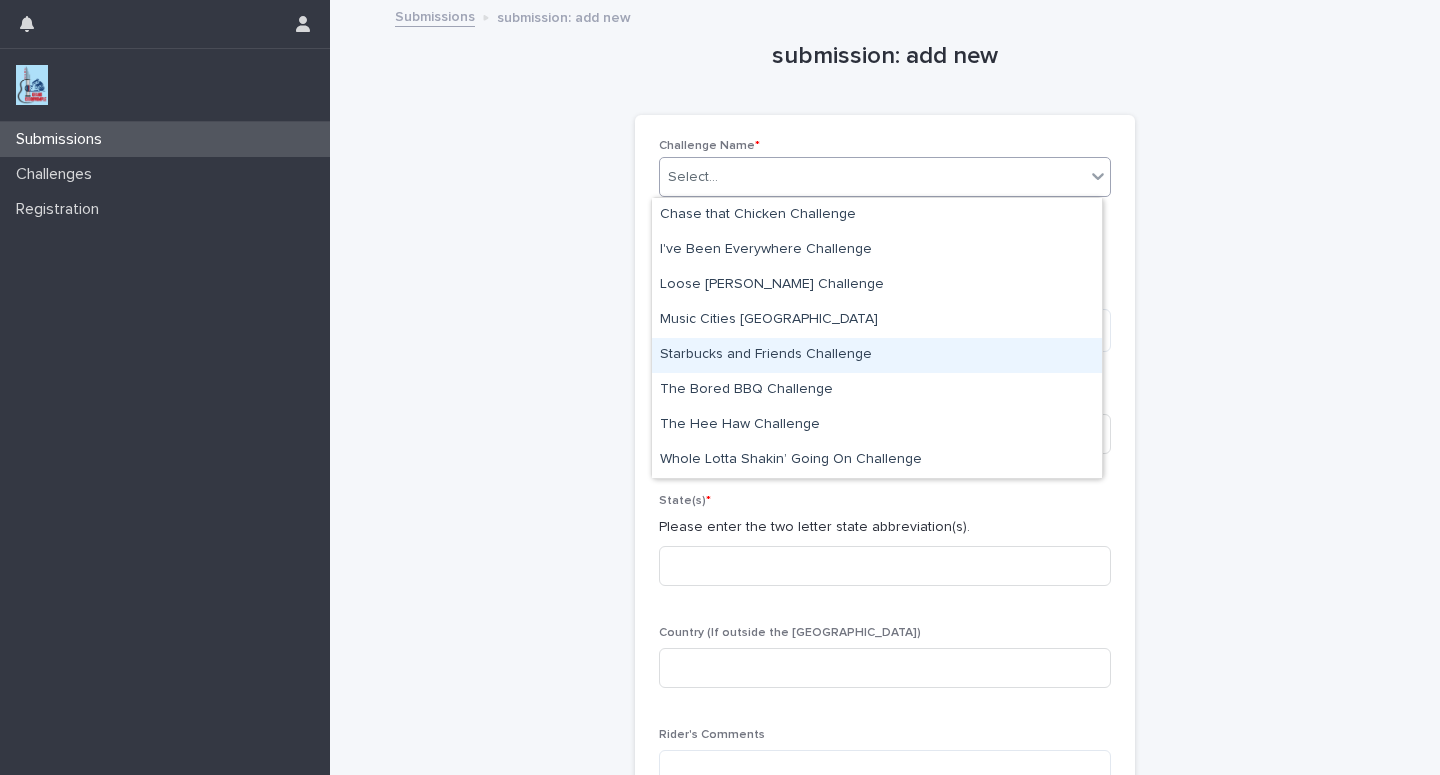 click on "Starbucks and Friends Challenge" at bounding box center [877, 355] 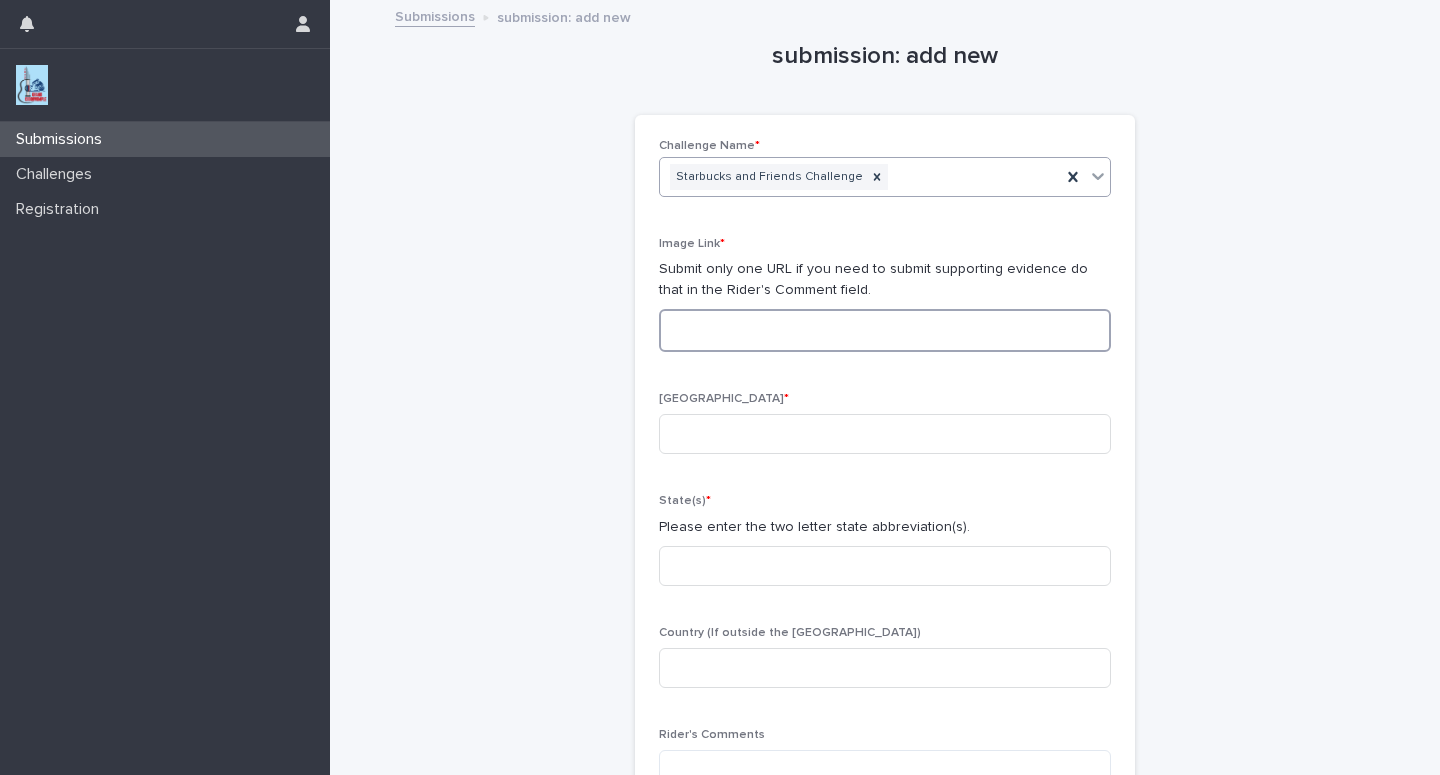 click at bounding box center [885, 330] 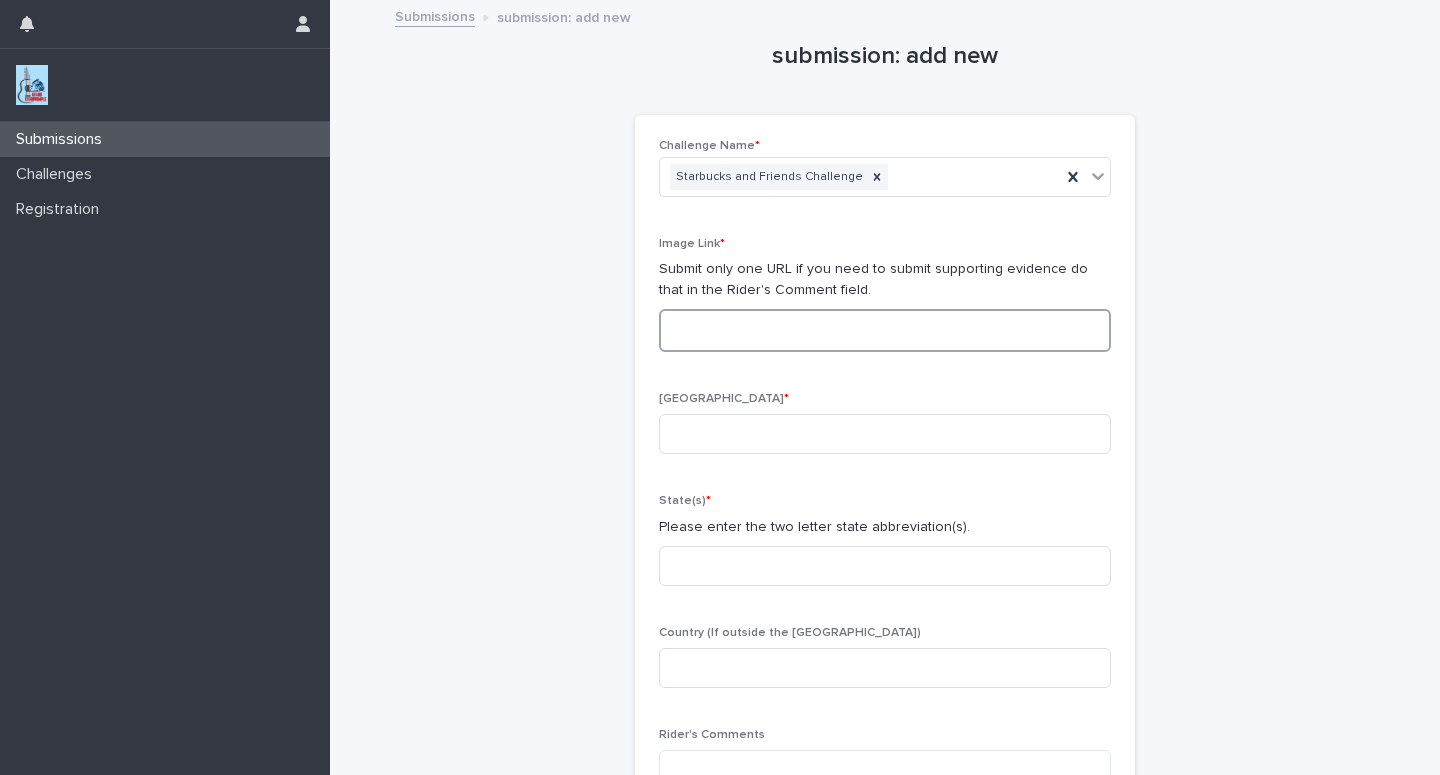 paste on "**********" 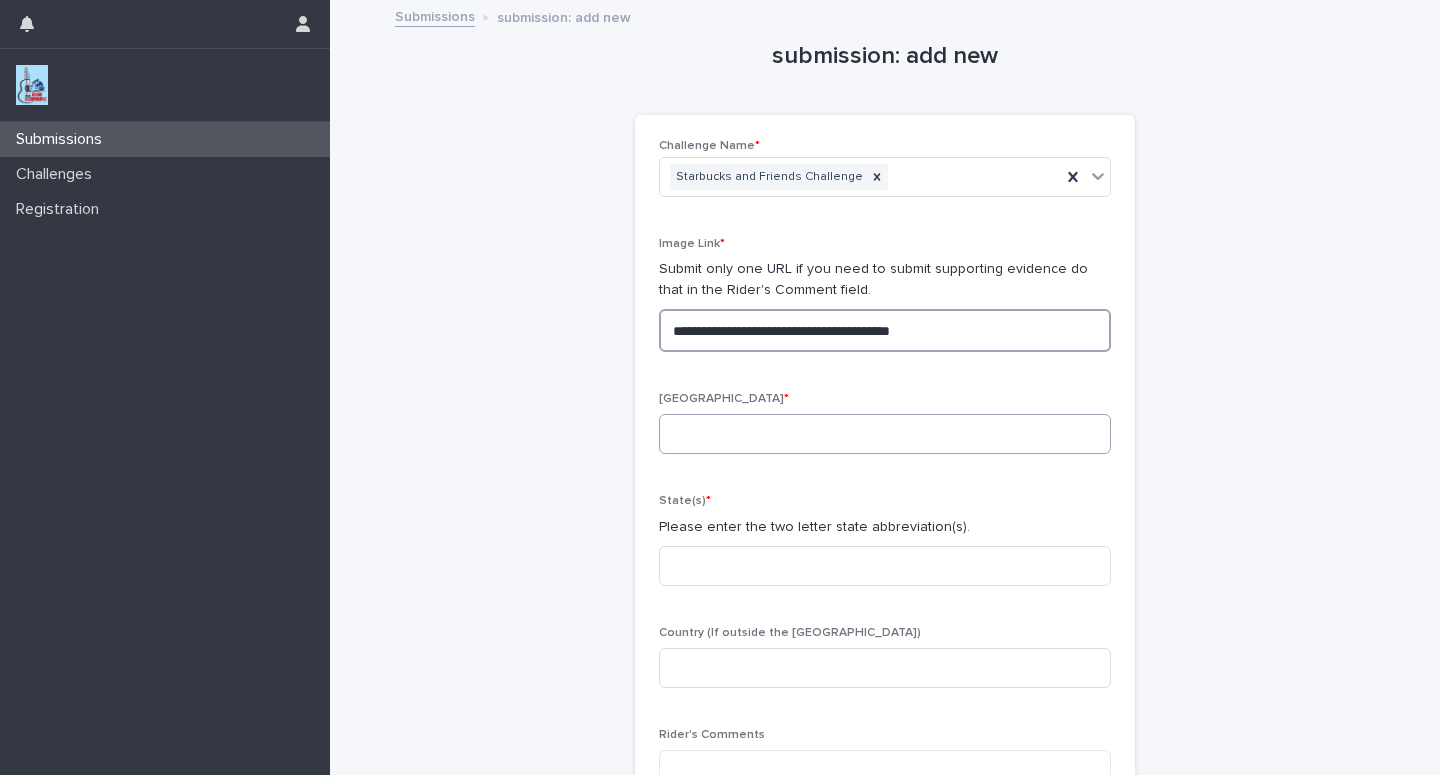 type on "**********" 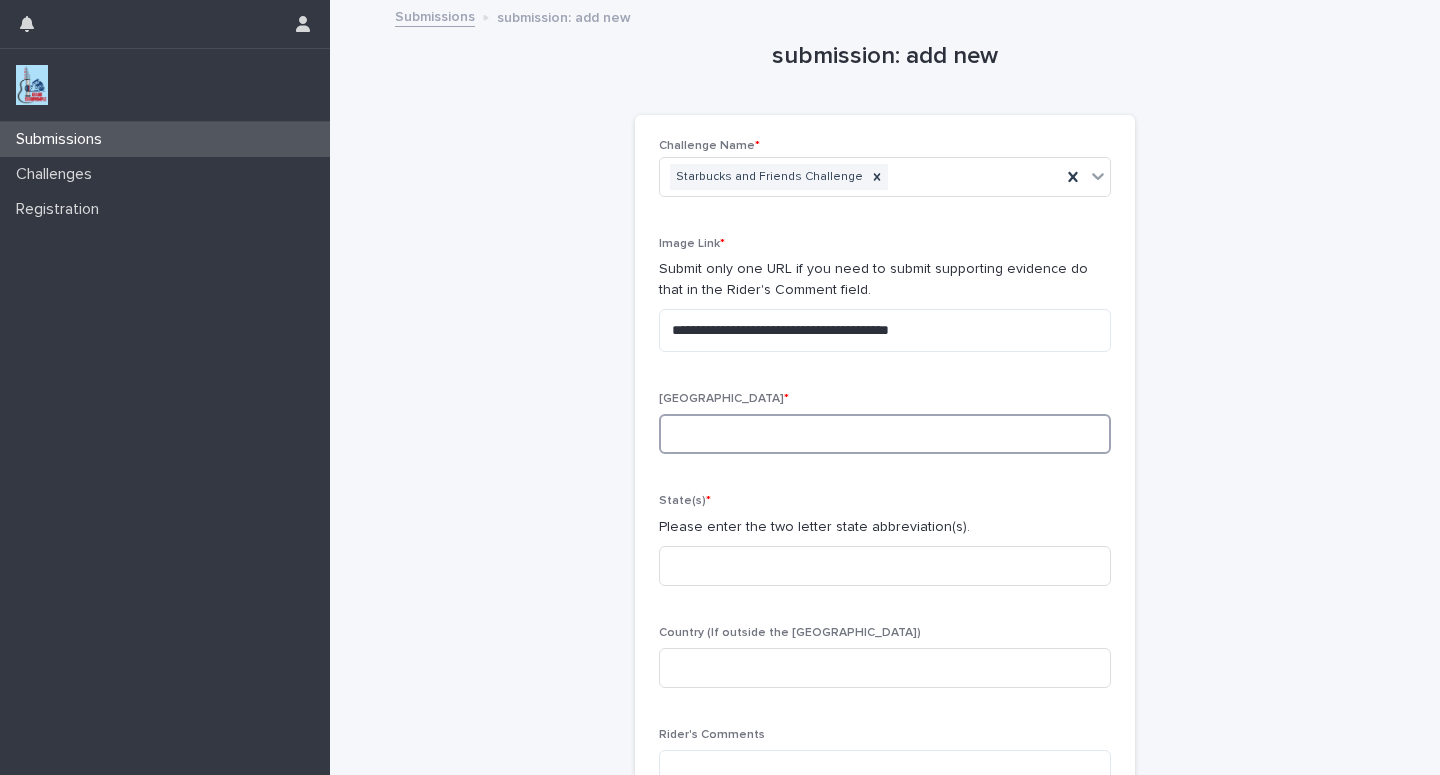 click at bounding box center [885, 434] 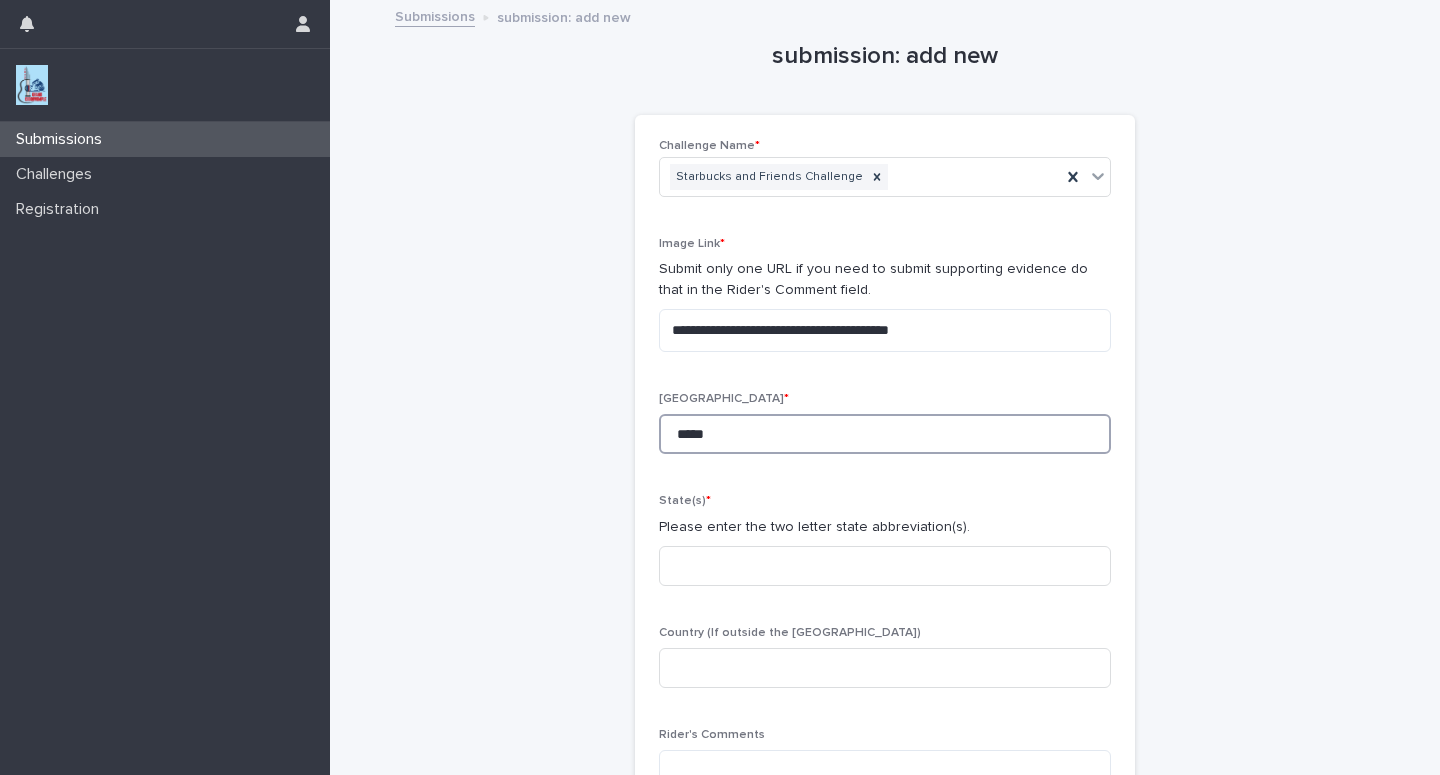 type on "*****" 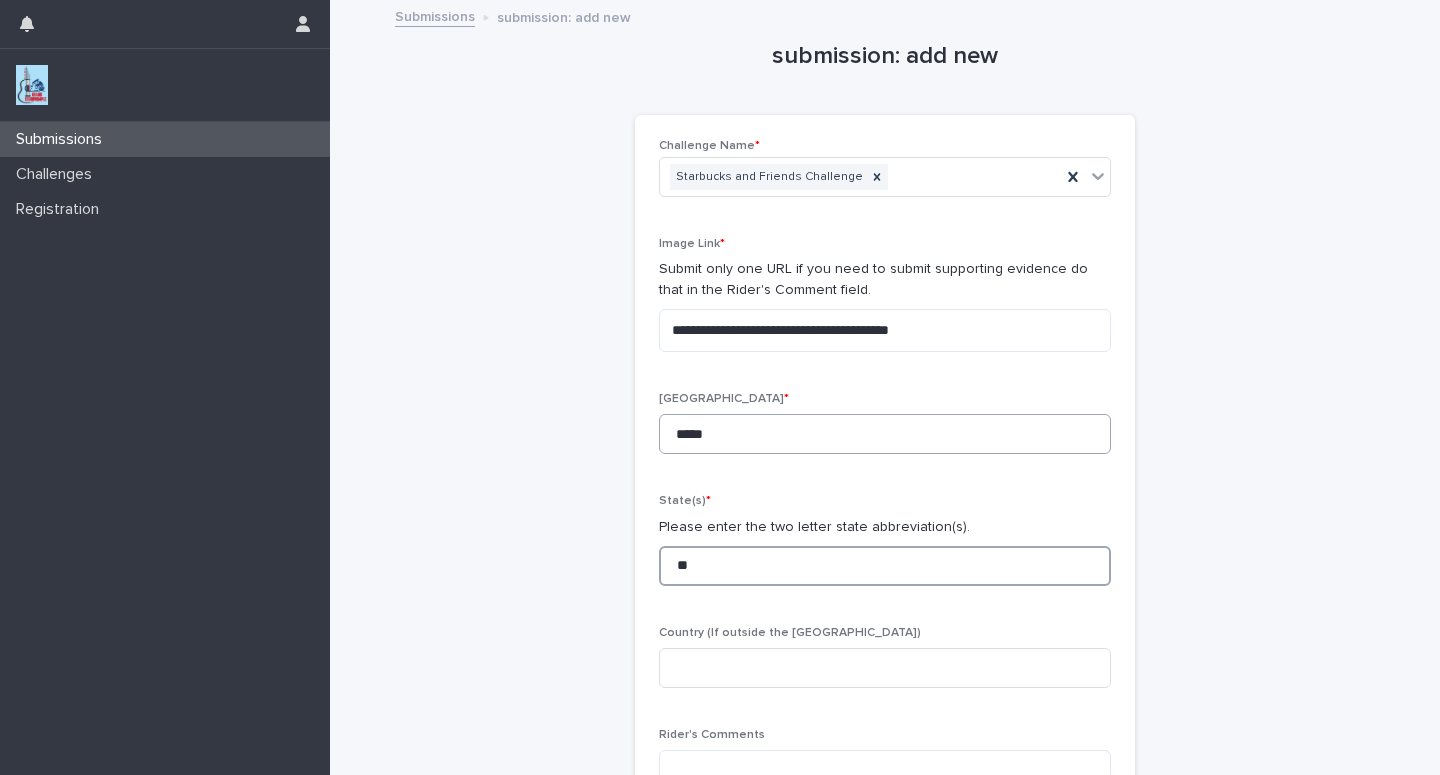type on "**" 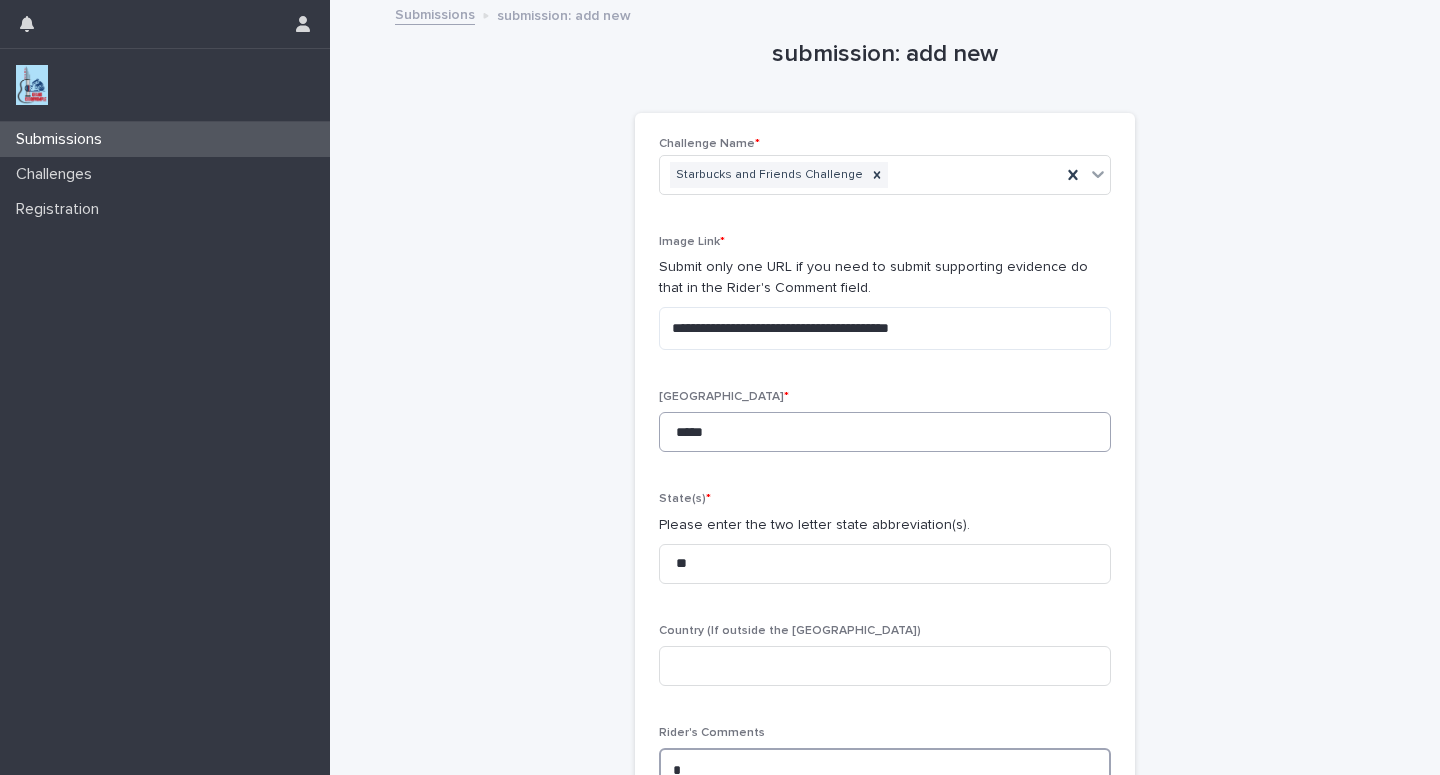 scroll, scrollTop: 5, scrollLeft: 0, axis: vertical 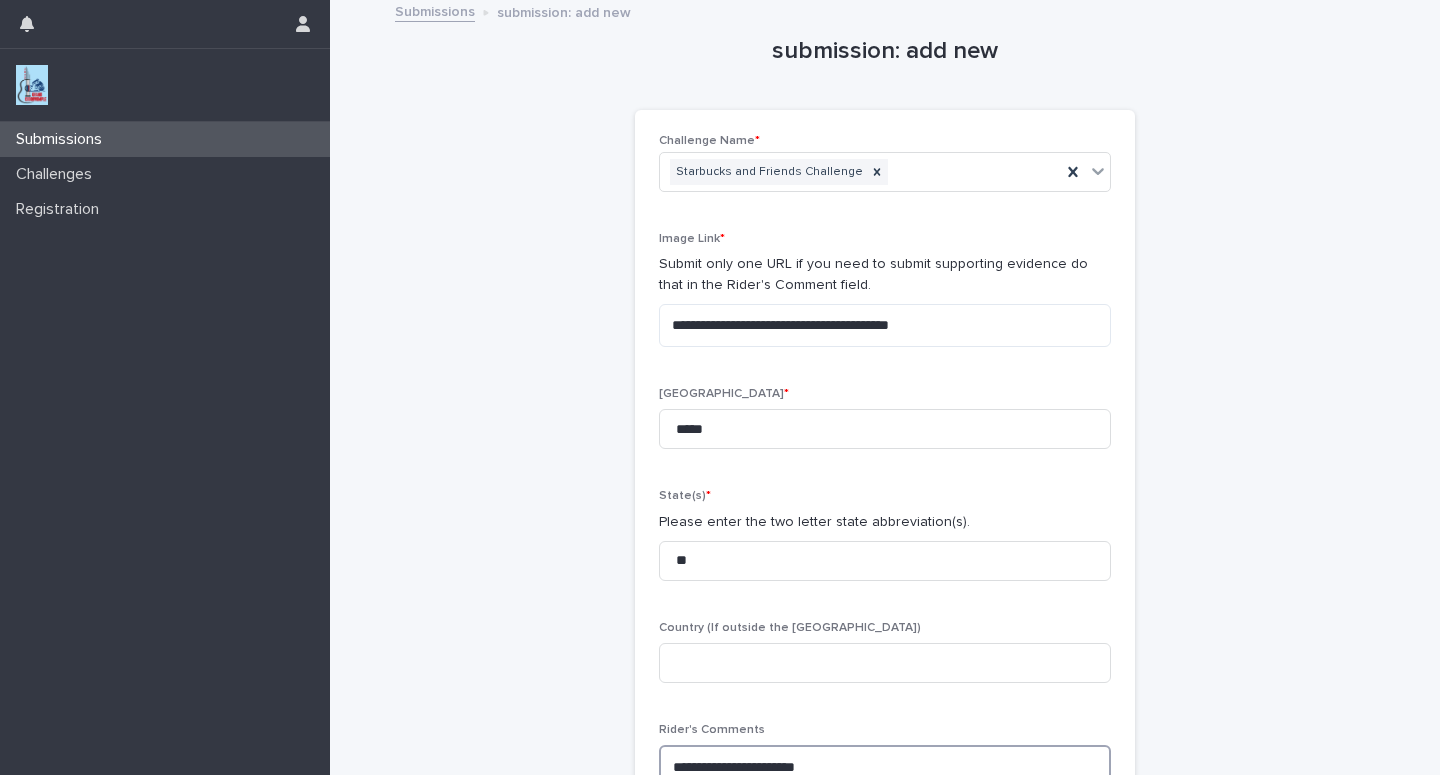click on "**********" at bounding box center [885, 766] 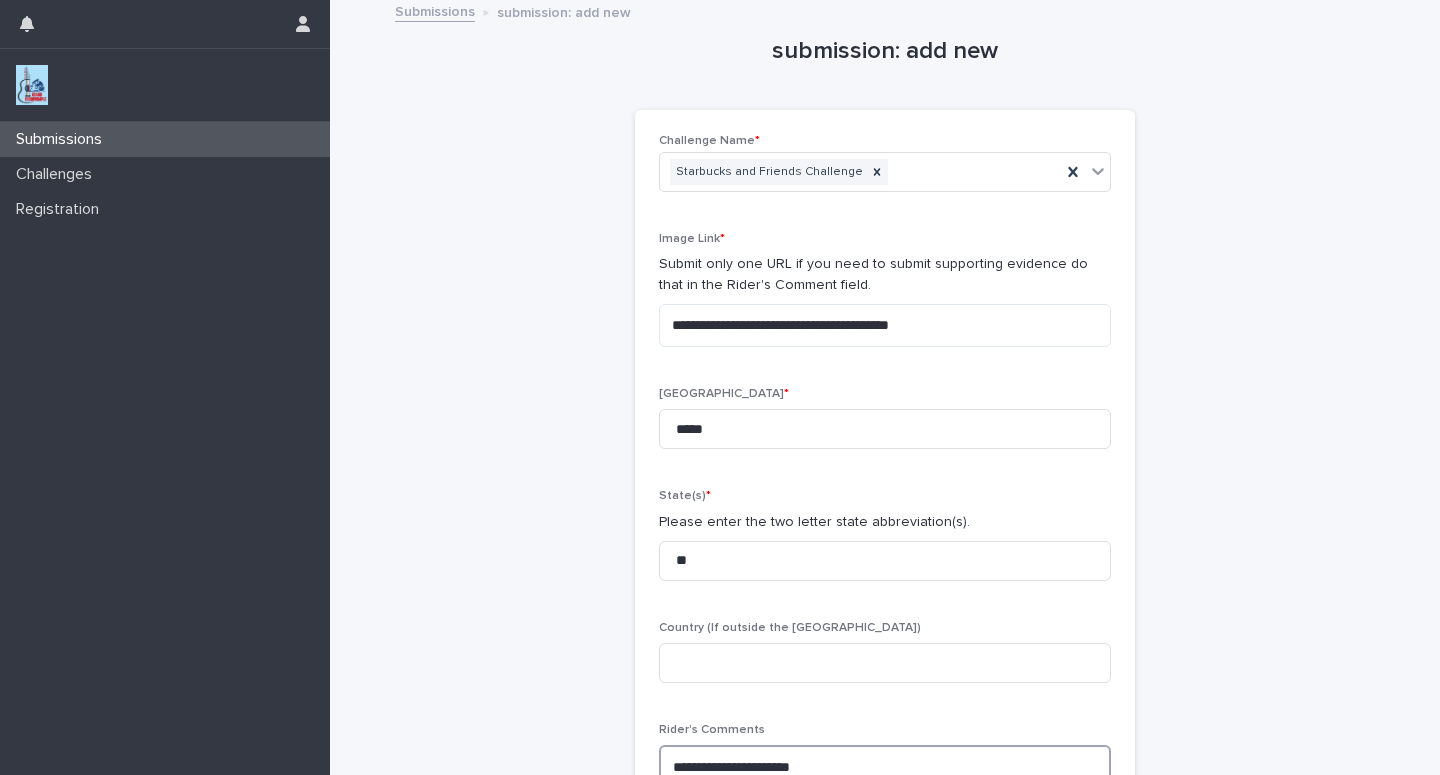 click on "**********" at bounding box center [885, 766] 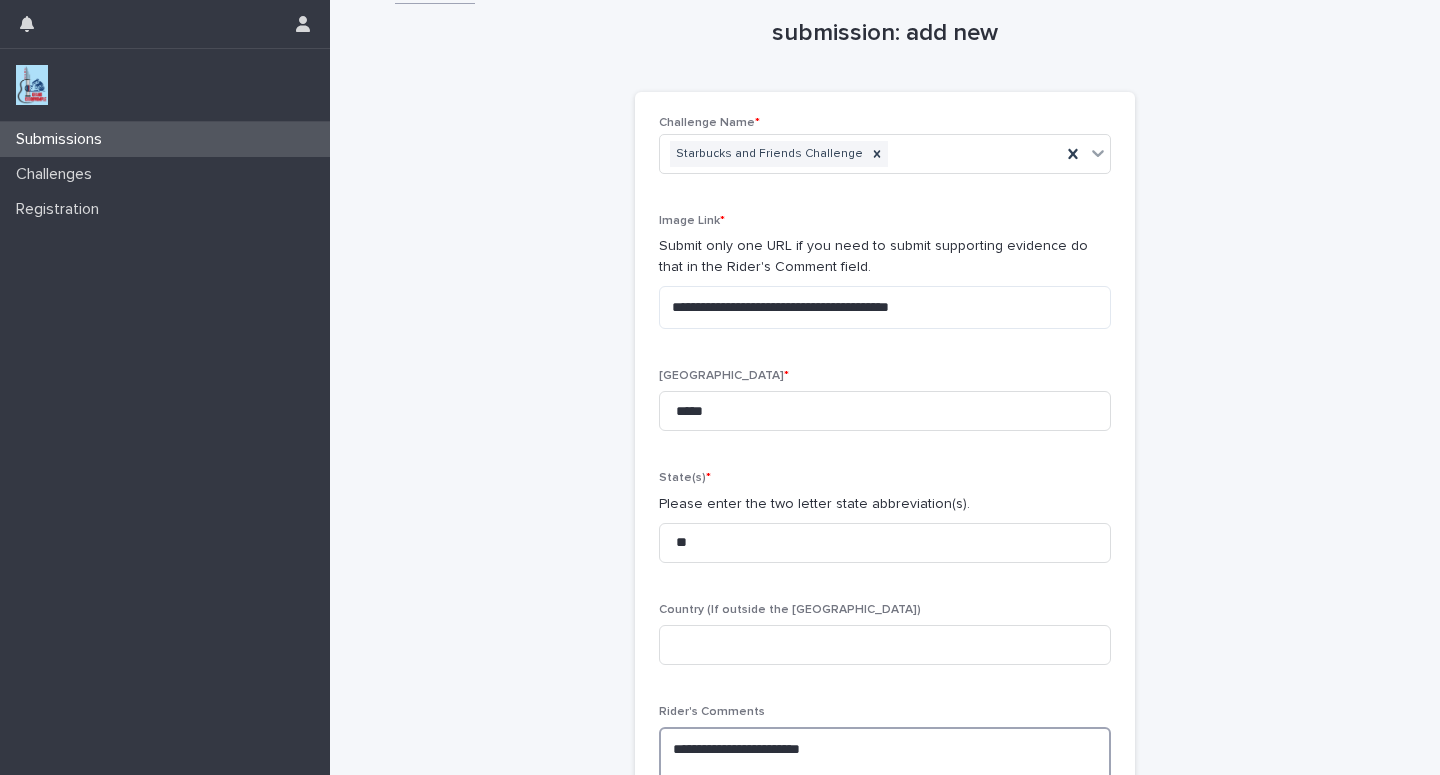 scroll, scrollTop: 40, scrollLeft: 0, axis: vertical 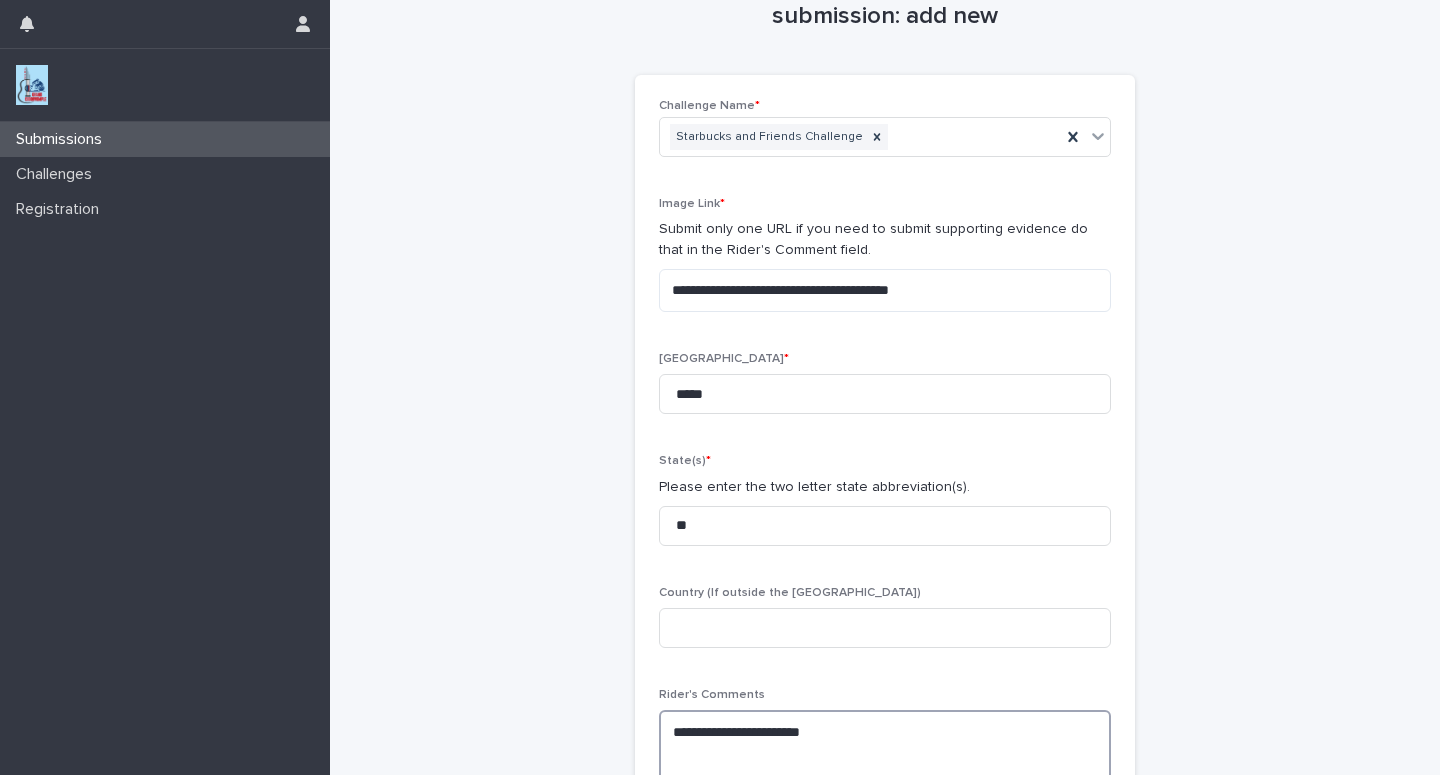 paste on "**********" 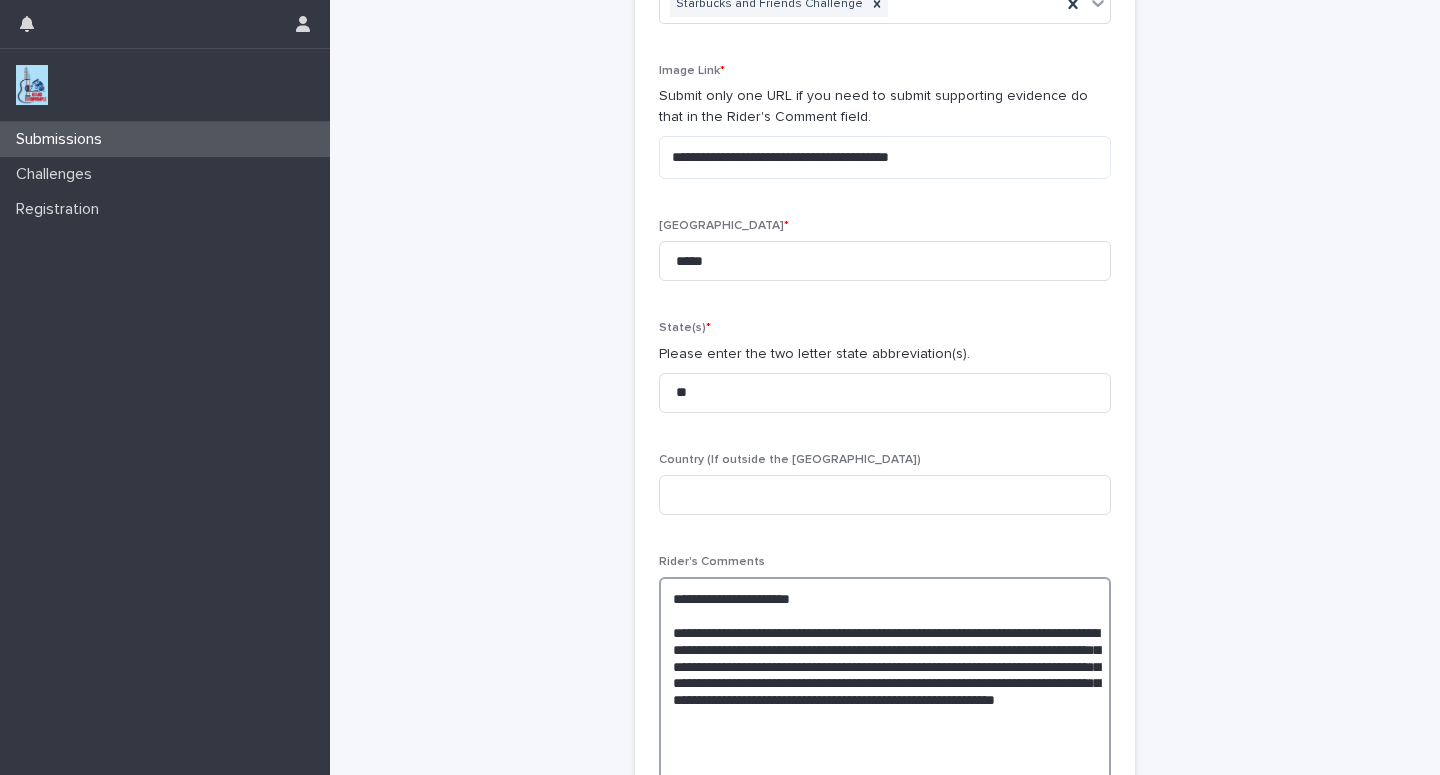 scroll, scrollTop: 313, scrollLeft: 0, axis: vertical 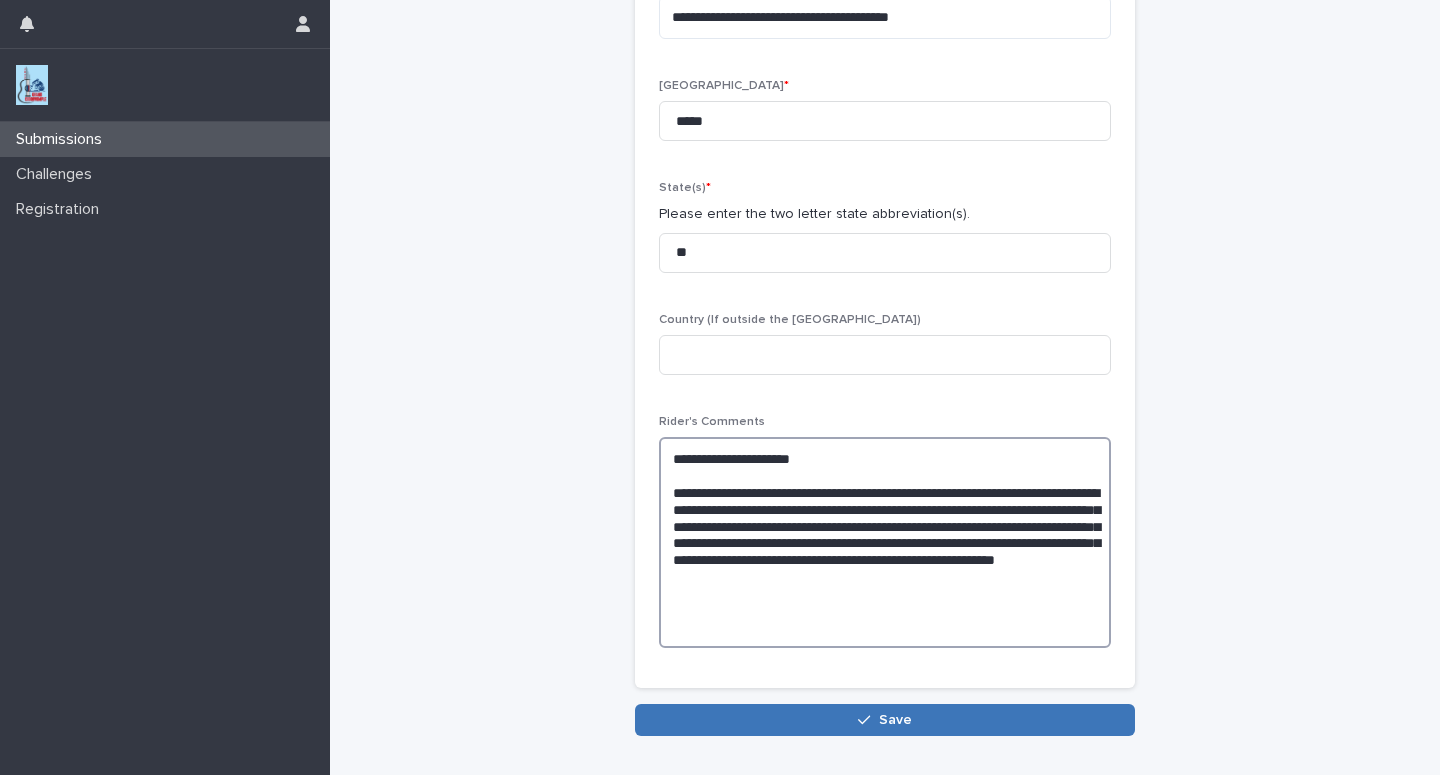type on "**********" 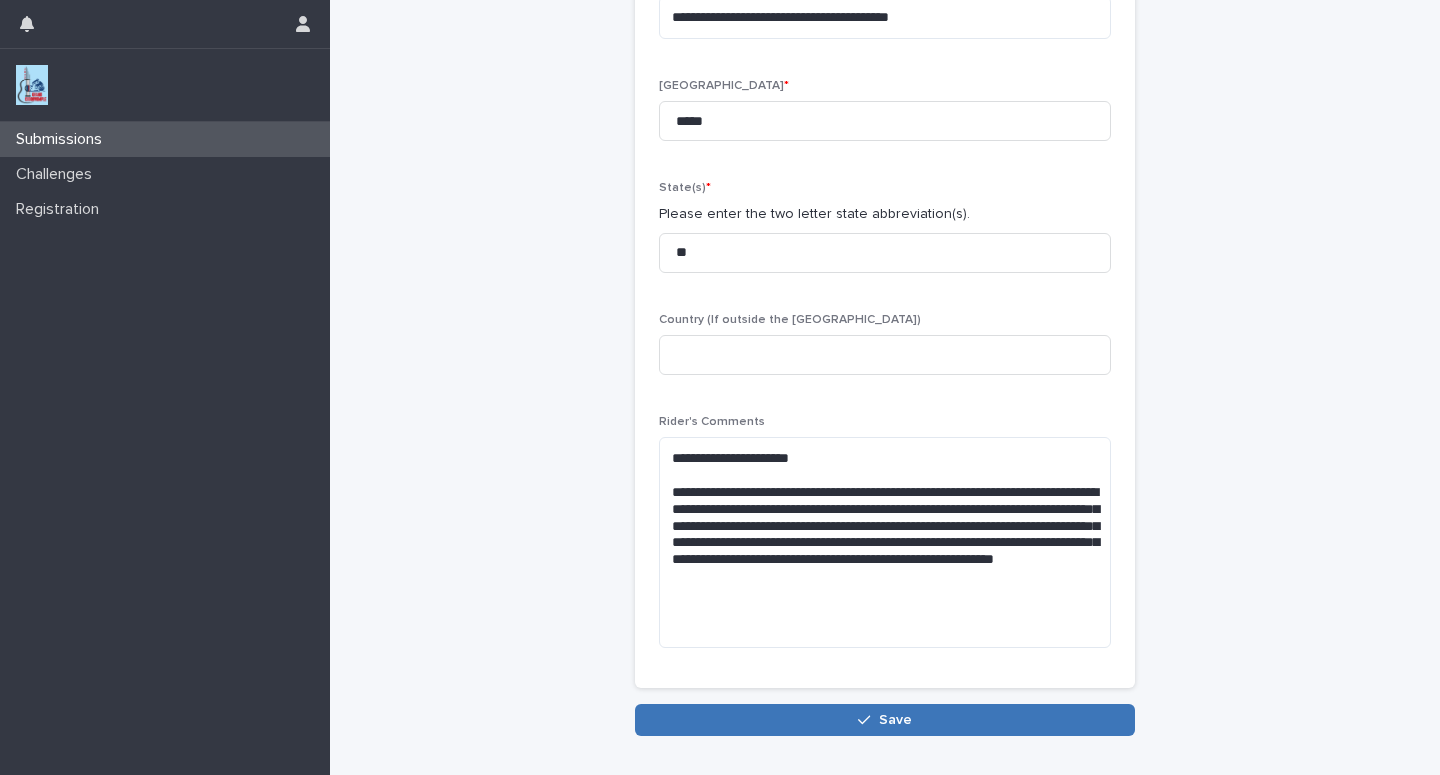 click on "Save" at bounding box center [885, 720] 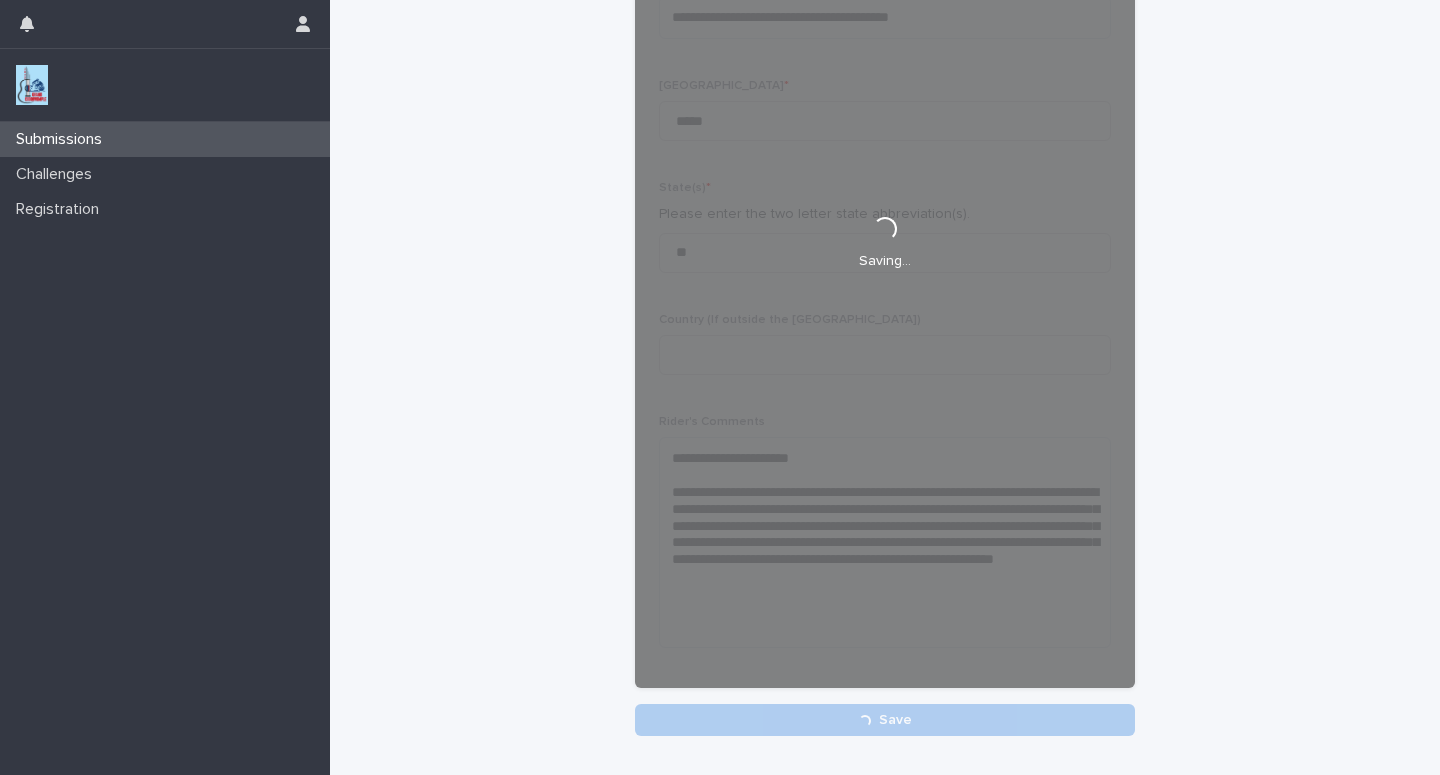 scroll, scrollTop: 313, scrollLeft: 0, axis: vertical 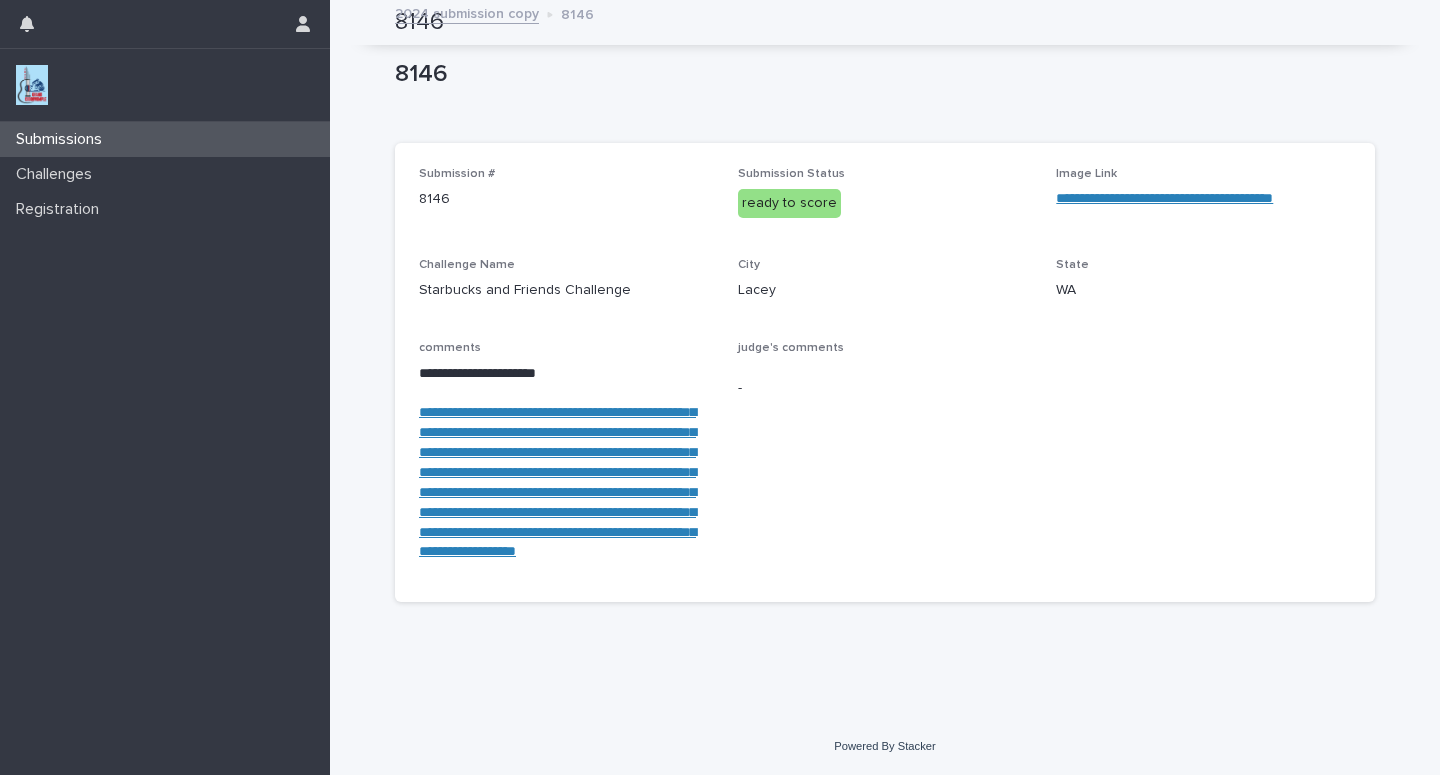 drag, startPoint x: 409, startPoint y: 258, endPoint x: 548, endPoint y: 229, distance: 141.99295 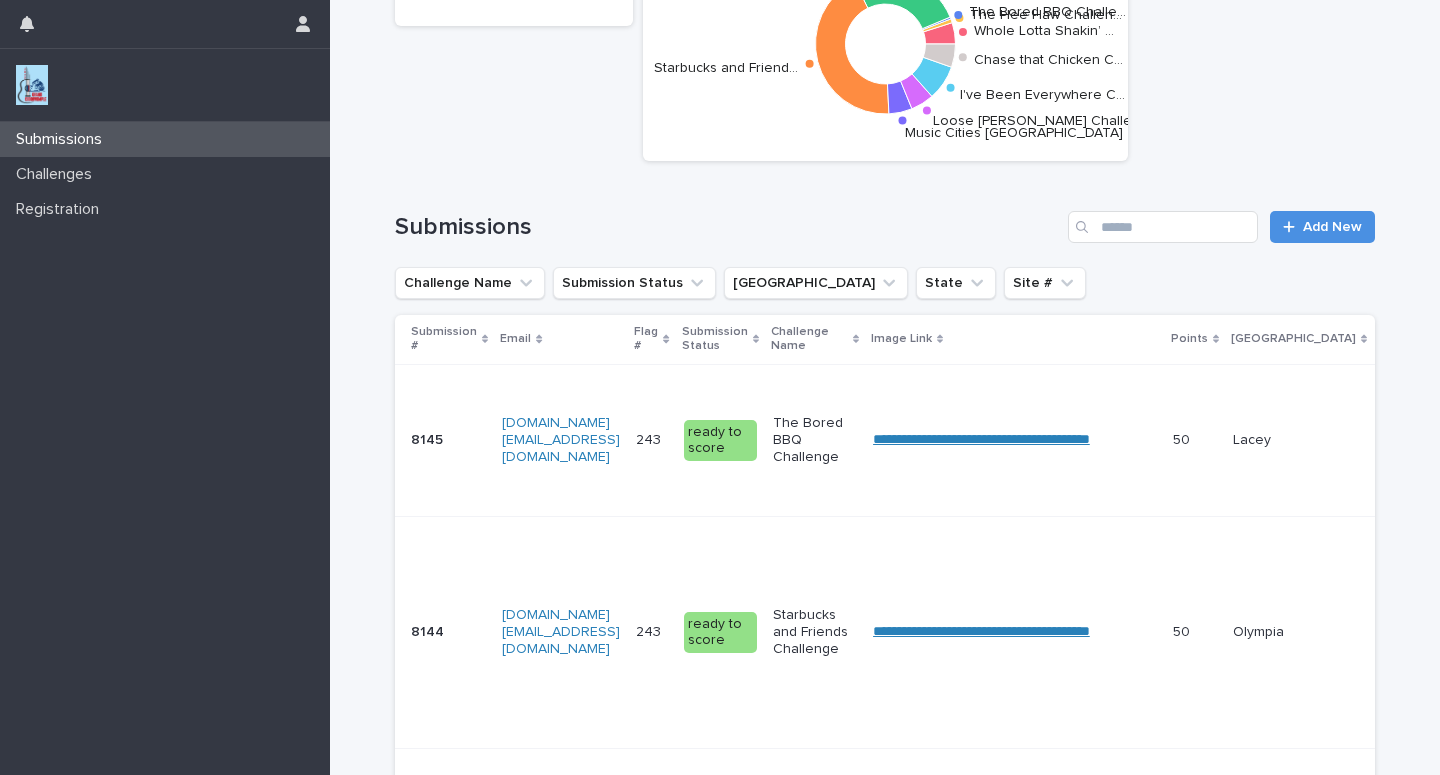 scroll, scrollTop: 0, scrollLeft: 0, axis: both 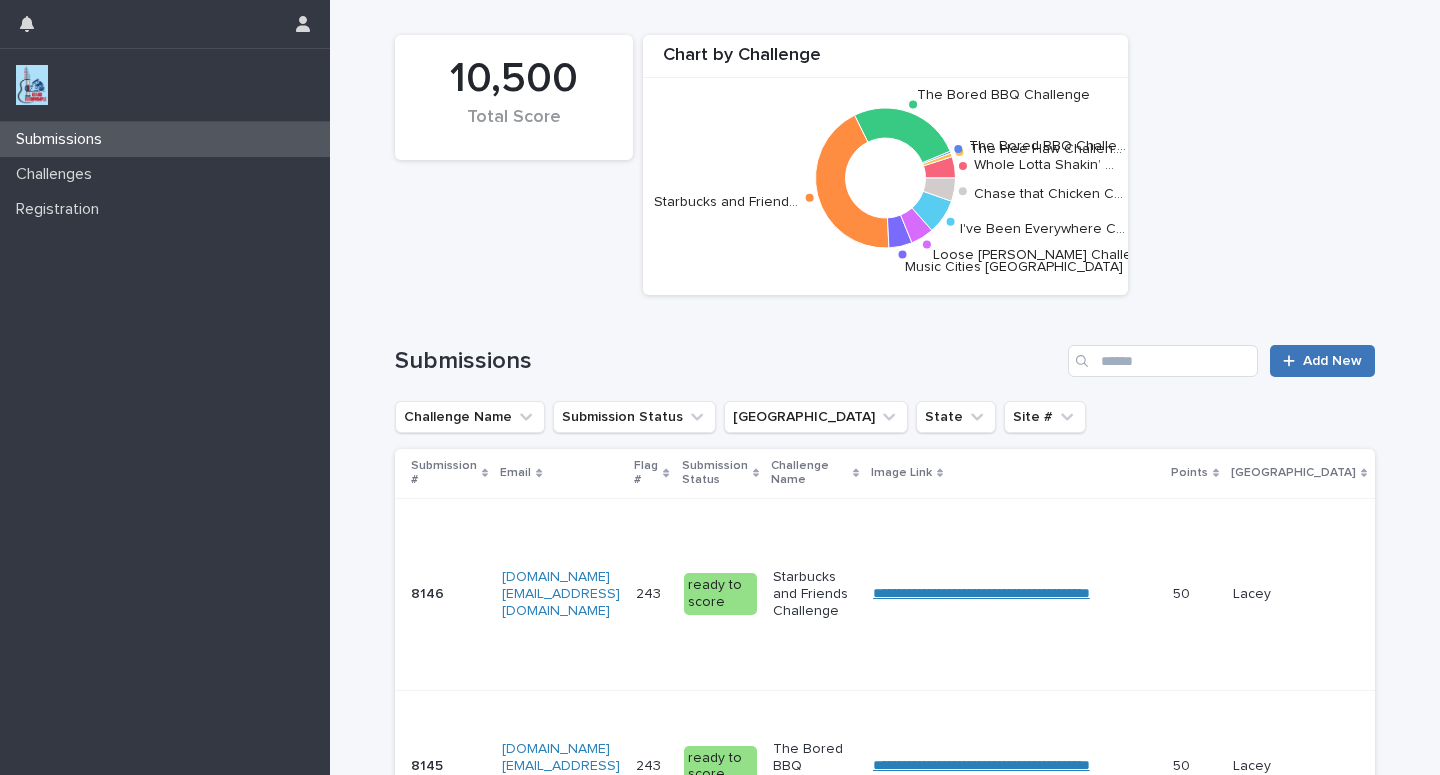 click on "Add New" at bounding box center [1332, 361] 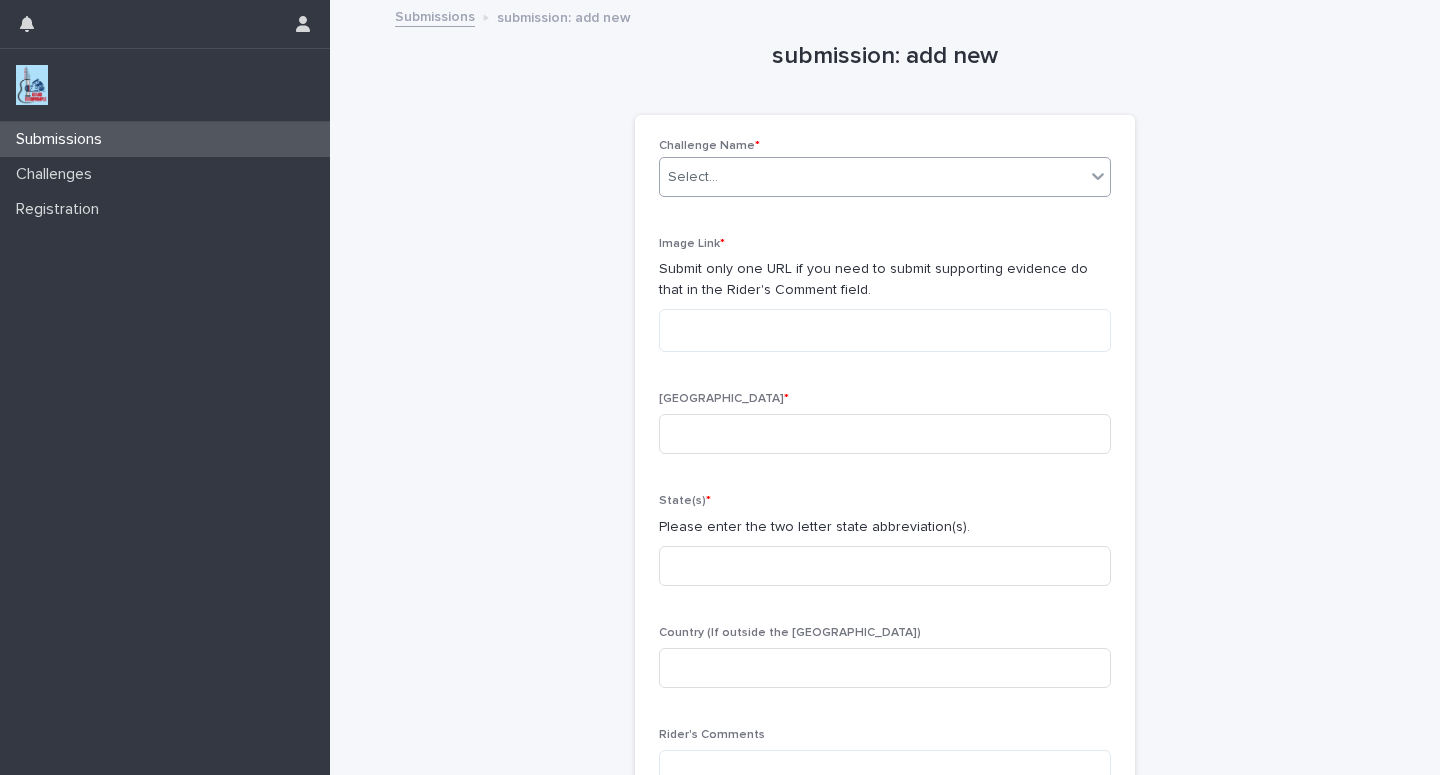 click on "Select..." at bounding box center (872, 177) 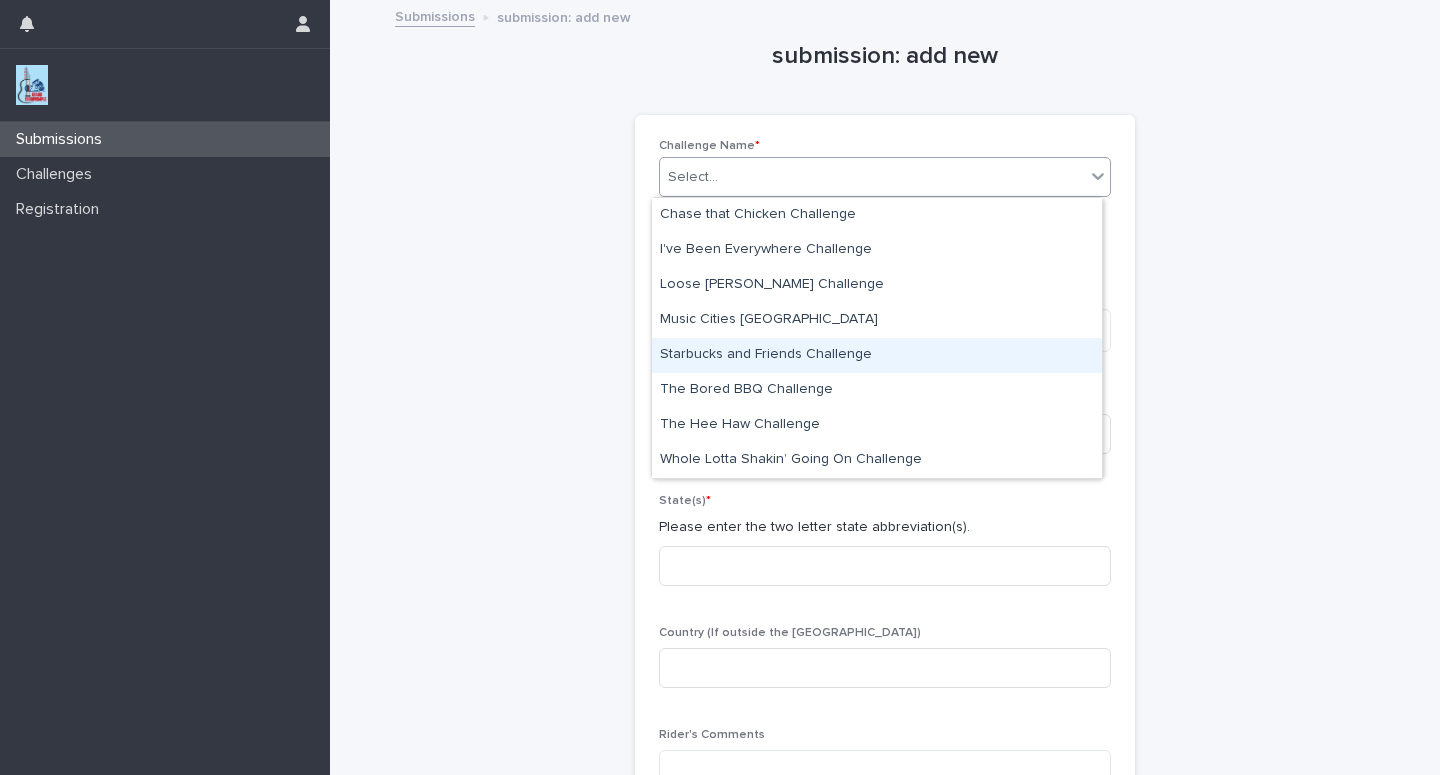 click on "Starbucks and Friends Challenge" at bounding box center (877, 355) 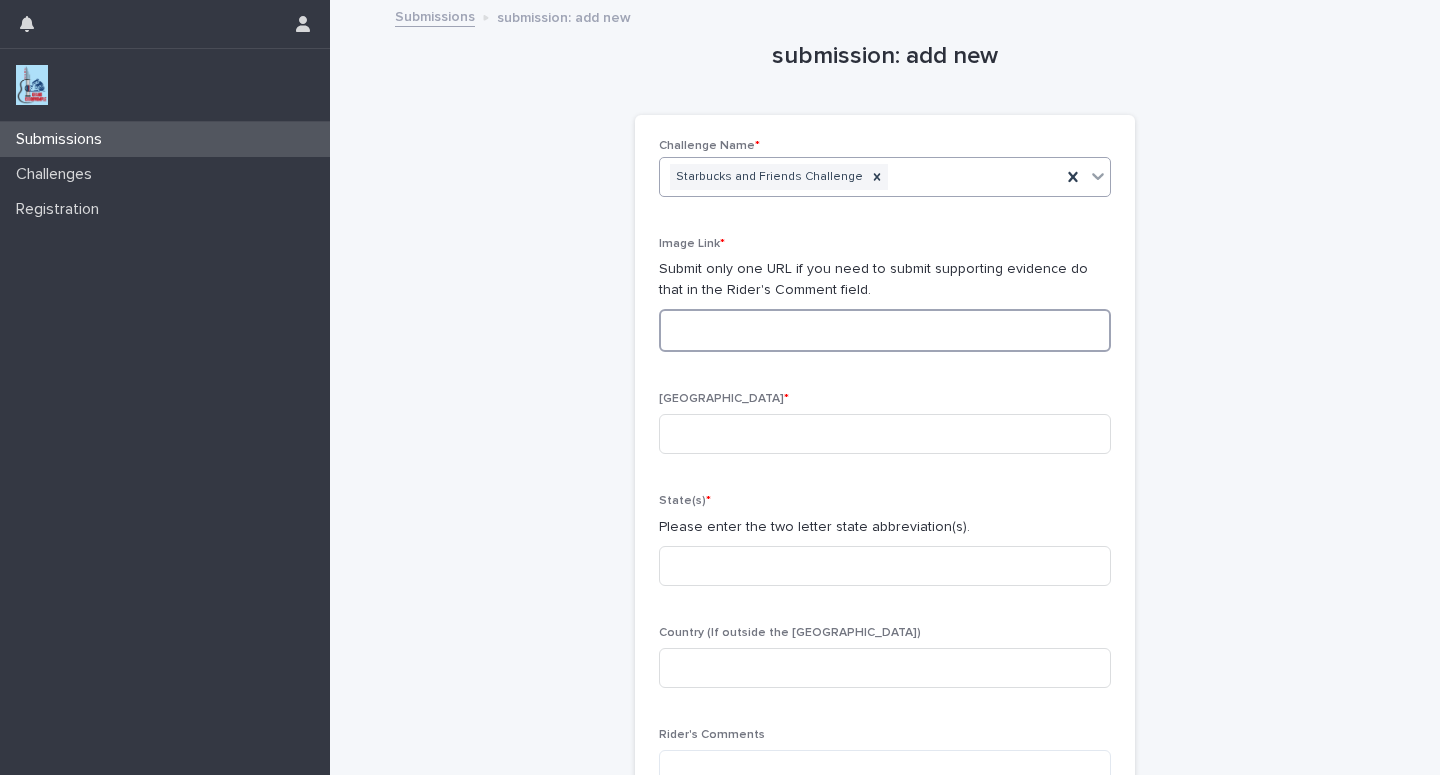 click at bounding box center (885, 330) 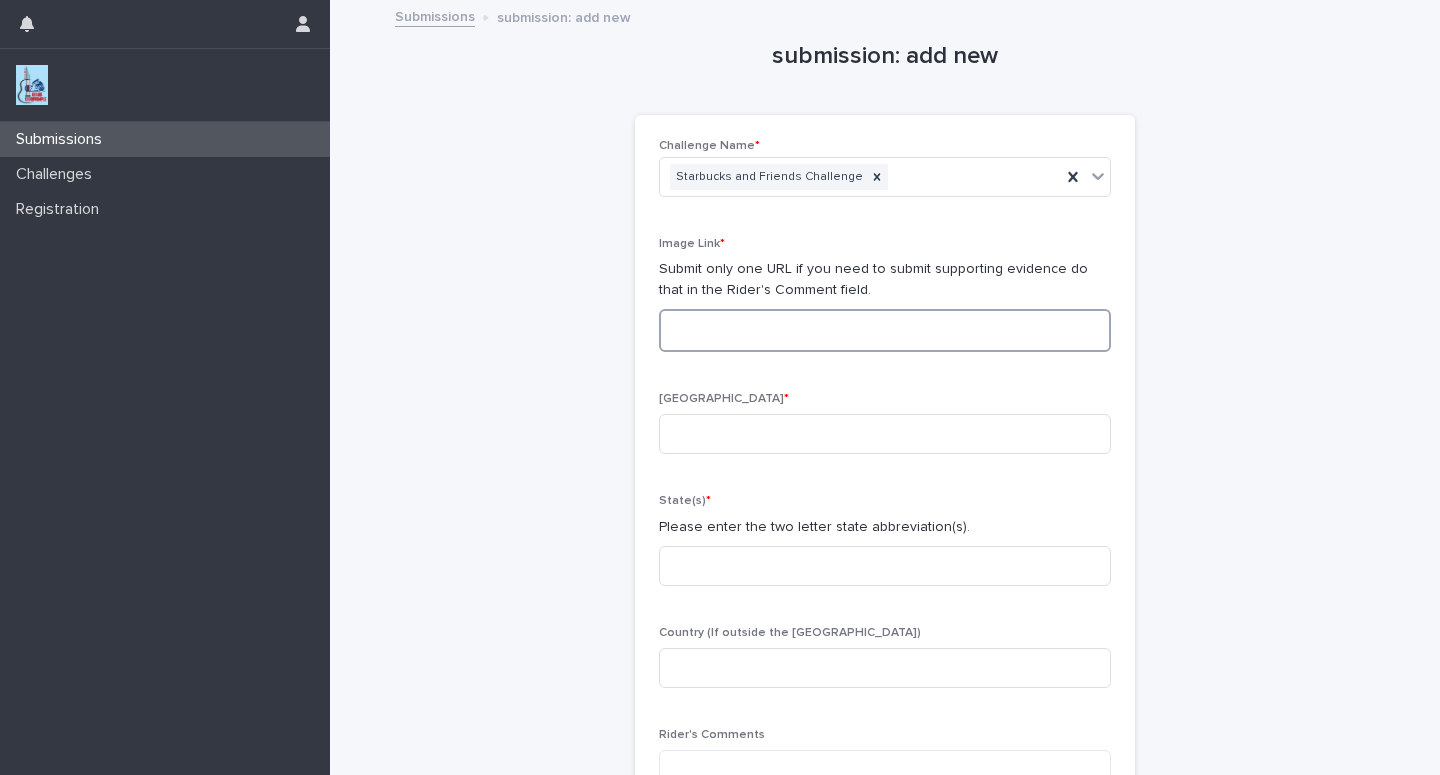 paste on "**********" 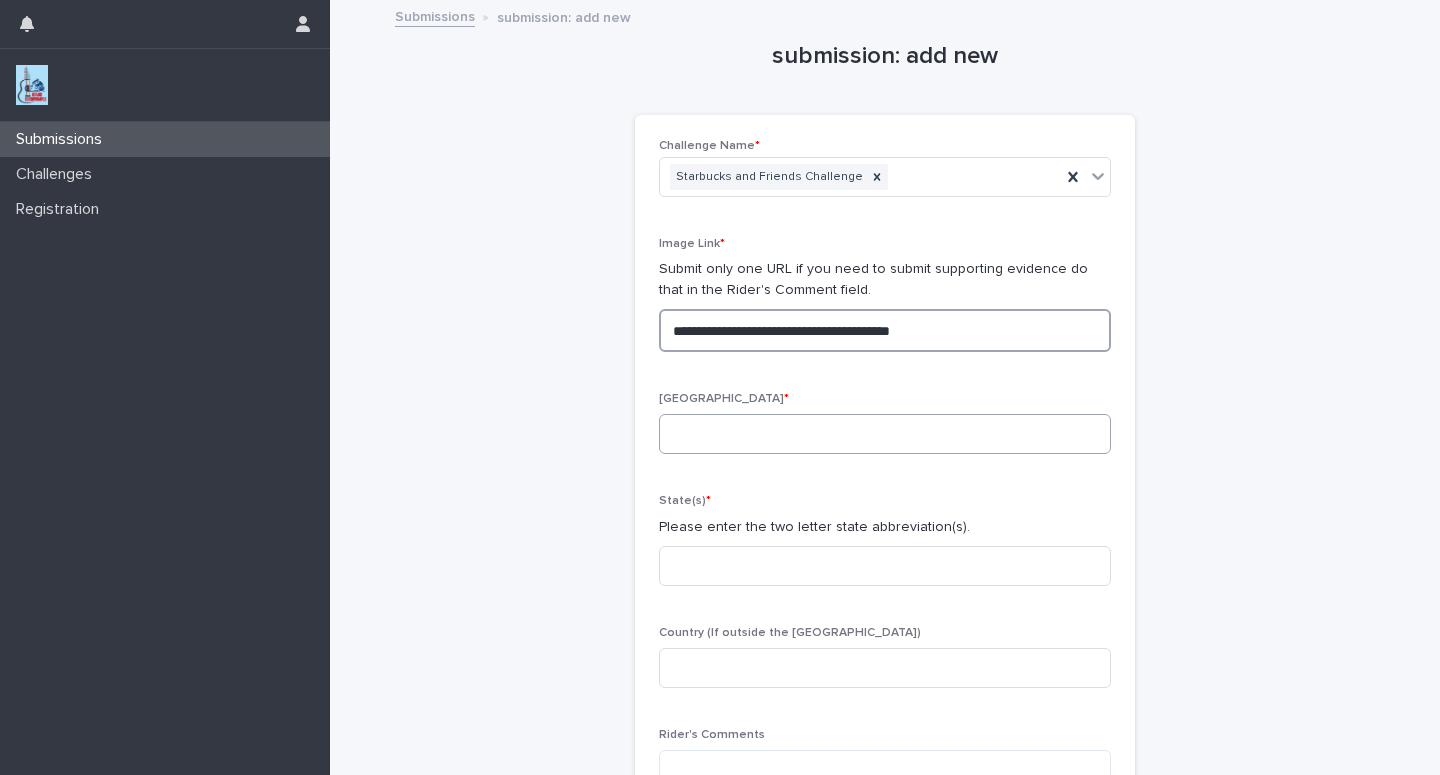 type on "**********" 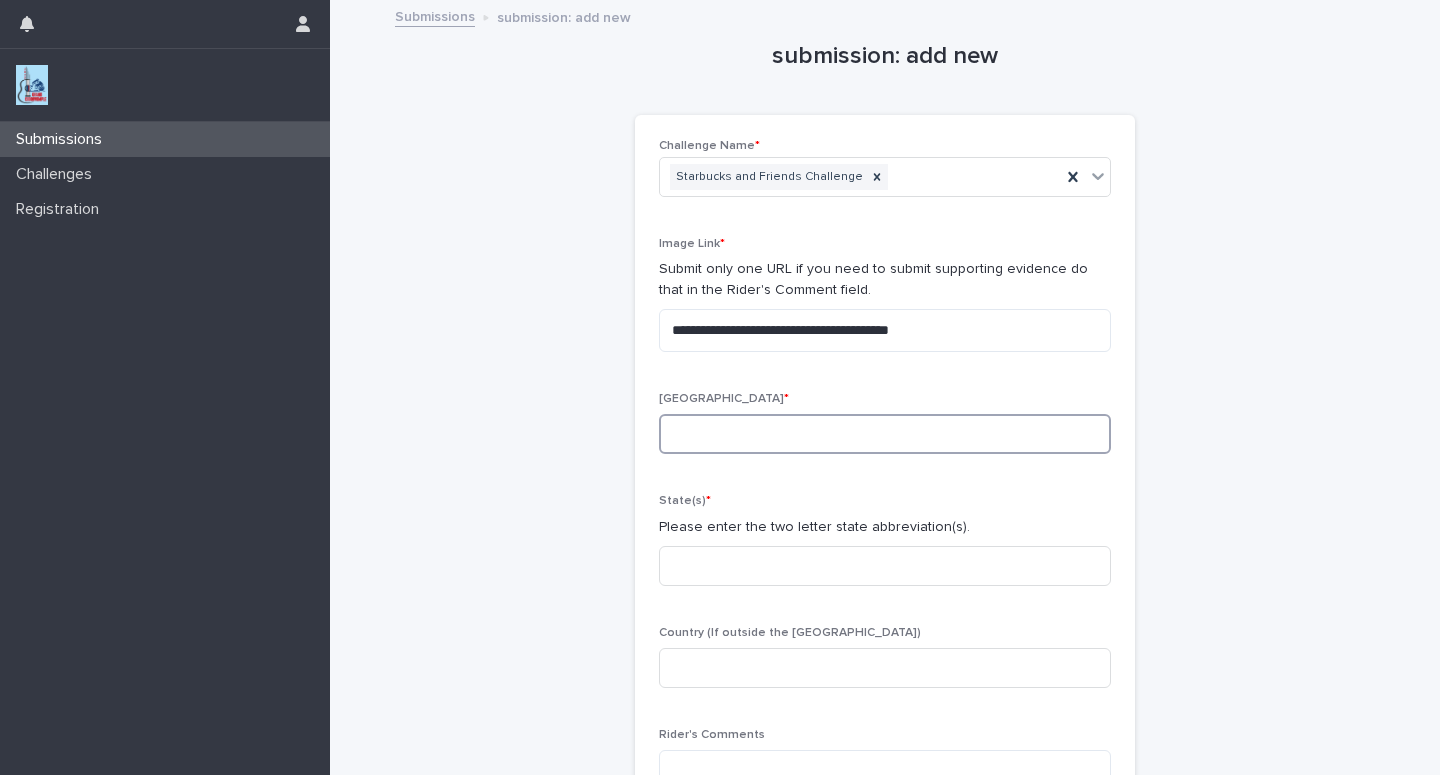 click at bounding box center [885, 434] 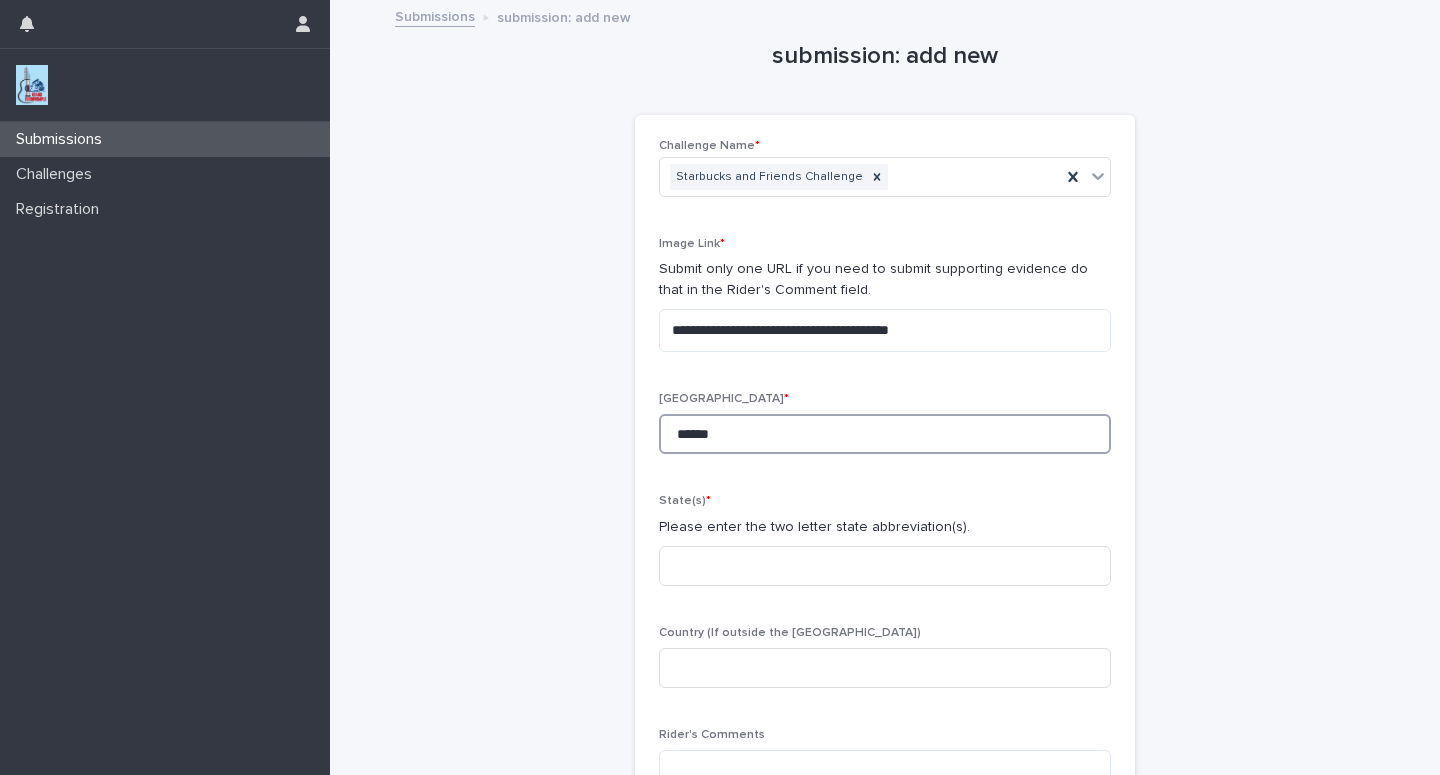 type on "******" 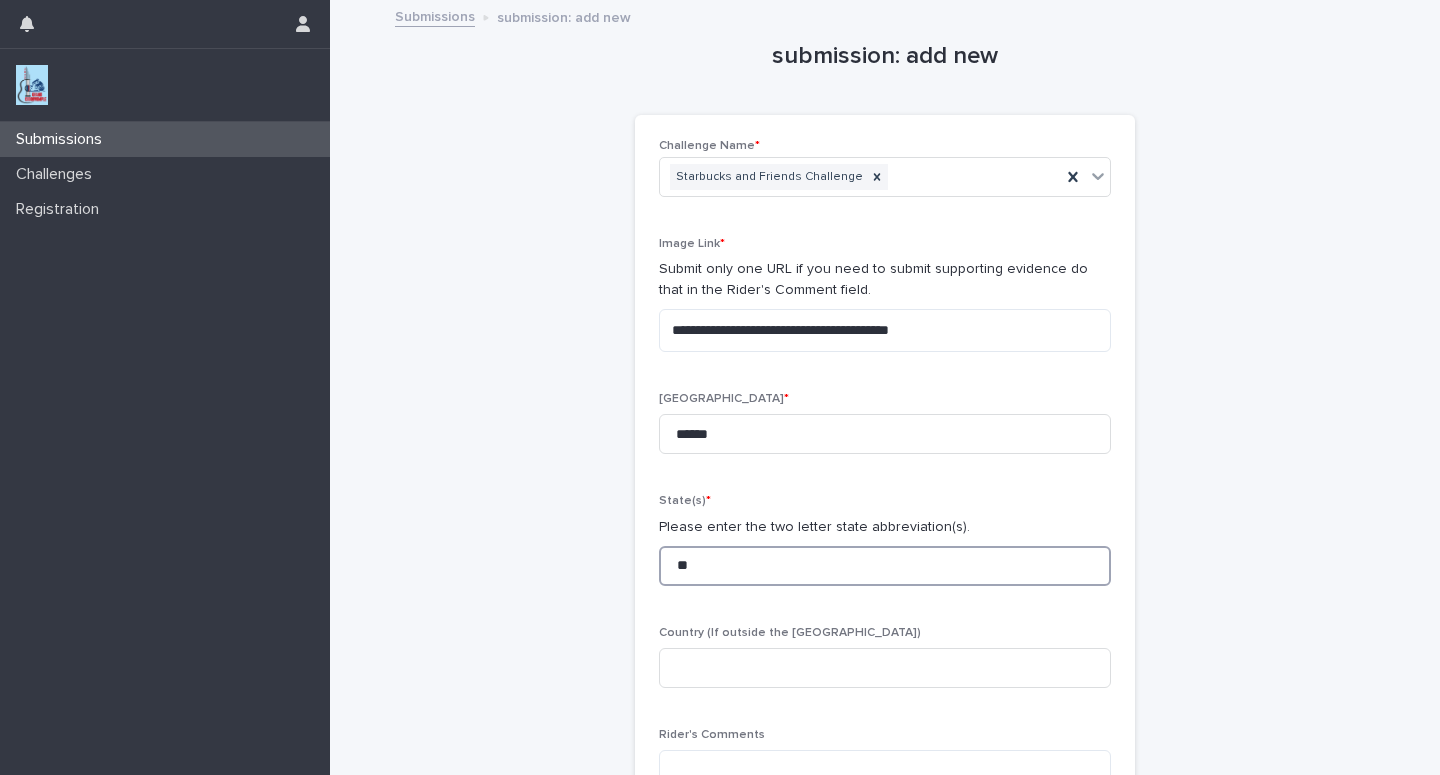 type on "**" 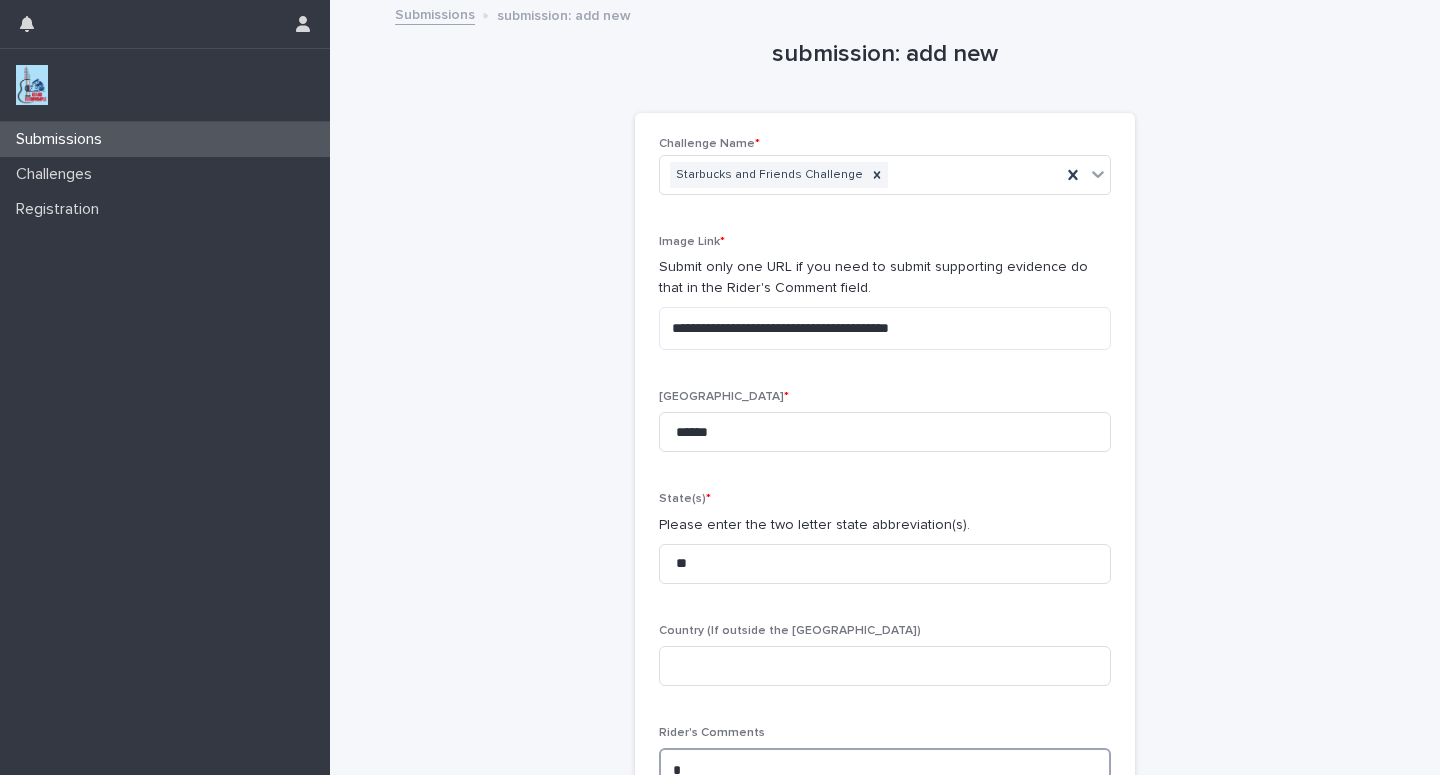 scroll, scrollTop: 5, scrollLeft: 0, axis: vertical 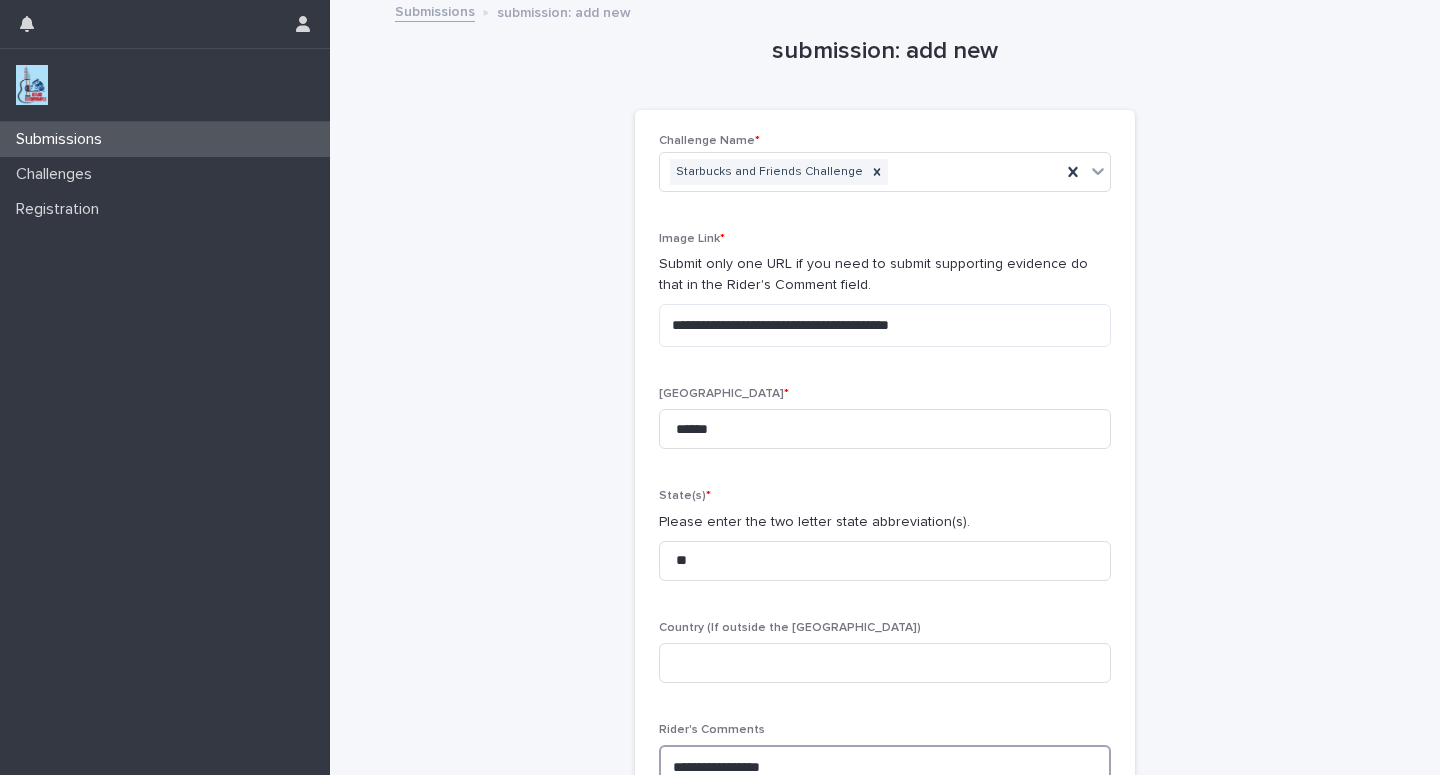 type on "**********" 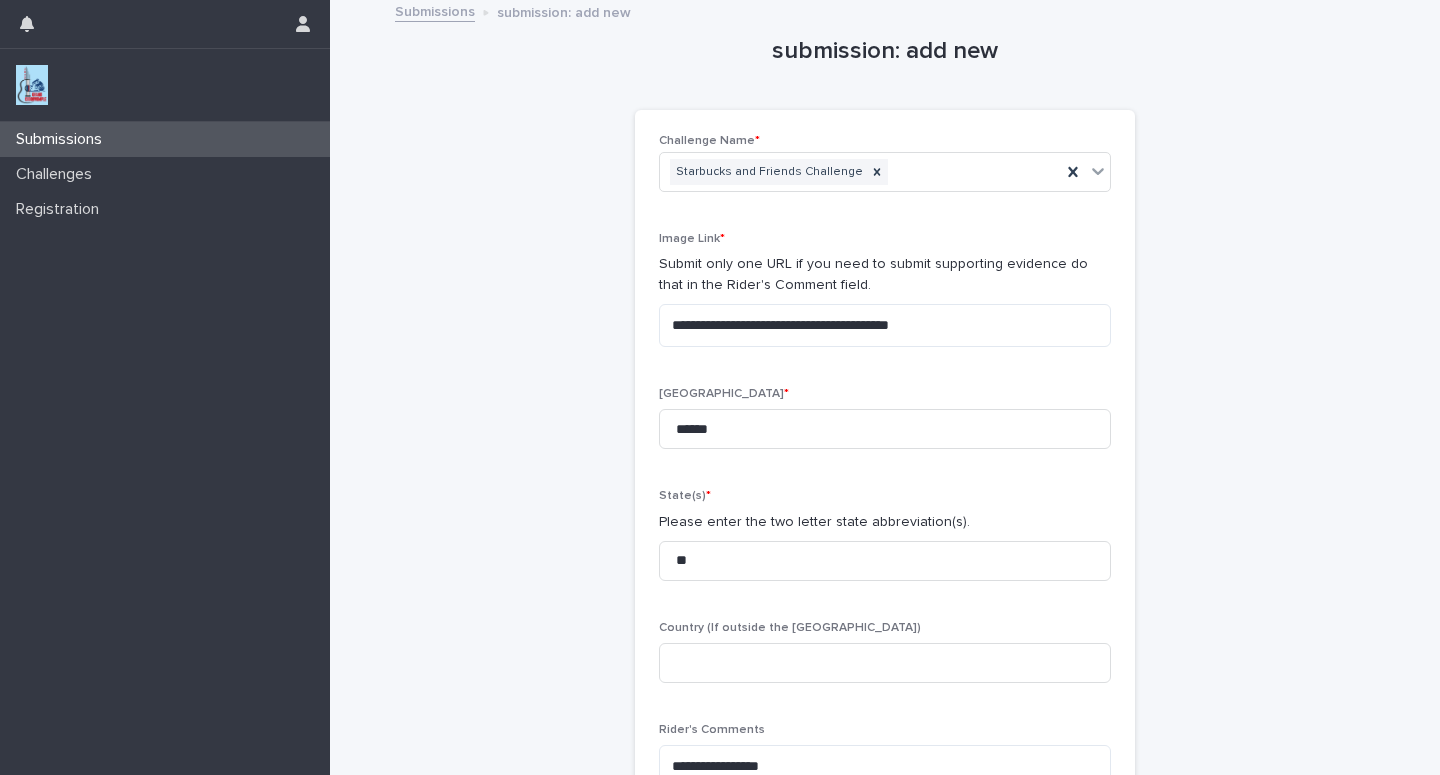 scroll, scrollTop: 107, scrollLeft: 0, axis: vertical 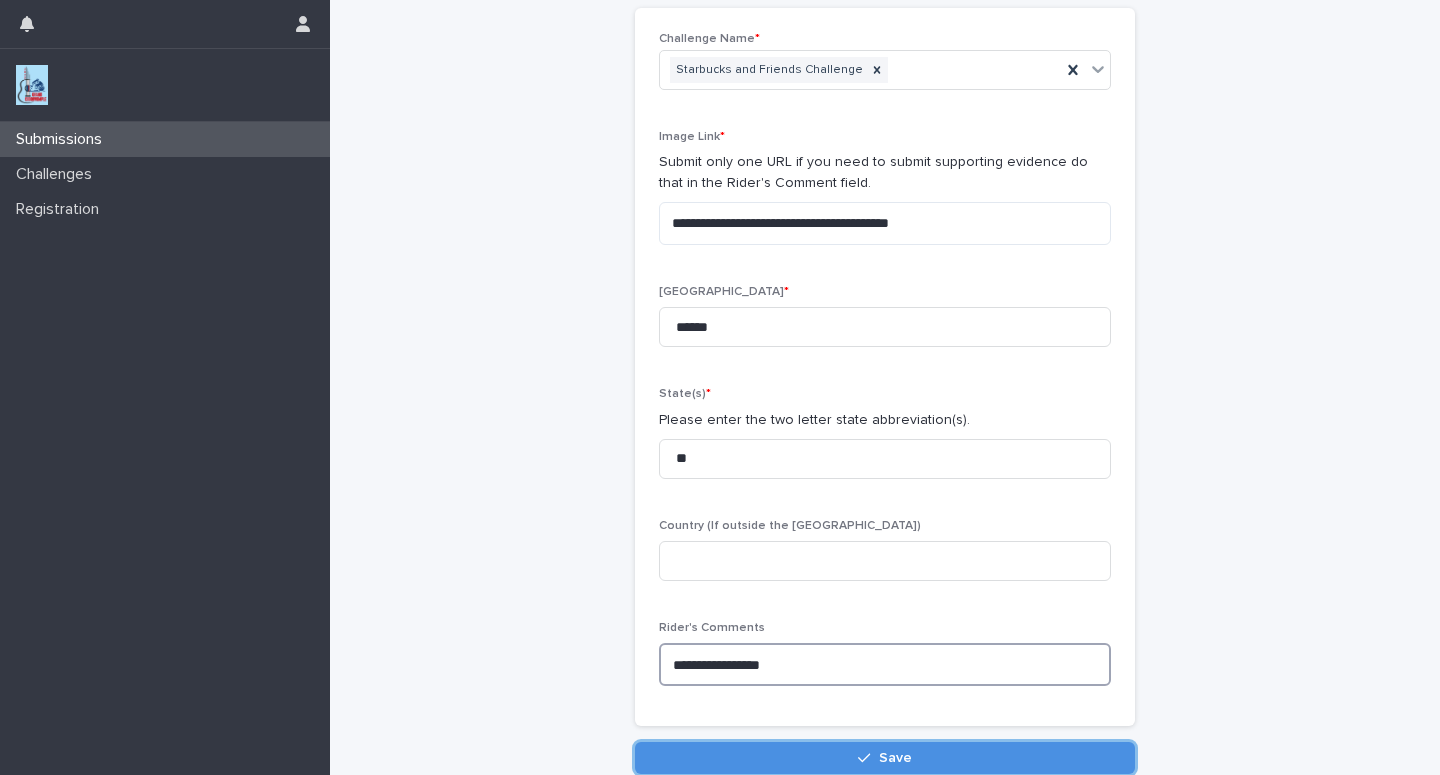 click on "**********" at bounding box center [885, 664] 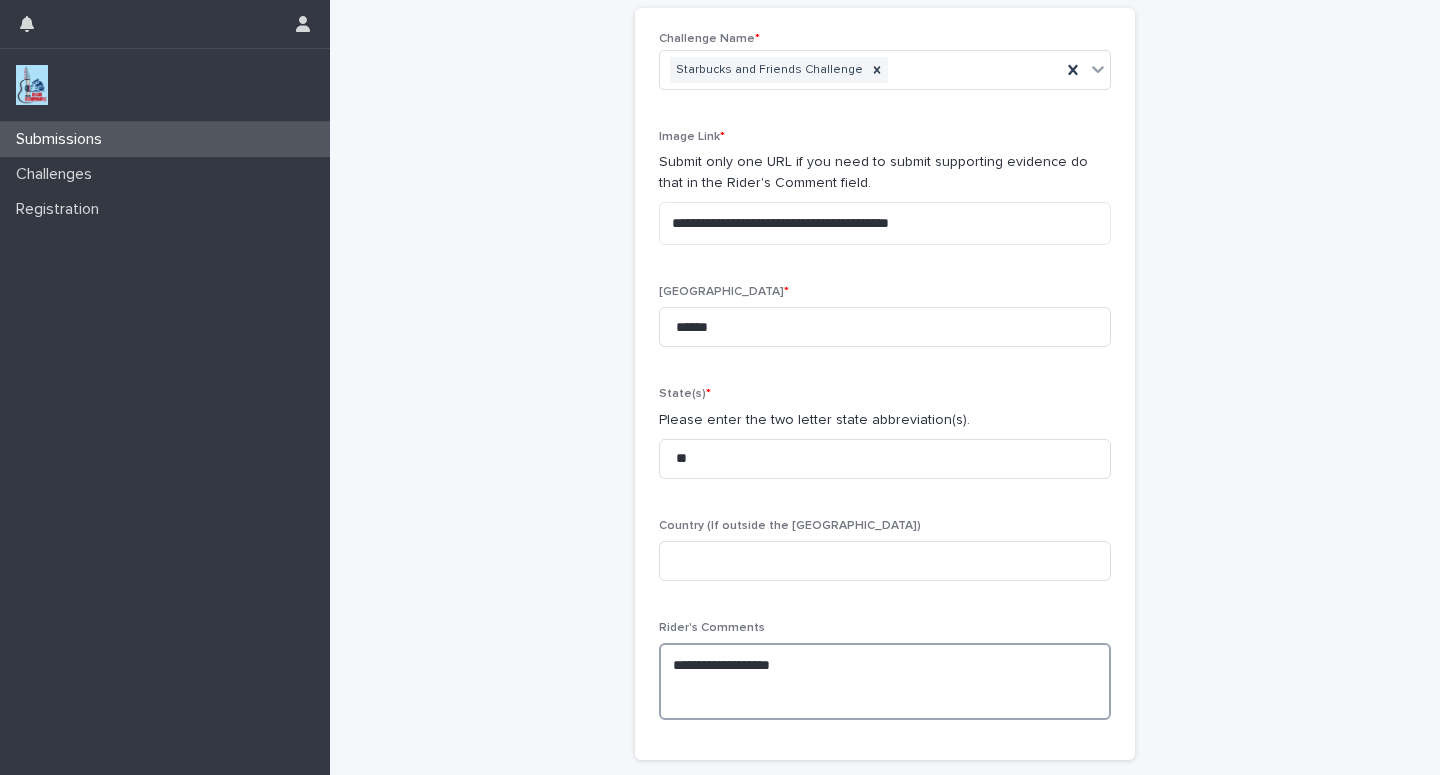 paste on "**********" 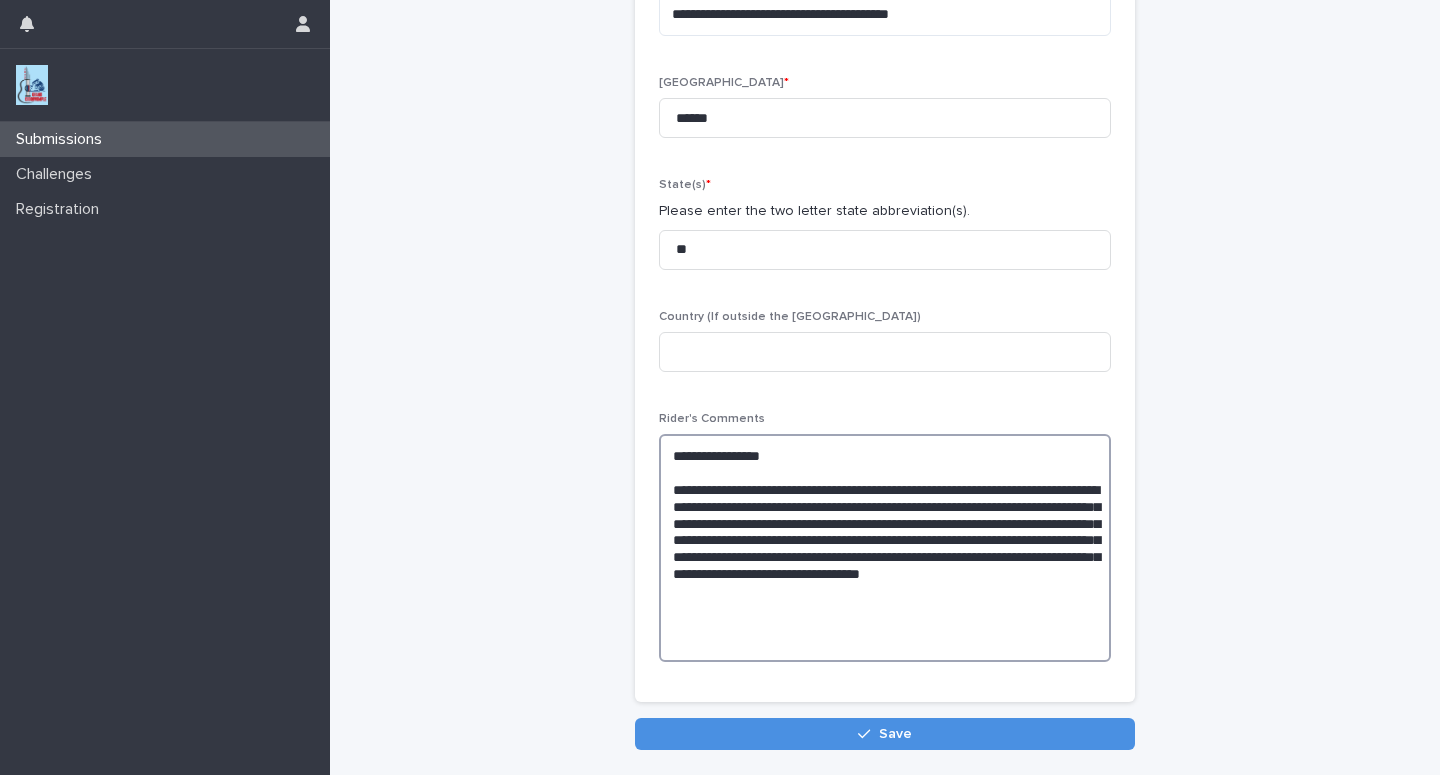 scroll, scrollTop: 414, scrollLeft: 0, axis: vertical 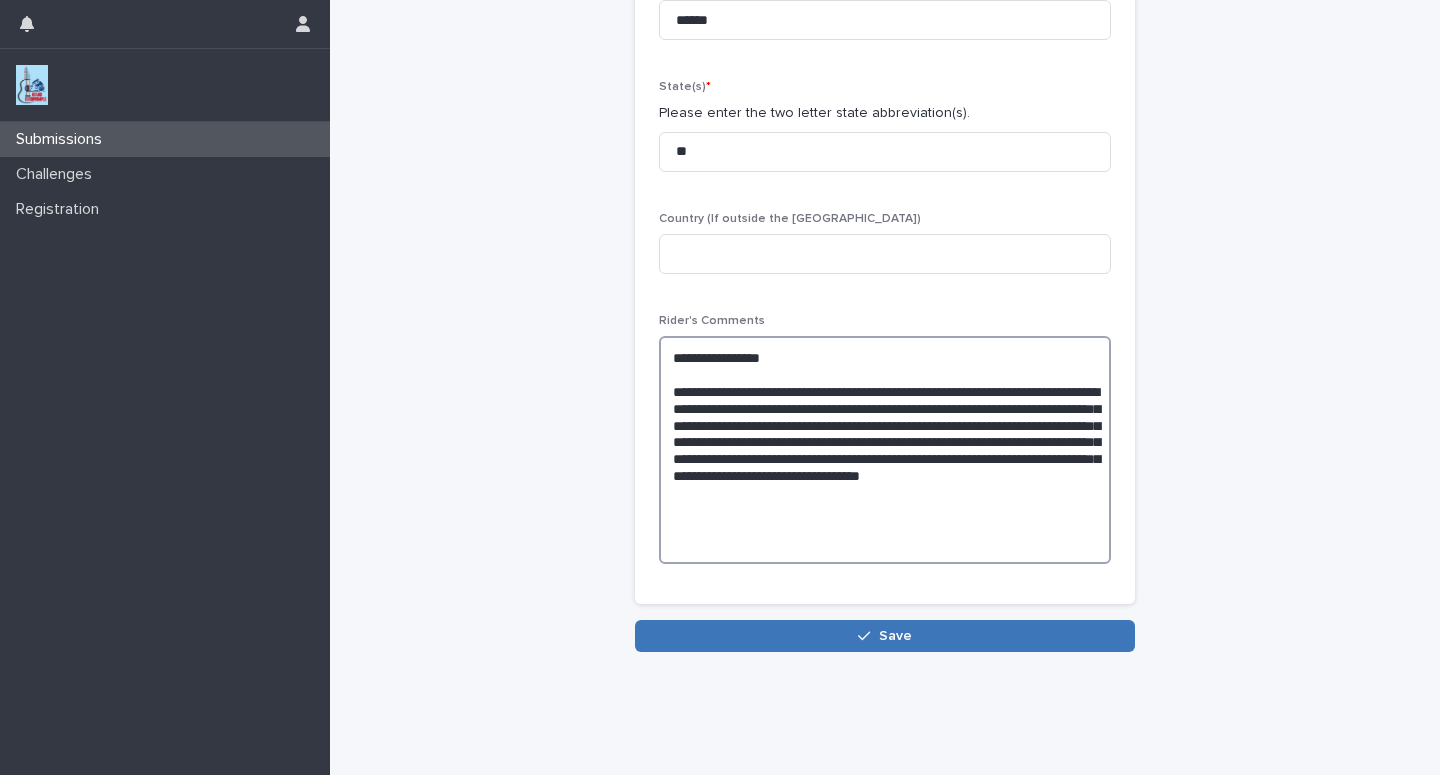 type on "**********" 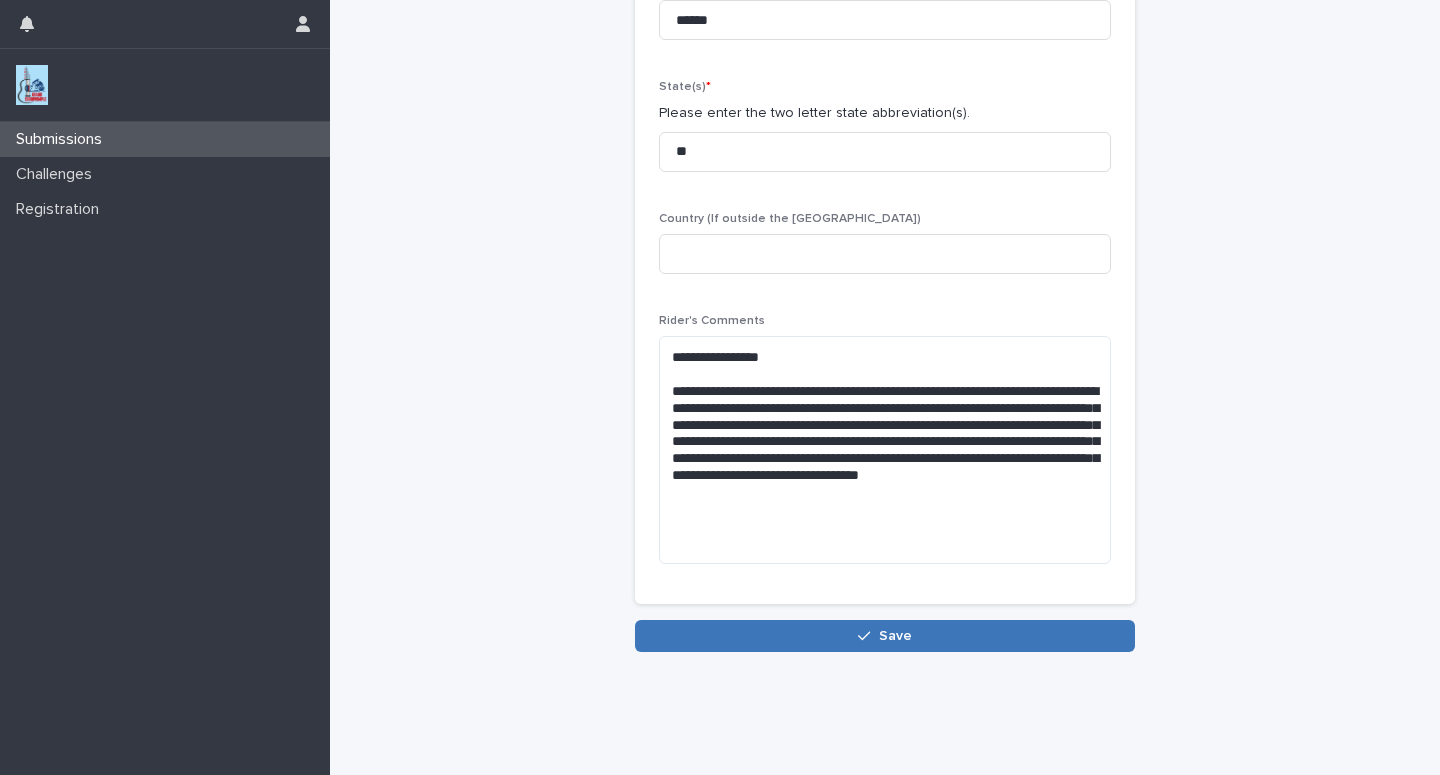 click on "Save" at bounding box center [885, 636] 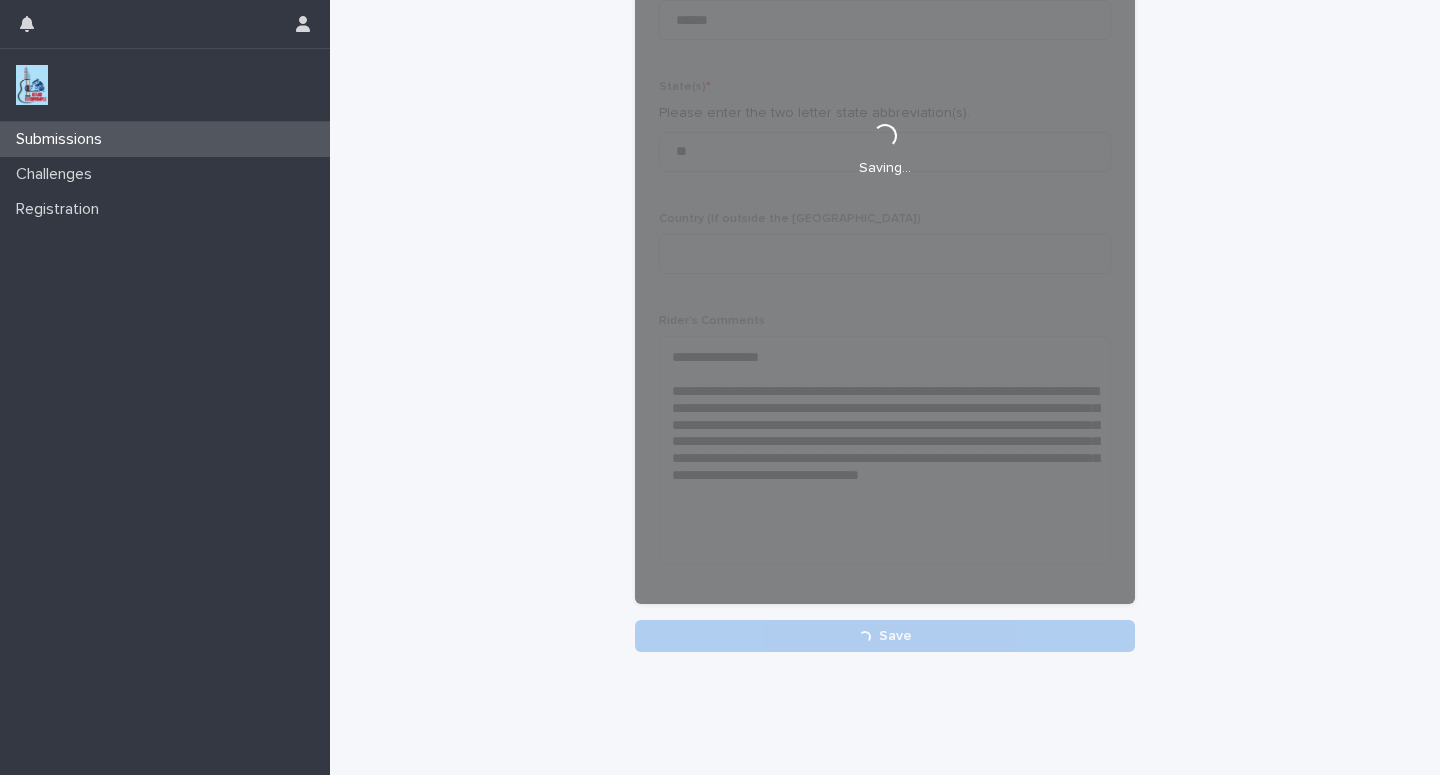 scroll, scrollTop: 414, scrollLeft: 0, axis: vertical 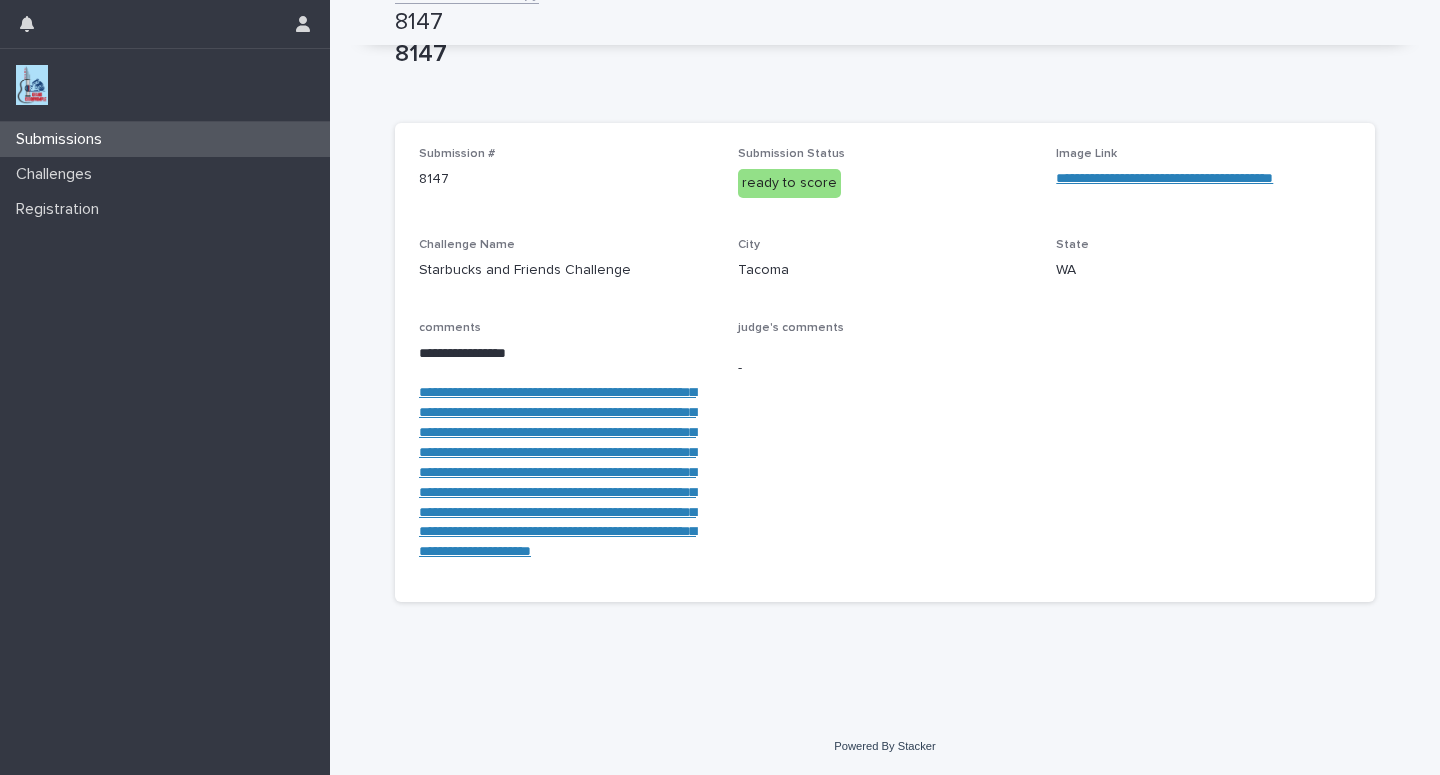 click on "Submissions" at bounding box center [165, 139] 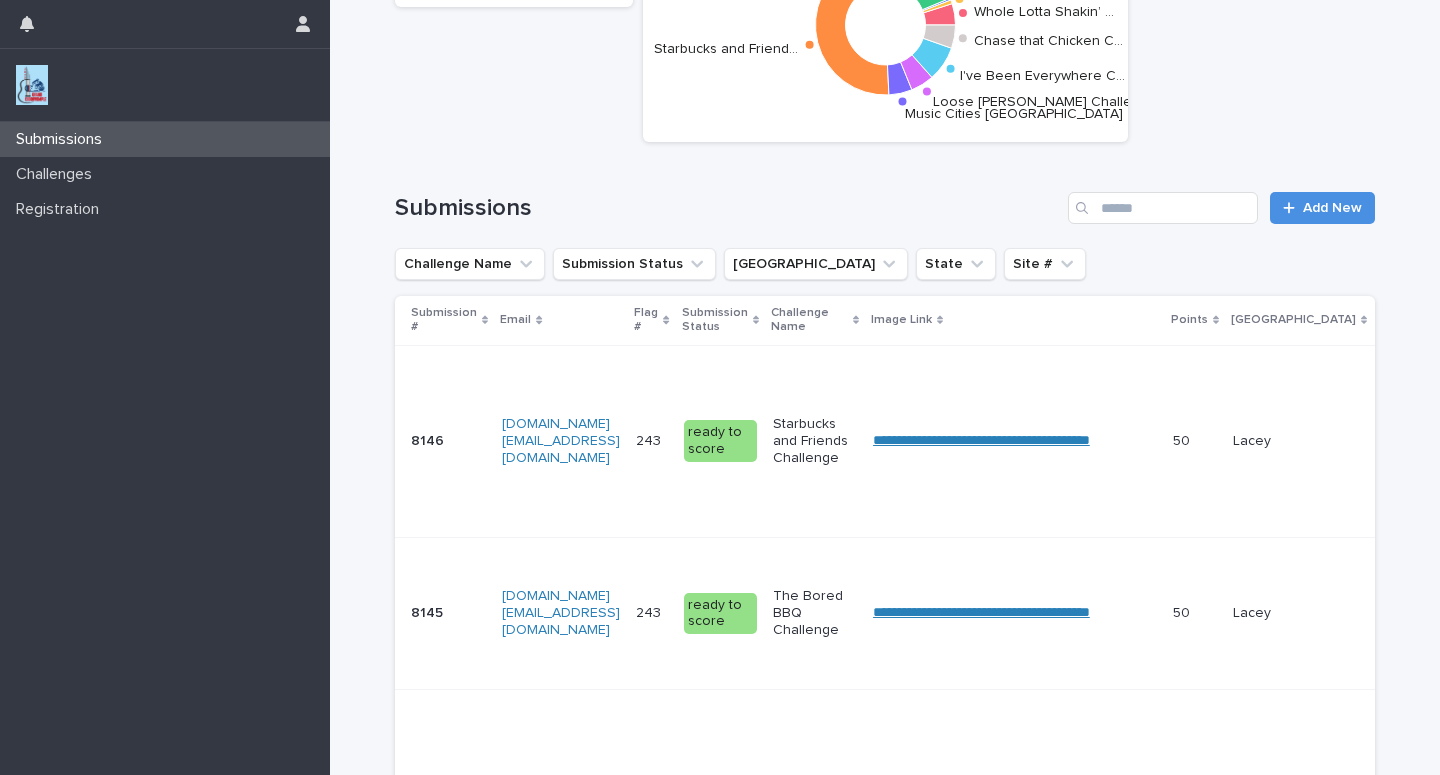 scroll, scrollTop: 0, scrollLeft: 0, axis: both 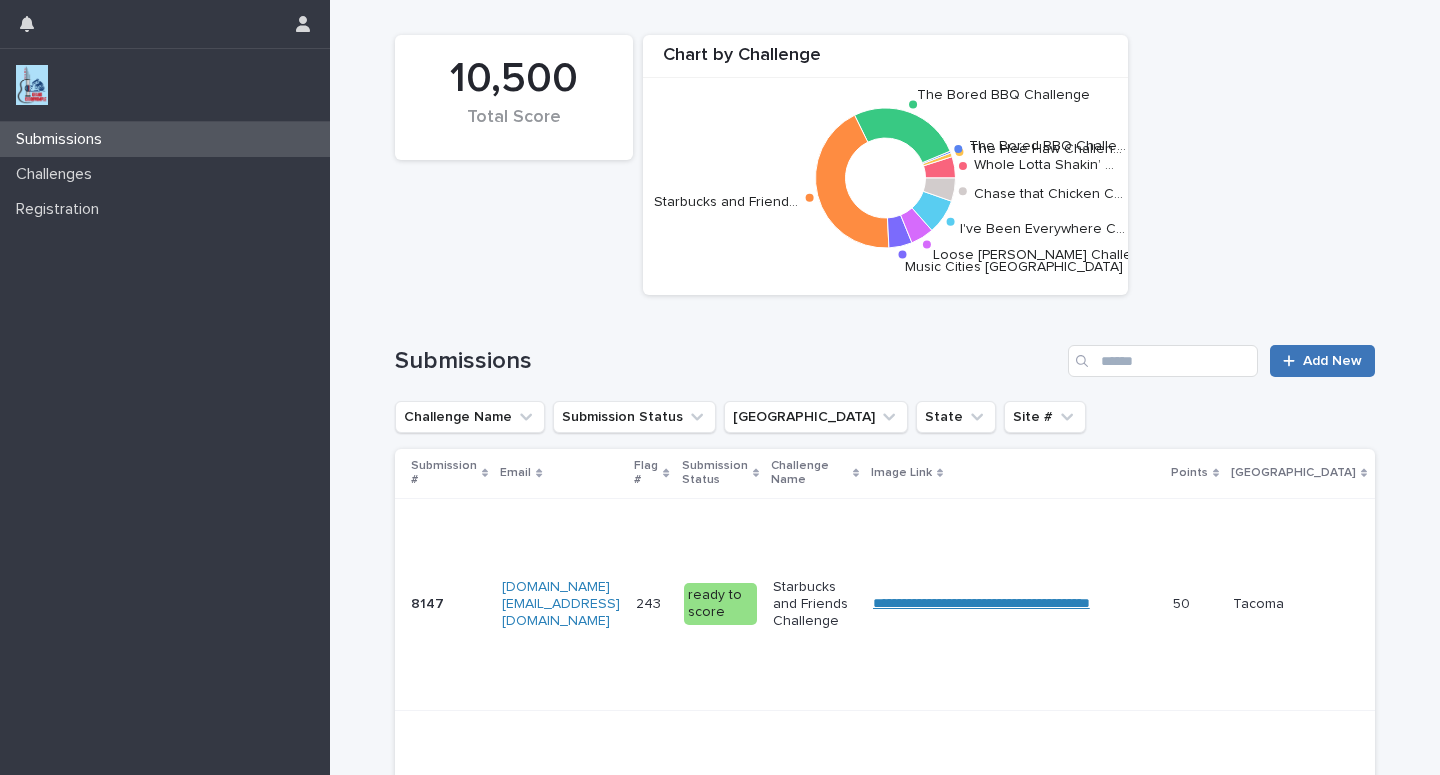 click on "Add New" at bounding box center [1332, 361] 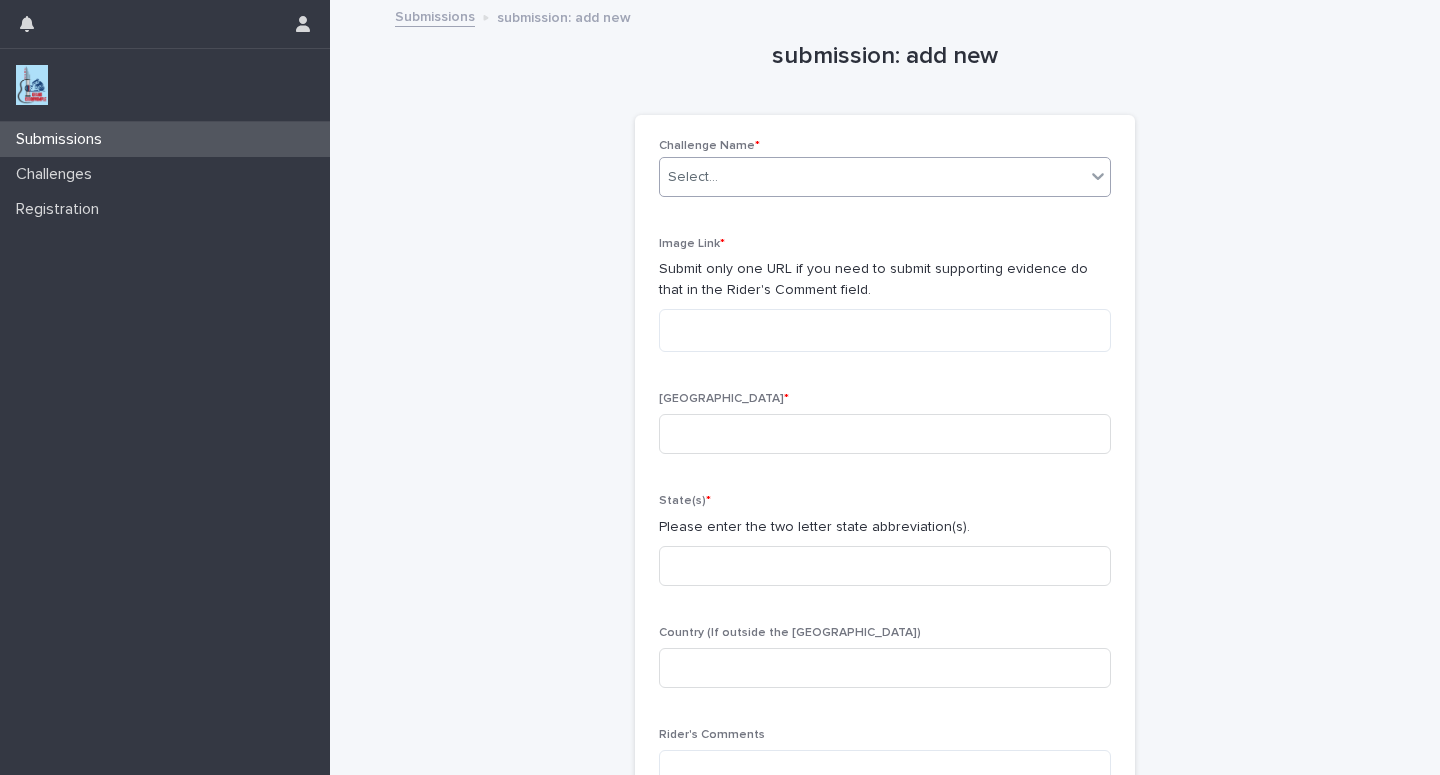 click on "Select..." at bounding box center [872, 177] 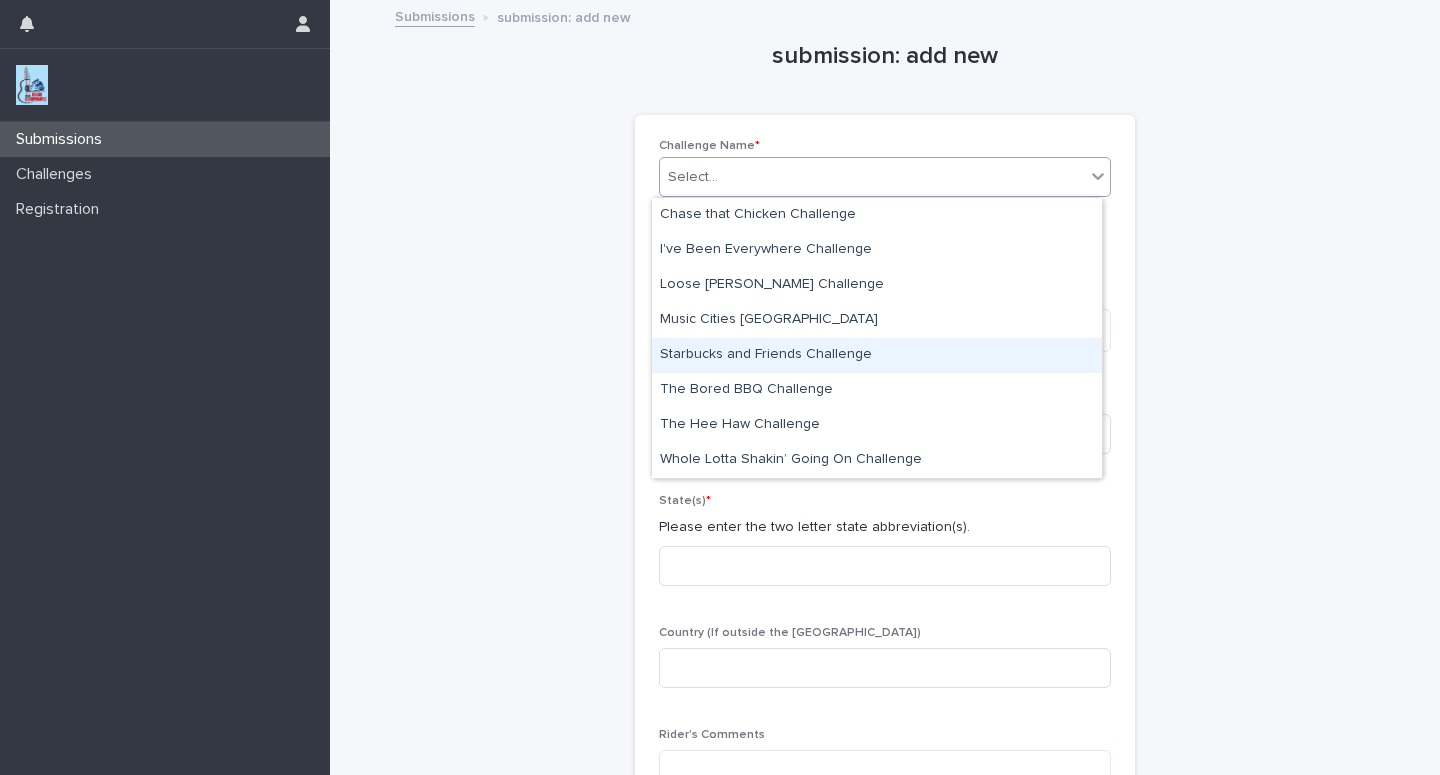 click on "Starbucks and Friends Challenge" at bounding box center [877, 355] 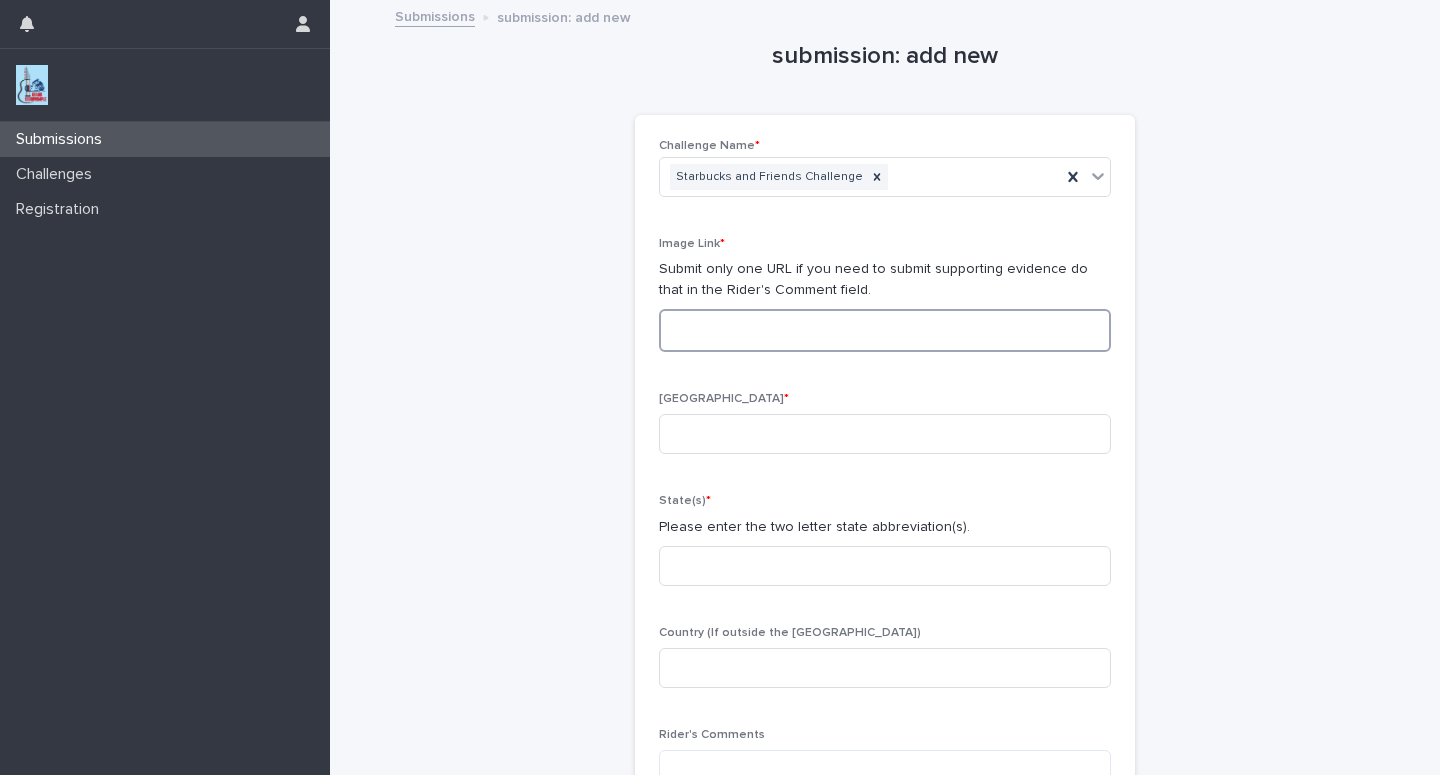 click at bounding box center (885, 330) 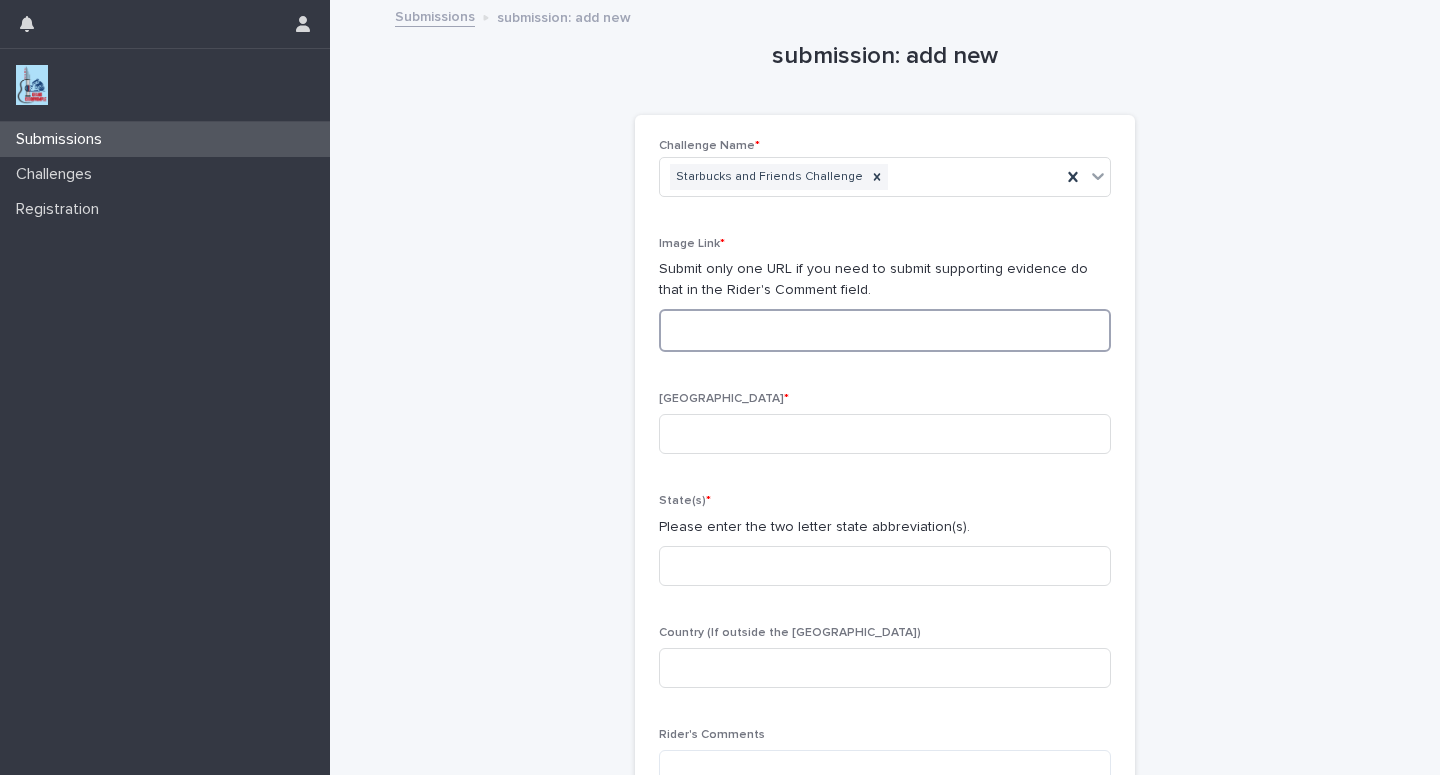 paste on "**********" 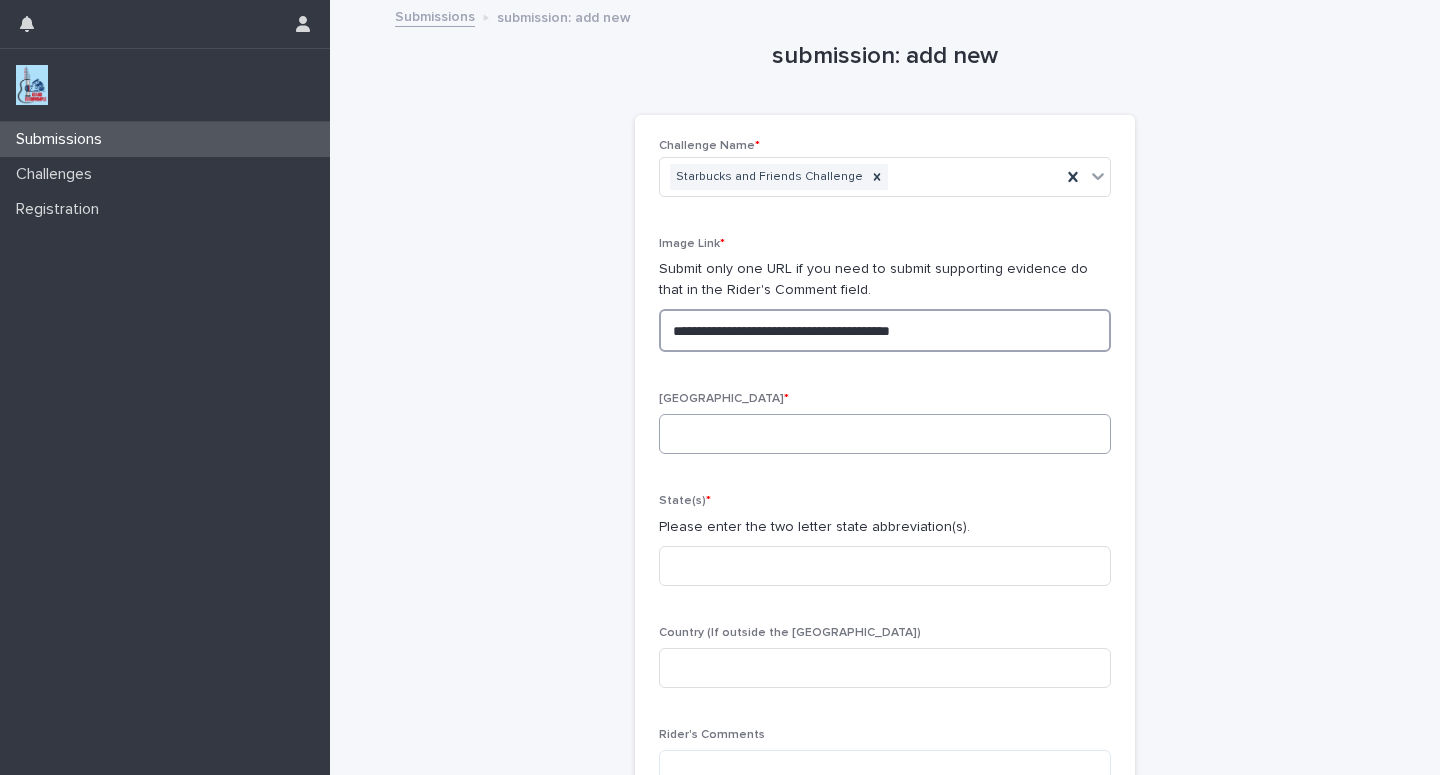 type on "**********" 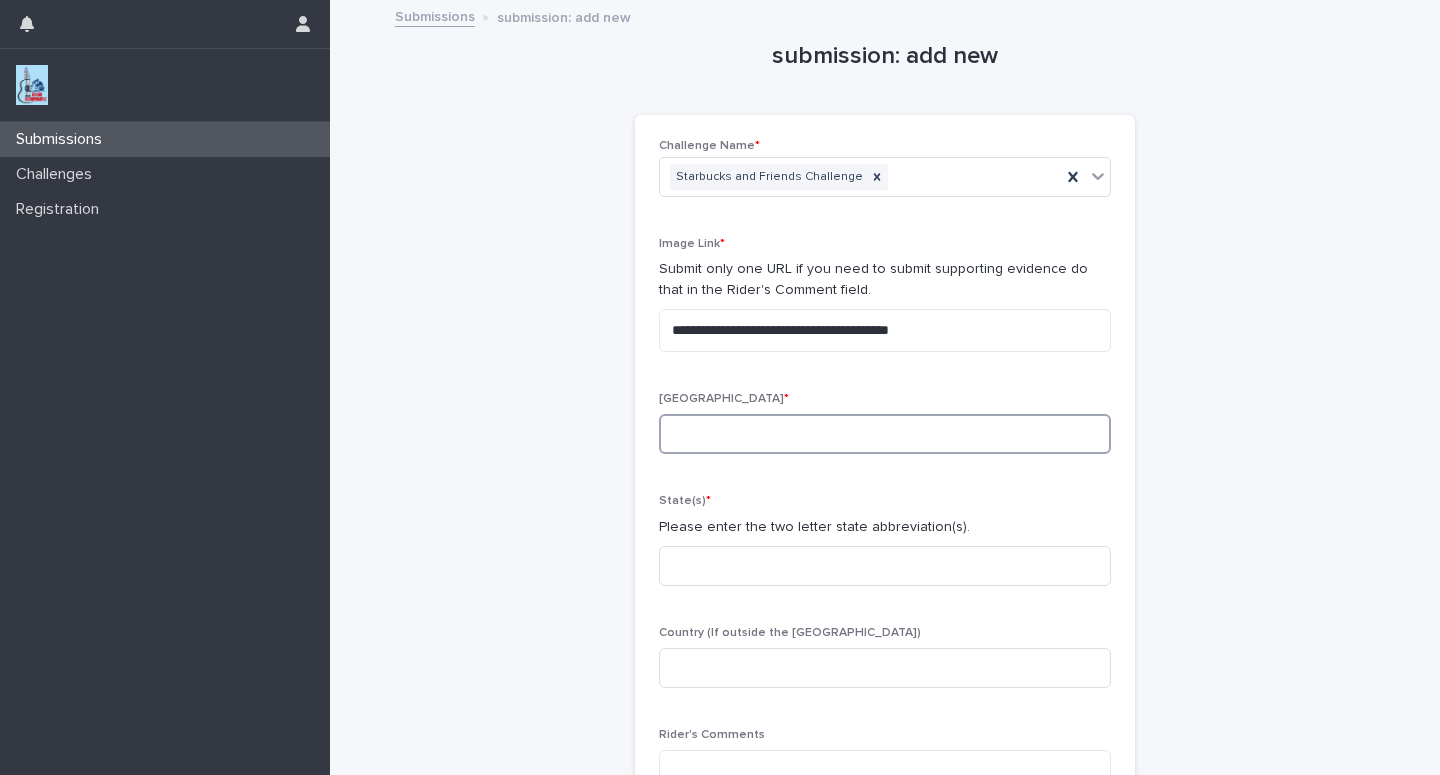 click at bounding box center (885, 434) 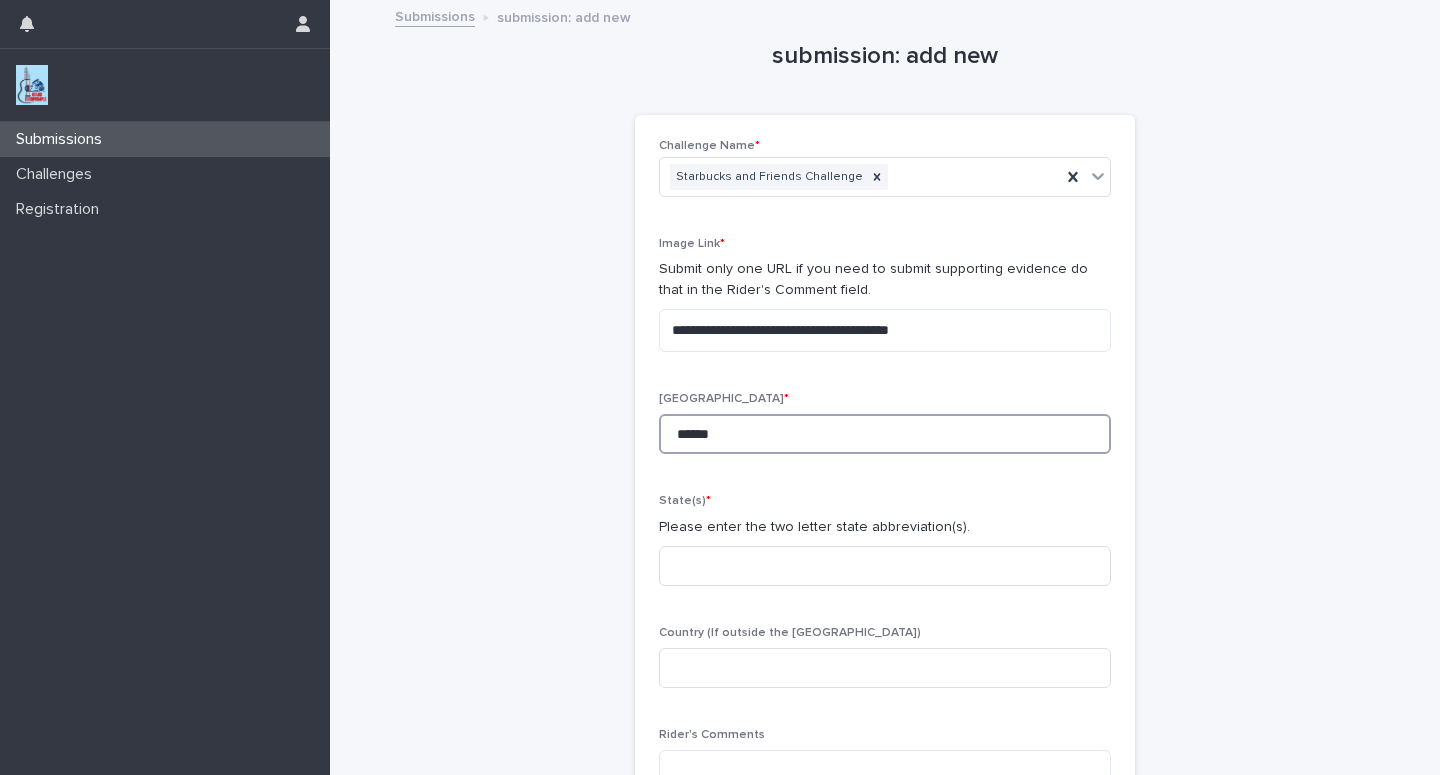 type on "******" 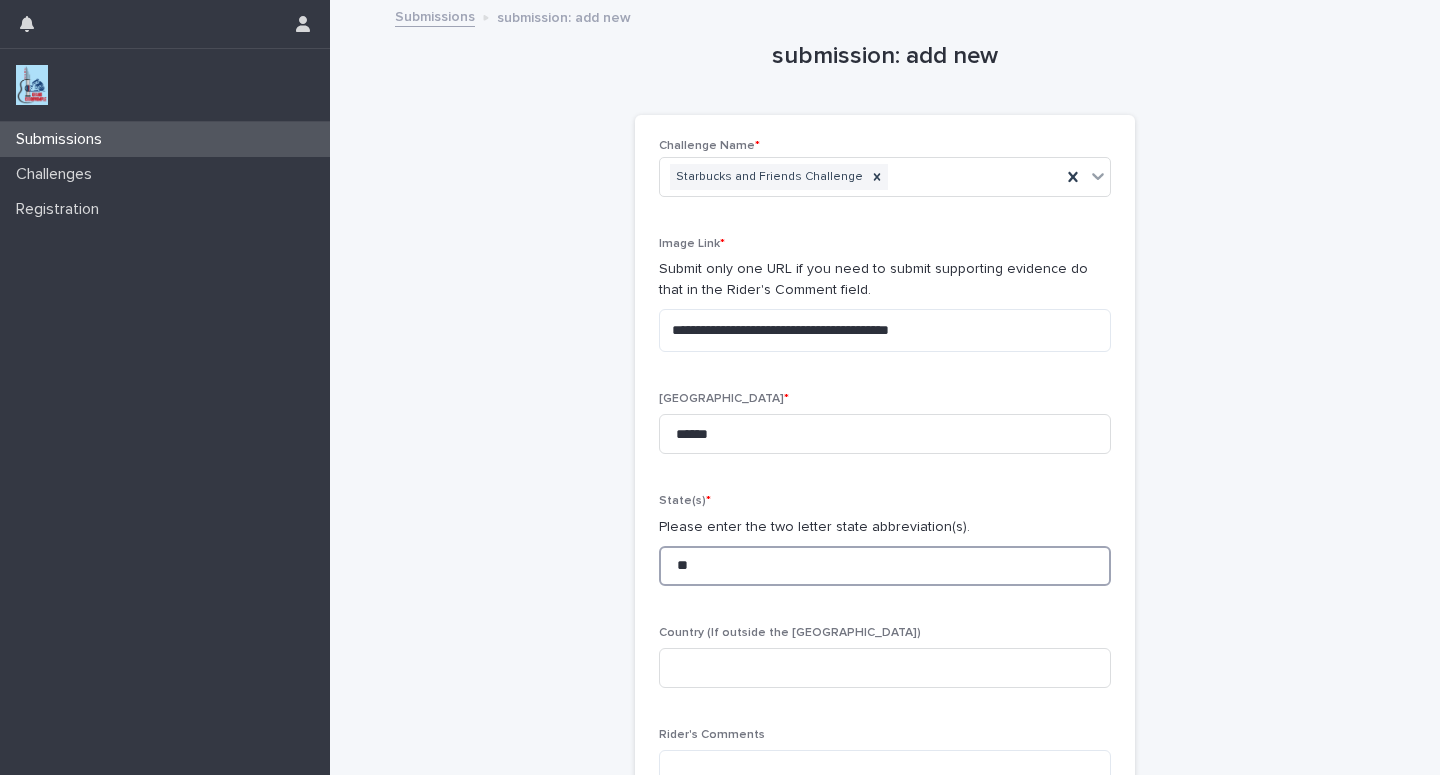 type on "**" 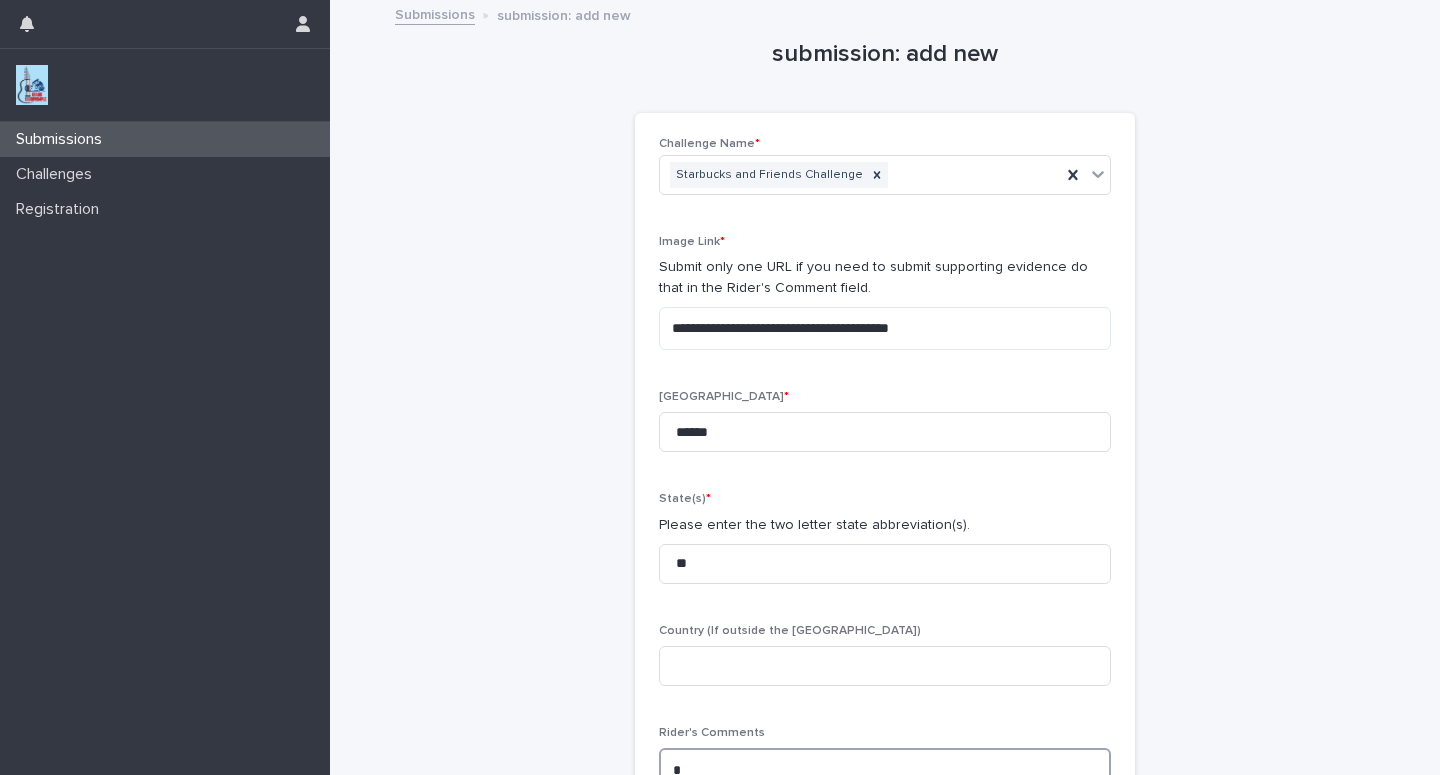 scroll, scrollTop: 5, scrollLeft: 0, axis: vertical 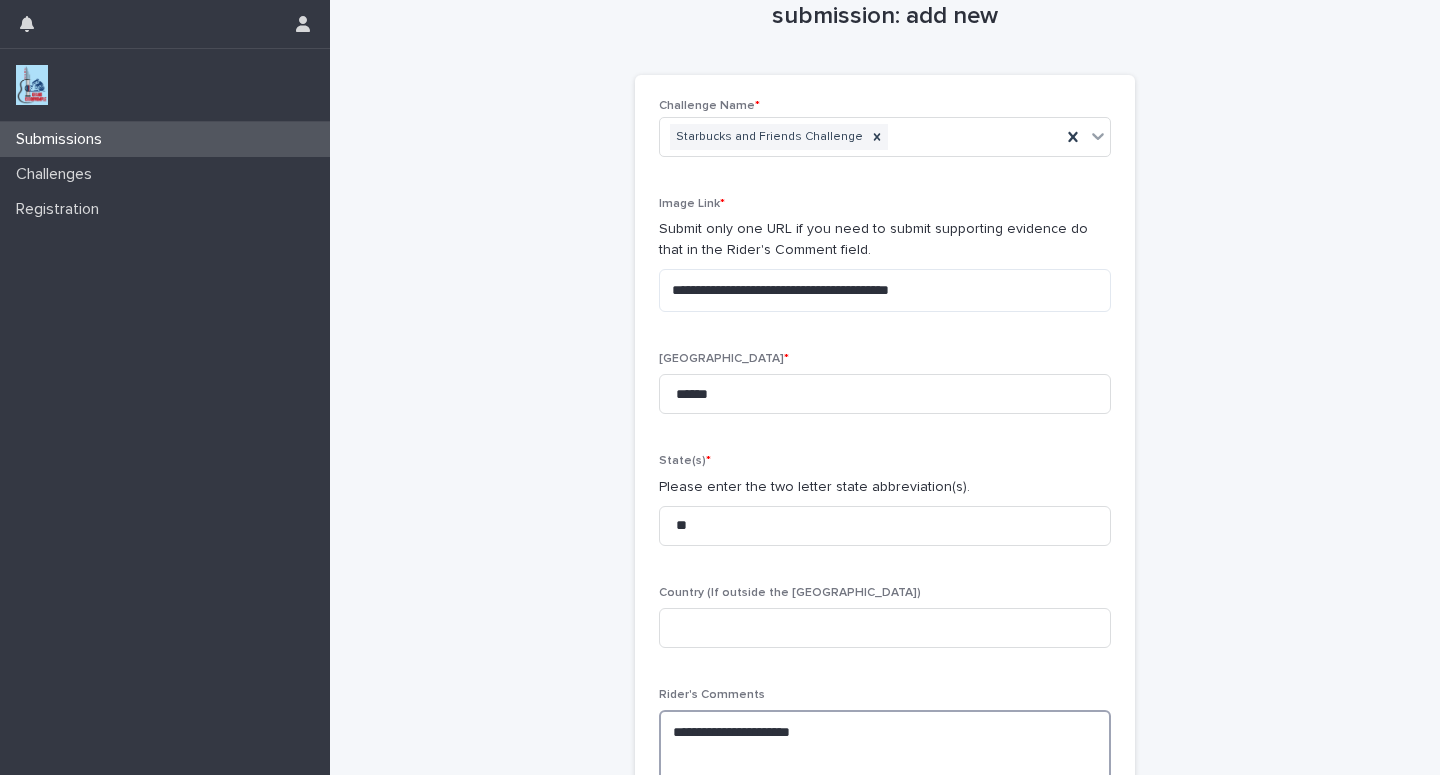 paste on "**********" 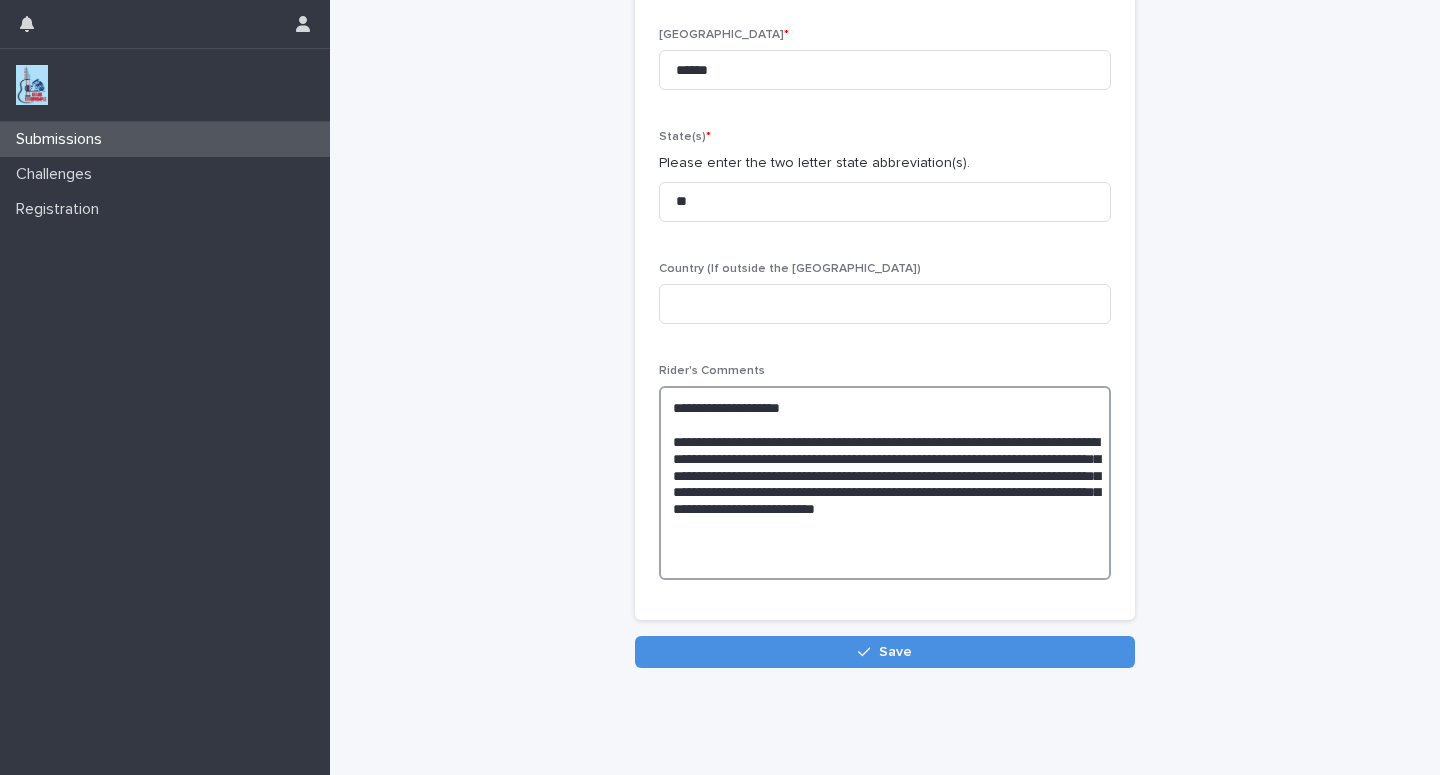 scroll, scrollTop: 394, scrollLeft: 0, axis: vertical 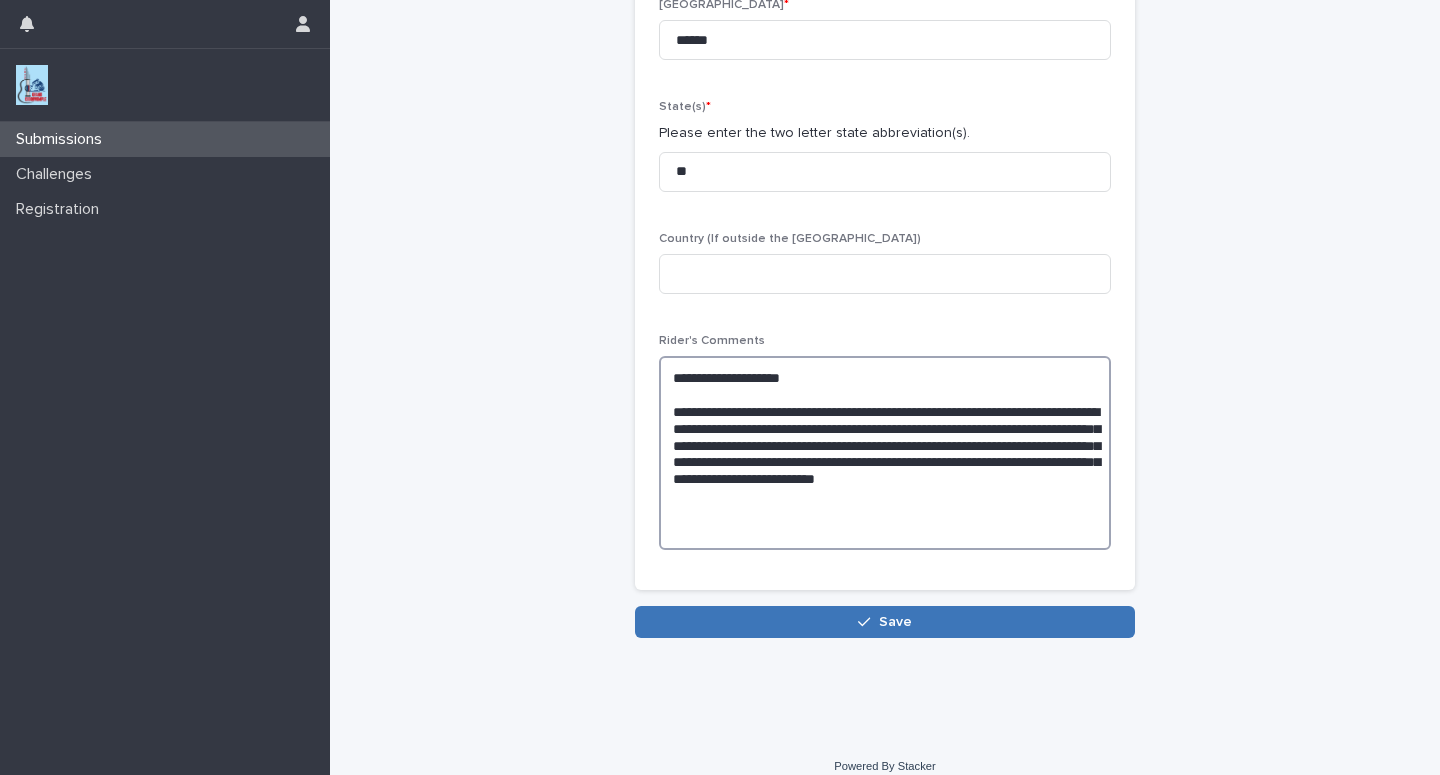type on "**********" 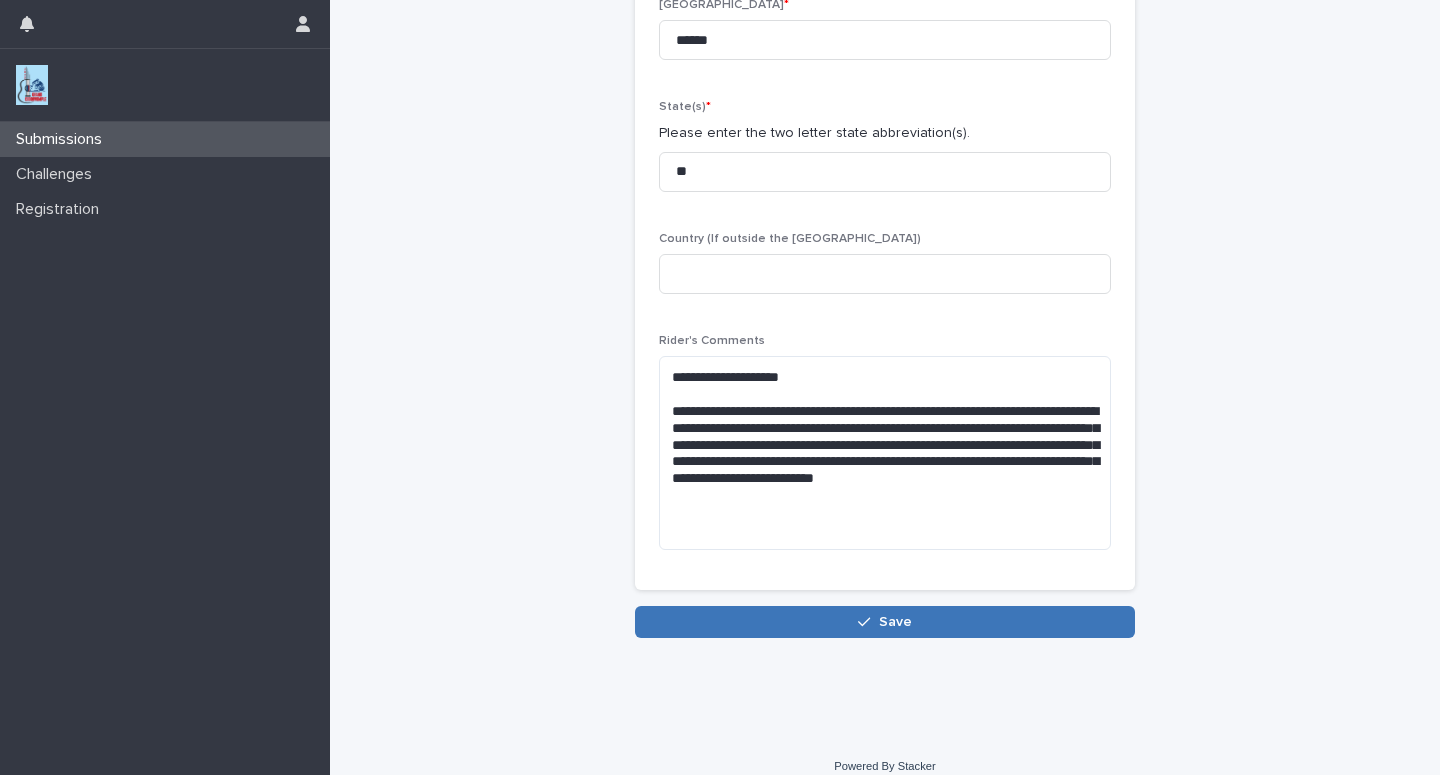 click on "Save" at bounding box center (885, 622) 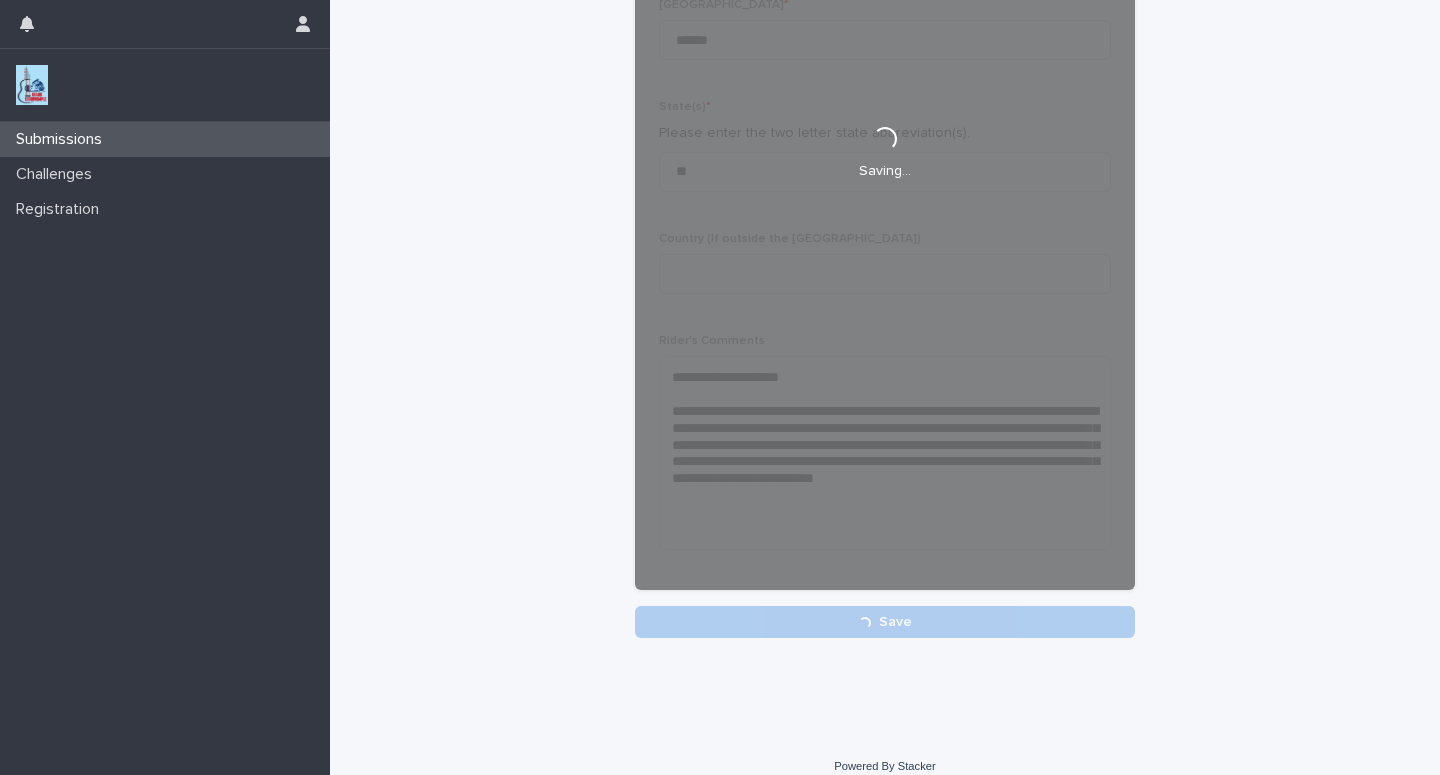 scroll, scrollTop: 394, scrollLeft: 0, axis: vertical 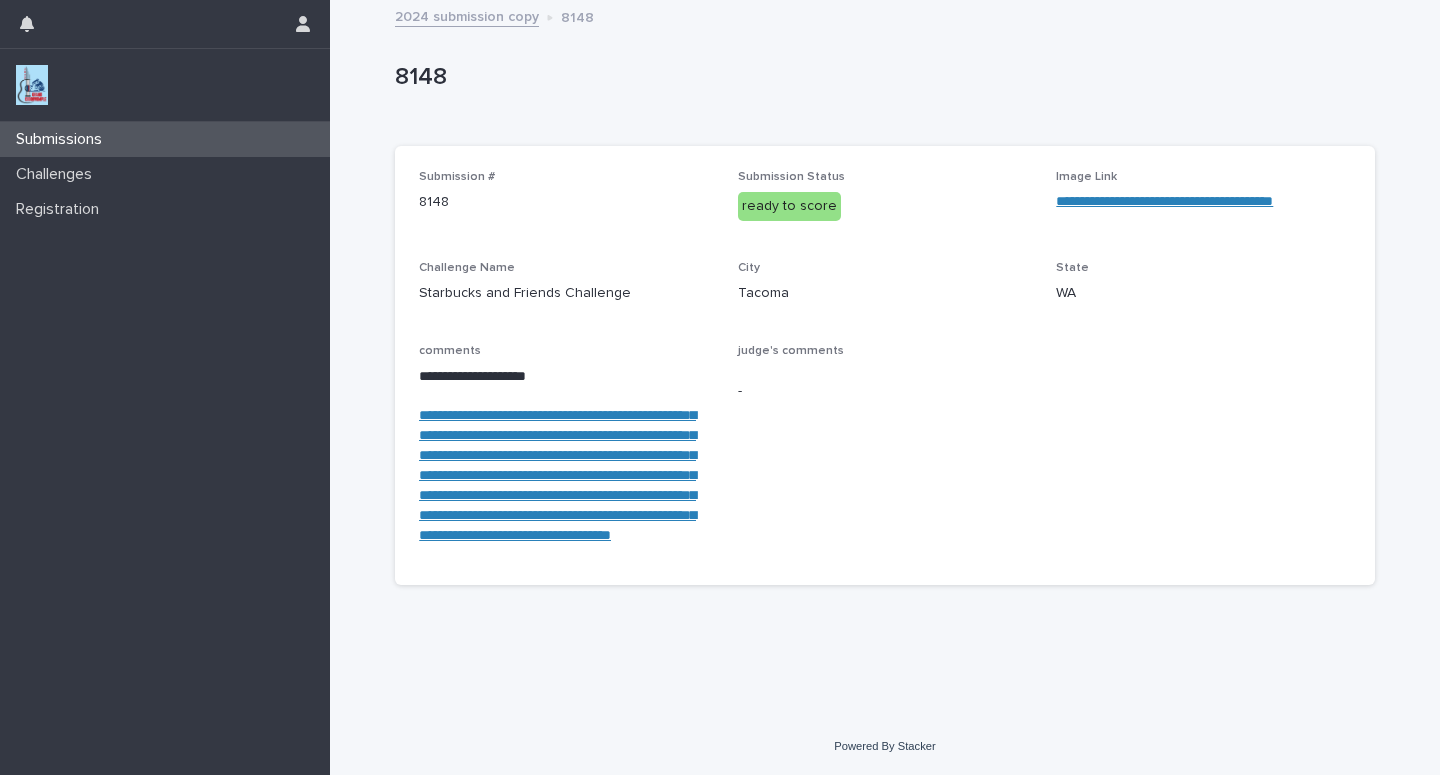 click on "Submissions" at bounding box center (63, 139) 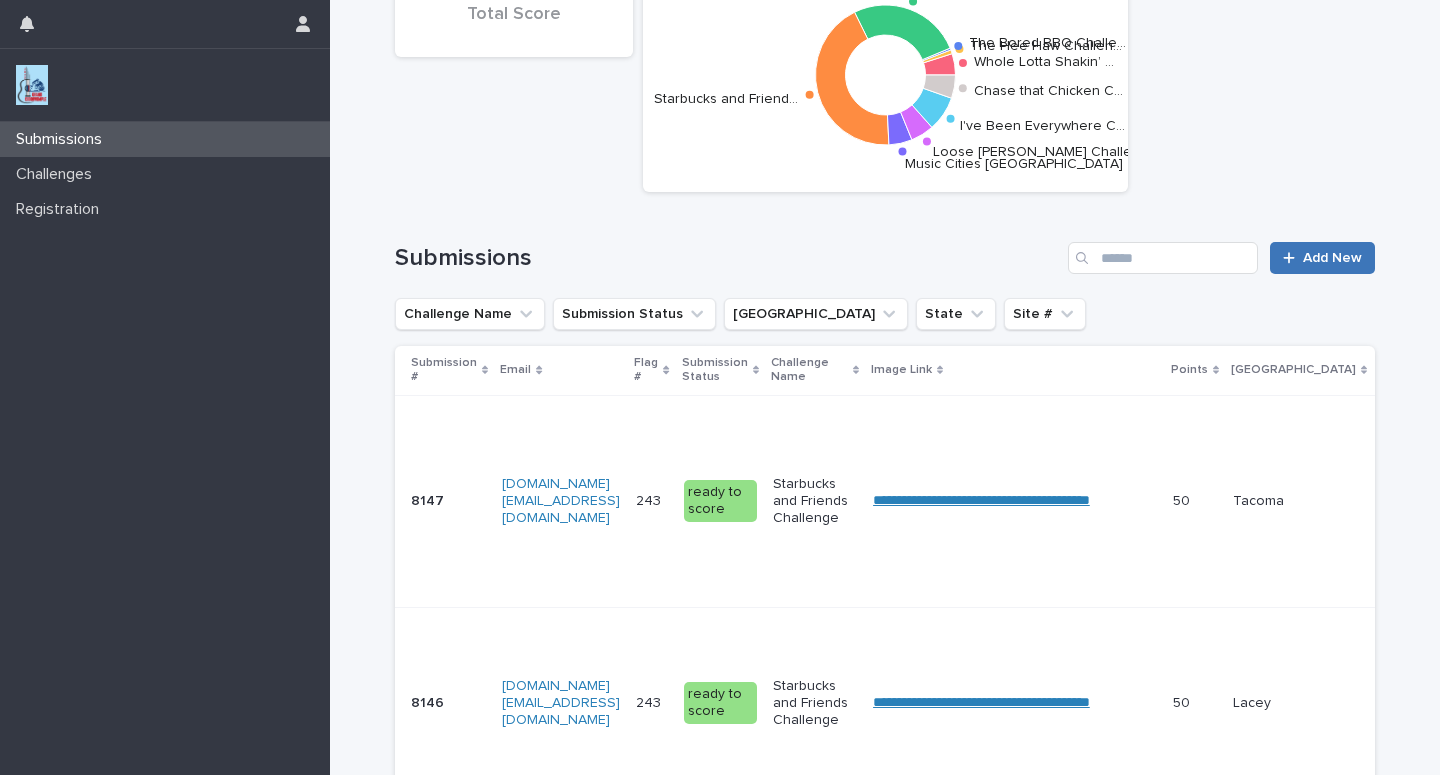 scroll, scrollTop: 0, scrollLeft: 0, axis: both 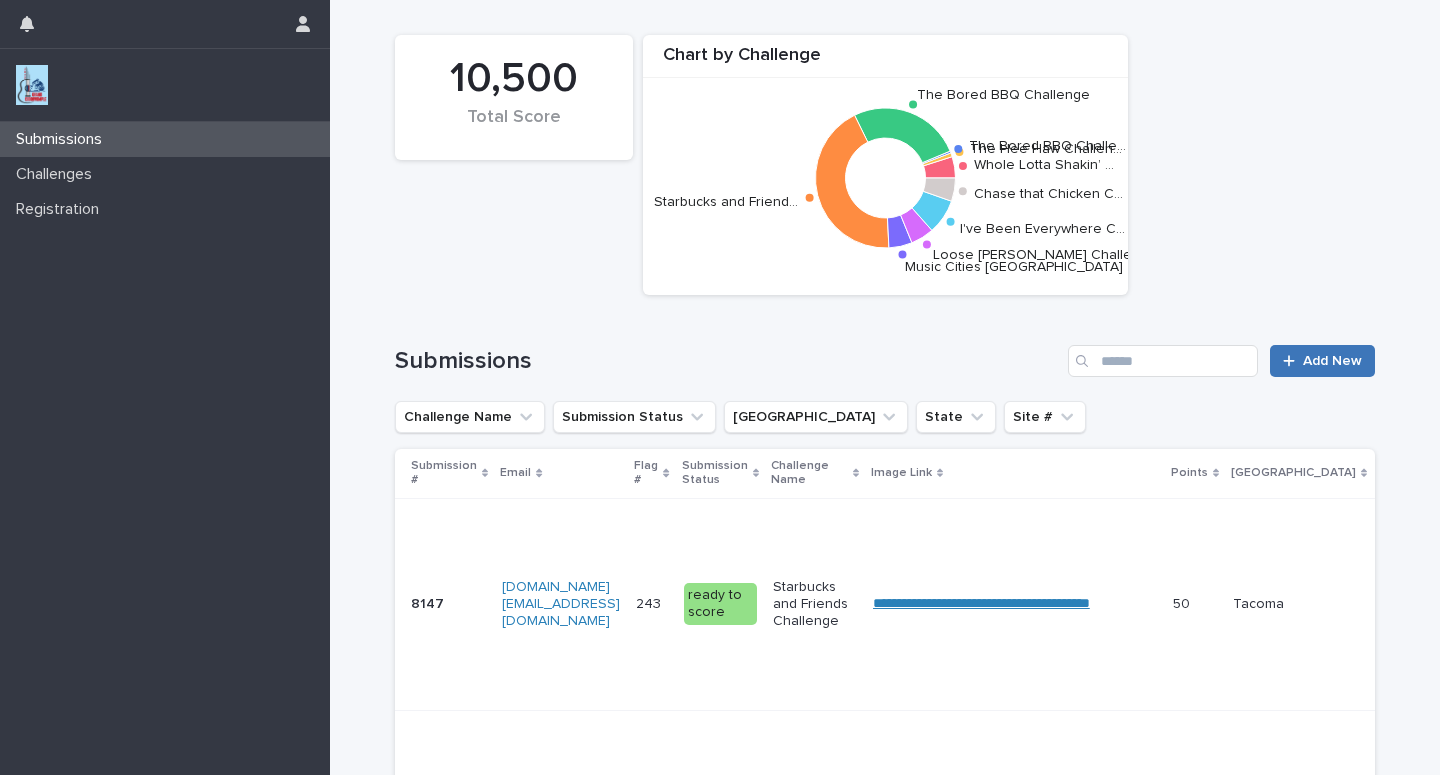 click on "Add New" at bounding box center [1322, 361] 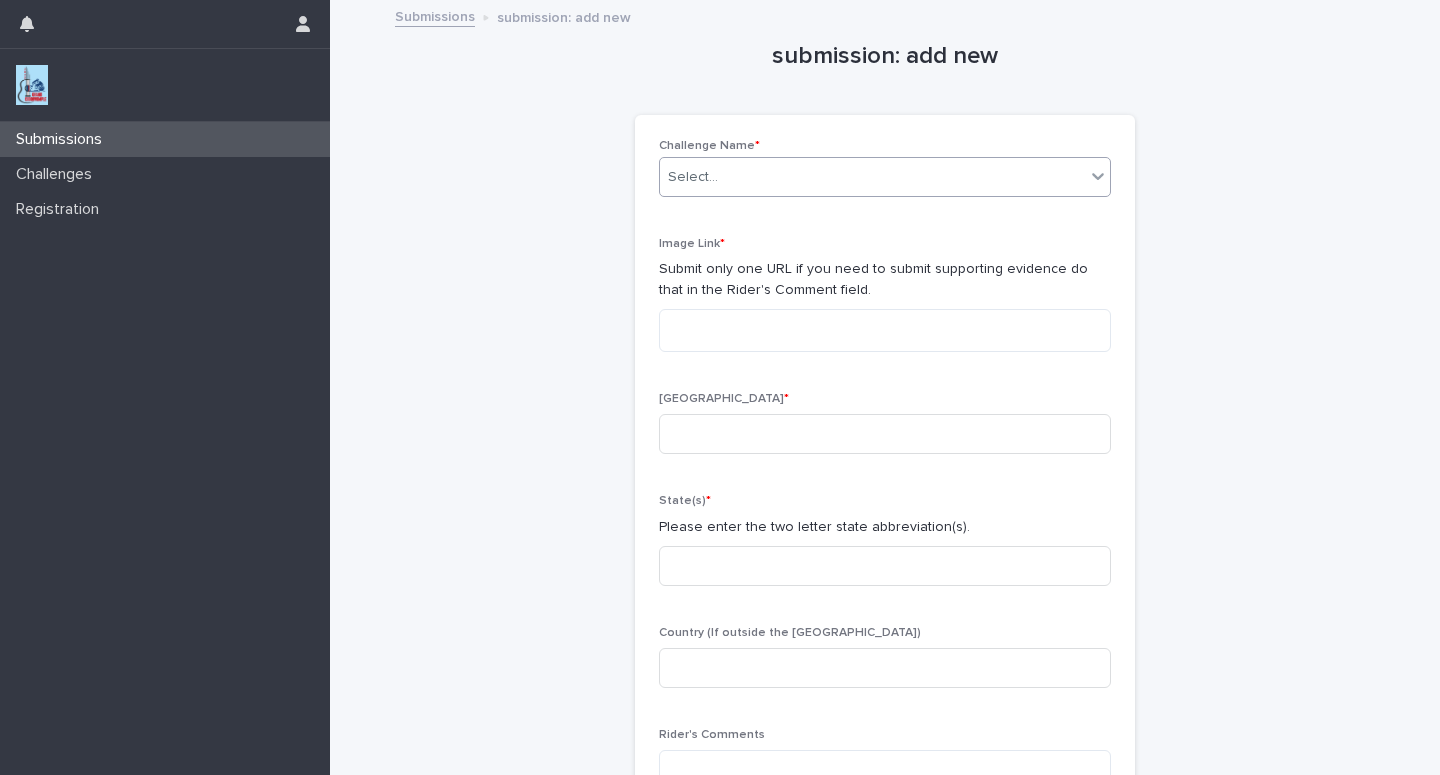 click 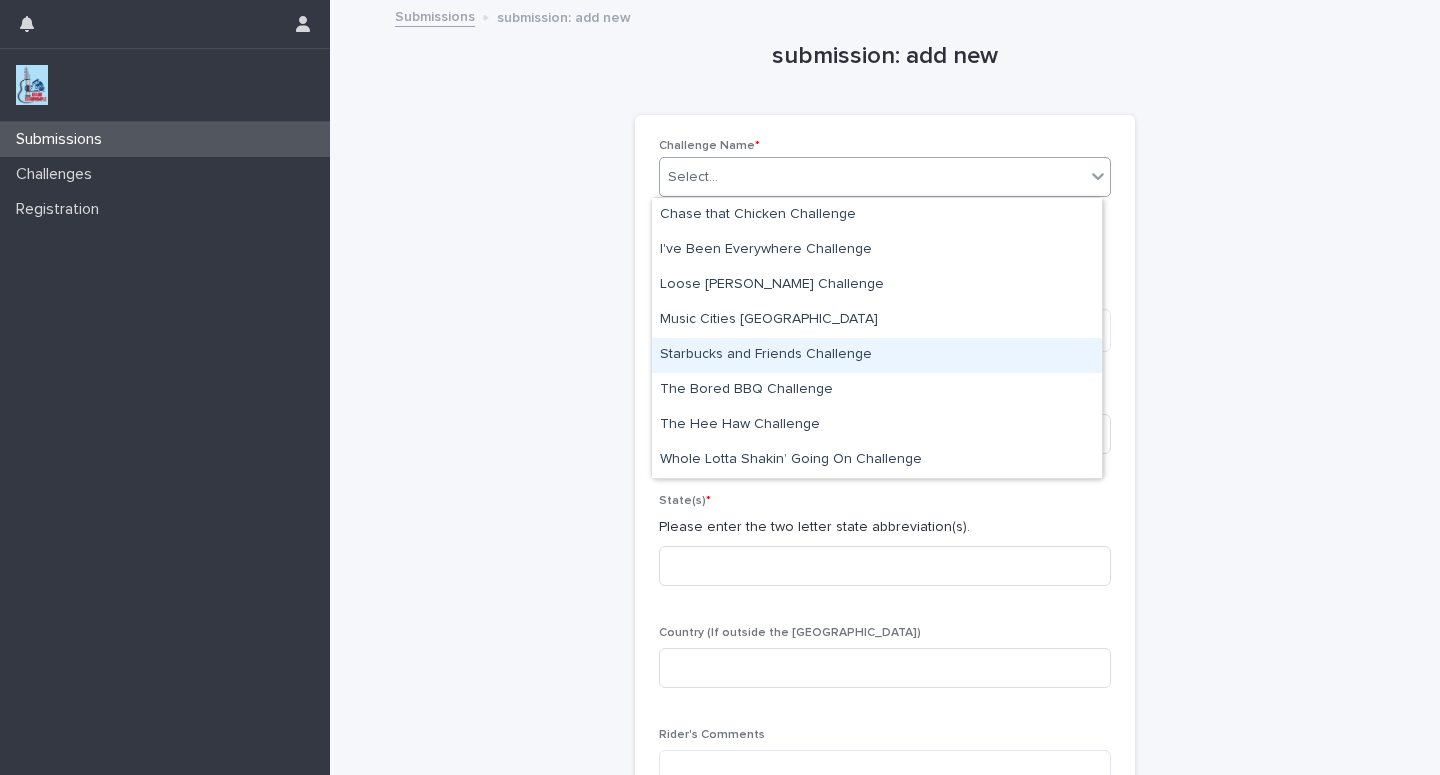 click on "Starbucks and Friends Challenge" at bounding box center [877, 355] 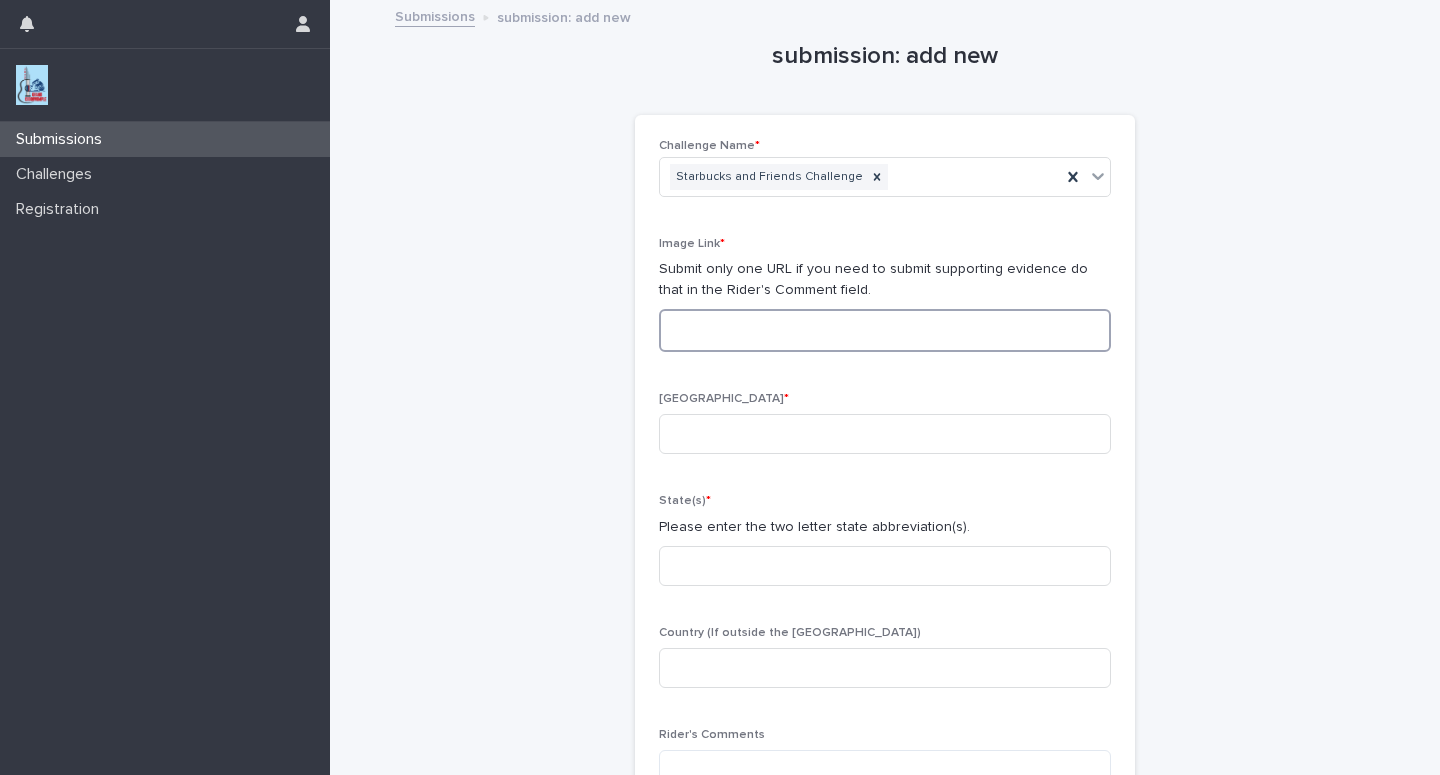 click at bounding box center (885, 330) 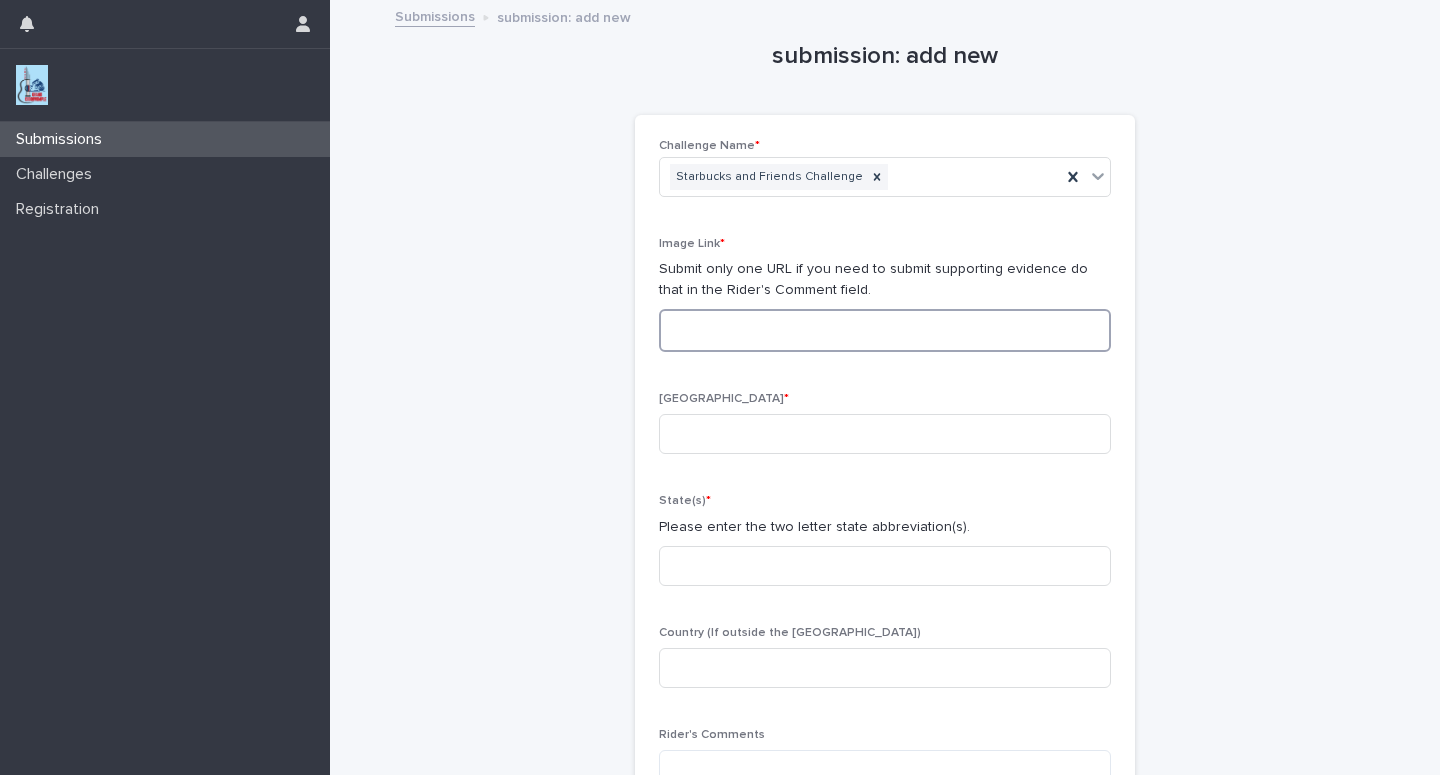 paste on "**********" 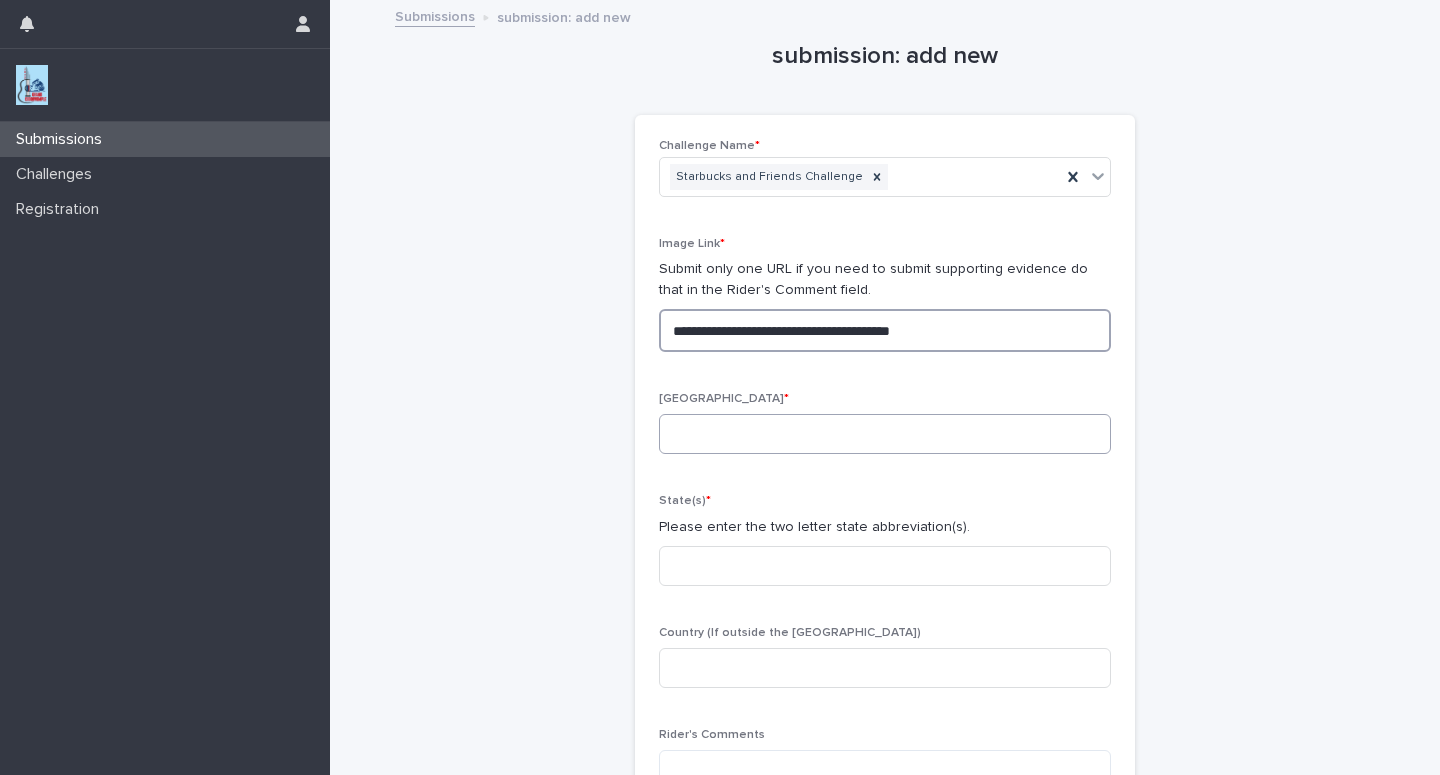 type on "**********" 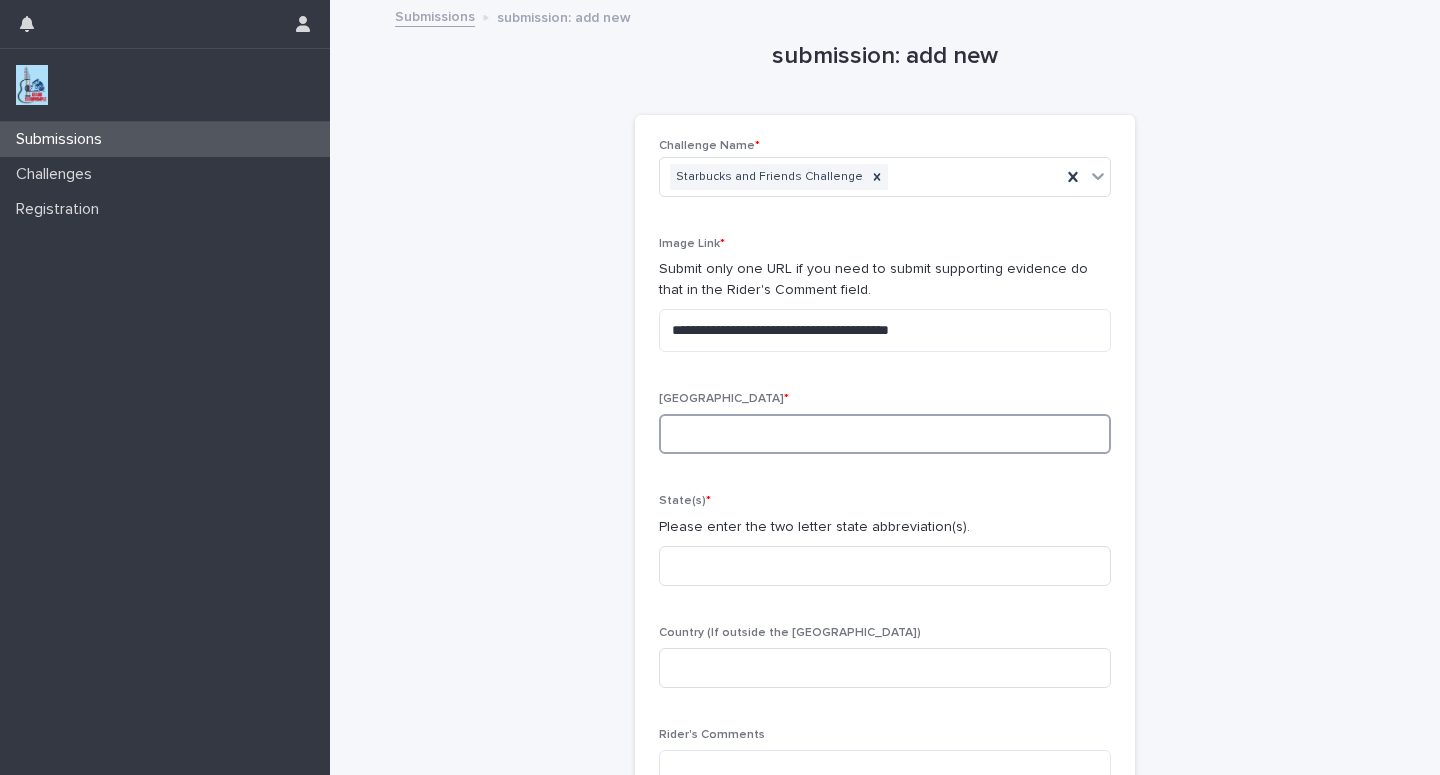 click at bounding box center (885, 434) 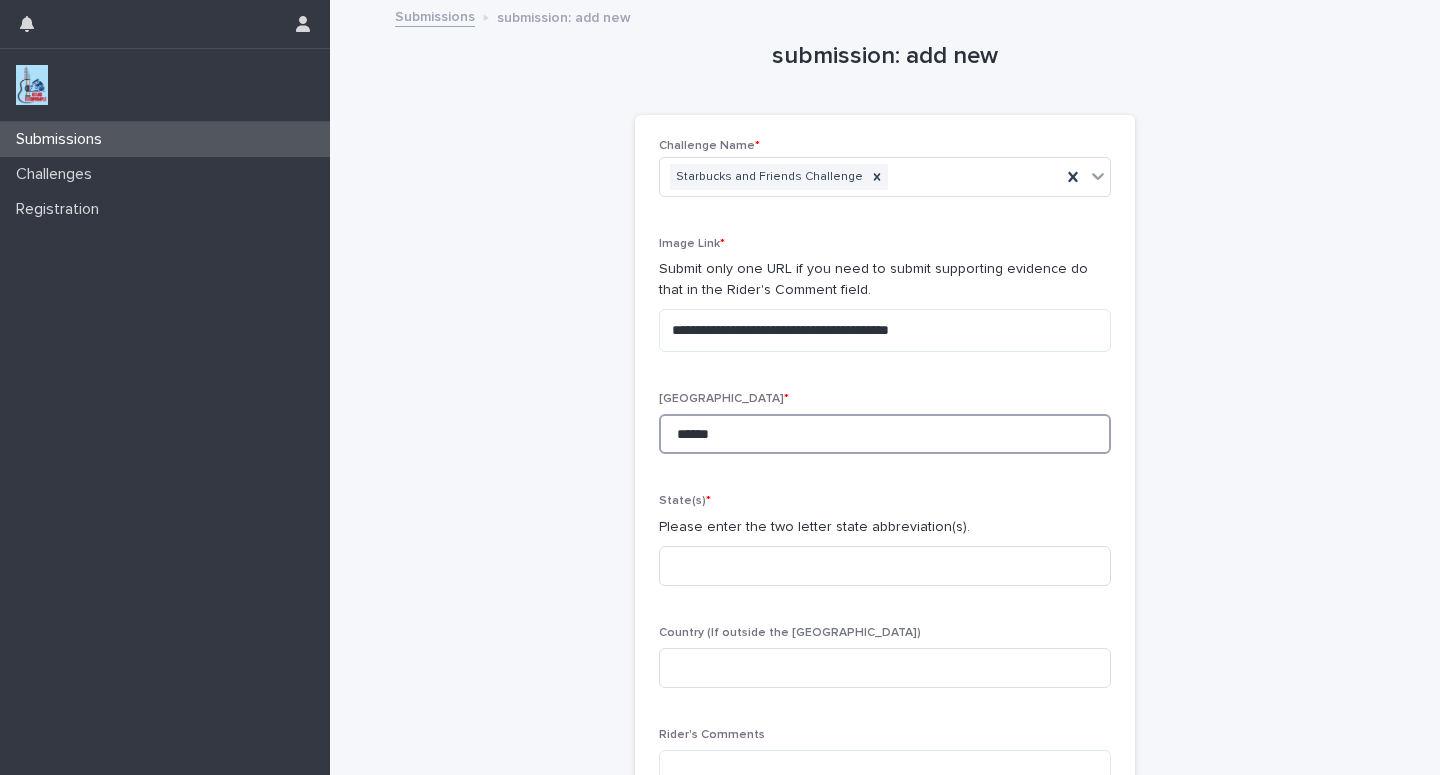 type on "******" 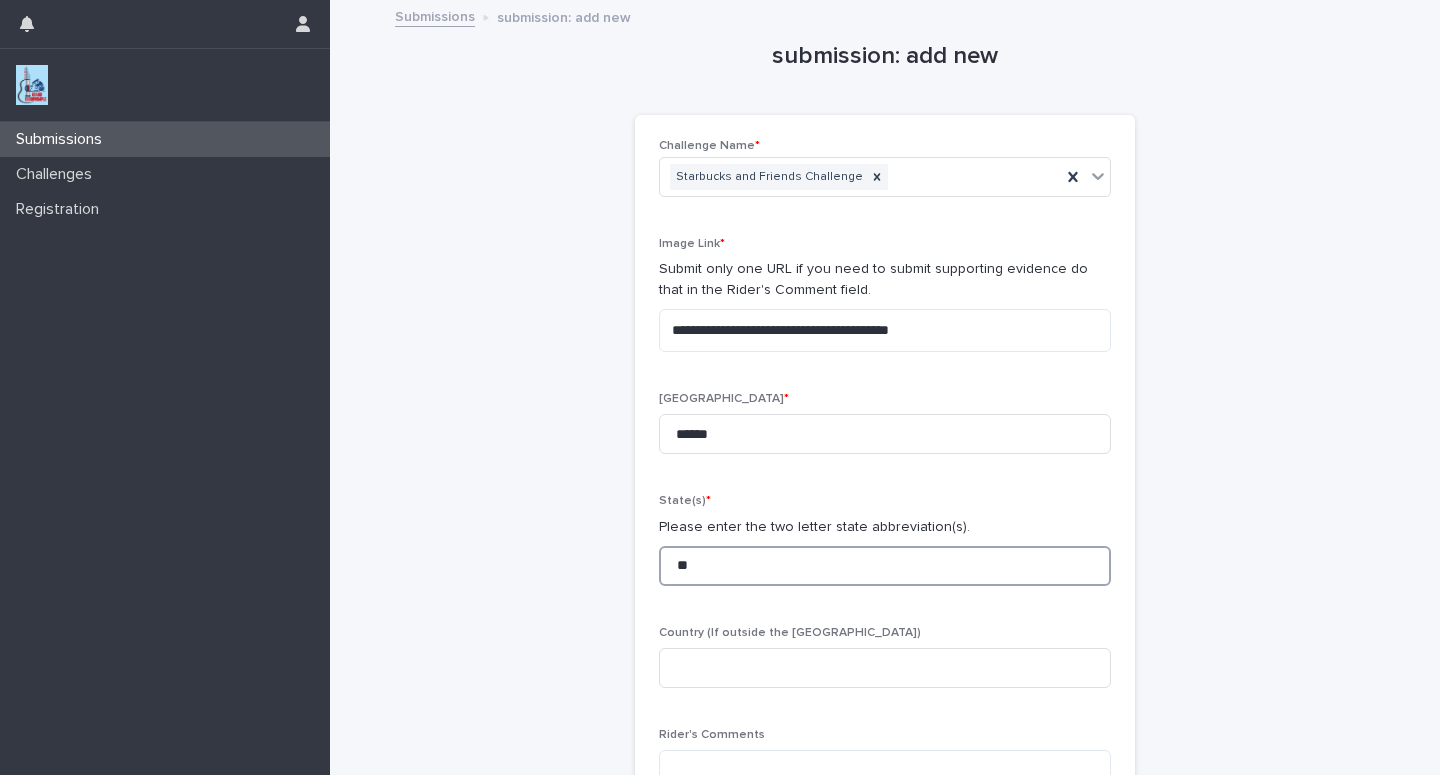 type on "**" 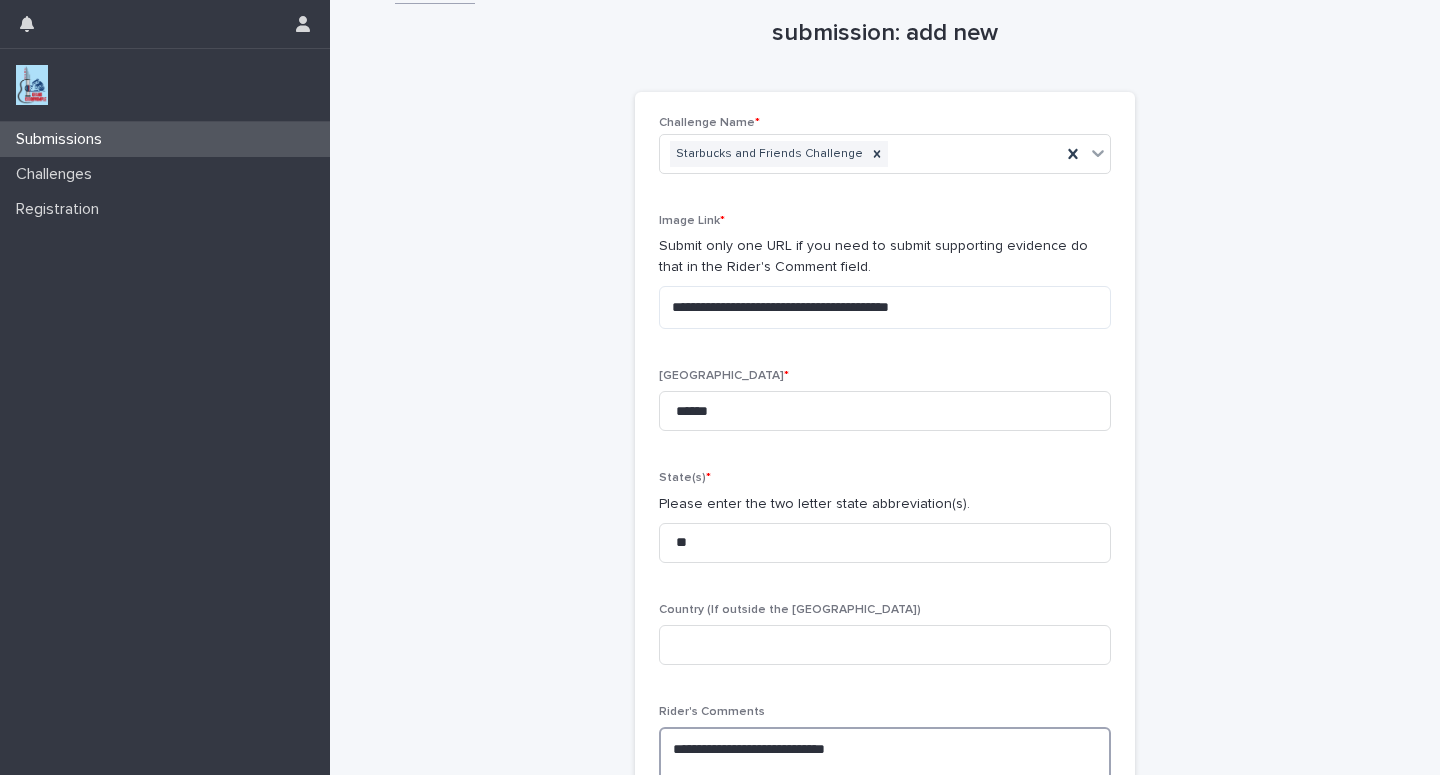 scroll, scrollTop: 40, scrollLeft: 0, axis: vertical 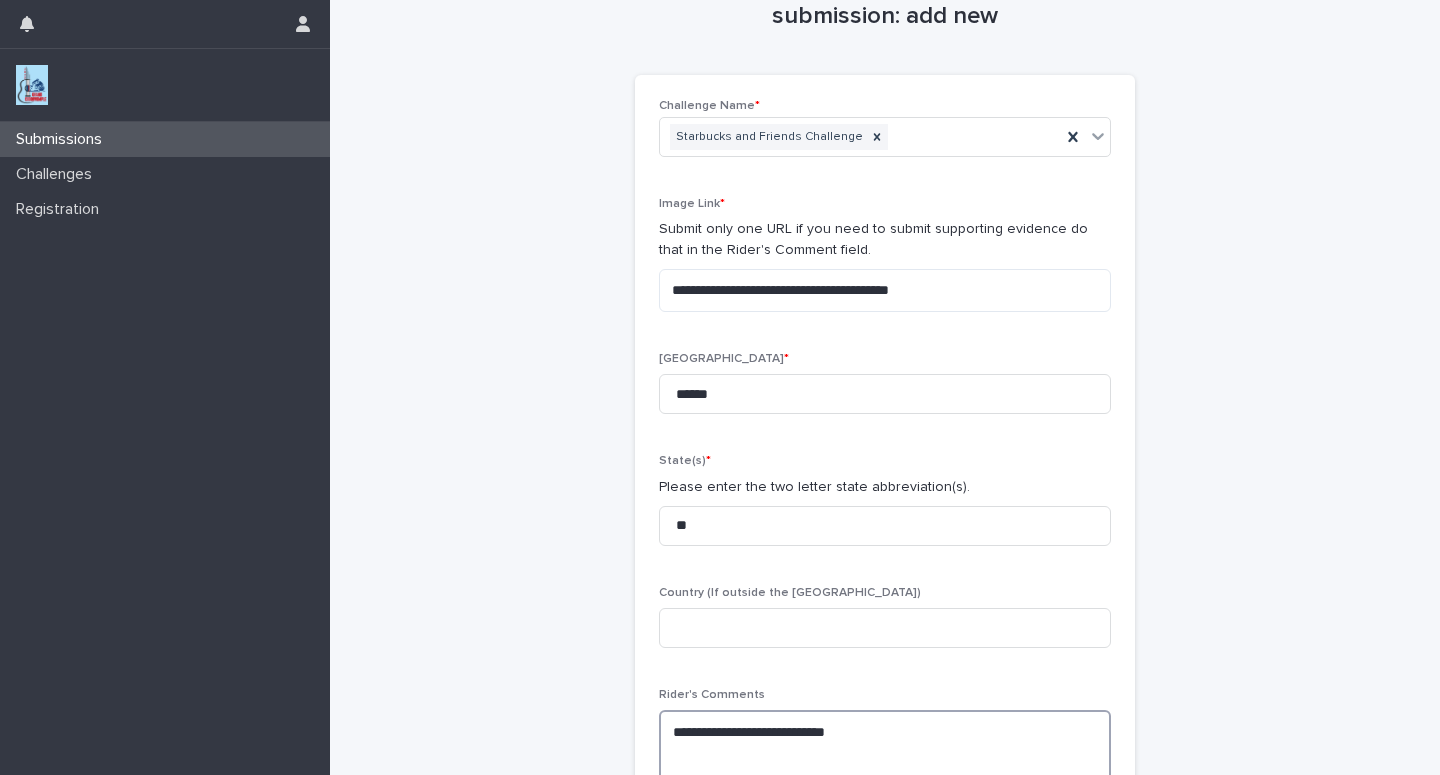 paste on "**********" 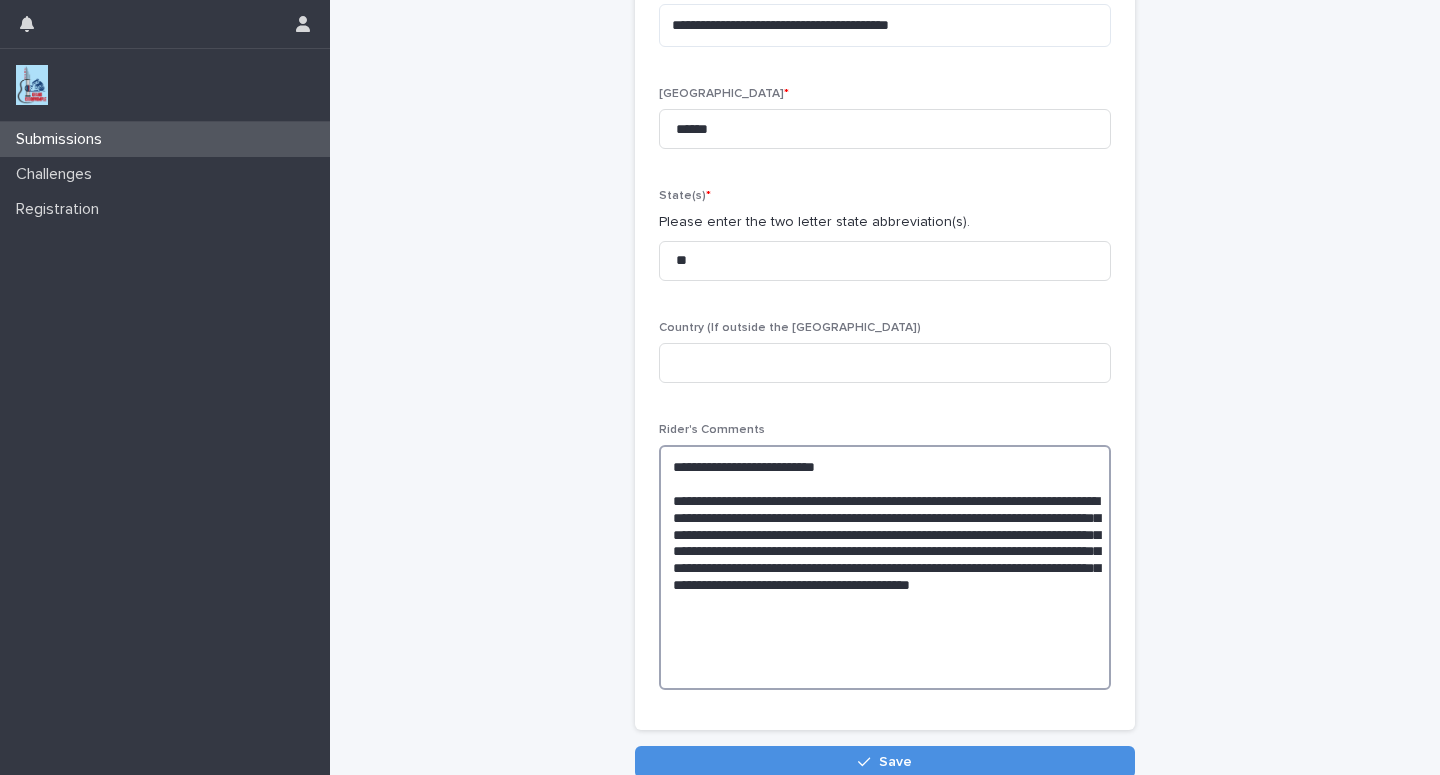 scroll, scrollTop: 403, scrollLeft: 0, axis: vertical 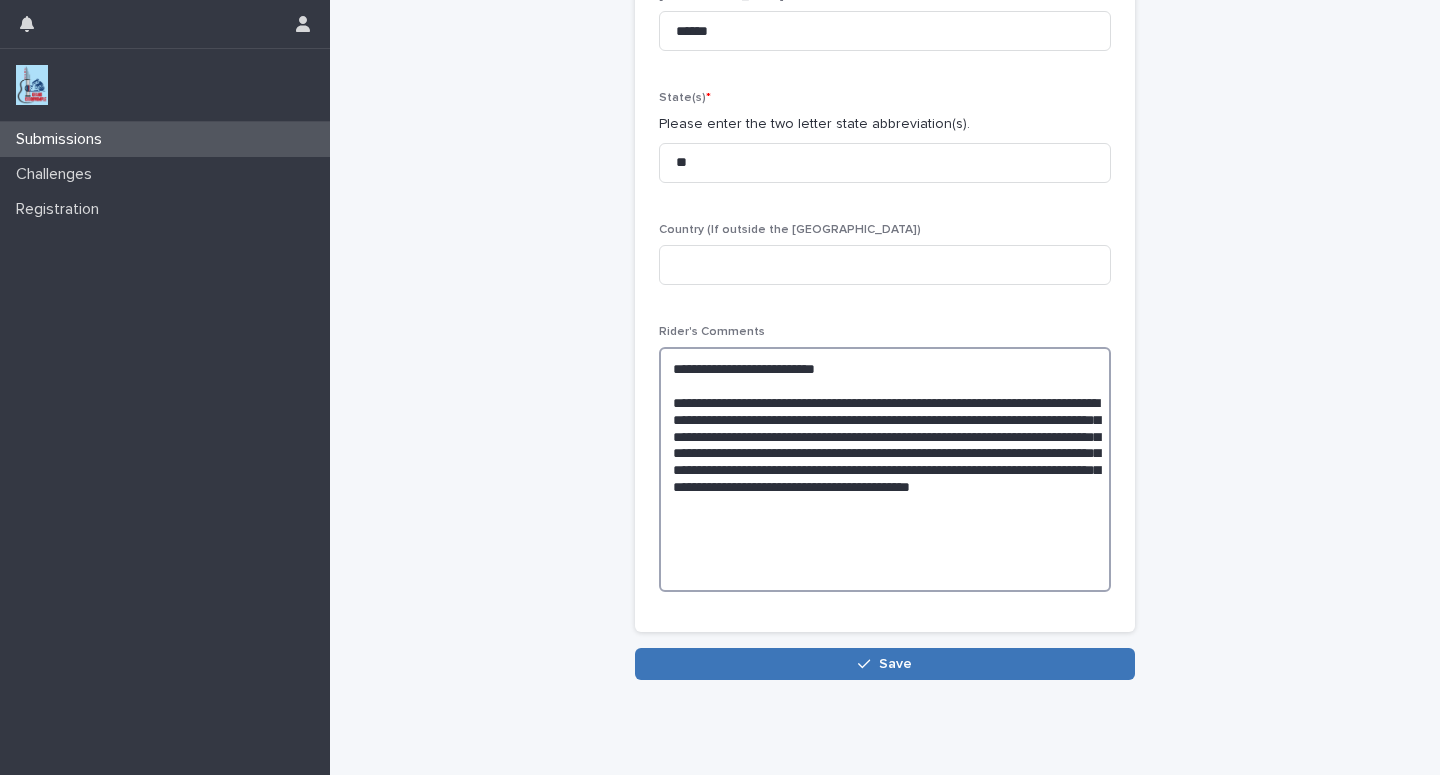 type on "**********" 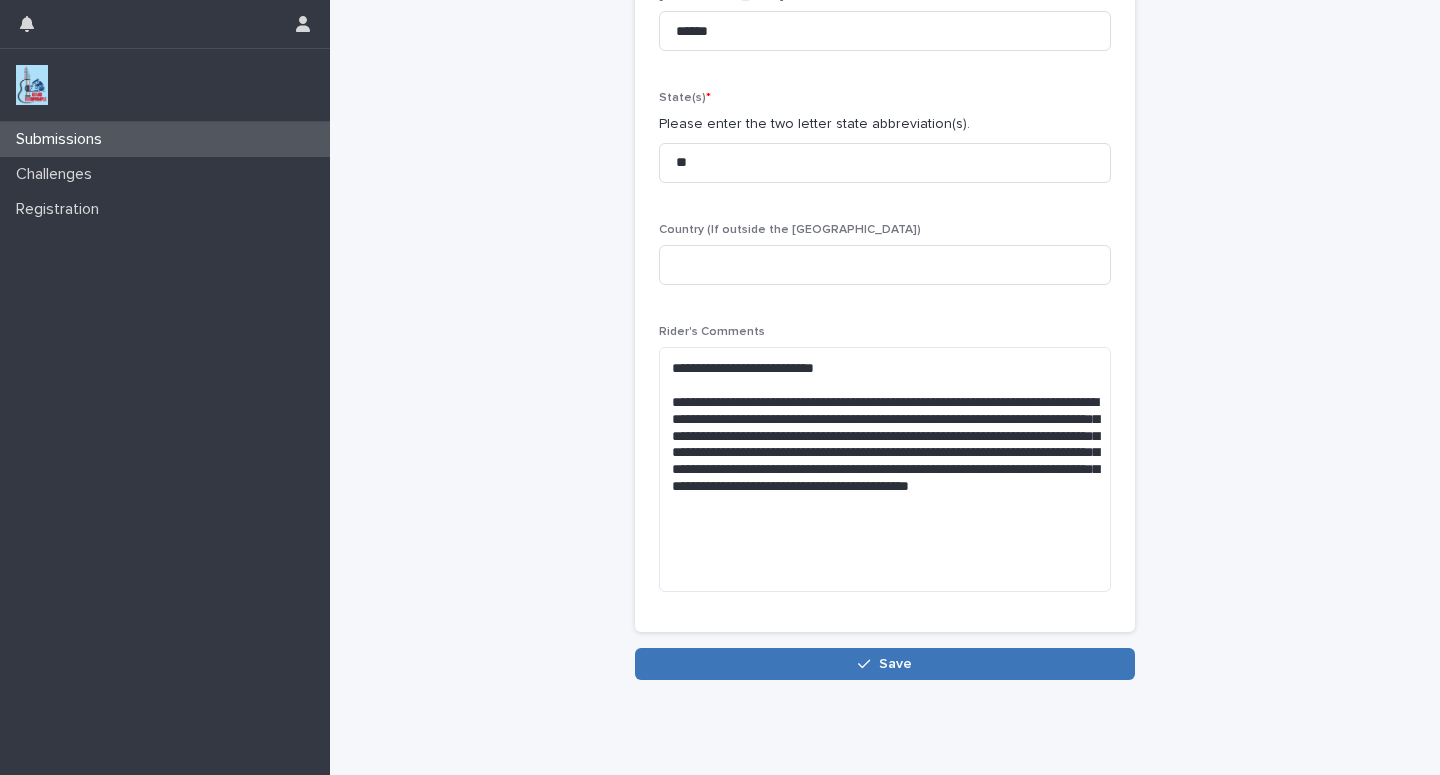 click on "Save" at bounding box center (885, 664) 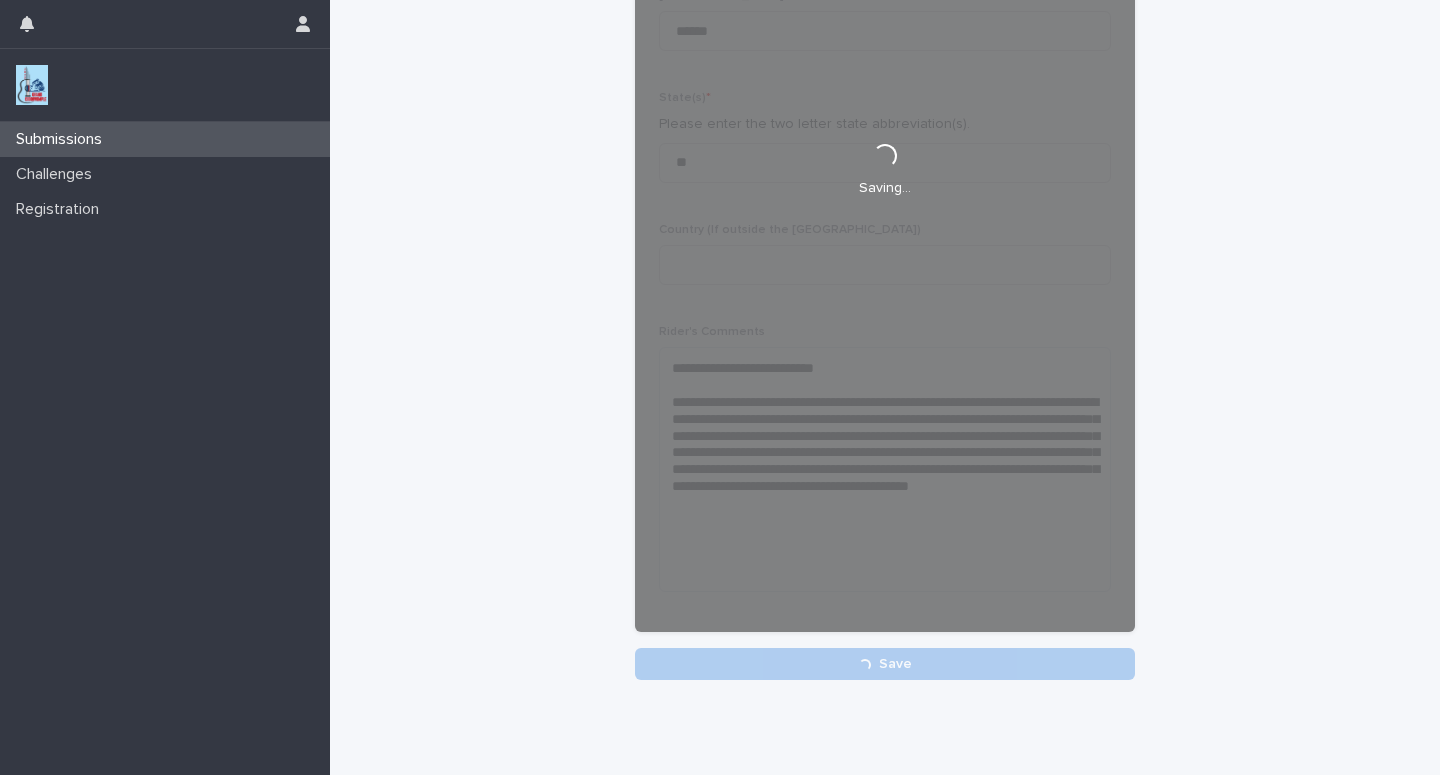 scroll, scrollTop: 403, scrollLeft: 0, axis: vertical 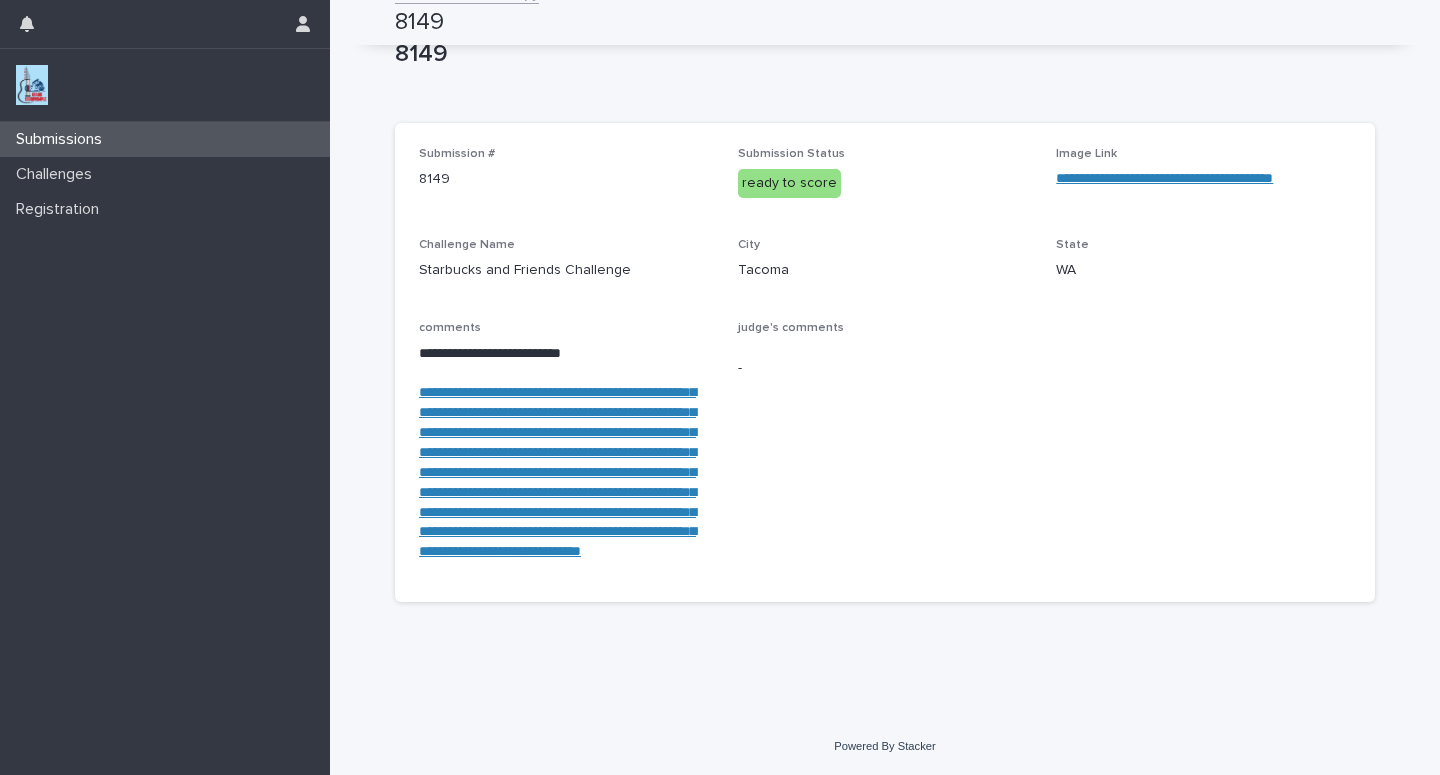 click on "Submissions" at bounding box center [63, 139] 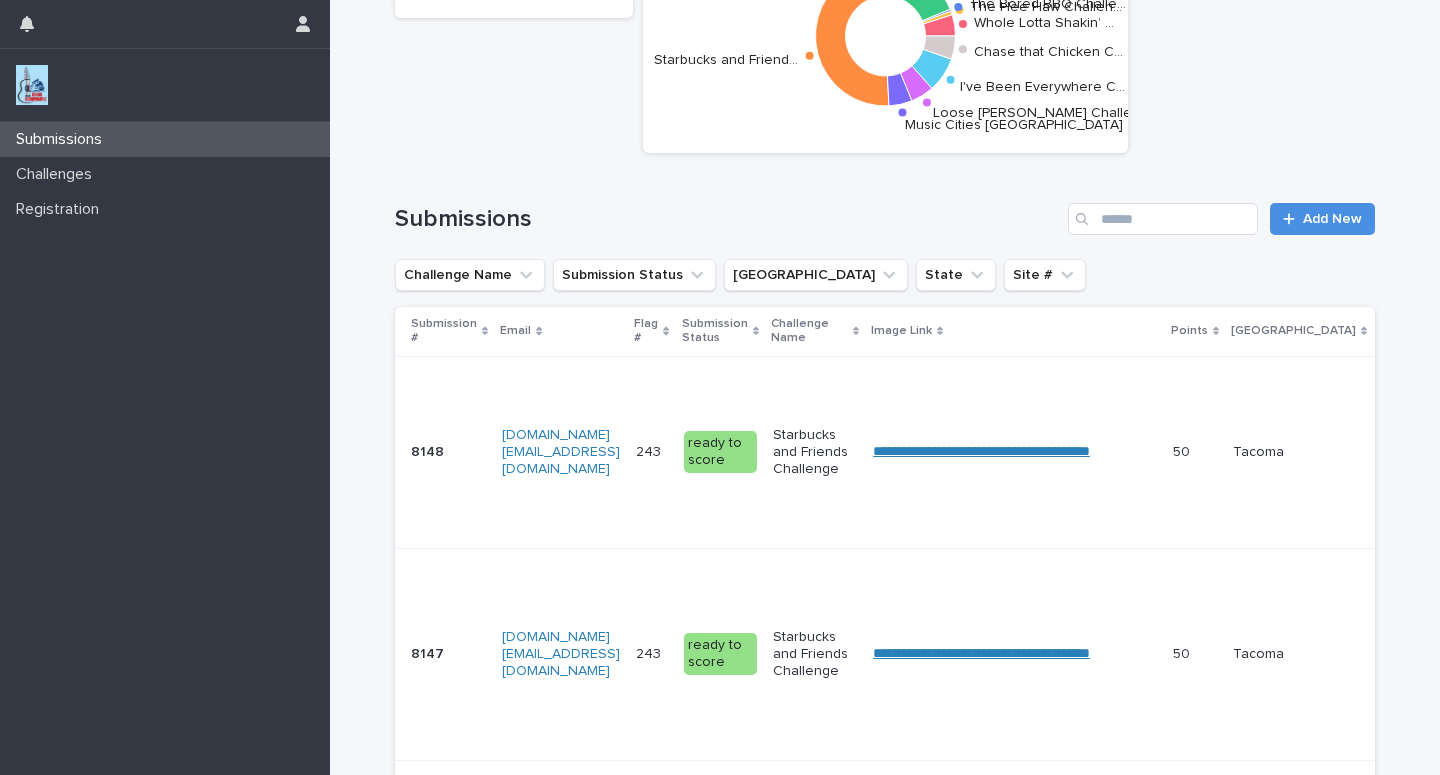 scroll, scrollTop: 0, scrollLeft: 0, axis: both 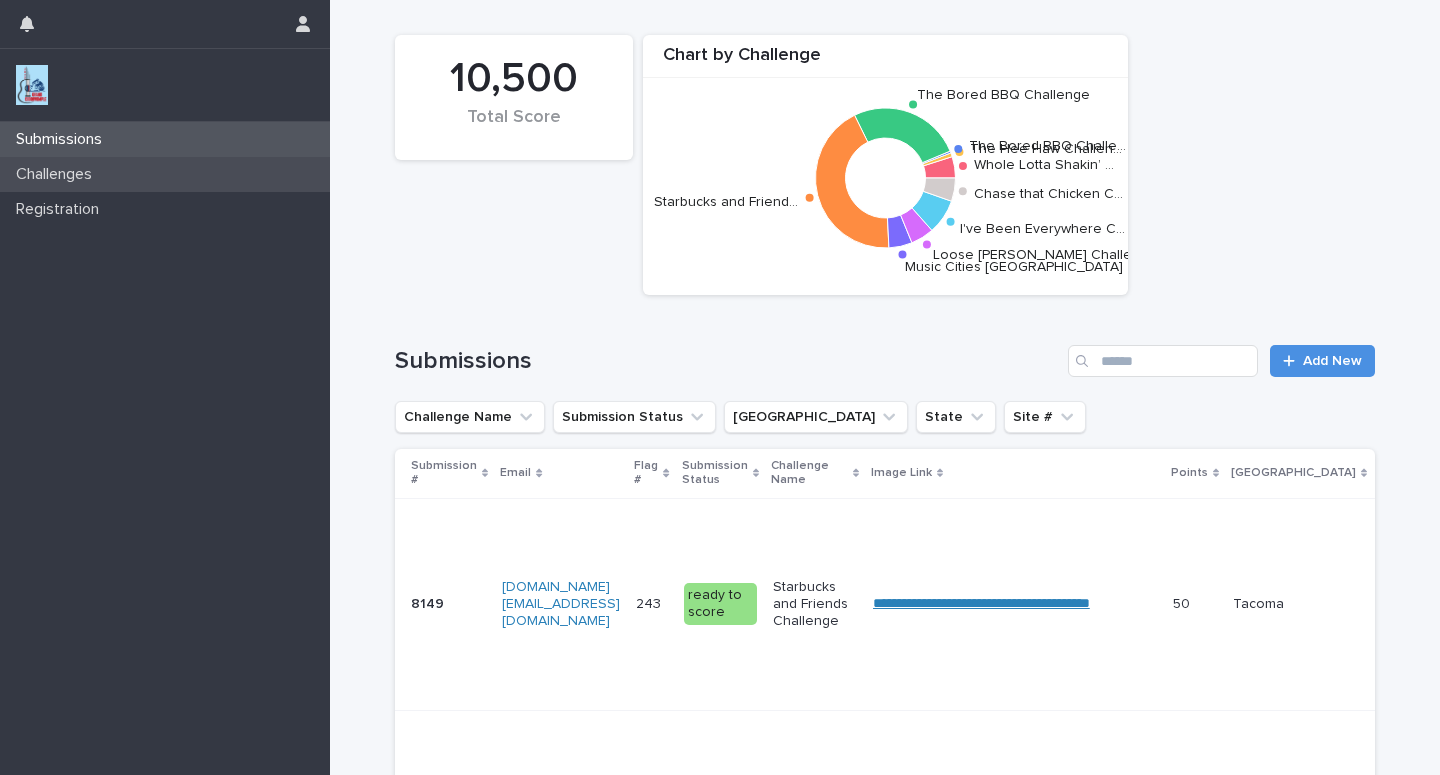 click on "Challenges" at bounding box center (58, 174) 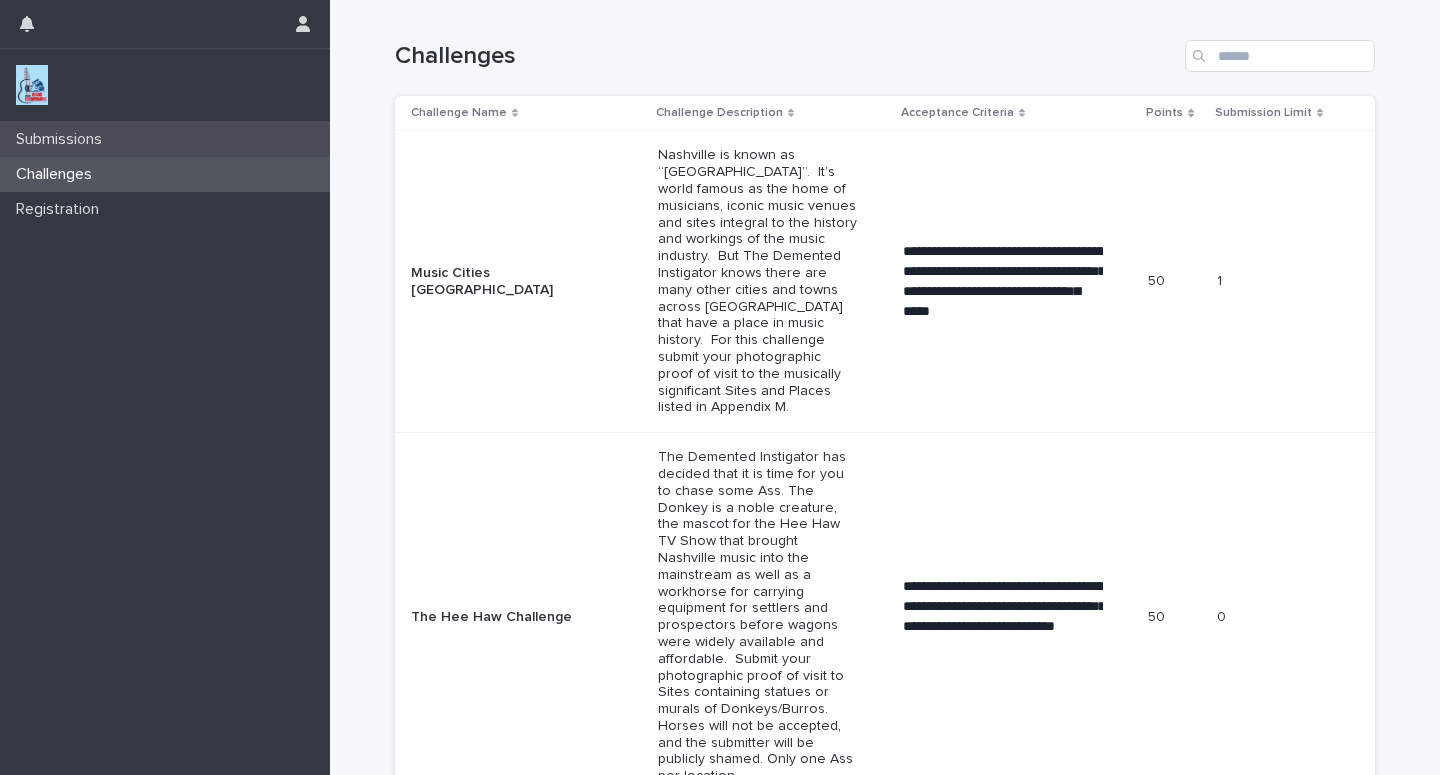 click on "Submissions" at bounding box center [63, 139] 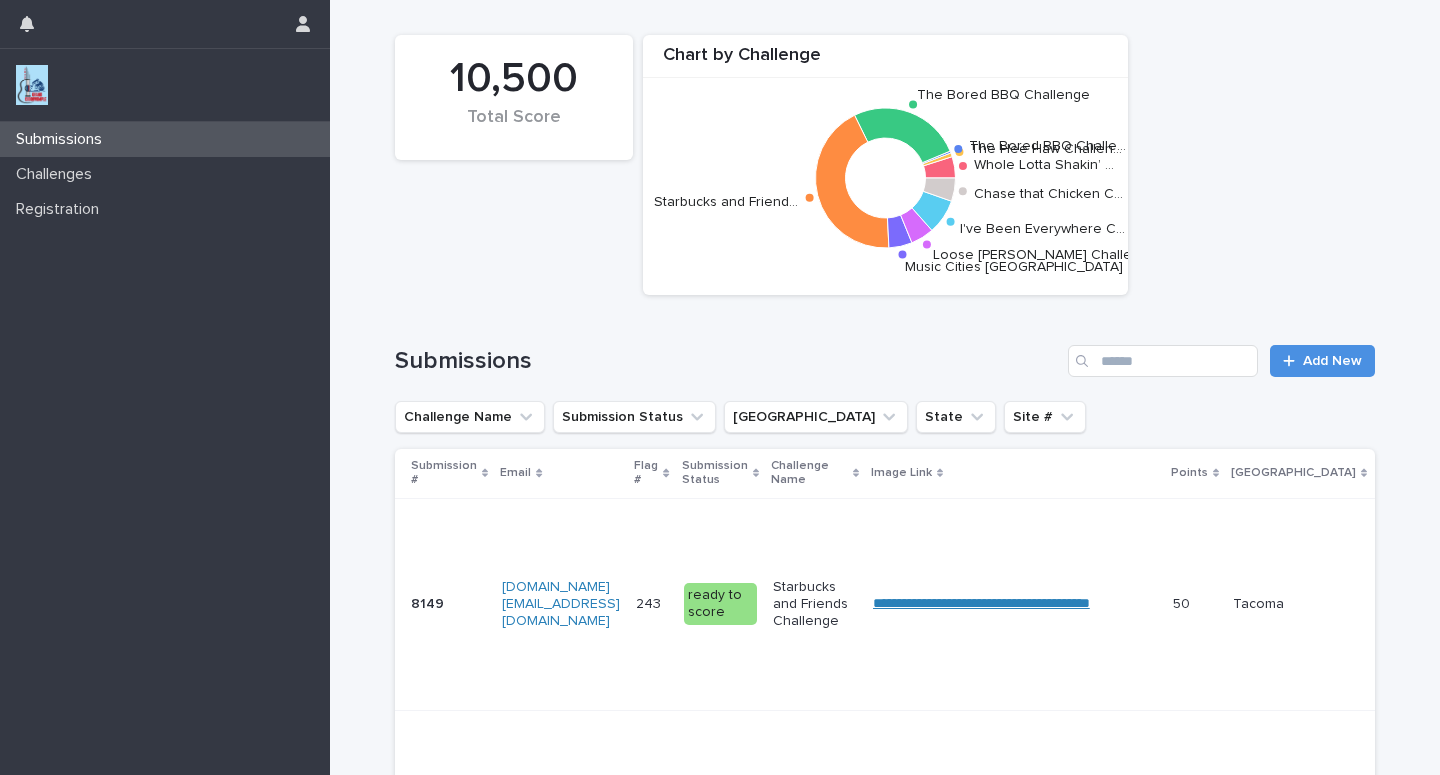 click at bounding box center (32, 85) 